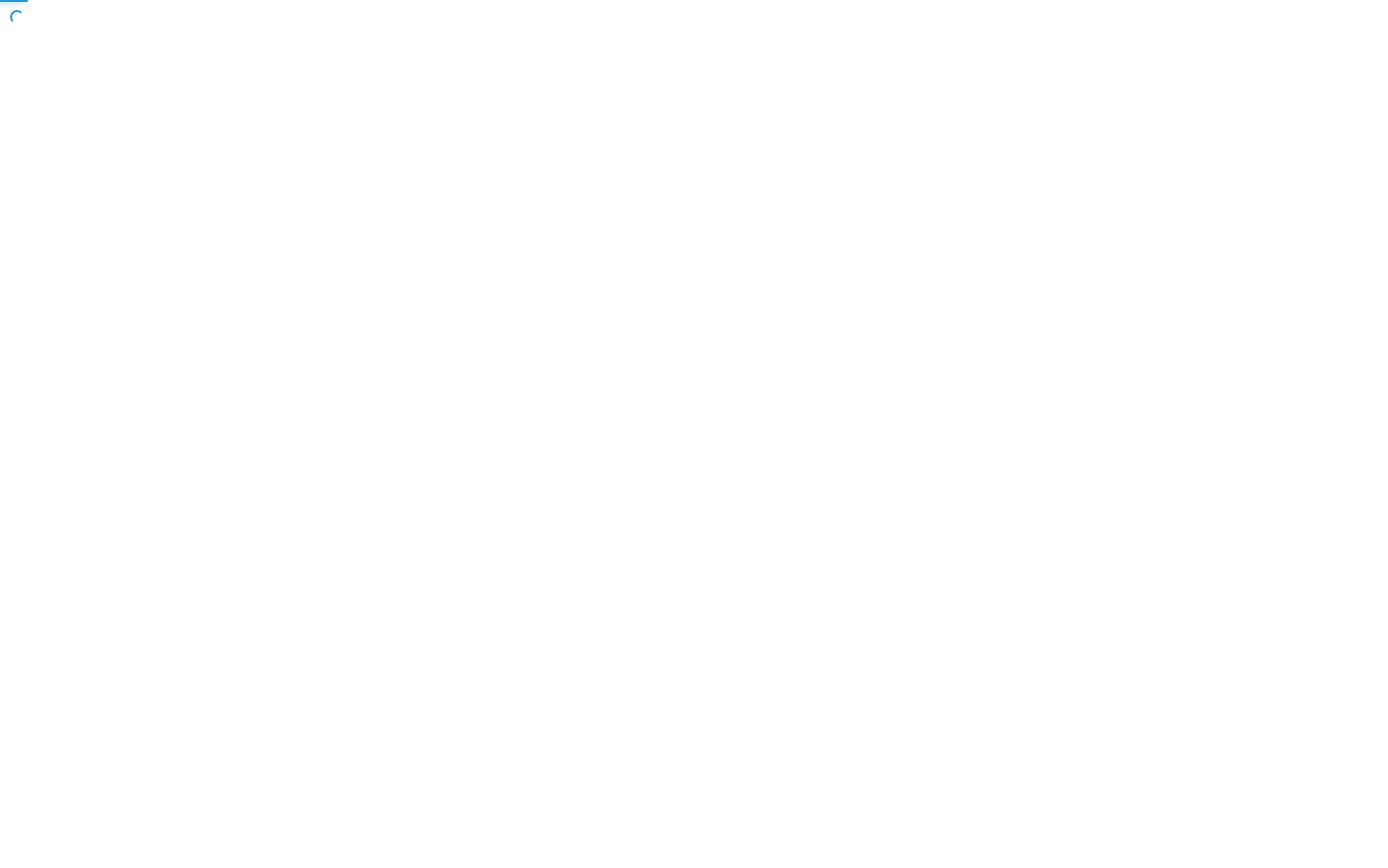 scroll, scrollTop: 0, scrollLeft: 0, axis: both 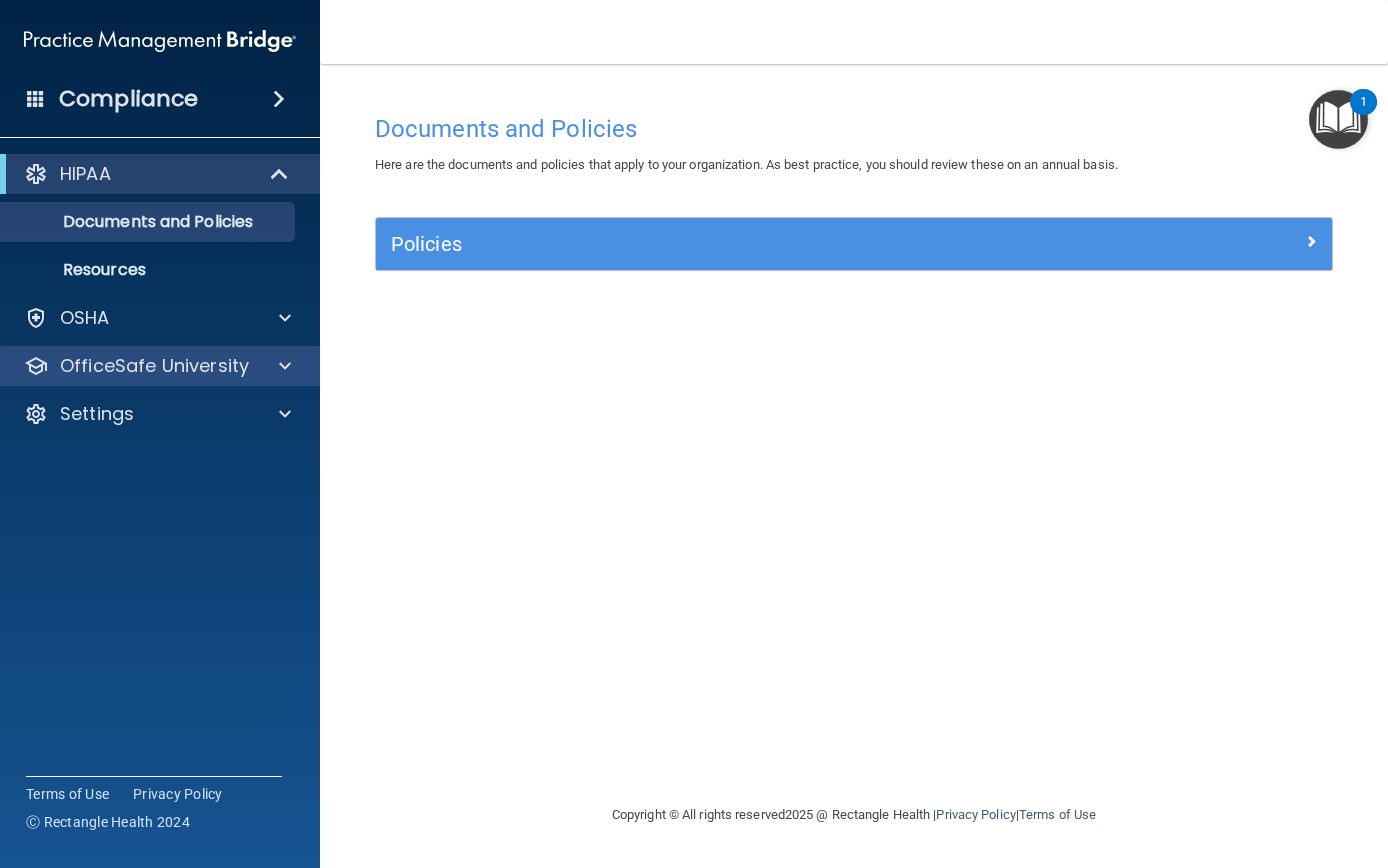 click at bounding box center [282, 366] 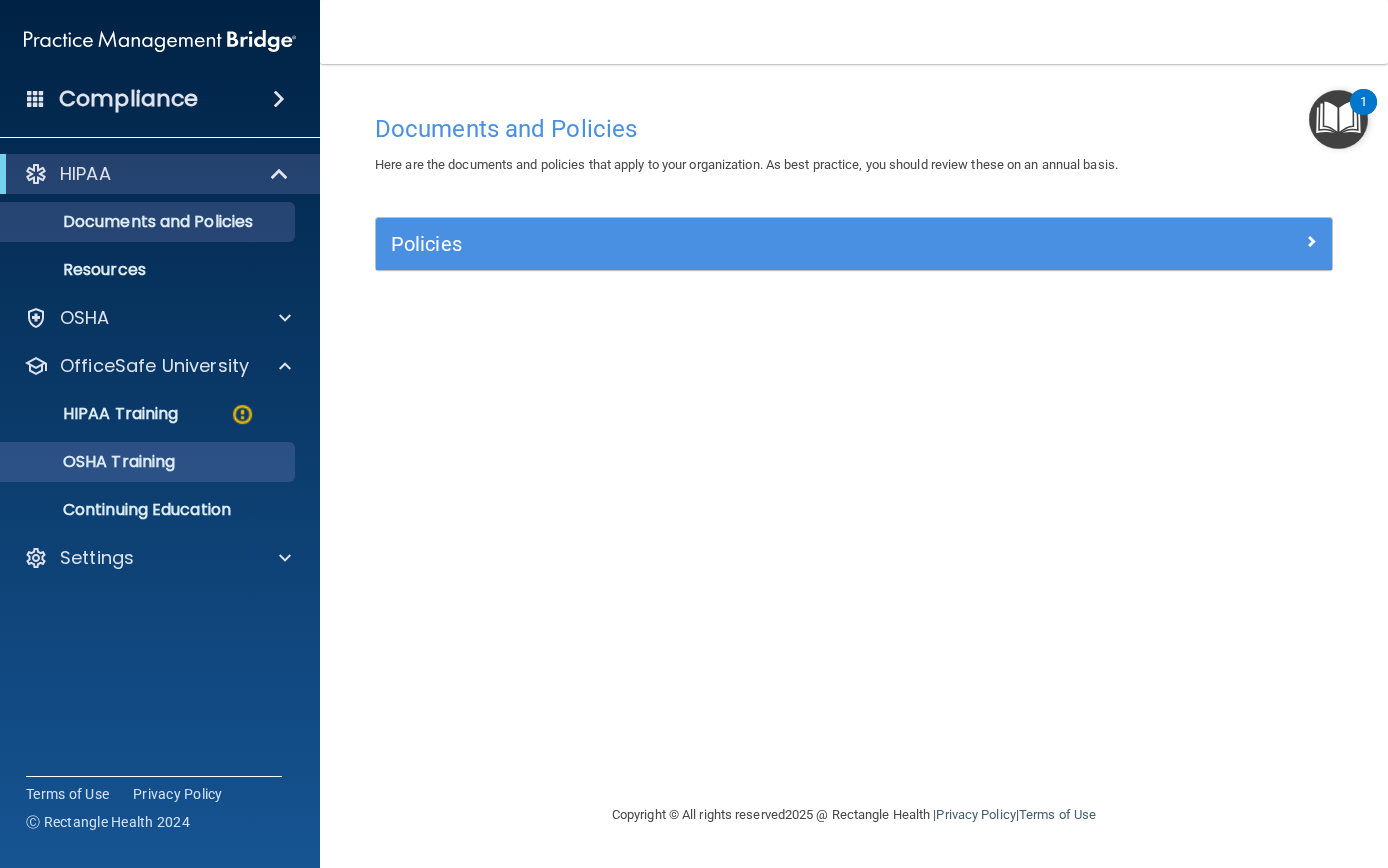 click on "OSHA Training" at bounding box center (137, 462) 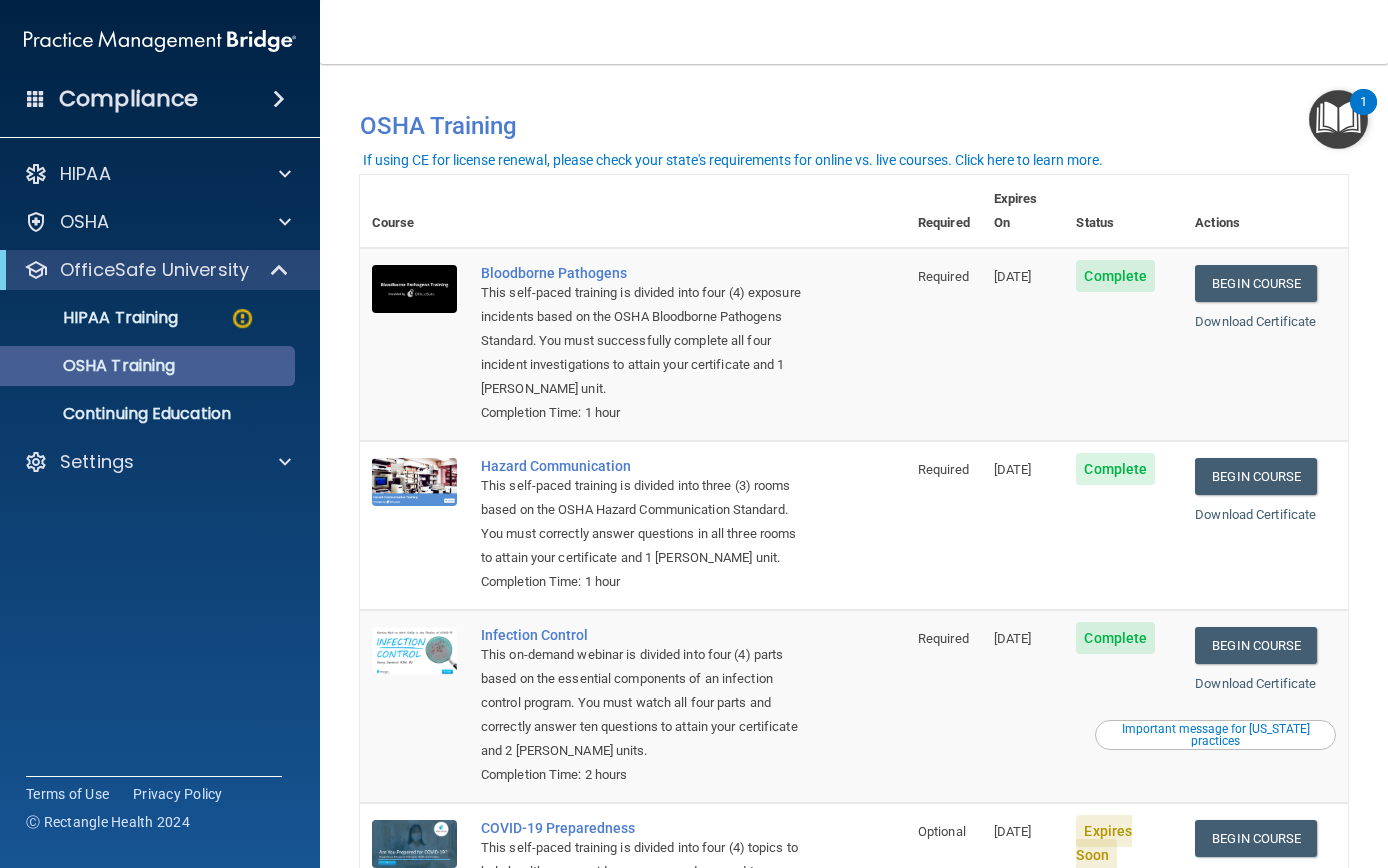 scroll, scrollTop: 0, scrollLeft: 0, axis: both 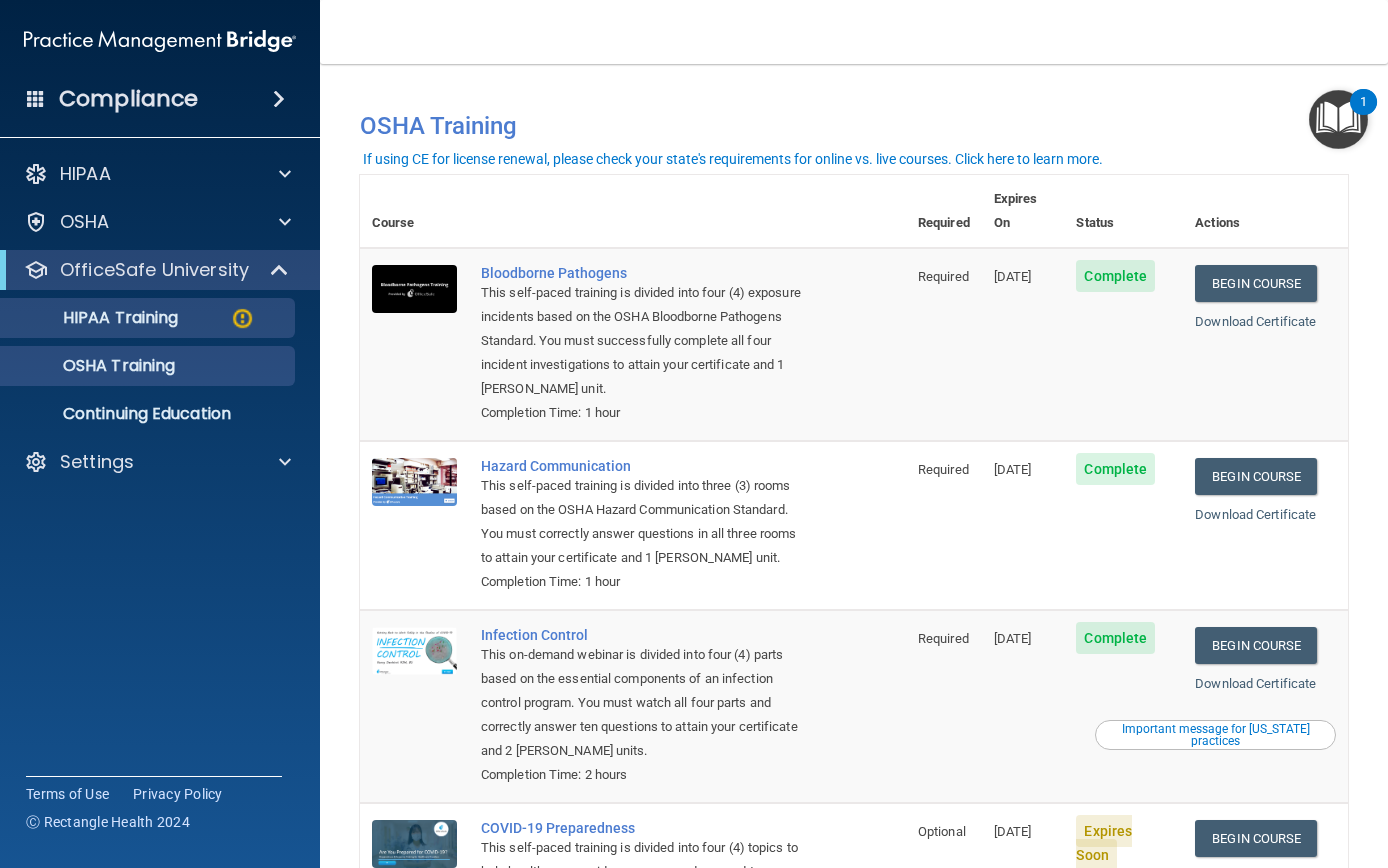click on "HIPAA Training" at bounding box center (95, 318) 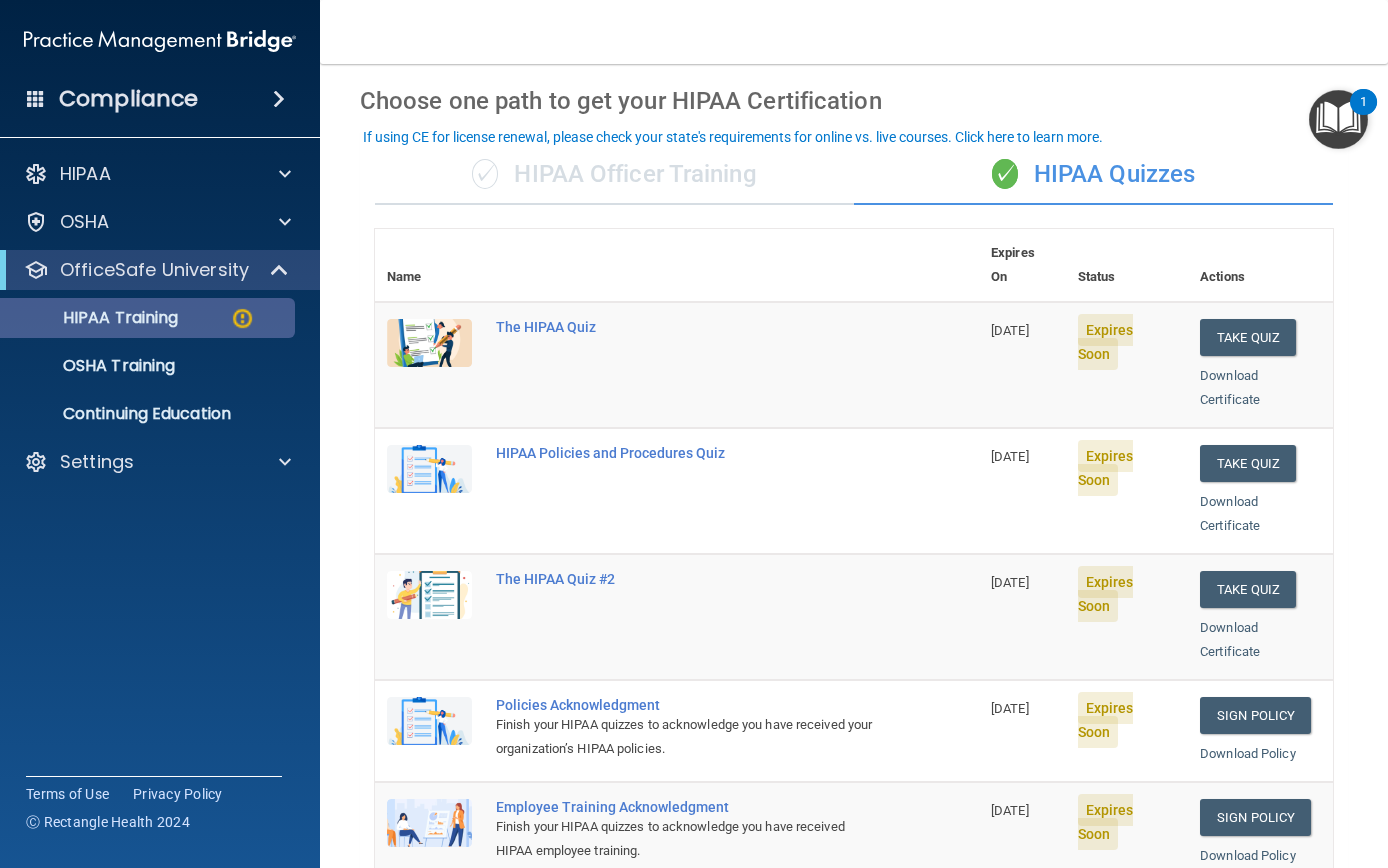 scroll, scrollTop: 64, scrollLeft: 0, axis: vertical 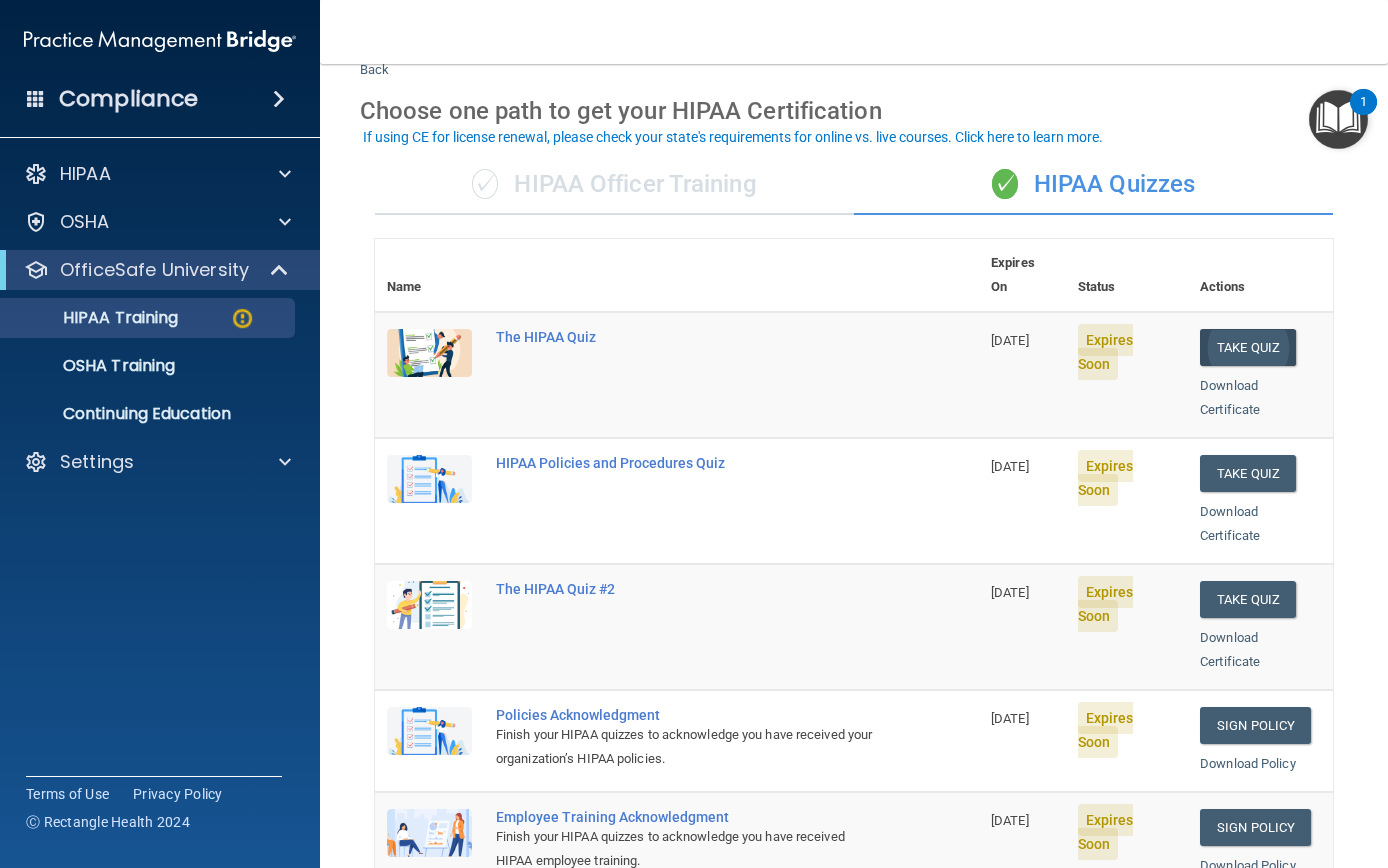 click on "Take Quiz" at bounding box center [1248, 347] 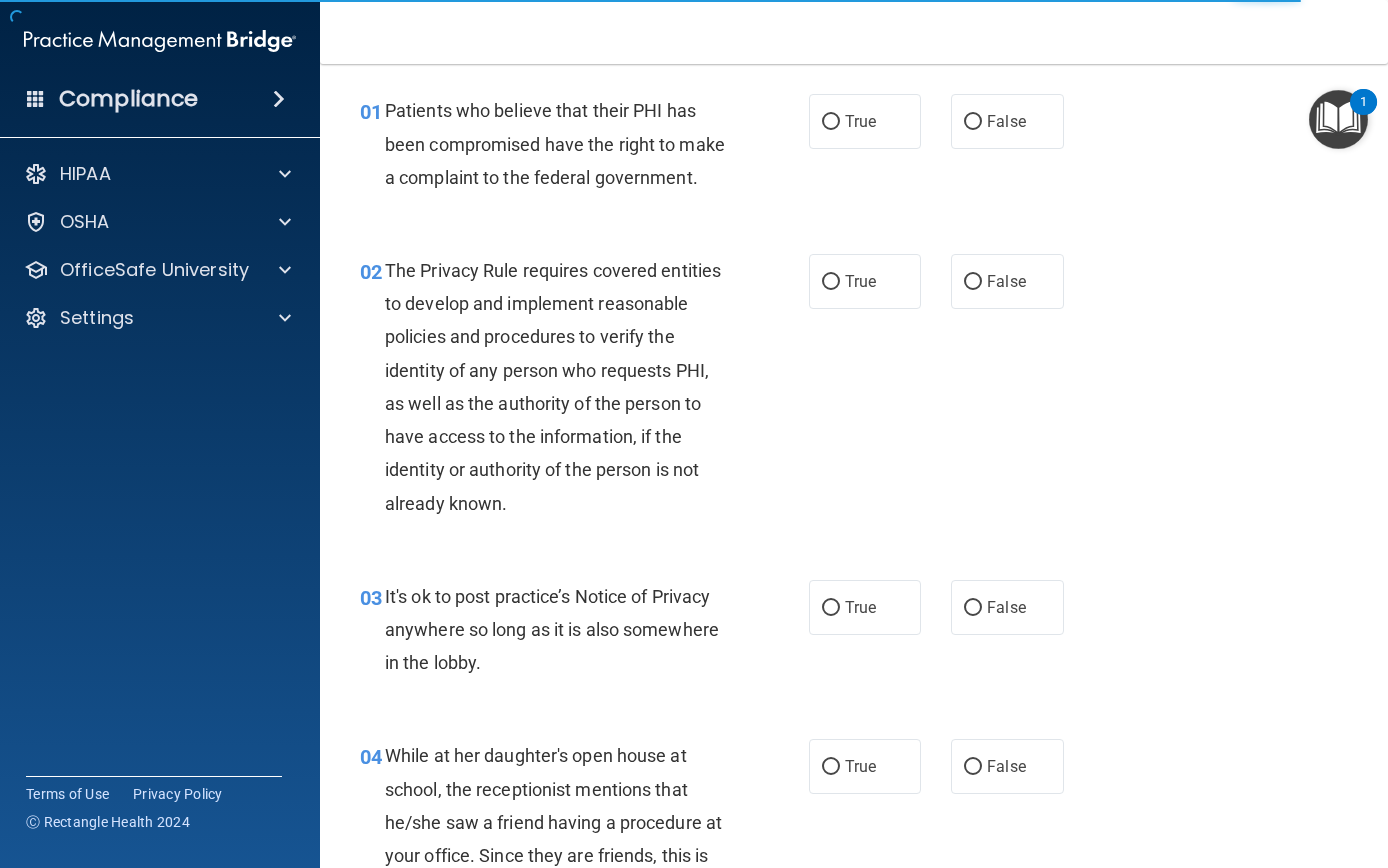 scroll, scrollTop: 0, scrollLeft: 0, axis: both 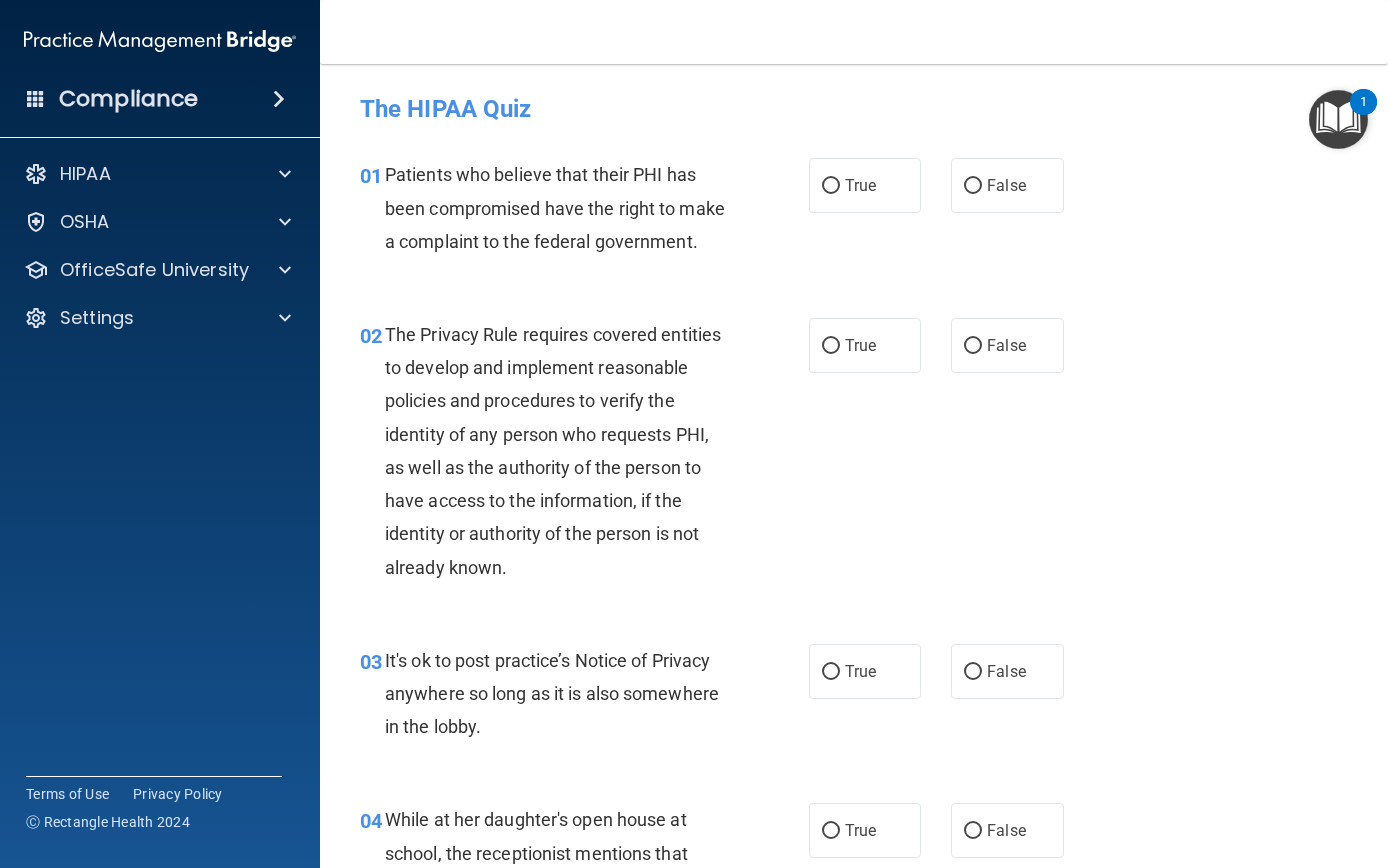 click on "02       The Privacy Rule requires covered entities to develop and implement reasonable policies and procedures to verify the identity of any person who requests PHI, as well as the authority of the person to have access to the information, if the identity or authority of the person is not already known.                 True           False" at bounding box center (854, 456) 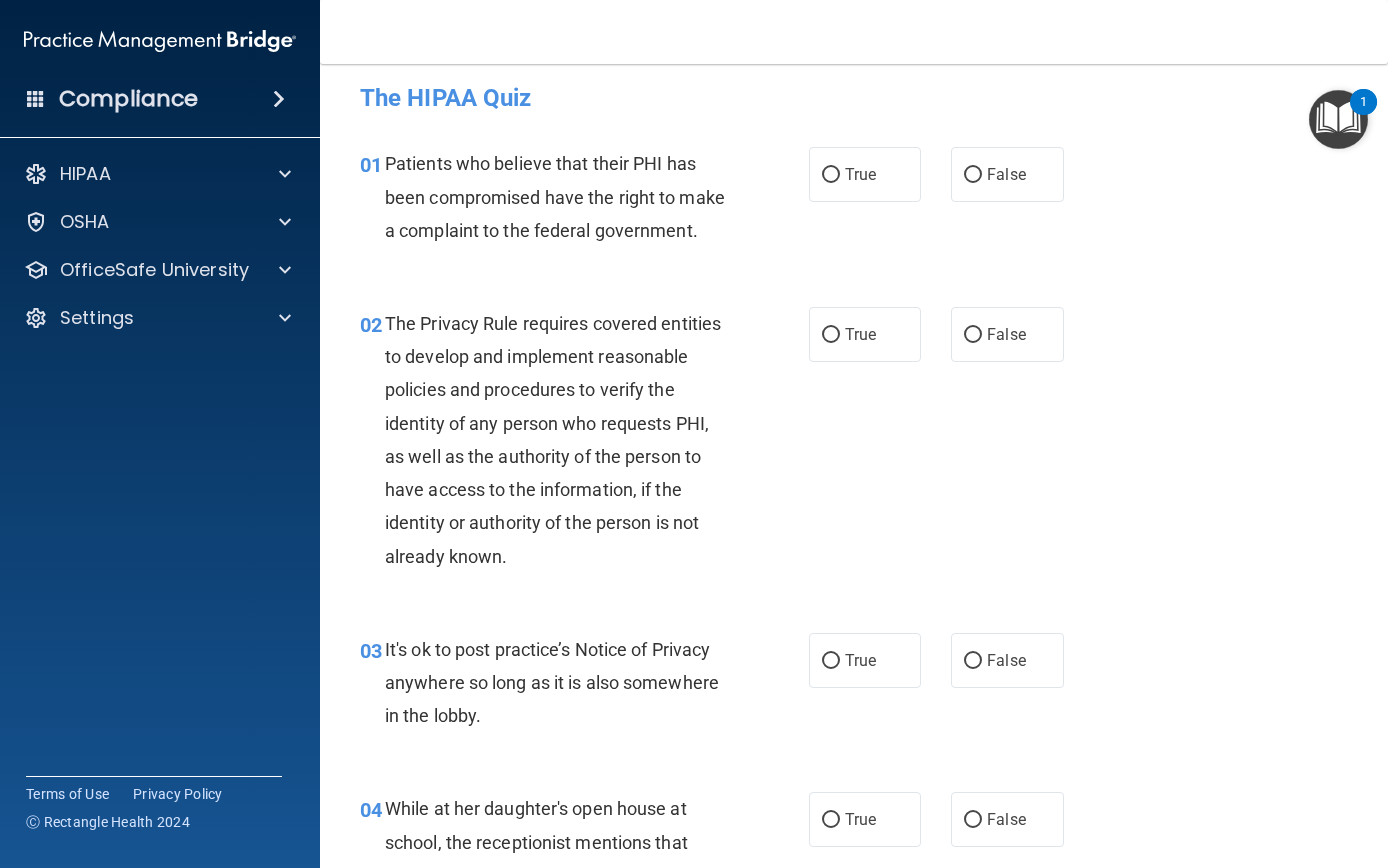 scroll, scrollTop: 12, scrollLeft: 0, axis: vertical 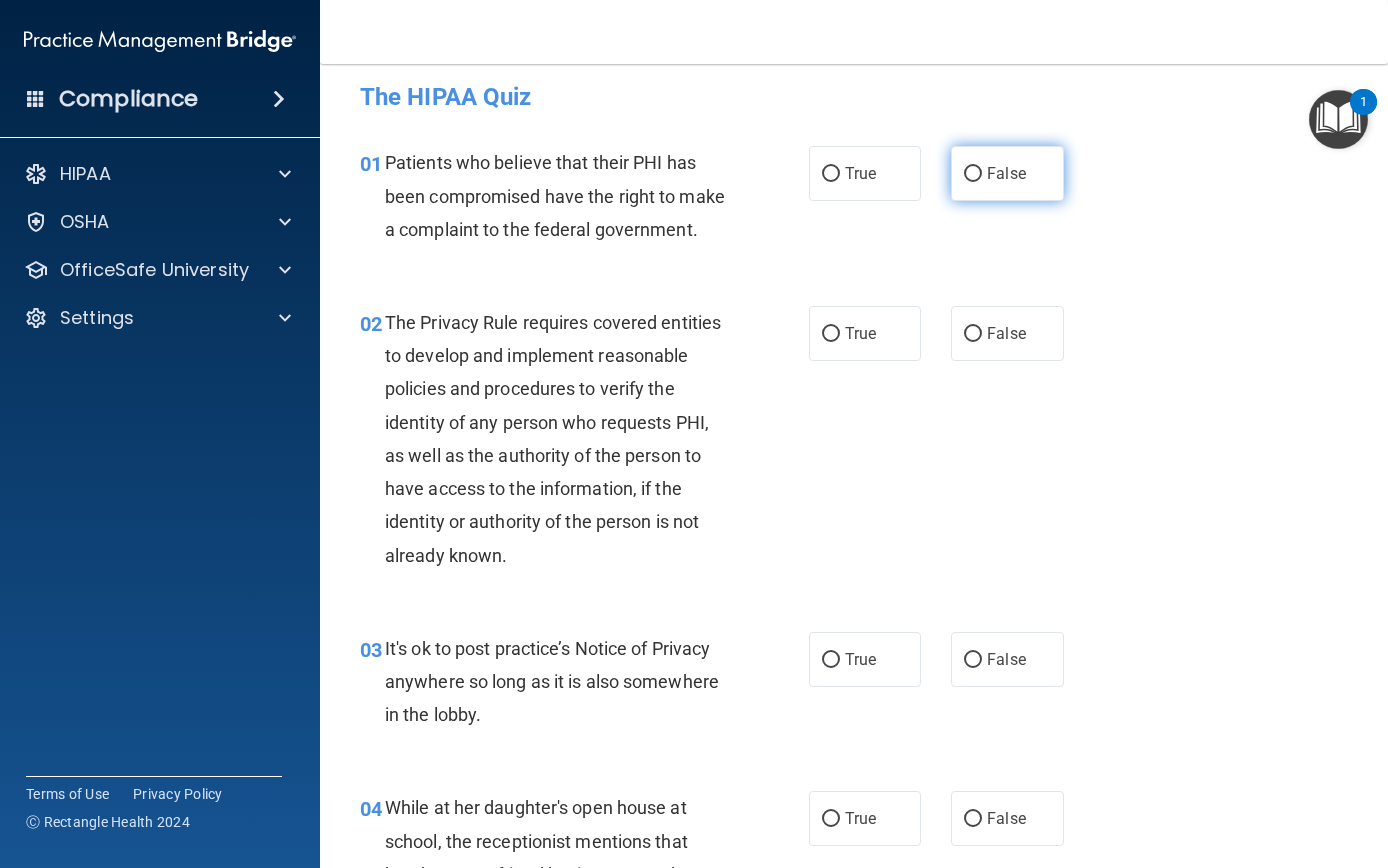 click on "False" at bounding box center (1007, 173) 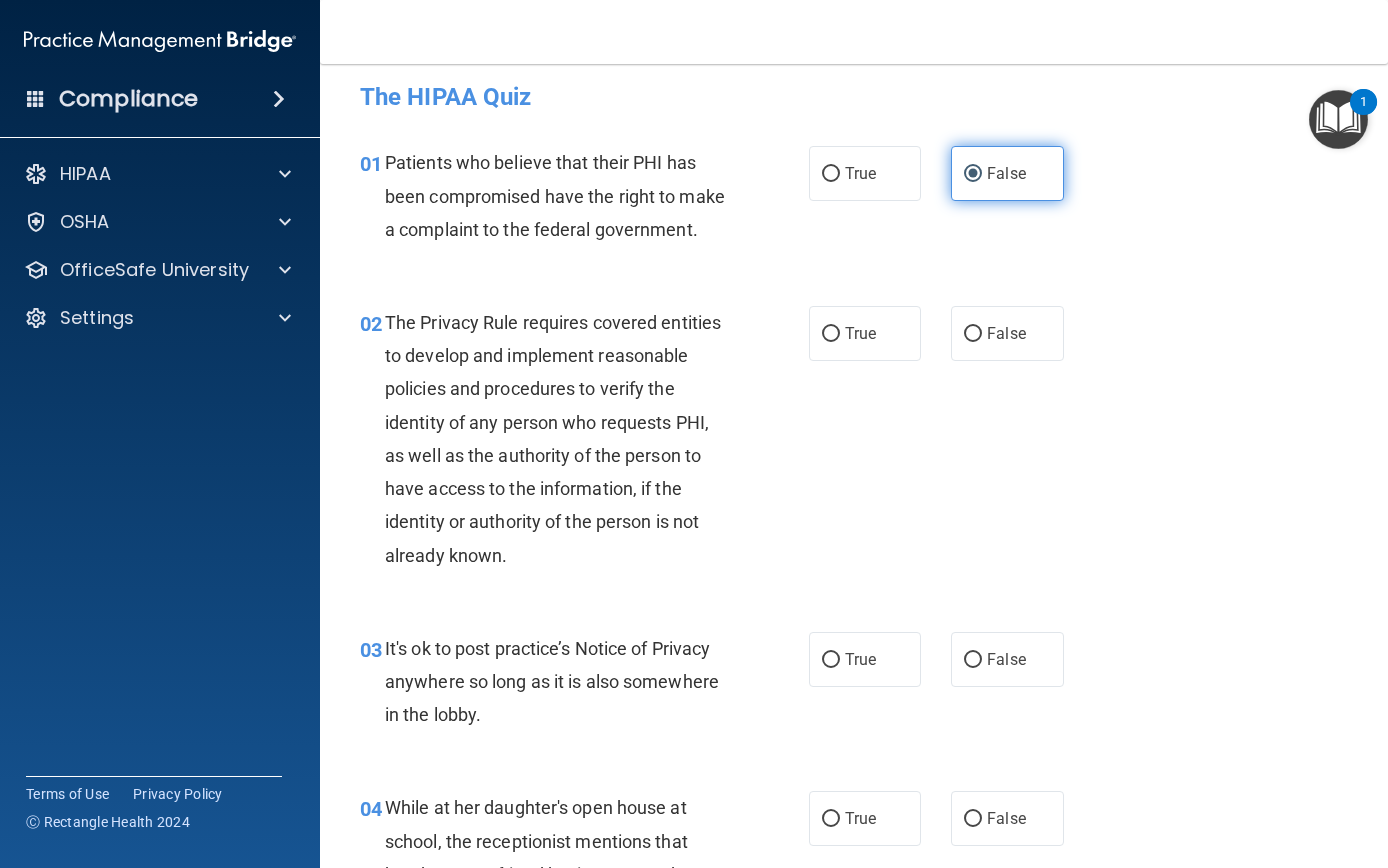 click on "False" at bounding box center [973, 174] 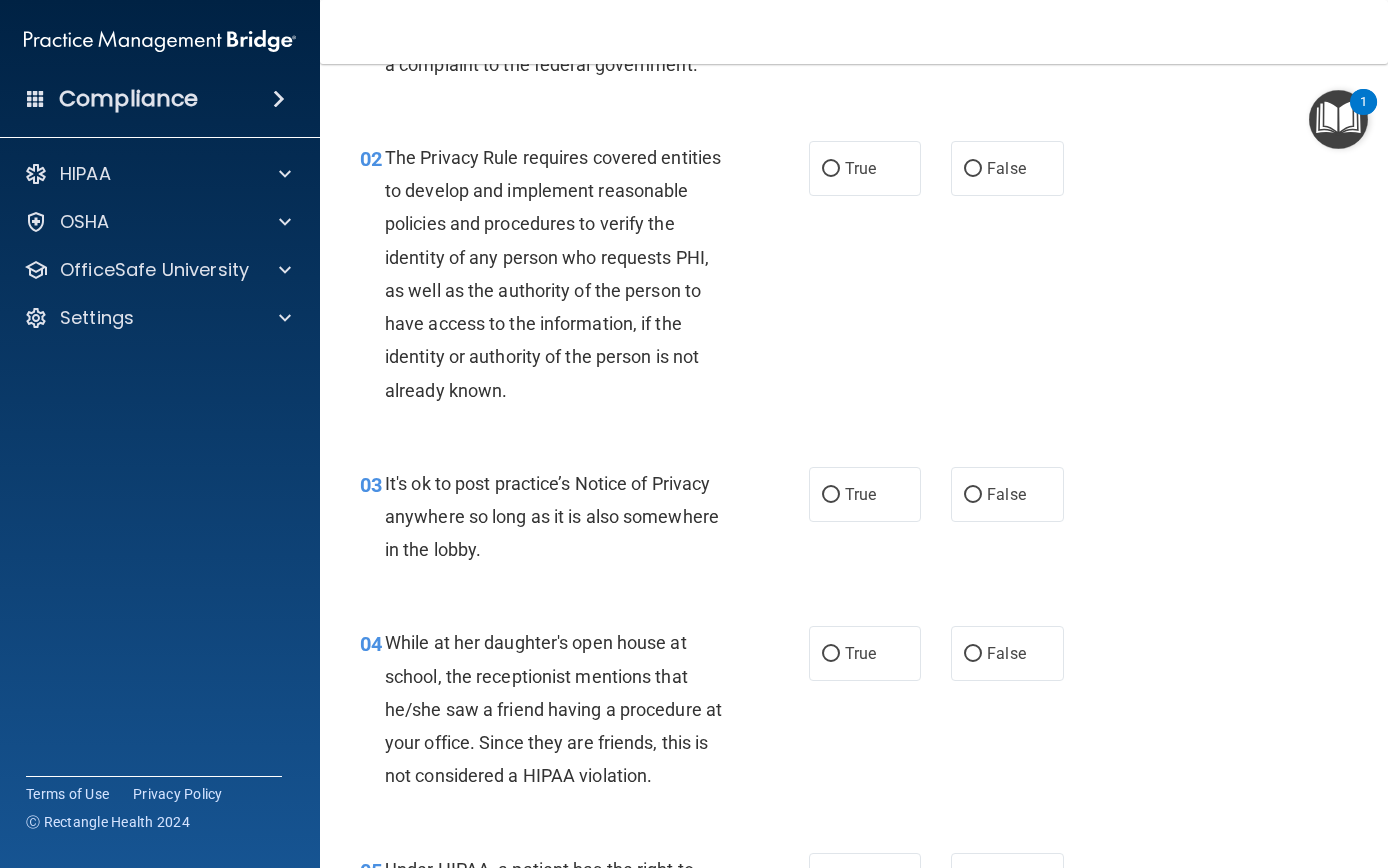 scroll, scrollTop: 199, scrollLeft: 0, axis: vertical 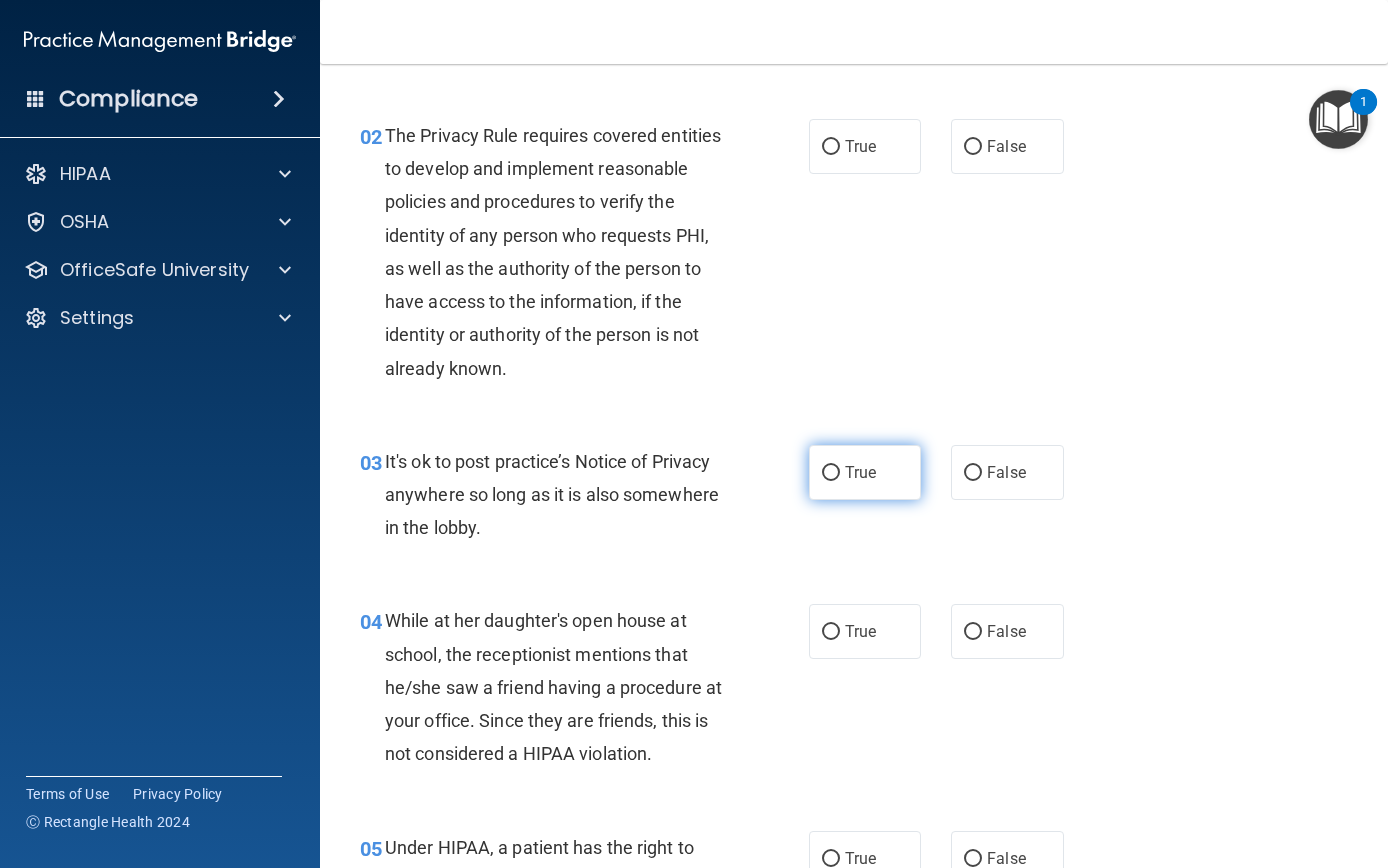click on "True" at bounding box center (831, 473) 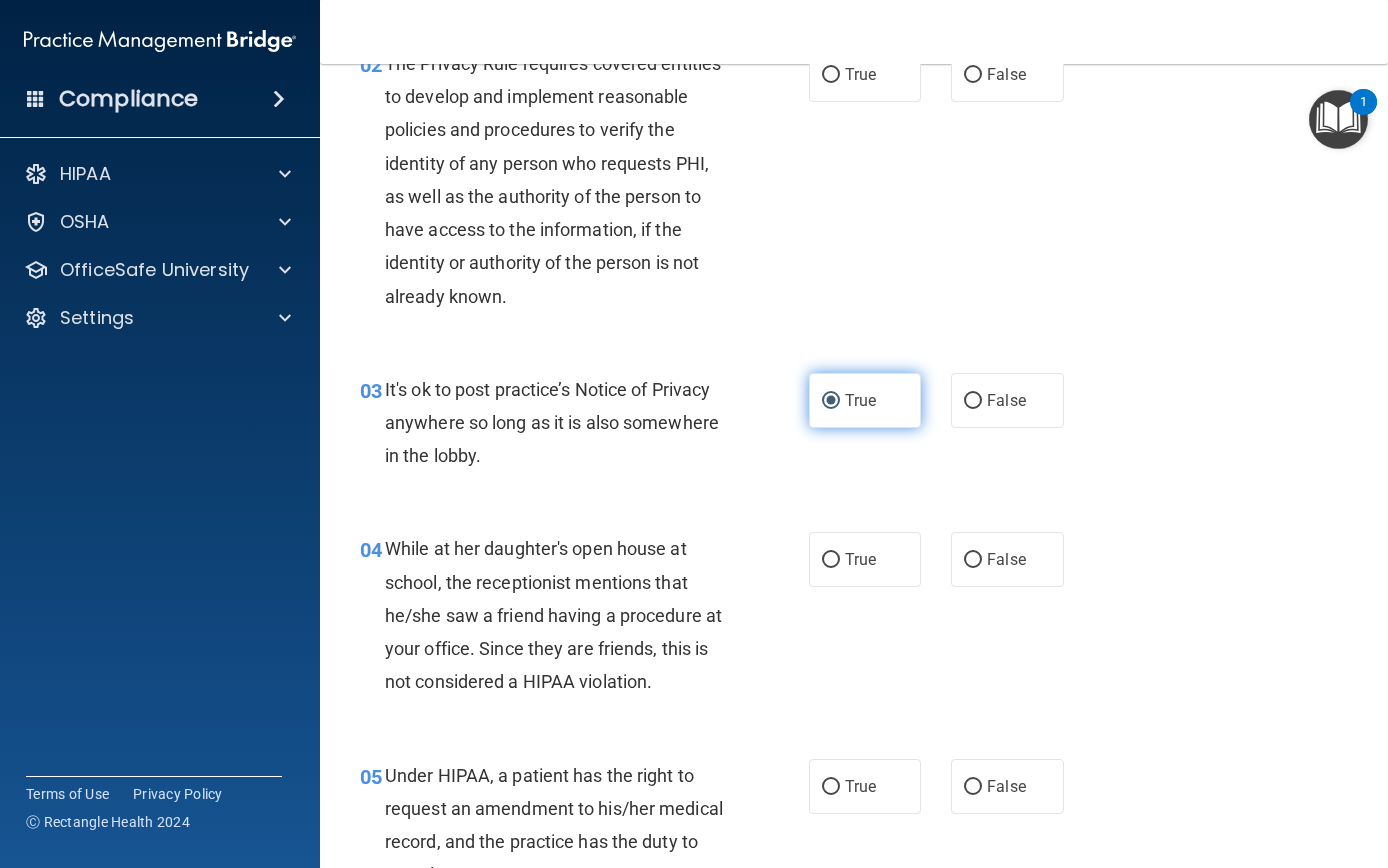 scroll, scrollTop: 272, scrollLeft: 0, axis: vertical 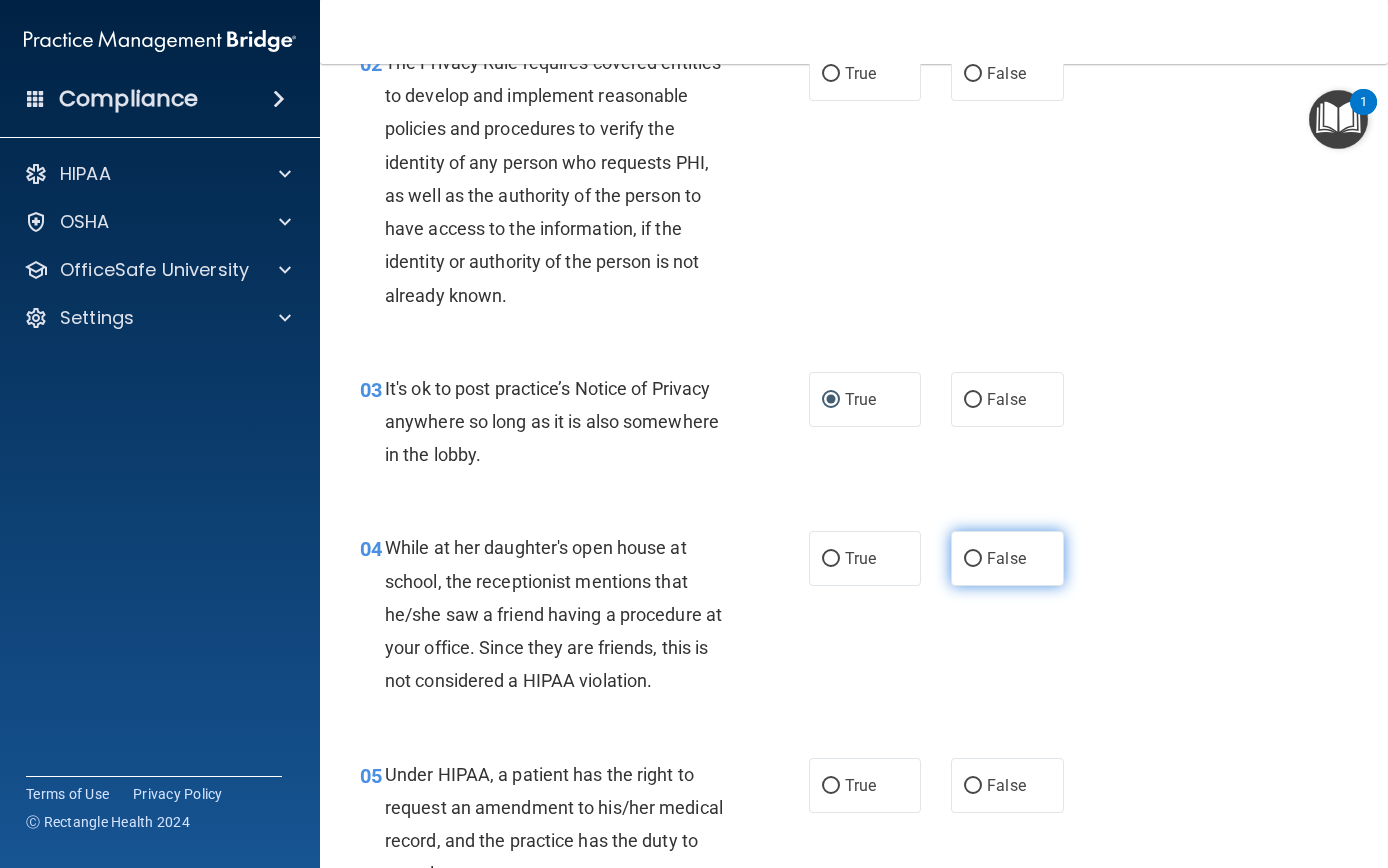 click on "False" at bounding box center (973, 559) 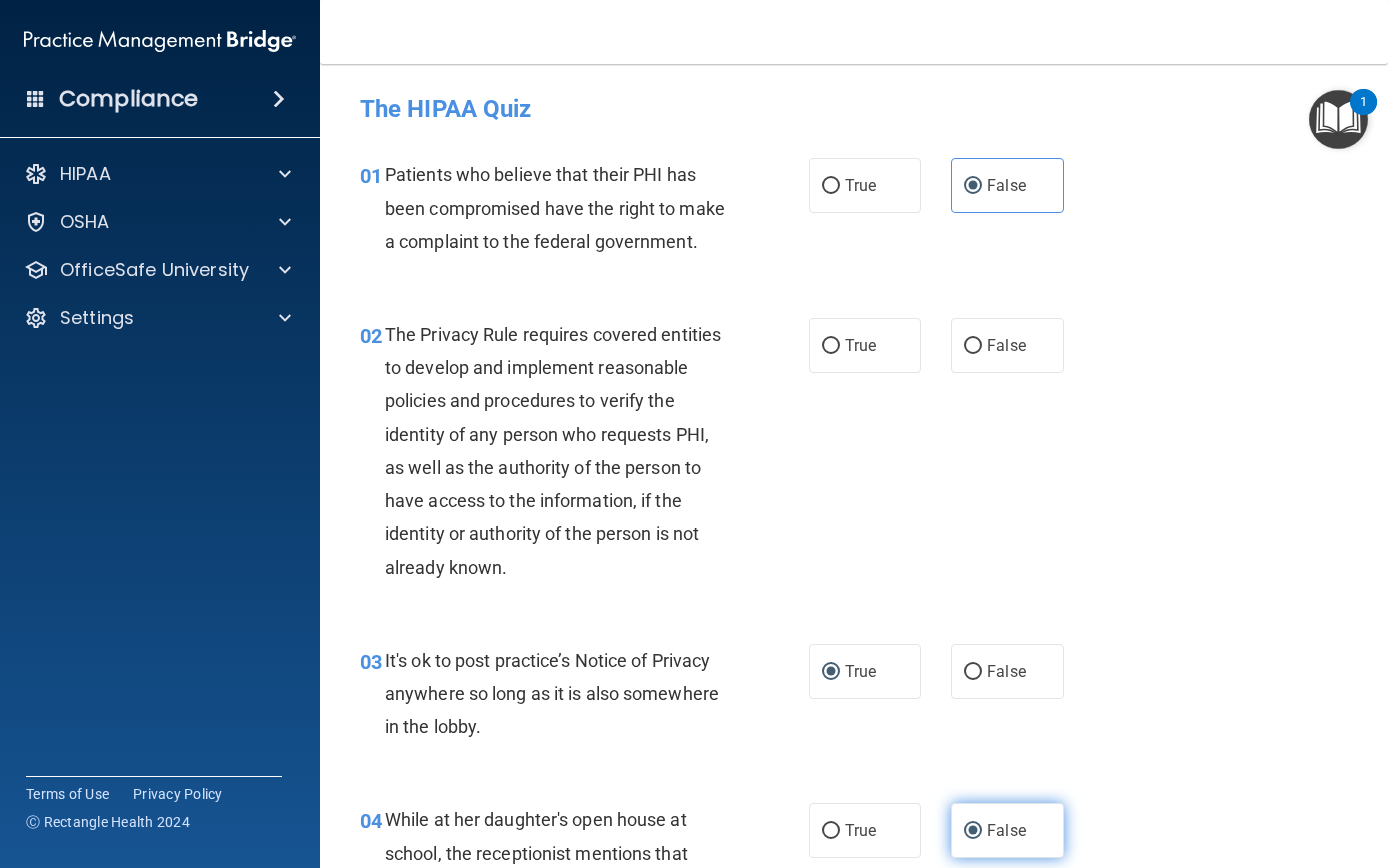 scroll, scrollTop: 0, scrollLeft: 0, axis: both 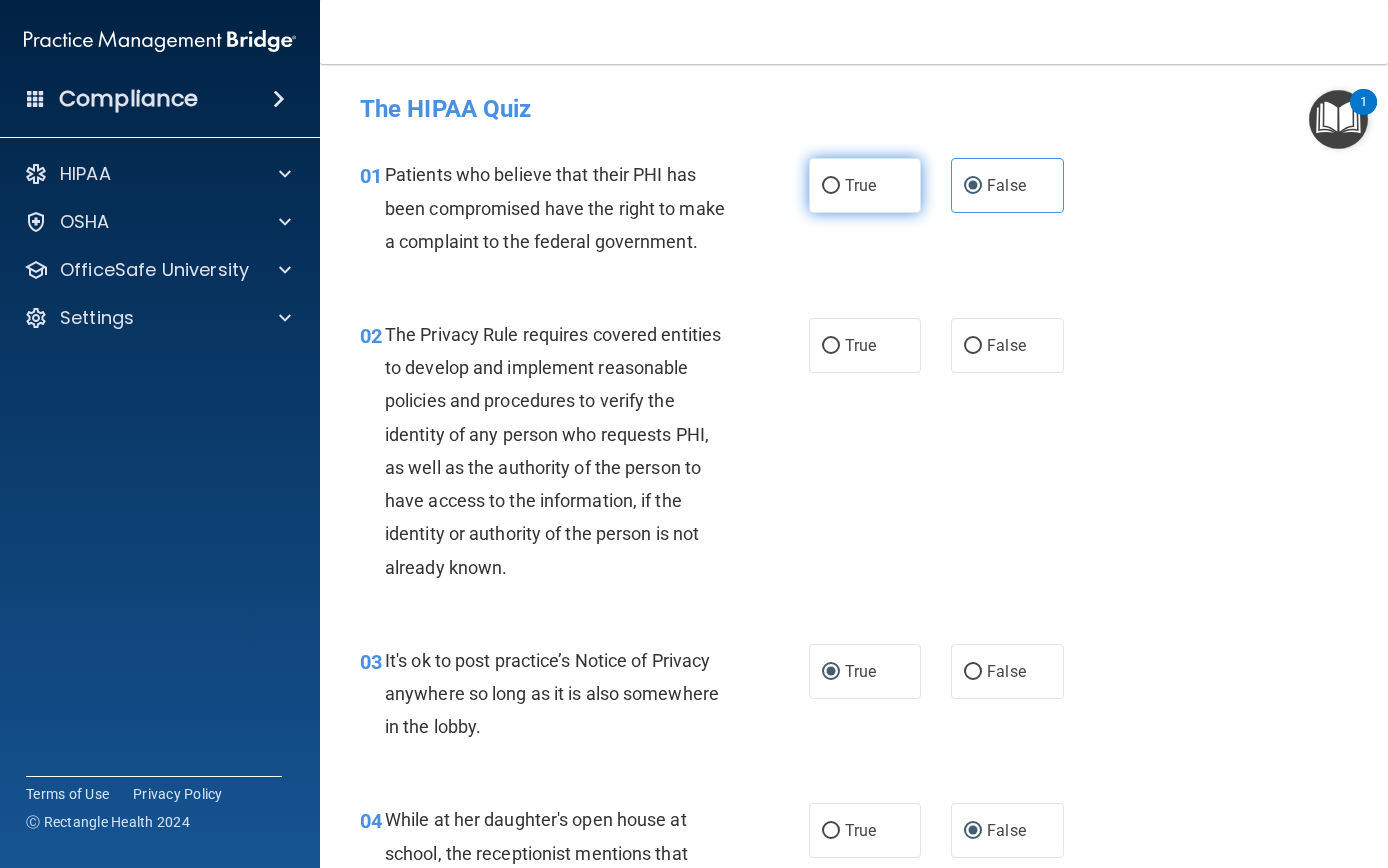 click on "True" at bounding box center [831, 186] 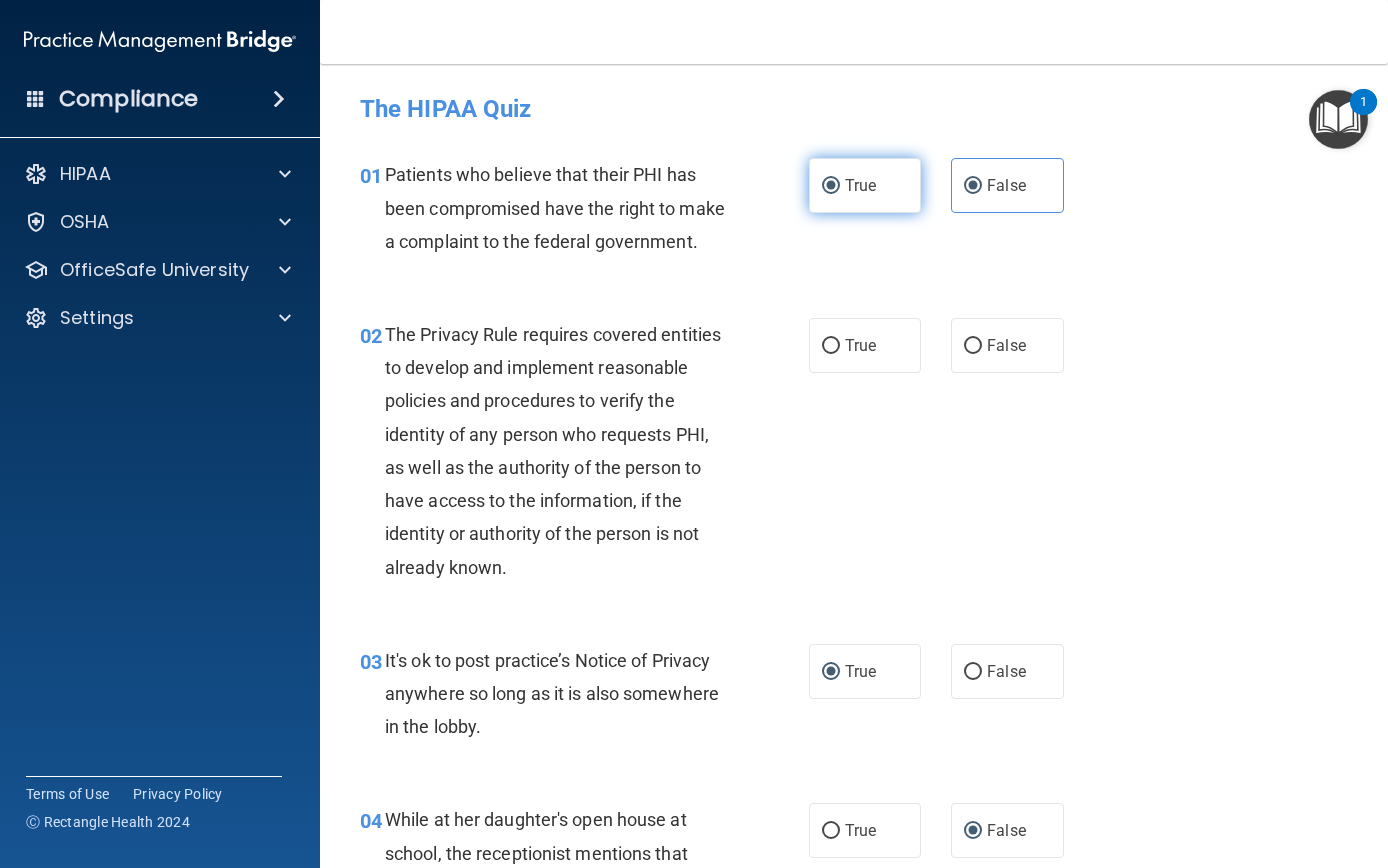 radio on "false" 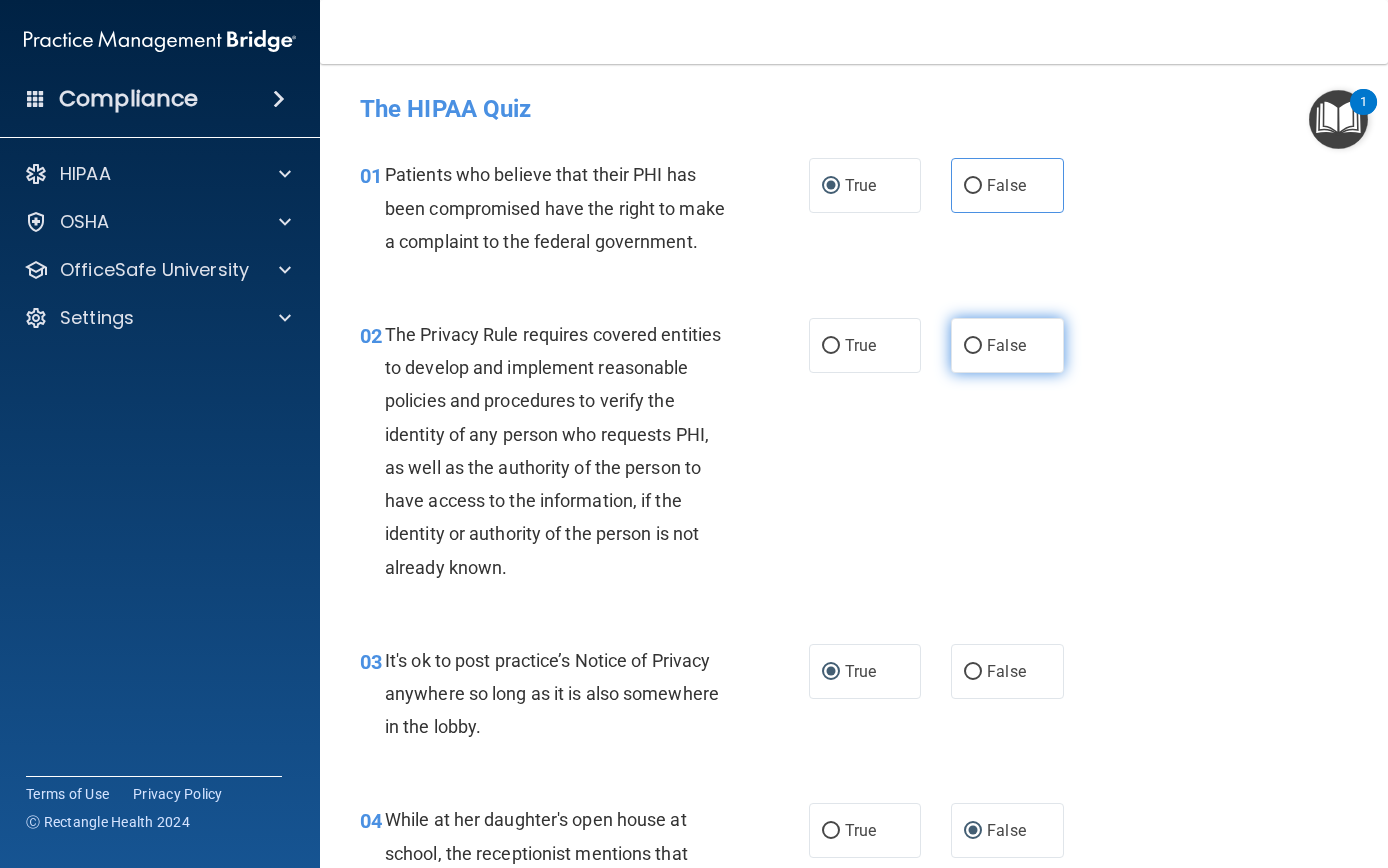 click on "False" at bounding box center [973, 346] 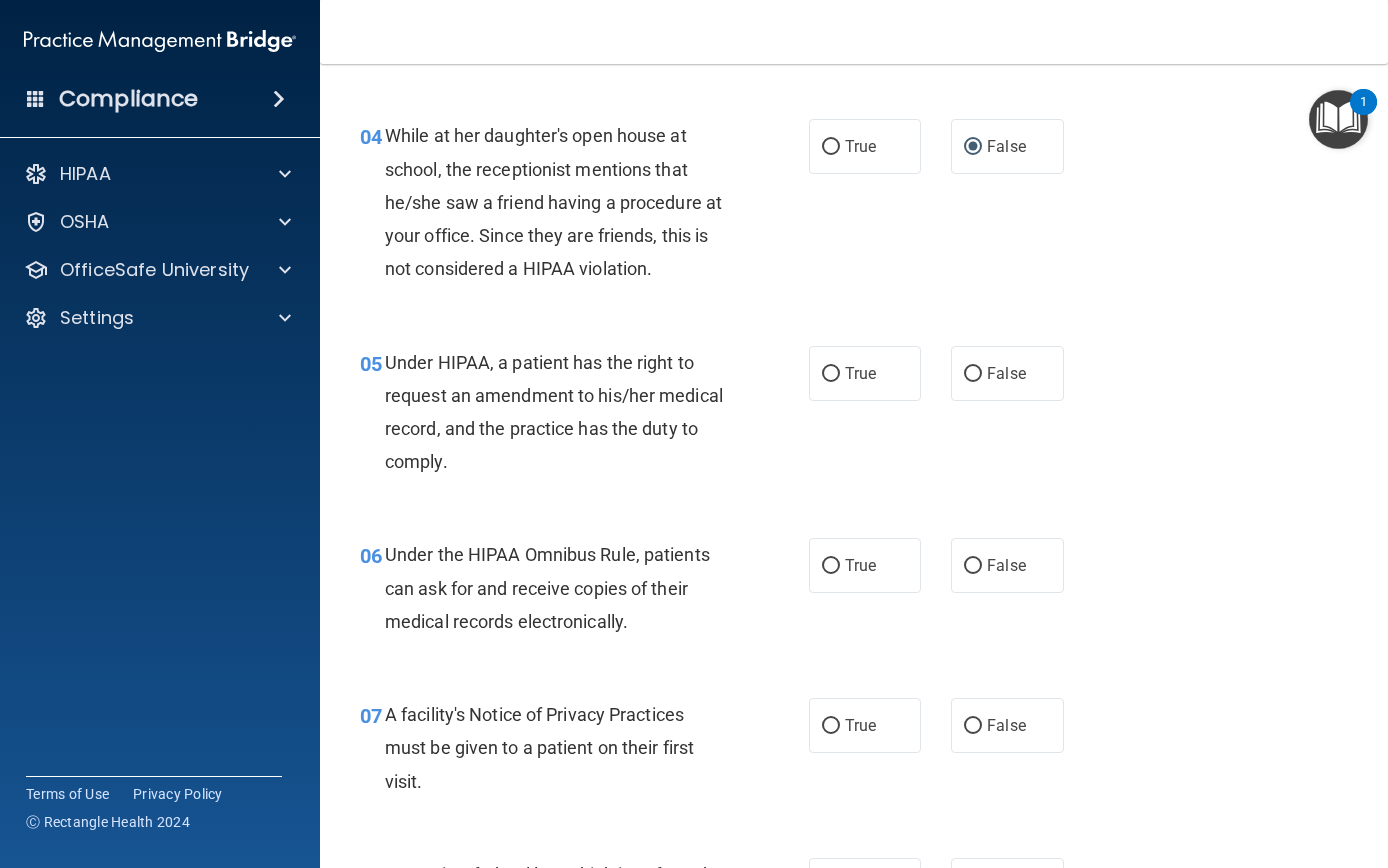 scroll, scrollTop: 684, scrollLeft: 0, axis: vertical 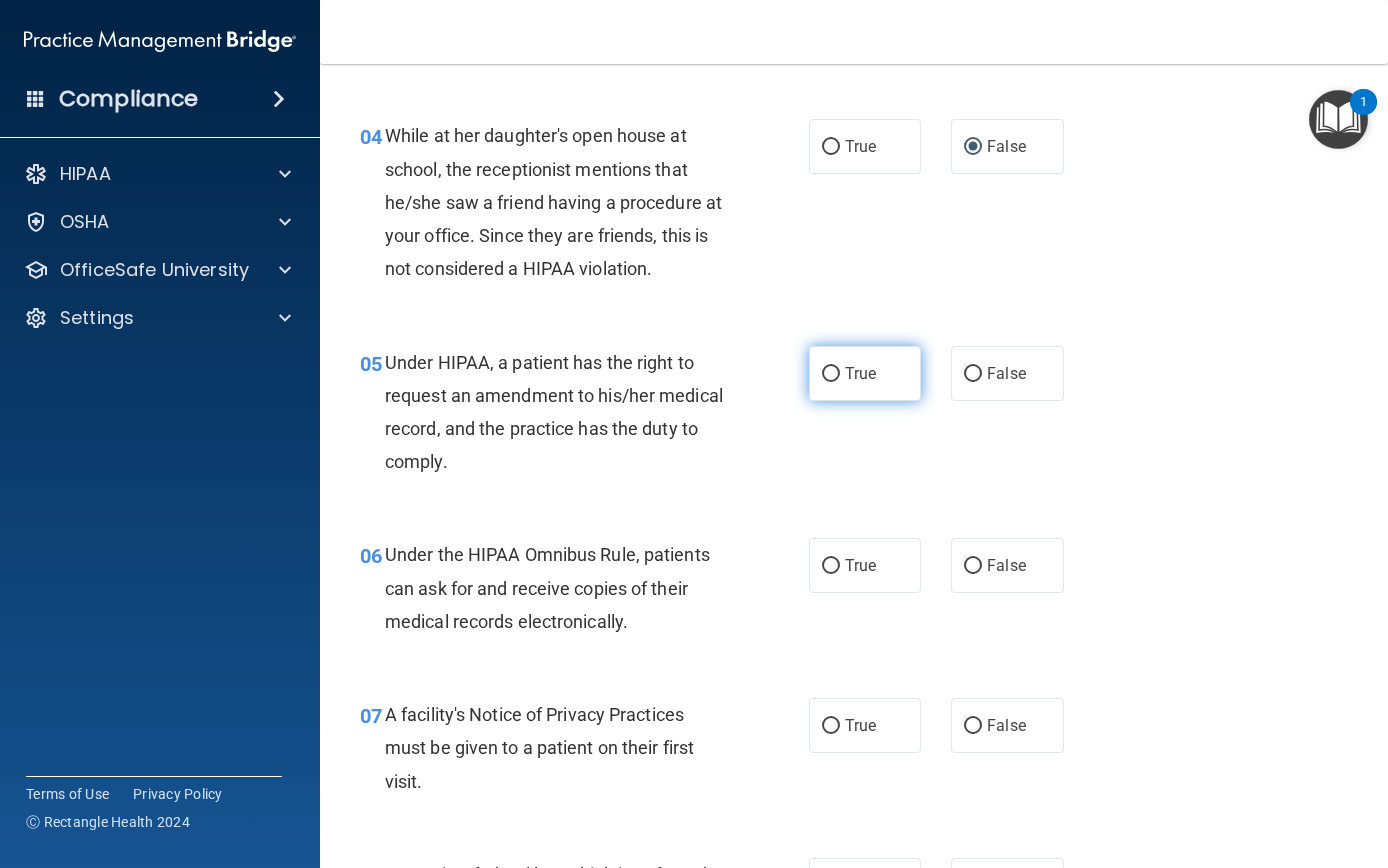 click on "True" at bounding box center (831, 374) 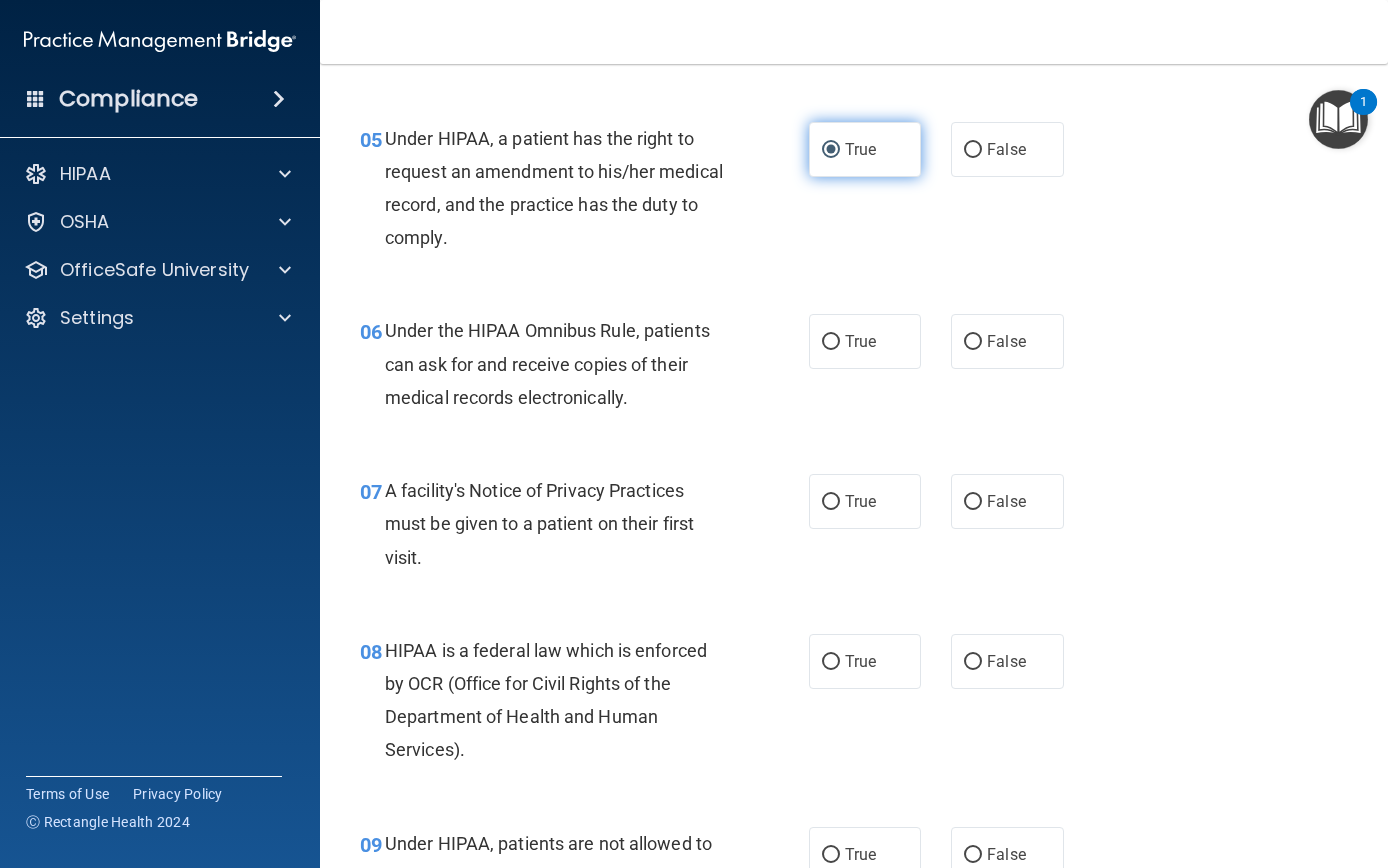 scroll, scrollTop: 916, scrollLeft: 0, axis: vertical 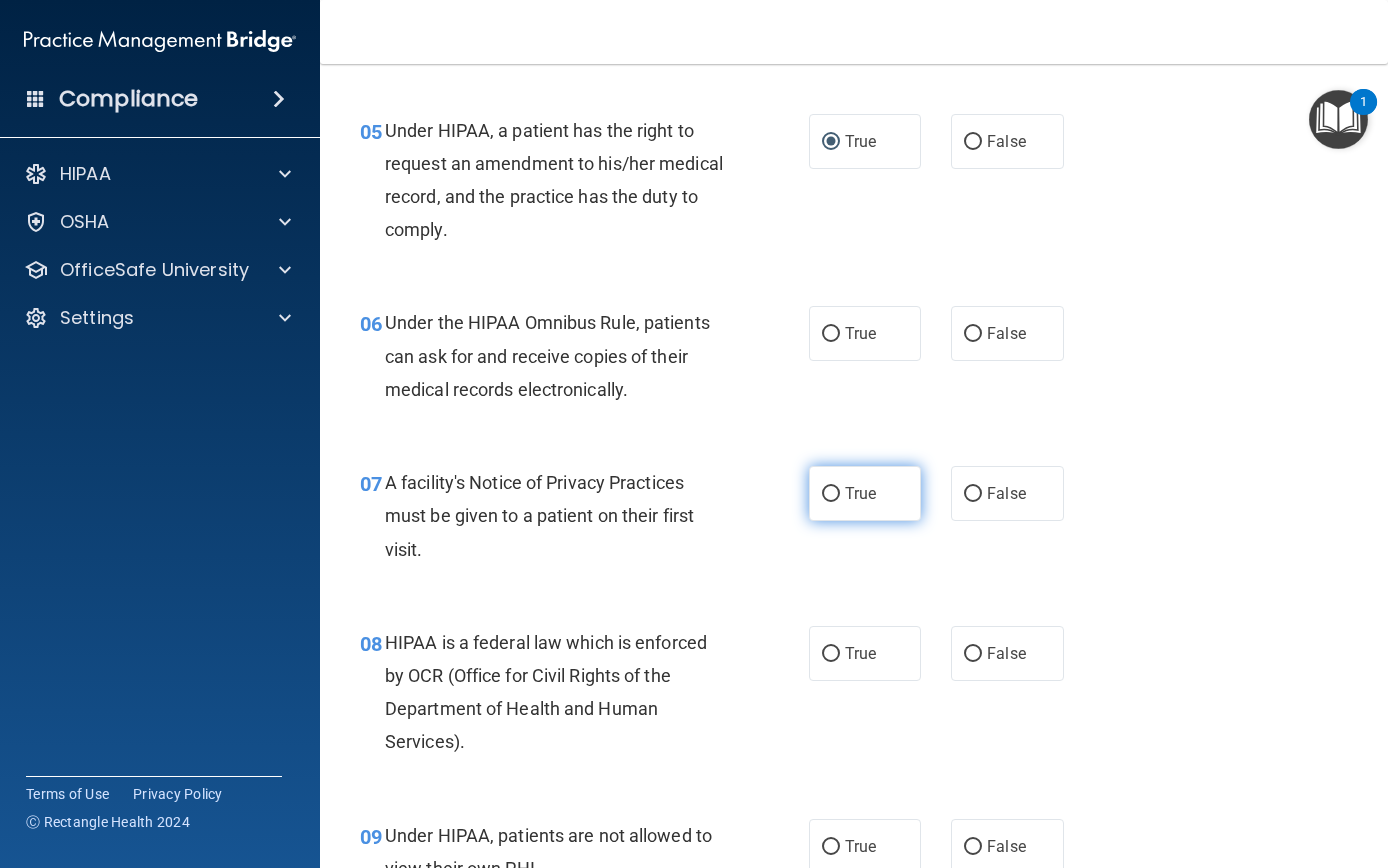click on "True" at bounding box center [831, 494] 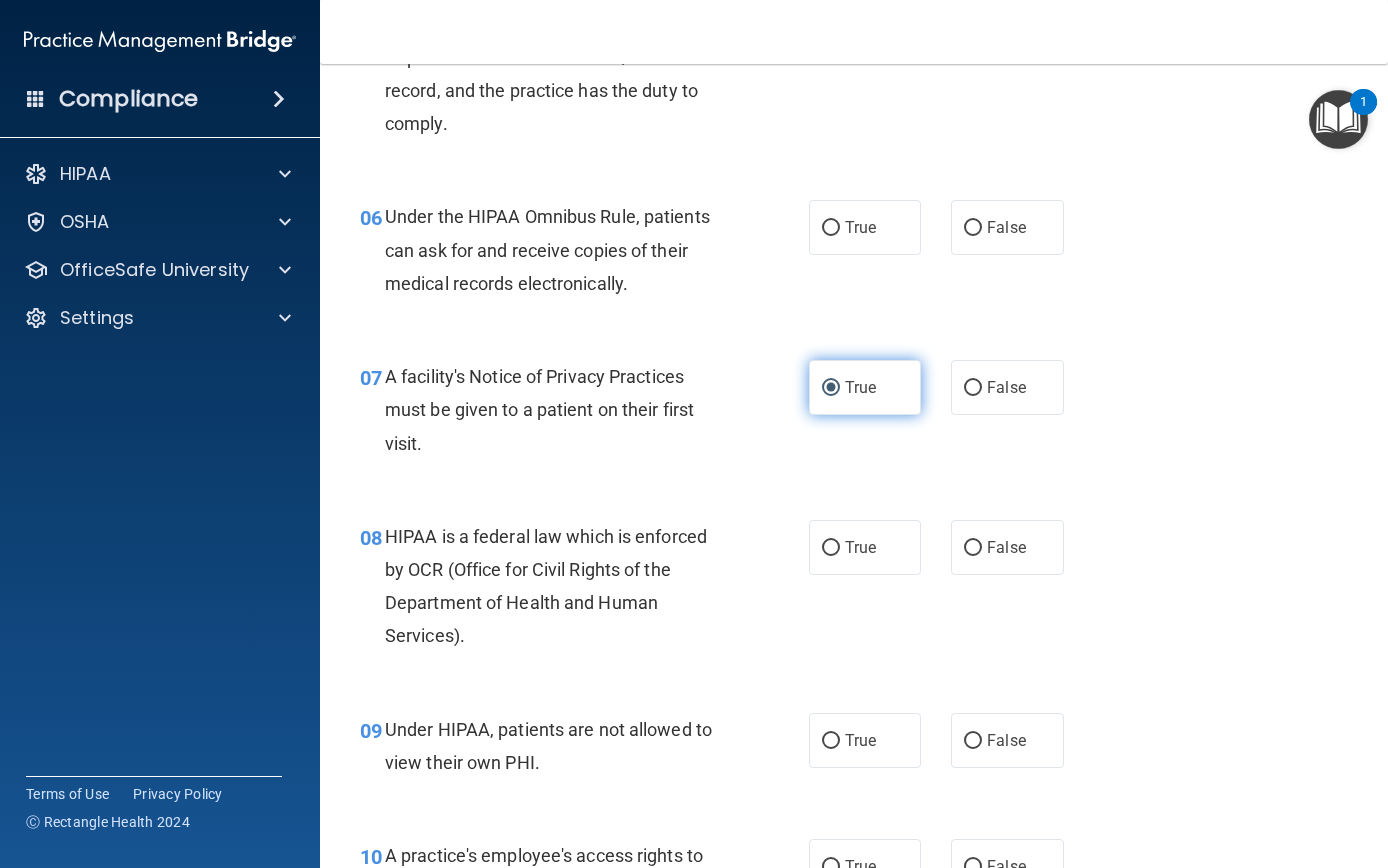 scroll, scrollTop: 1024, scrollLeft: 0, axis: vertical 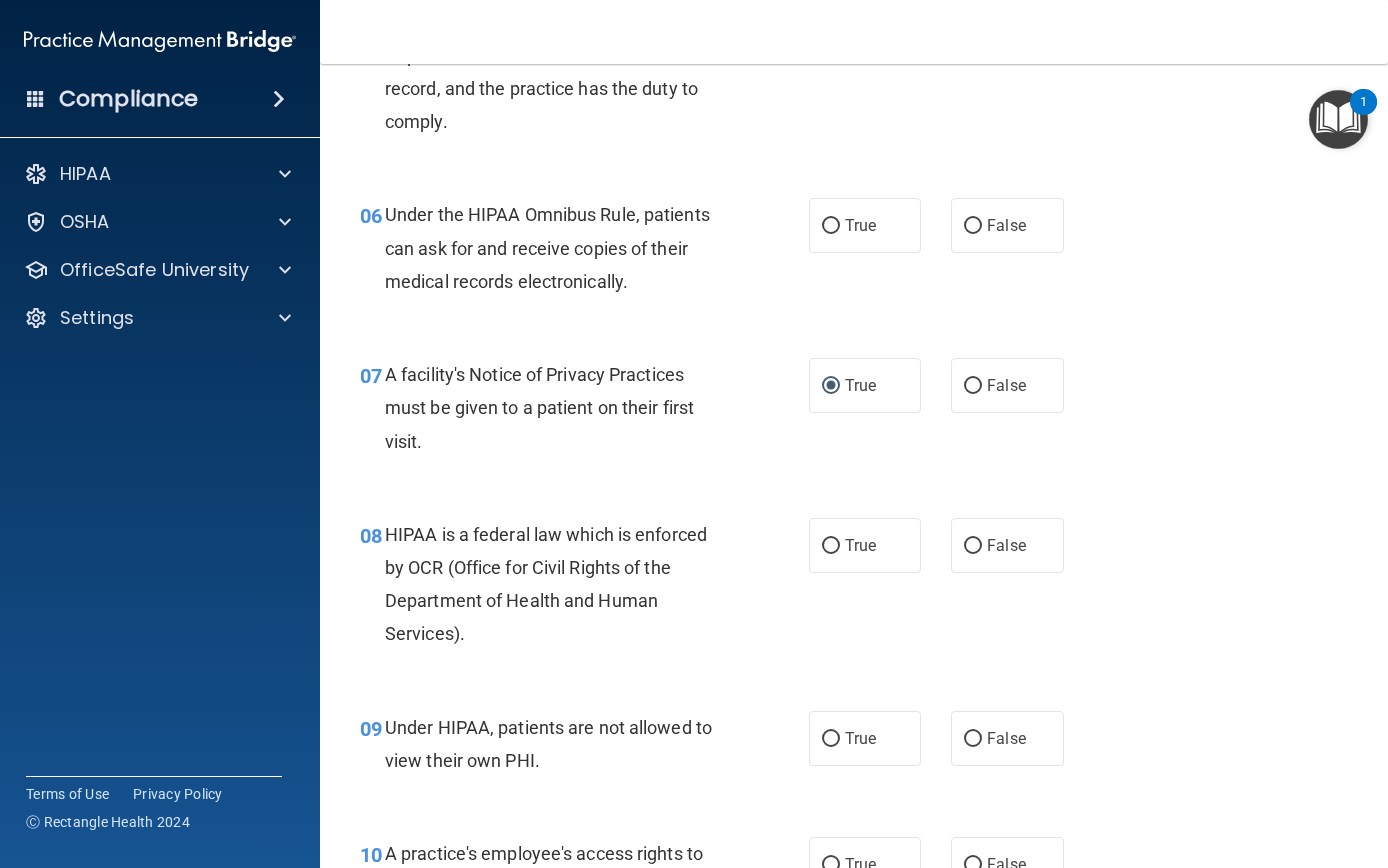 click on "08       HIPAA is a federal law which is enforced by OCR (Office for Civil Rights of the Department of Health and Human Services).                 True           False" at bounding box center (854, 589) 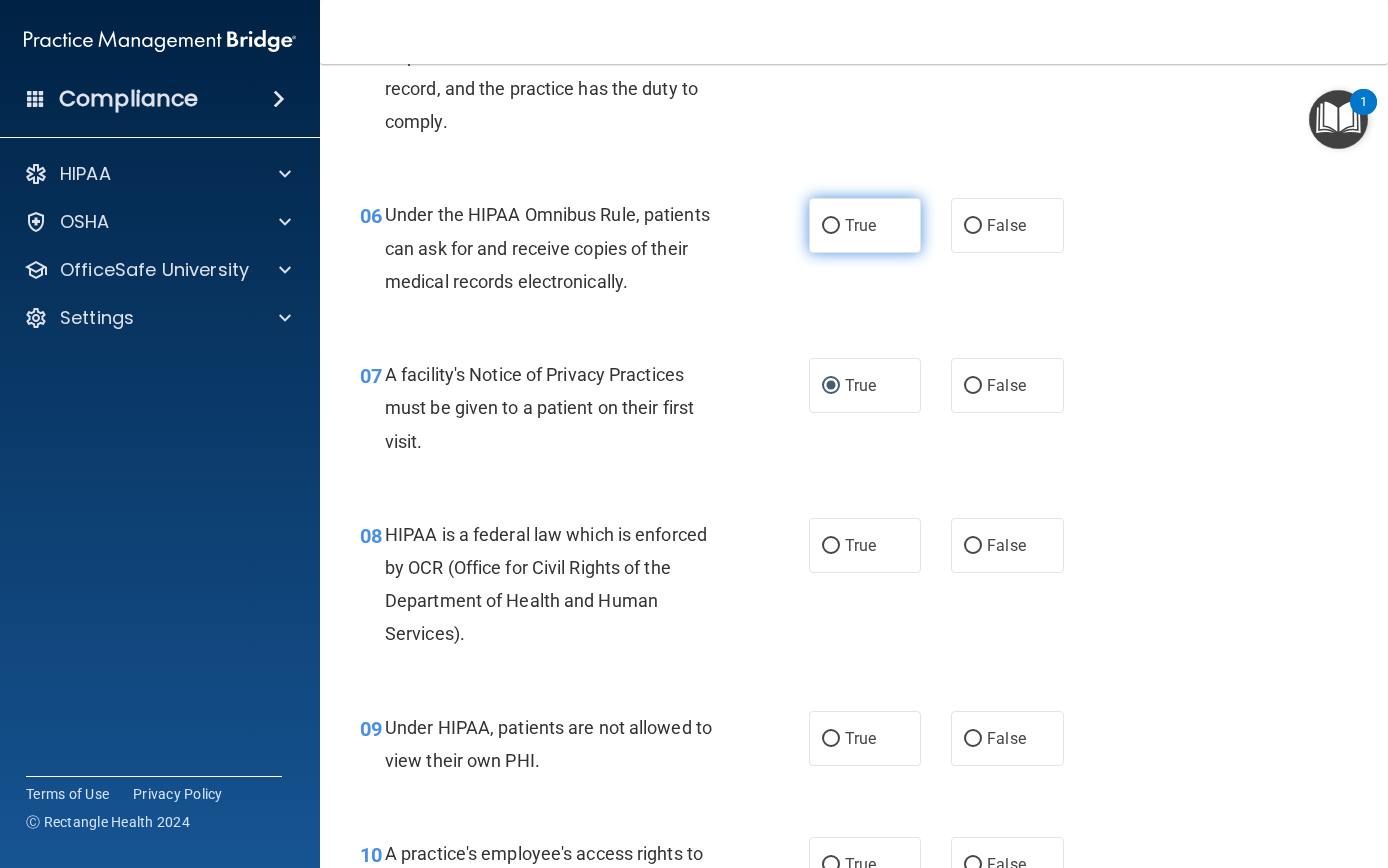 click on "True" at bounding box center [831, 226] 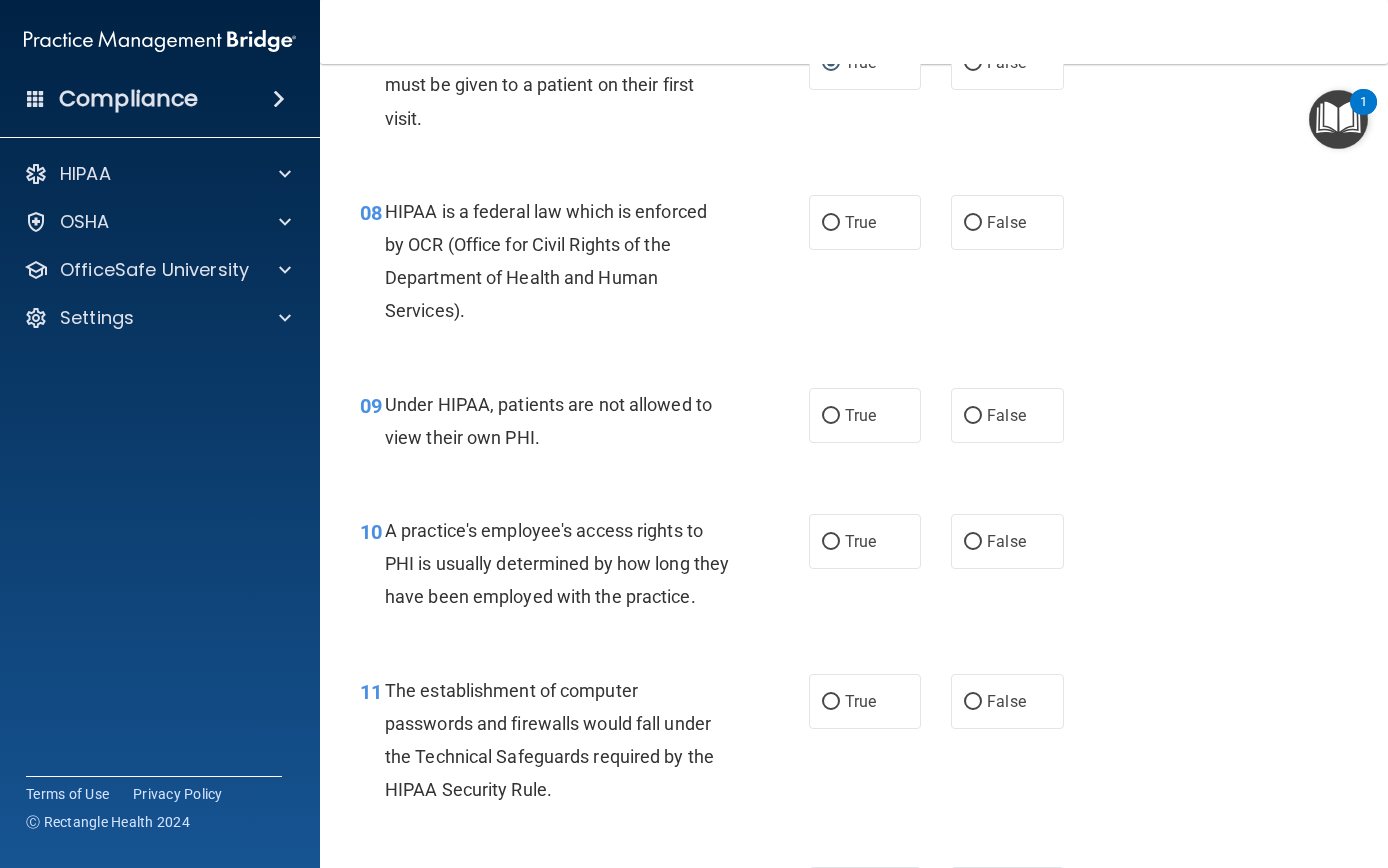 scroll, scrollTop: 1348, scrollLeft: 0, axis: vertical 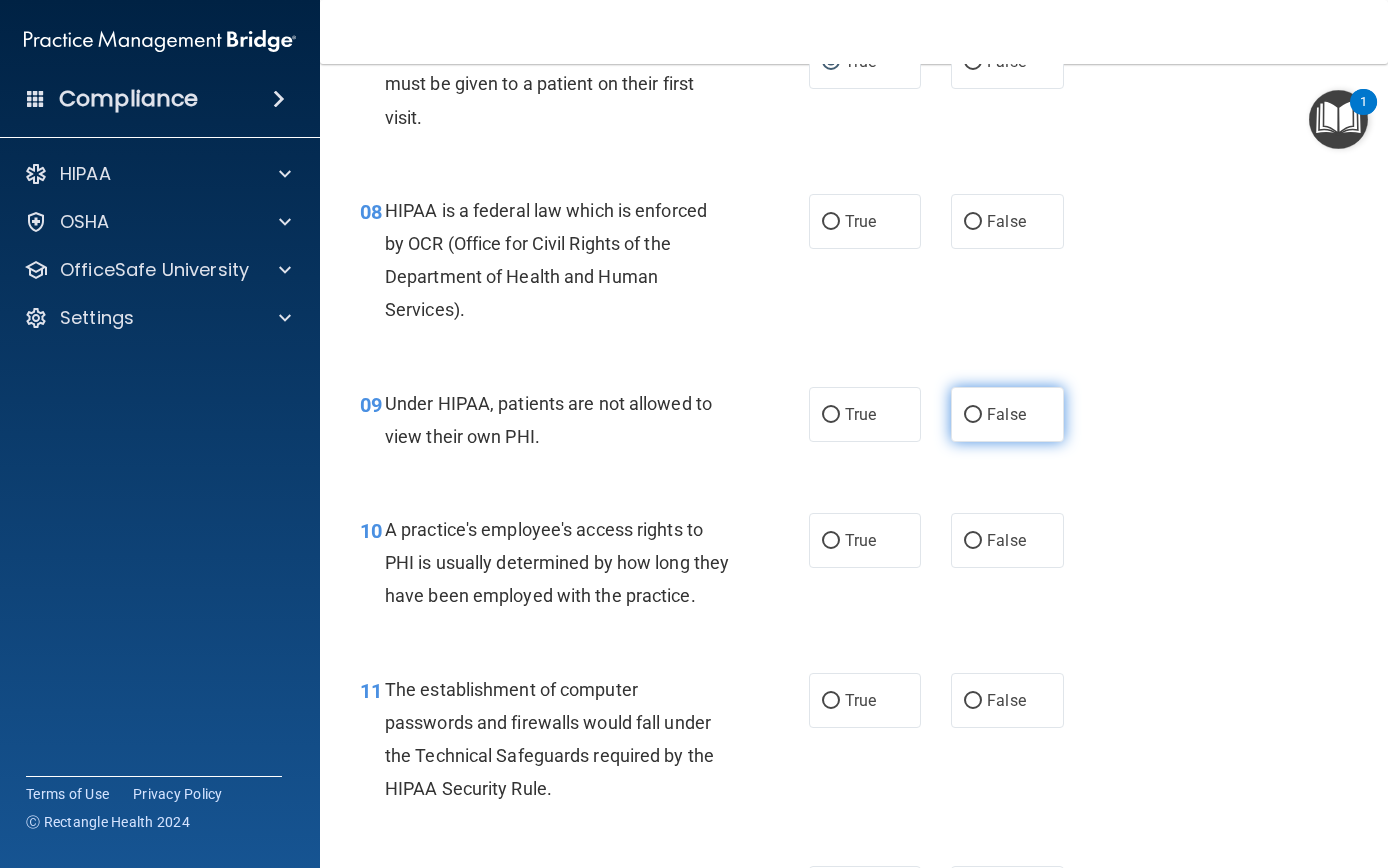click on "False" at bounding box center [973, 415] 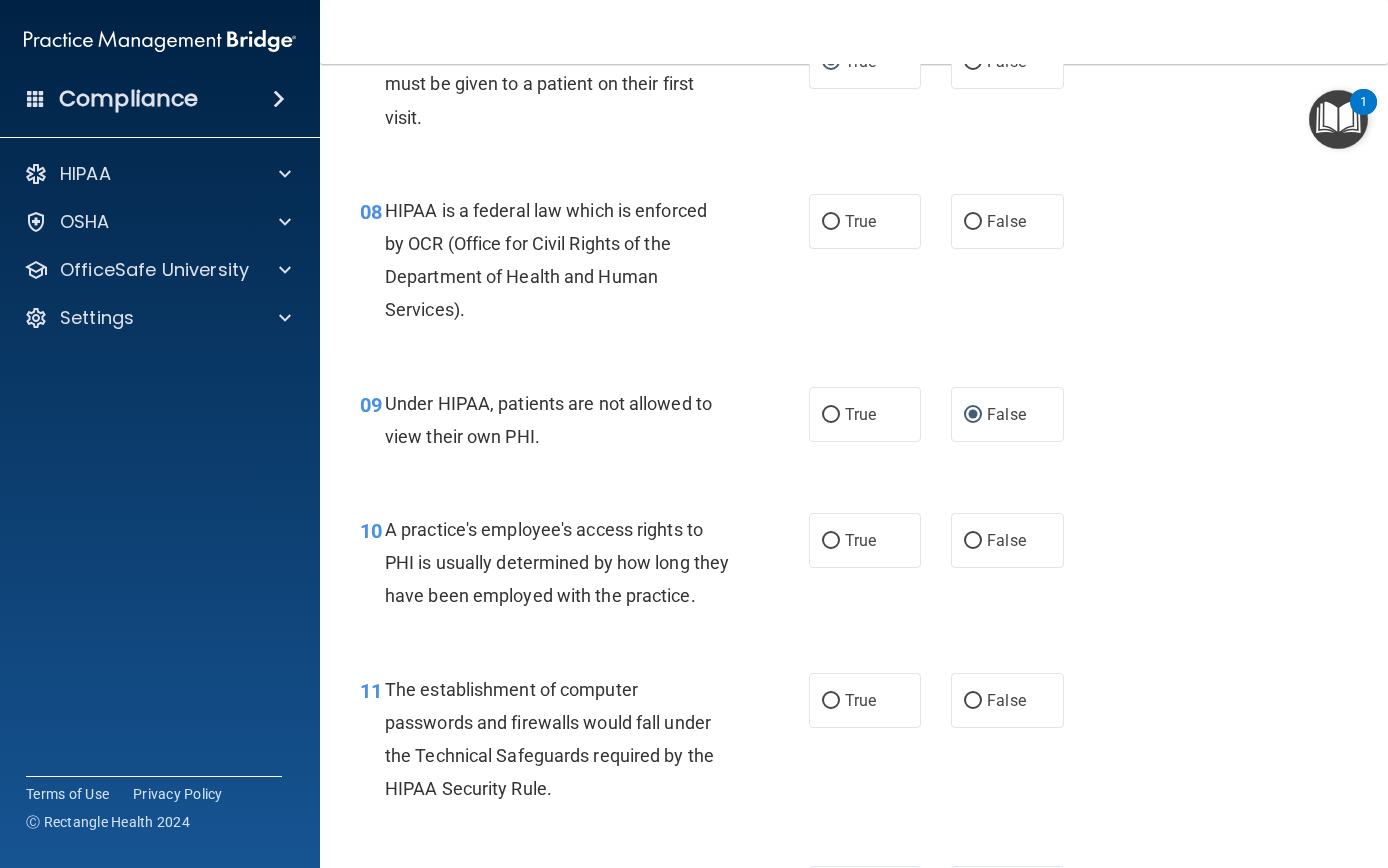 click on "A practice's employee's access rights to PHI is usually determined by how long they have been employed with the practice." at bounding box center (564, 563) 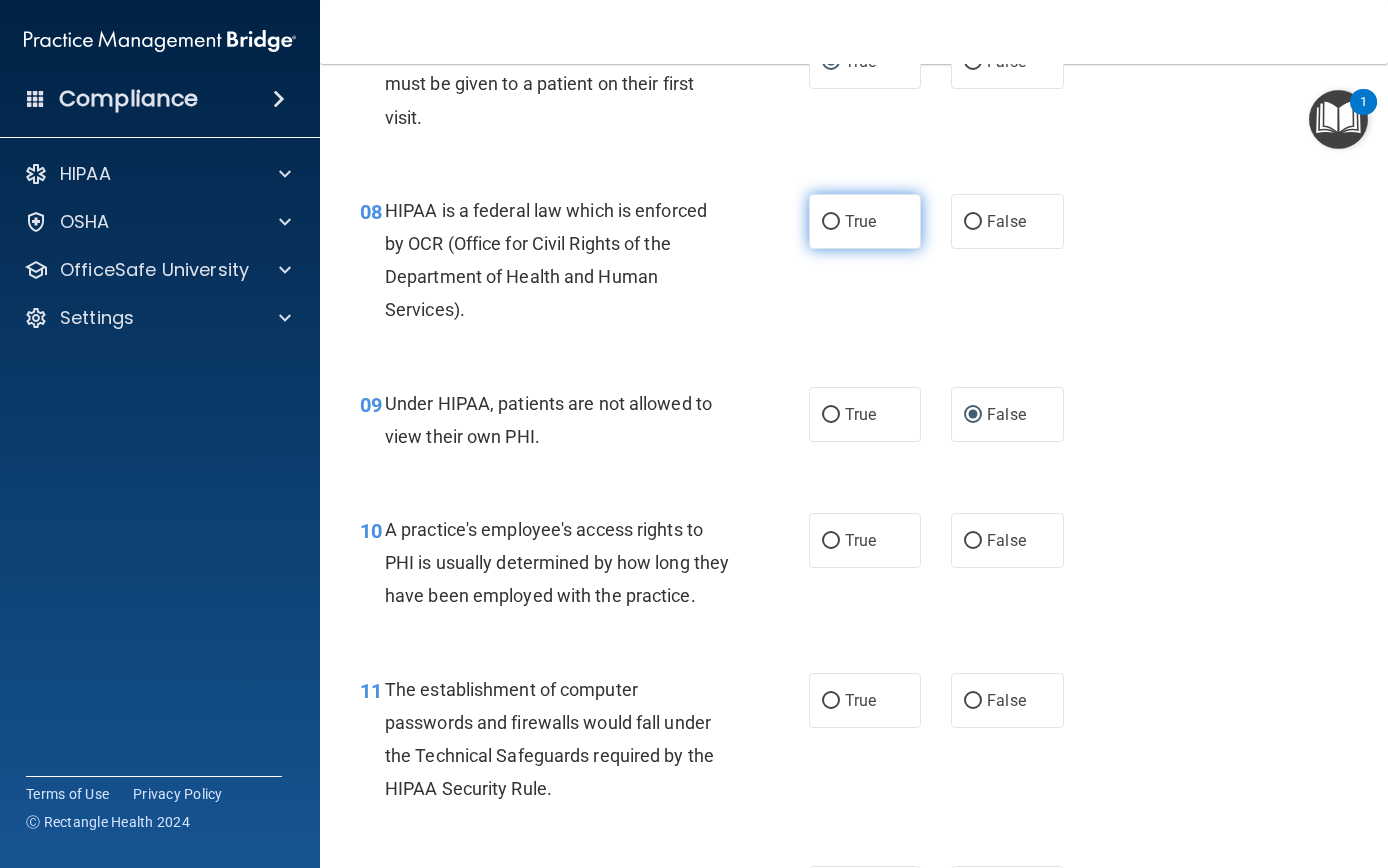 click on "True" at bounding box center [860, 221] 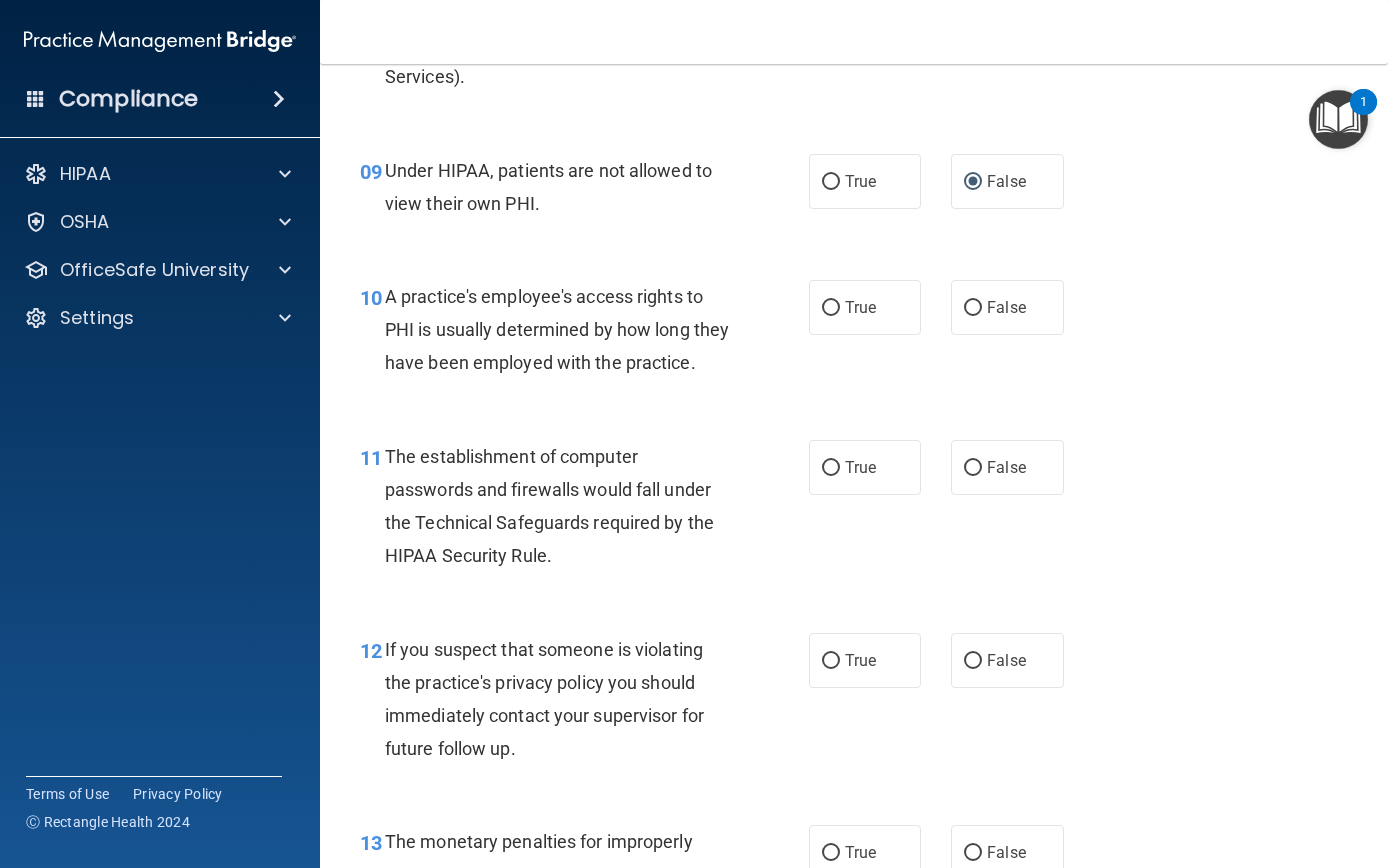 scroll, scrollTop: 1582, scrollLeft: 0, axis: vertical 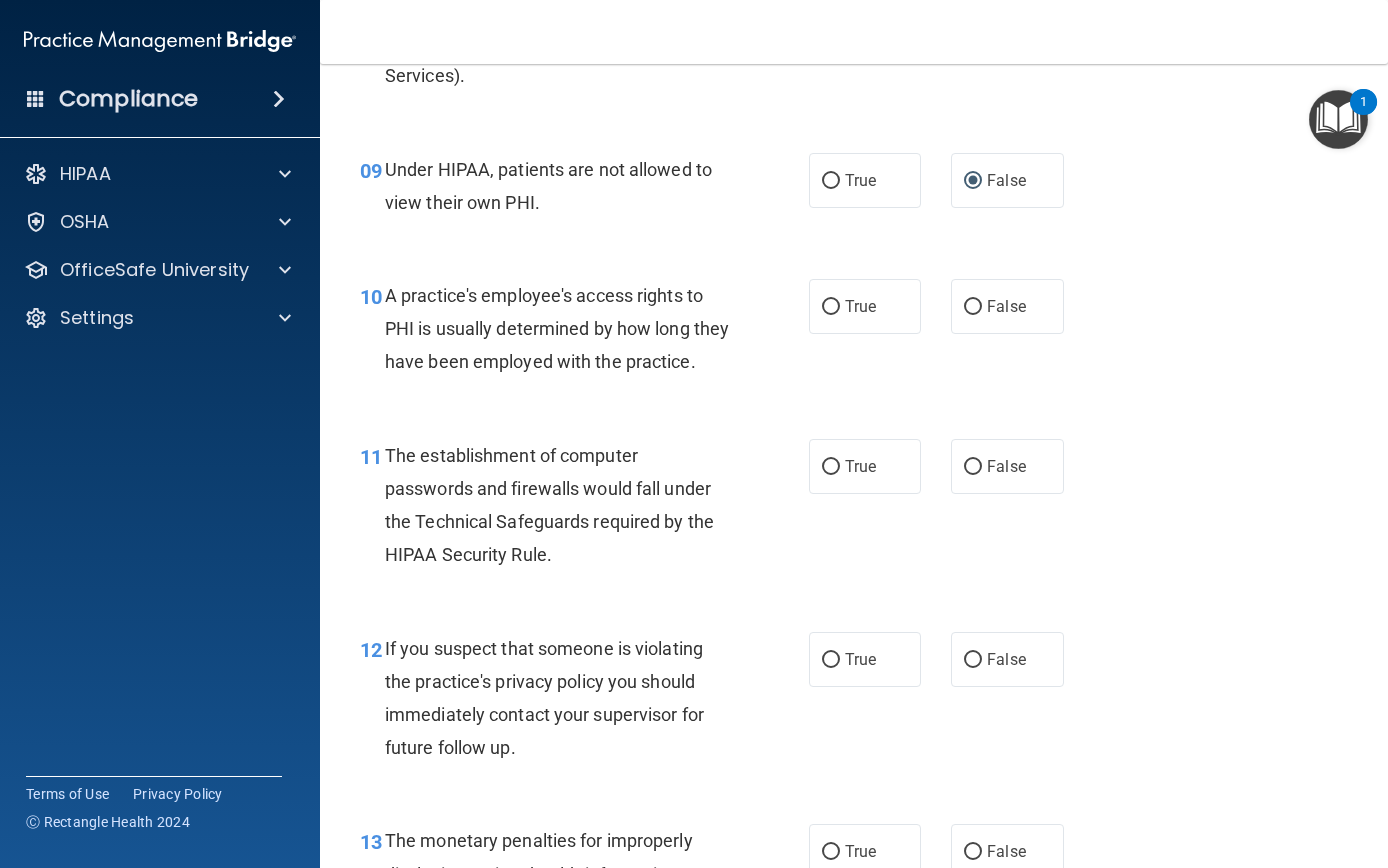 click on "The establishment of computer passwords and firewalls would fall under the Technical Safeguards required by the HIPAA Security Rule." at bounding box center (549, 505) 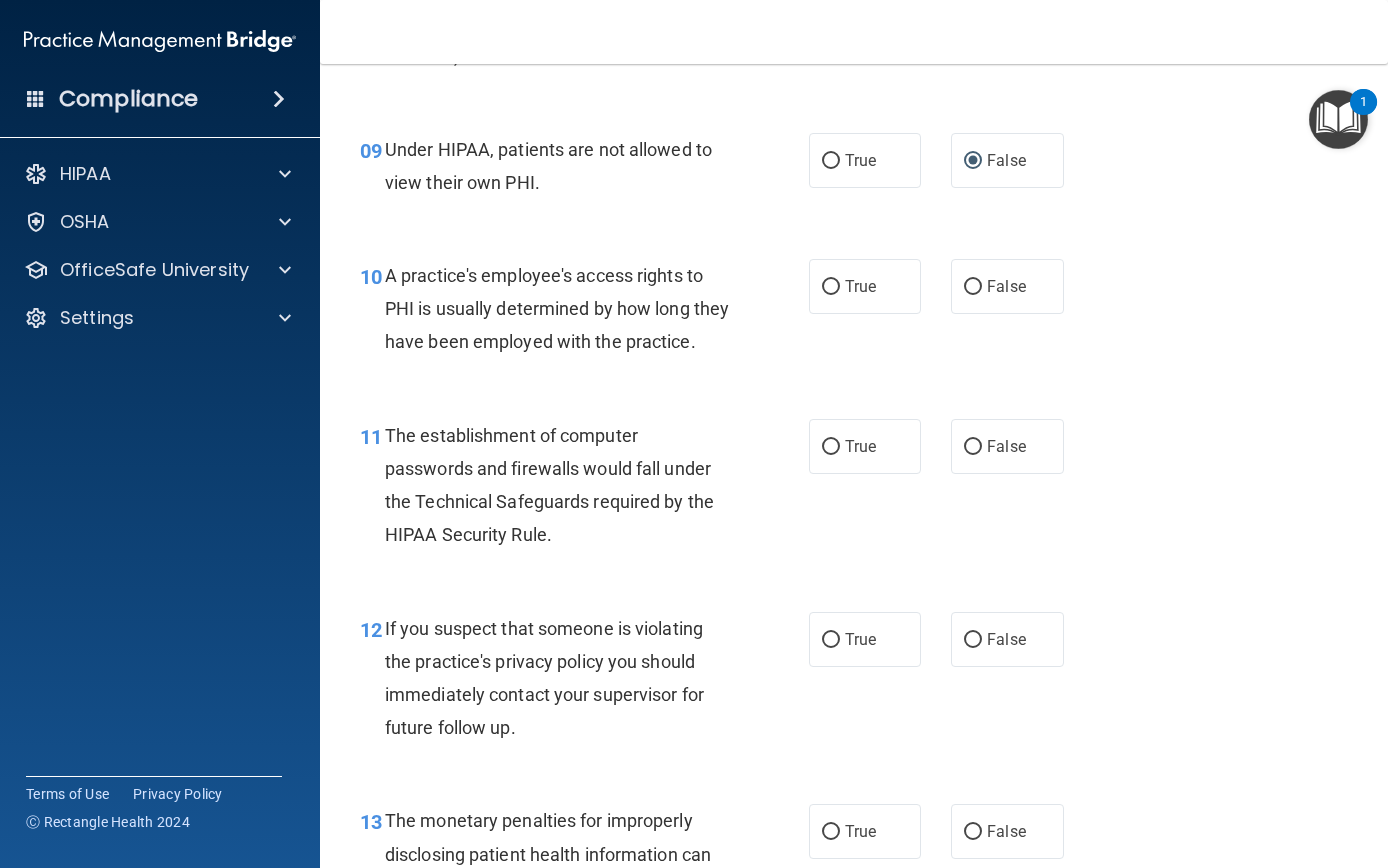 scroll, scrollTop: 1609, scrollLeft: 0, axis: vertical 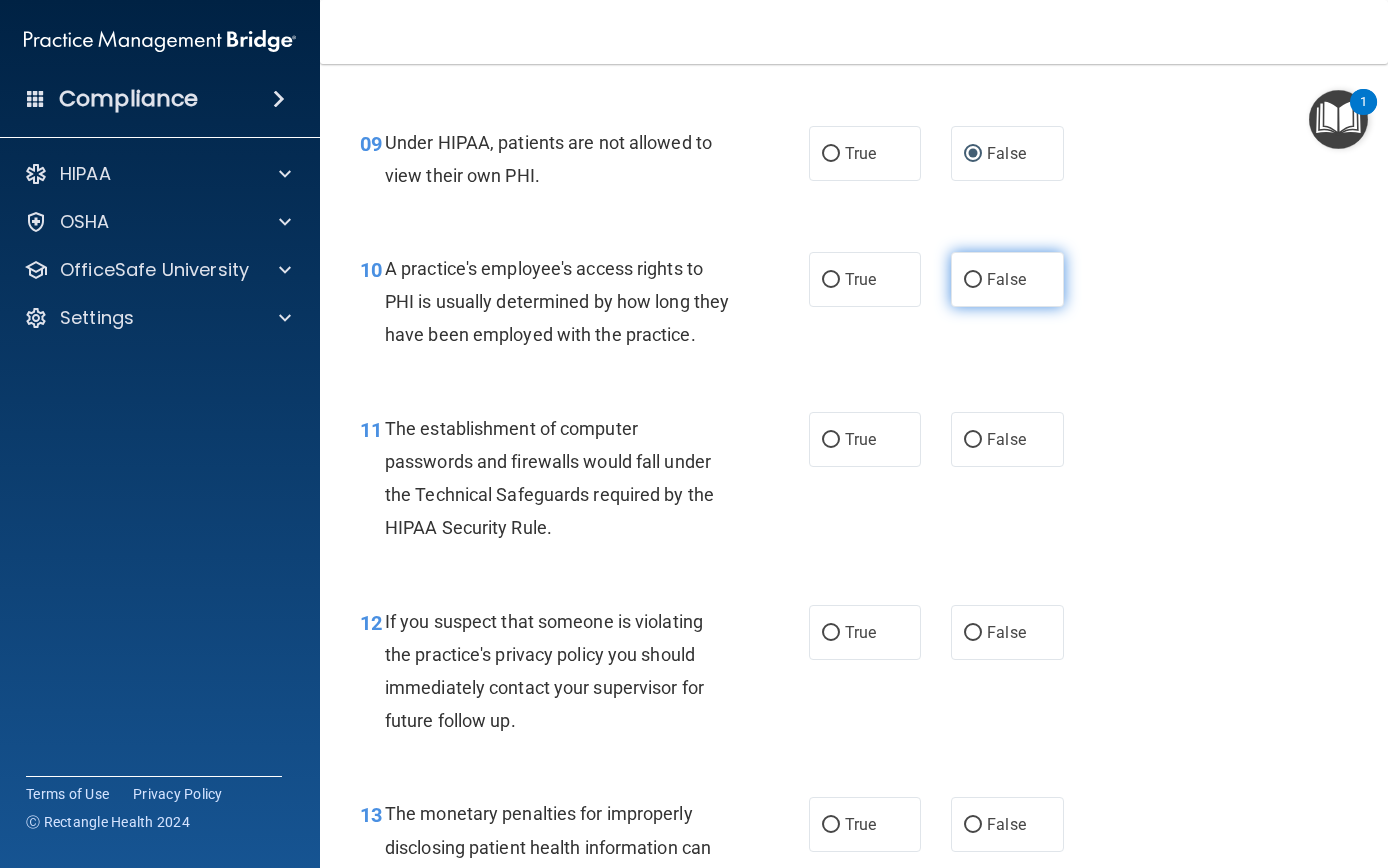 click on "False" at bounding box center (973, 280) 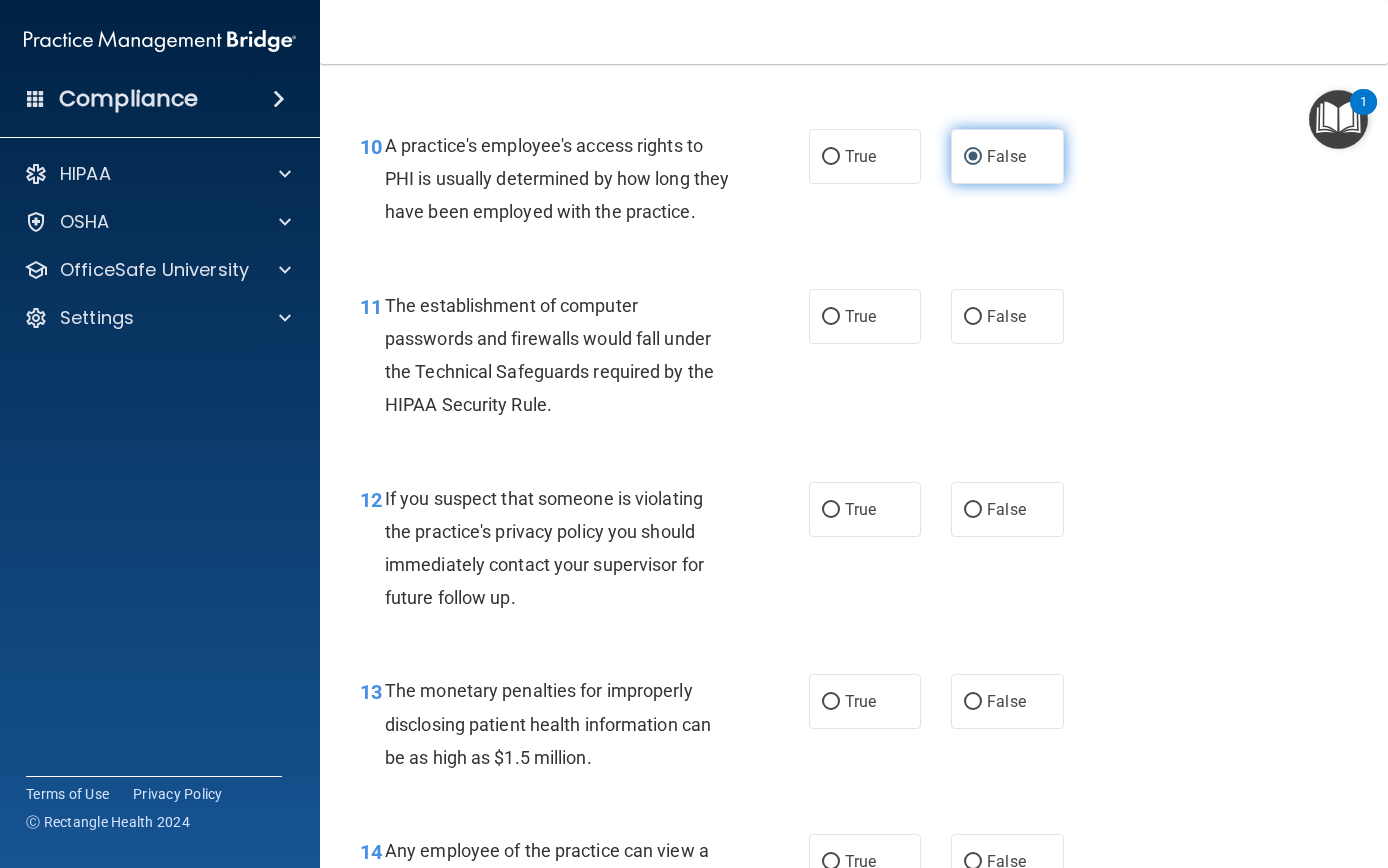 scroll, scrollTop: 1743, scrollLeft: 0, axis: vertical 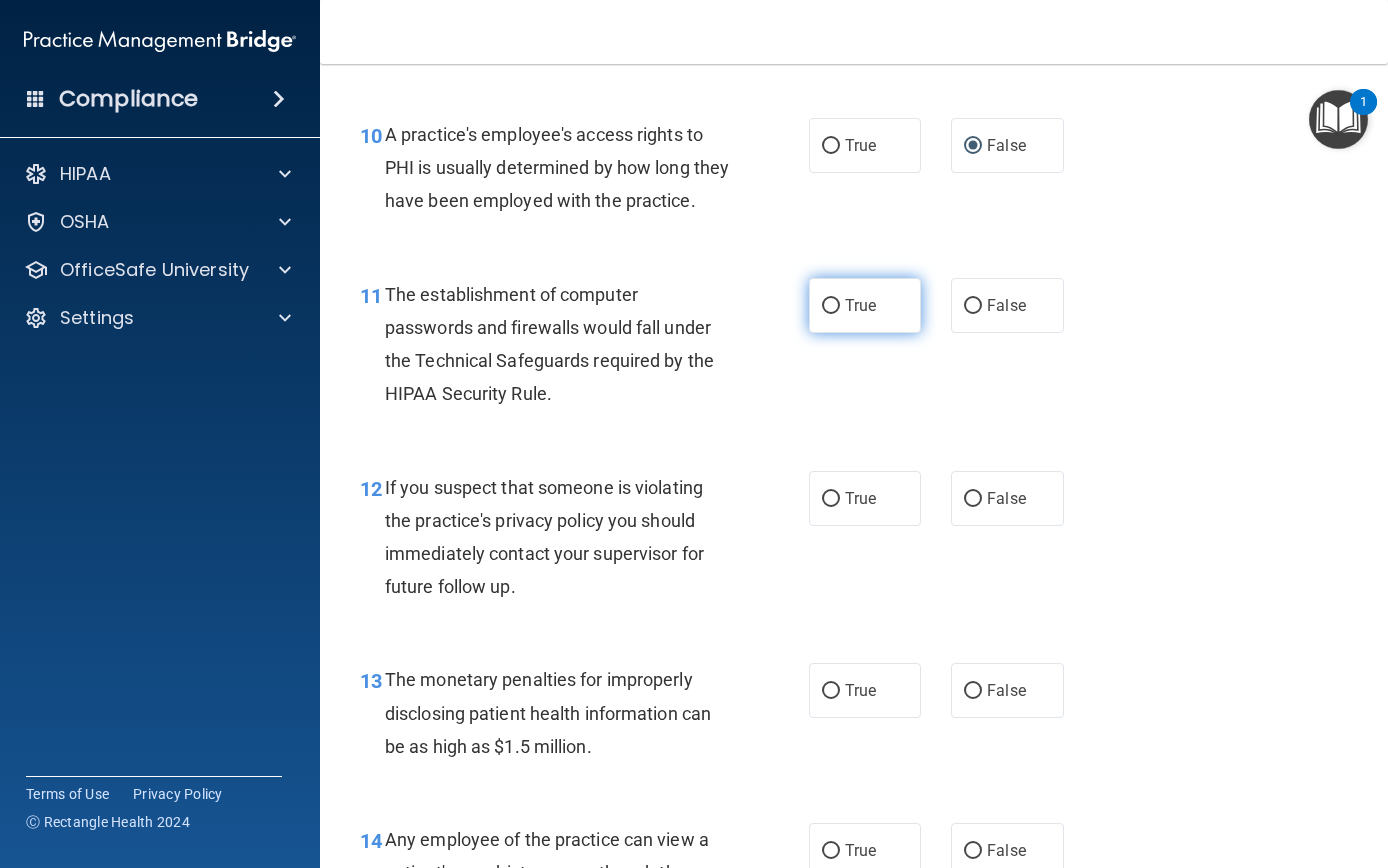 click on "True" at bounding box center [831, 306] 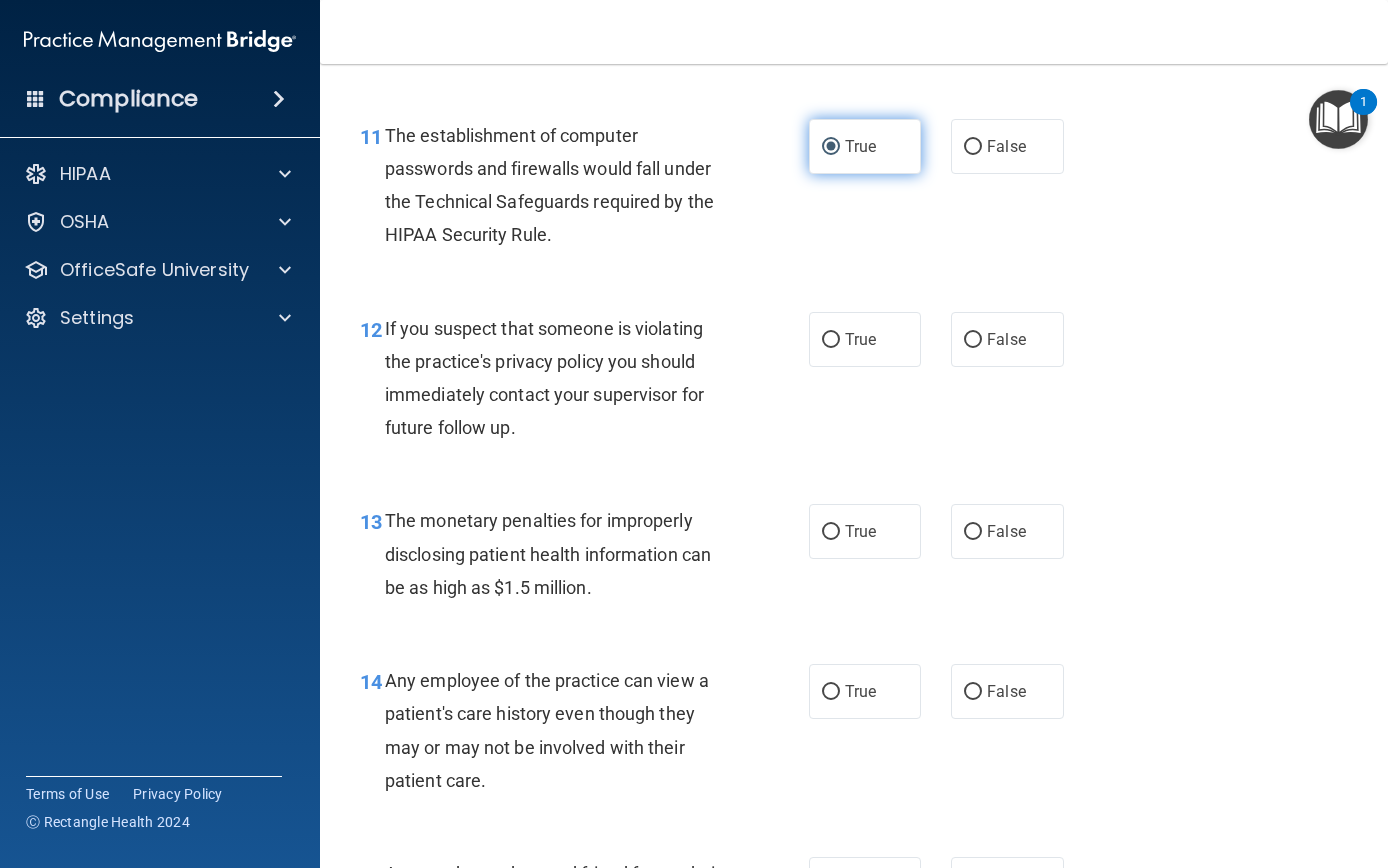 scroll, scrollTop: 1915, scrollLeft: 0, axis: vertical 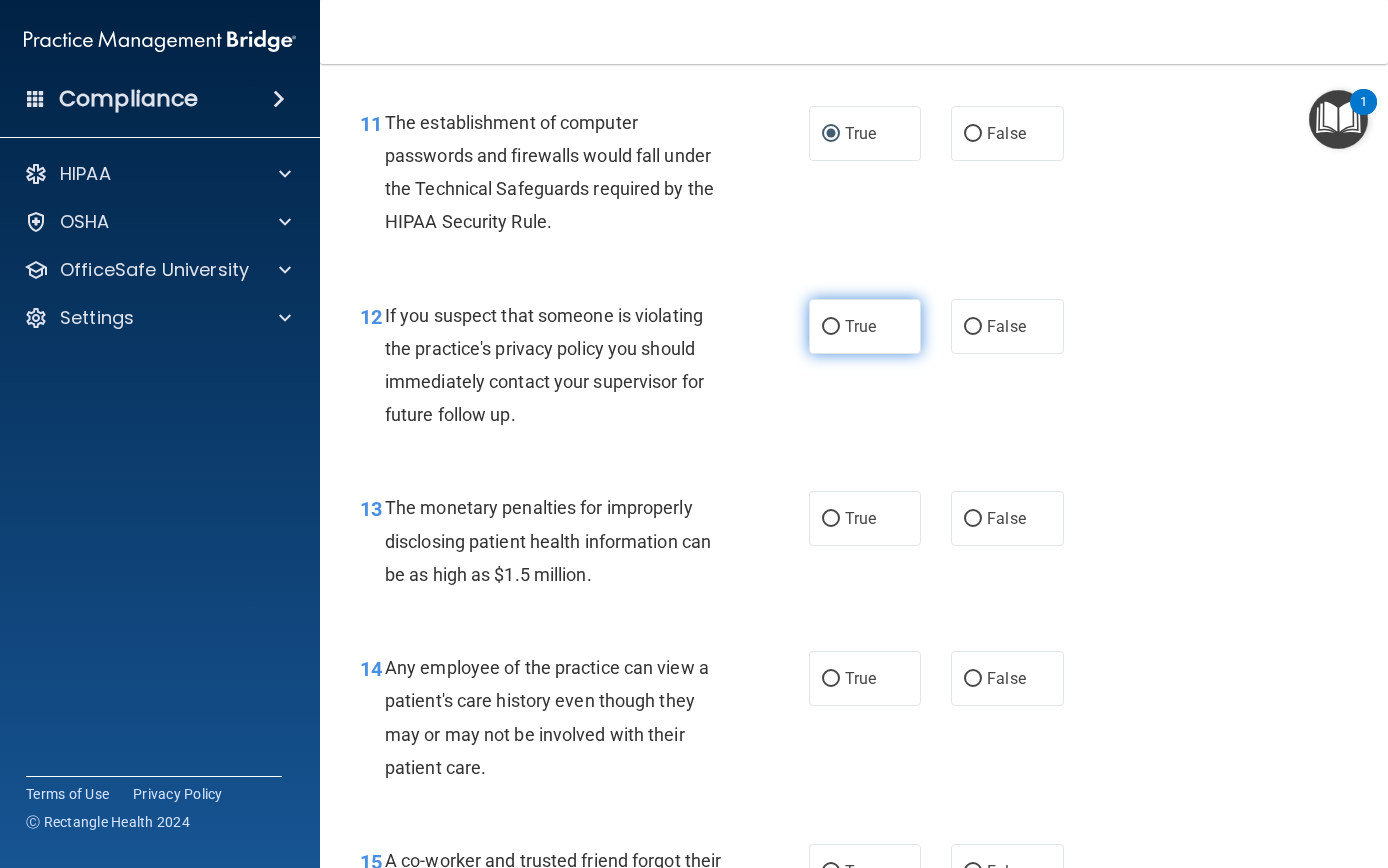 click on "True" at bounding box center [831, 327] 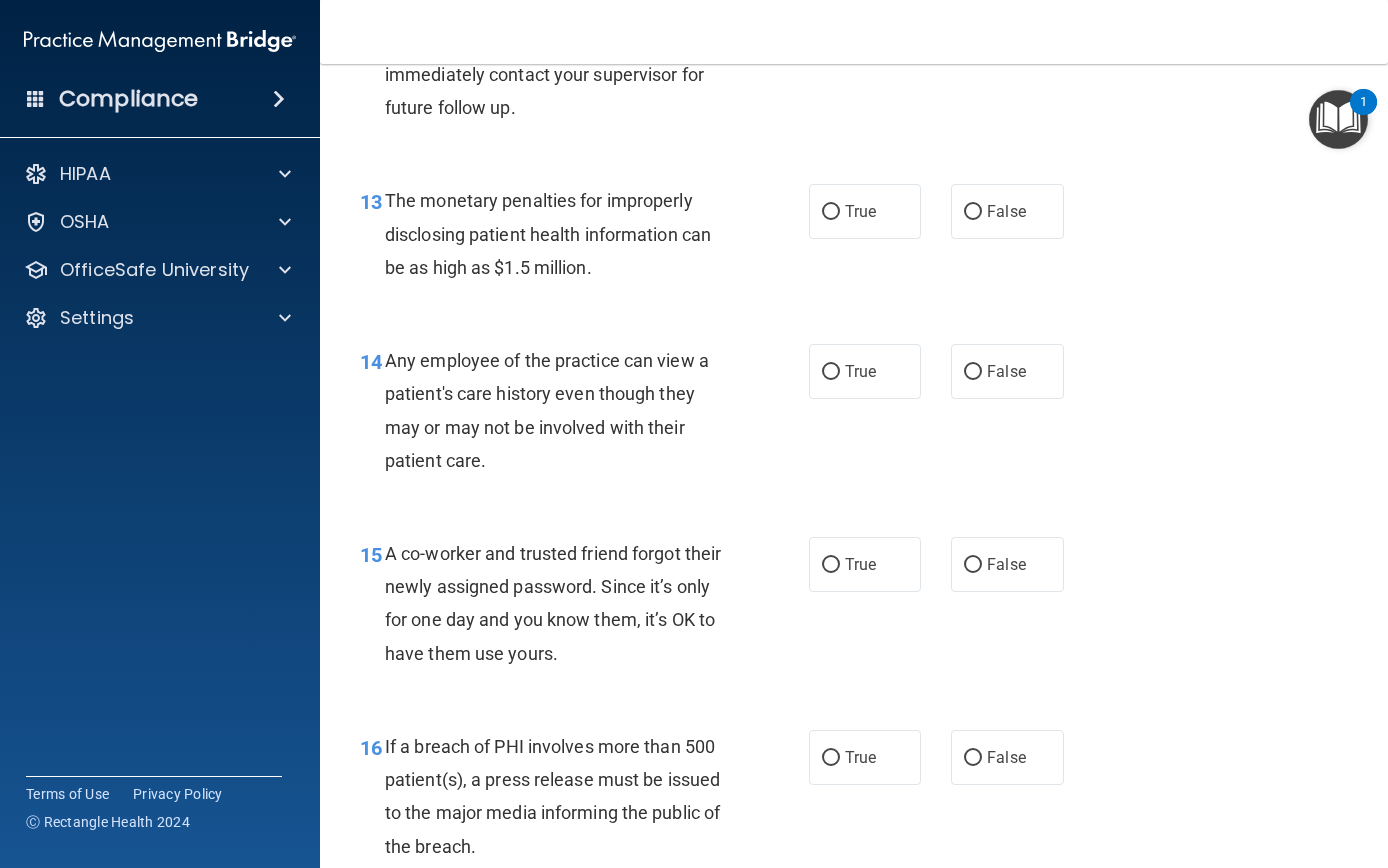 scroll, scrollTop: 2225, scrollLeft: 0, axis: vertical 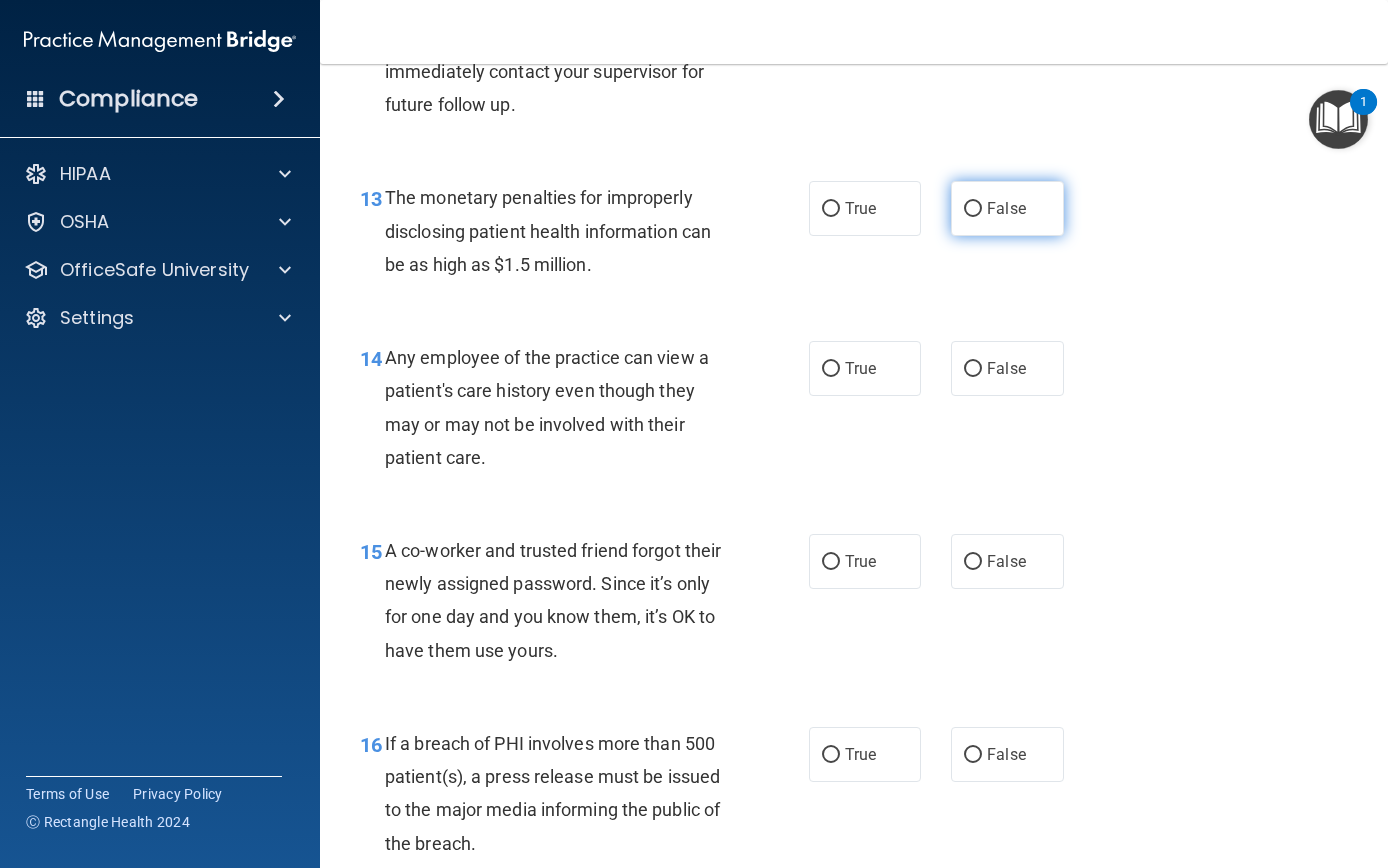 click on "False" at bounding box center [973, 209] 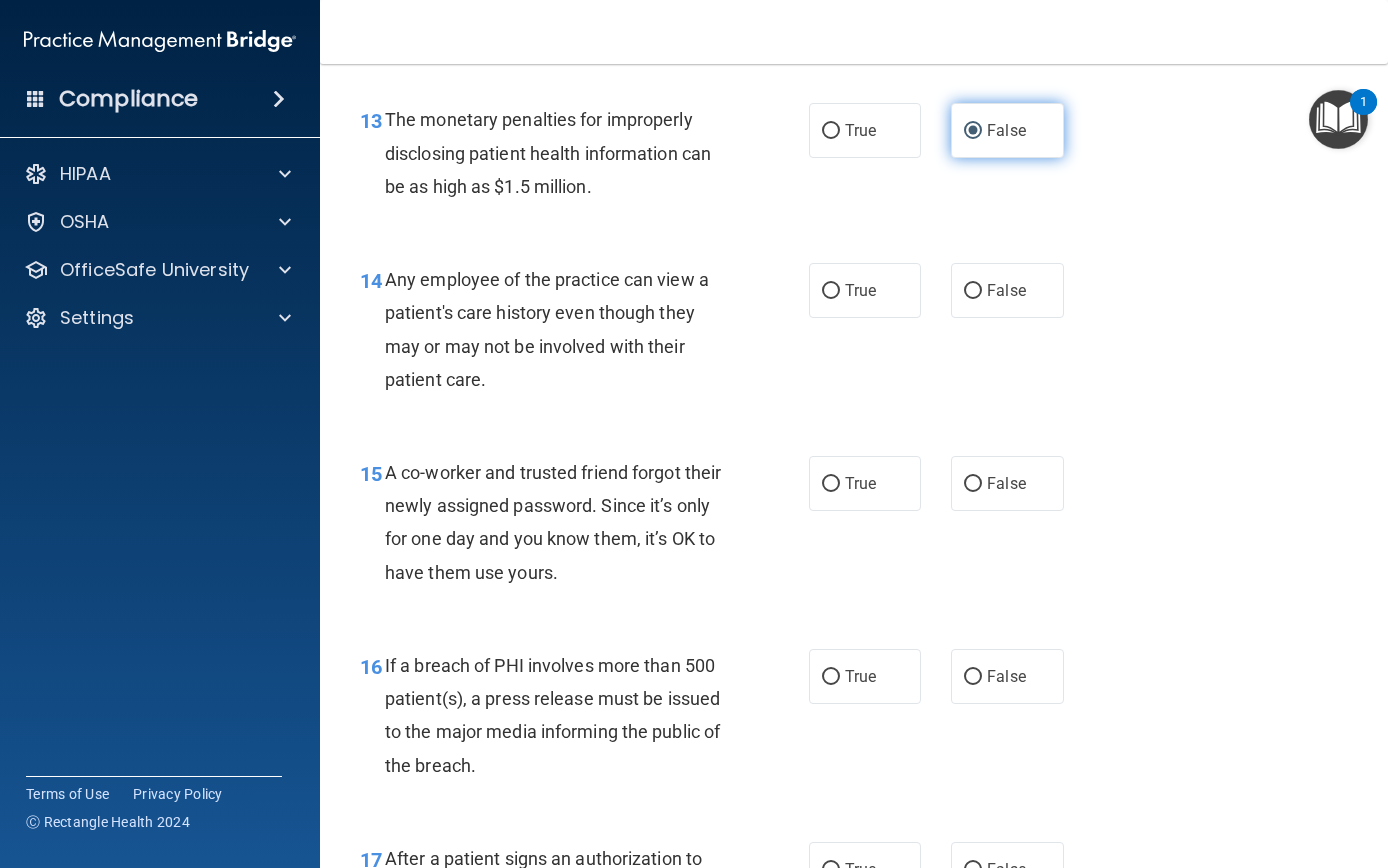scroll, scrollTop: 2312, scrollLeft: 0, axis: vertical 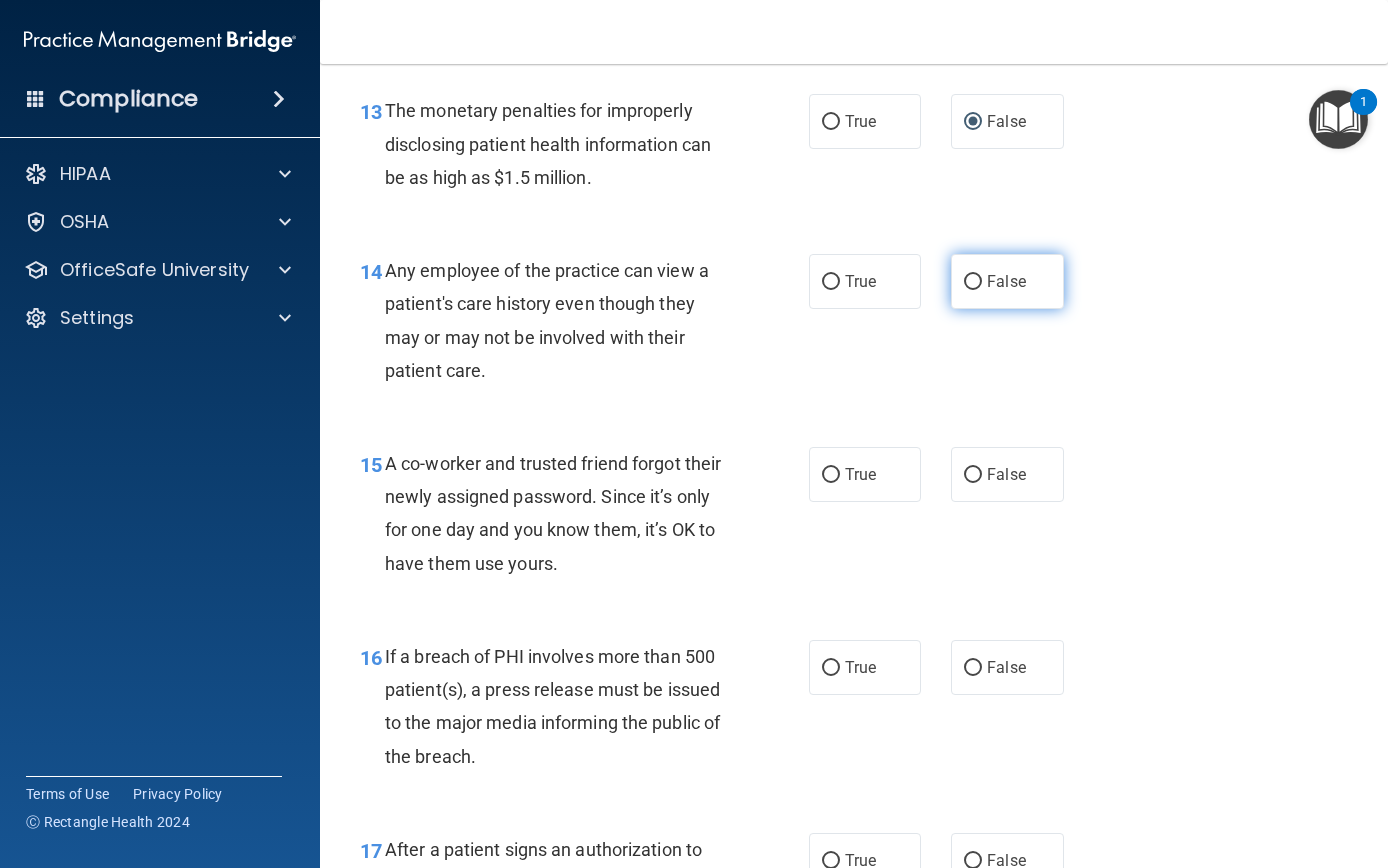 click on "False" at bounding box center [1007, 281] 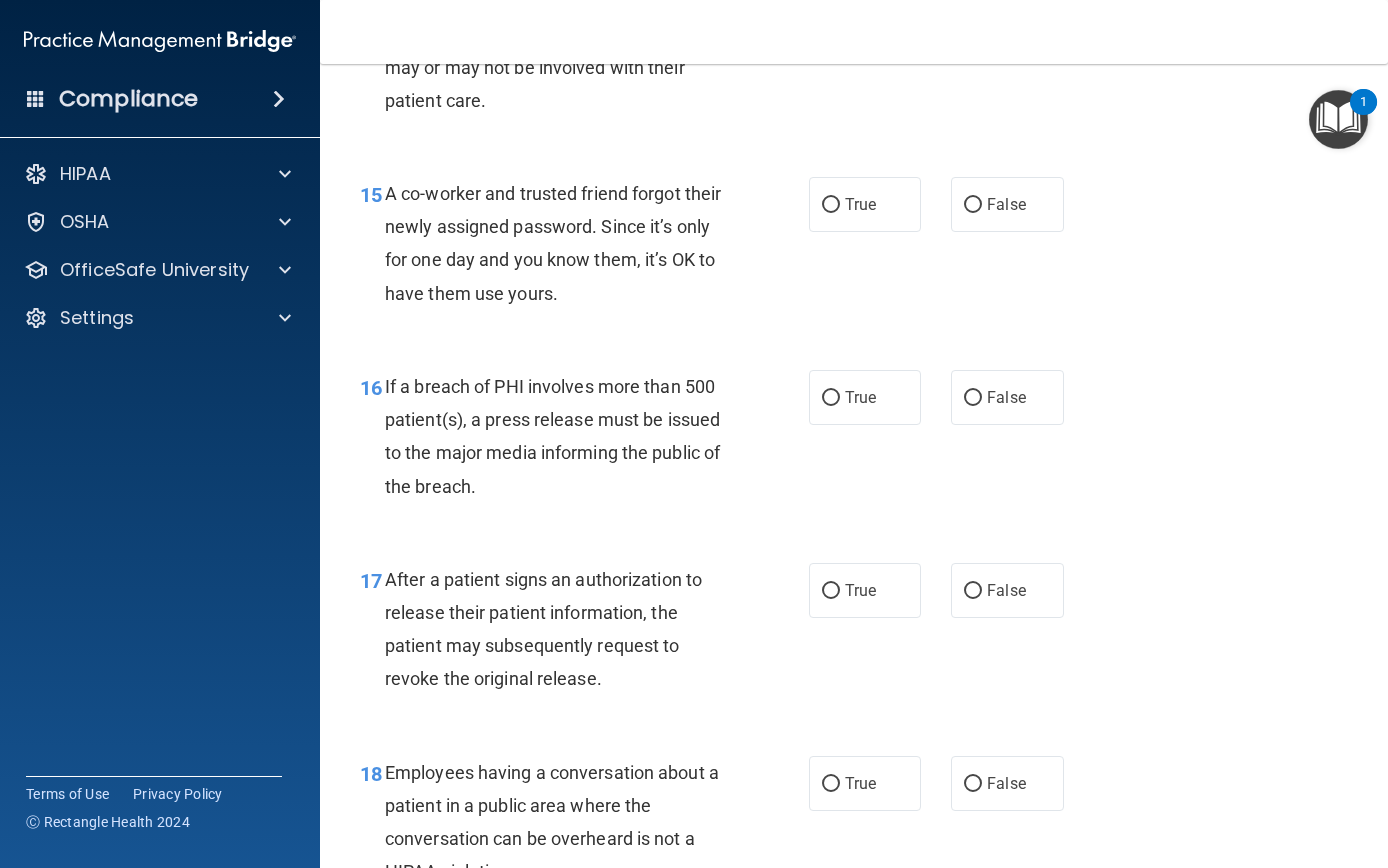 scroll, scrollTop: 2585, scrollLeft: 0, axis: vertical 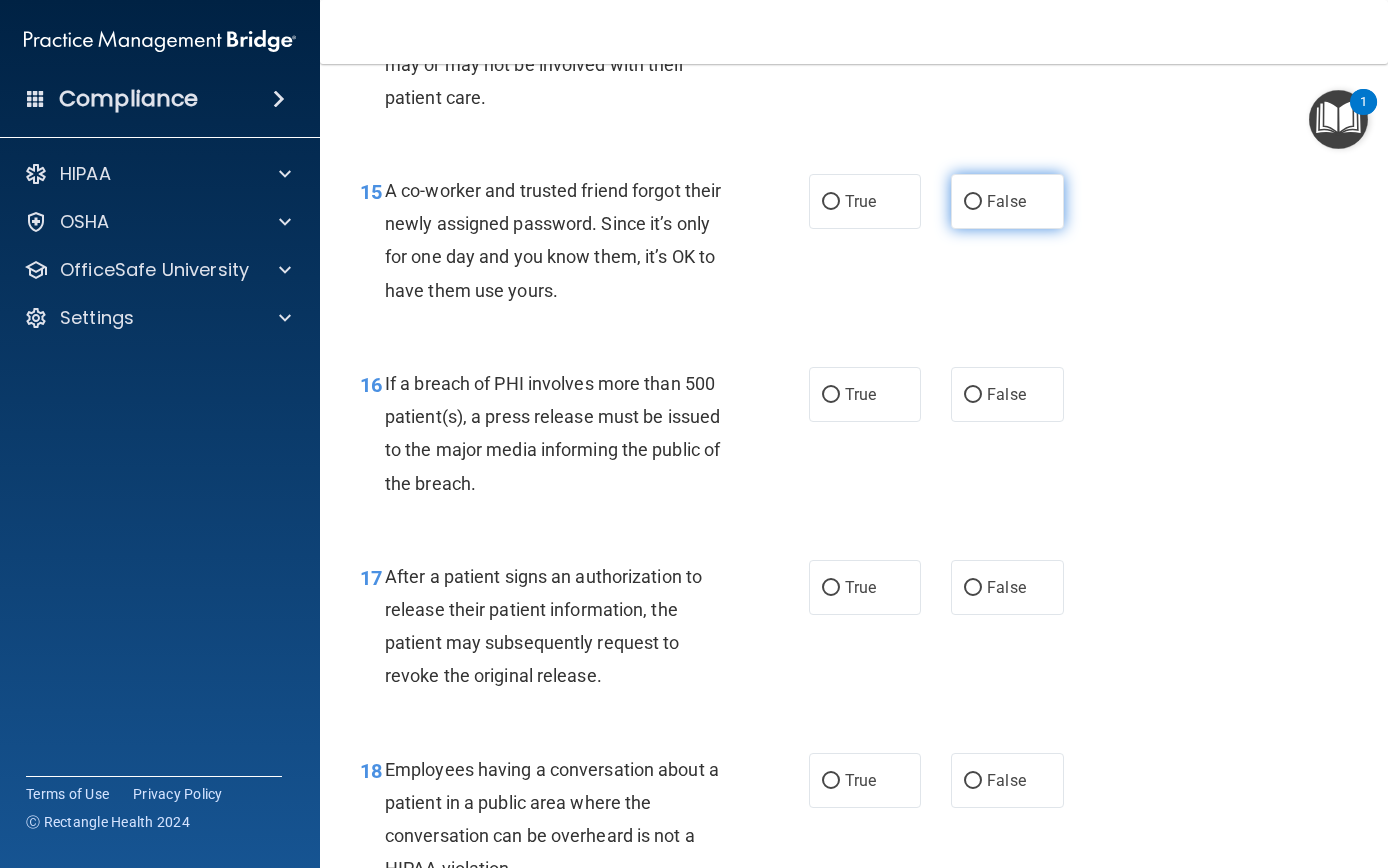 click on "False" at bounding box center [973, 202] 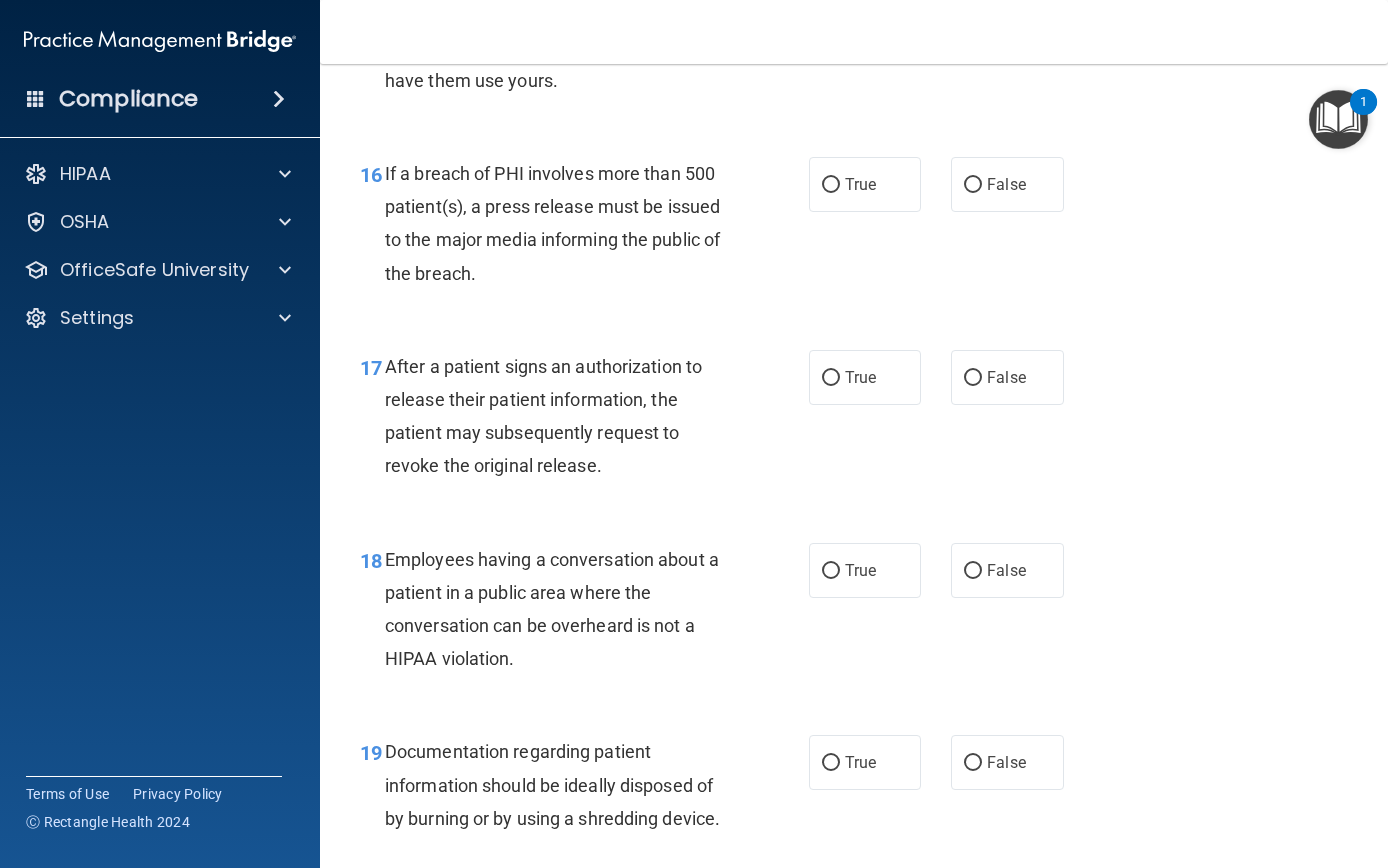 scroll, scrollTop: 2797, scrollLeft: 0, axis: vertical 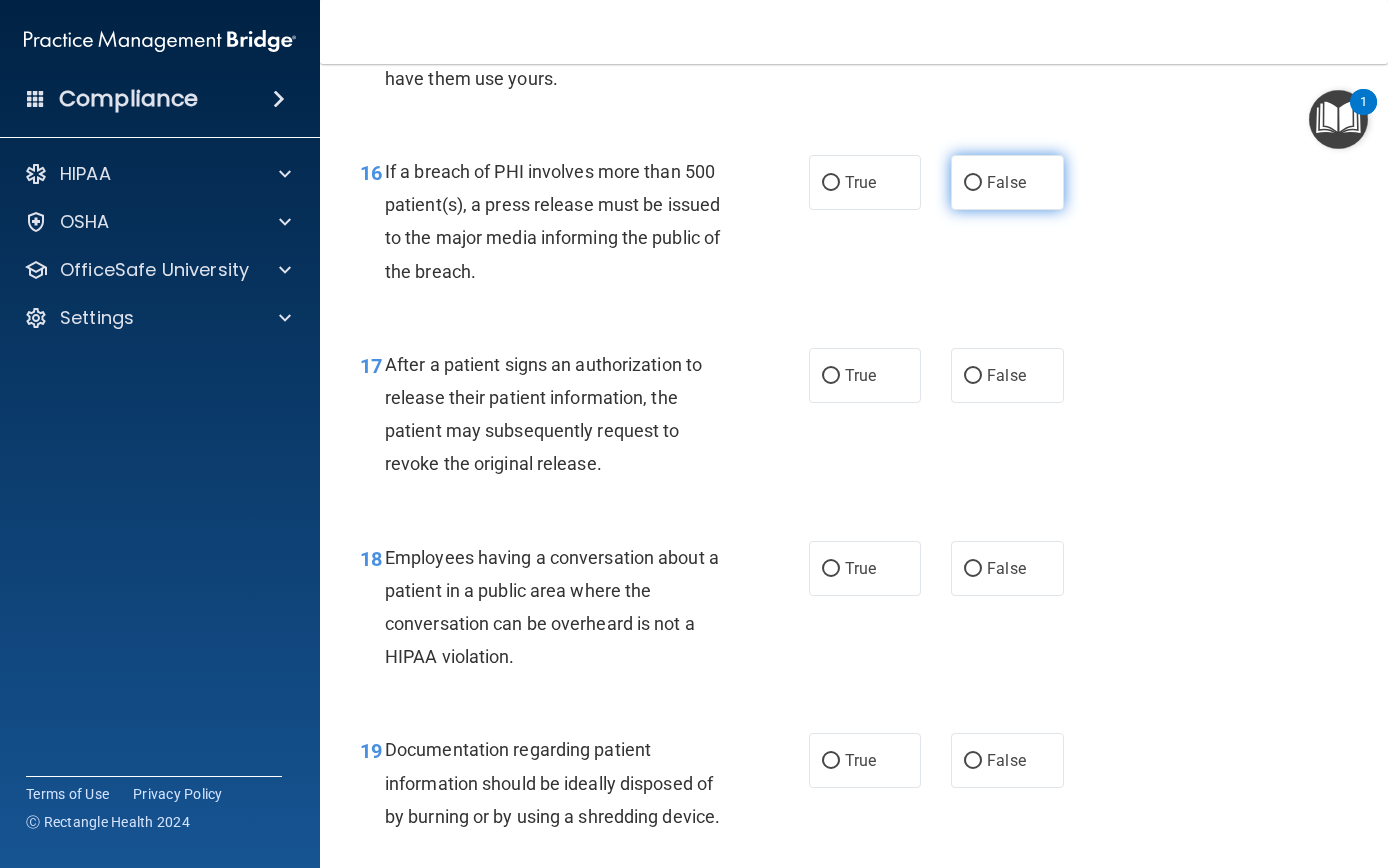 click on "False" at bounding box center (973, 183) 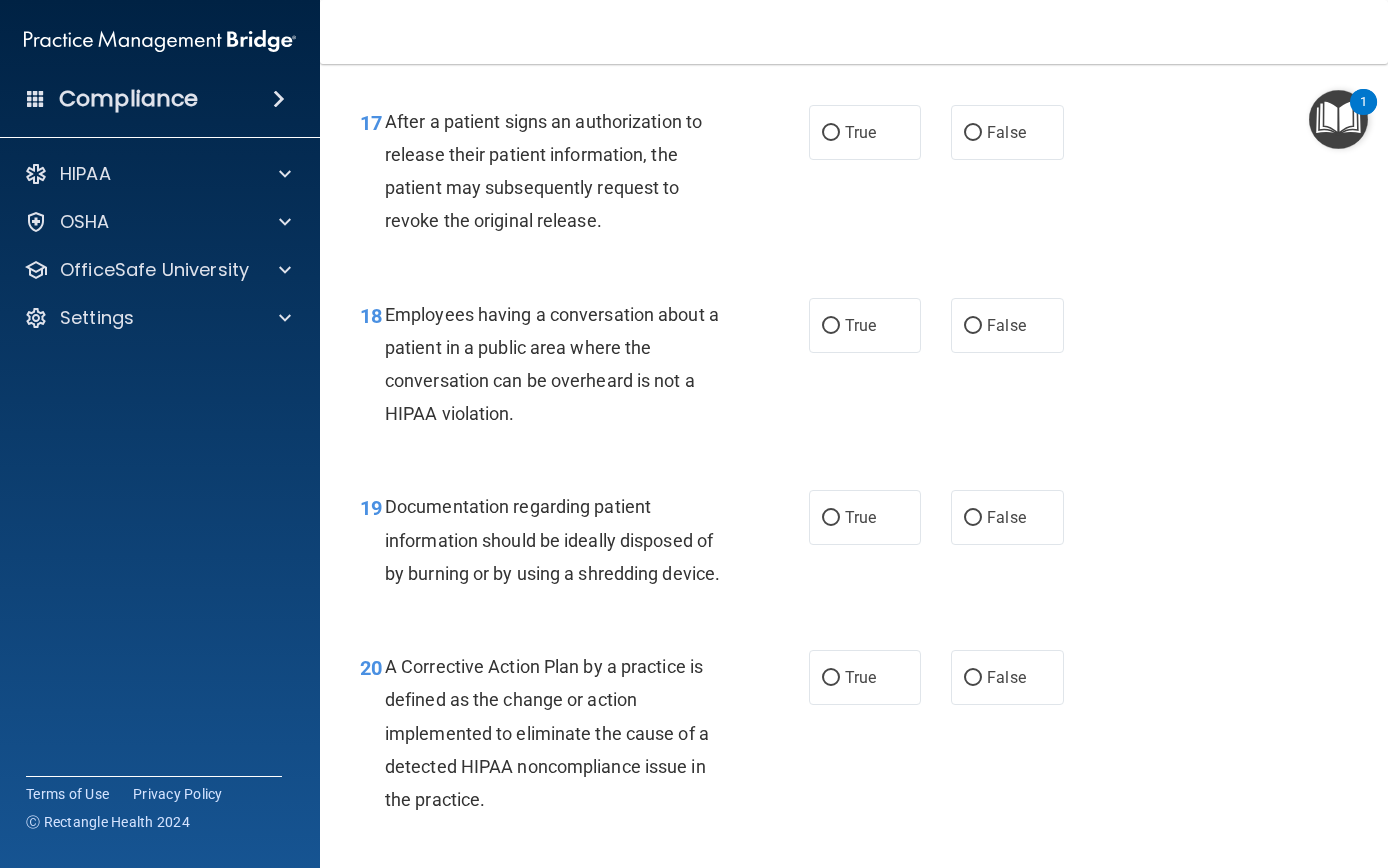 scroll, scrollTop: 3042, scrollLeft: 0, axis: vertical 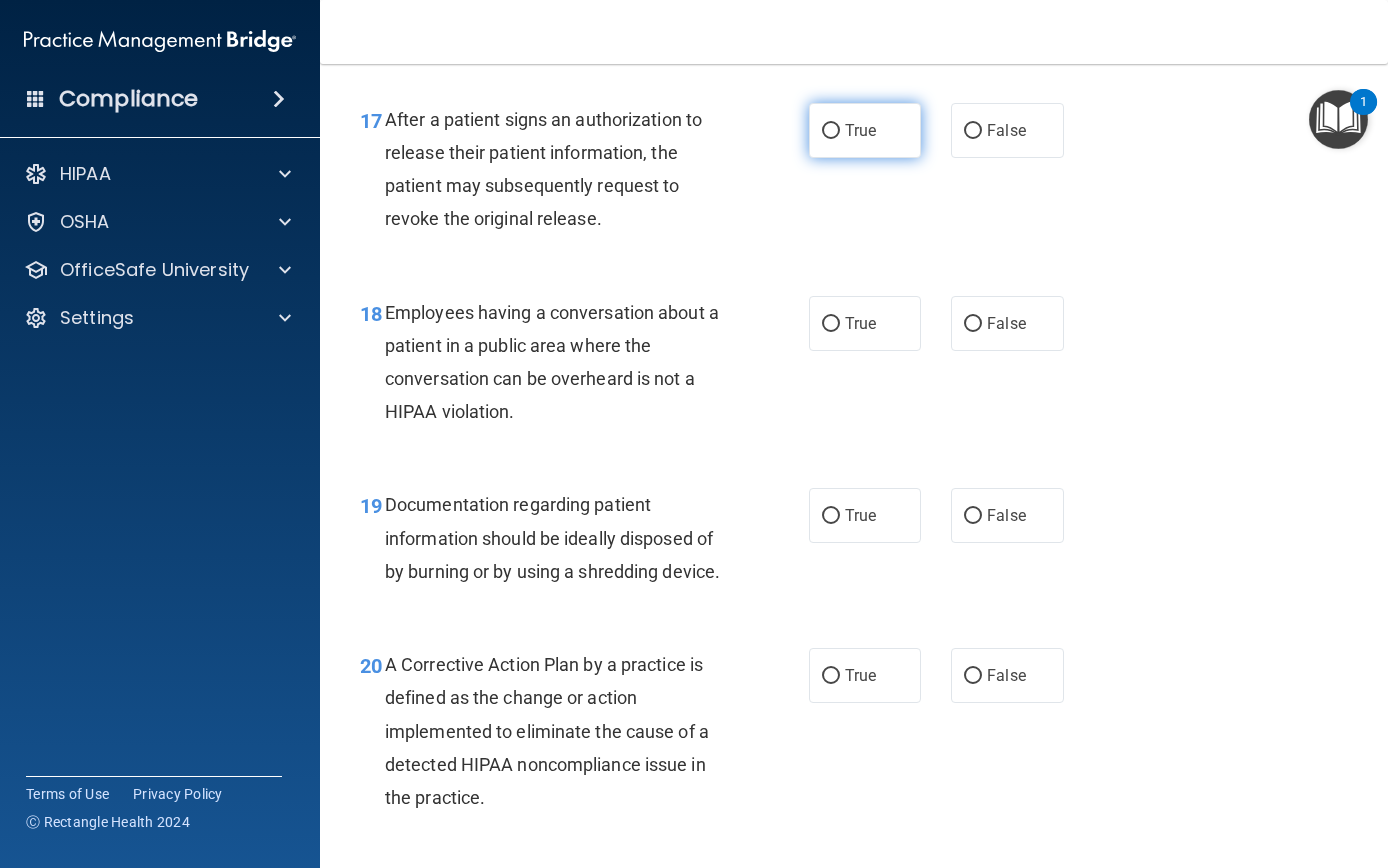 click on "True" at bounding box center (831, 131) 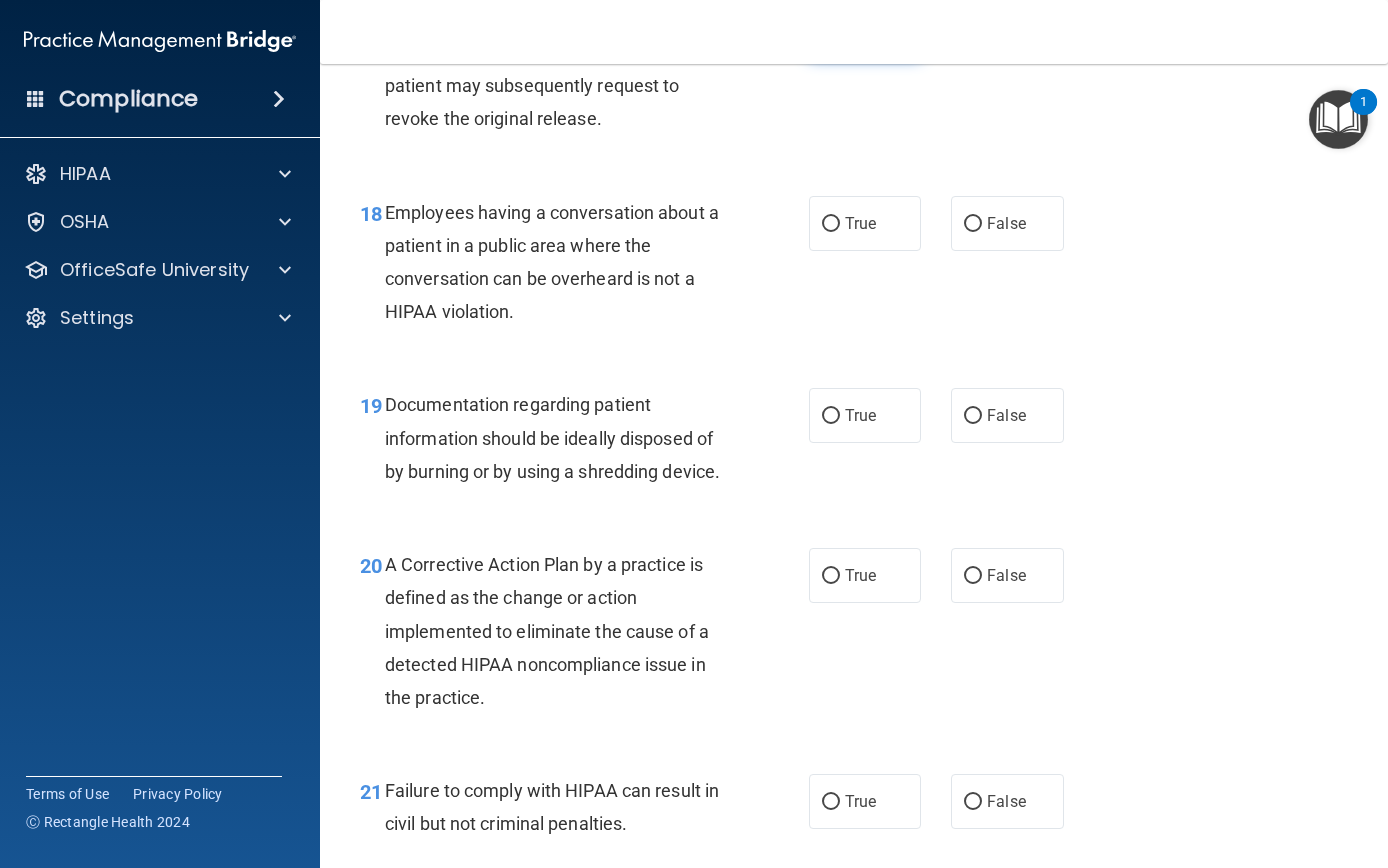 scroll, scrollTop: 3148, scrollLeft: 0, axis: vertical 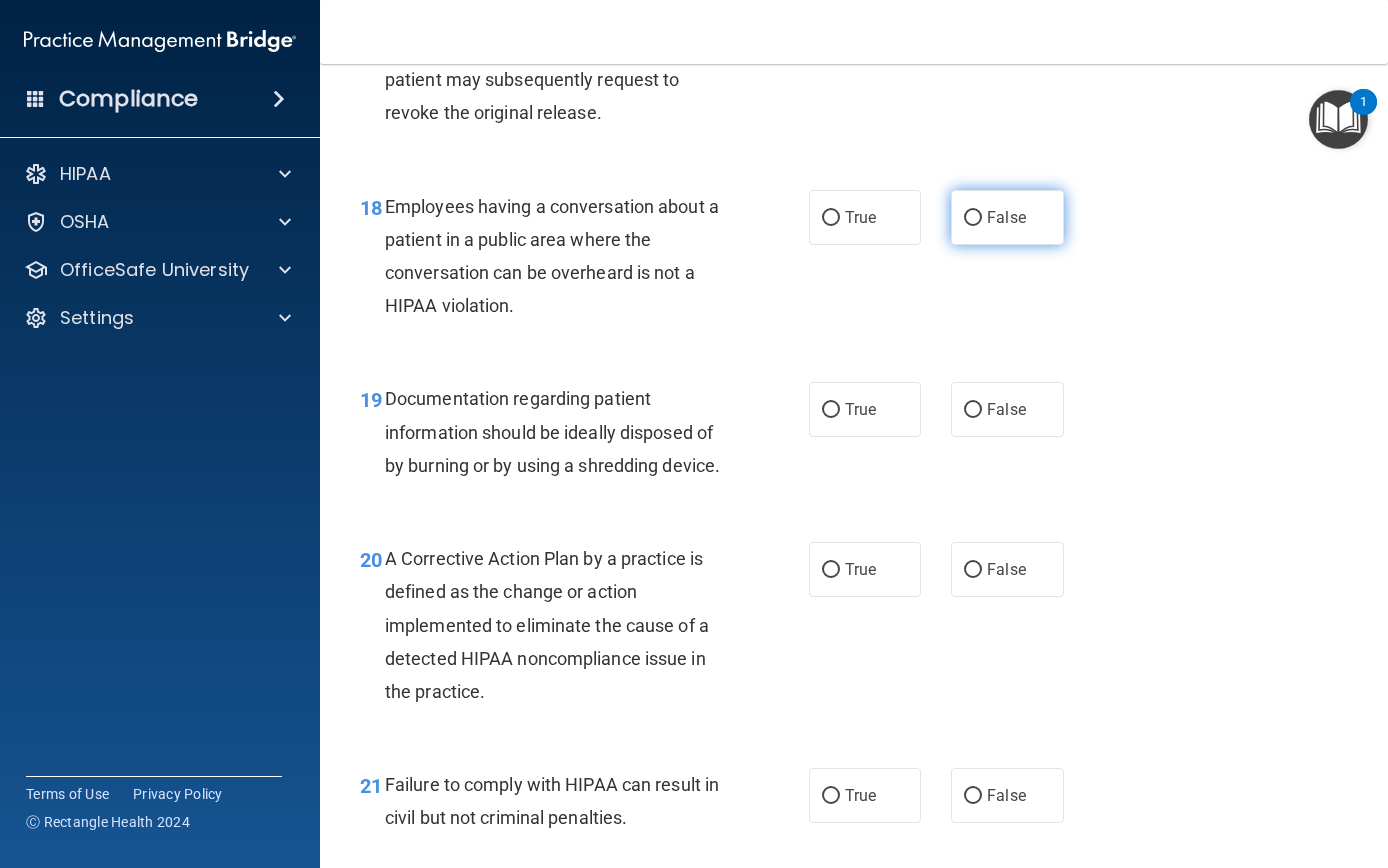 click on "False" at bounding box center [973, 218] 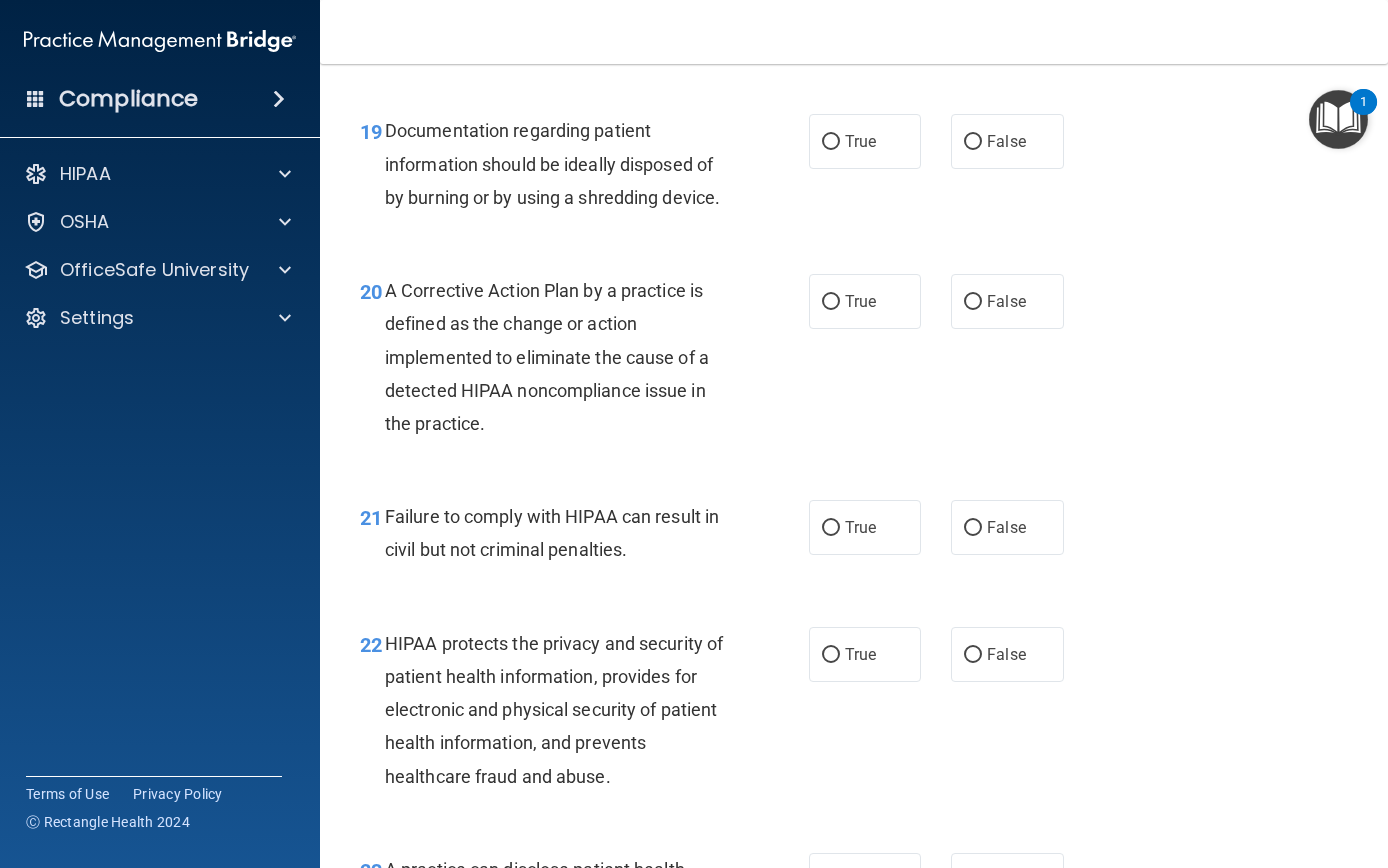 scroll, scrollTop: 3435, scrollLeft: 0, axis: vertical 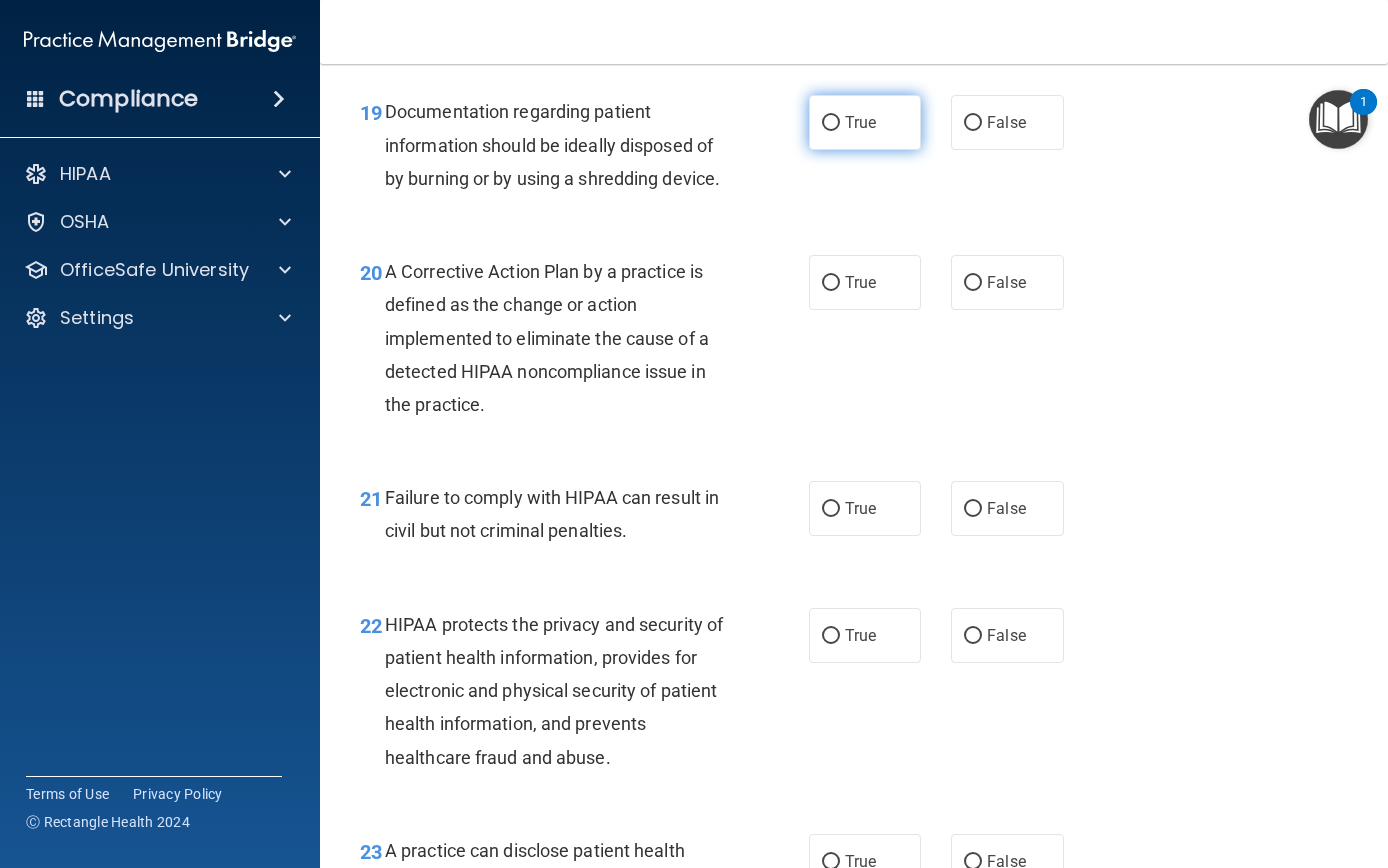 click on "True" at bounding box center [831, 123] 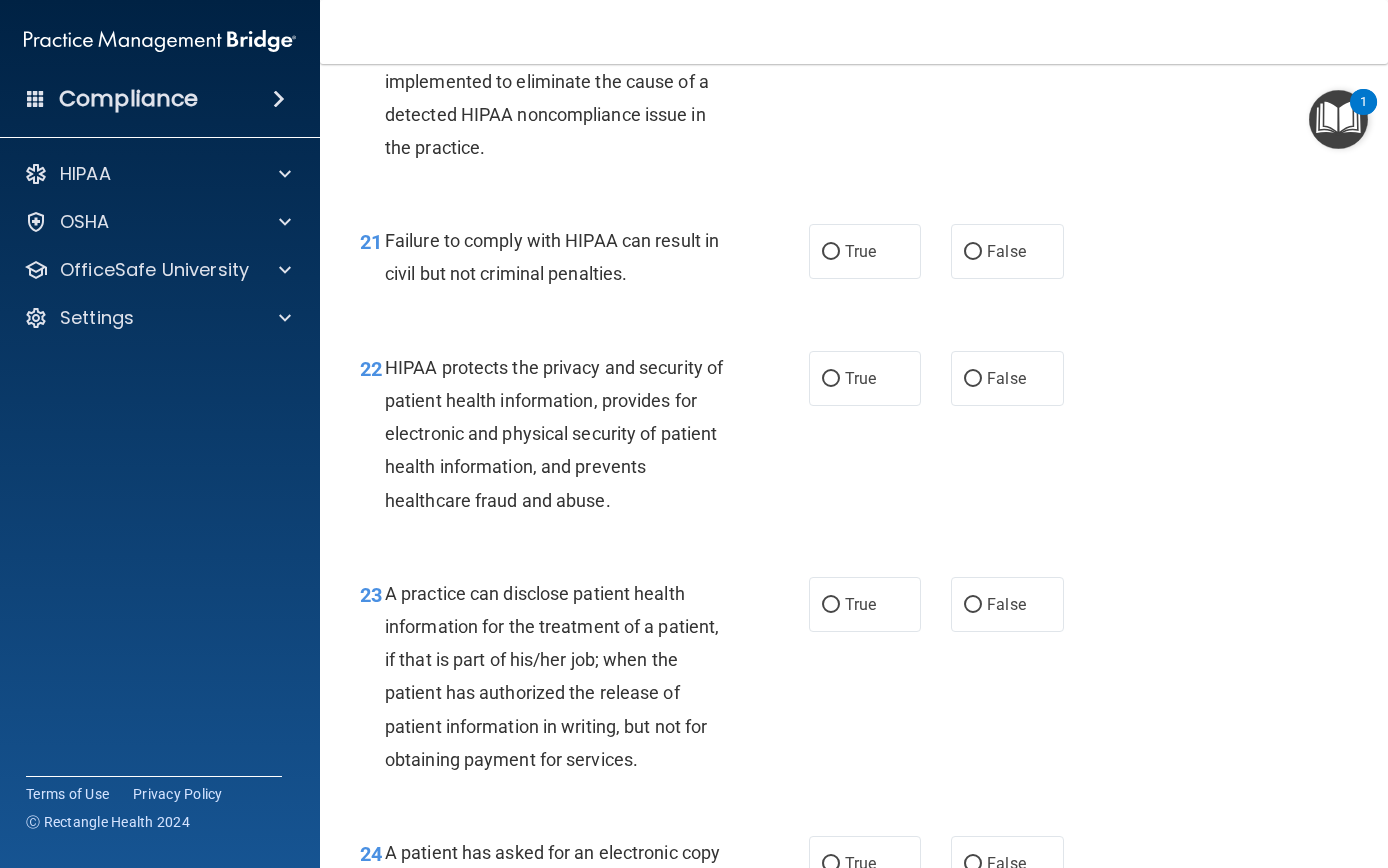 scroll, scrollTop: 3783, scrollLeft: 0, axis: vertical 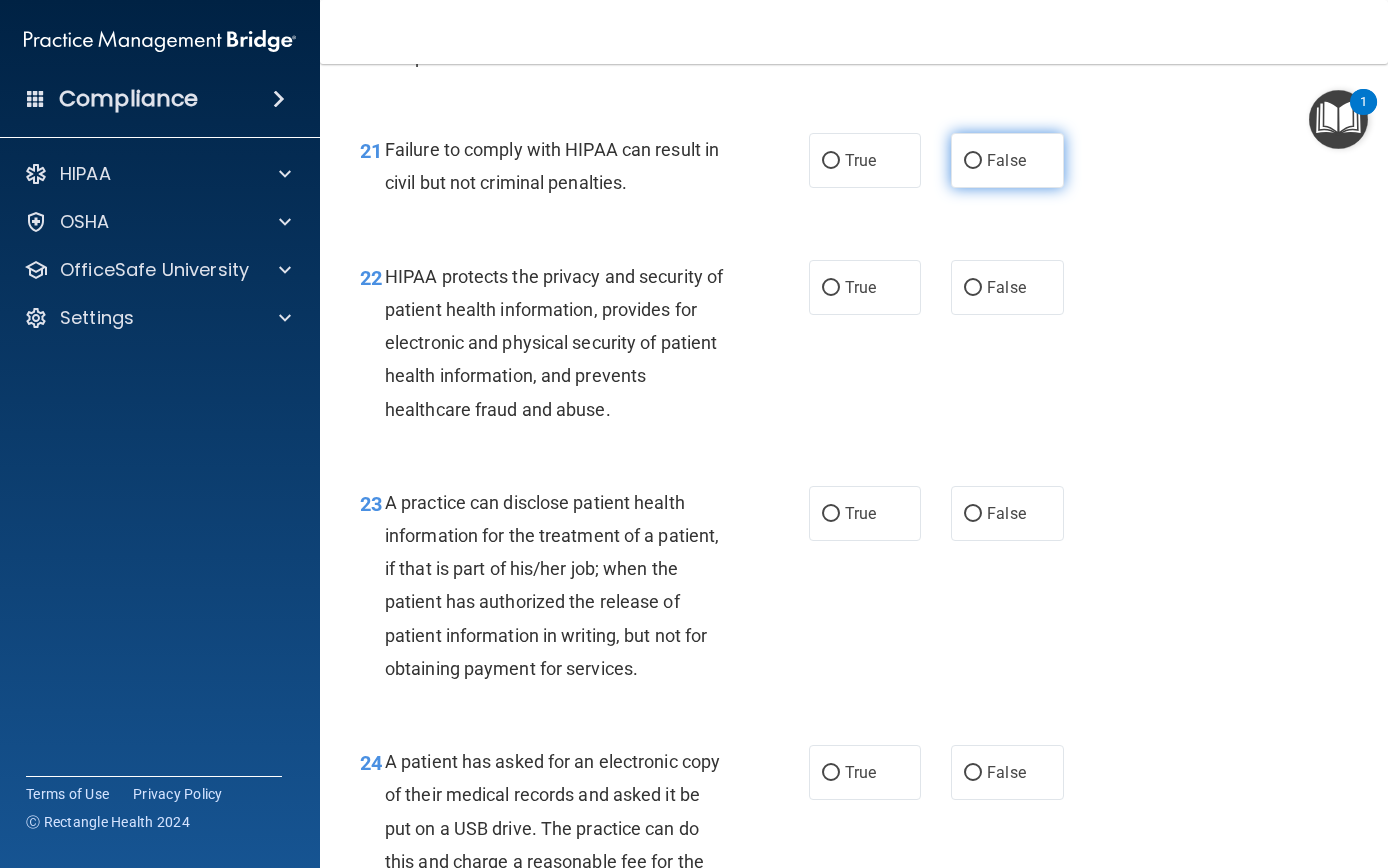click on "False" at bounding box center (973, 161) 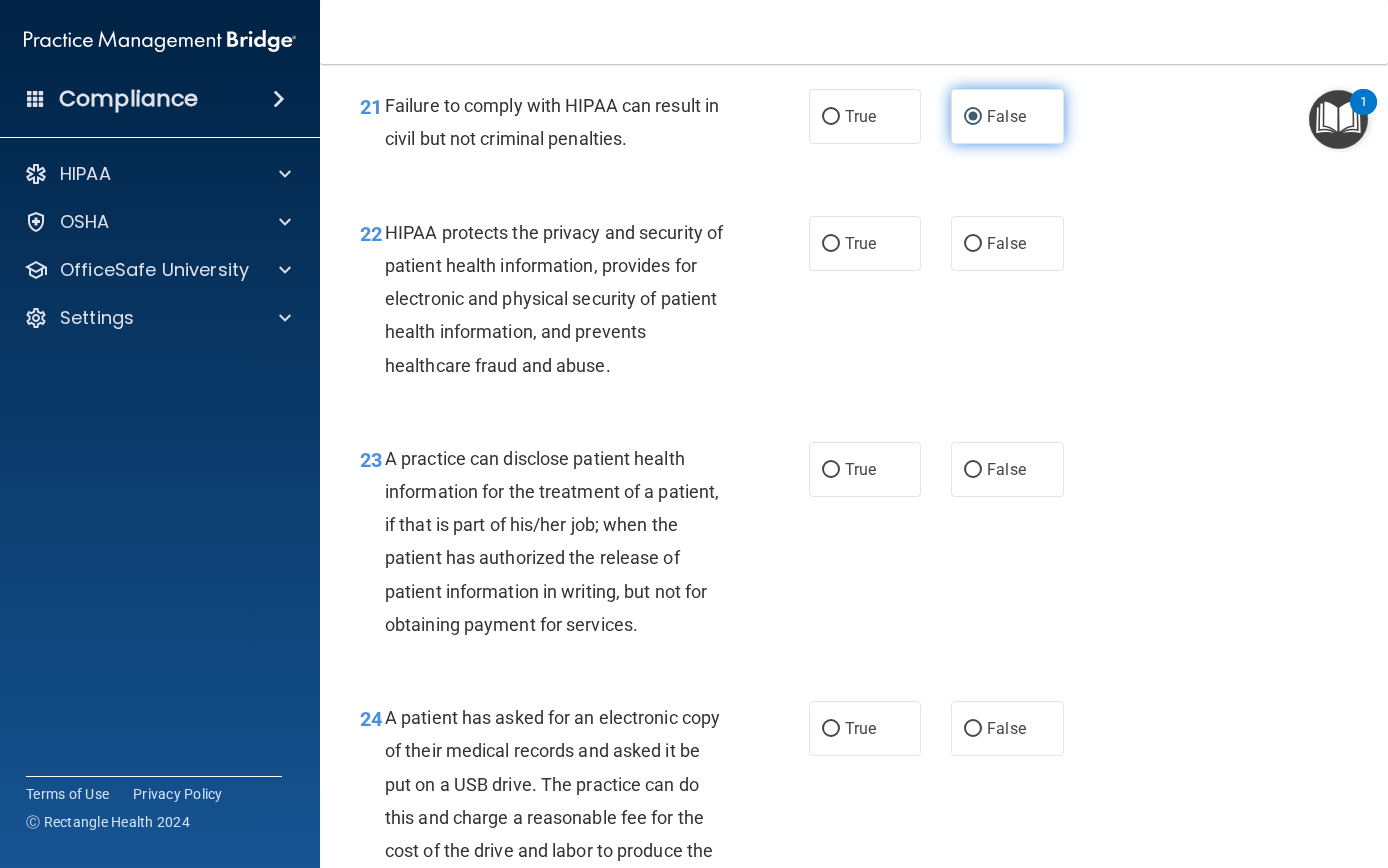 scroll, scrollTop: 3837, scrollLeft: 0, axis: vertical 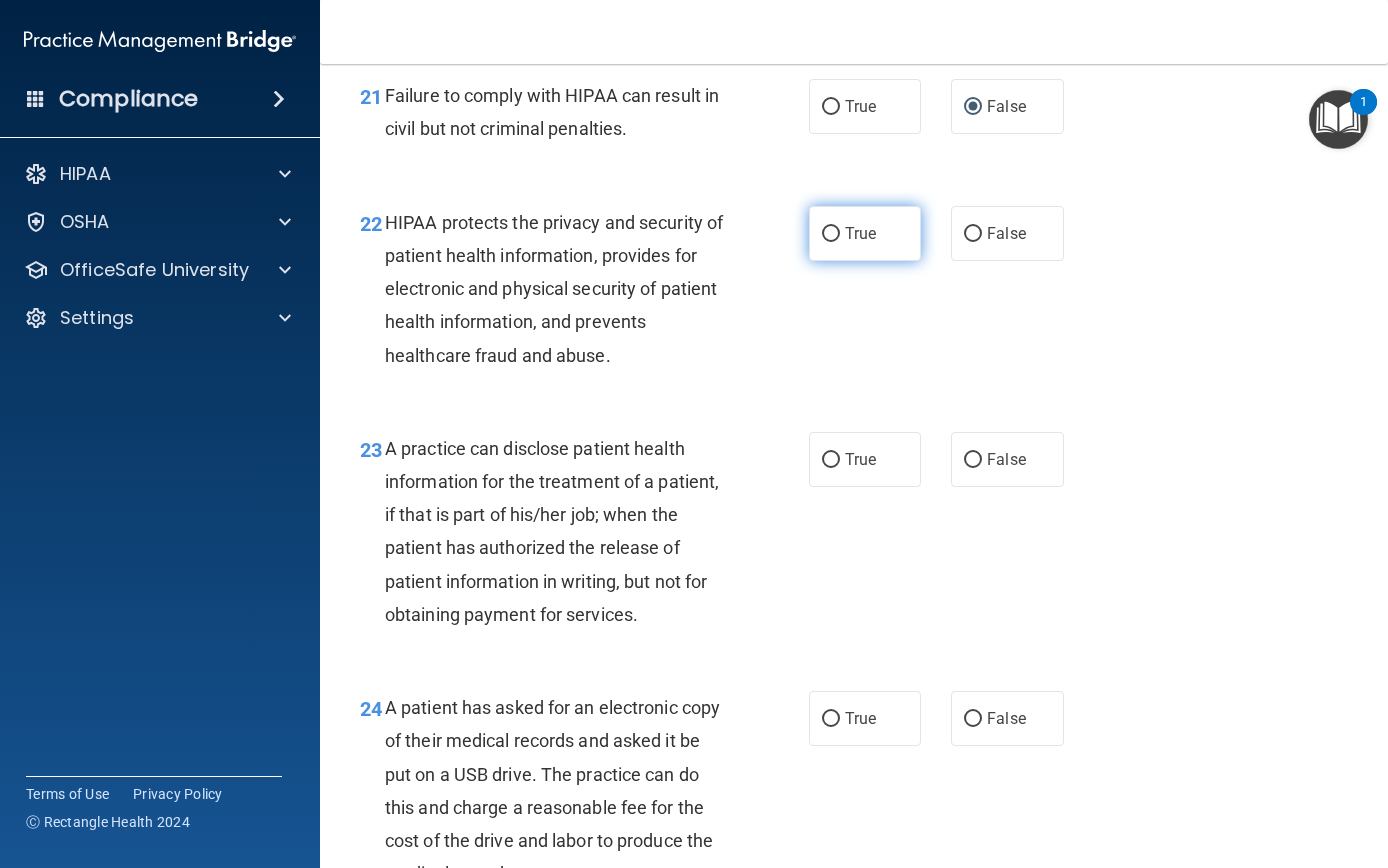 click on "True" at bounding box center (831, 234) 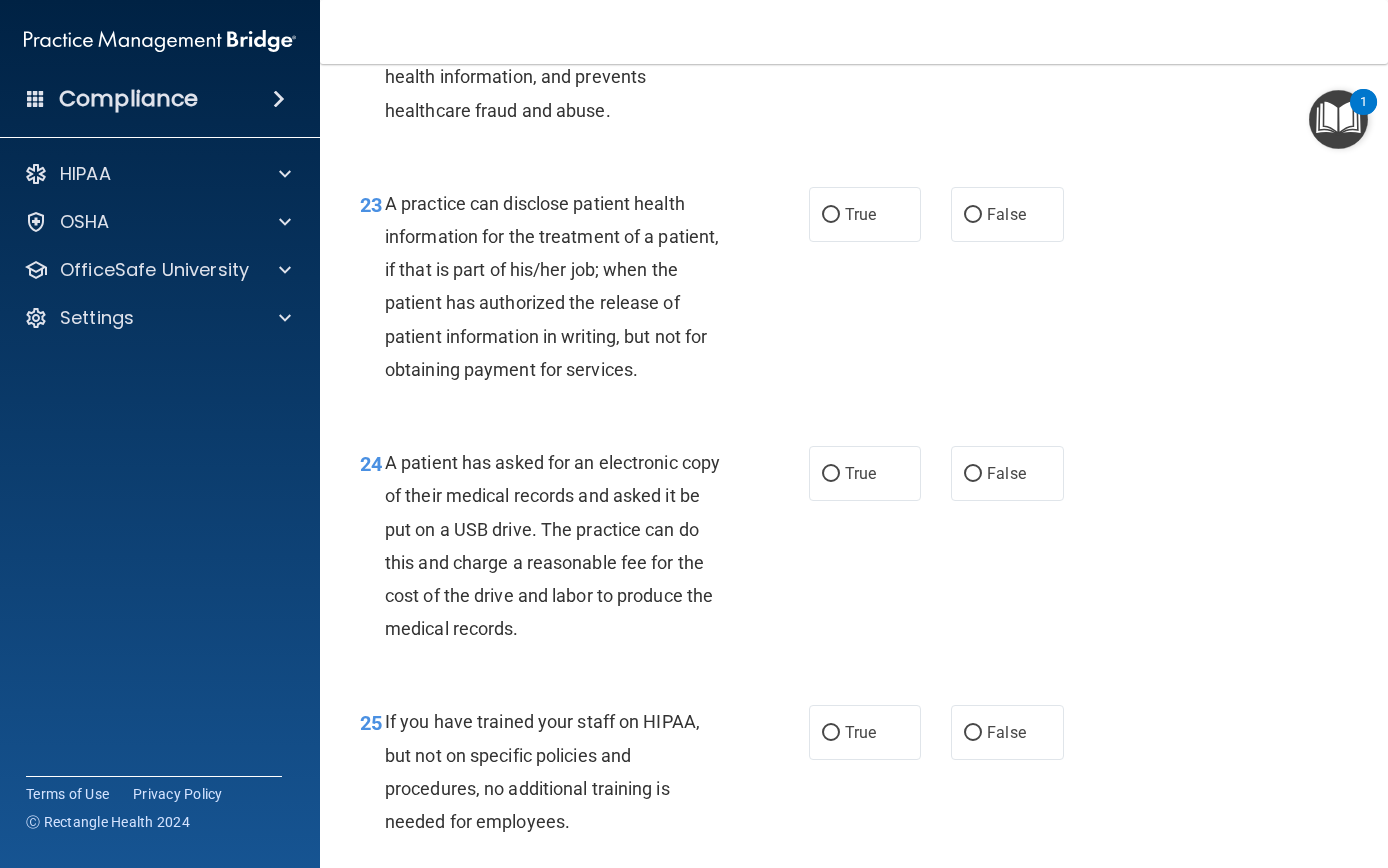 scroll, scrollTop: 4082, scrollLeft: 0, axis: vertical 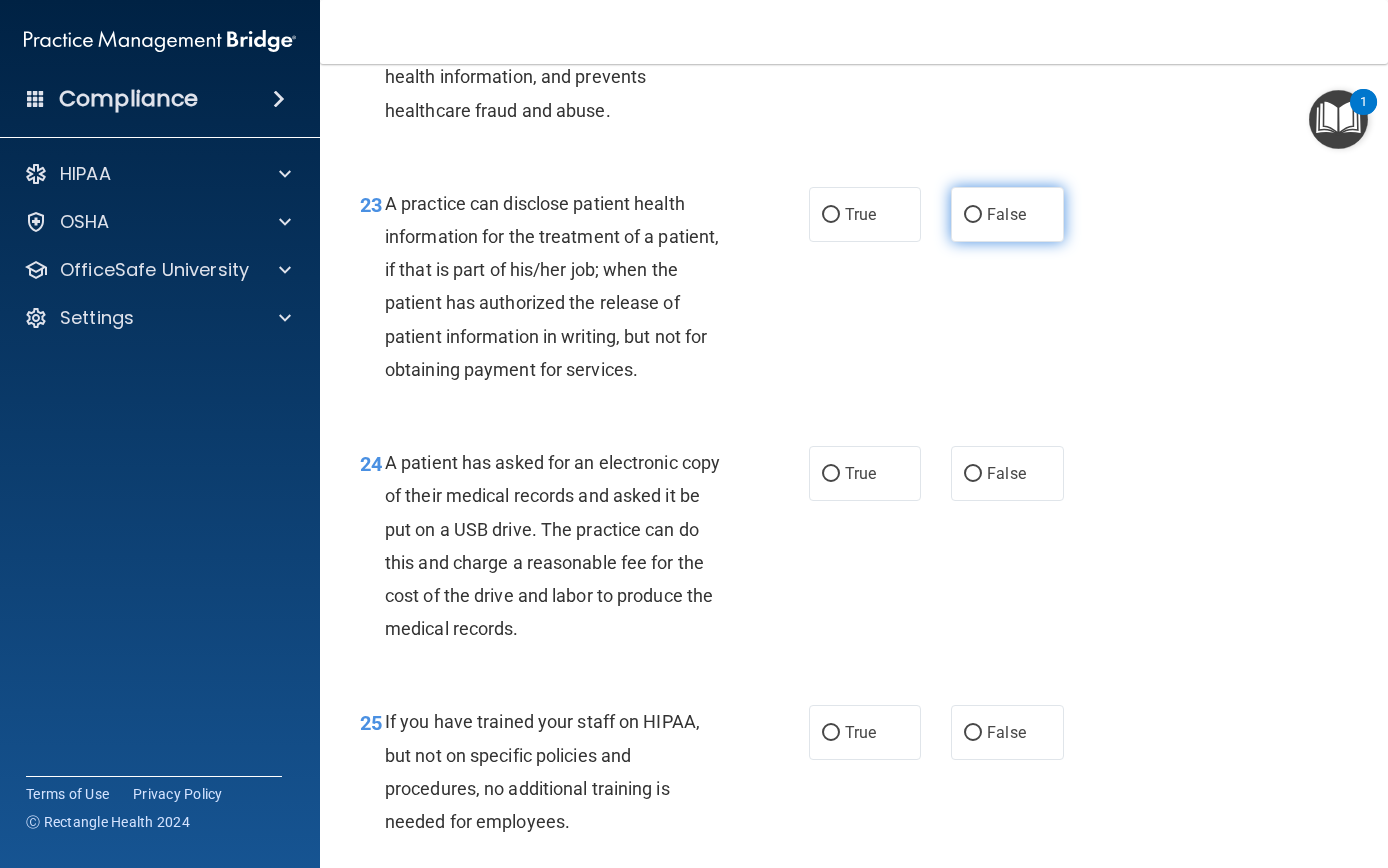 click on "False" at bounding box center [973, 215] 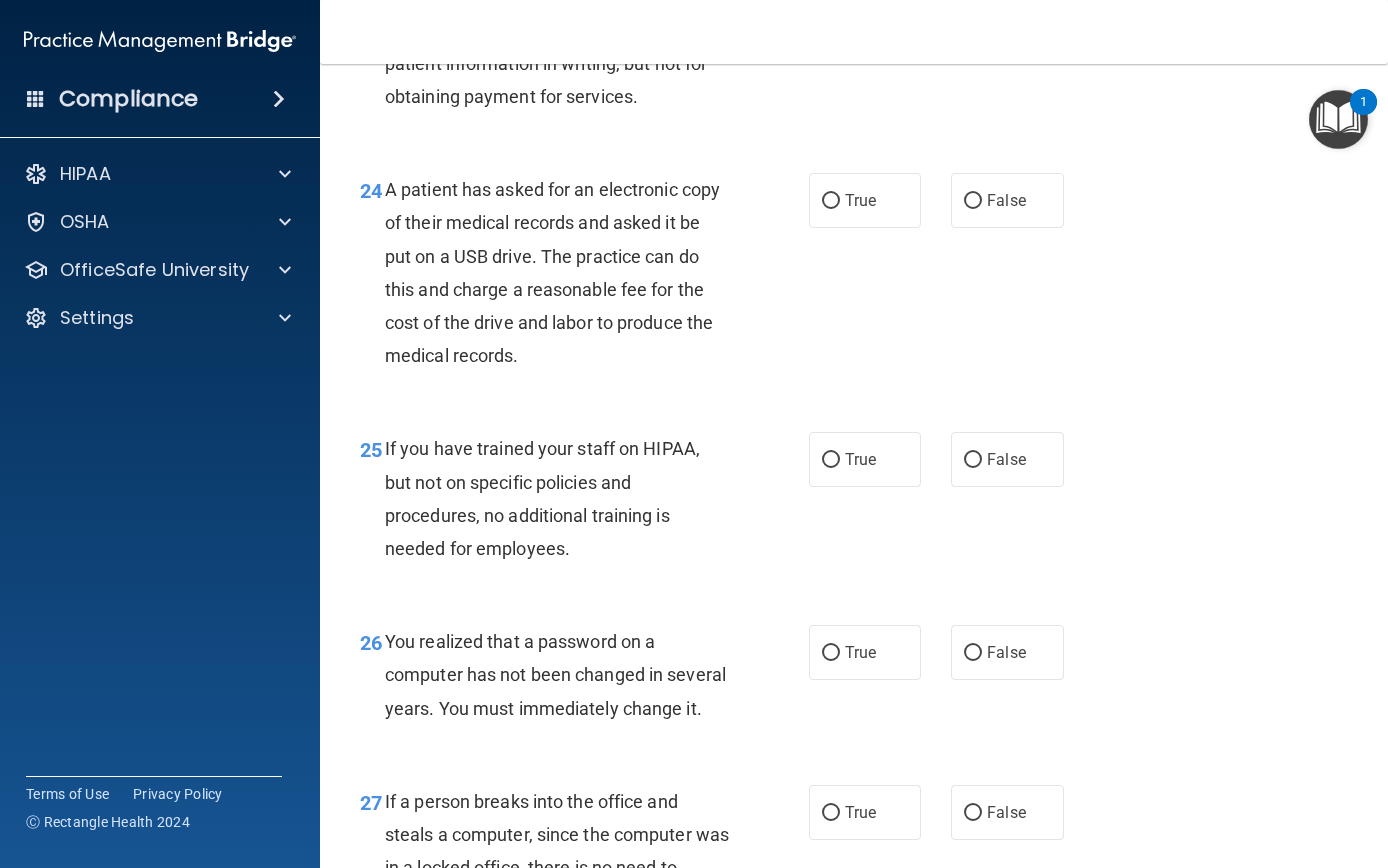 scroll, scrollTop: 4372, scrollLeft: 0, axis: vertical 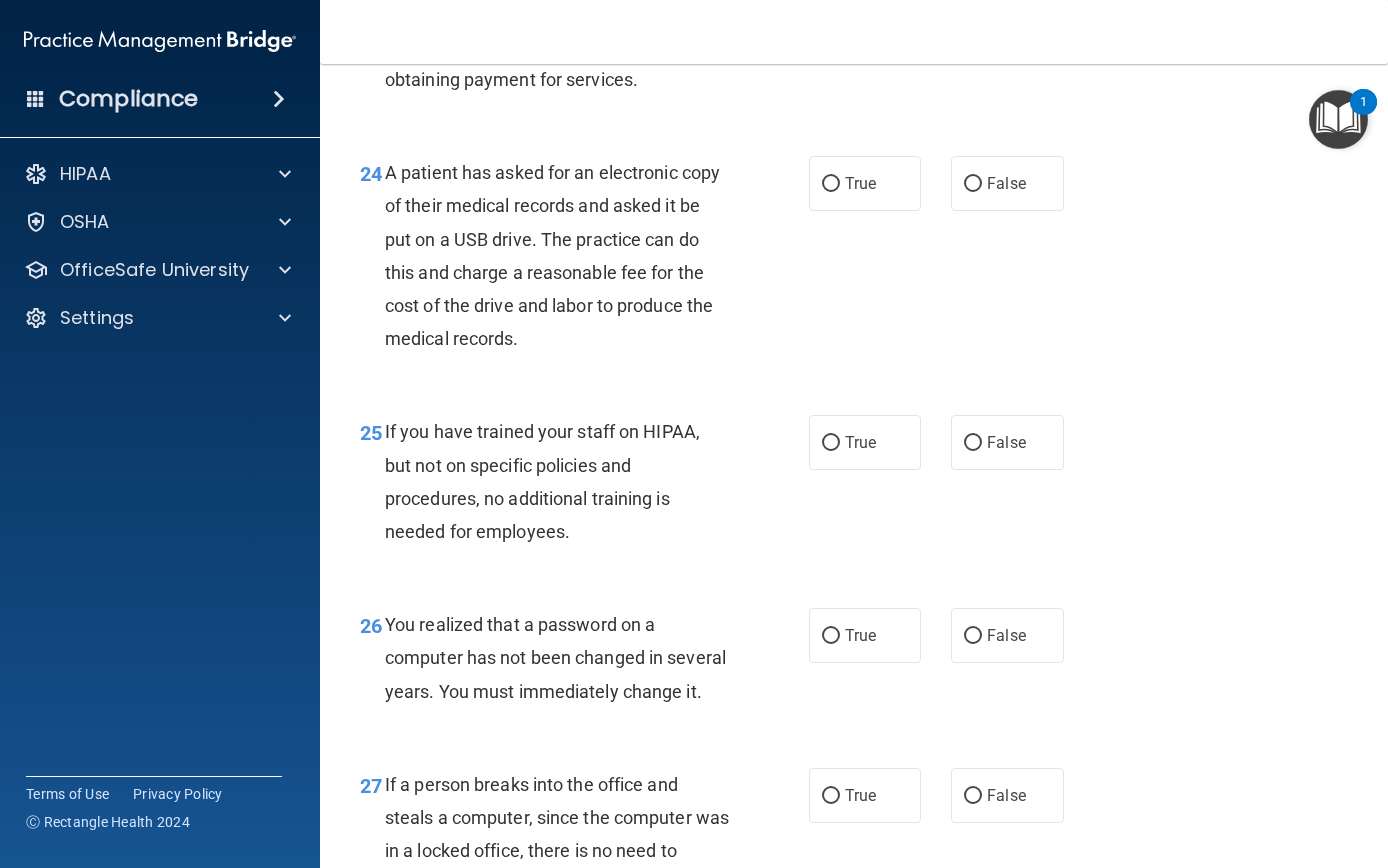 click on "If you have trained your staff on HIPAA, but not on specific policies and procedures, no additional training is needed for employees." at bounding box center (564, 481) 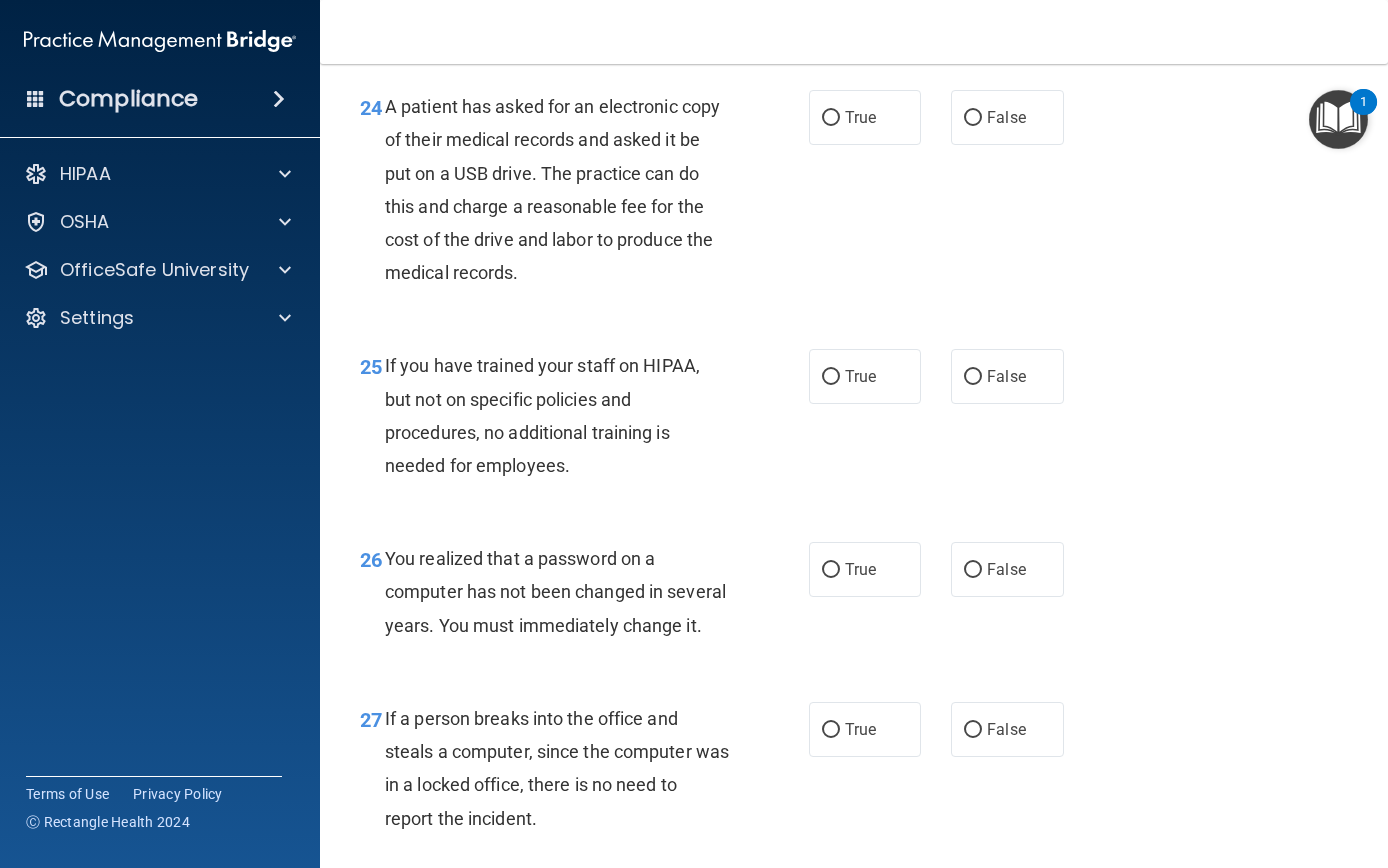 scroll, scrollTop: 4440, scrollLeft: 0, axis: vertical 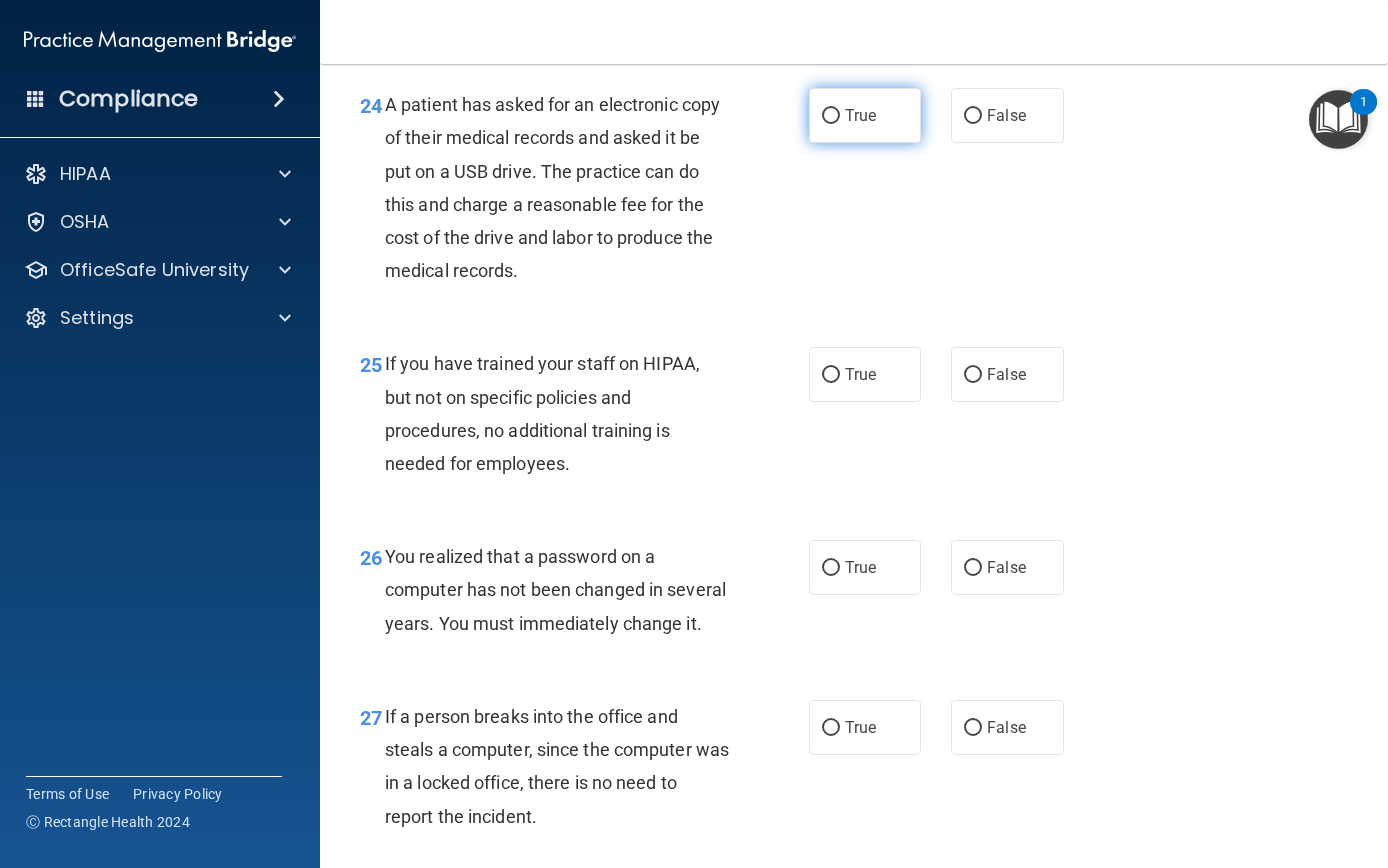 click on "True" at bounding box center [831, 116] 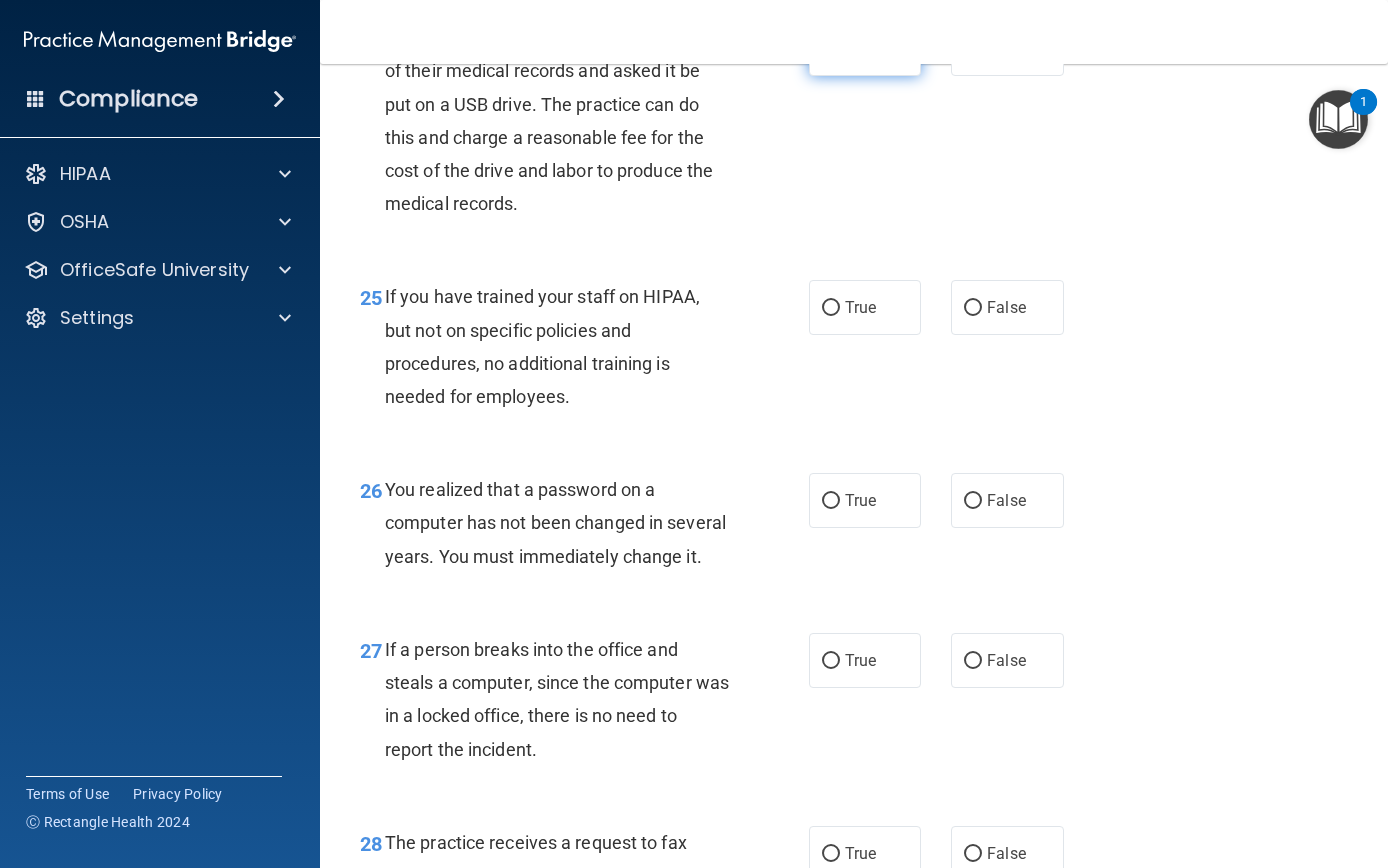 scroll, scrollTop: 4517, scrollLeft: 0, axis: vertical 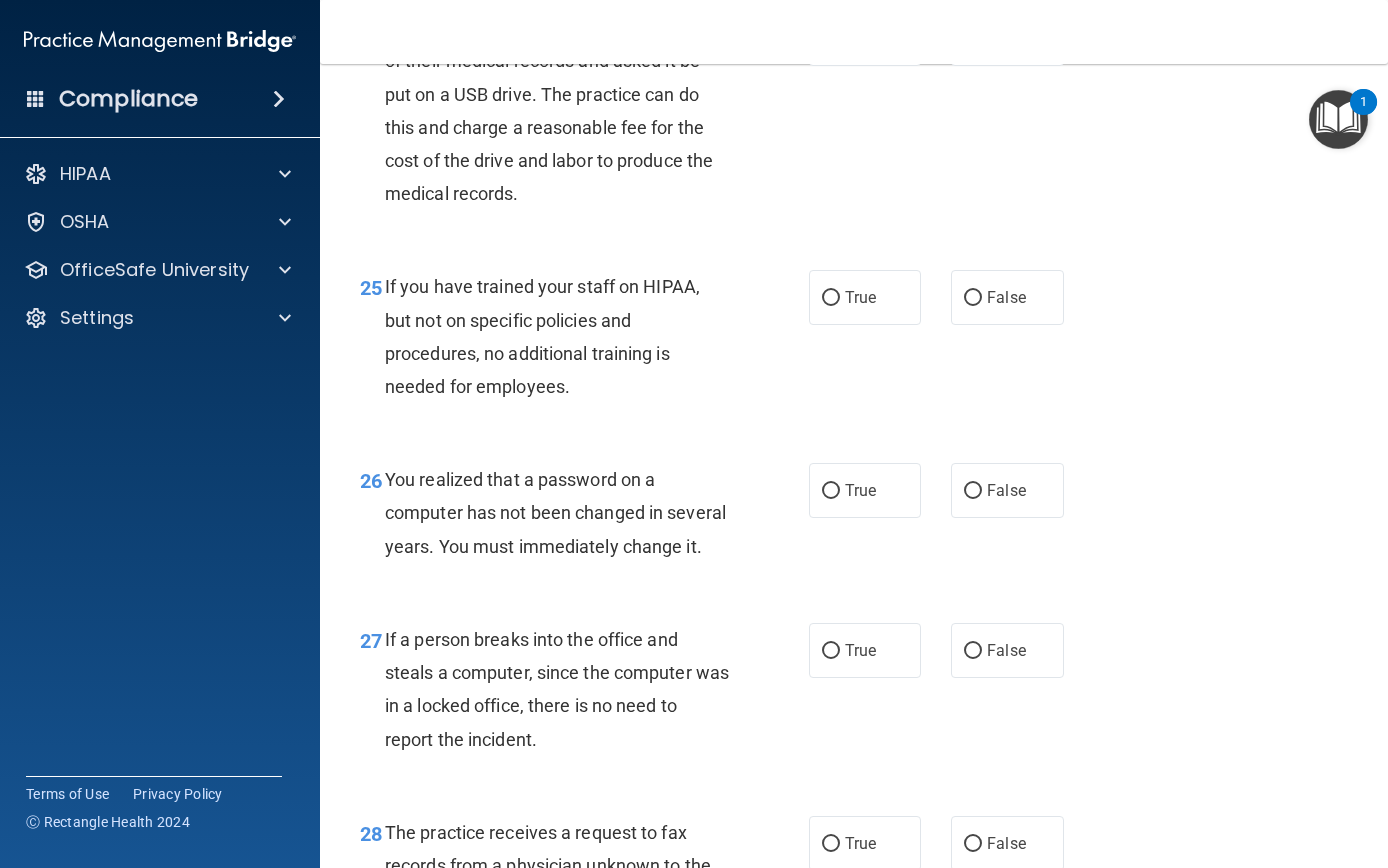 click on "You realized that a password on a computer has not been changed in several years.  You must immediately change it." at bounding box center (564, 513) 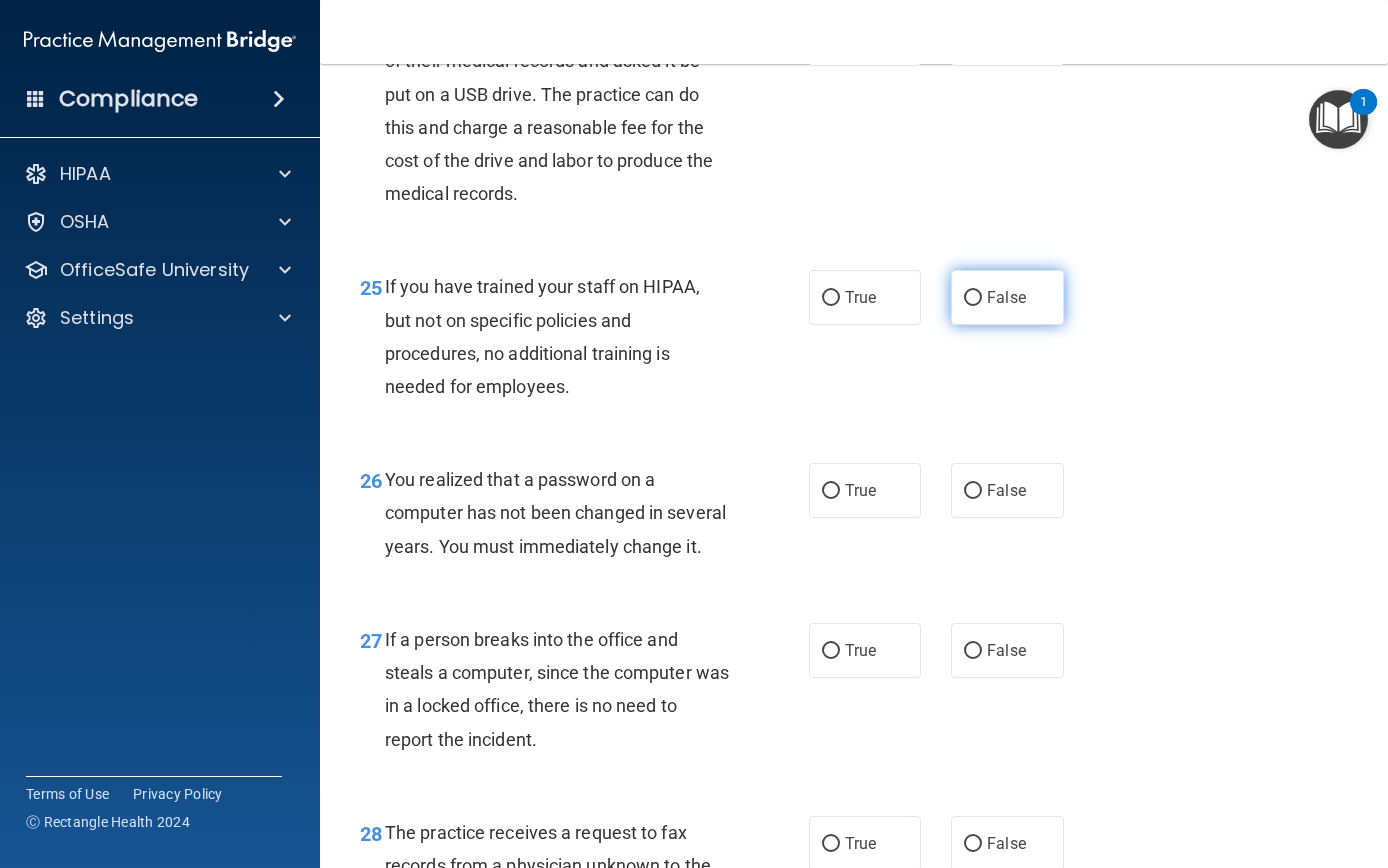 click on "False" at bounding box center [973, 298] 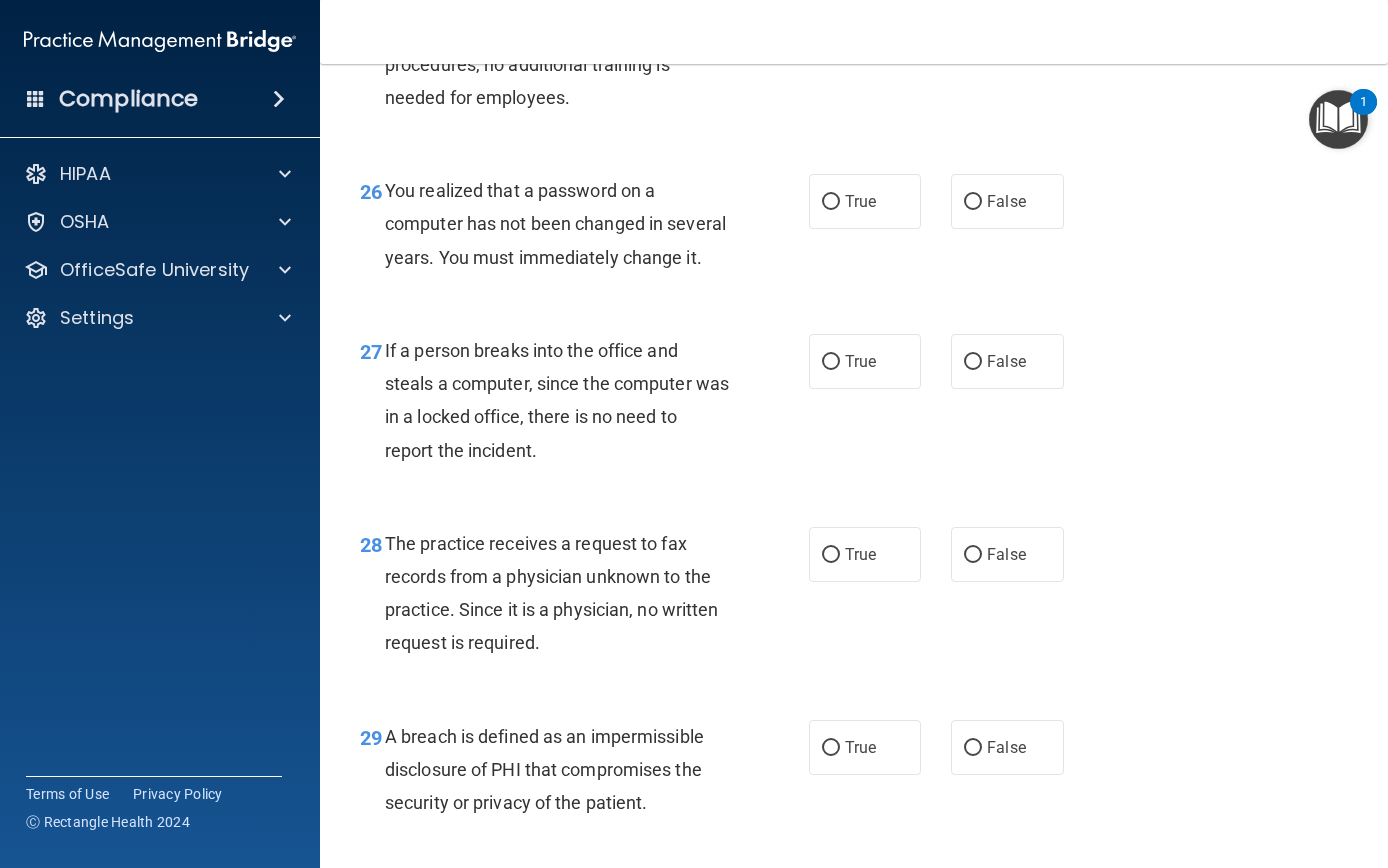 scroll, scrollTop: 4808, scrollLeft: 0, axis: vertical 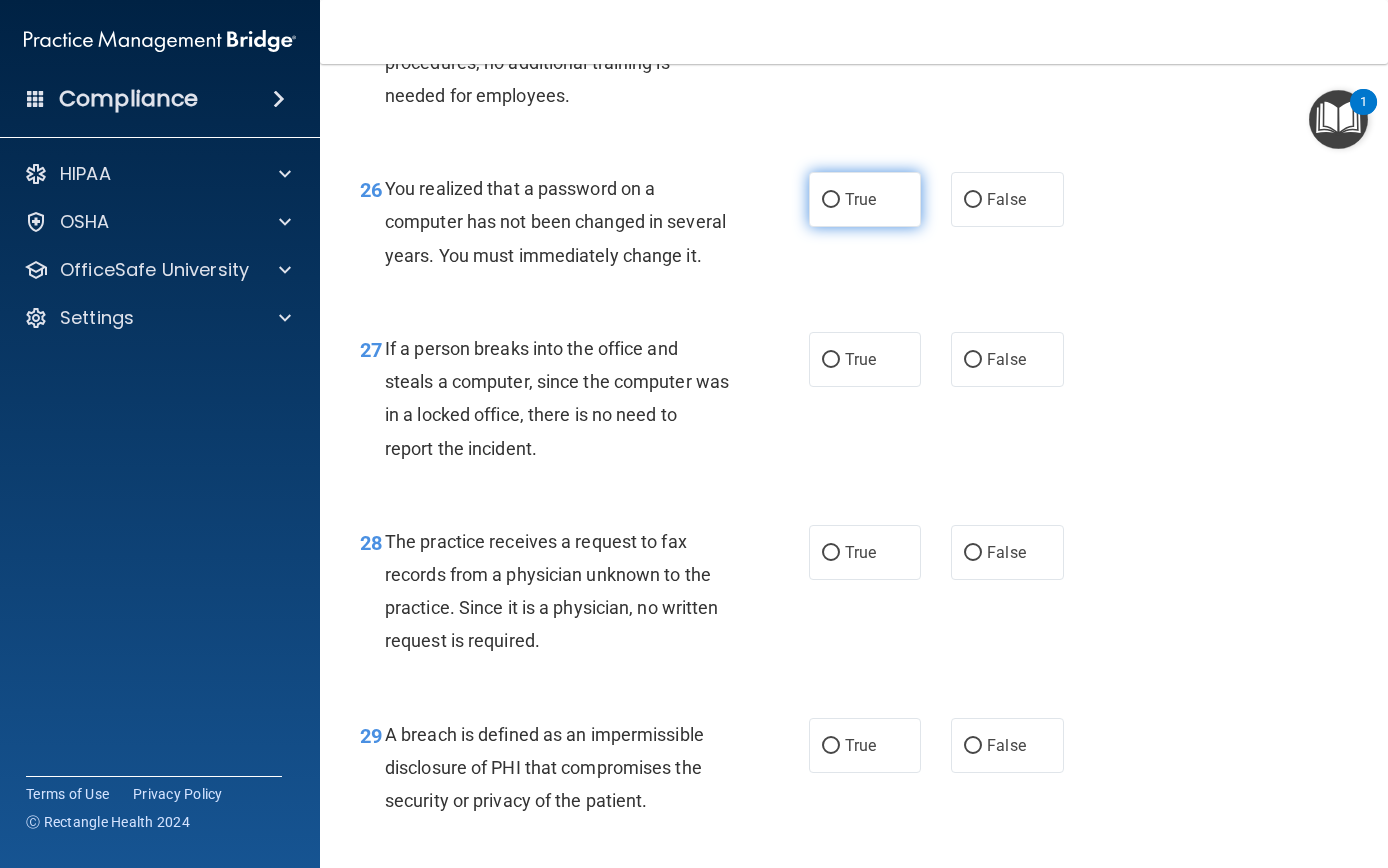 click on "True" at bounding box center [831, 200] 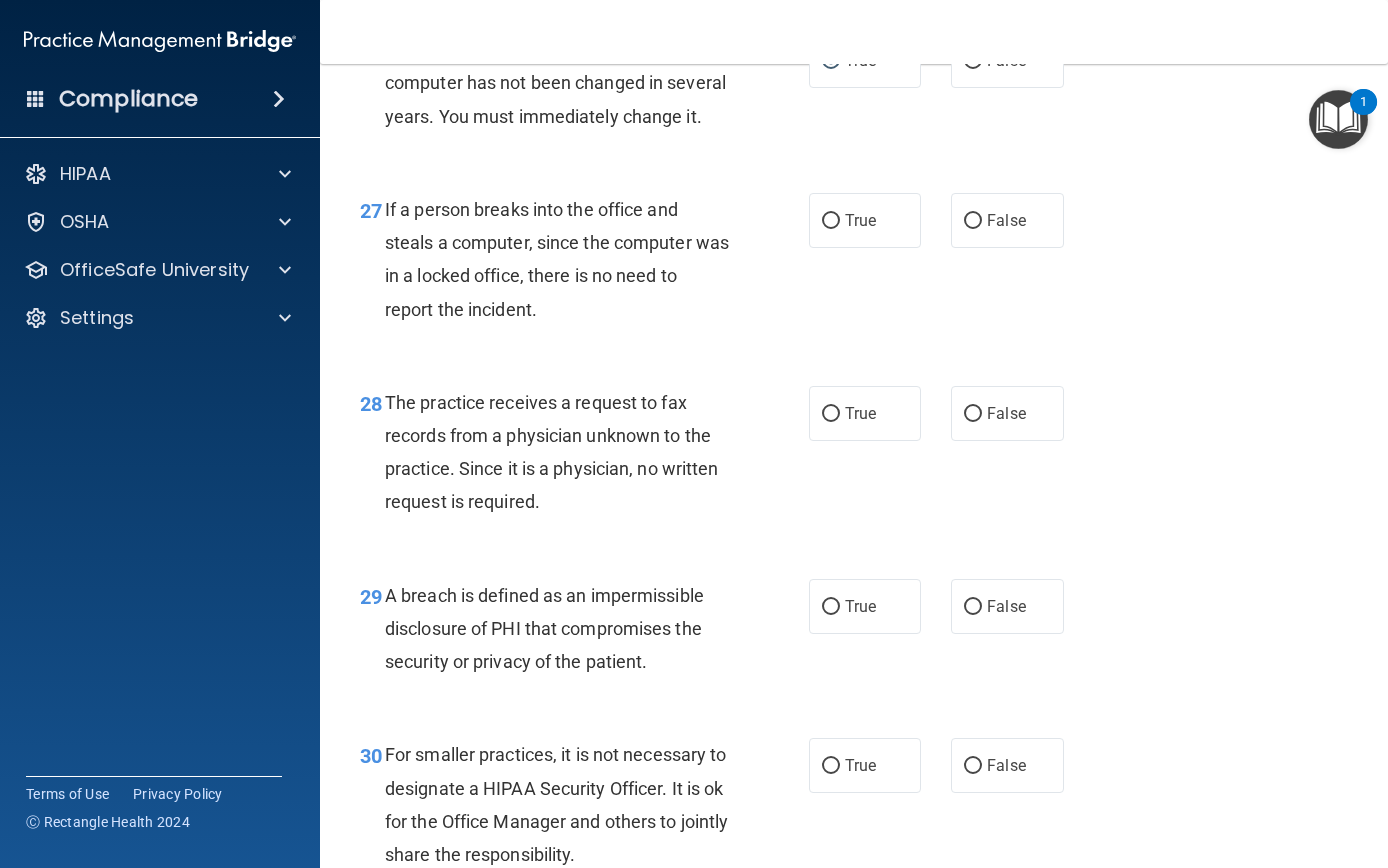 scroll, scrollTop: 4948, scrollLeft: 0, axis: vertical 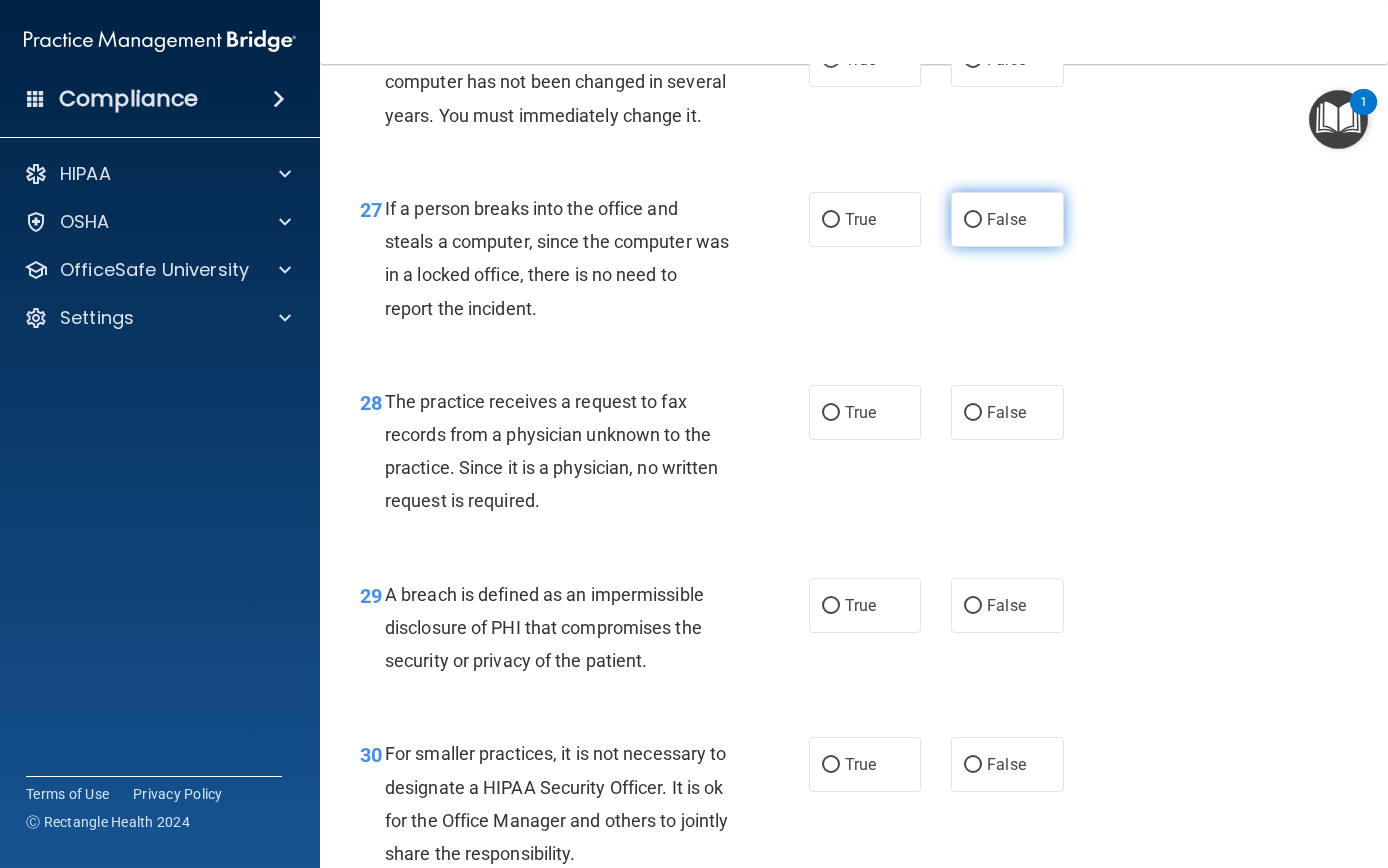 click on "False" at bounding box center (1007, 219) 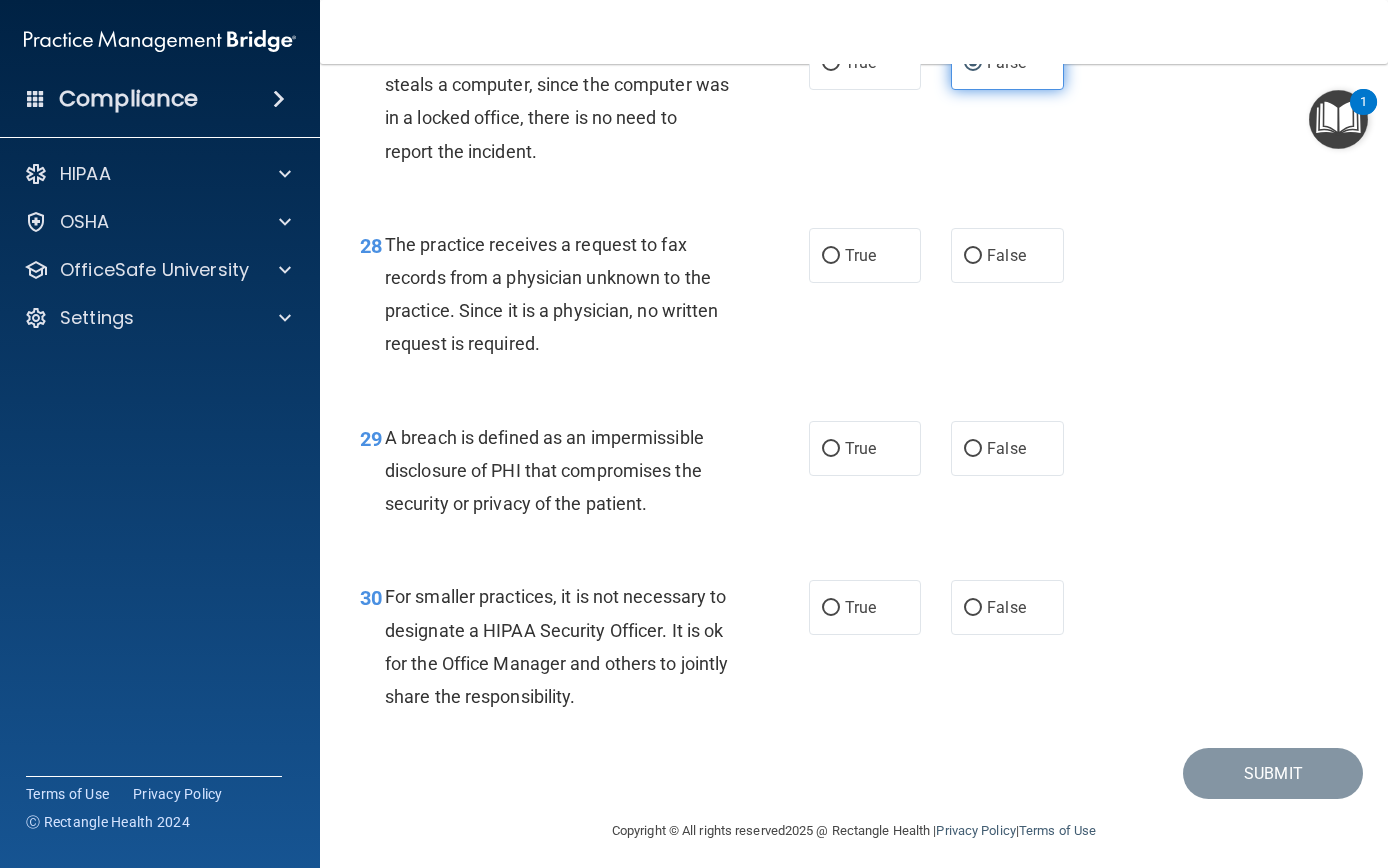 scroll, scrollTop: 5102, scrollLeft: 0, axis: vertical 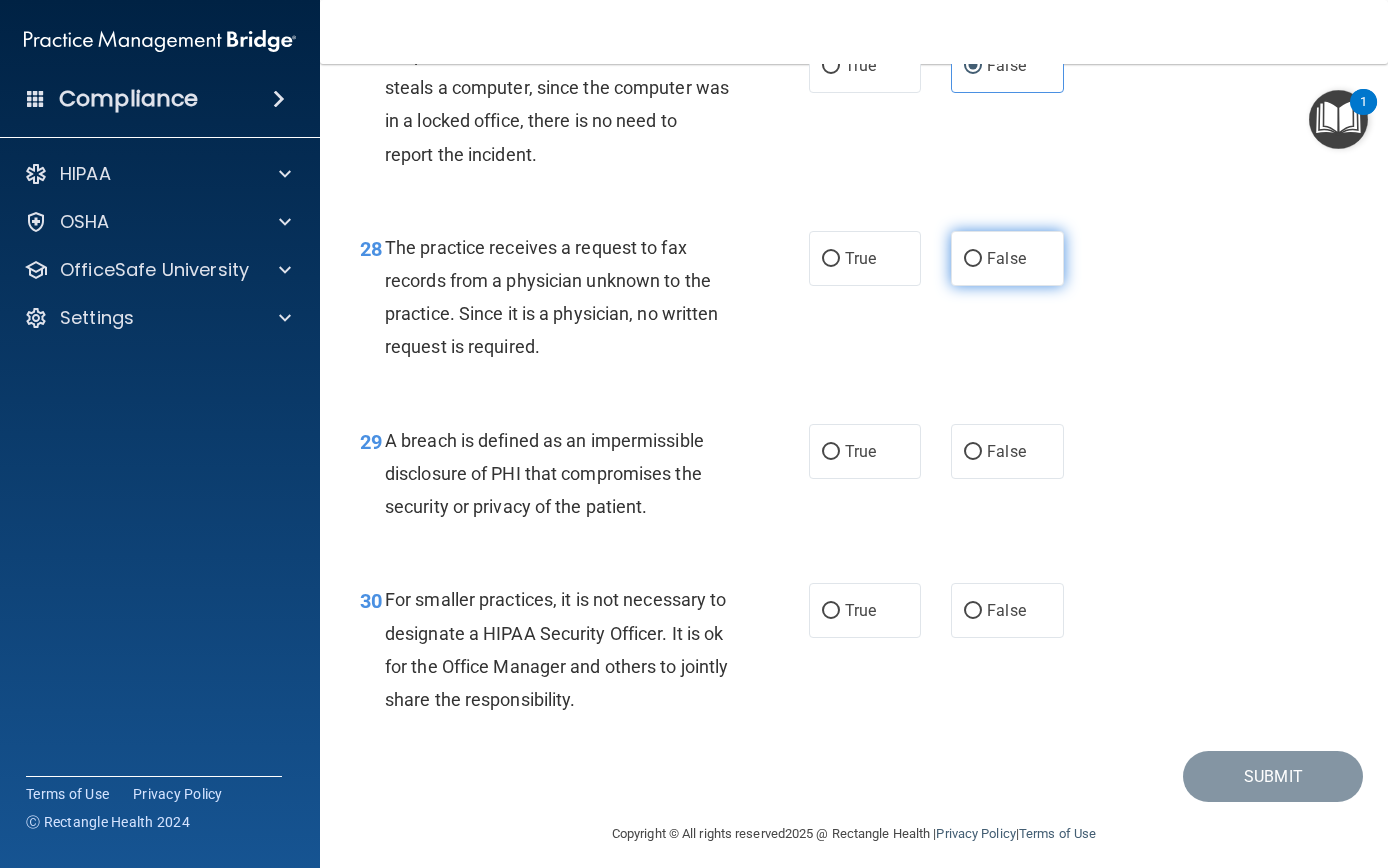 click on "False" at bounding box center [973, 259] 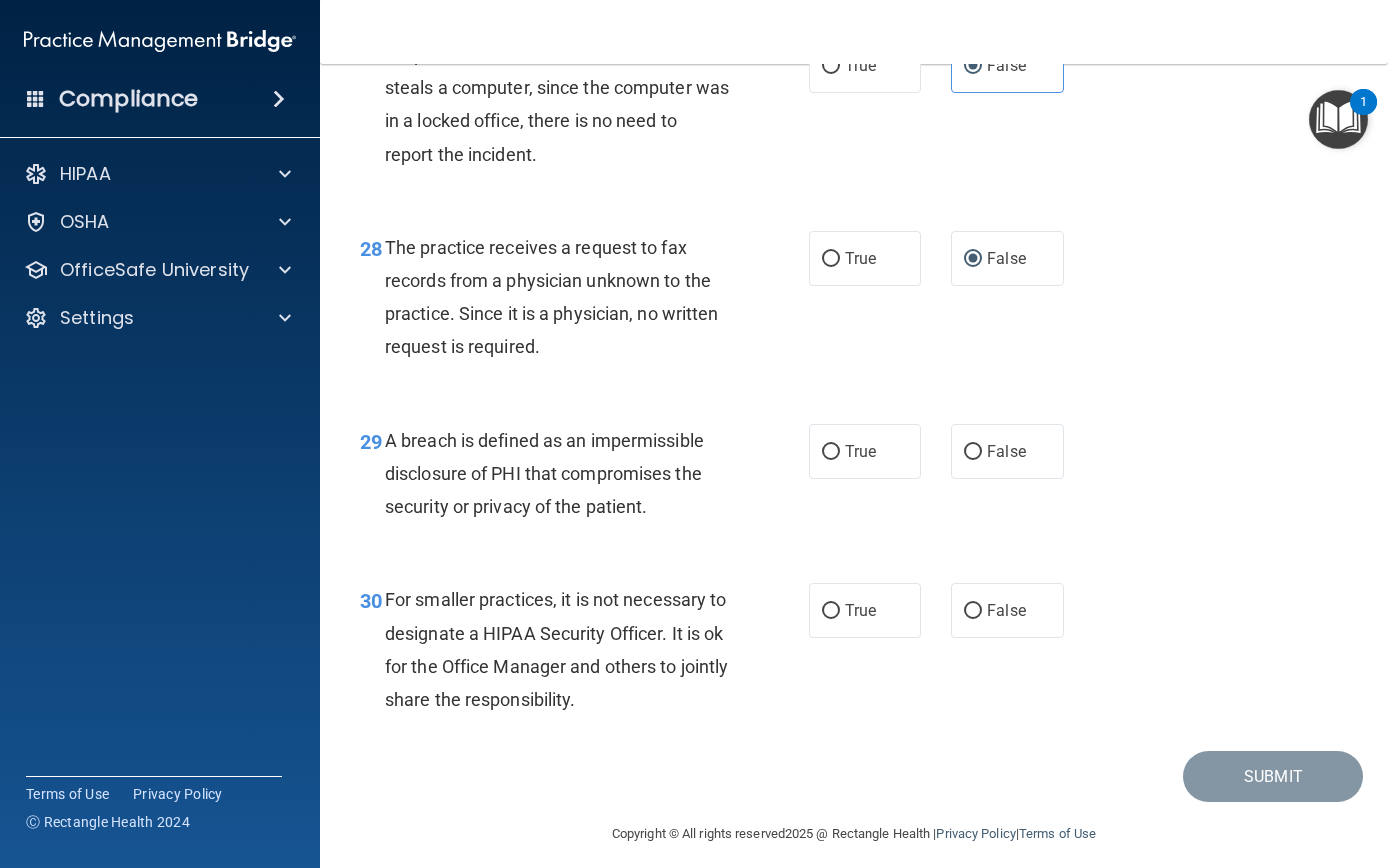 click on "30       For smaller practices, it is not necessary to designate a HIPAA Security Officer.  It is ok for the Office Manager and others to jointly share the responsibility.                 True           False" at bounding box center [854, 654] 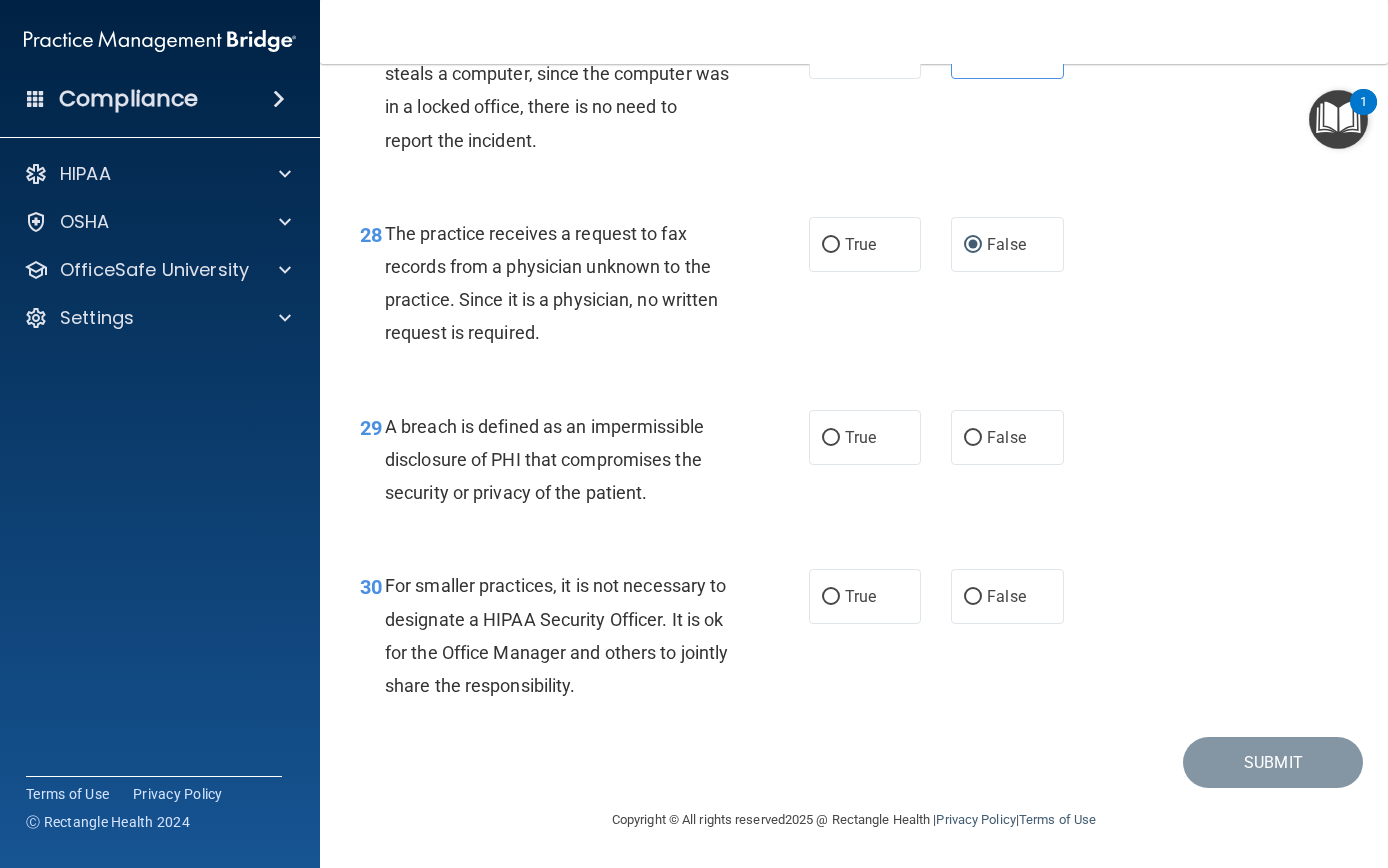 scroll, scrollTop: 5122, scrollLeft: 0, axis: vertical 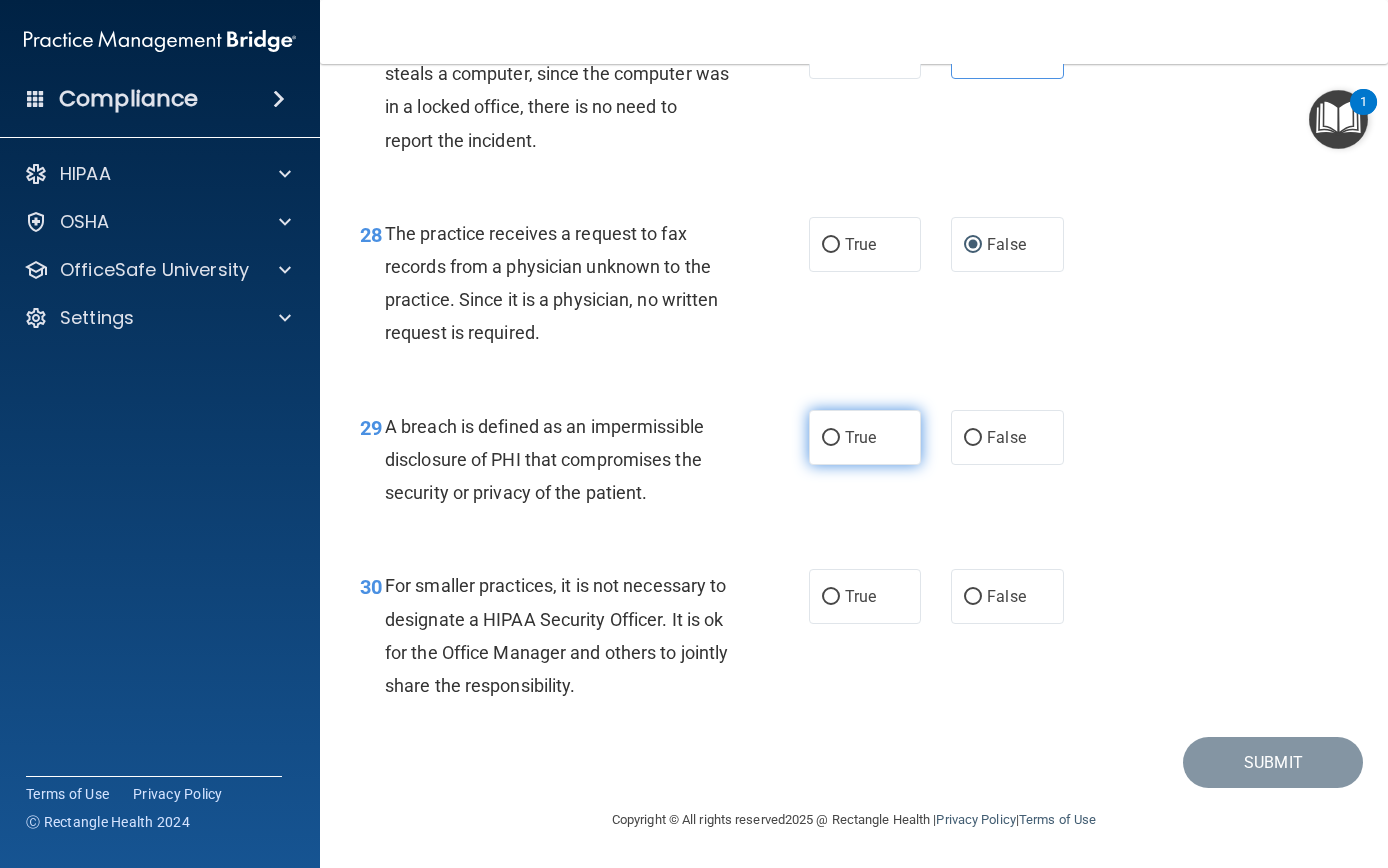 click on "True" at bounding box center [831, 438] 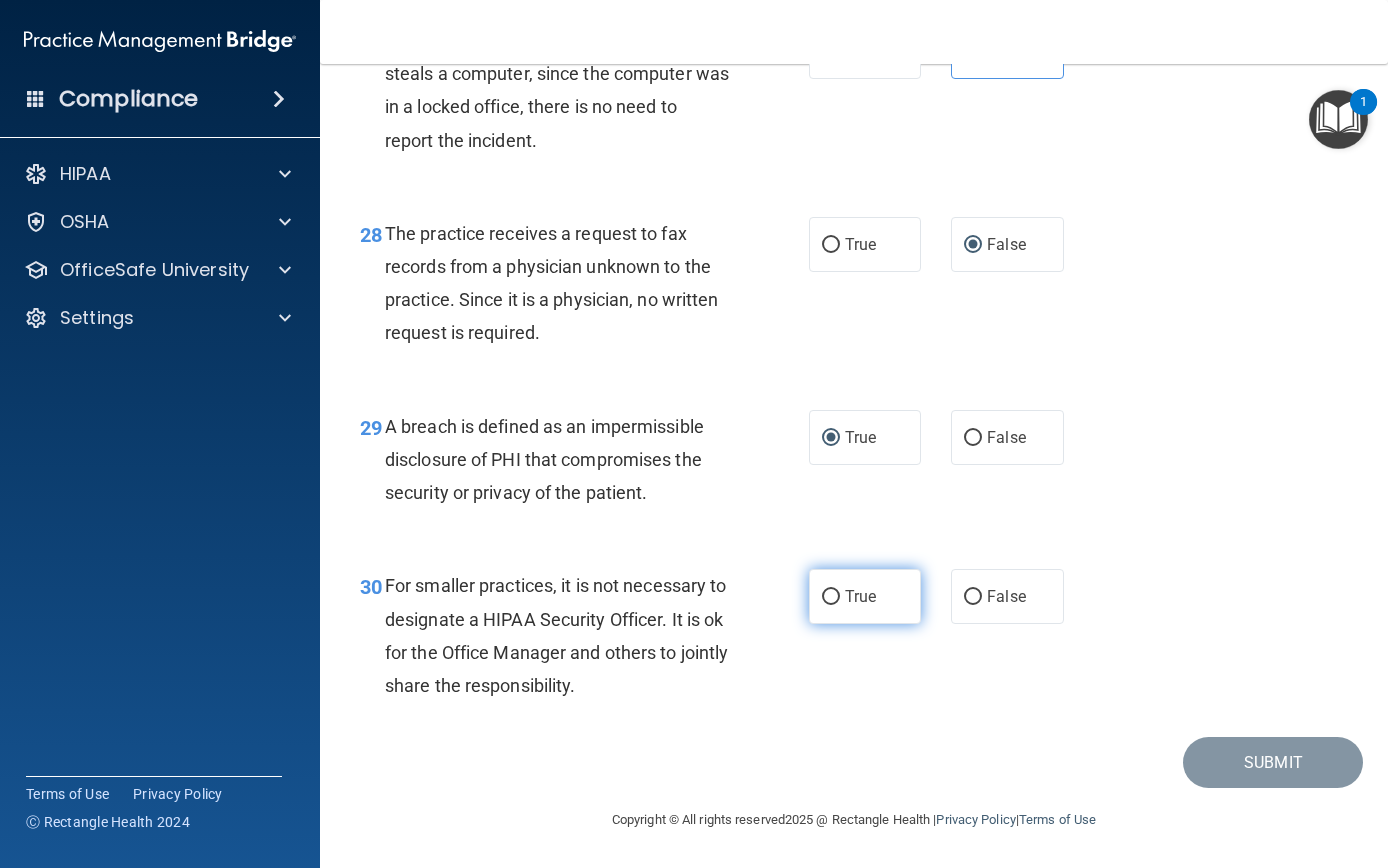 click on "True" at bounding box center [831, 597] 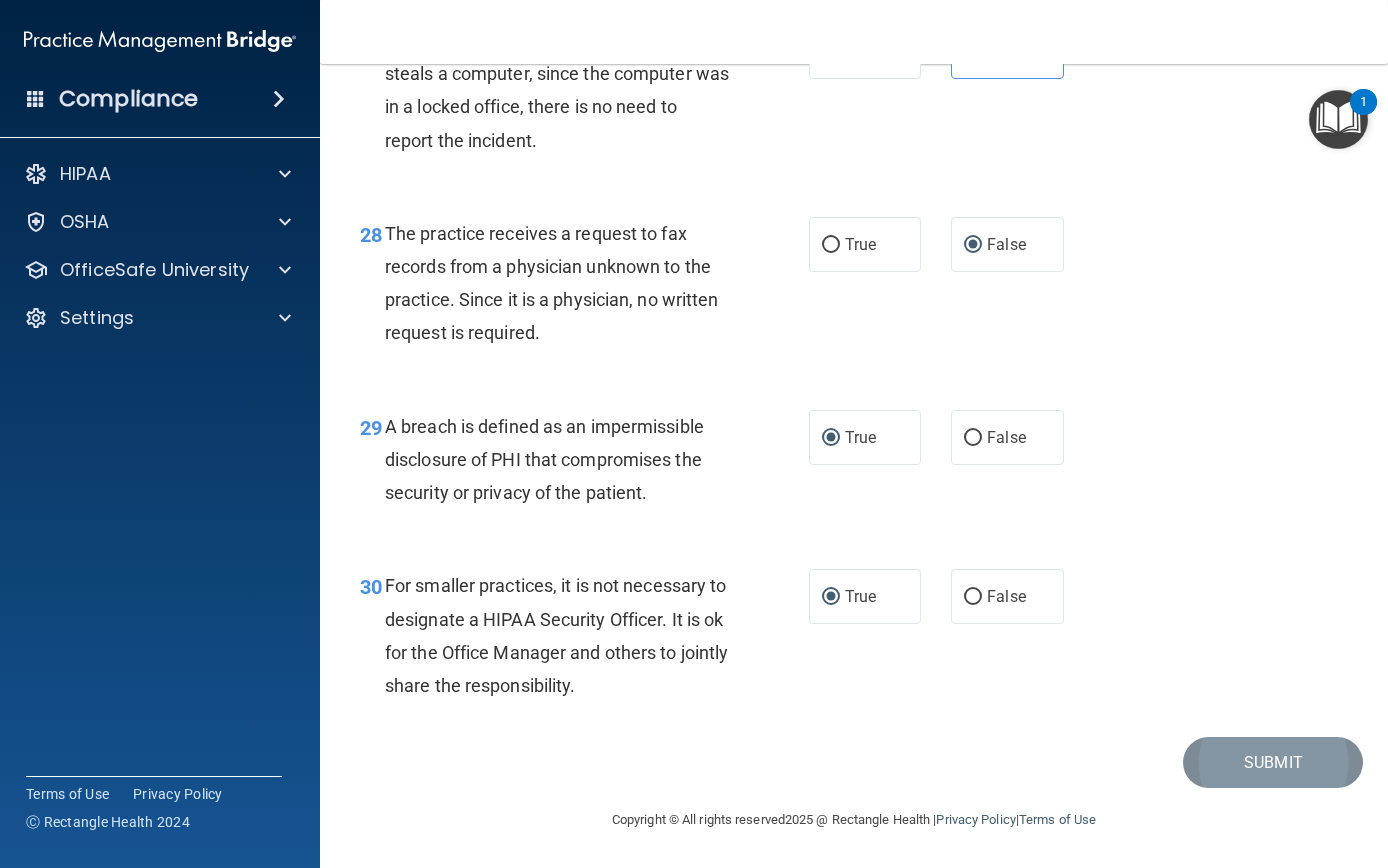 scroll, scrollTop: 5122, scrollLeft: 0, axis: vertical 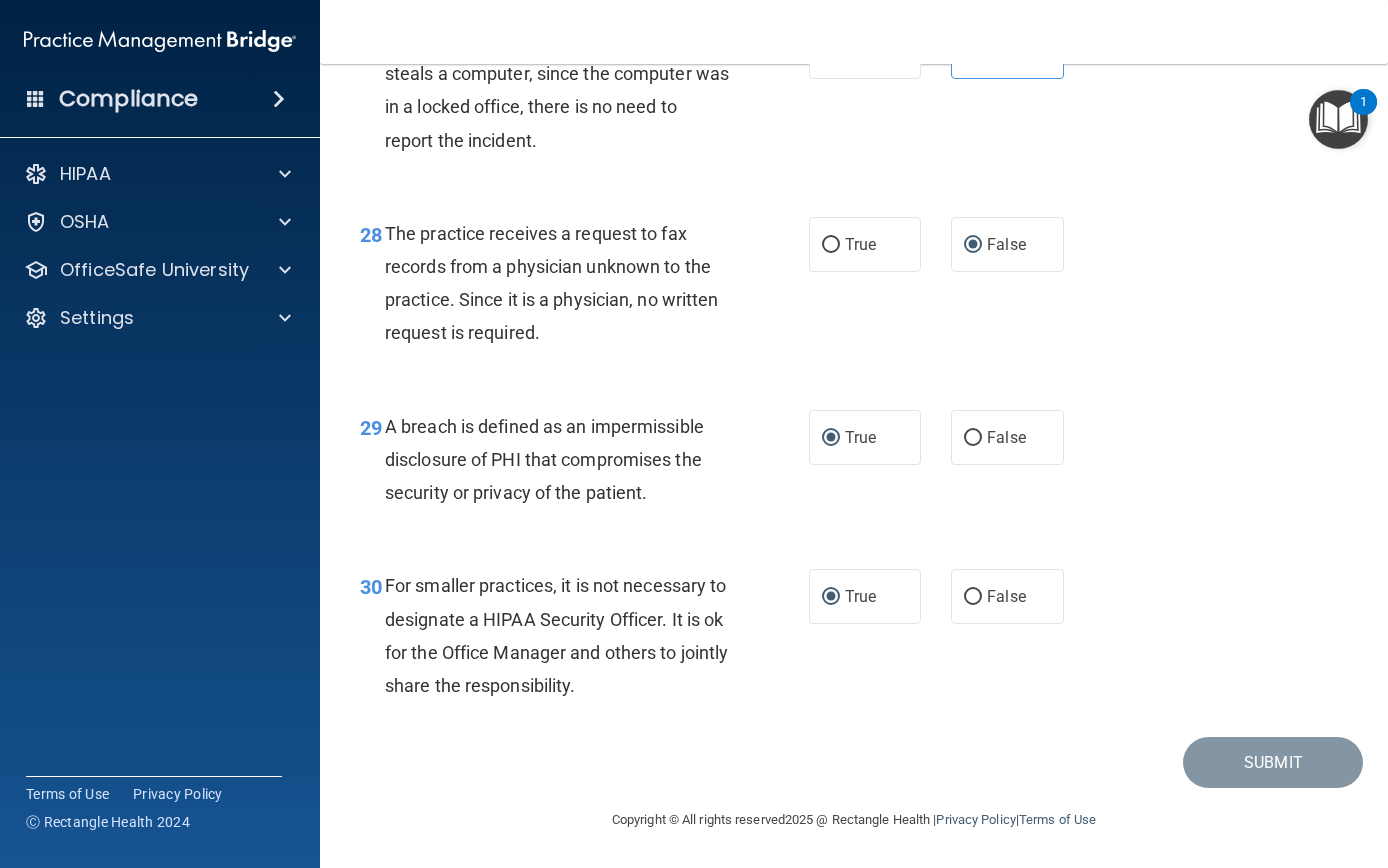 click on "30       For smaller practices, it is not necessary to designate a HIPAA Security Officer.  It is ok for the Office Manager and others to jointly share the responsibility.                 True           False" at bounding box center [854, 640] 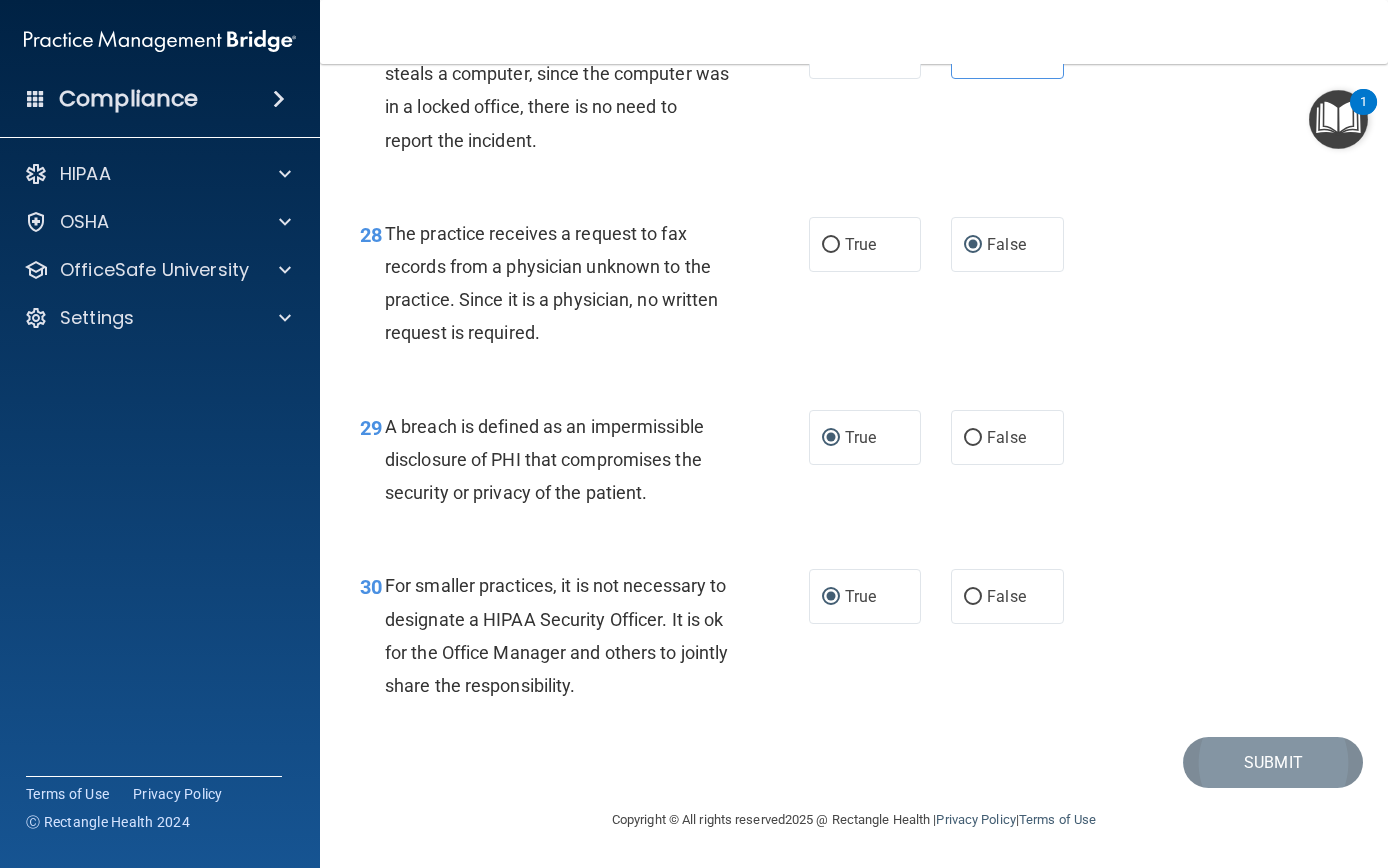 scroll, scrollTop: 5122, scrollLeft: 0, axis: vertical 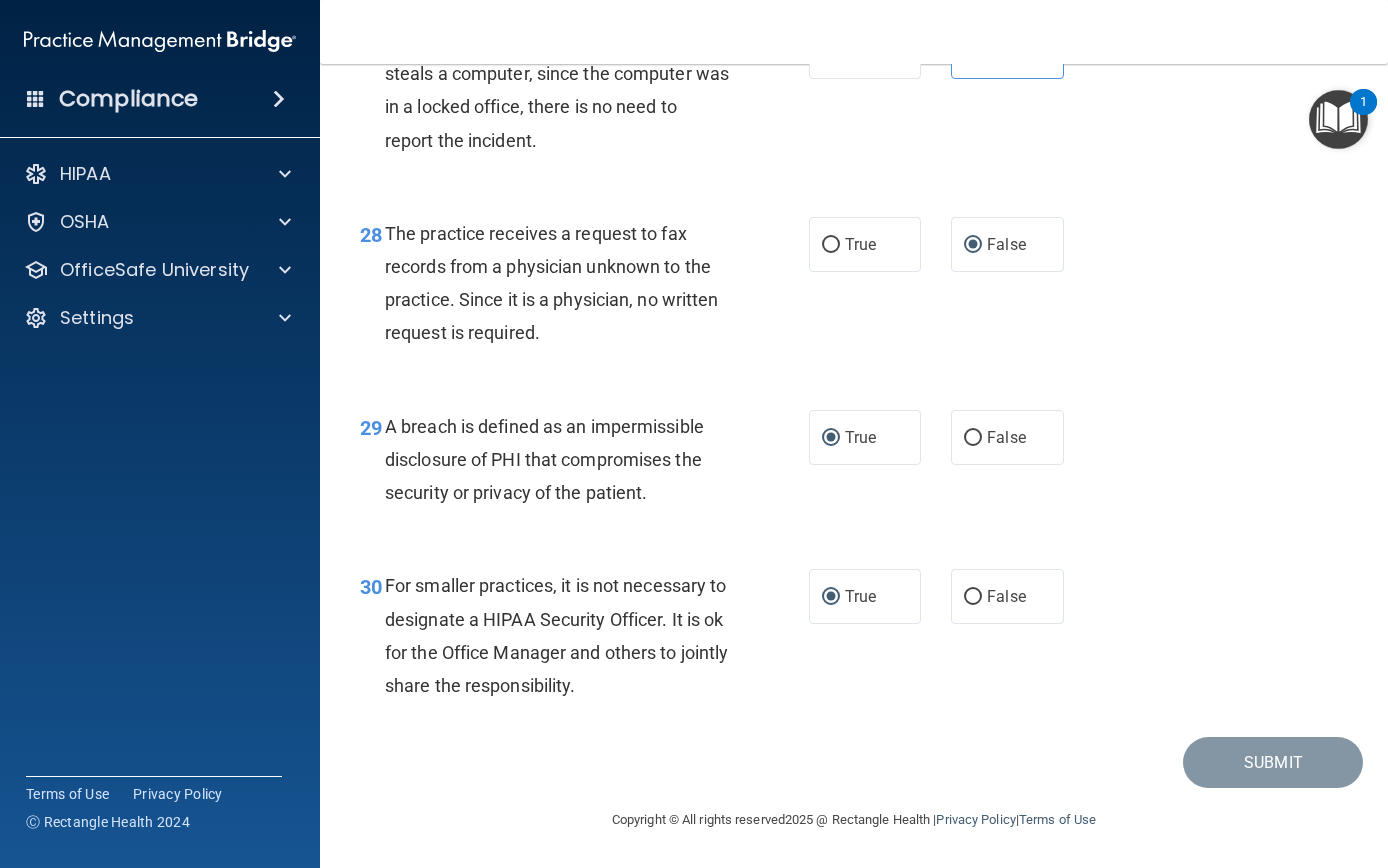 click on "Copyright © All rights reserved  2025 @ Rectangle Health |  Privacy Policy  |  Terms of Use" at bounding box center (854, 818) 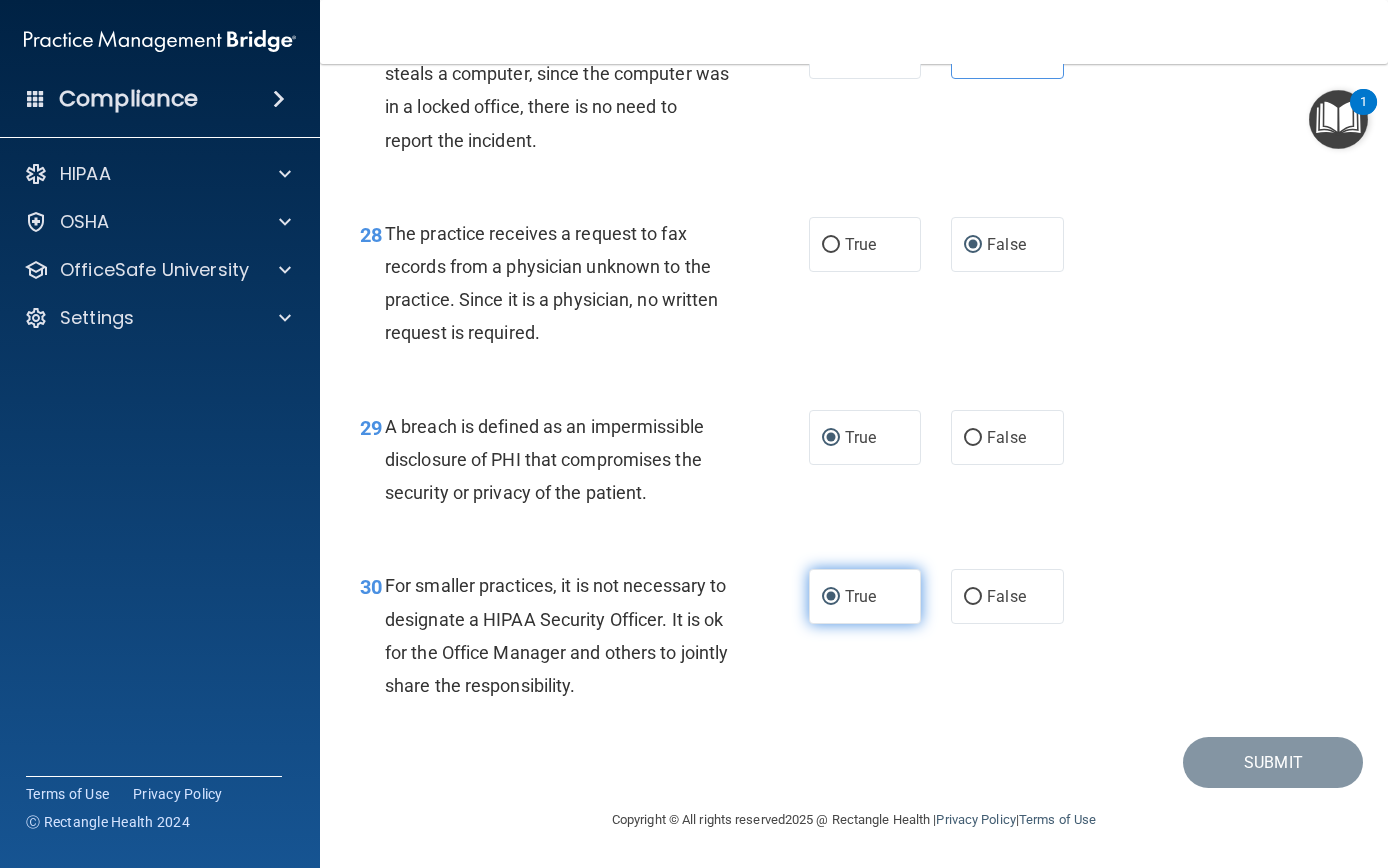 click on "True" at bounding box center [831, 597] 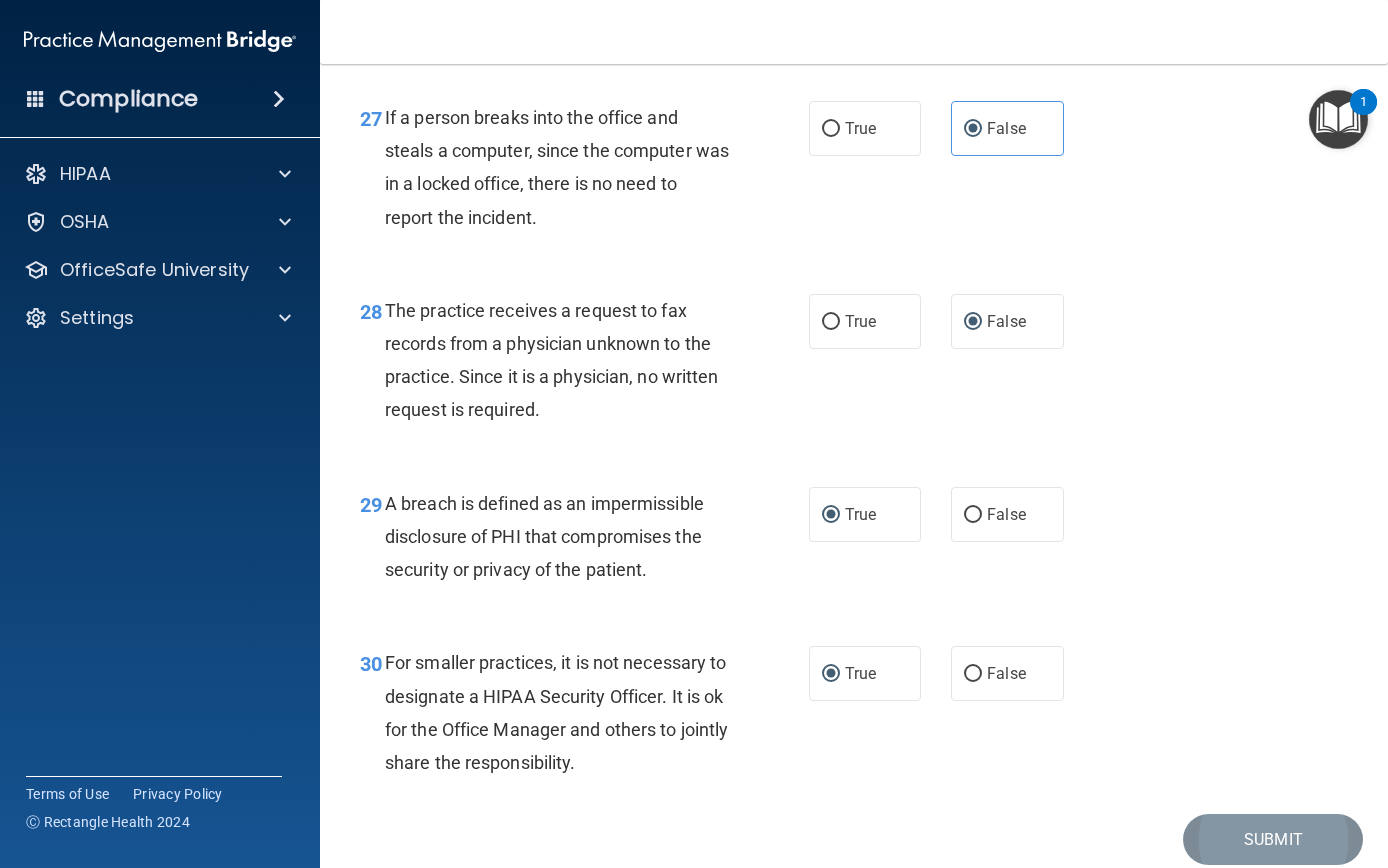 scroll, scrollTop: 5122, scrollLeft: 0, axis: vertical 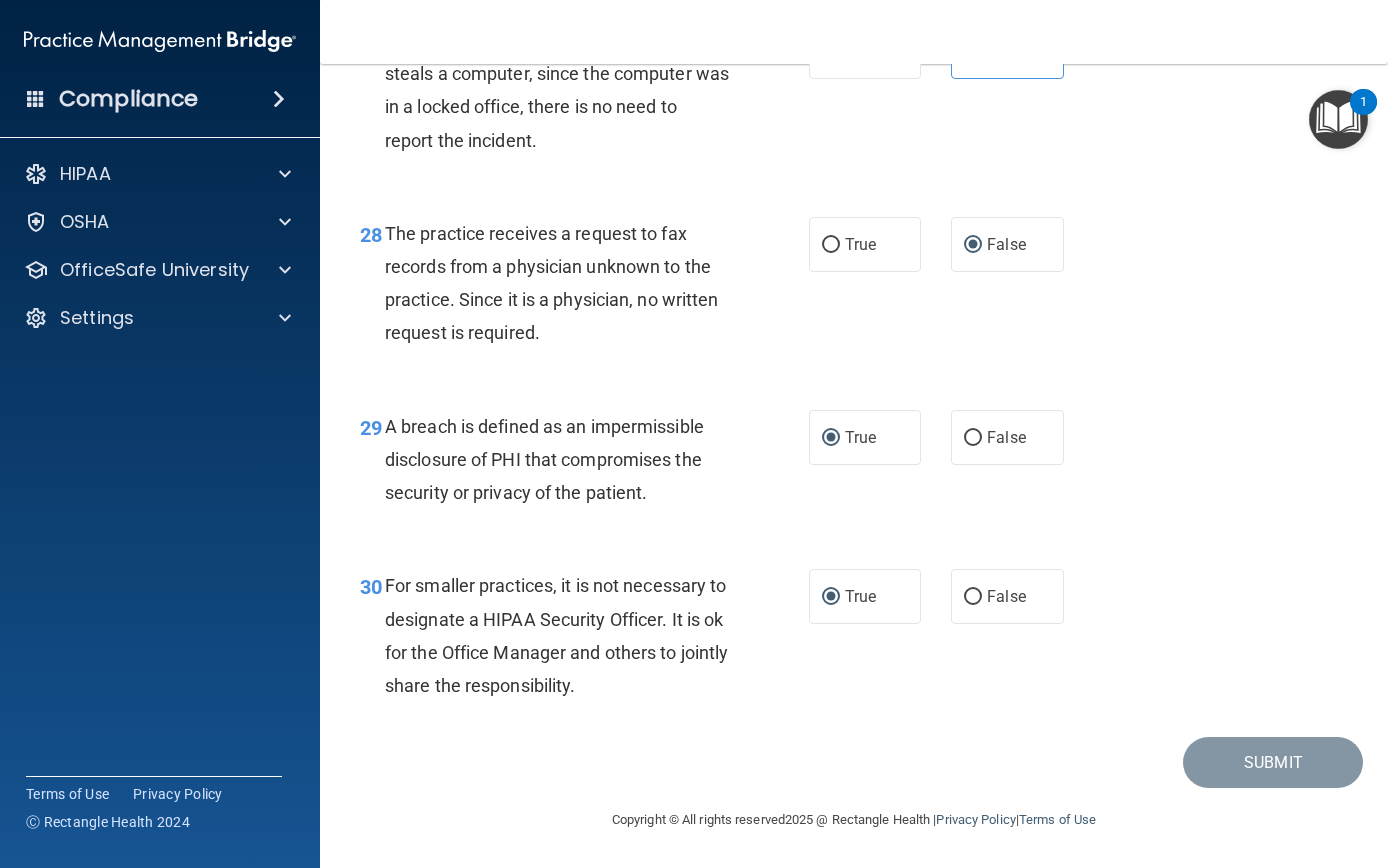 click at bounding box center (1338, 119) 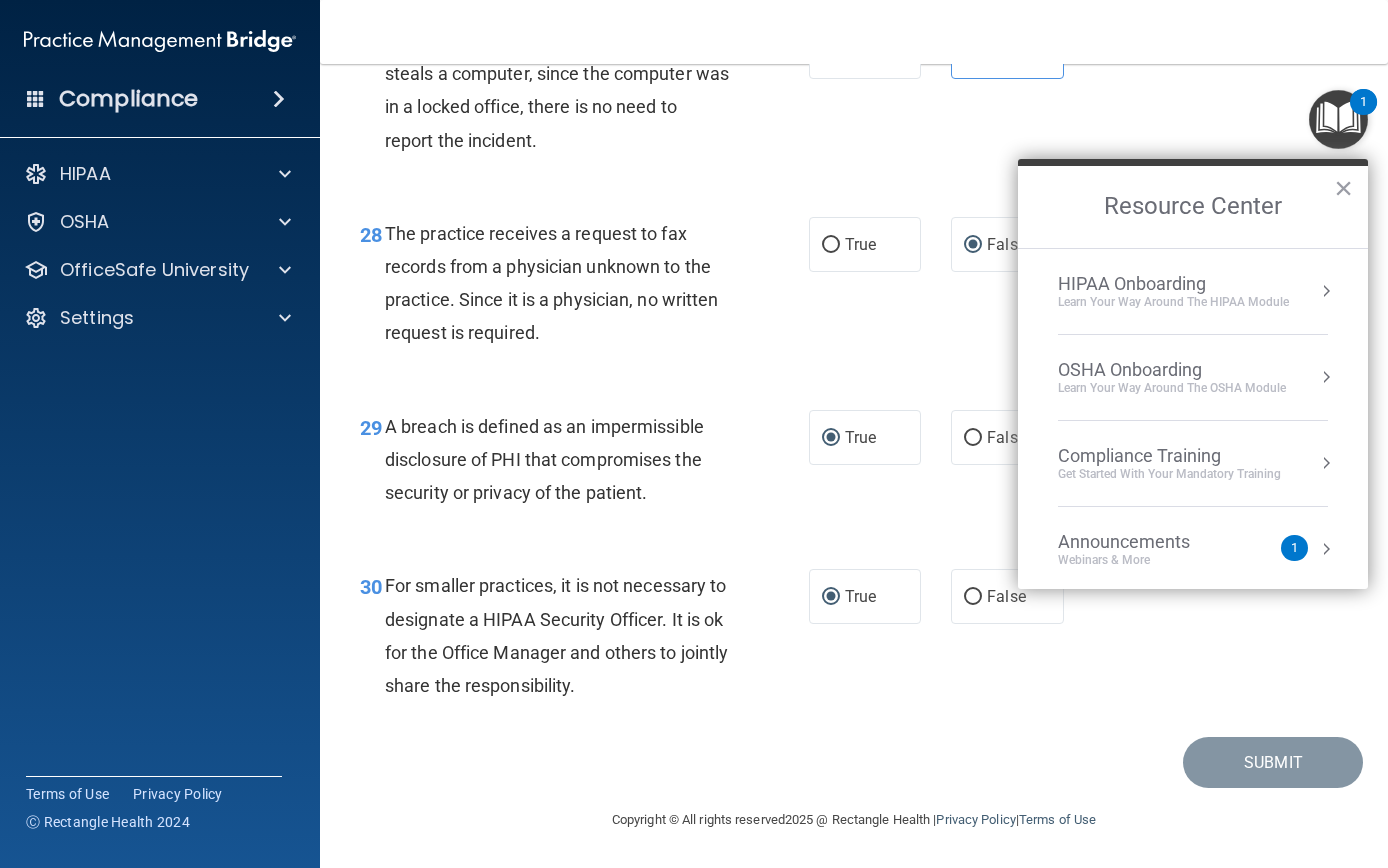 click at bounding box center [1326, 549] 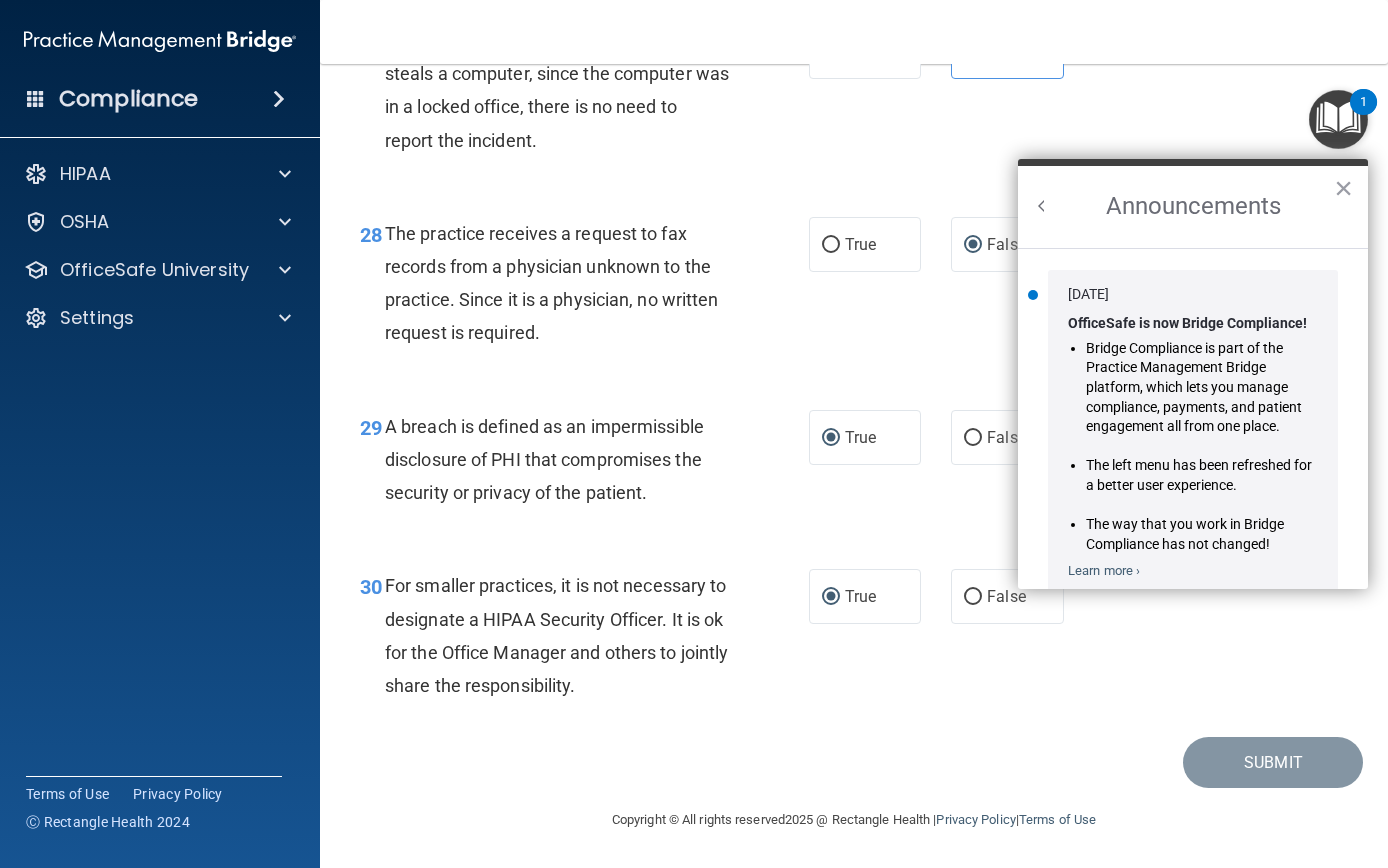 scroll, scrollTop: 0, scrollLeft: 0, axis: both 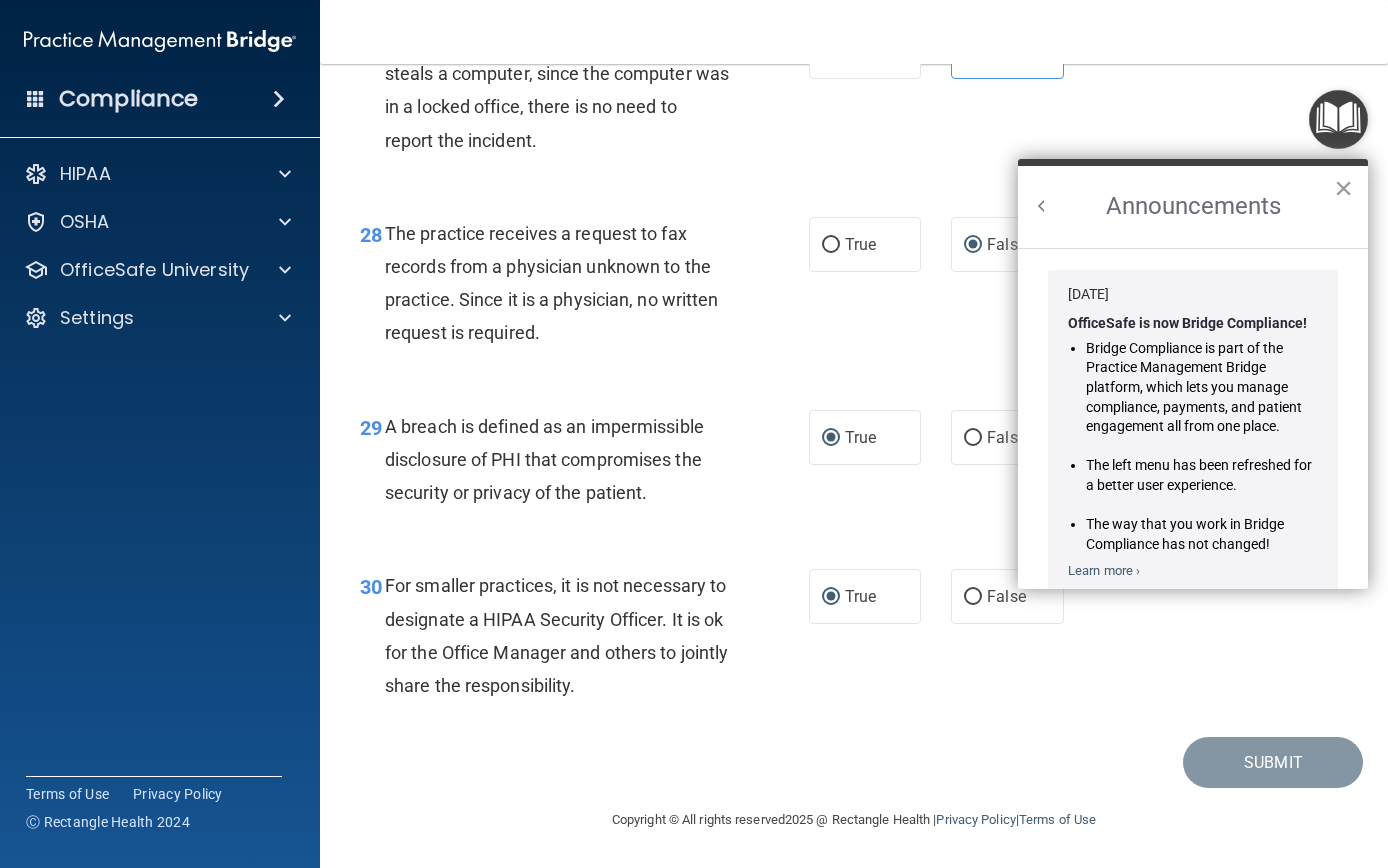 click on "×" at bounding box center (1343, 188) 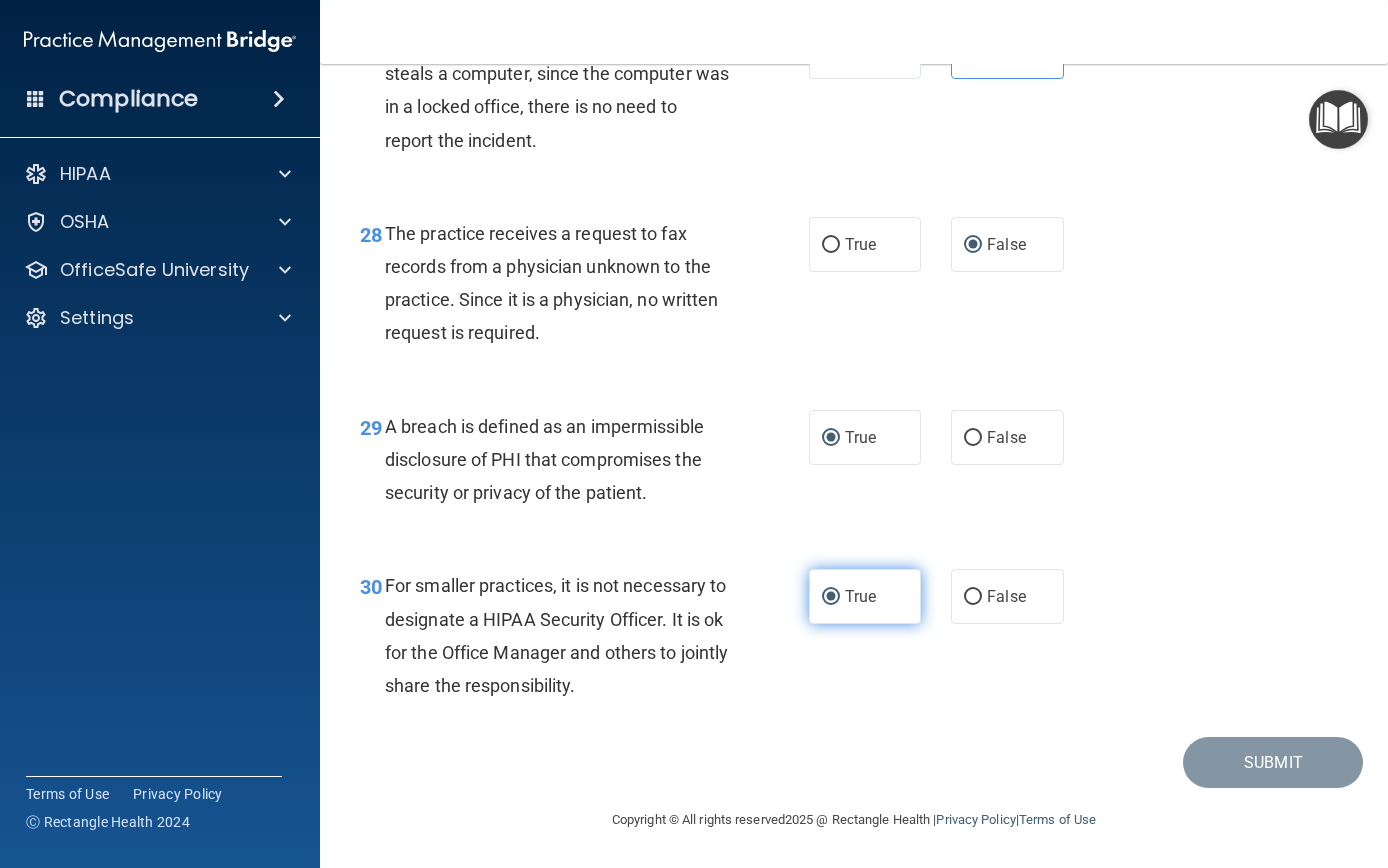 click on "True" at bounding box center [831, 597] 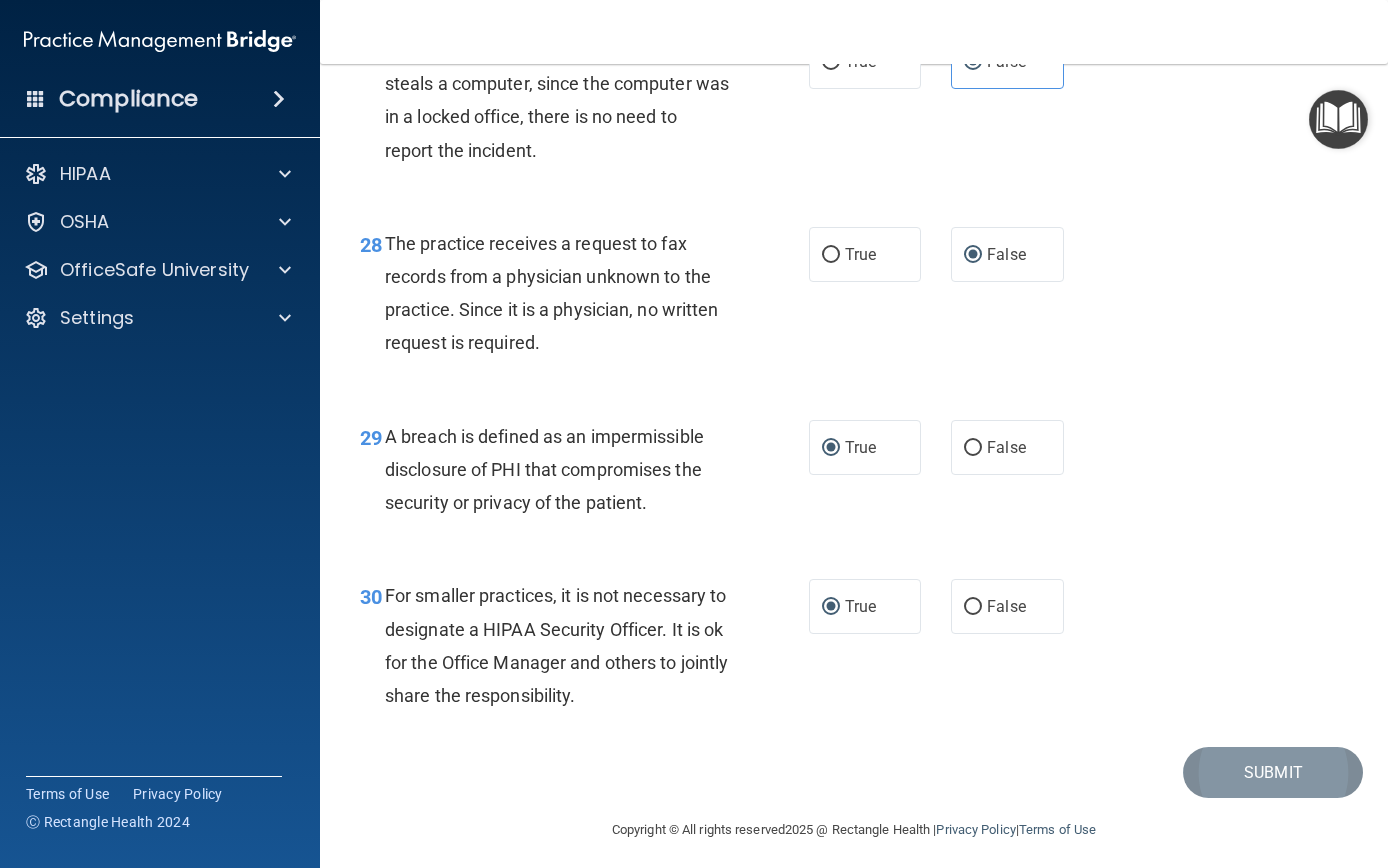 scroll, scrollTop: 5122, scrollLeft: 0, axis: vertical 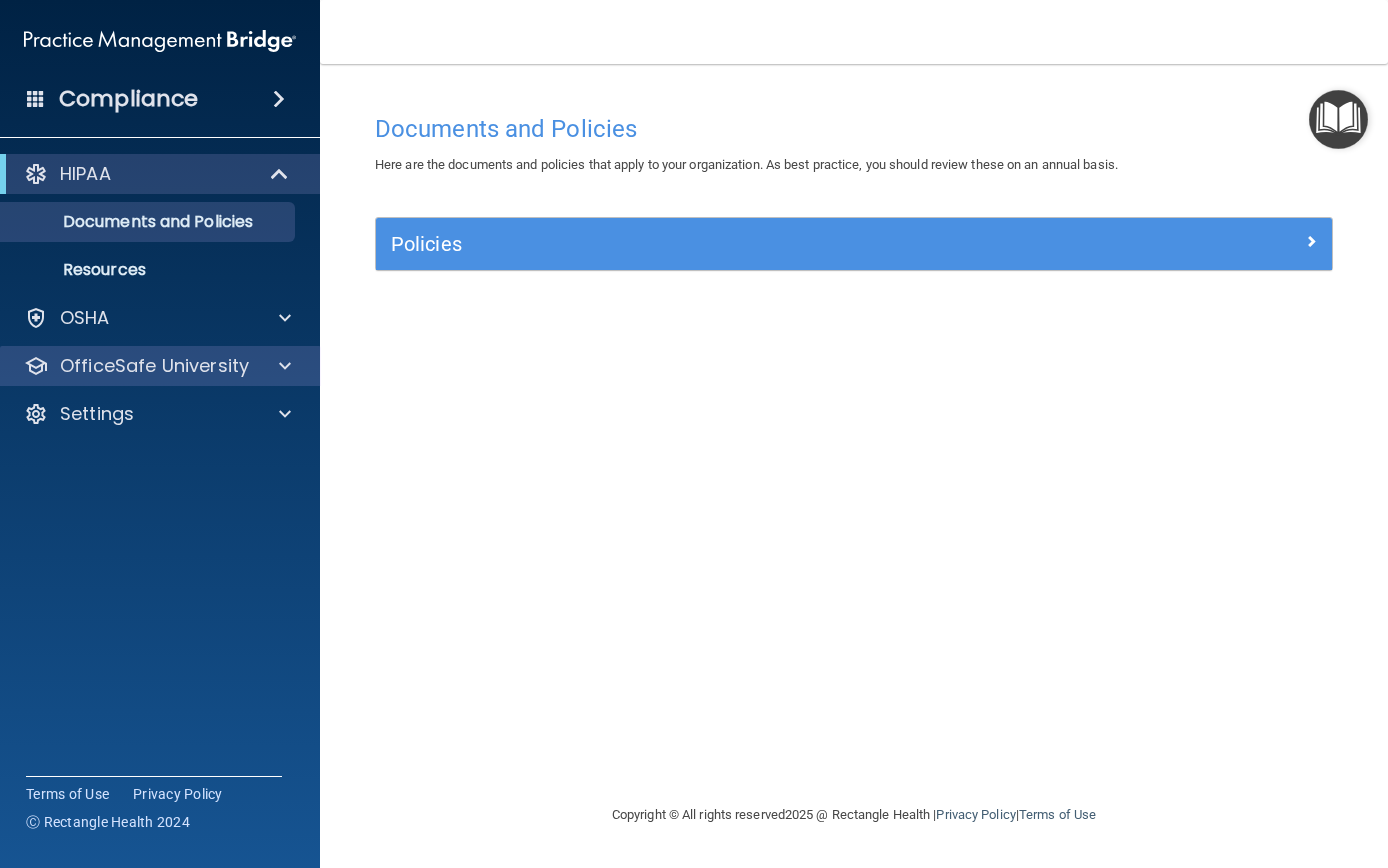 click on "OfficeSafe University" at bounding box center [154, 366] 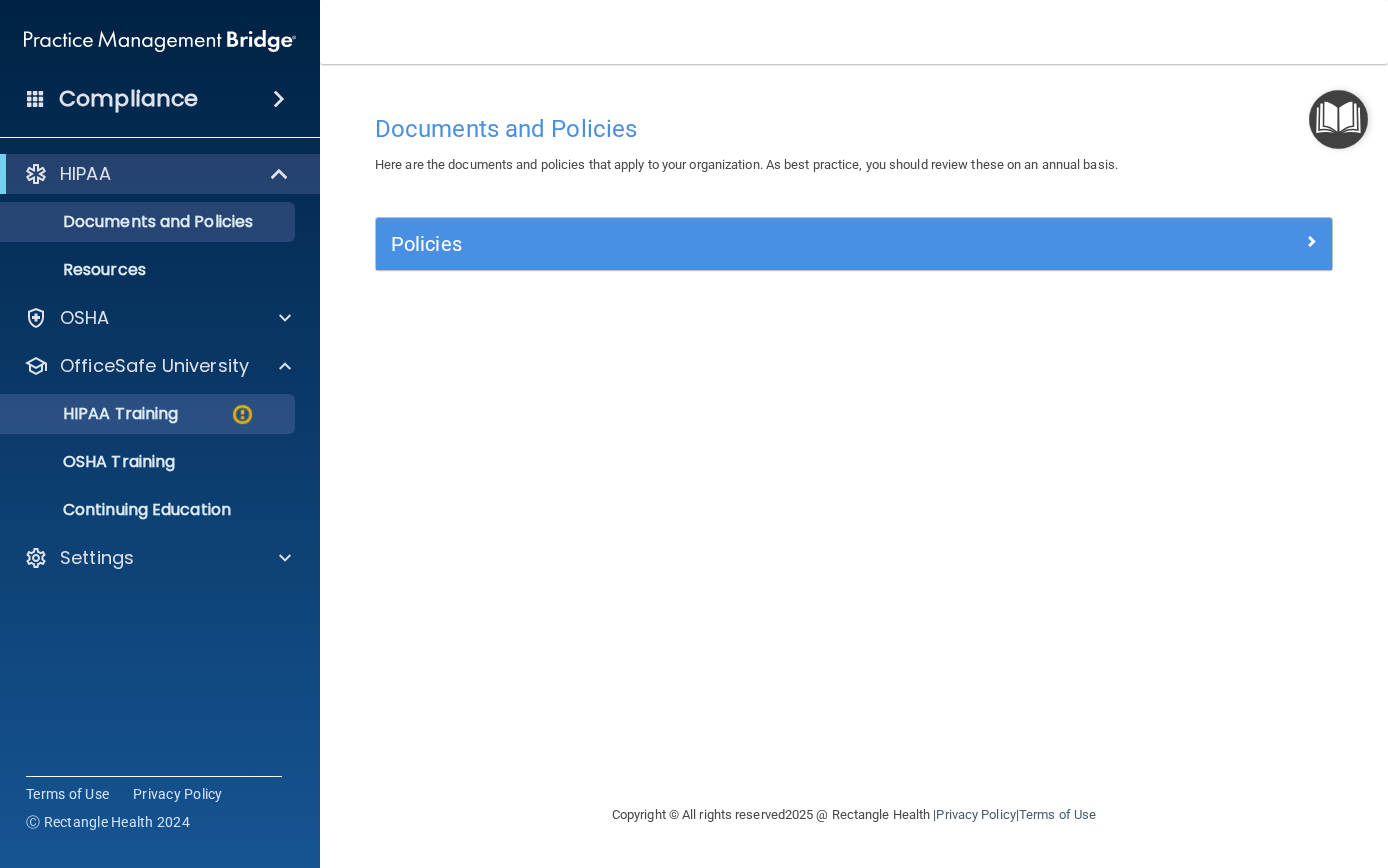 click on "HIPAA Training" at bounding box center (95, 414) 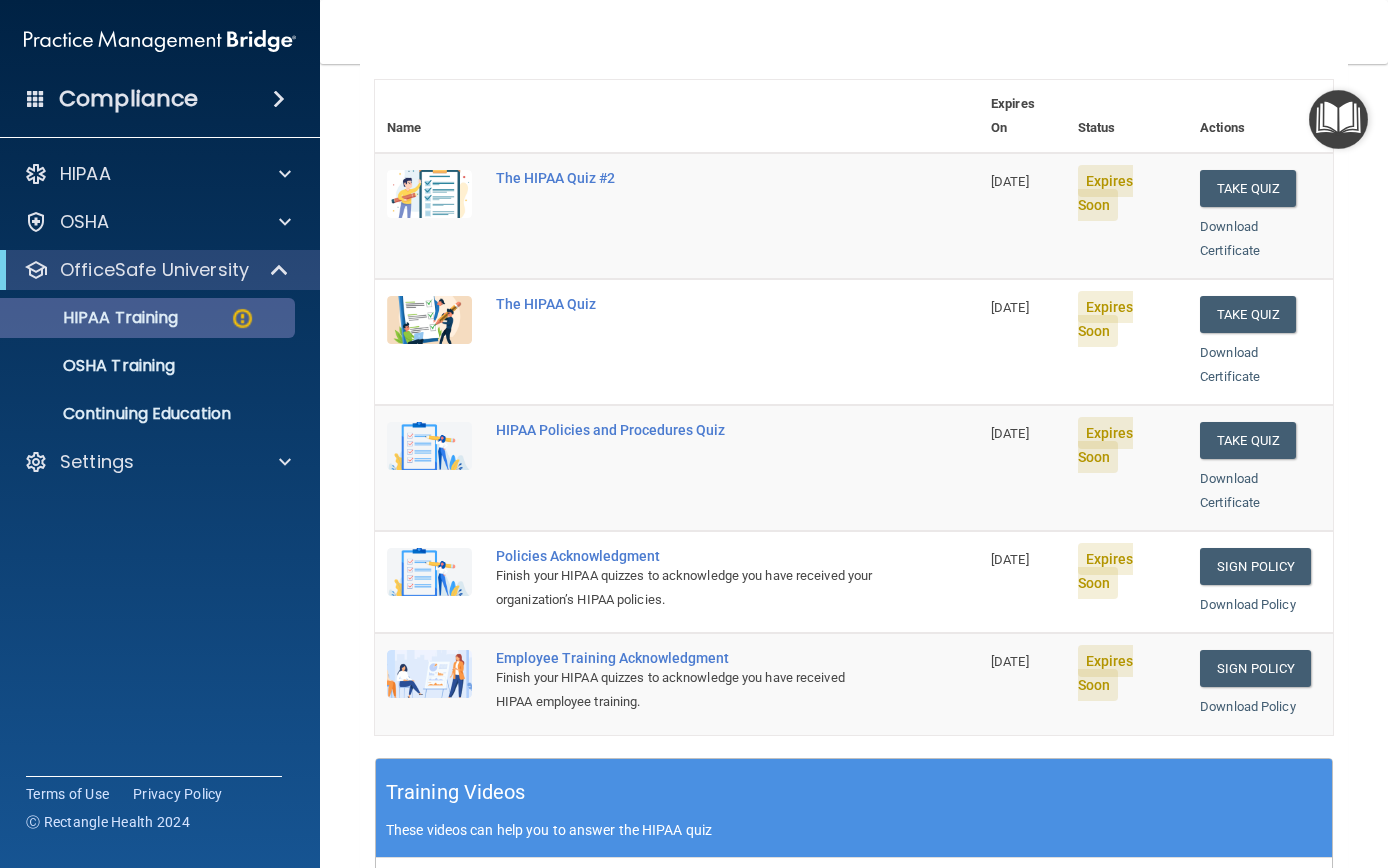scroll, scrollTop: 224, scrollLeft: 0, axis: vertical 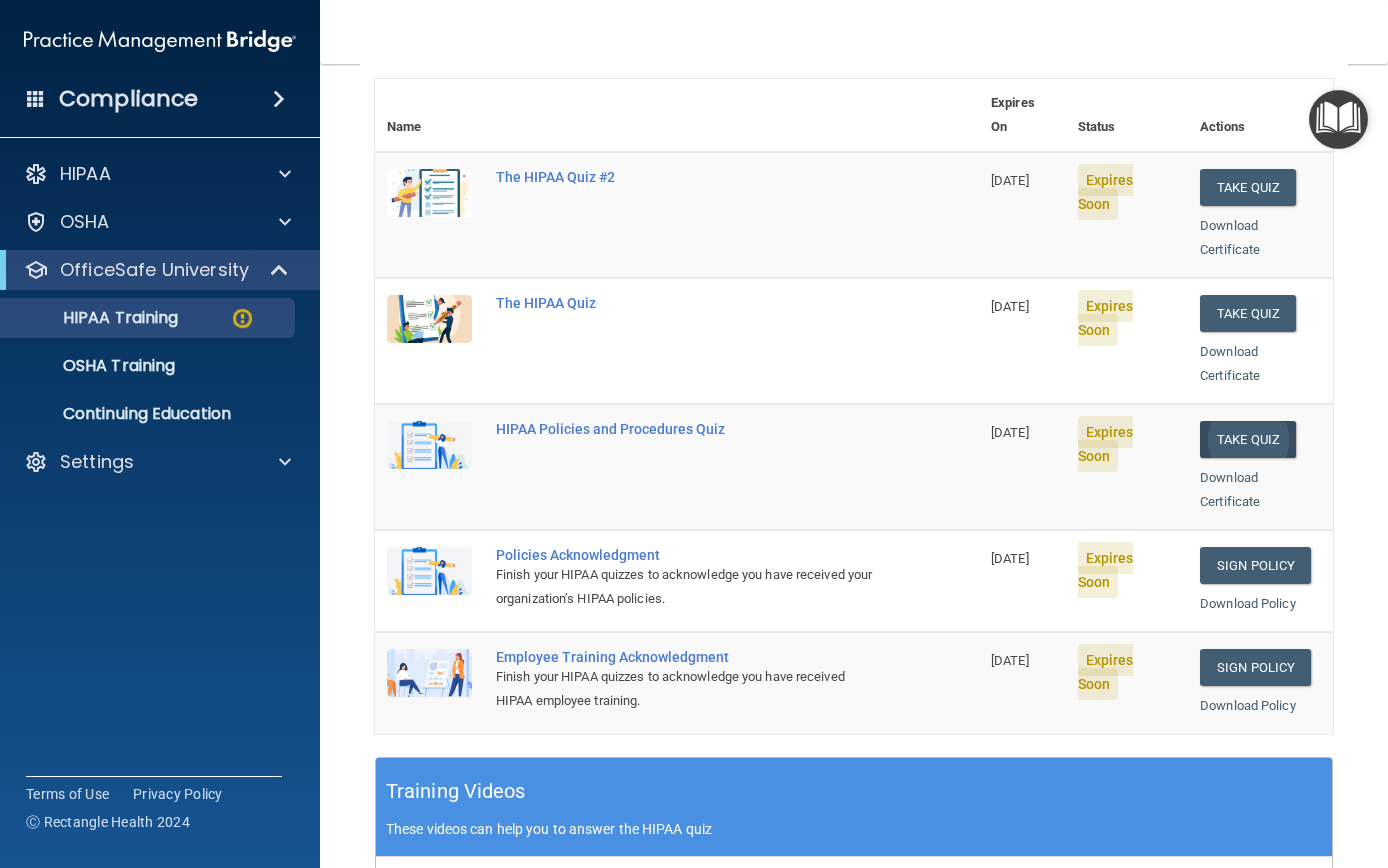 click on "Take Quiz" at bounding box center (1248, 439) 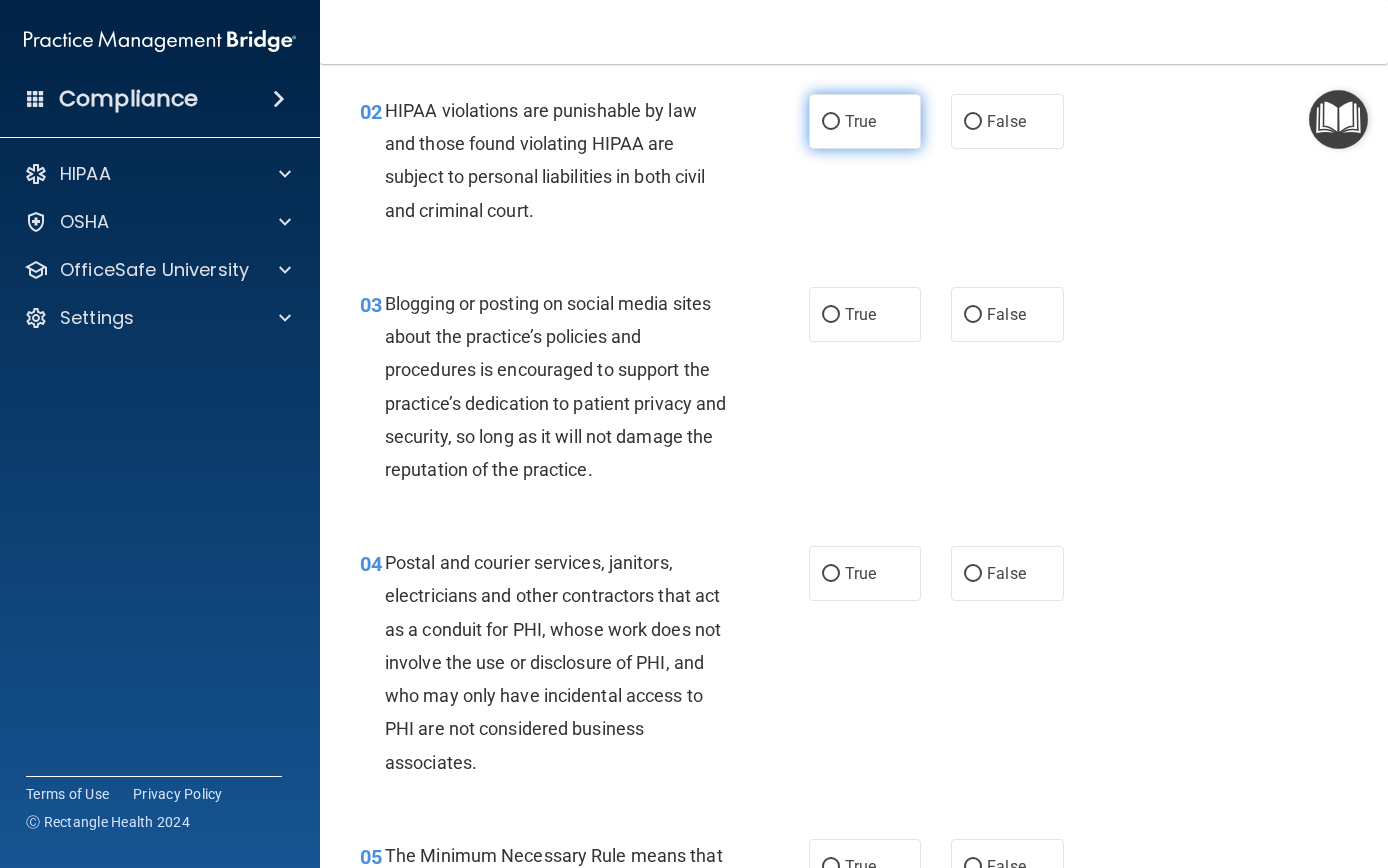 click on "True" at bounding box center [831, 122] 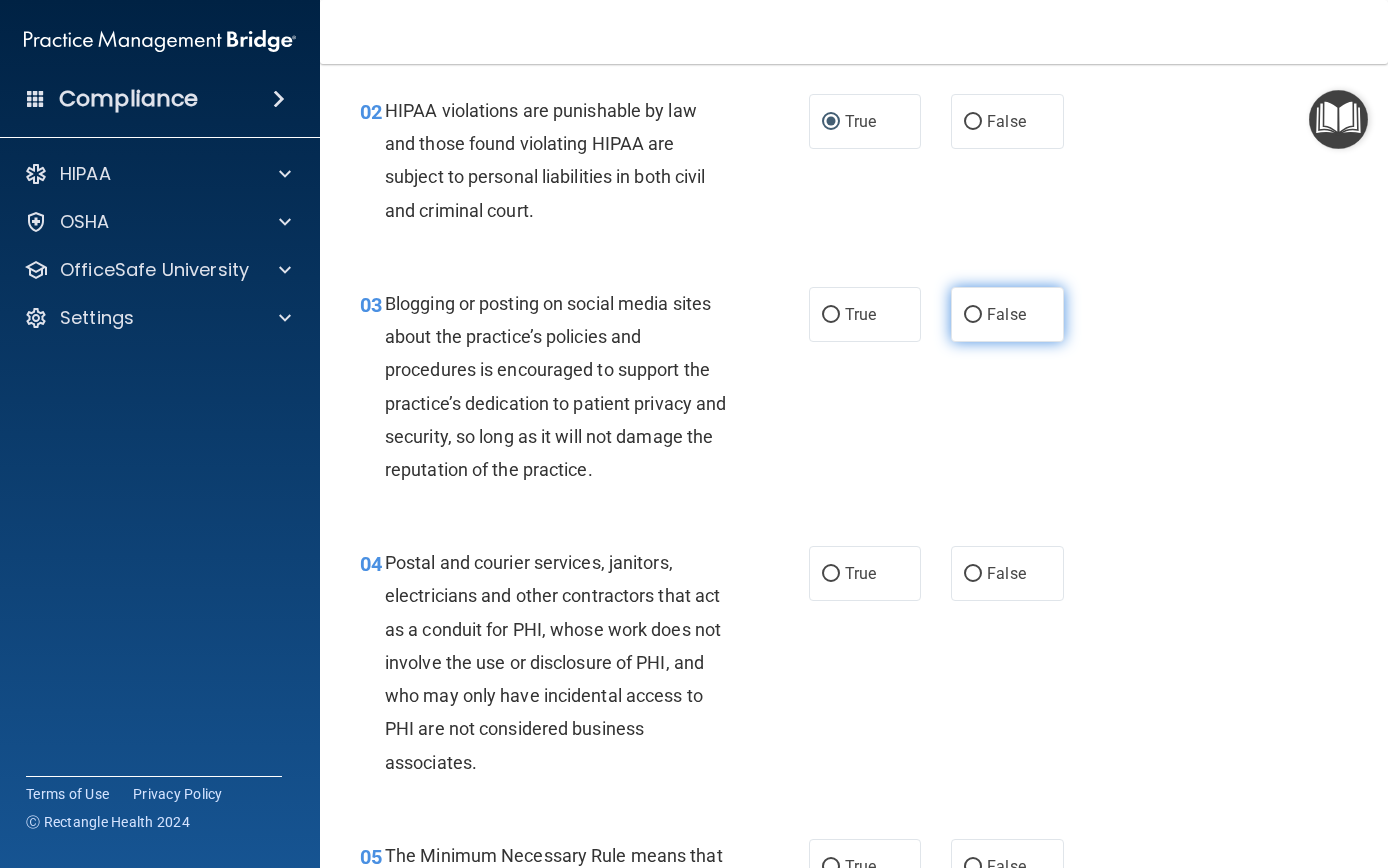 click on "False" at bounding box center (973, 315) 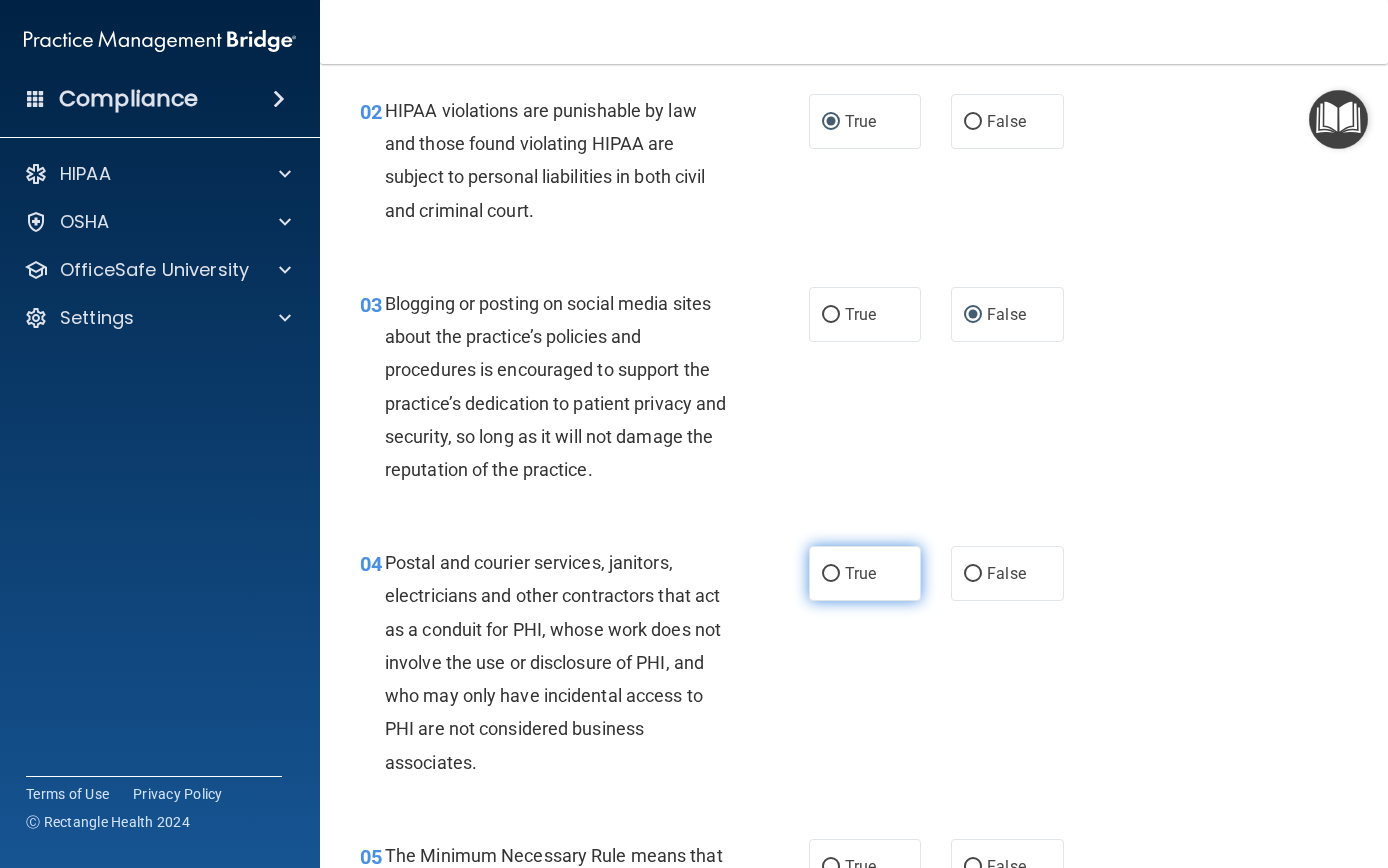 click on "True" at bounding box center (831, 574) 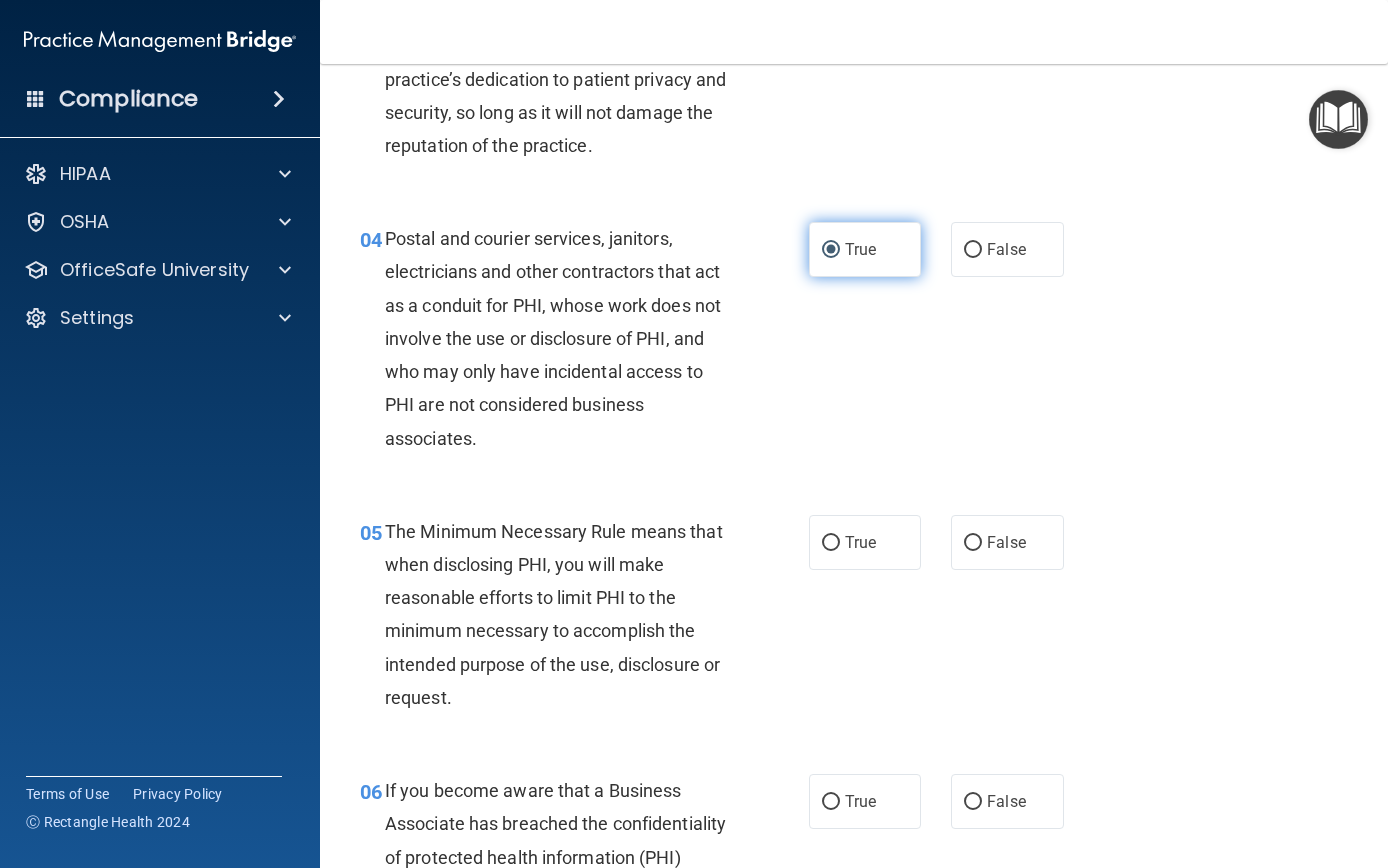 scroll, scrollTop: 558, scrollLeft: 0, axis: vertical 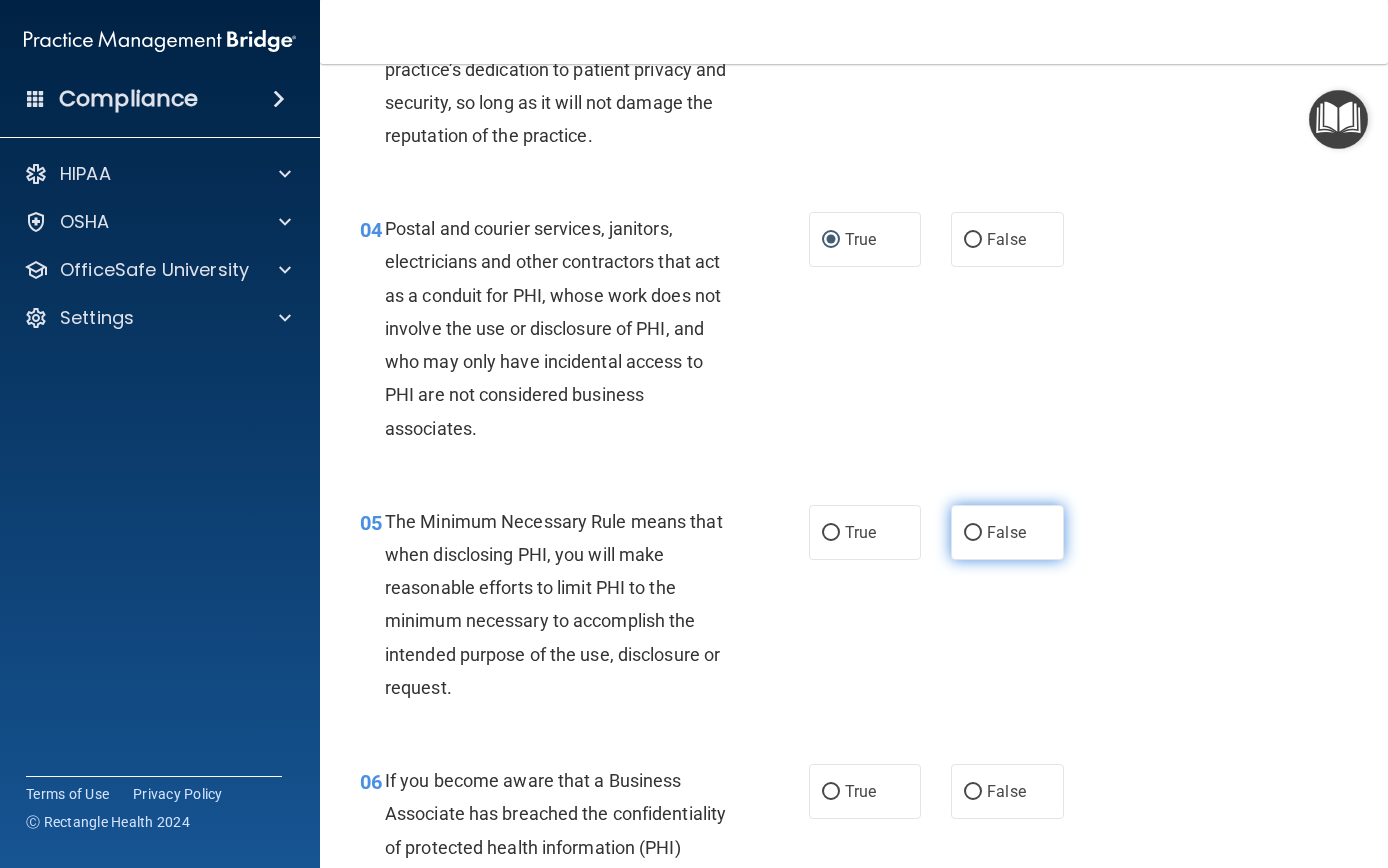 click on "False" at bounding box center [973, 533] 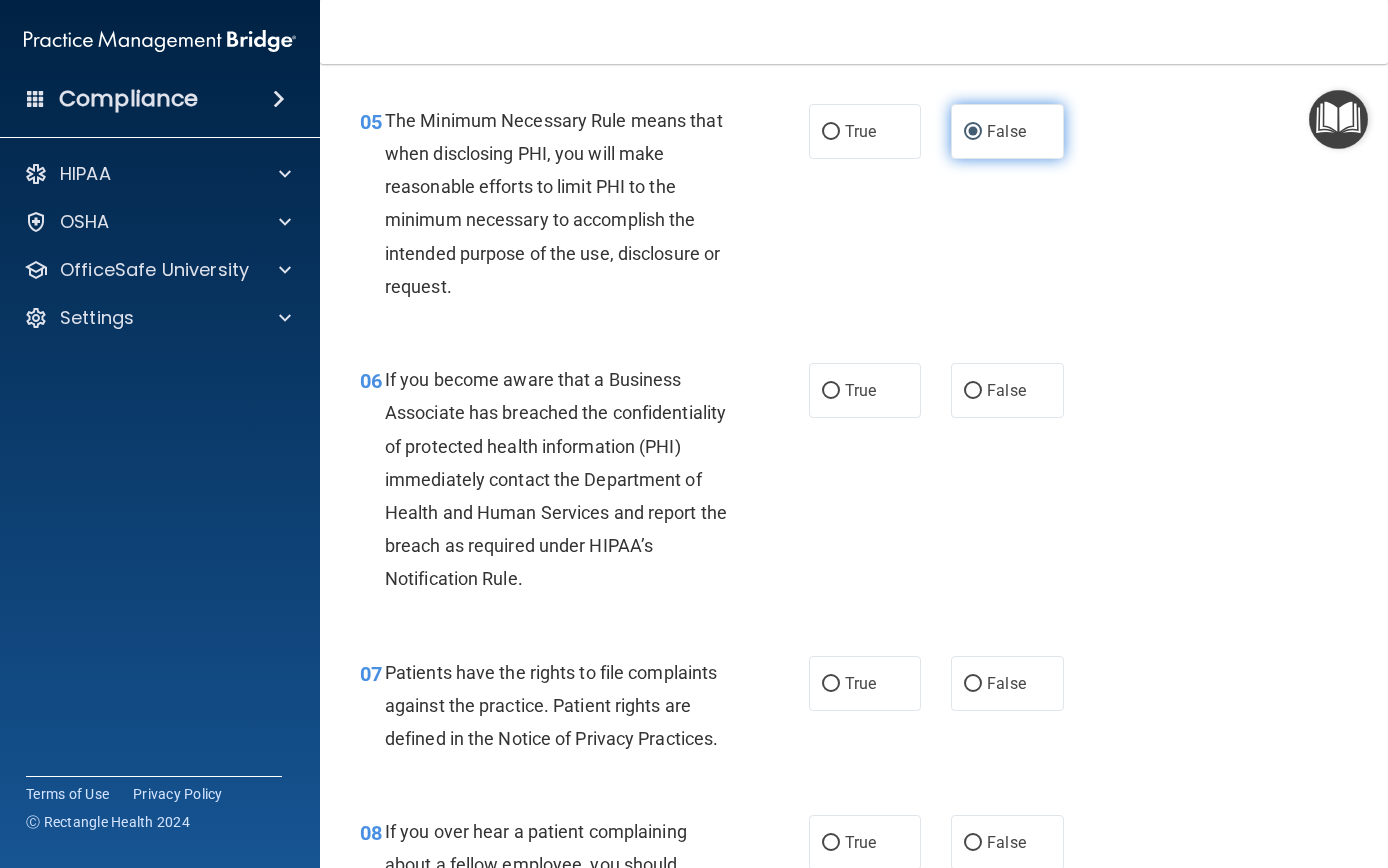 scroll, scrollTop: 966, scrollLeft: 0, axis: vertical 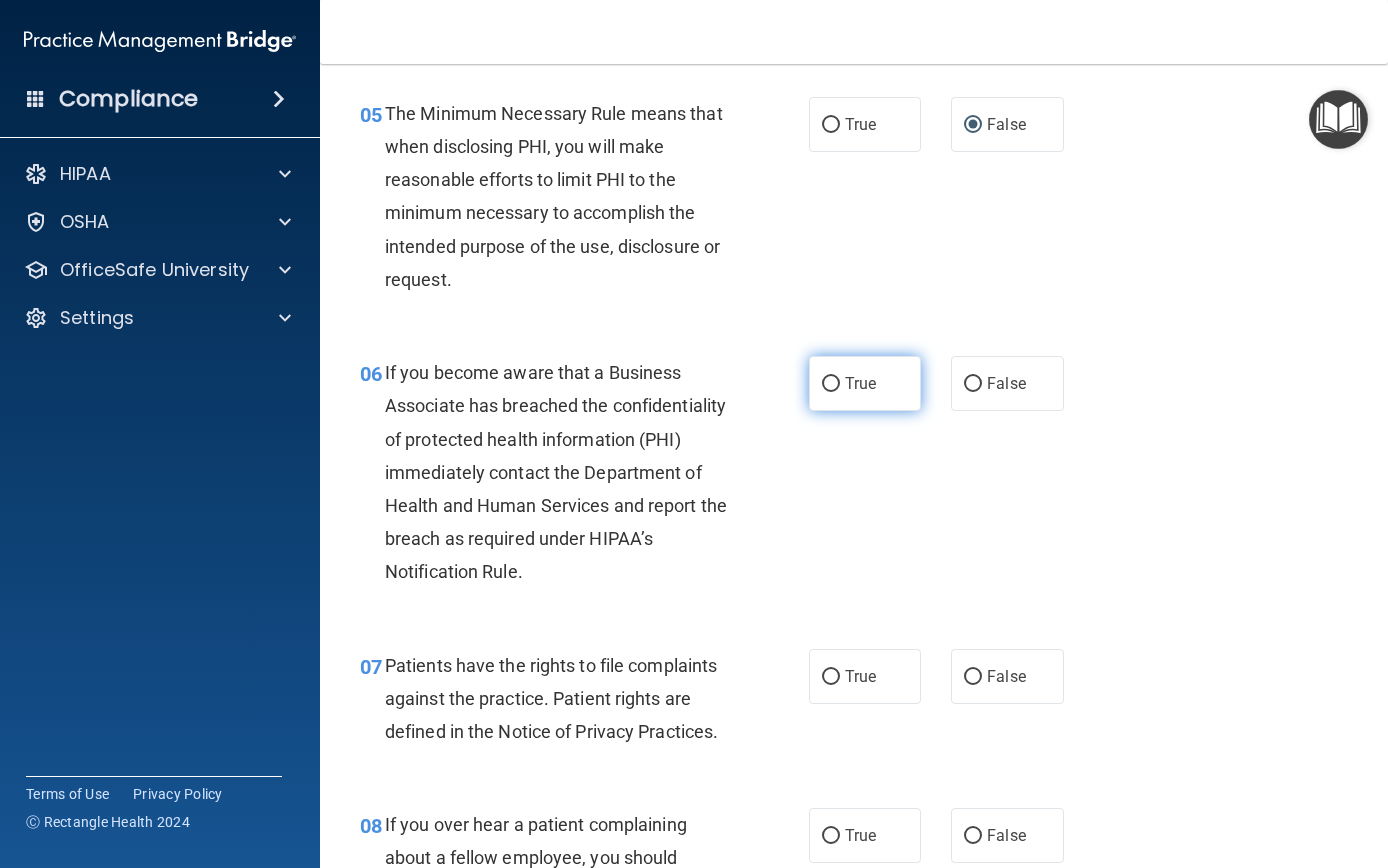 click on "True" at bounding box center (865, 383) 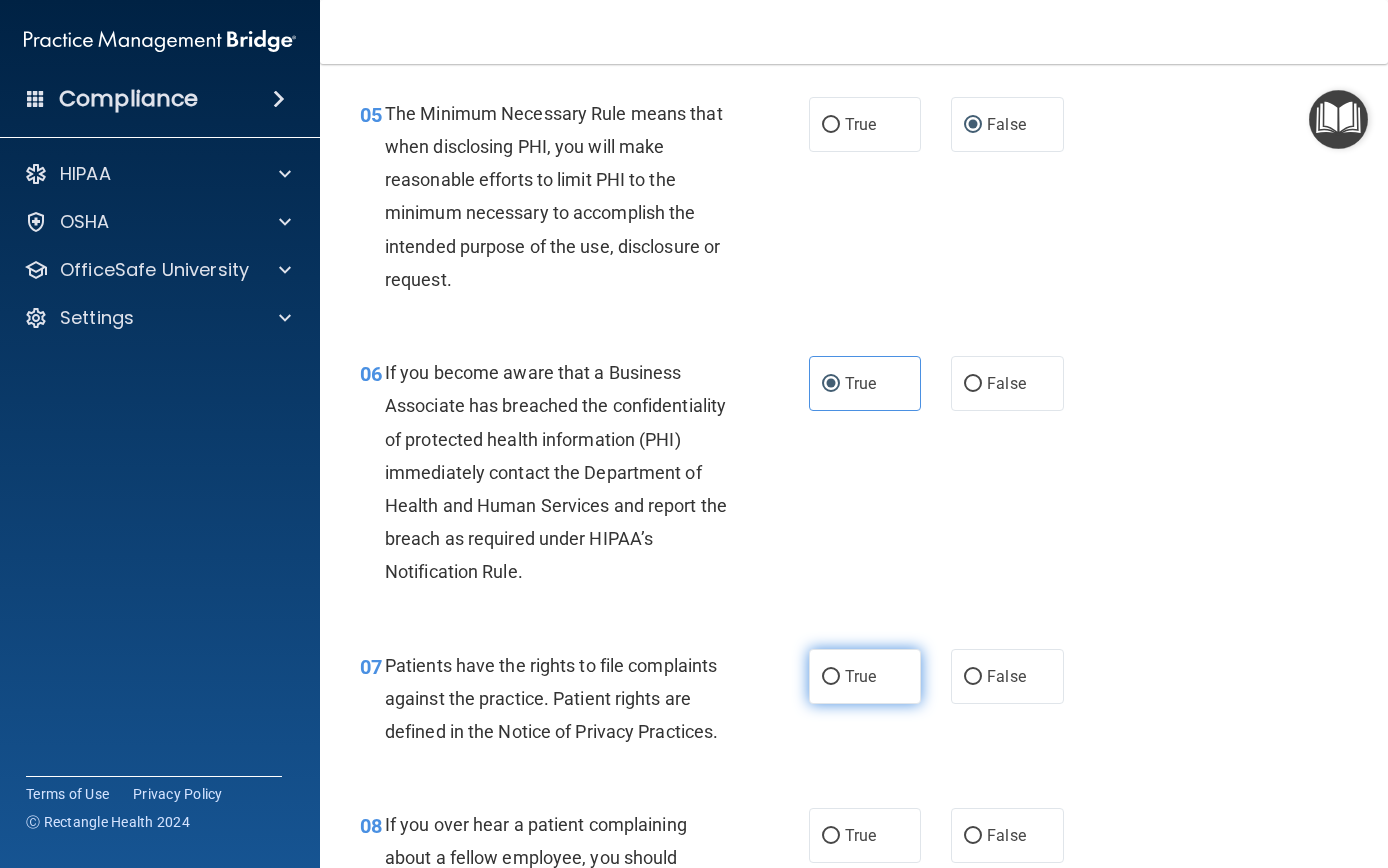 click on "True" at bounding box center [831, 677] 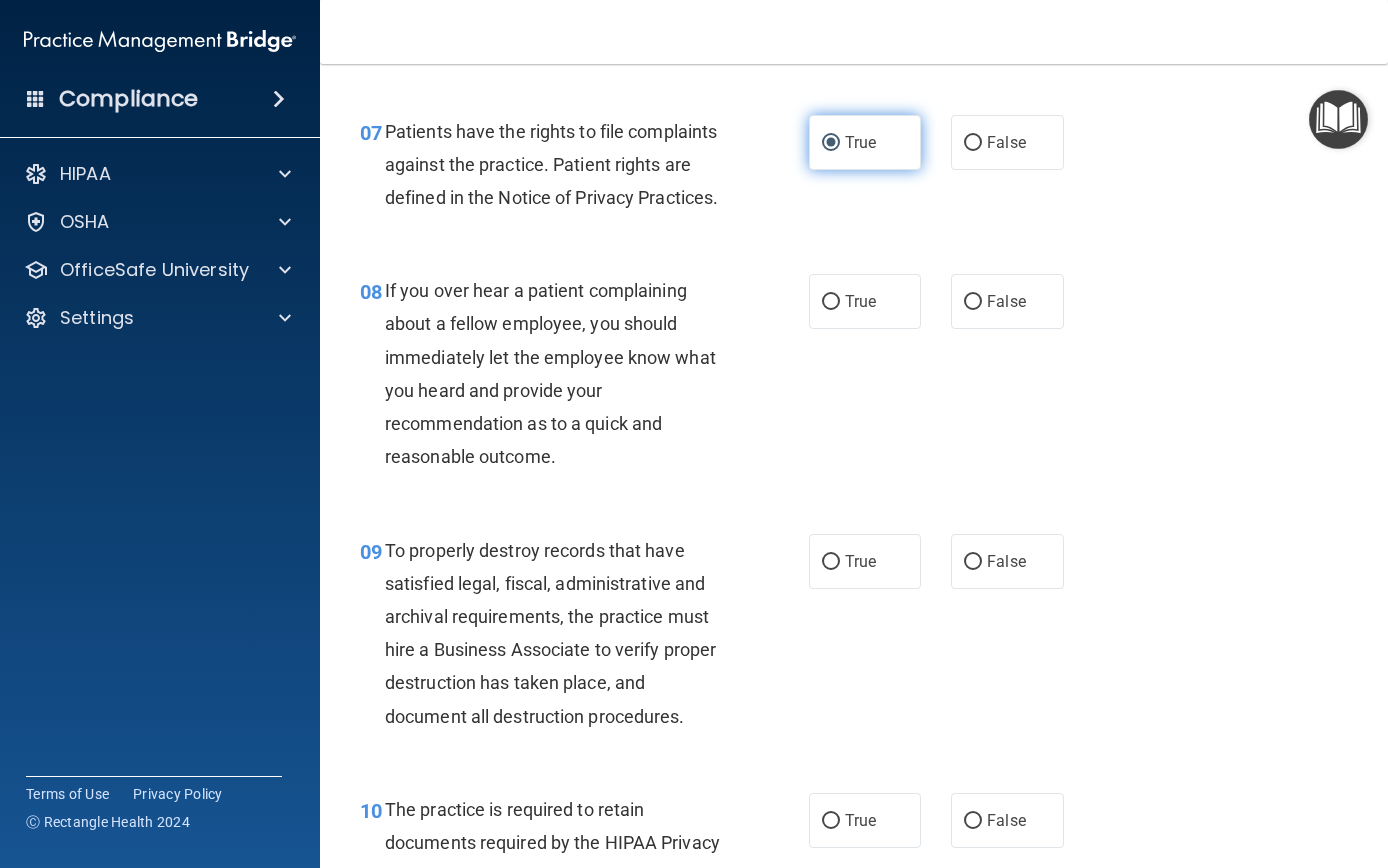 scroll, scrollTop: 1502, scrollLeft: 0, axis: vertical 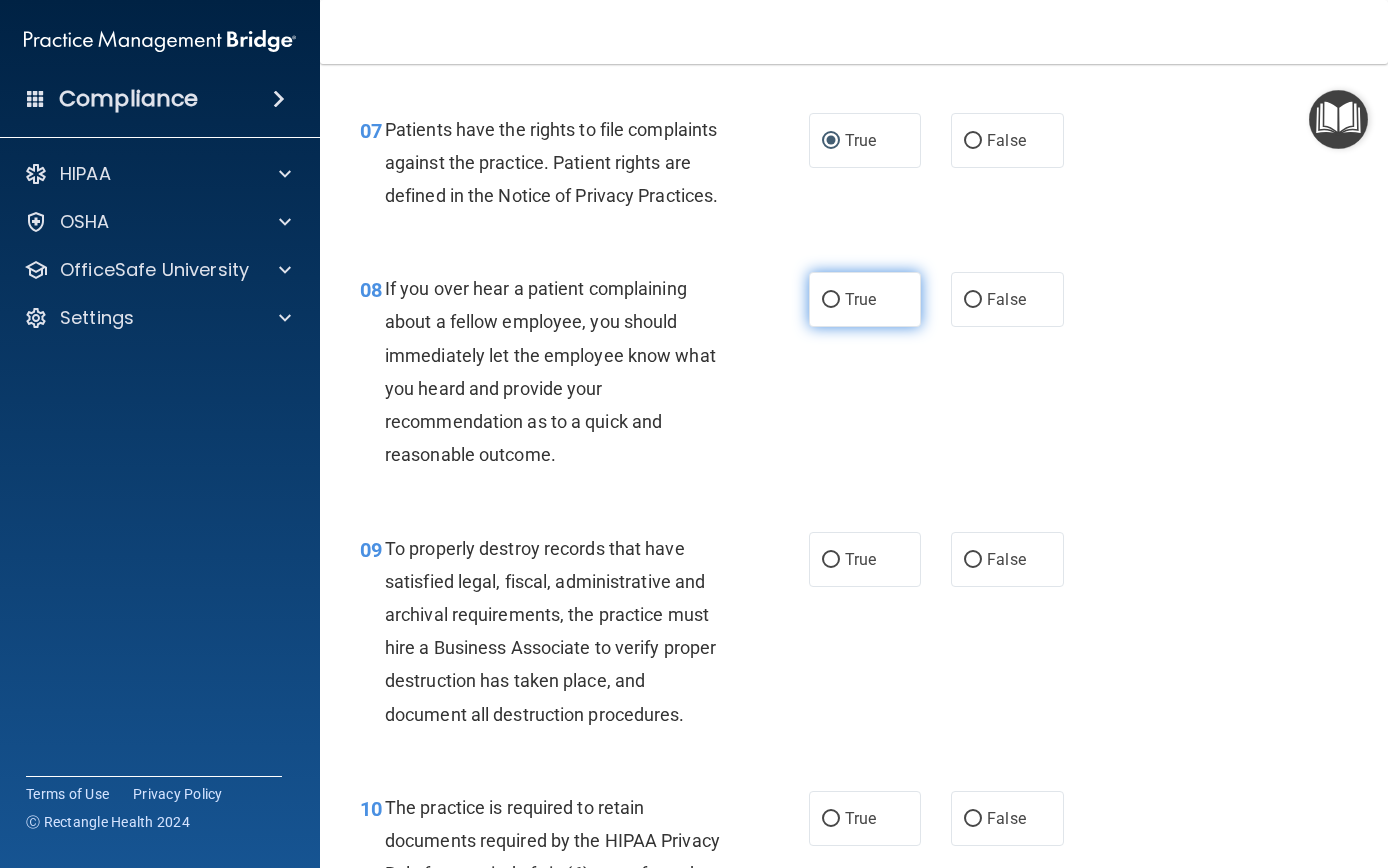click on "True" at bounding box center (831, 300) 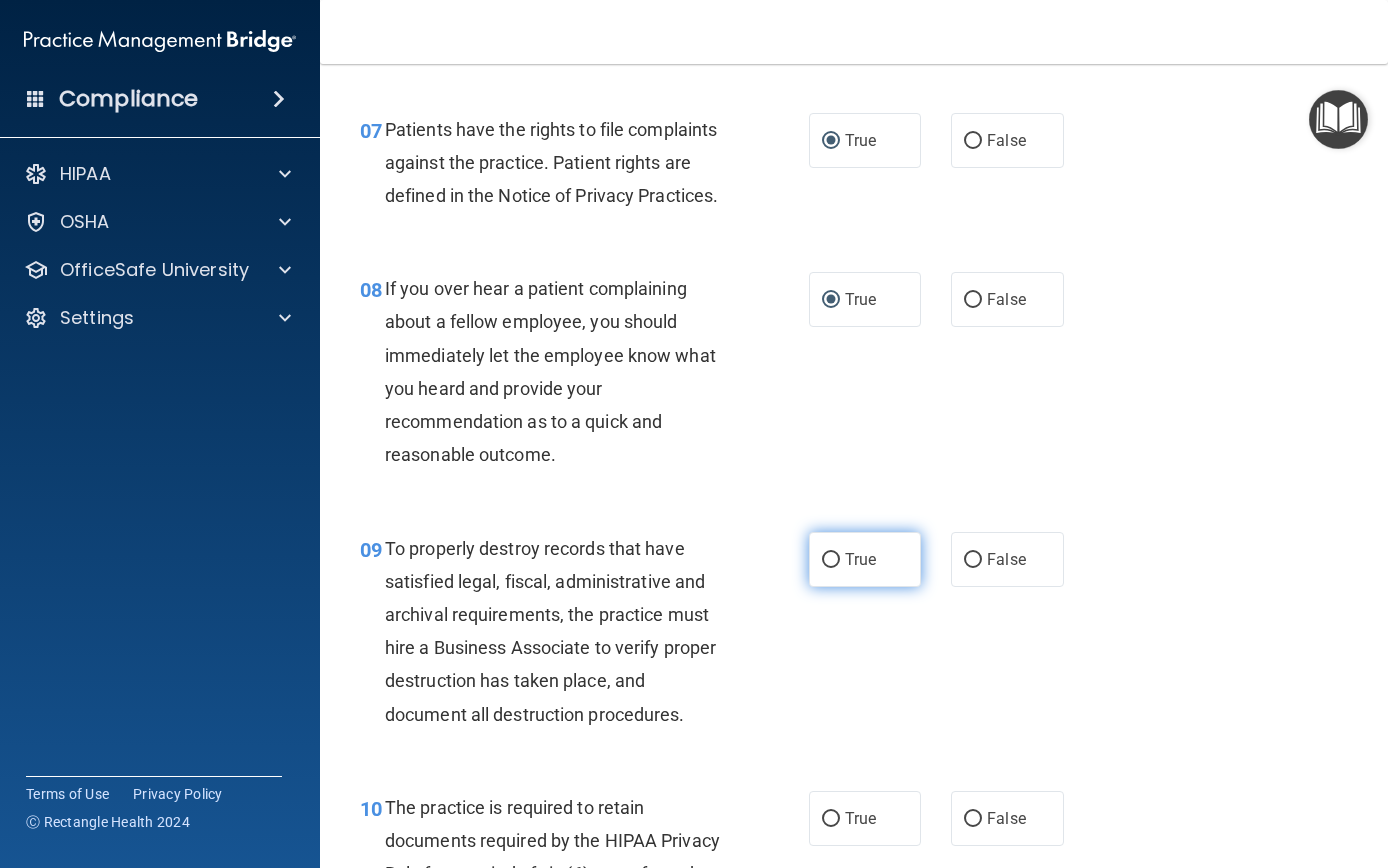 click on "True" at bounding box center (831, 560) 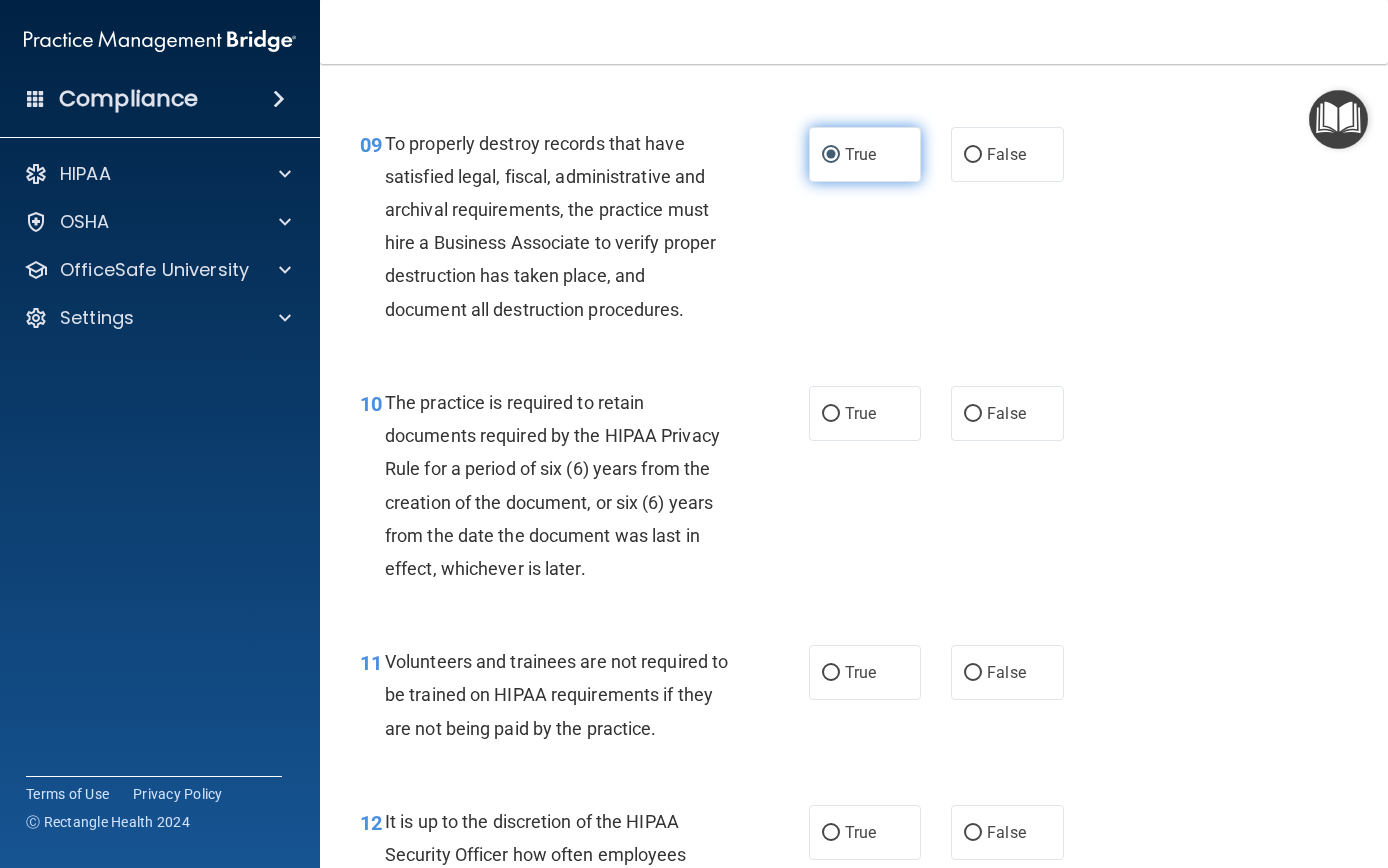 scroll, scrollTop: 1905, scrollLeft: 0, axis: vertical 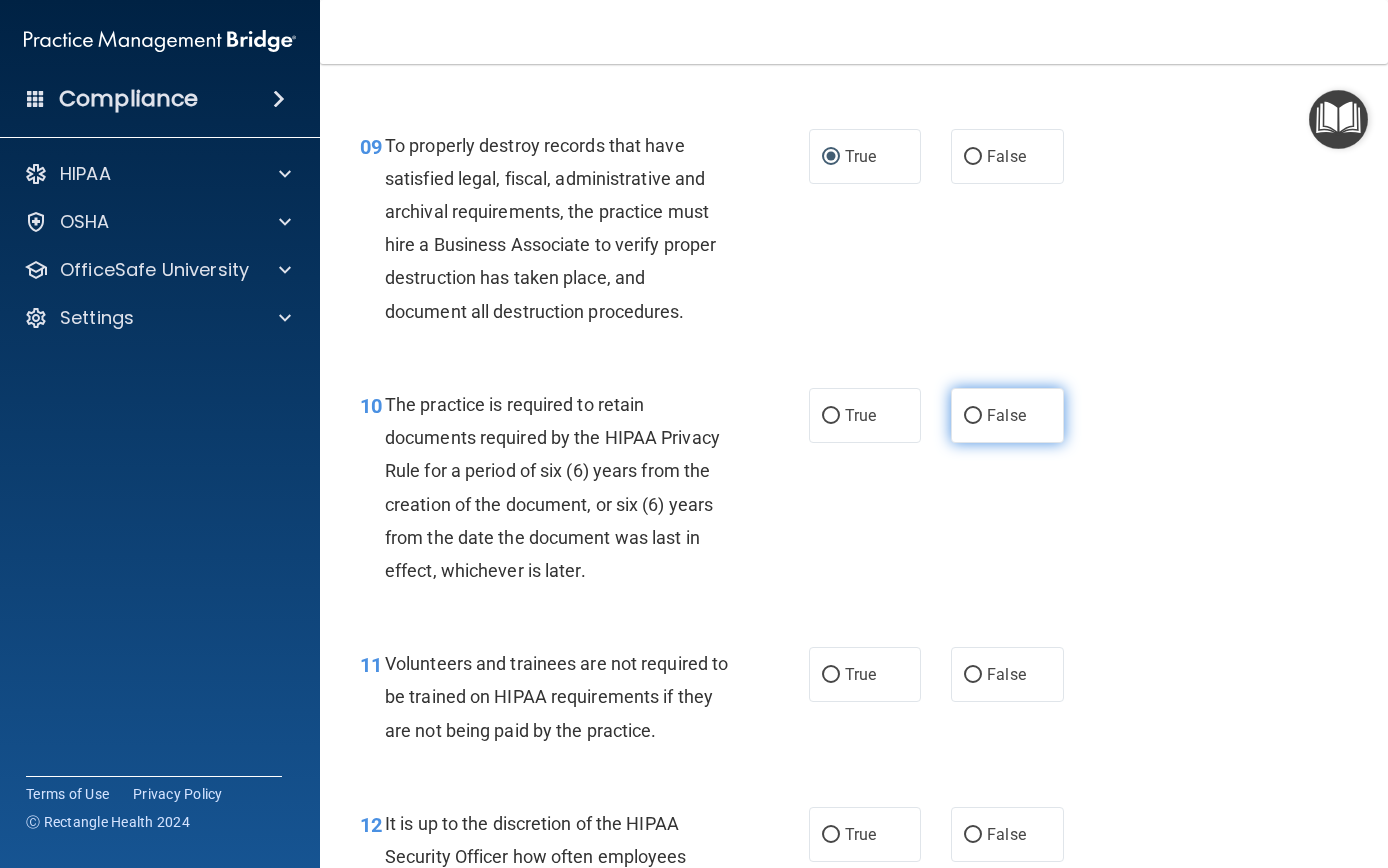 click on "False" at bounding box center (973, 416) 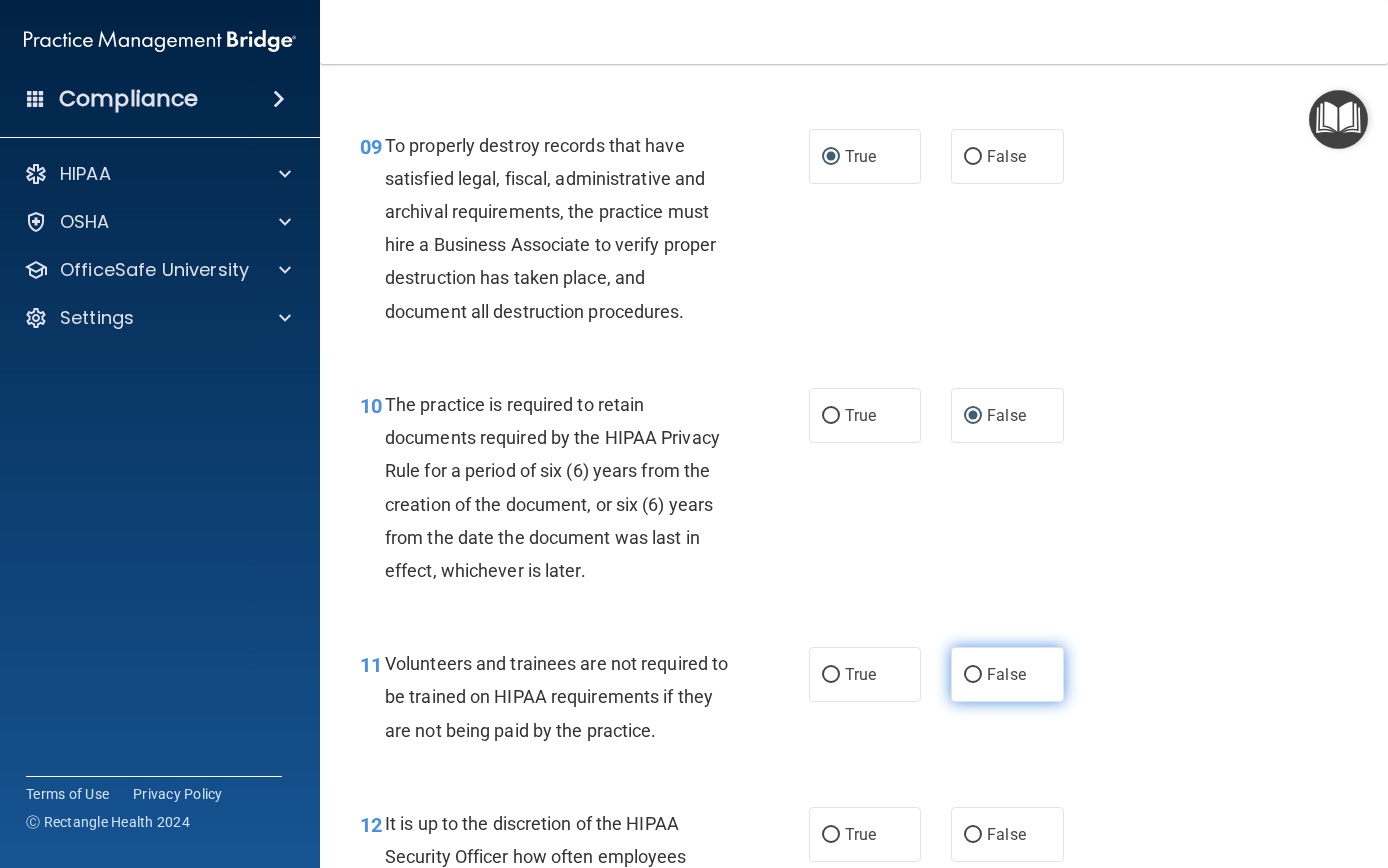 click on "False" at bounding box center [1007, 674] 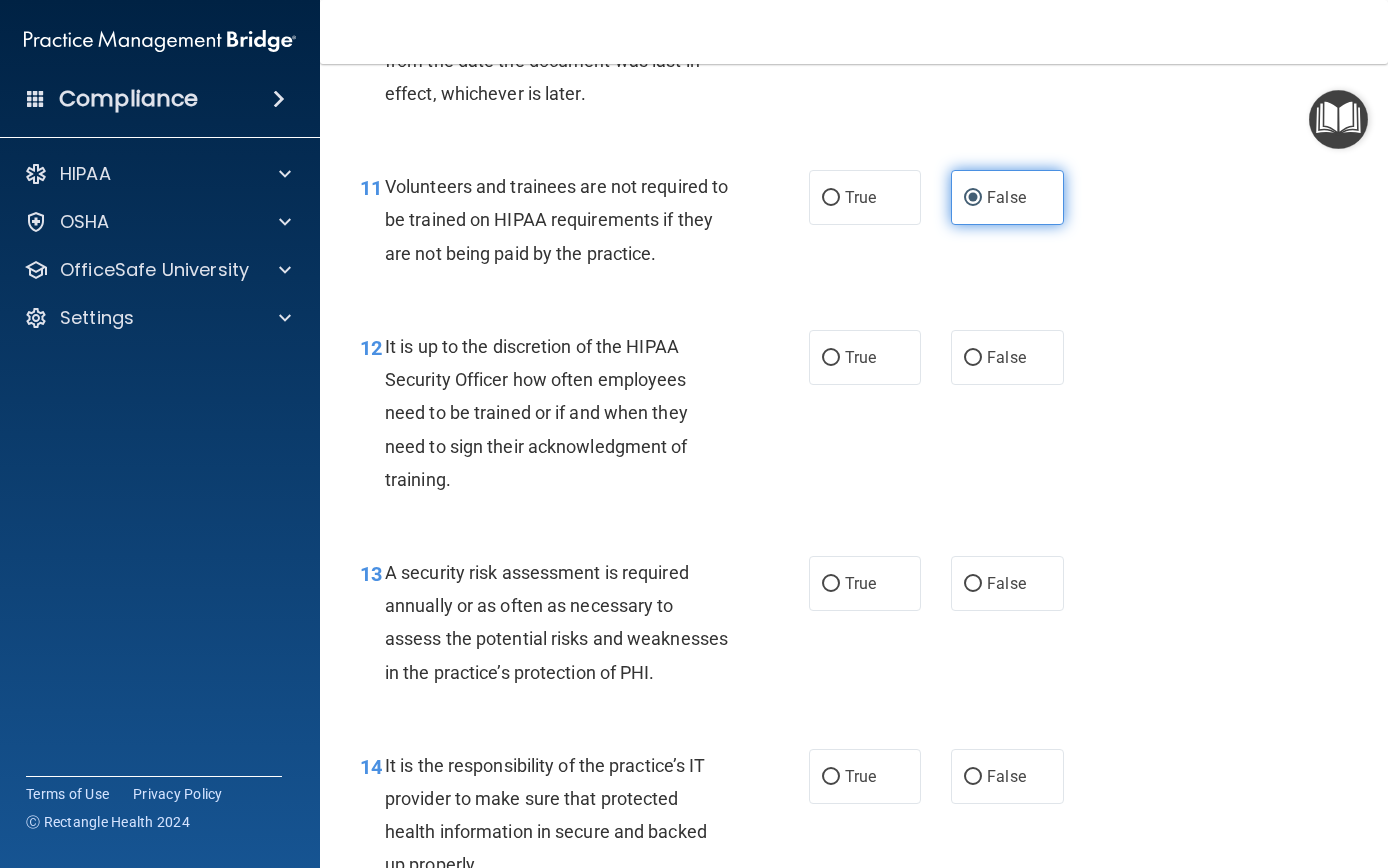 scroll, scrollTop: 2392, scrollLeft: 0, axis: vertical 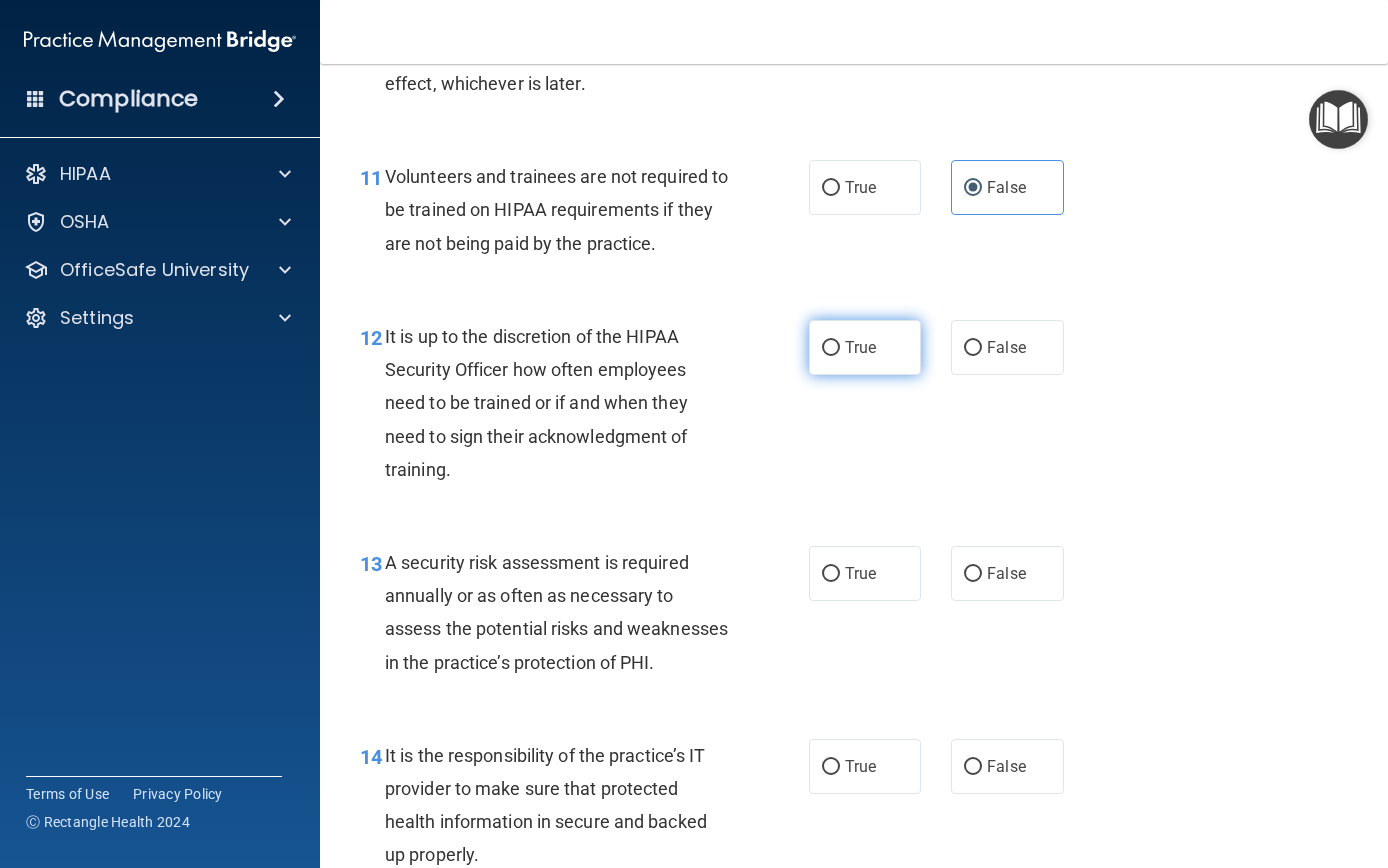 click on "True" at bounding box center [865, 347] 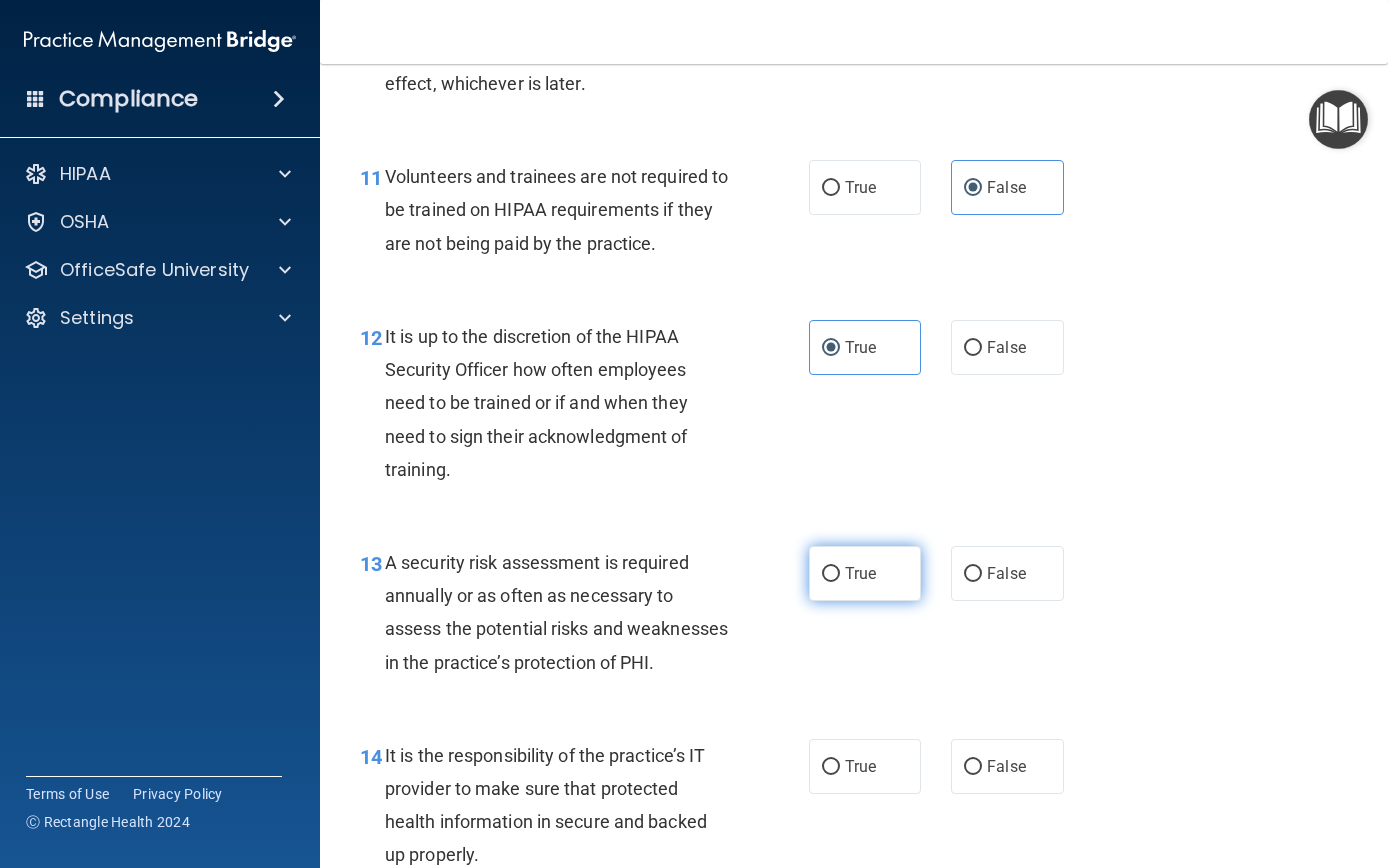 click on "True" at bounding box center (831, 574) 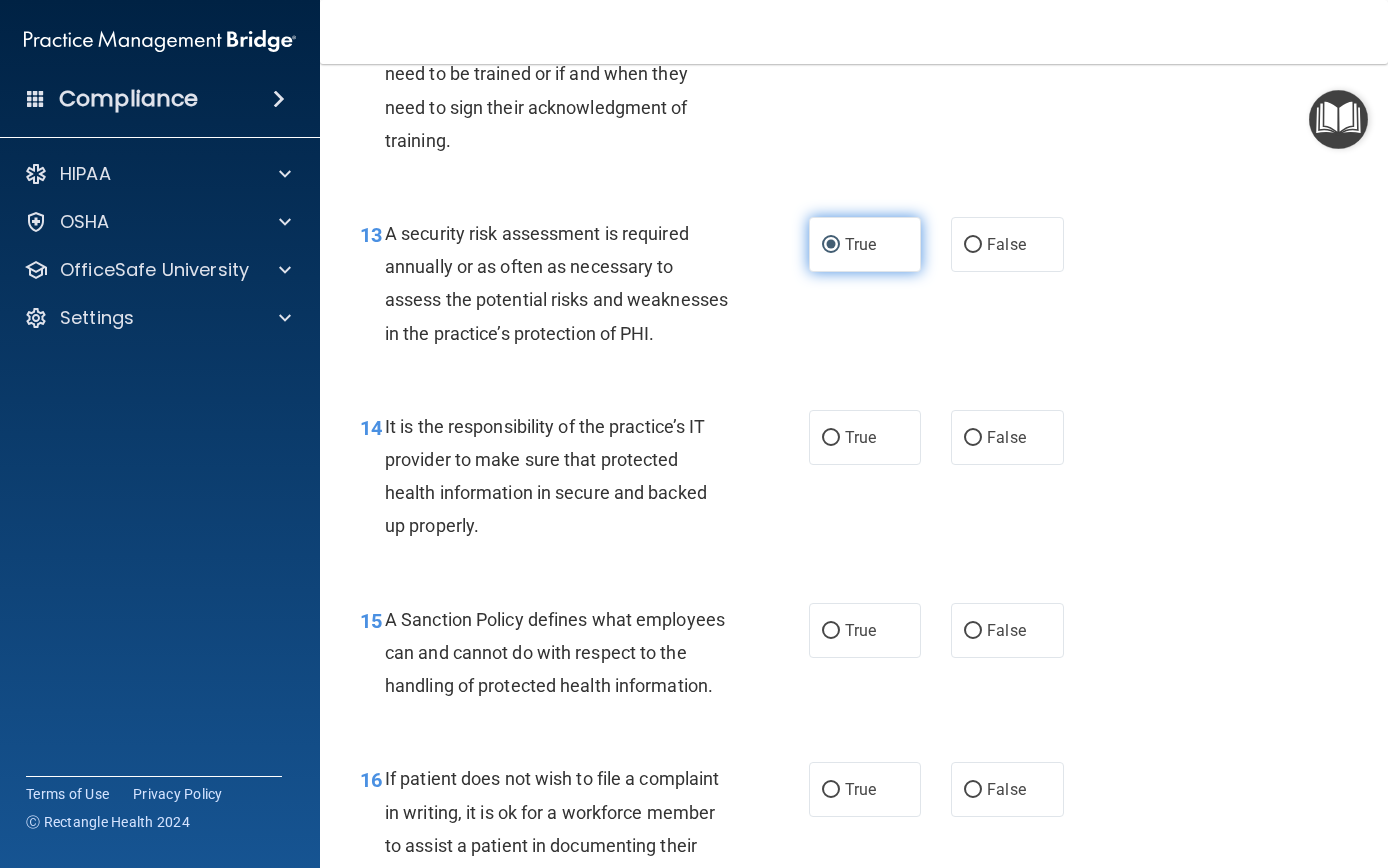 scroll, scrollTop: 2728, scrollLeft: 0, axis: vertical 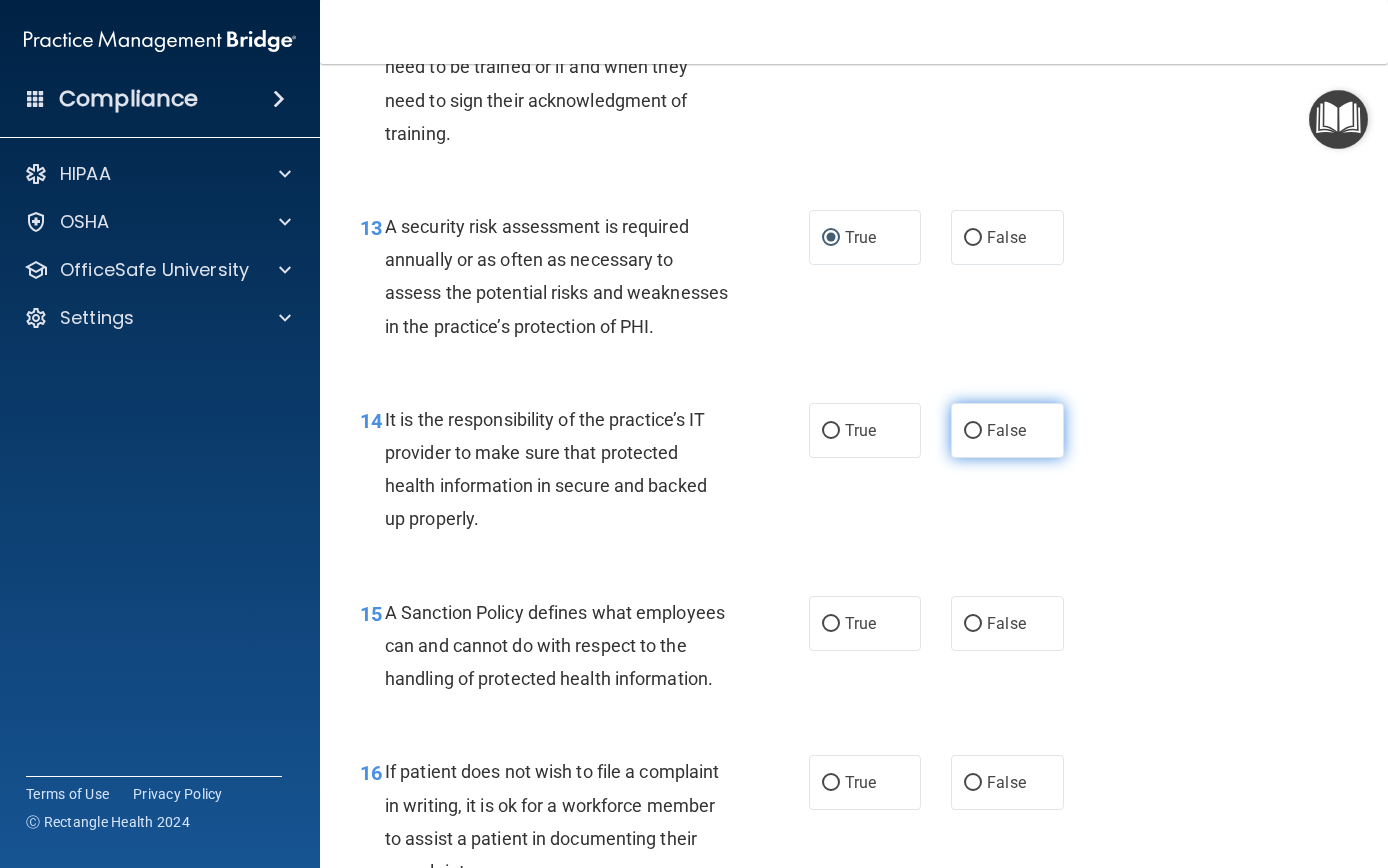 click on "False" at bounding box center [973, 431] 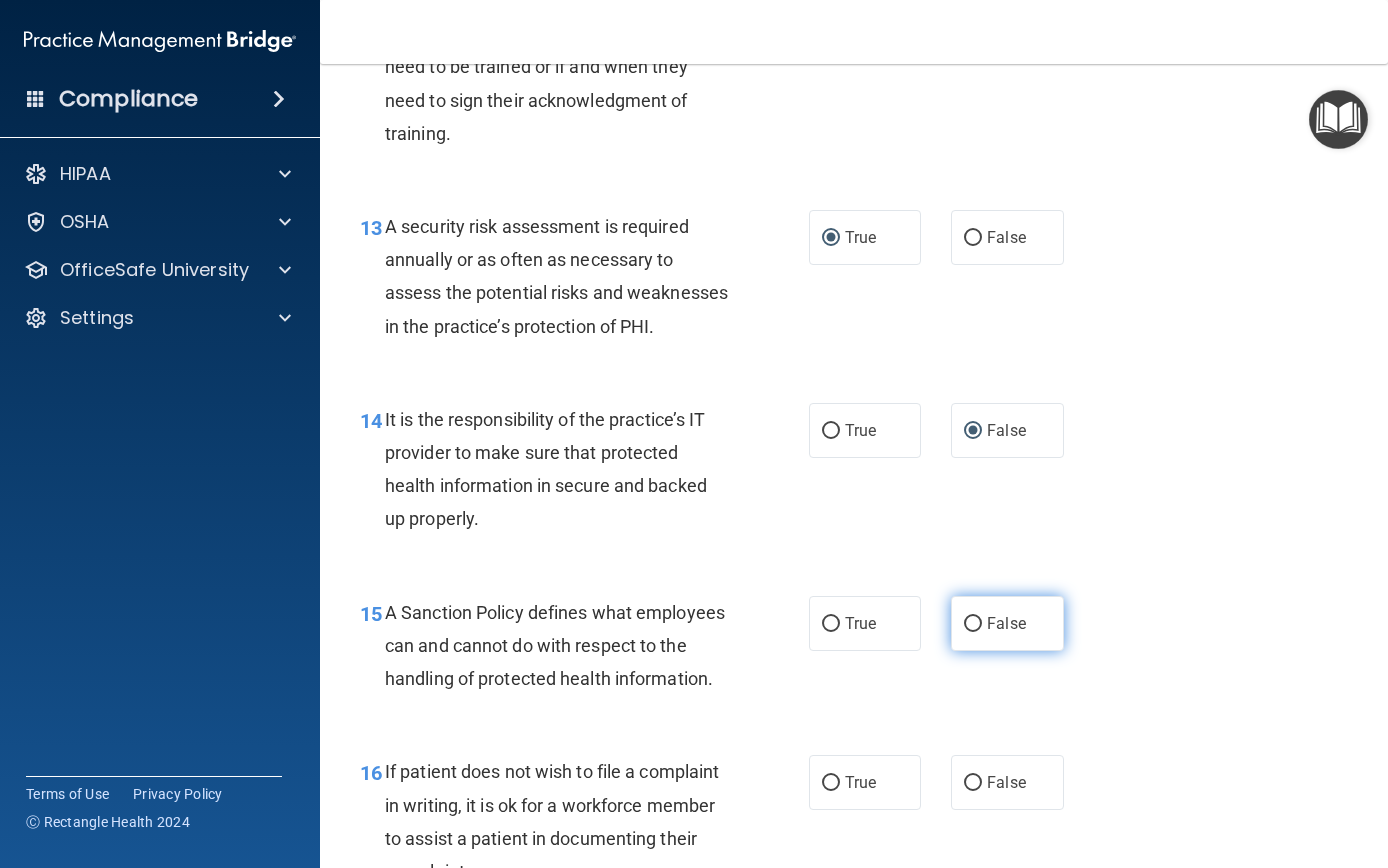 click on "False" at bounding box center [1007, 623] 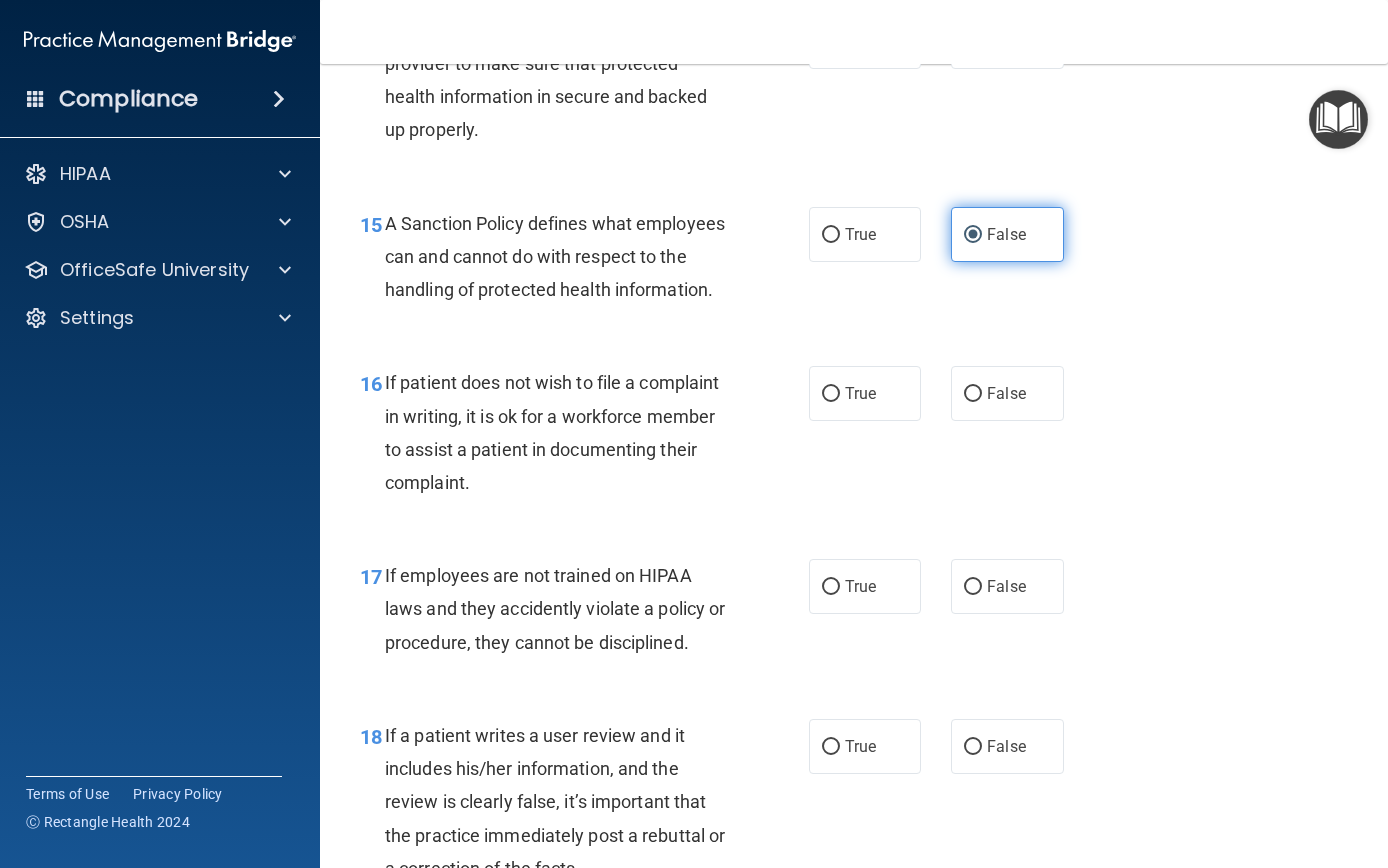 scroll, scrollTop: 3130, scrollLeft: 0, axis: vertical 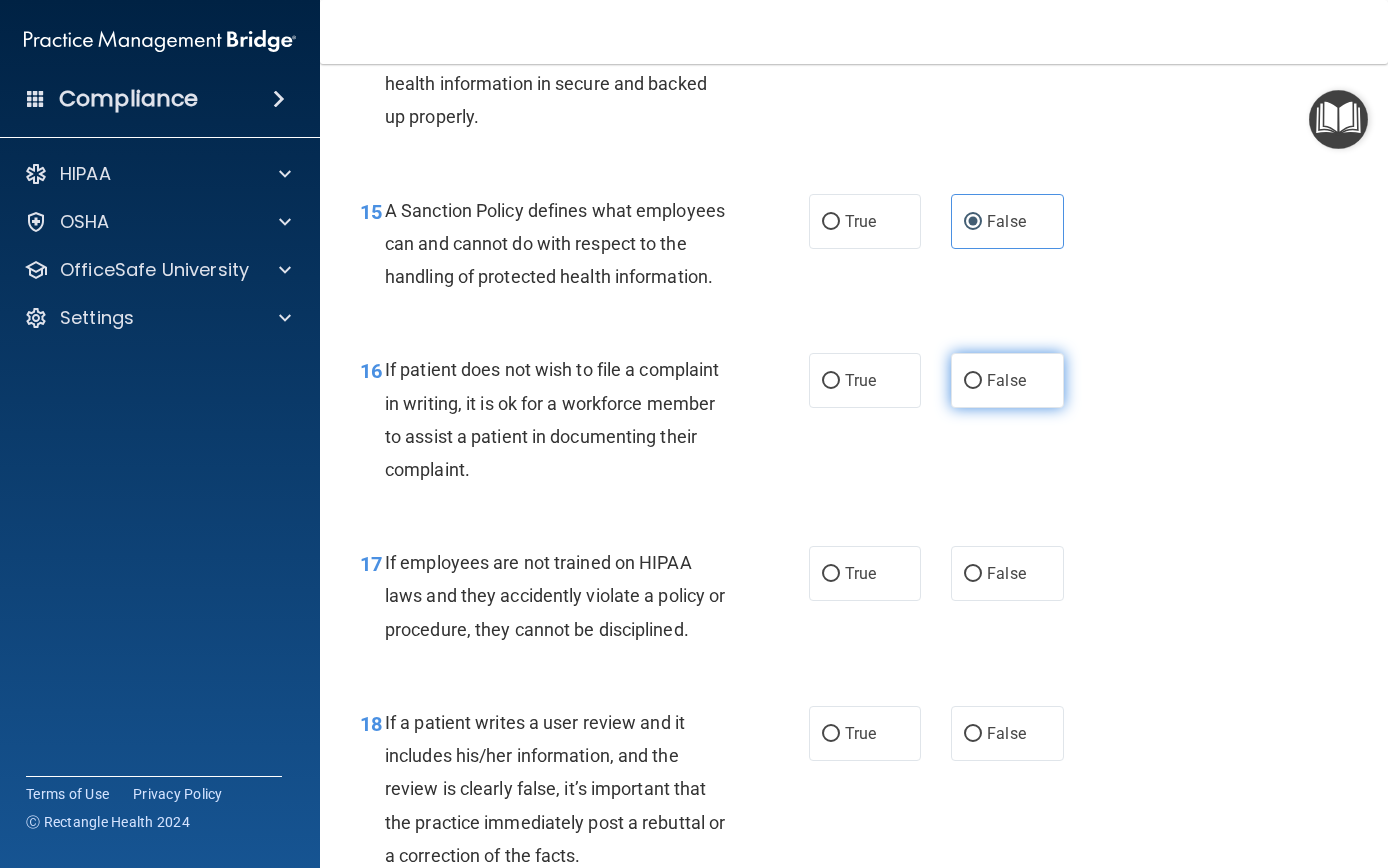 click on "False" at bounding box center (1007, 380) 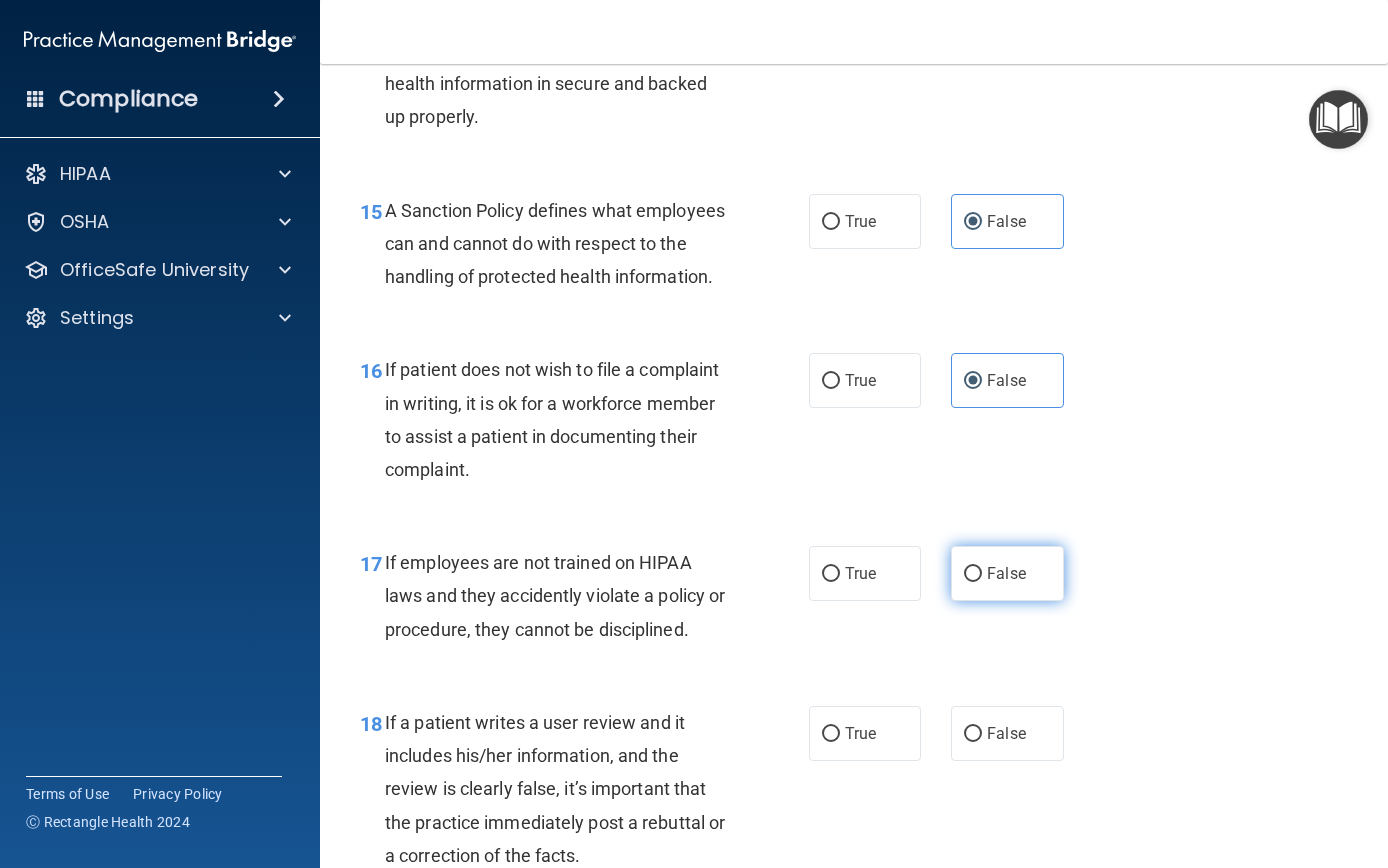 click on "False" at bounding box center (1007, 573) 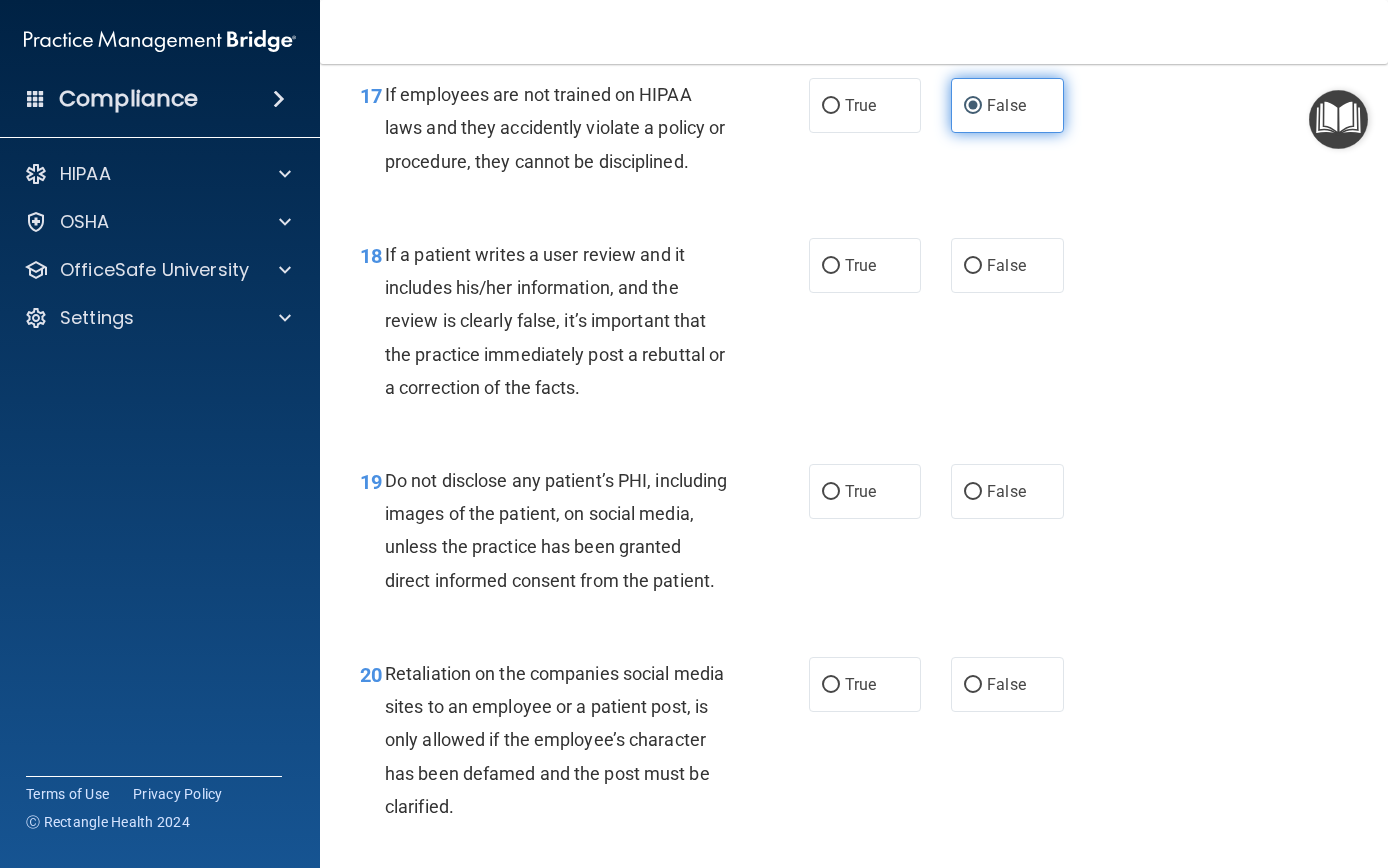 scroll, scrollTop: 3600, scrollLeft: 0, axis: vertical 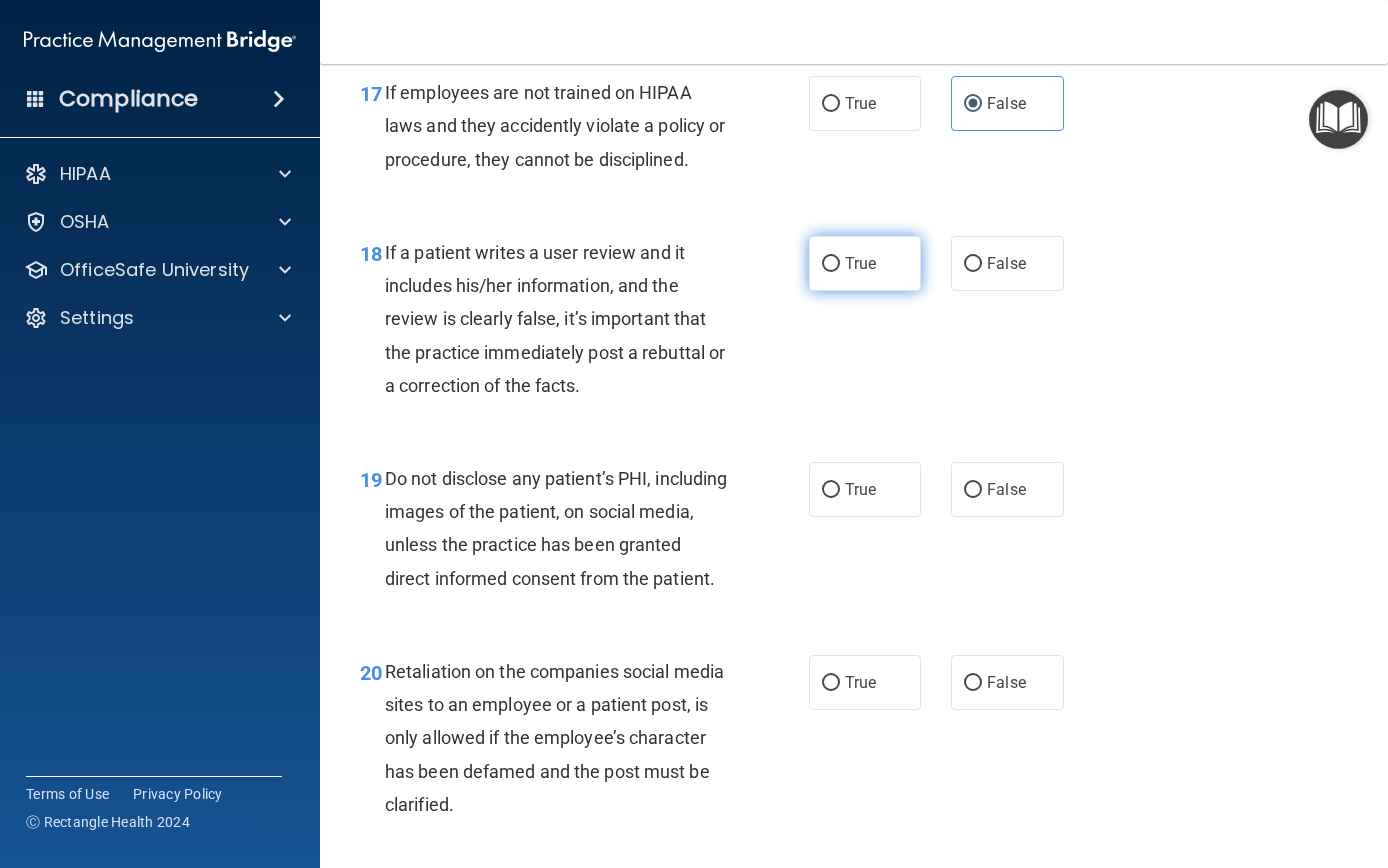 click on "True" at bounding box center [831, 264] 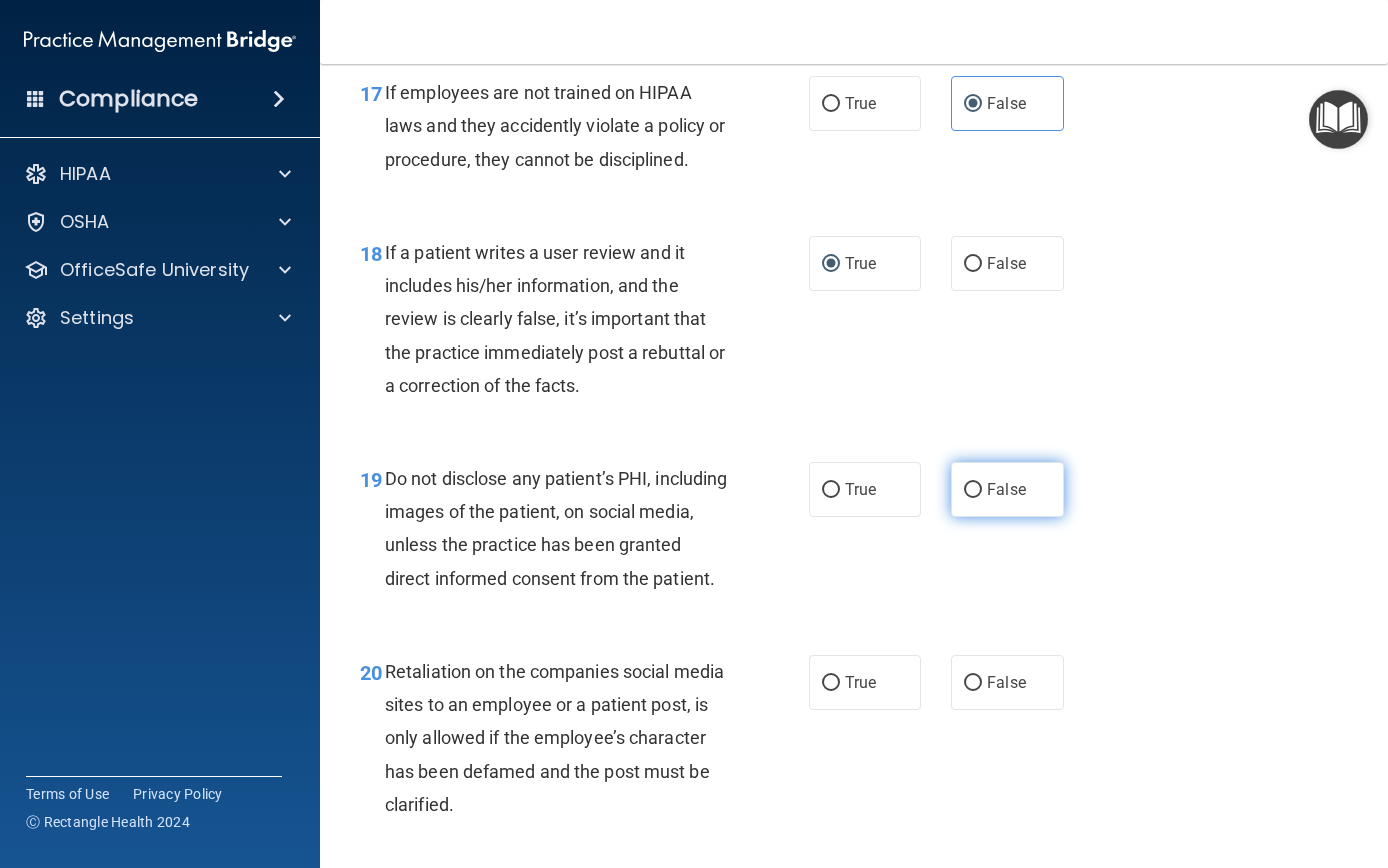 click on "False" at bounding box center [973, 490] 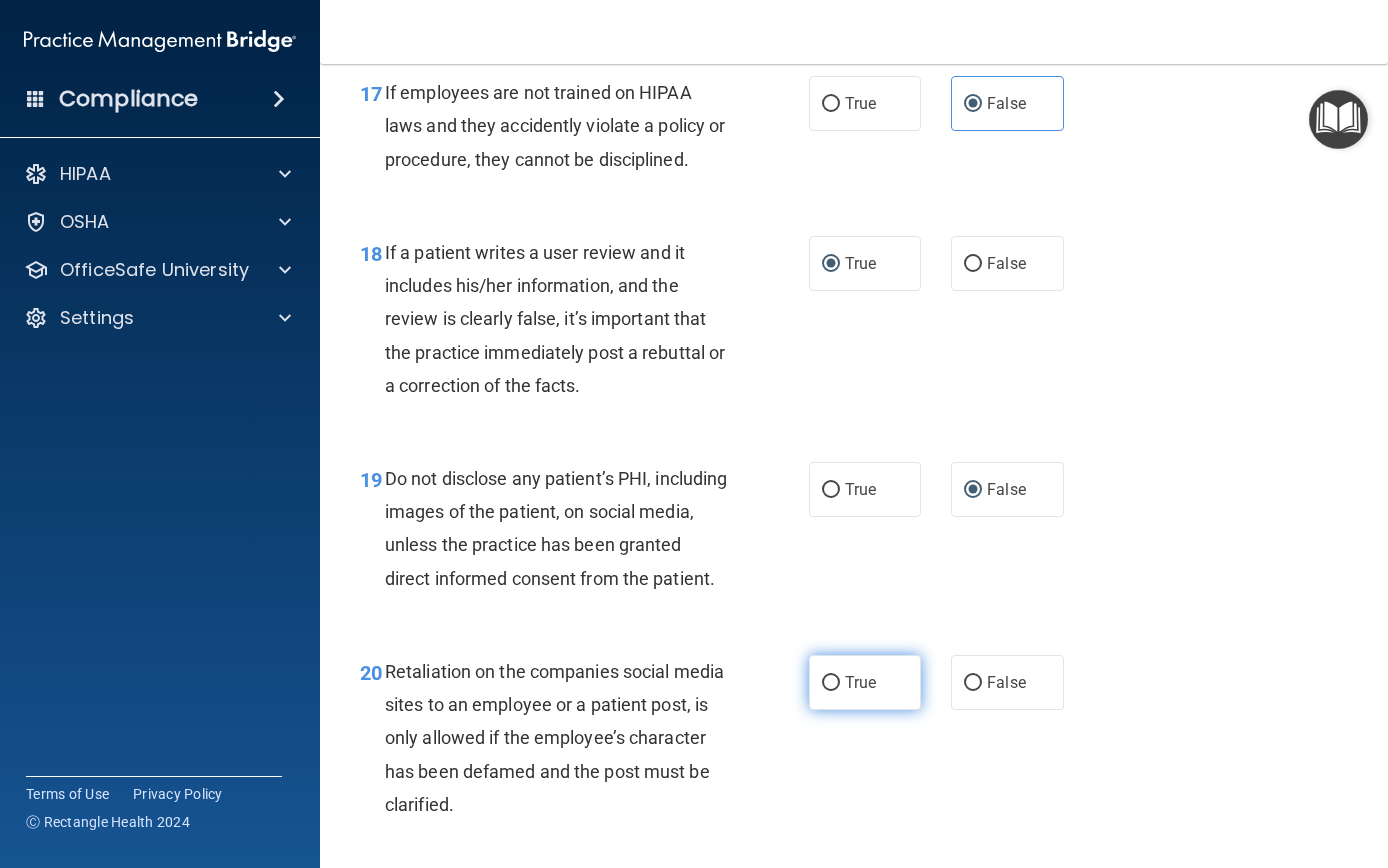 click on "True" at bounding box center [831, 683] 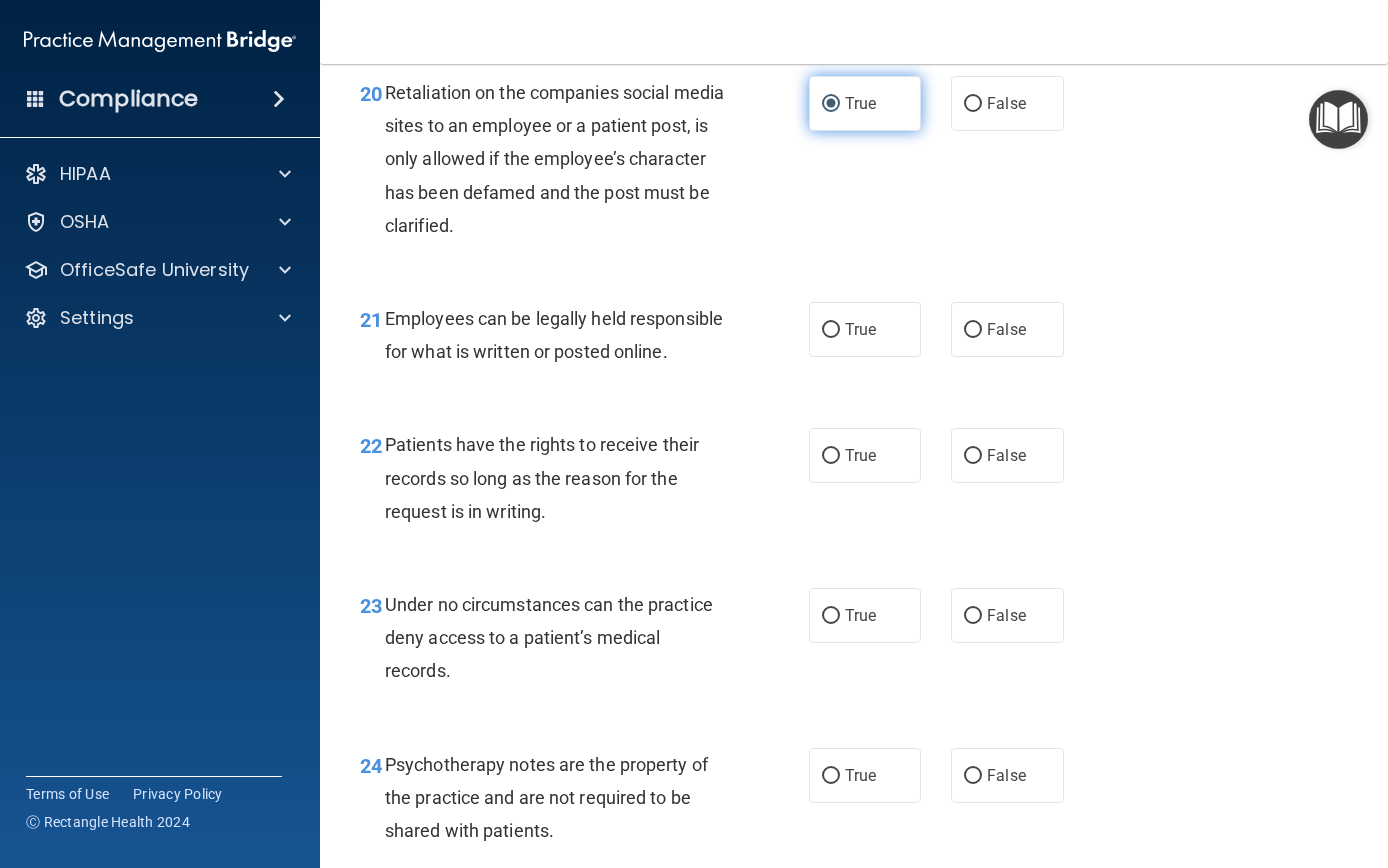 scroll, scrollTop: 4172, scrollLeft: 0, axis: vertical 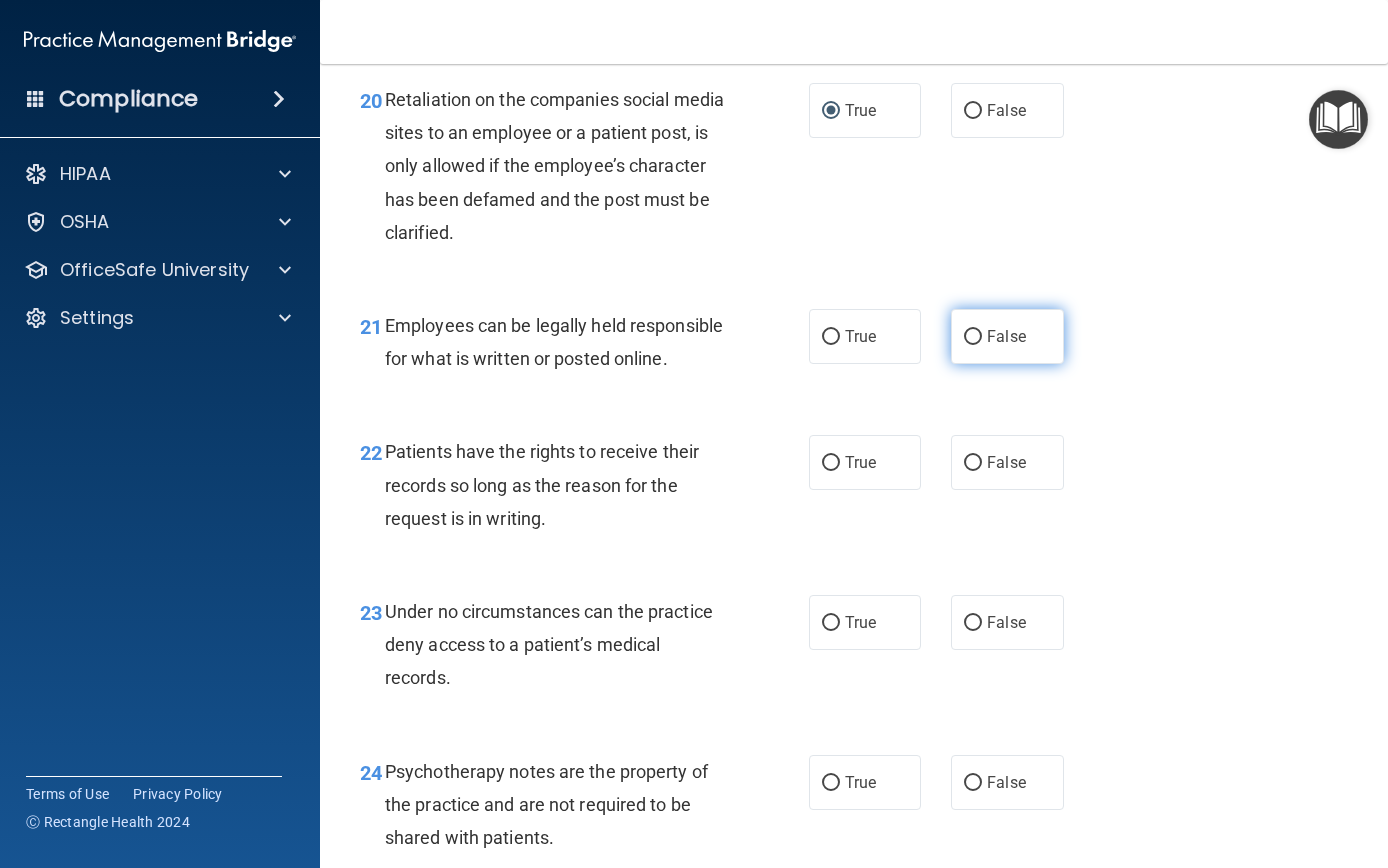click on "False" at bounding box center [973, 337] 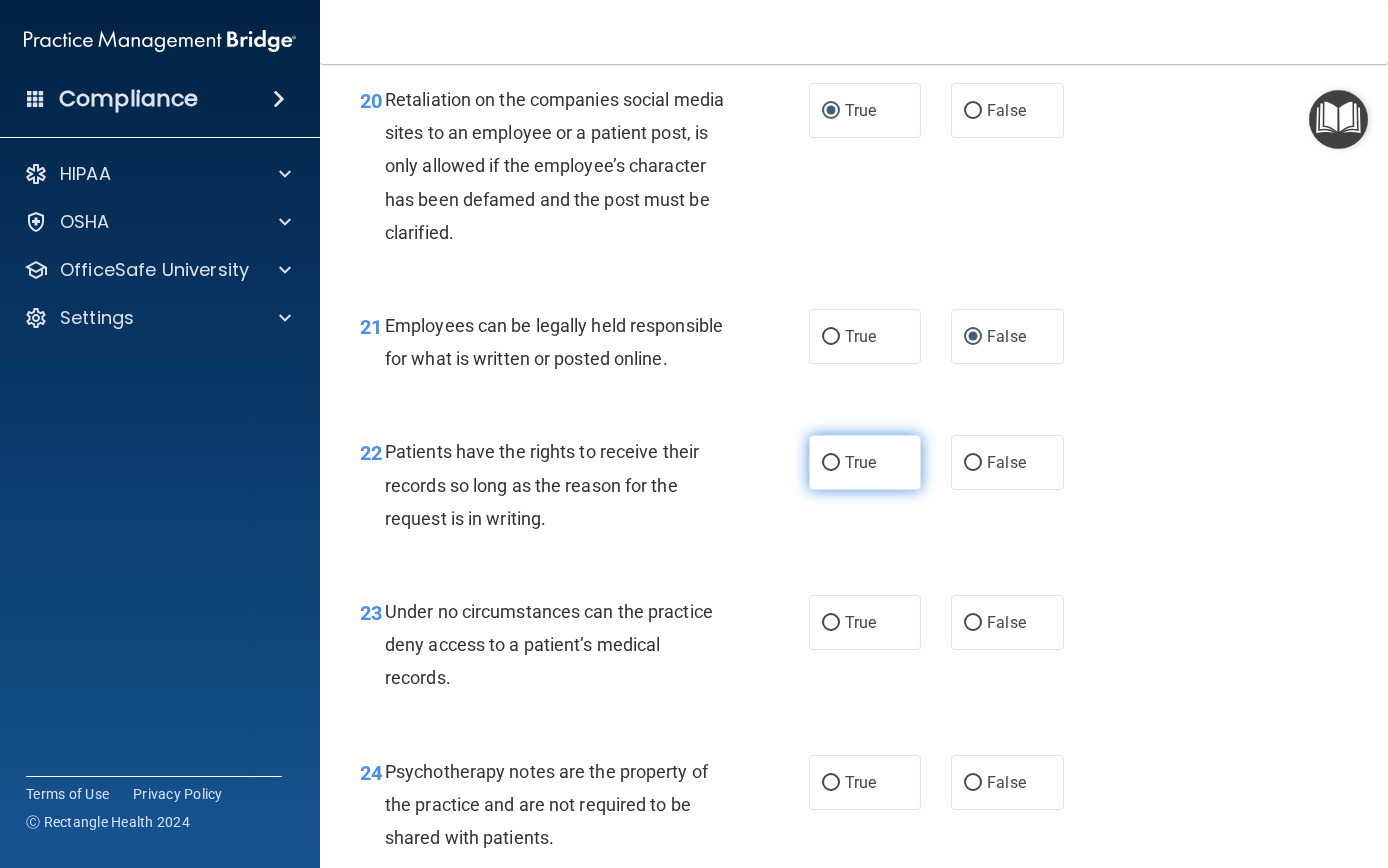 click on "True" at bounding box center (865, 462) 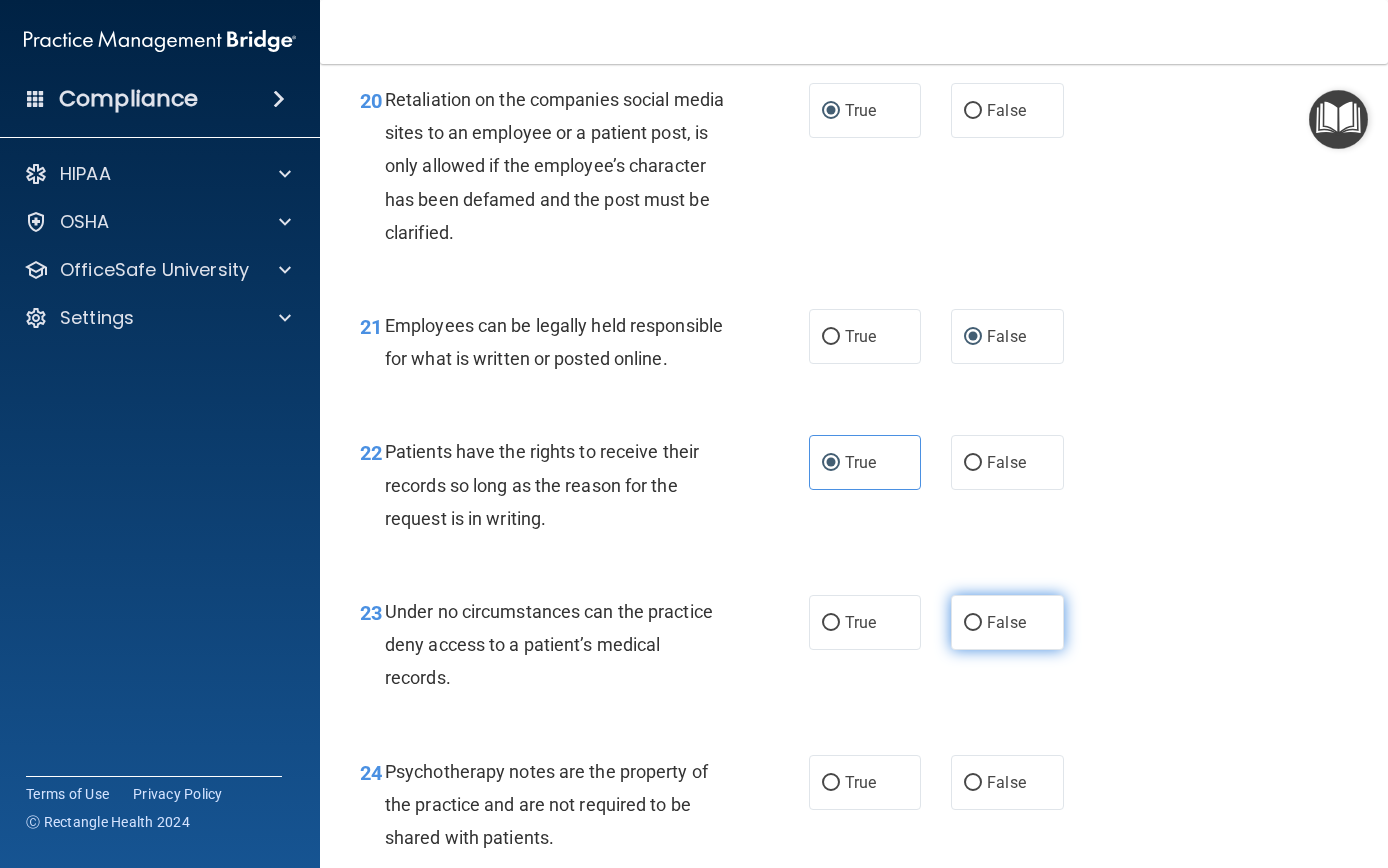 click on "False" at bounding box center [973, 623] 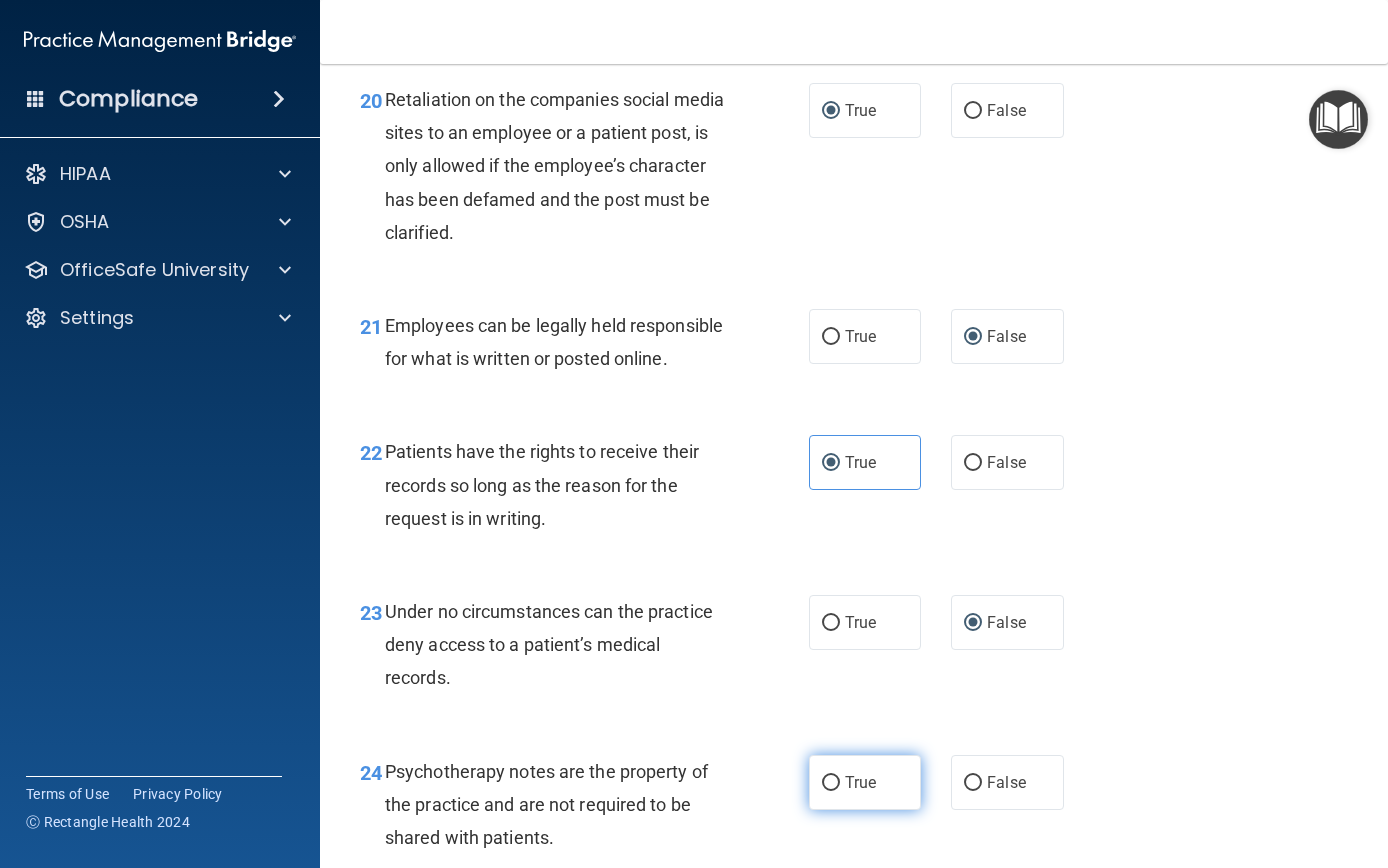 click on "True" at bounding box center (865, 782) 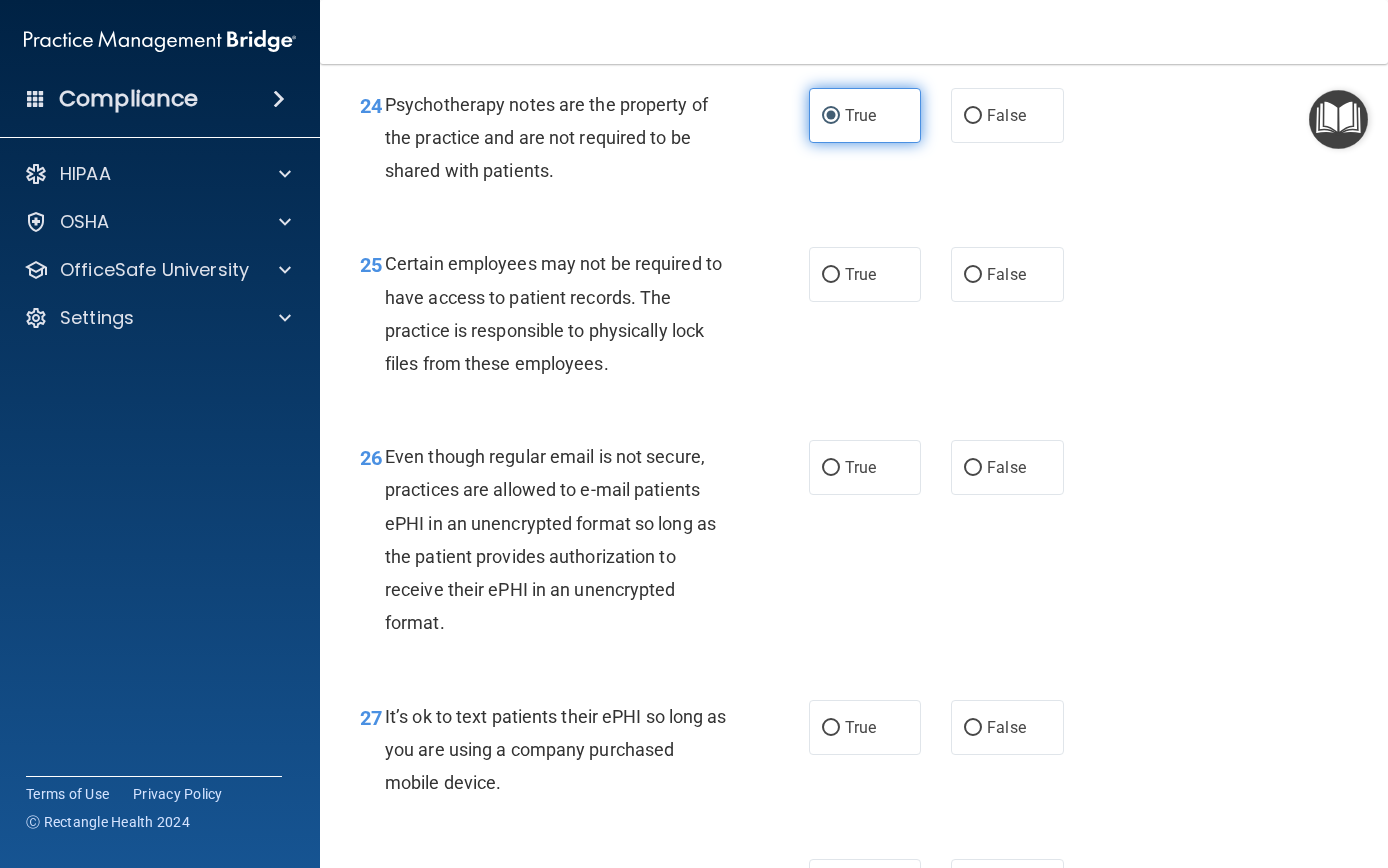 scroll, scrollTop: 4846, scrollLeft: 0, axis: vertical 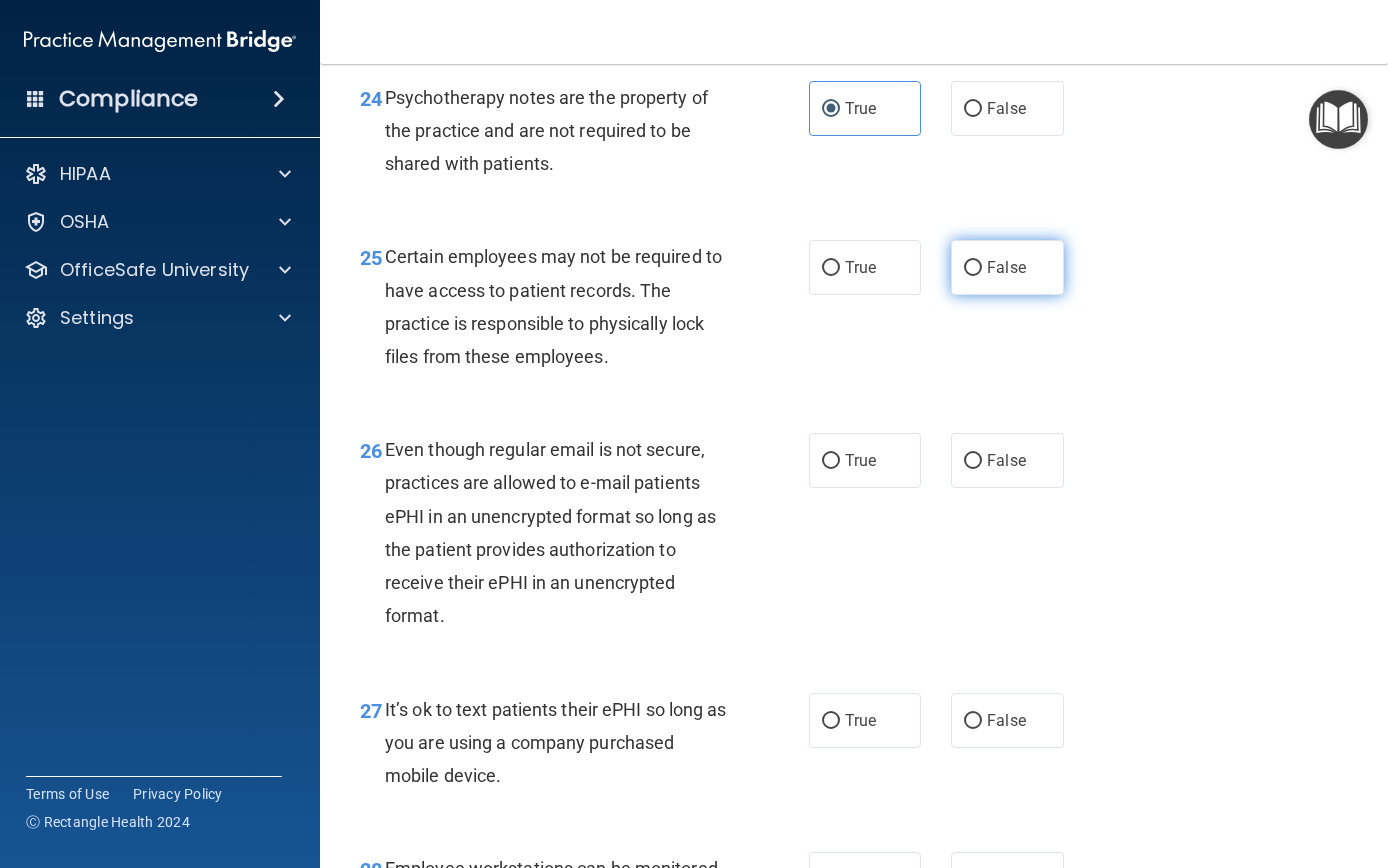 click on "False" at bounding box center (973, 268) 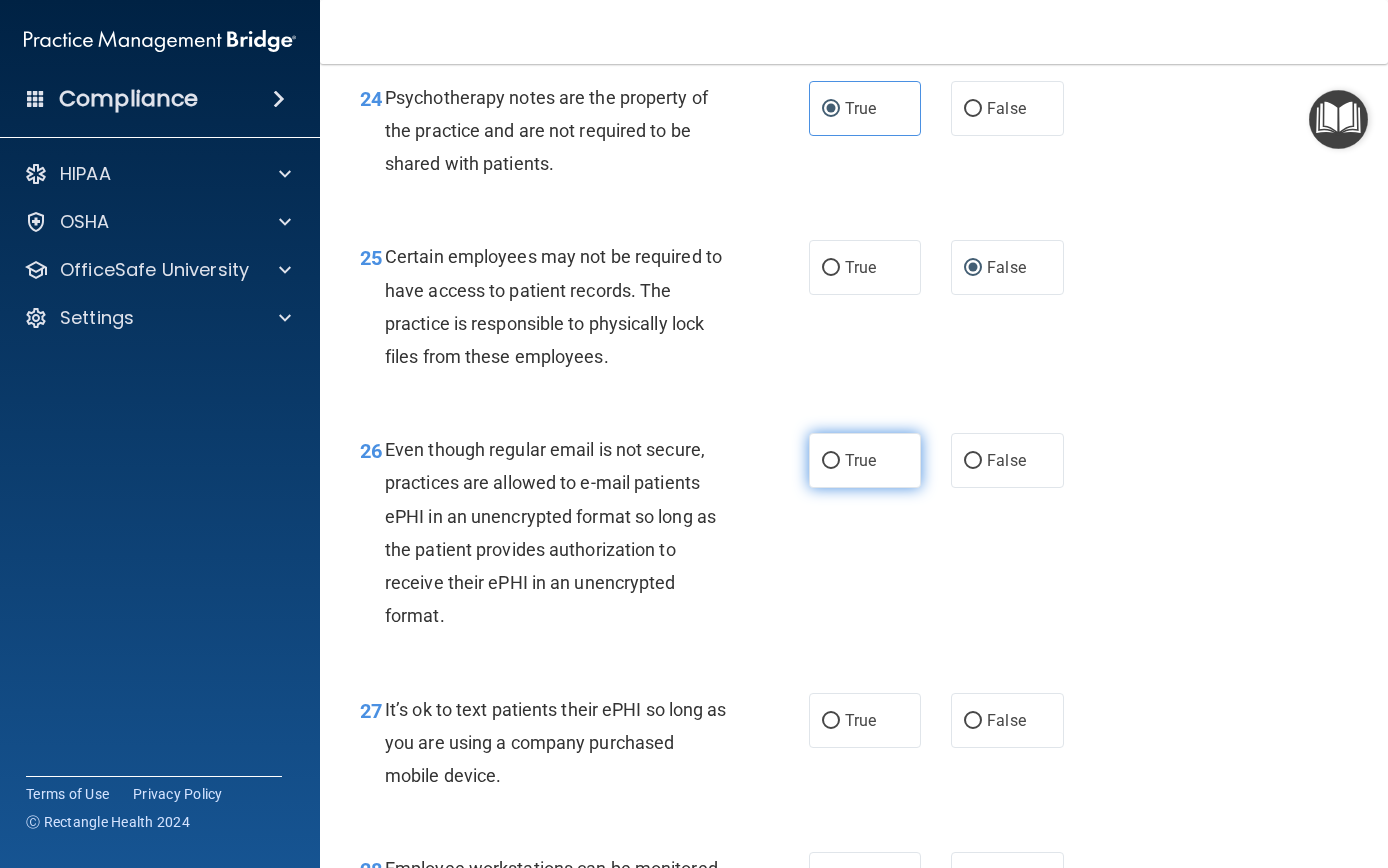 click on "True" at bounding box center [831, 461] 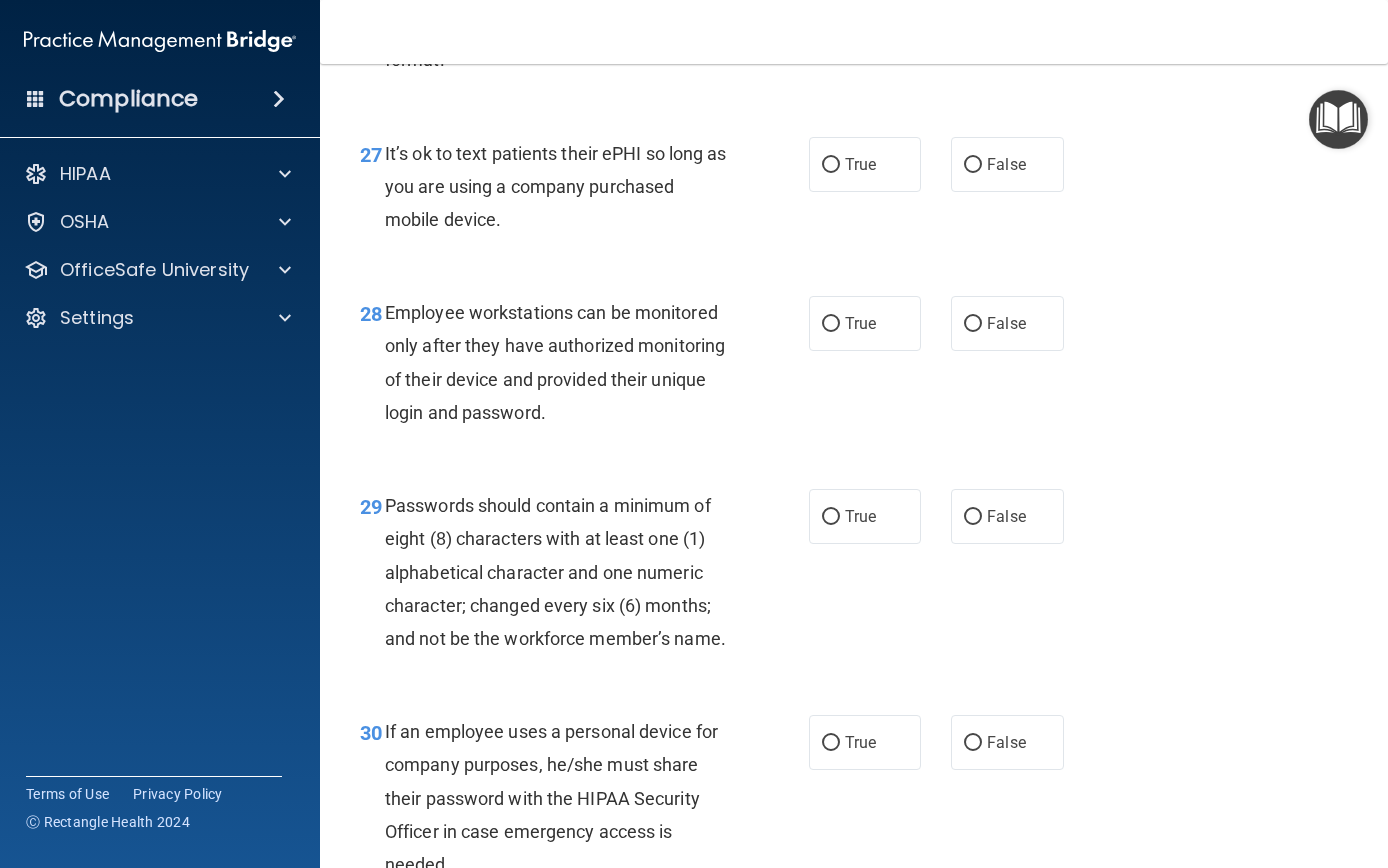 scroll, scrollTop: 5401, scrollLeft: 0, axis: vertical 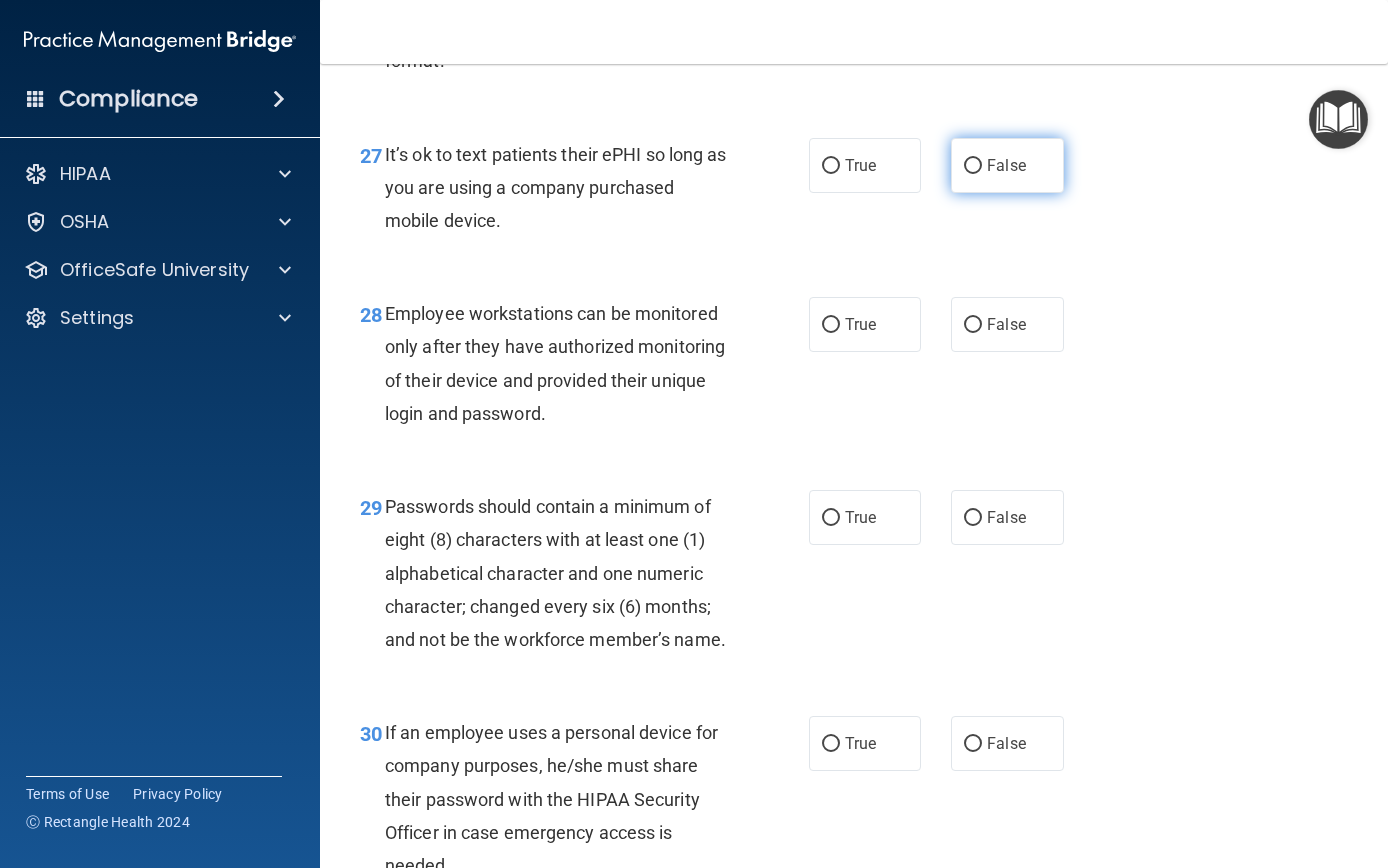 click on "False" at bounding box center [1007, 165] 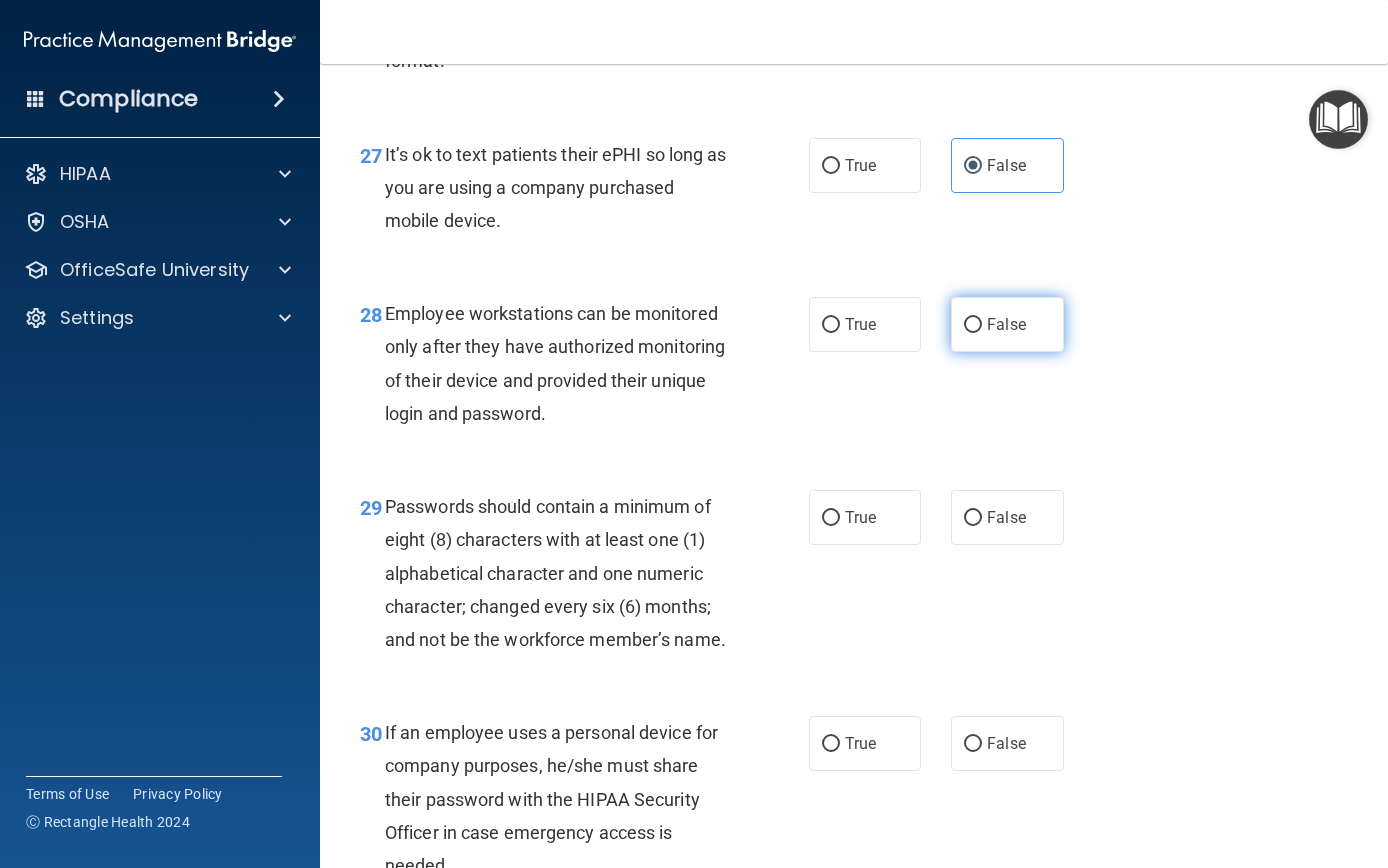 click on "False" at bounding box center (973, 325) 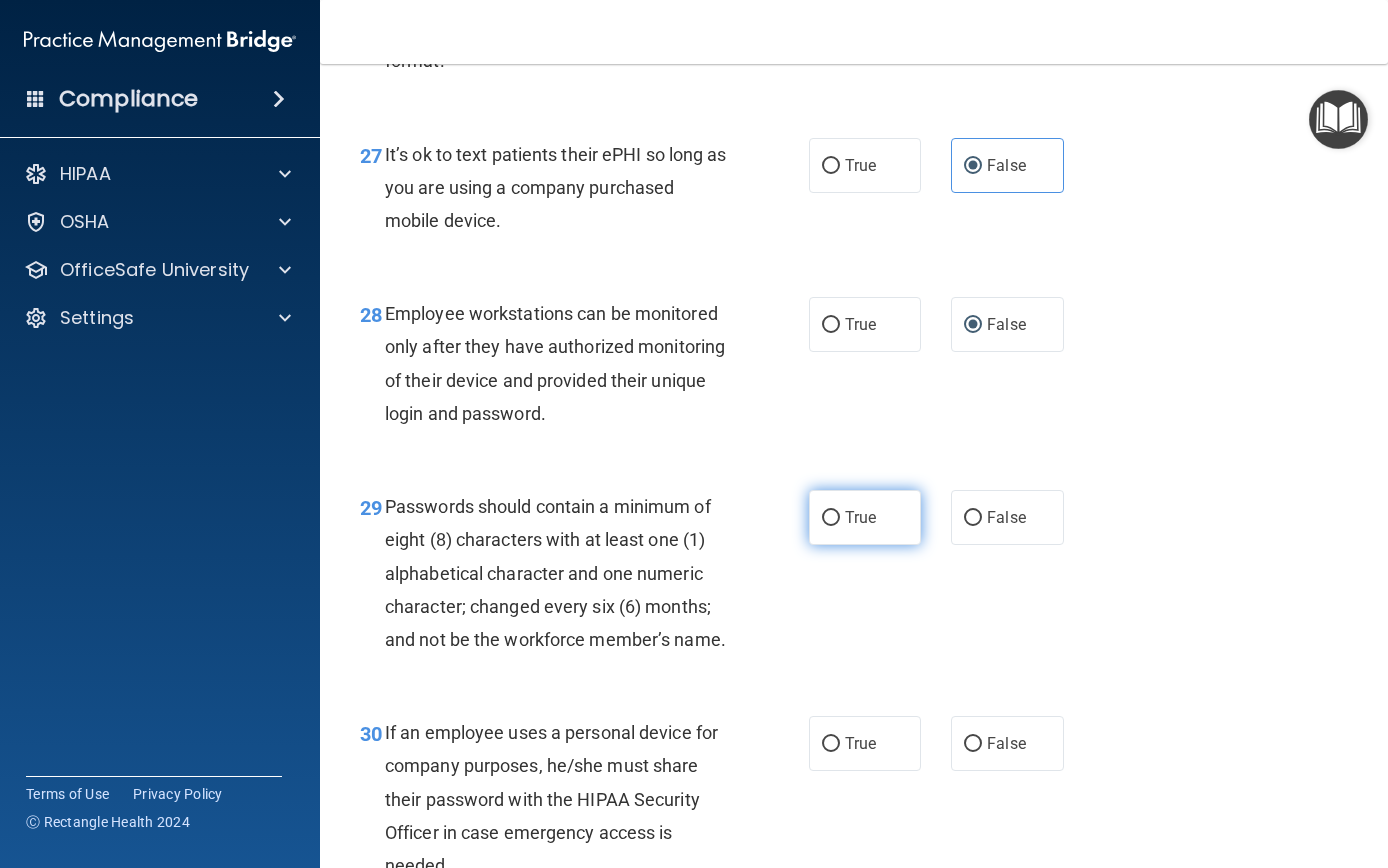 click on "True" at bounding box center [831, 518] 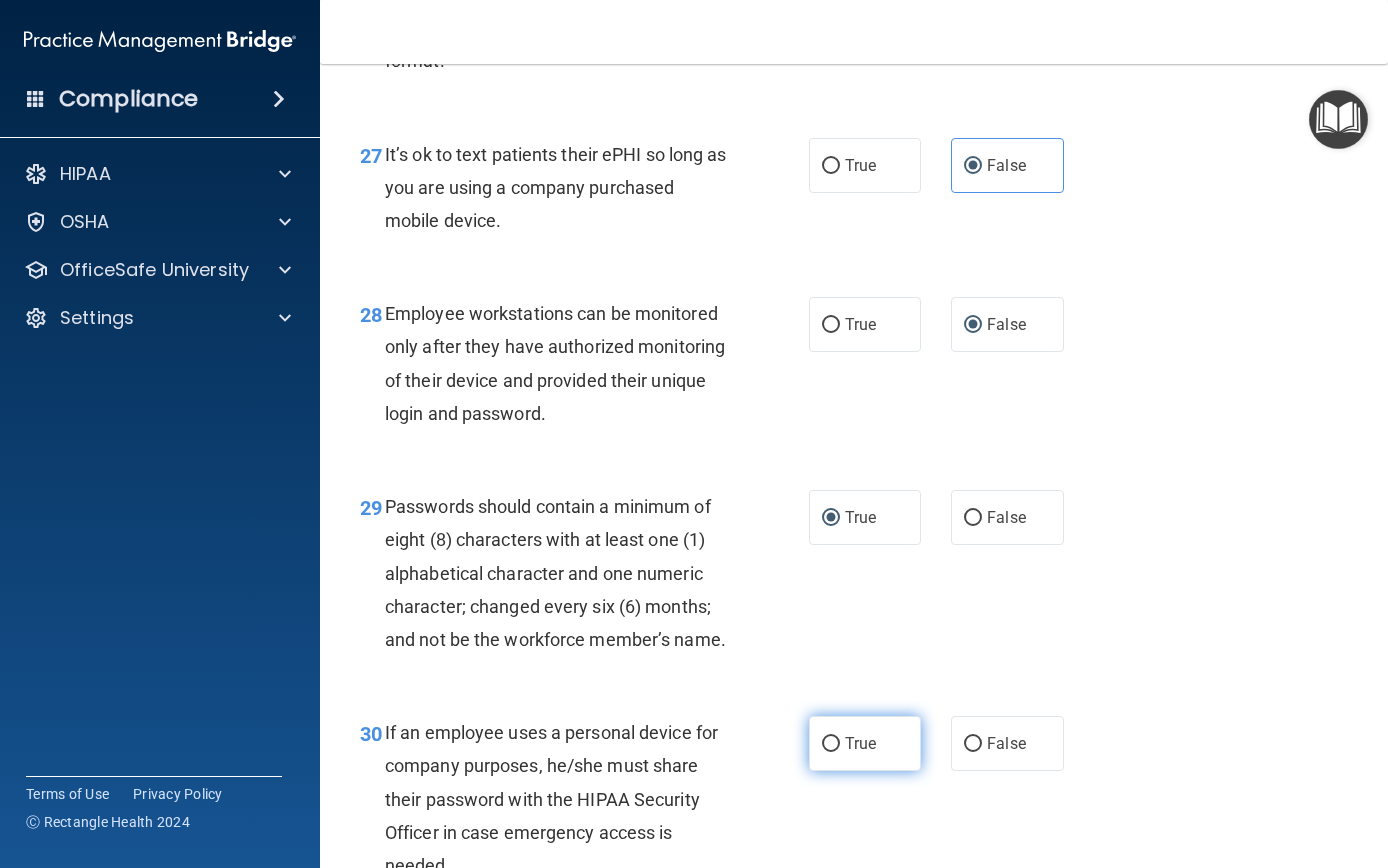 click on "True" at bounding box center [865, 743] 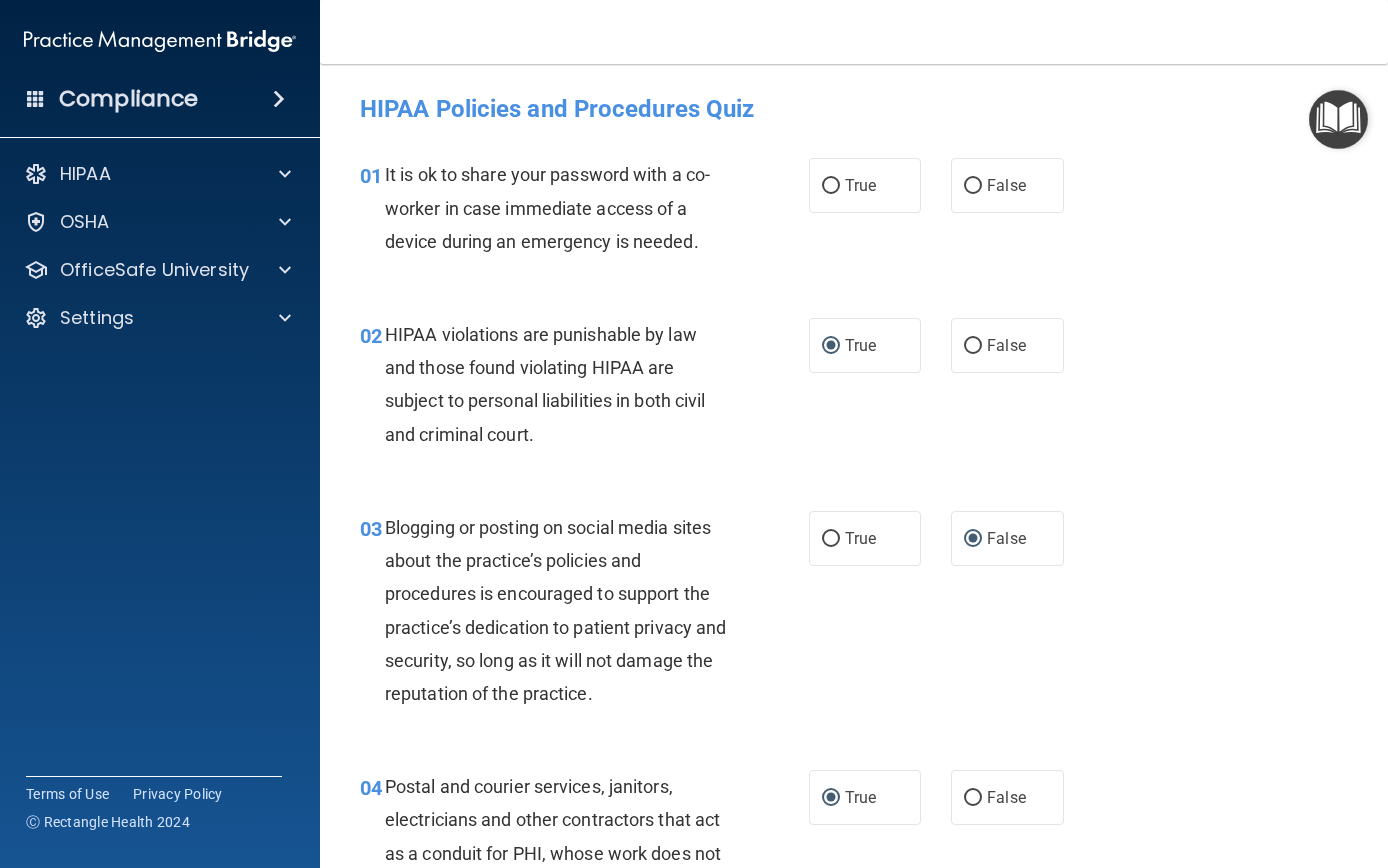 scroll, scrollTop: 0, scrollLeft: 0, axis: both 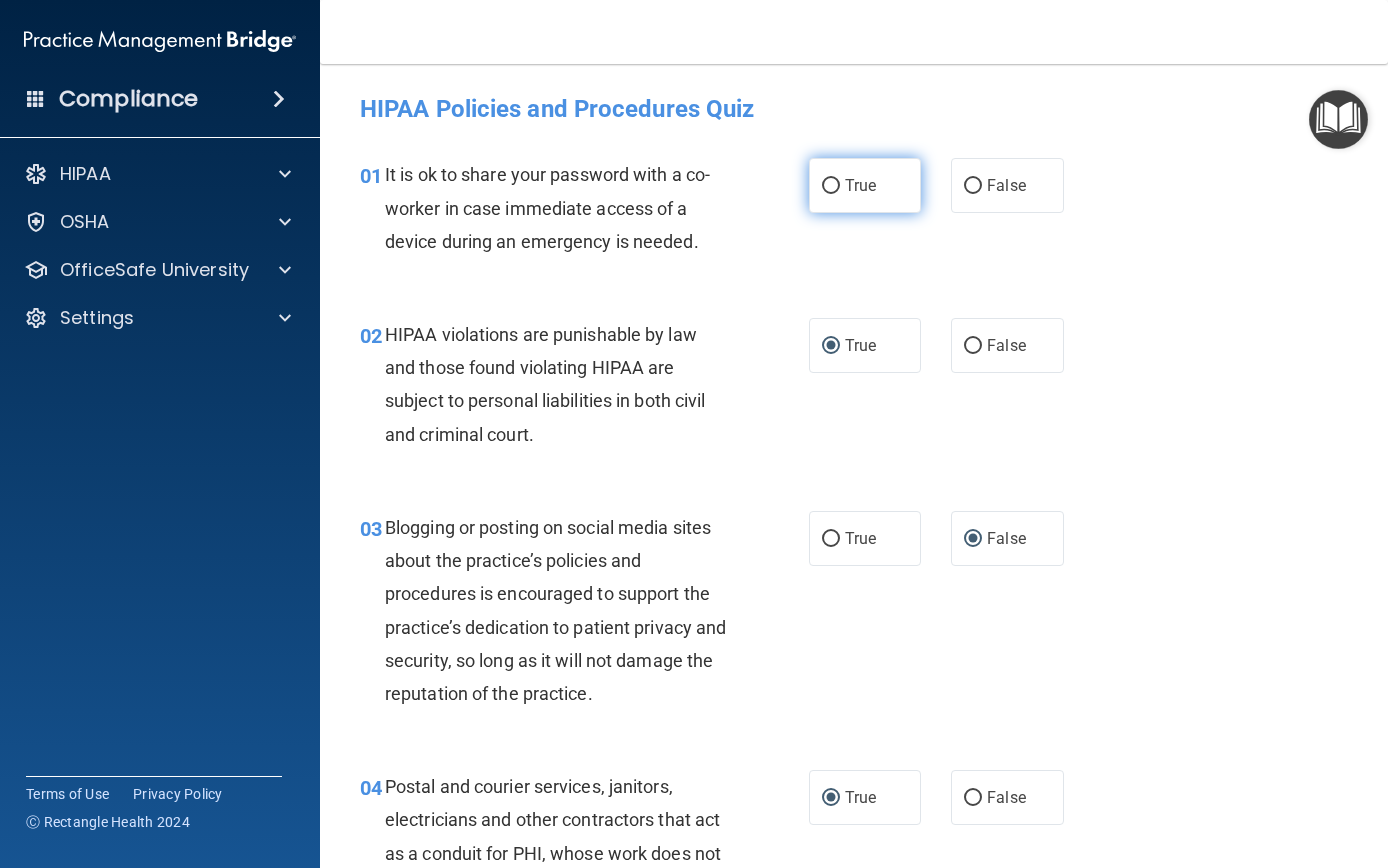 click on "True" at bounding box center (831, 186) 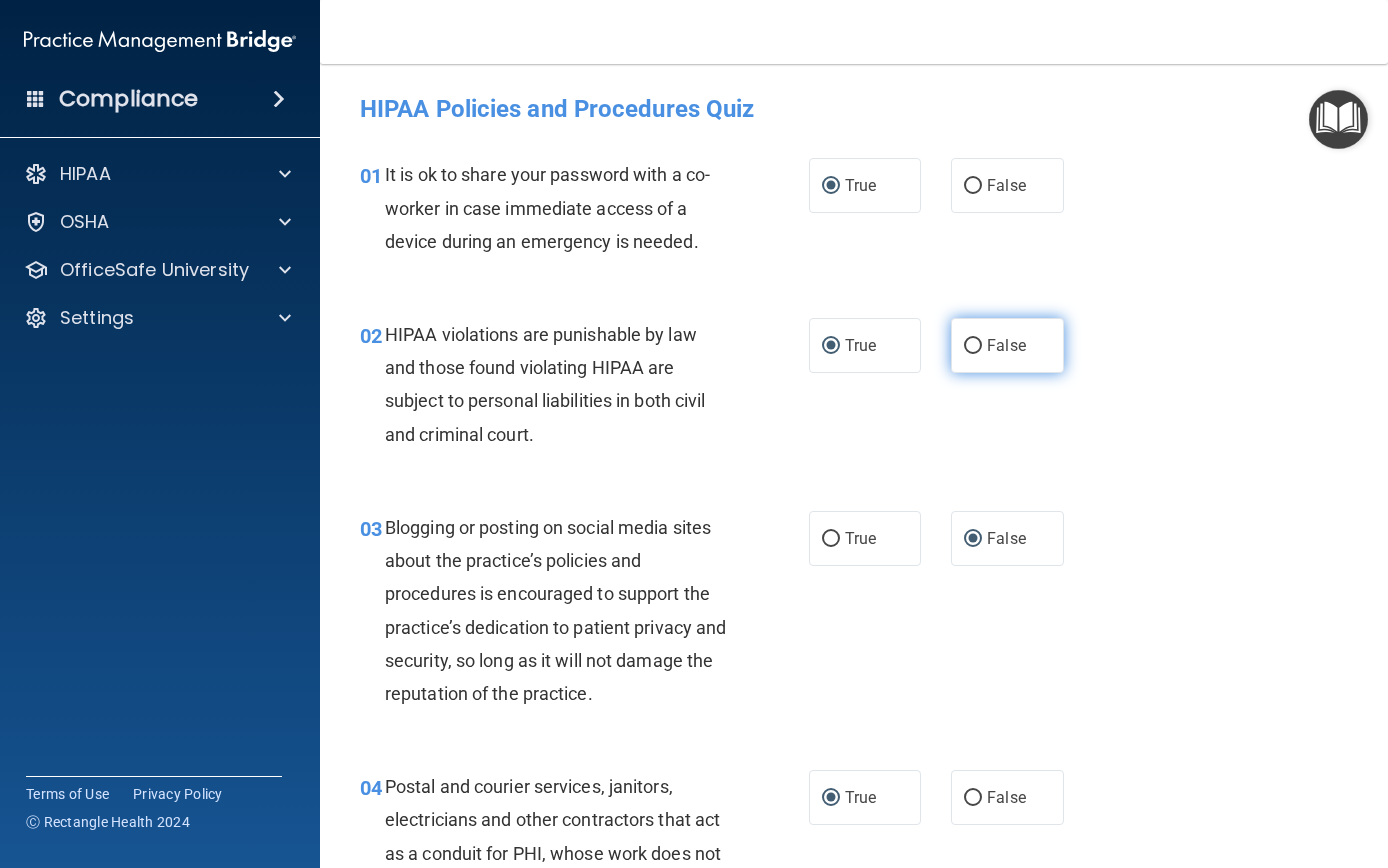 click on "False" at bounding box center (973, 346) 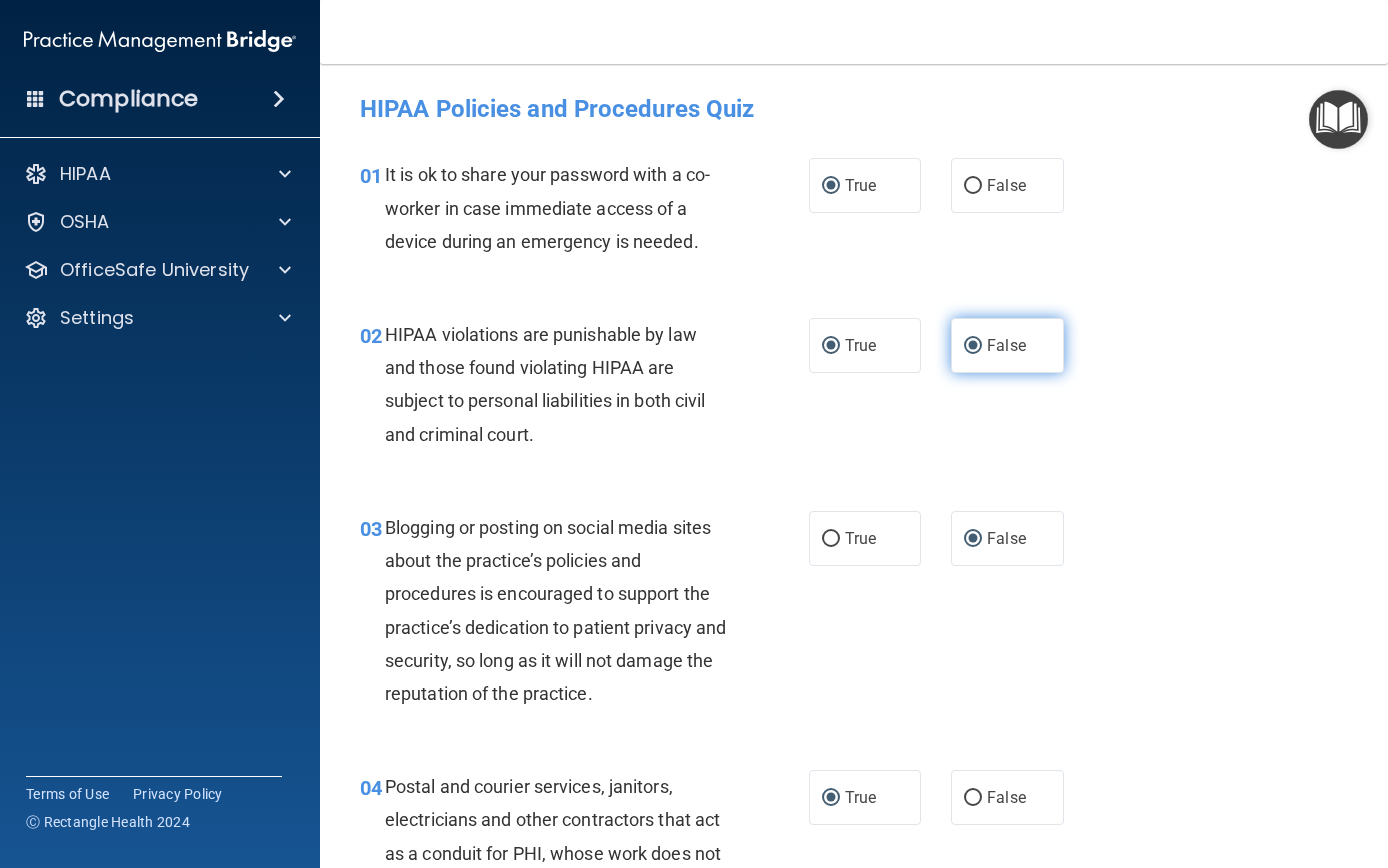 radio on "false" 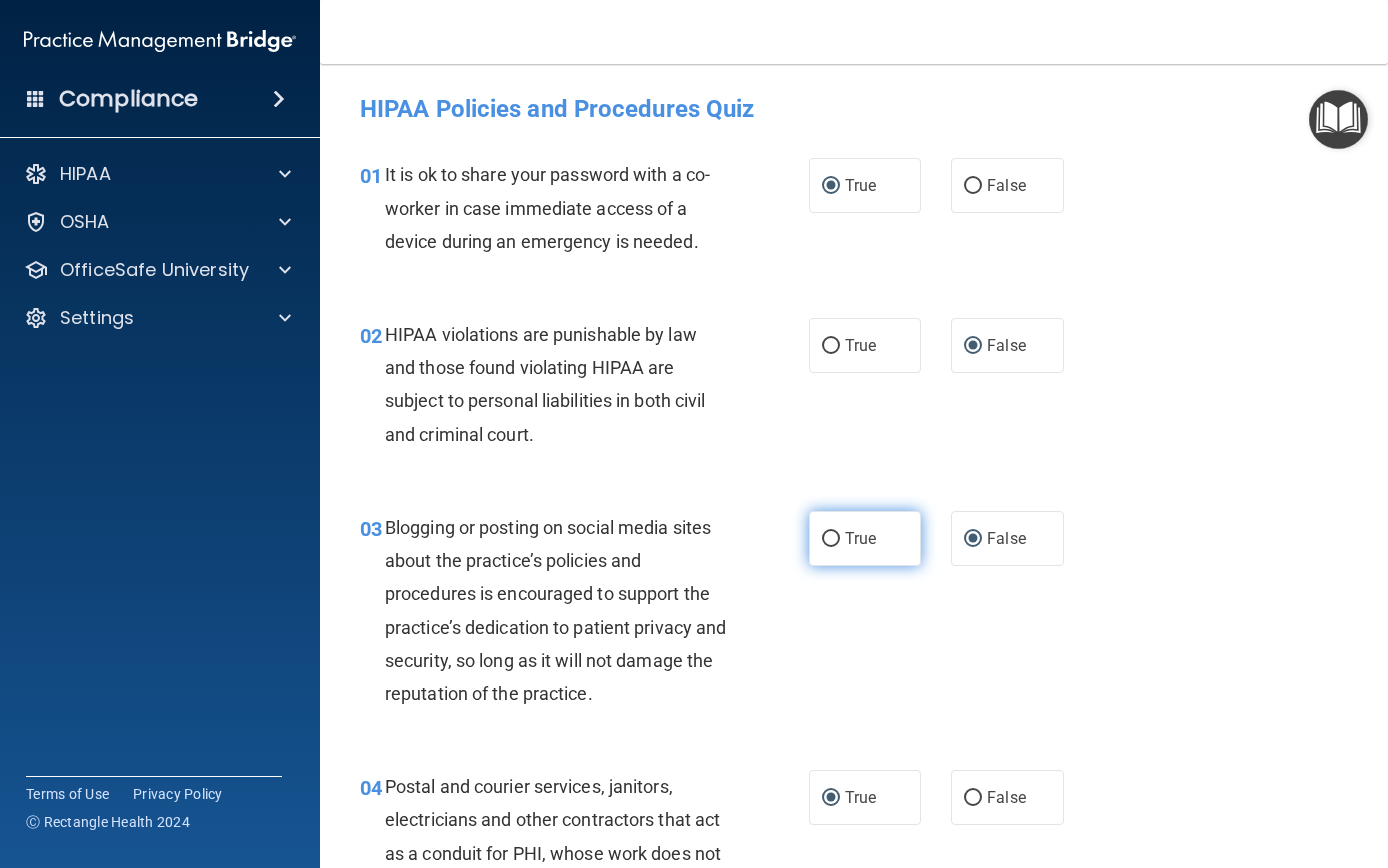 click on "True" at bounding box center (831, 539) 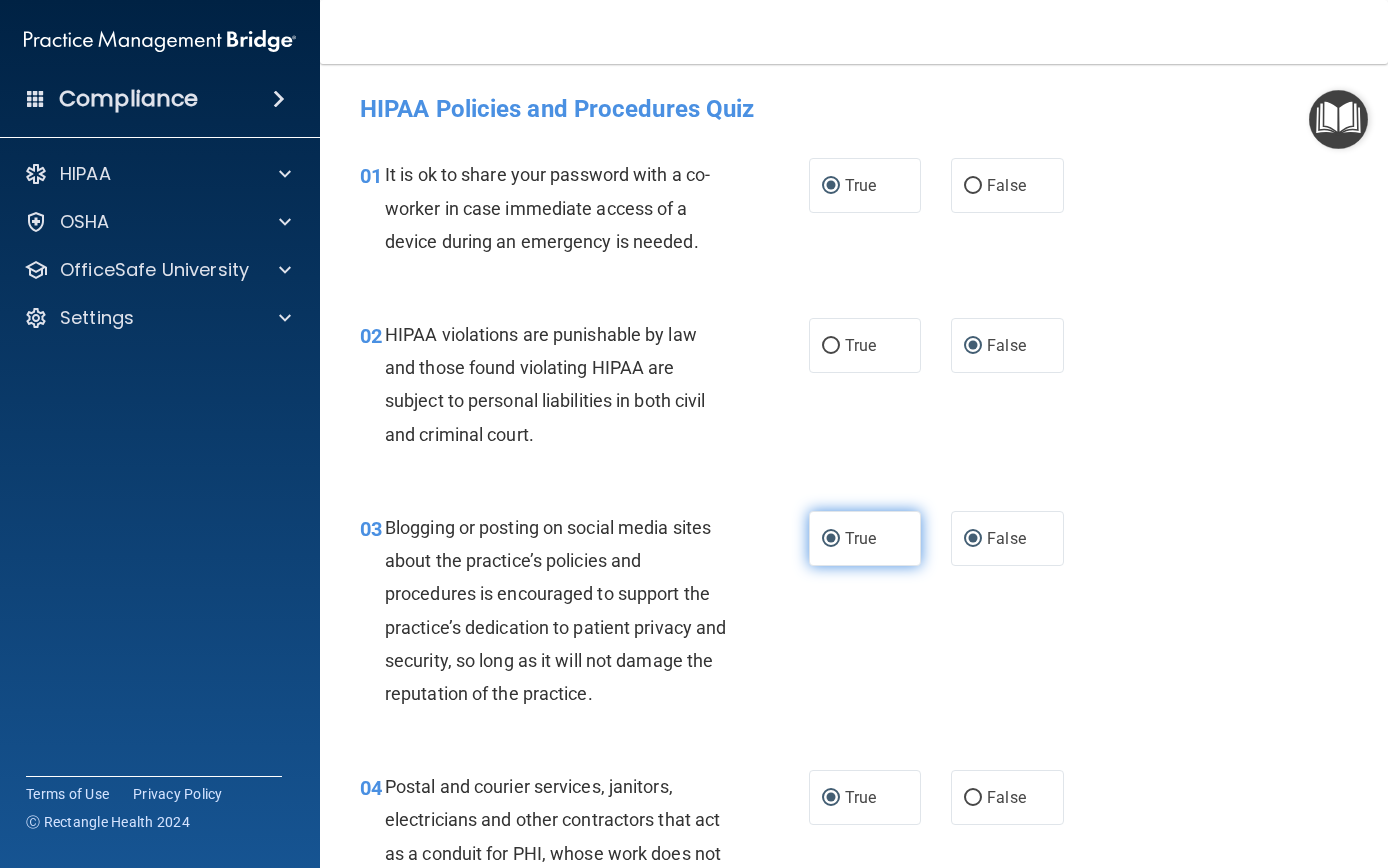 radio on "false" 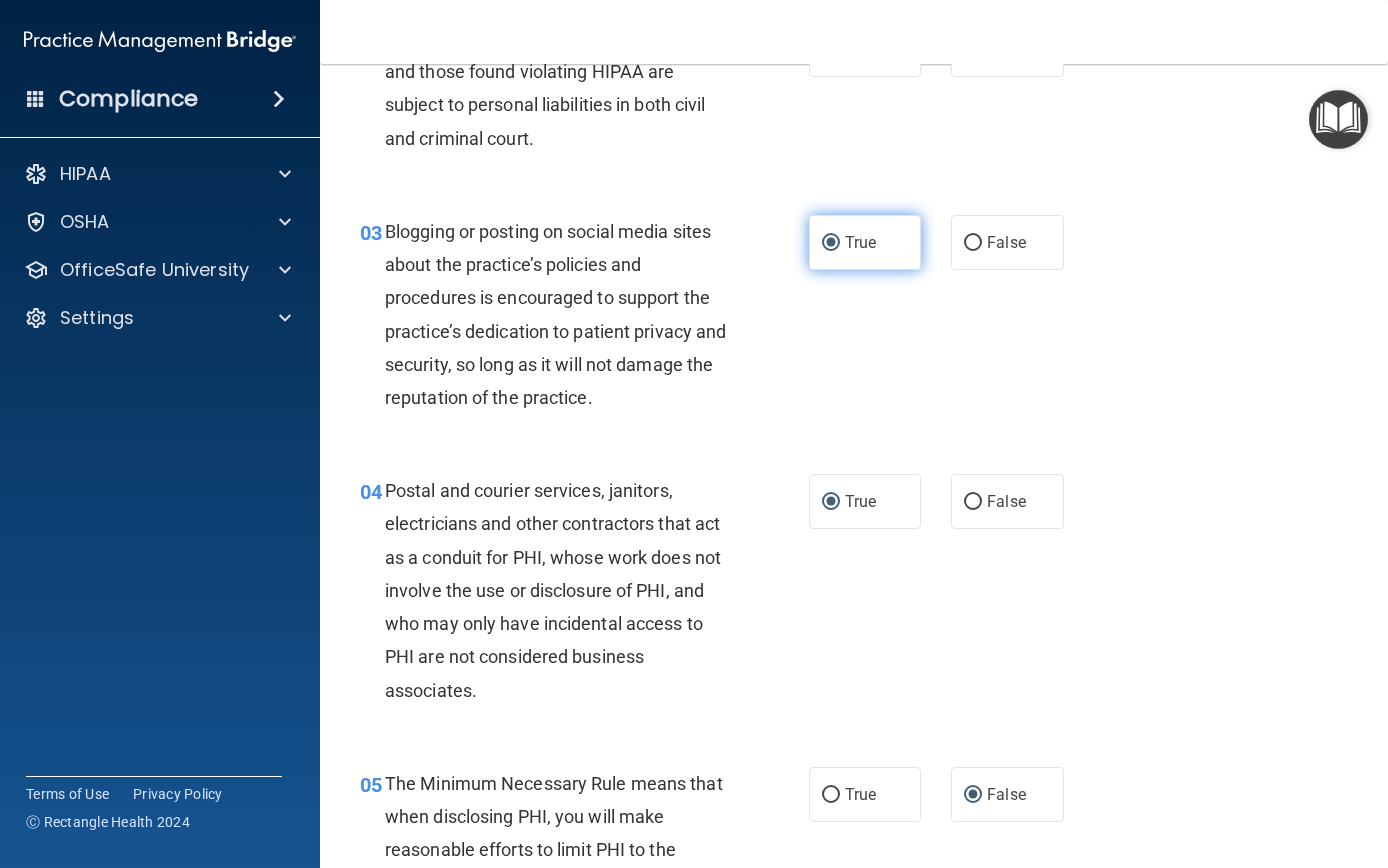 scroll, scrollTop: 311, scrollLeft: 0, axis: vertical 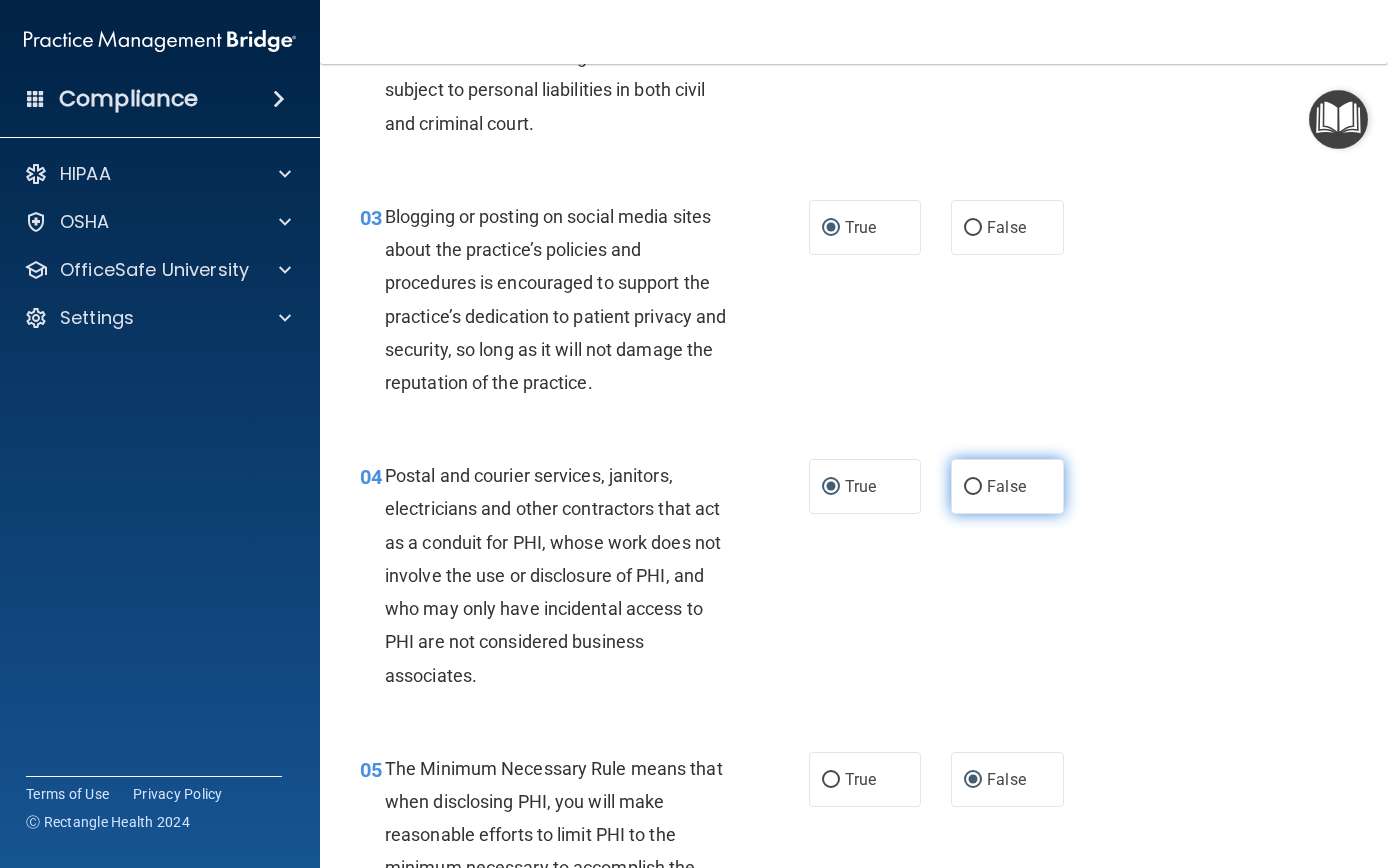 click on "False" at bounding box center (973, 487) 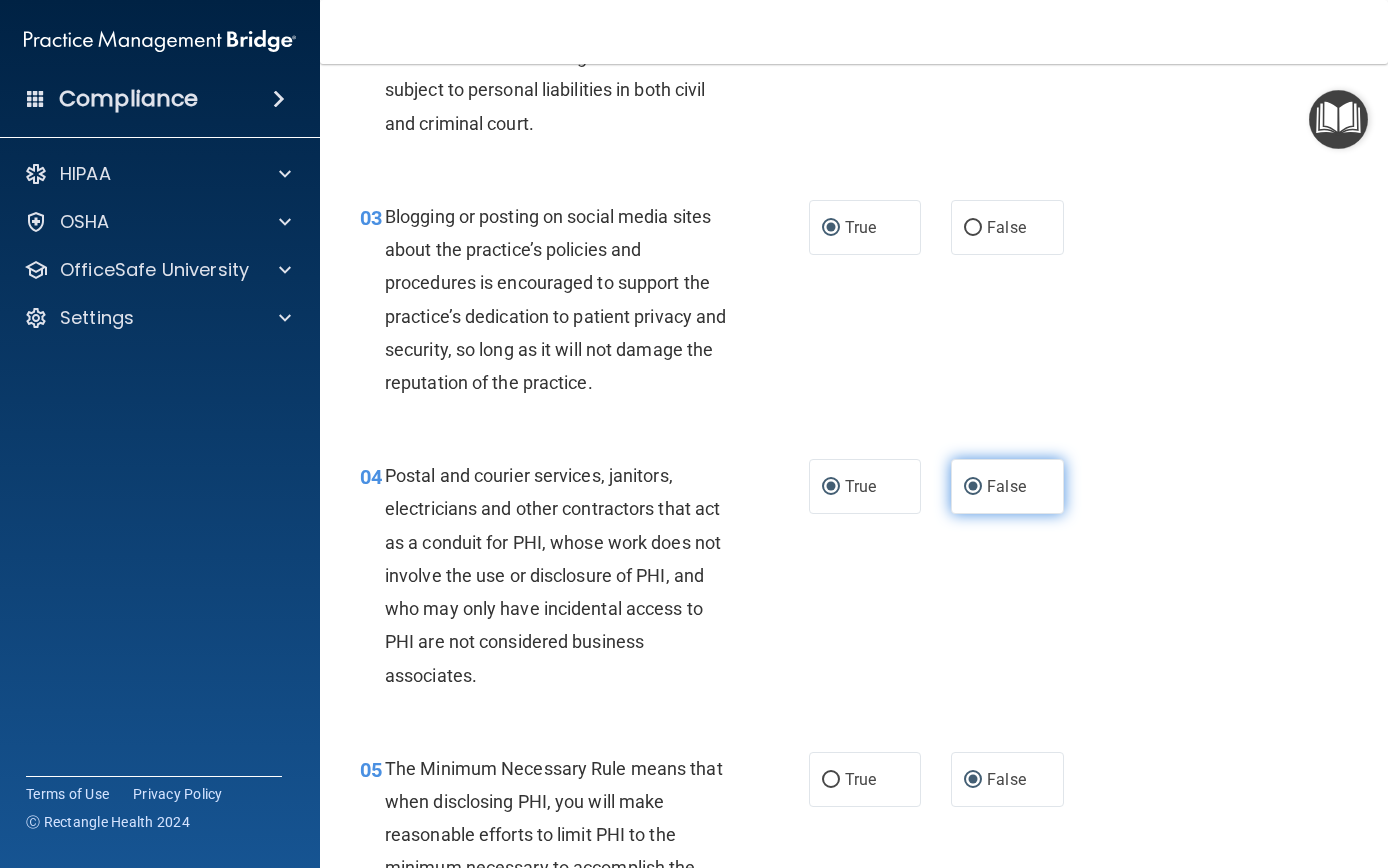 radio on "false" 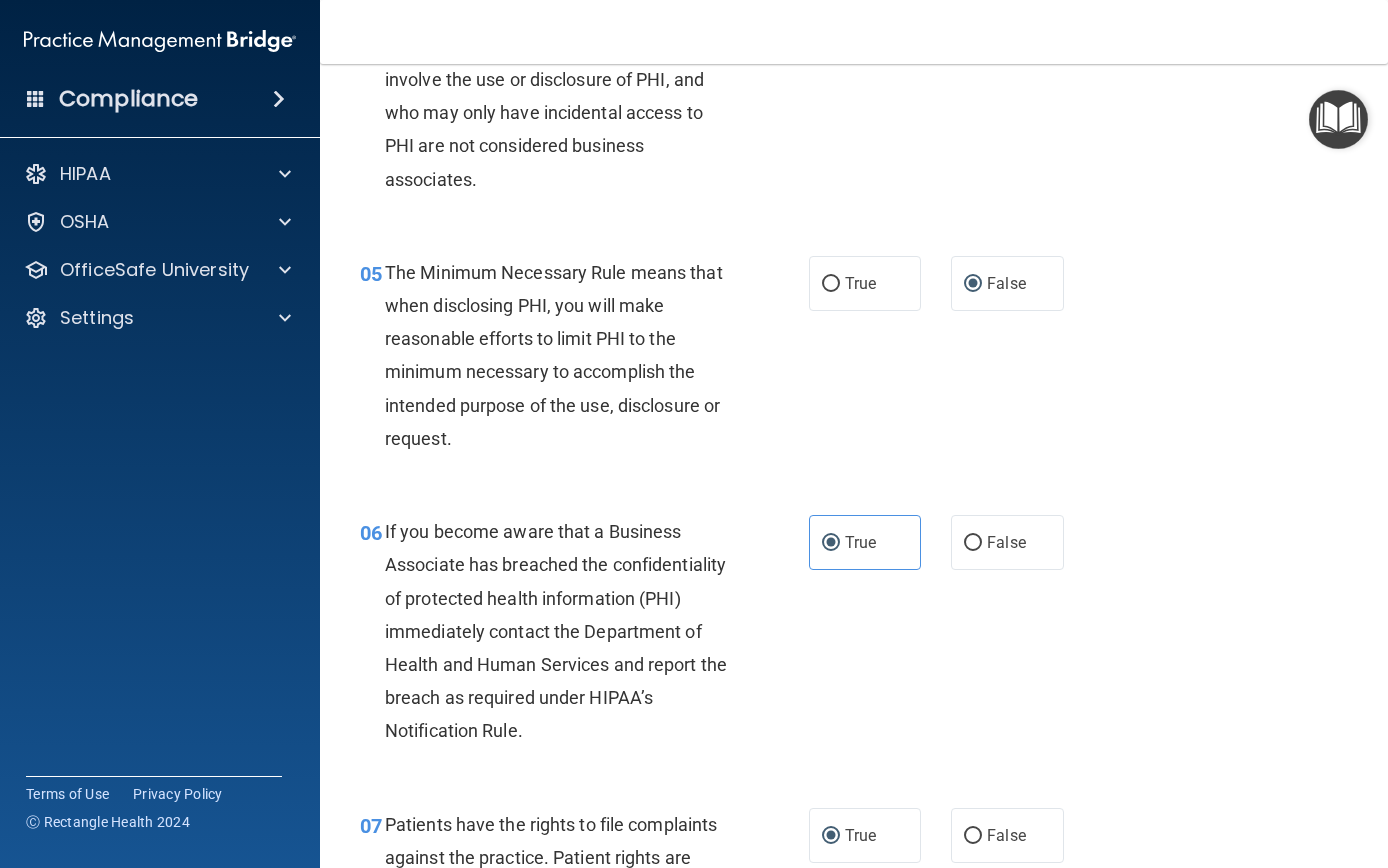 scroll, scrollTop: 863, scrollLeft: 0, axis: vertical 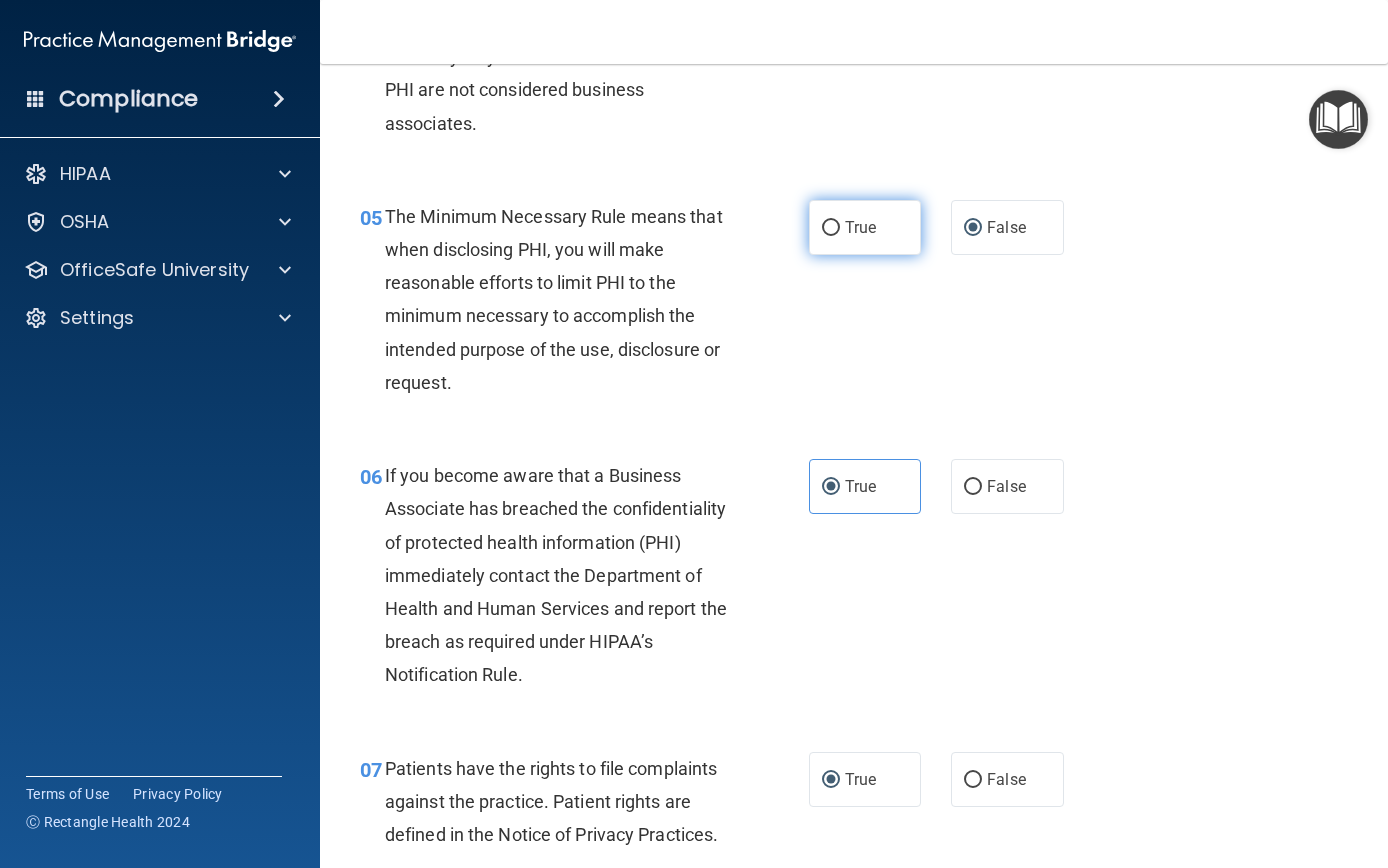 click on "True" at bounding box center (831, 228) 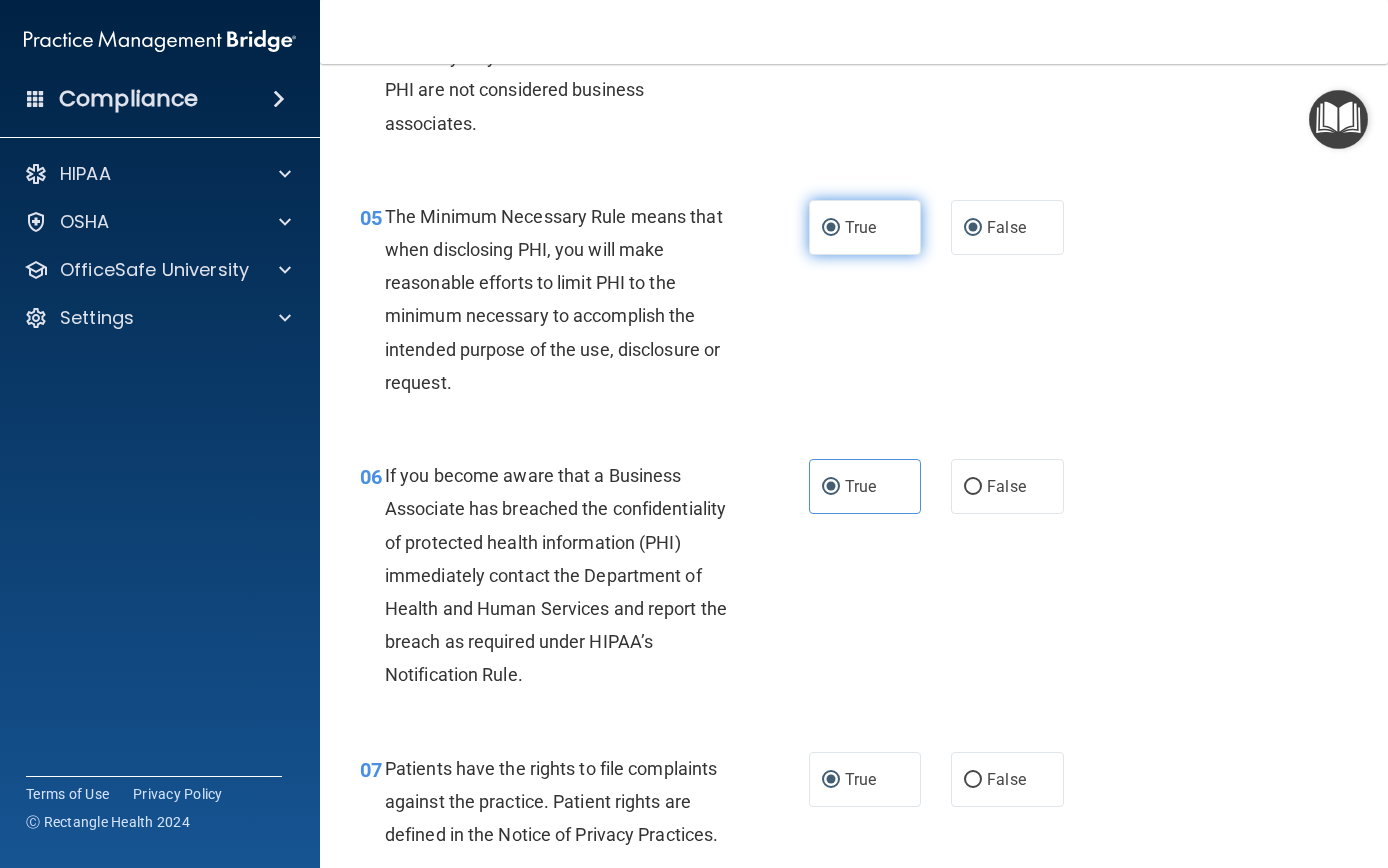 radio on "false" 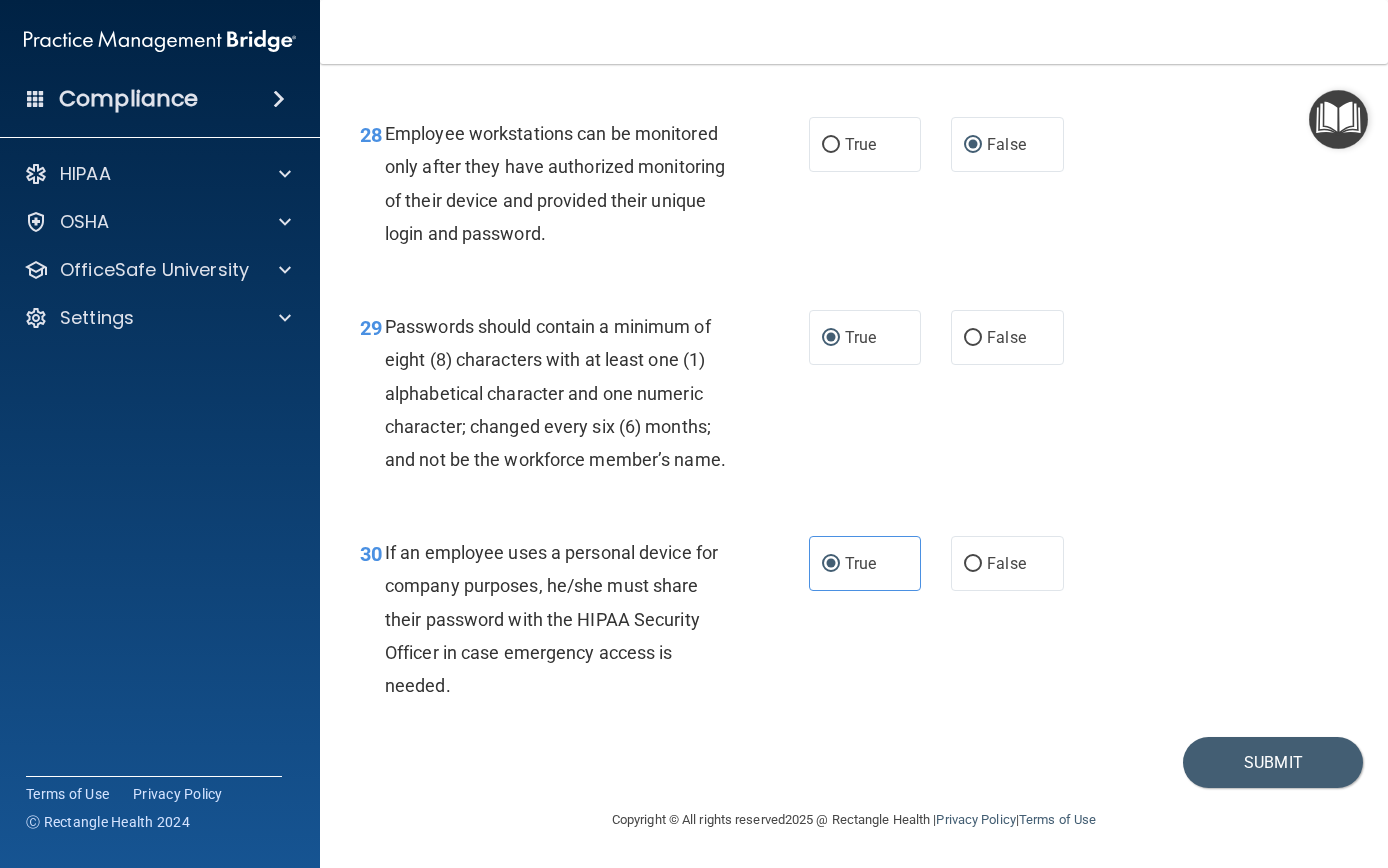 scroll, scrollTop: 5617, scrollLeft: 0, axis: vertical 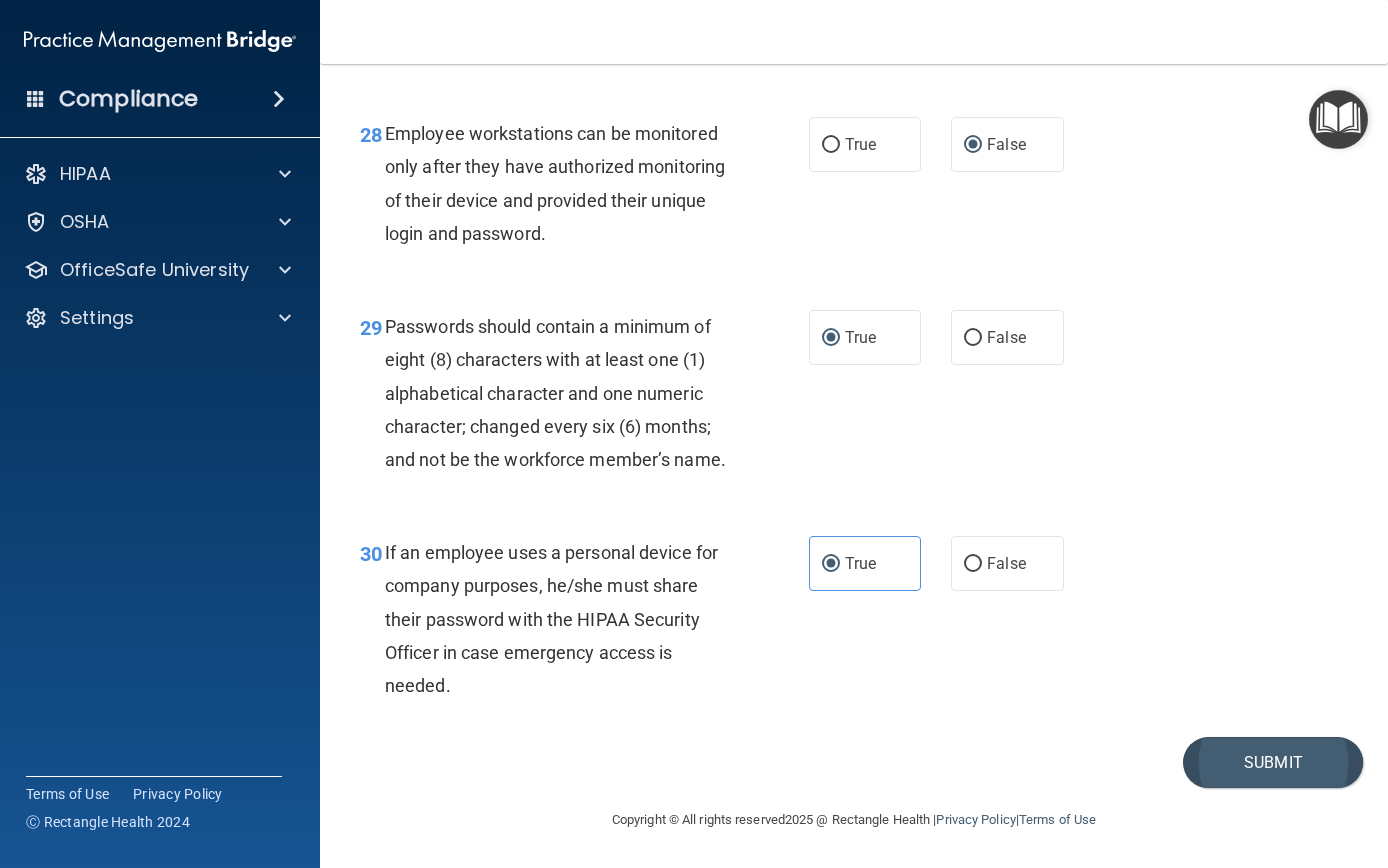 click on "Submit" at bounding box center (1273, 762) 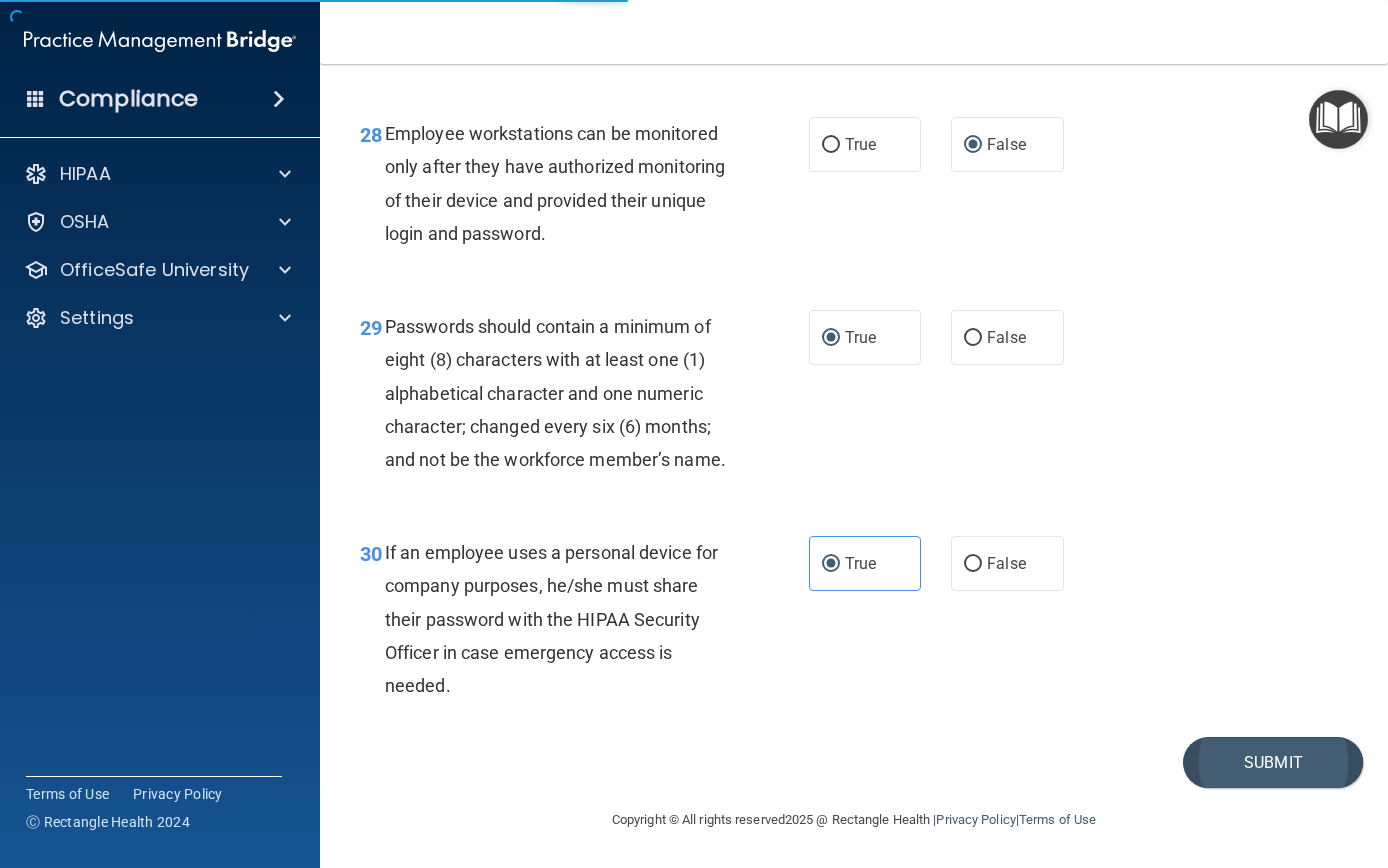 click on "Submit" at bounding box center [1273, 762] 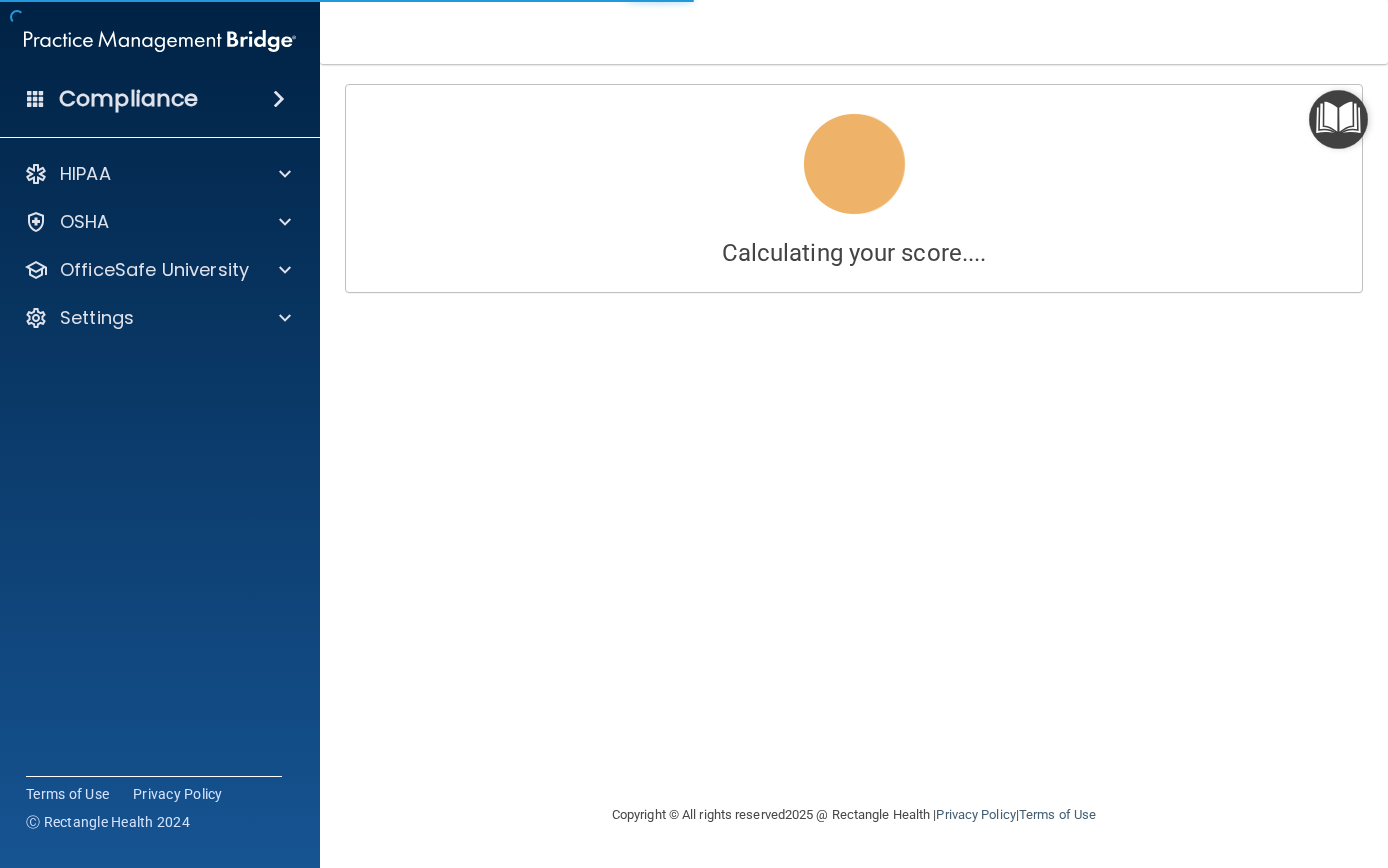 scroll, scrollTop: 0, scrollLeft: 0, axis: both 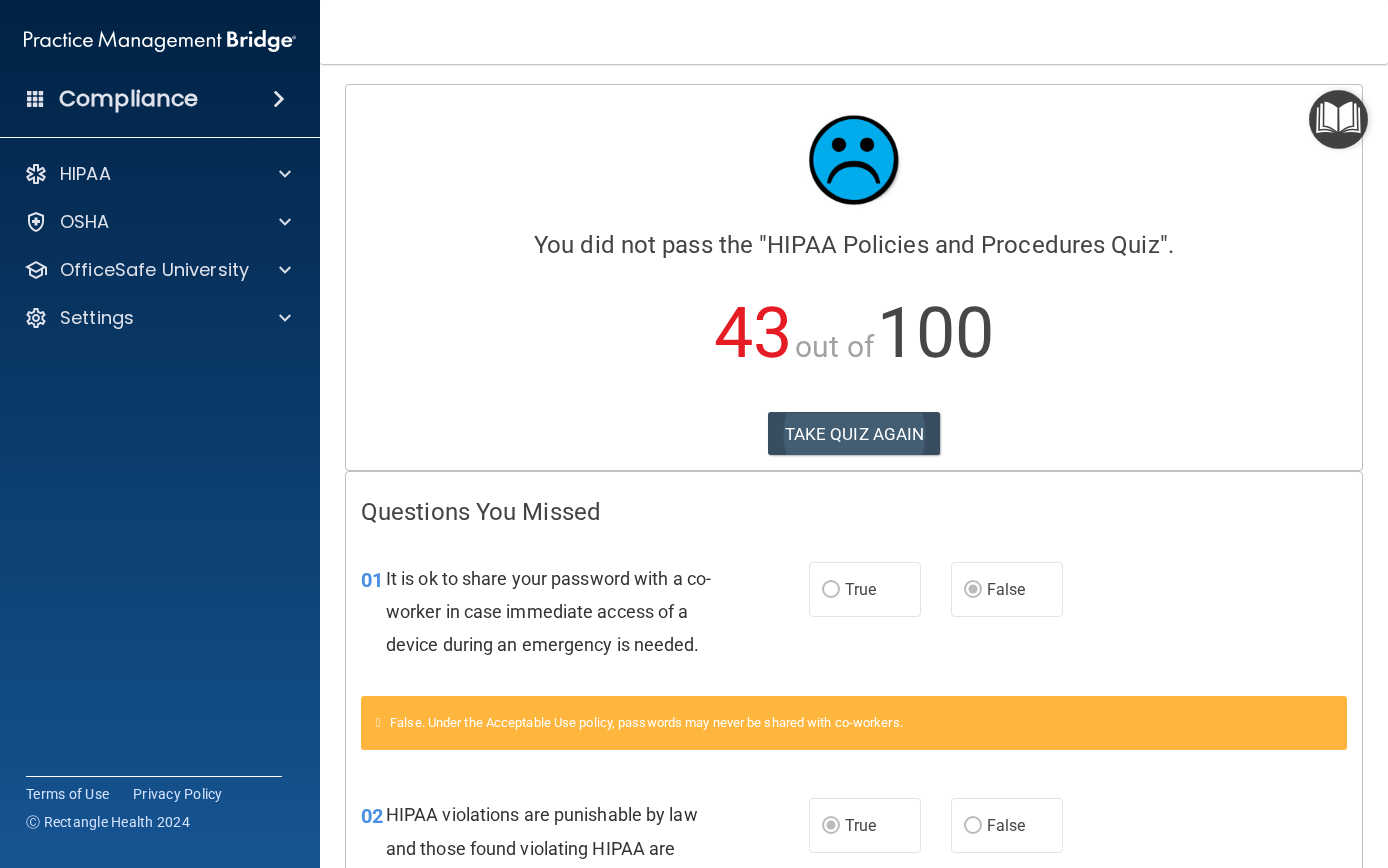 click on "TAKE QUIZ AGAIN" at bounding box center (854, 434) 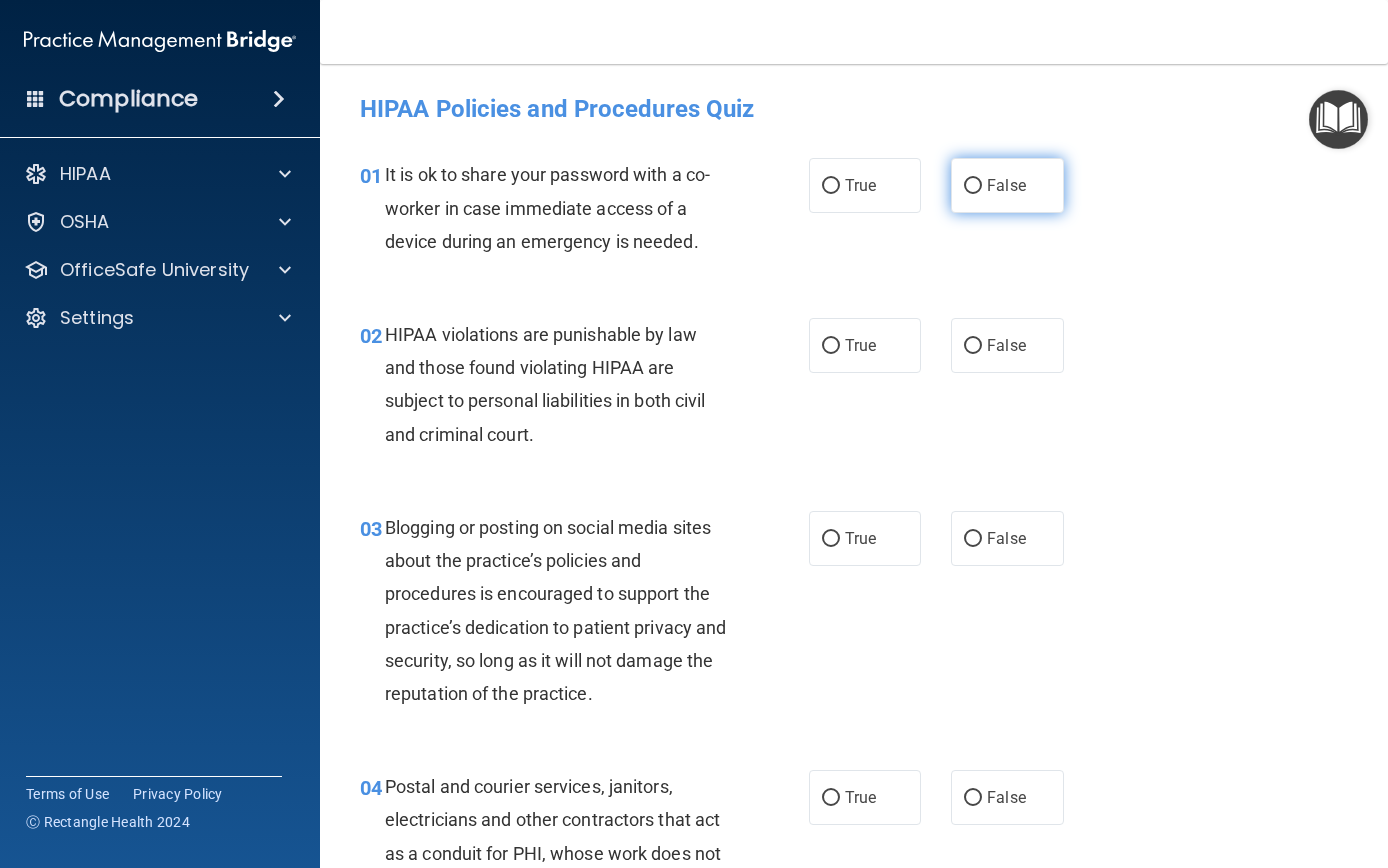 click on "False" at bounding box center (973, 186) 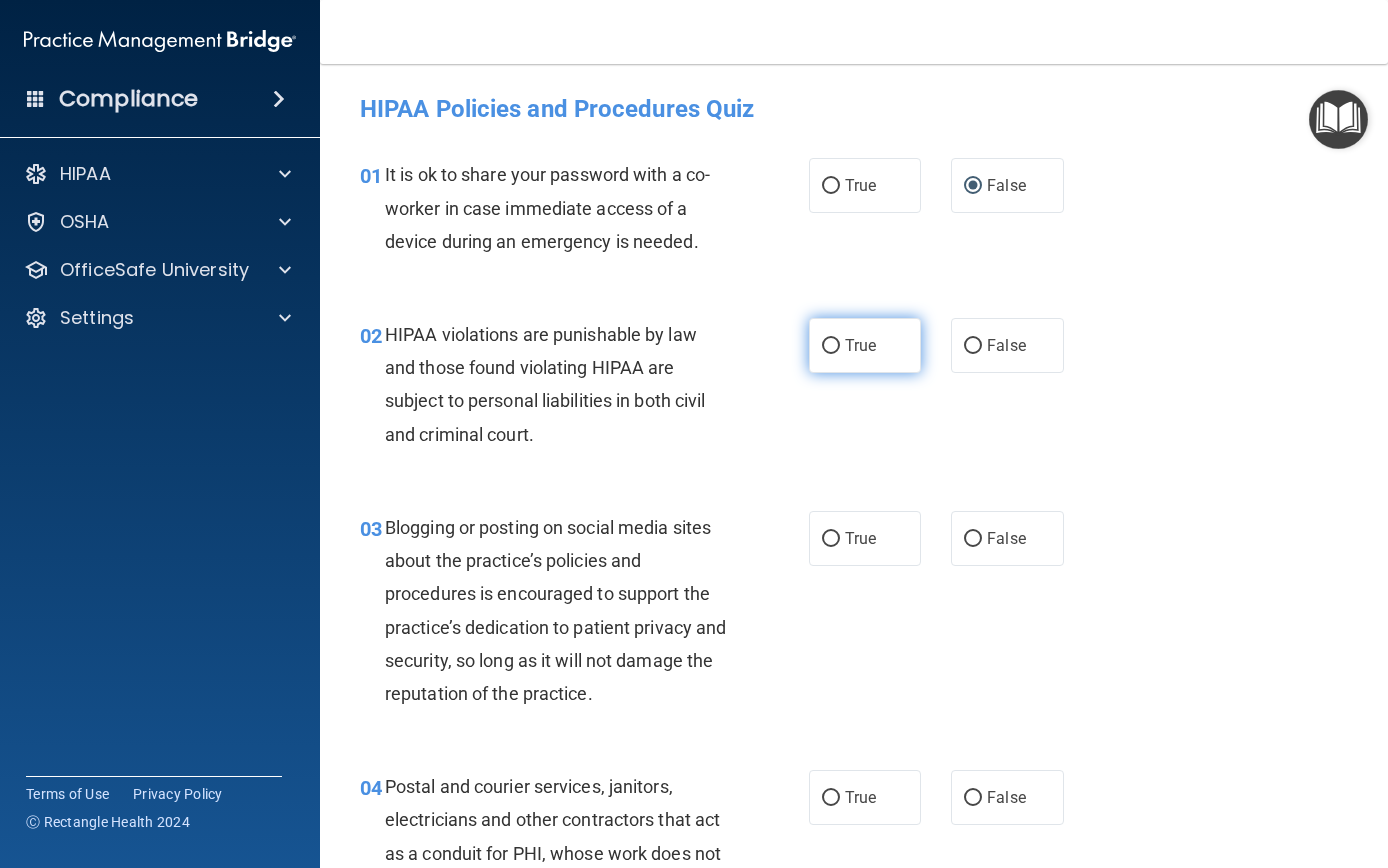 click on "True" at bounding box center (831, 346) 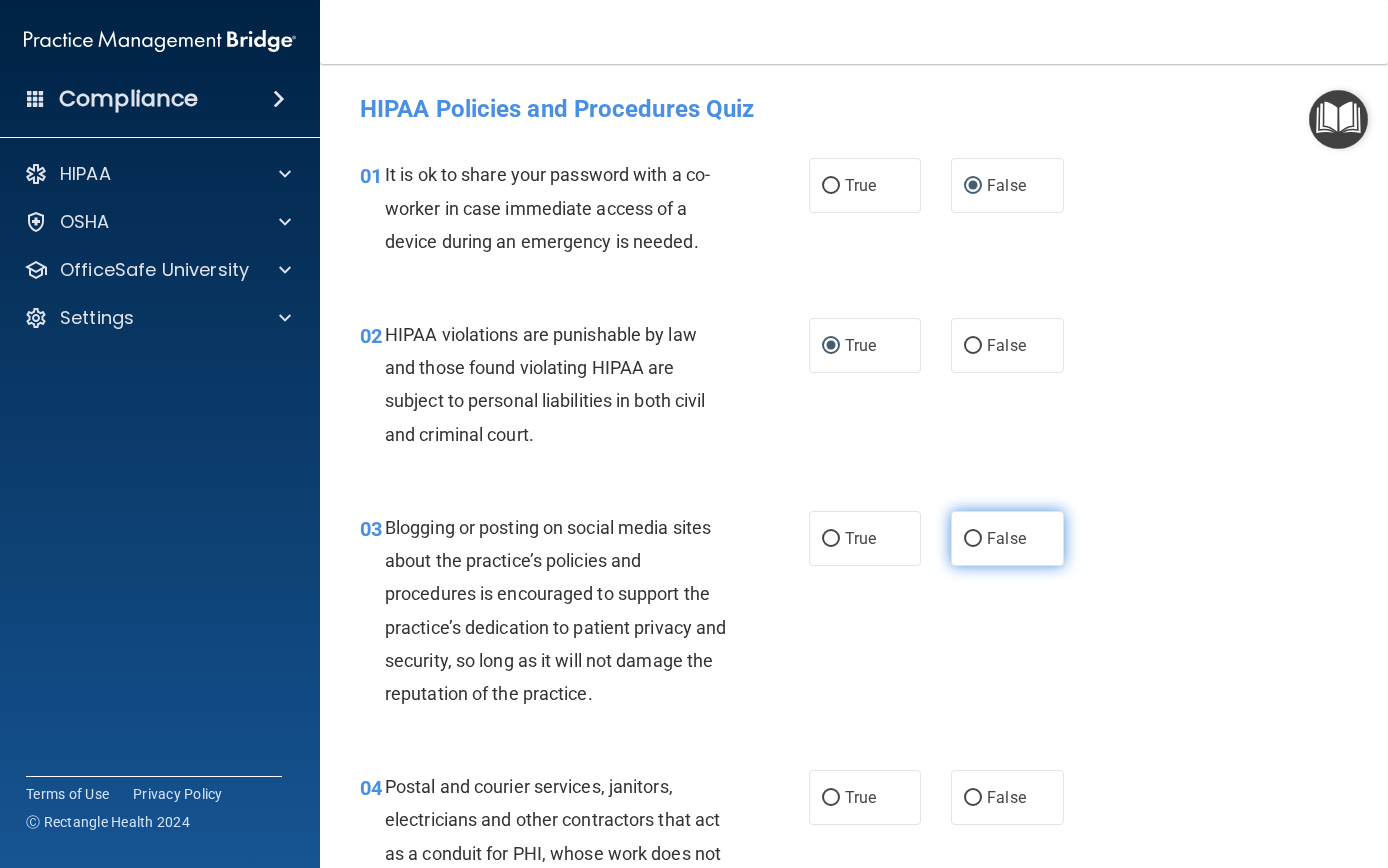 click on "False" at bounding box center [973, 539] 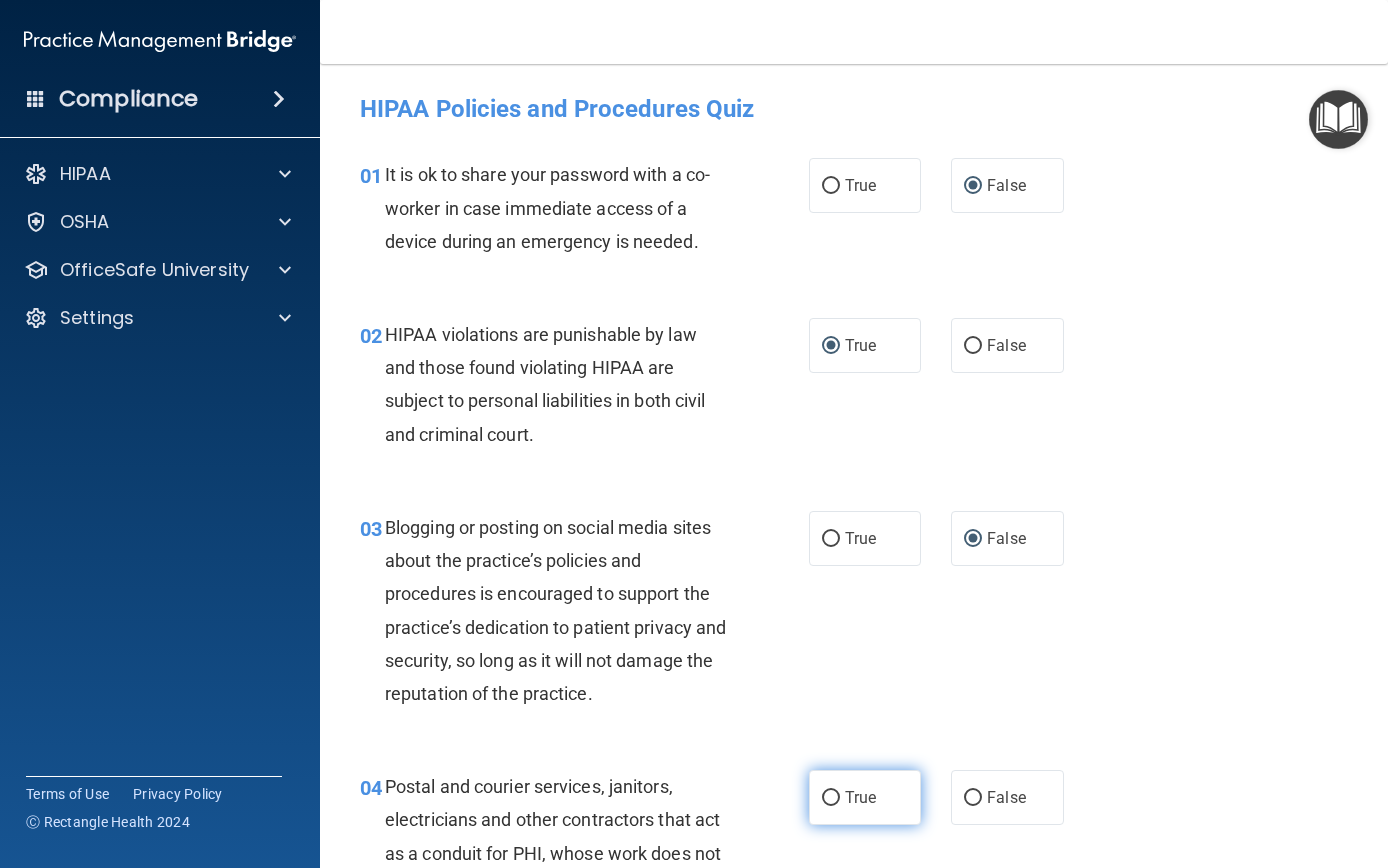 click on "True" at bounding box center (831, 798) 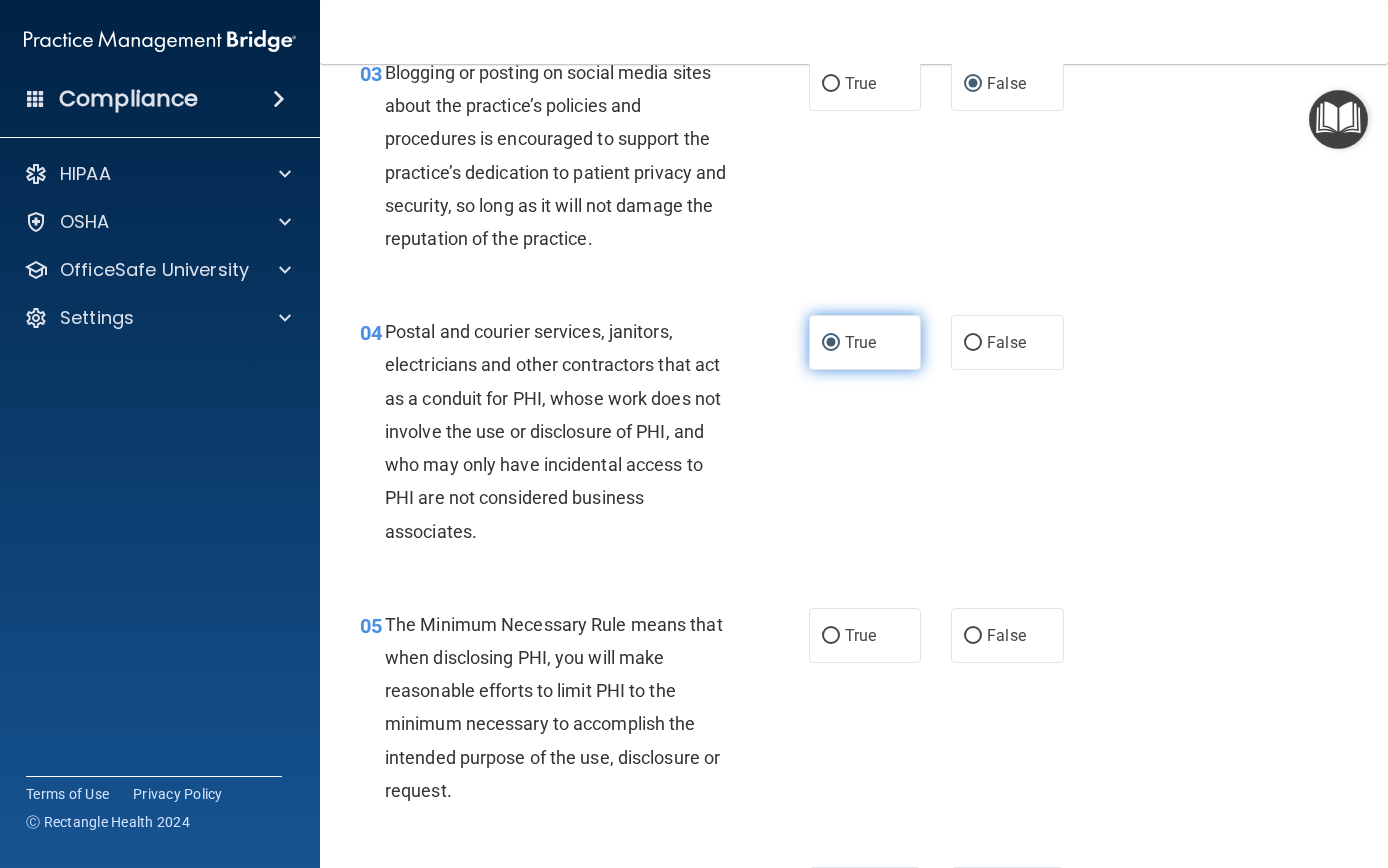 scroll, scrollTop: 459, scrollLeft: 0, axis: vertical 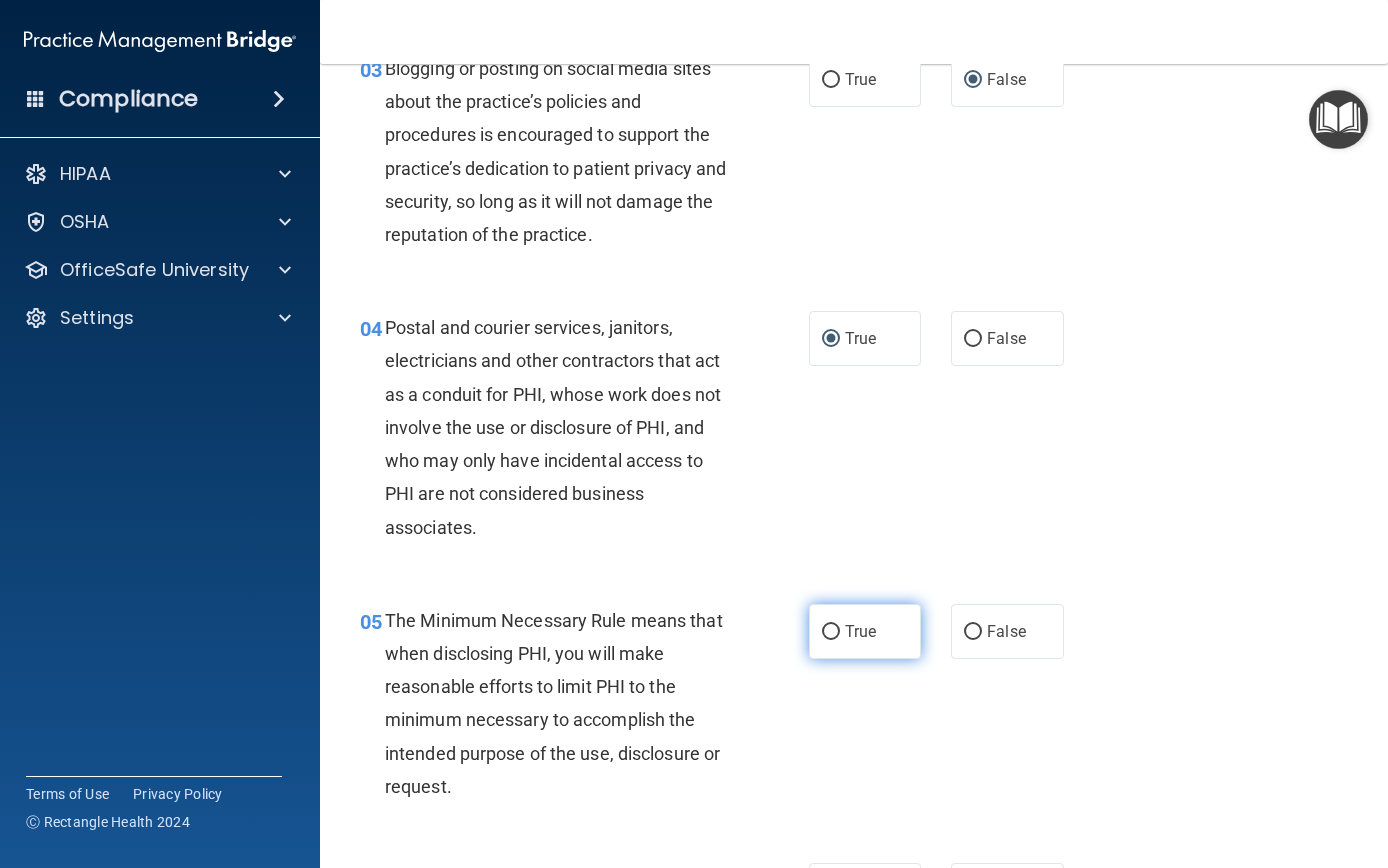 click on "True" at bounding box center (831, 632) 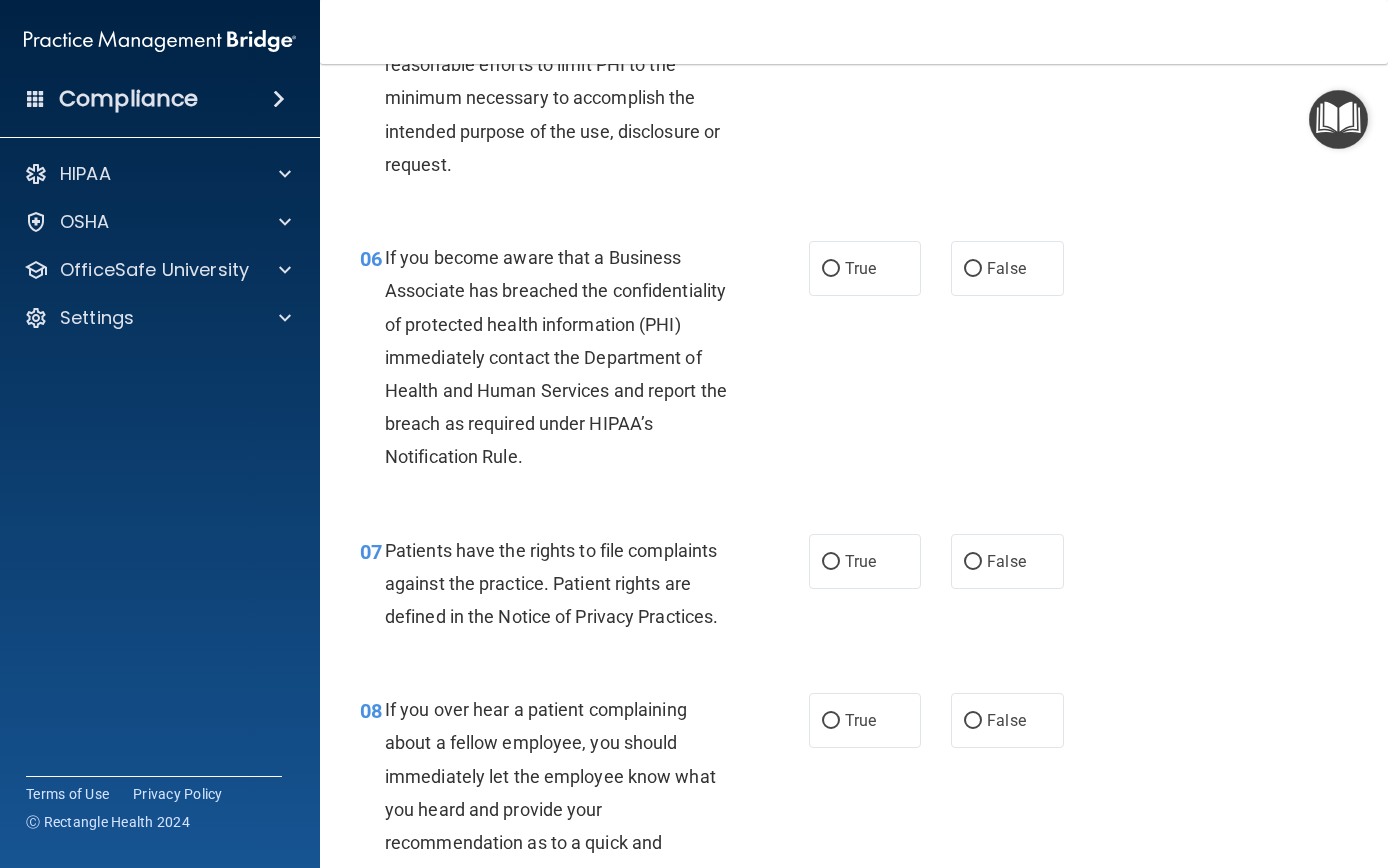 scroll, scrollTop: 1081, scrollLeft: 0, axis: vertical 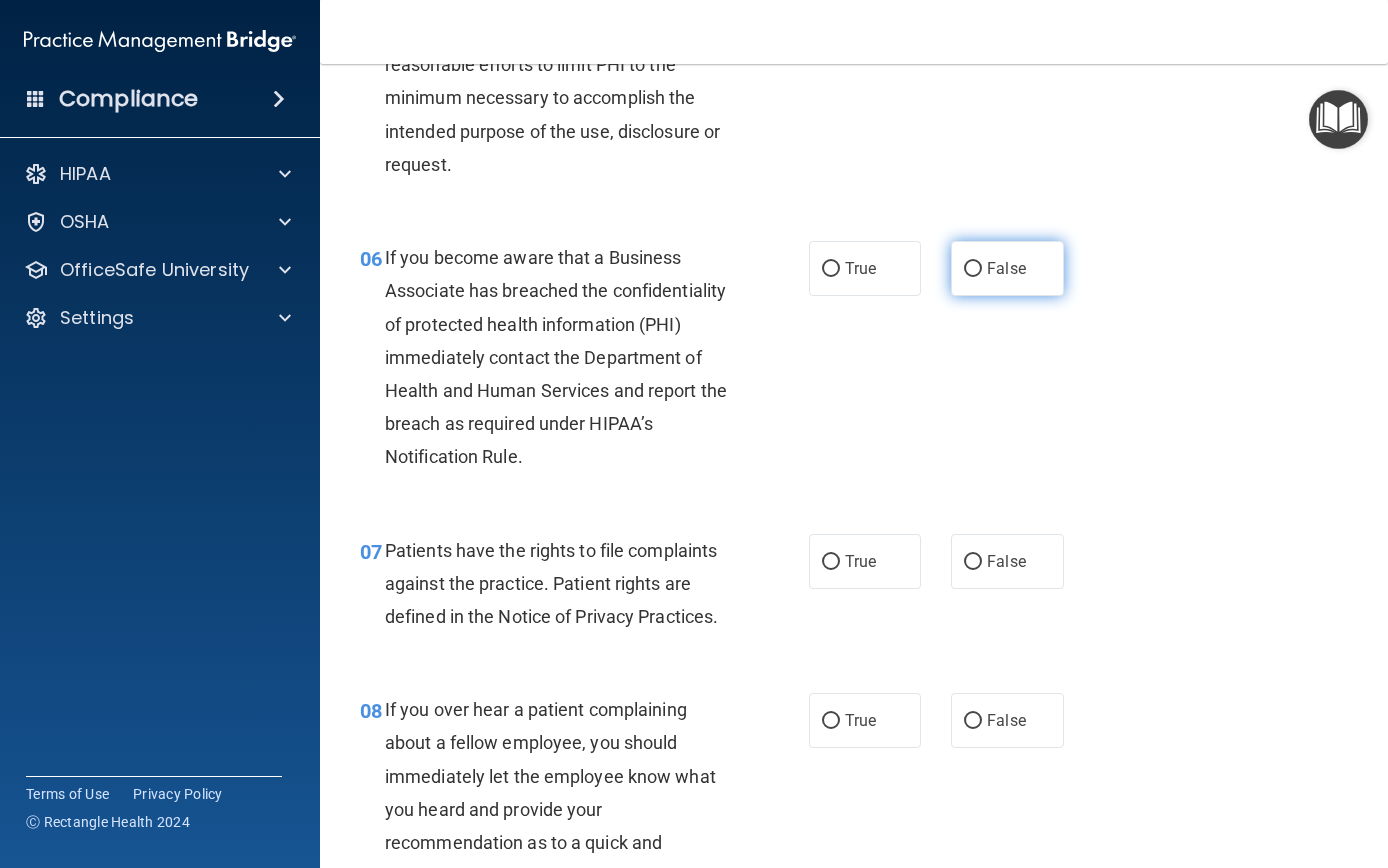 click on "False" at bounding box center (973, 269) 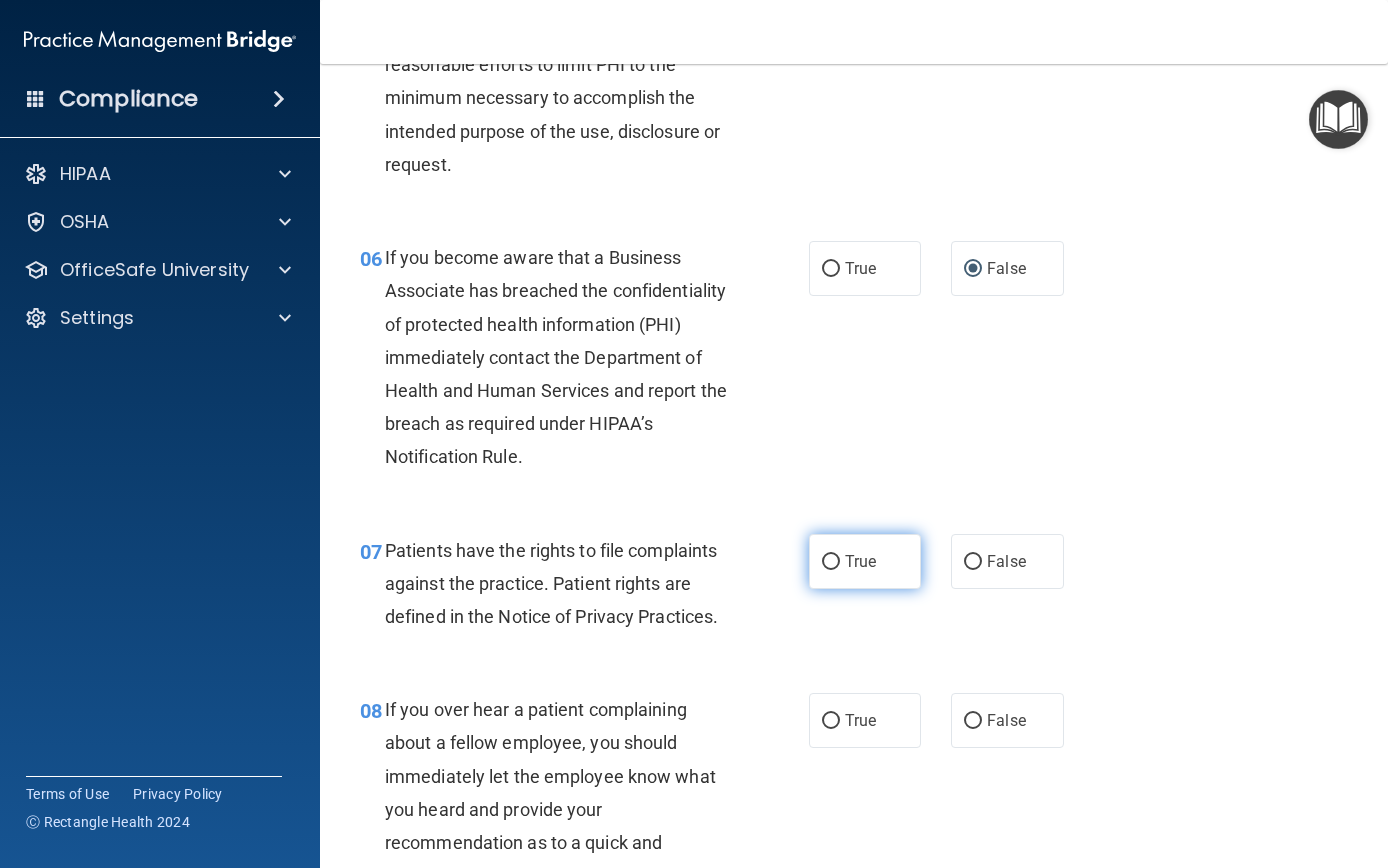 click on "True" at bounding box center [831, 562] 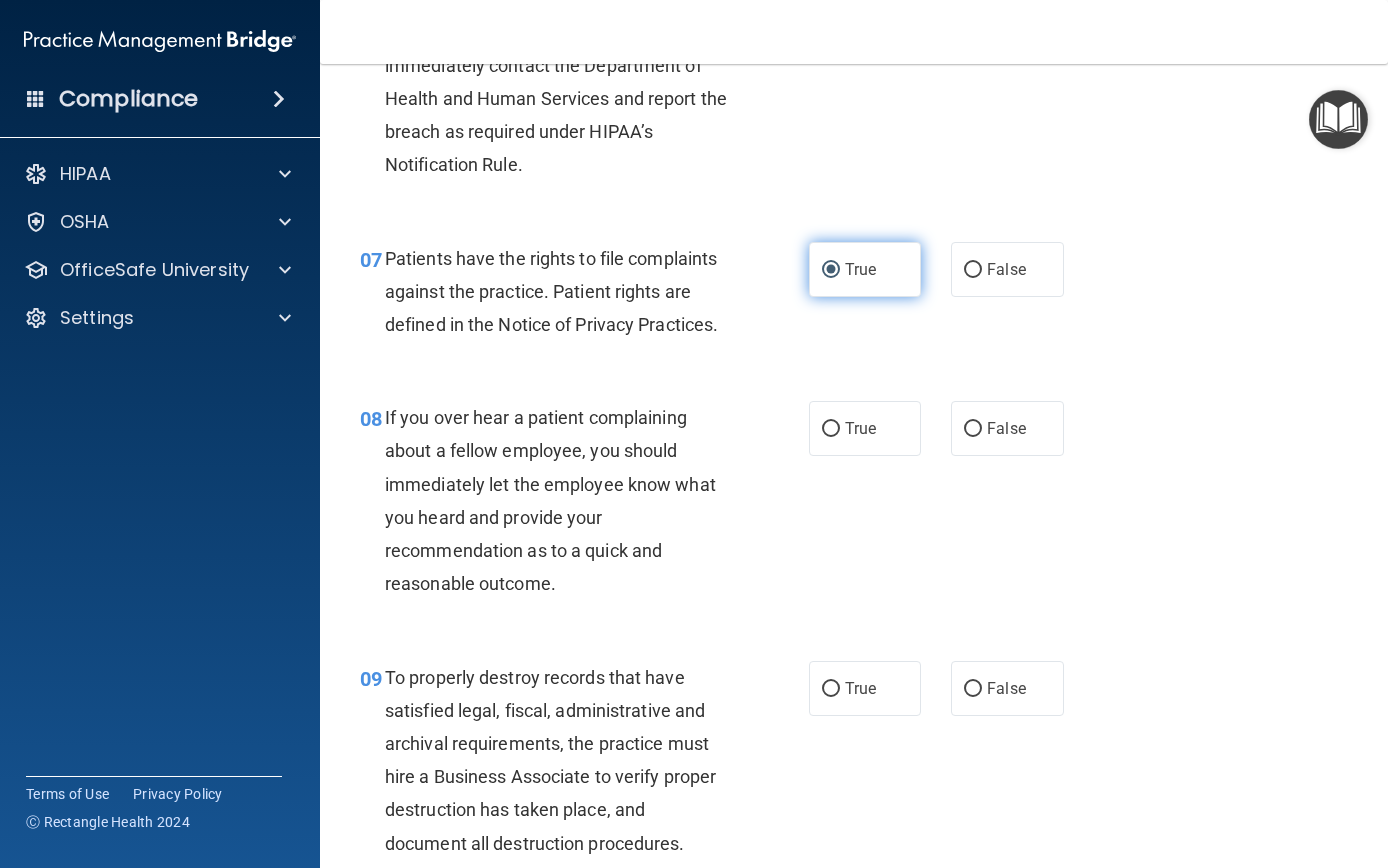 scroll, scrollTop: 1374, scrollLeft: 0, axis: vertical 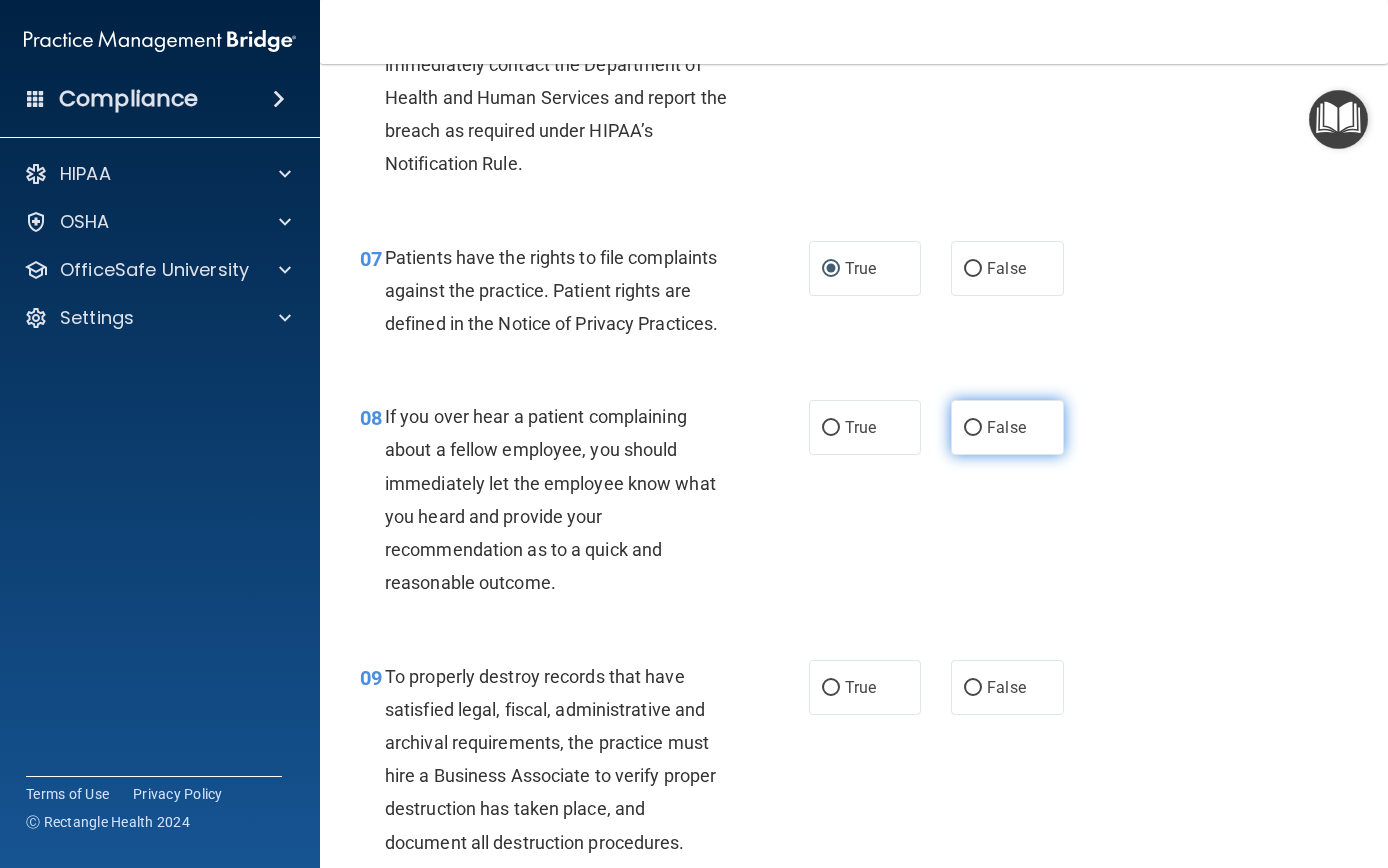 click on "False" at bounding box center (973, 428) 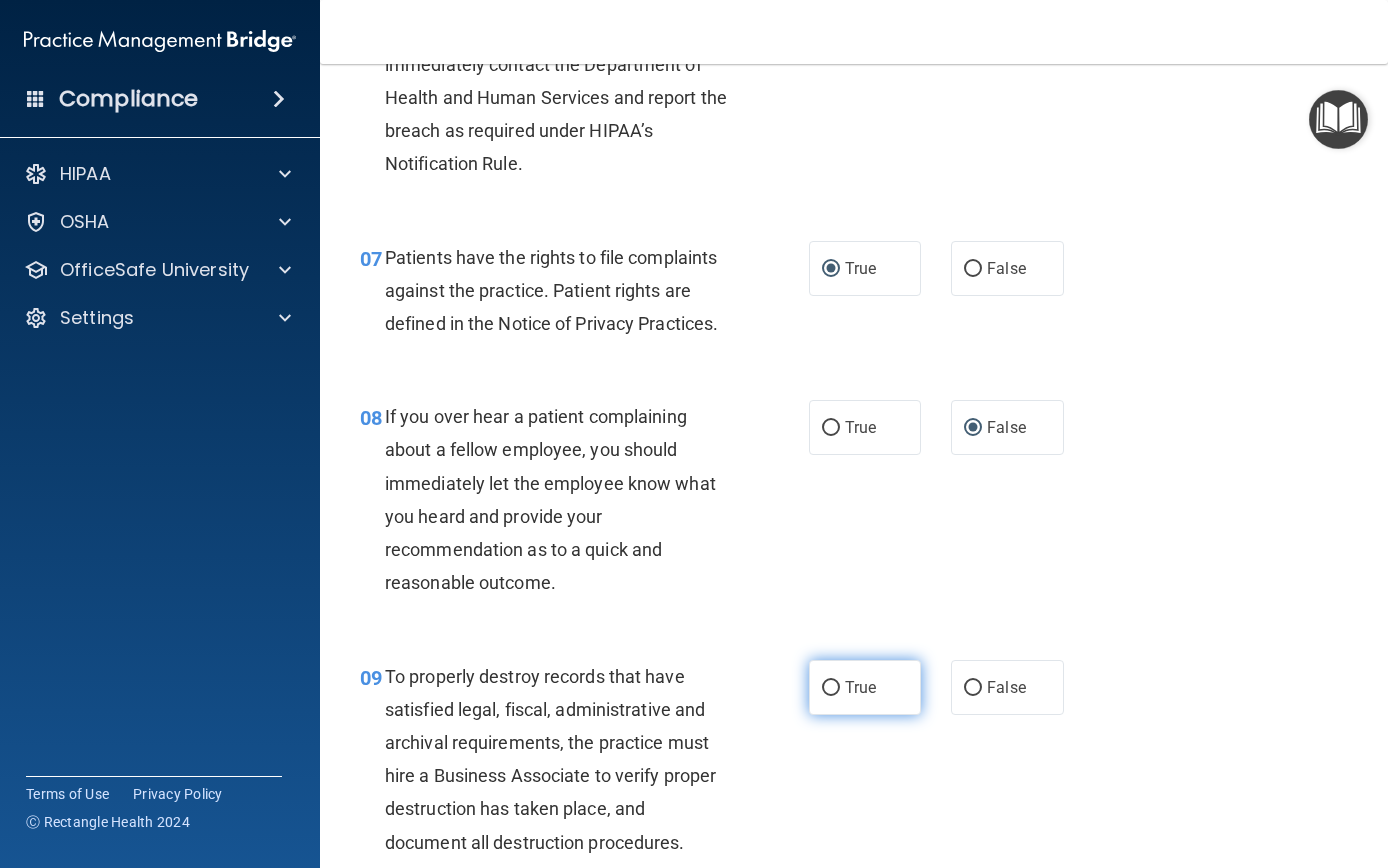 click on "True" at bounding box center [865, 687] 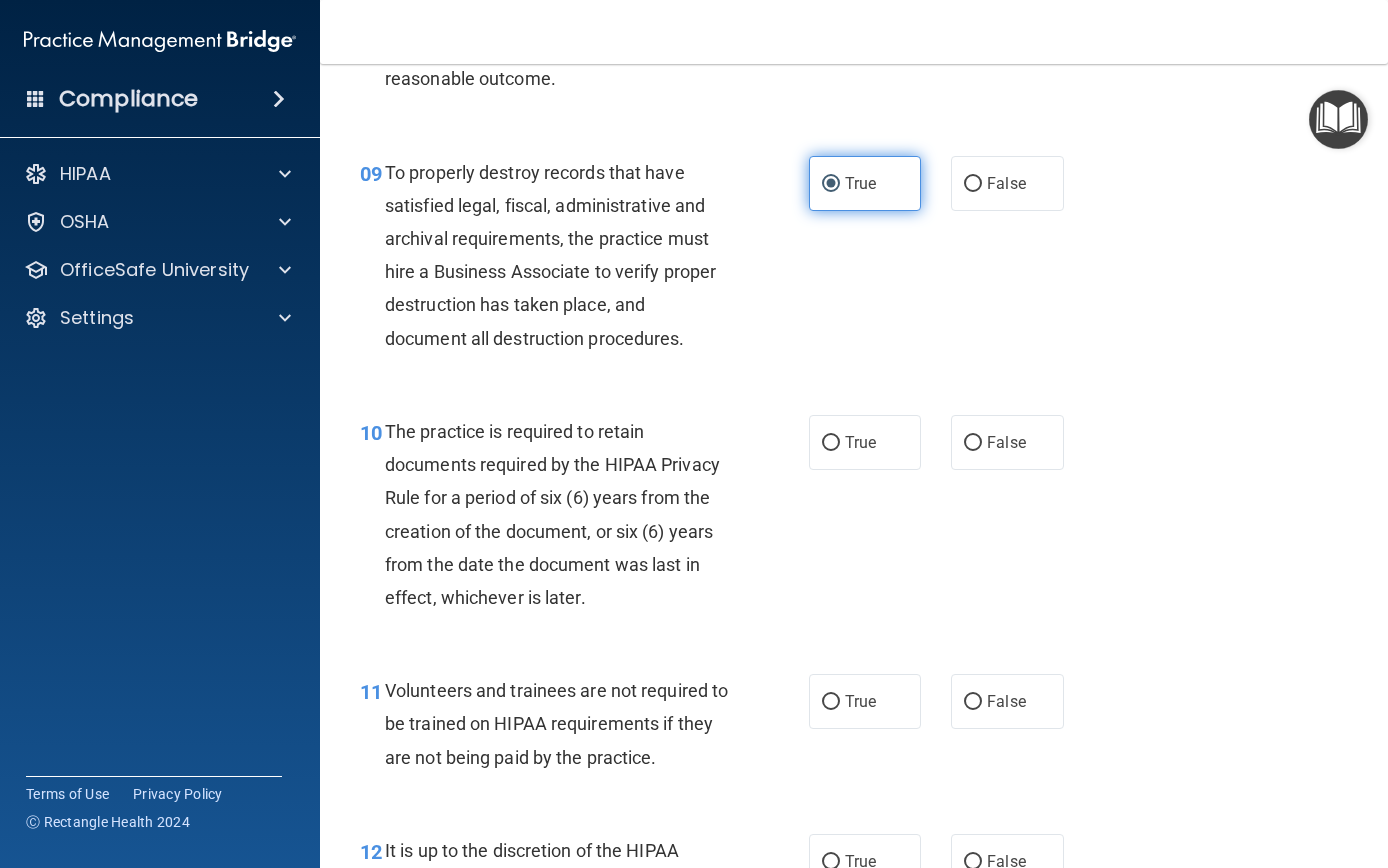 scroll, scrollTop: 1879, scrollLeft: 0, axis: vertical 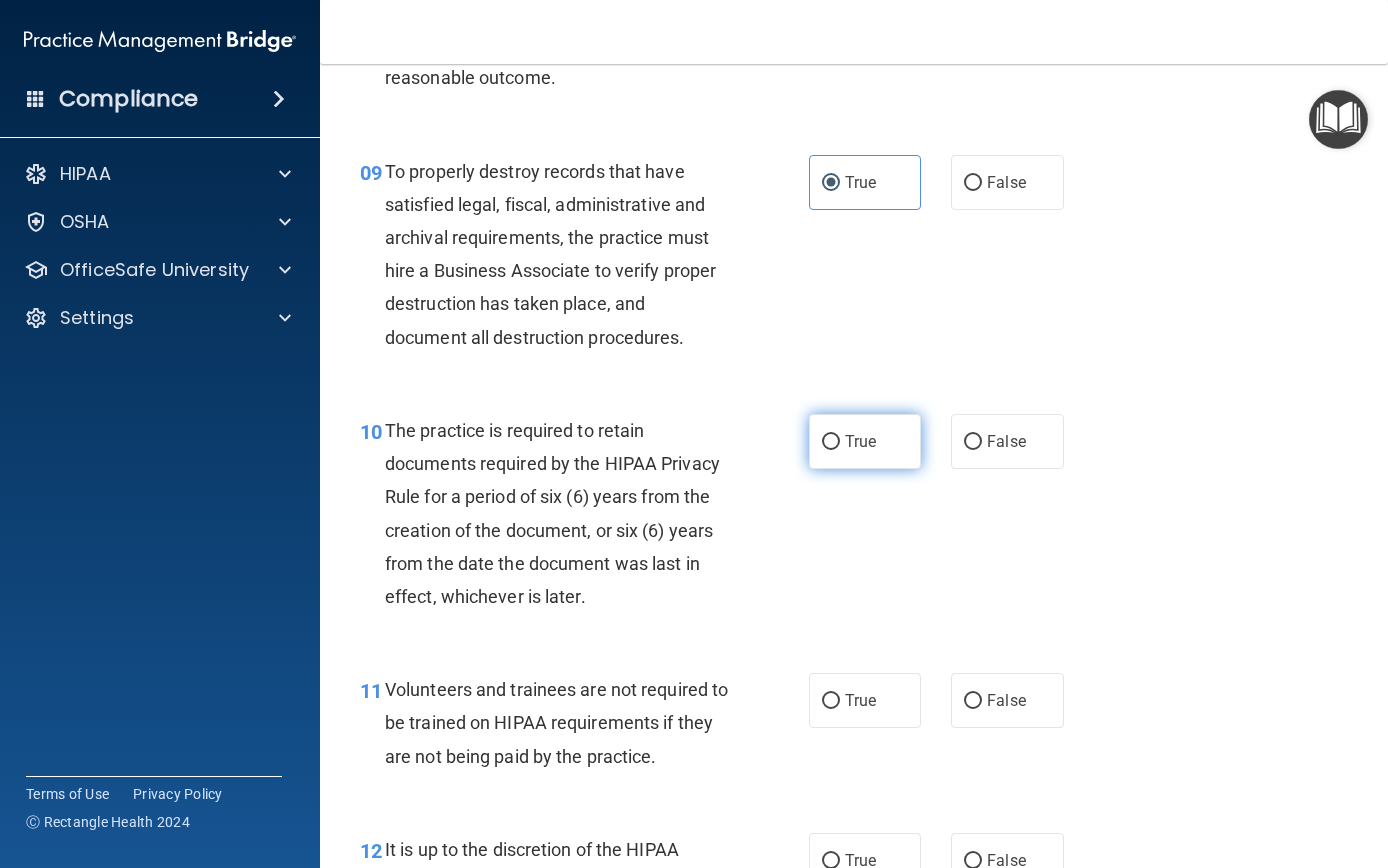 click on "True" at bounding box center (831, 442) 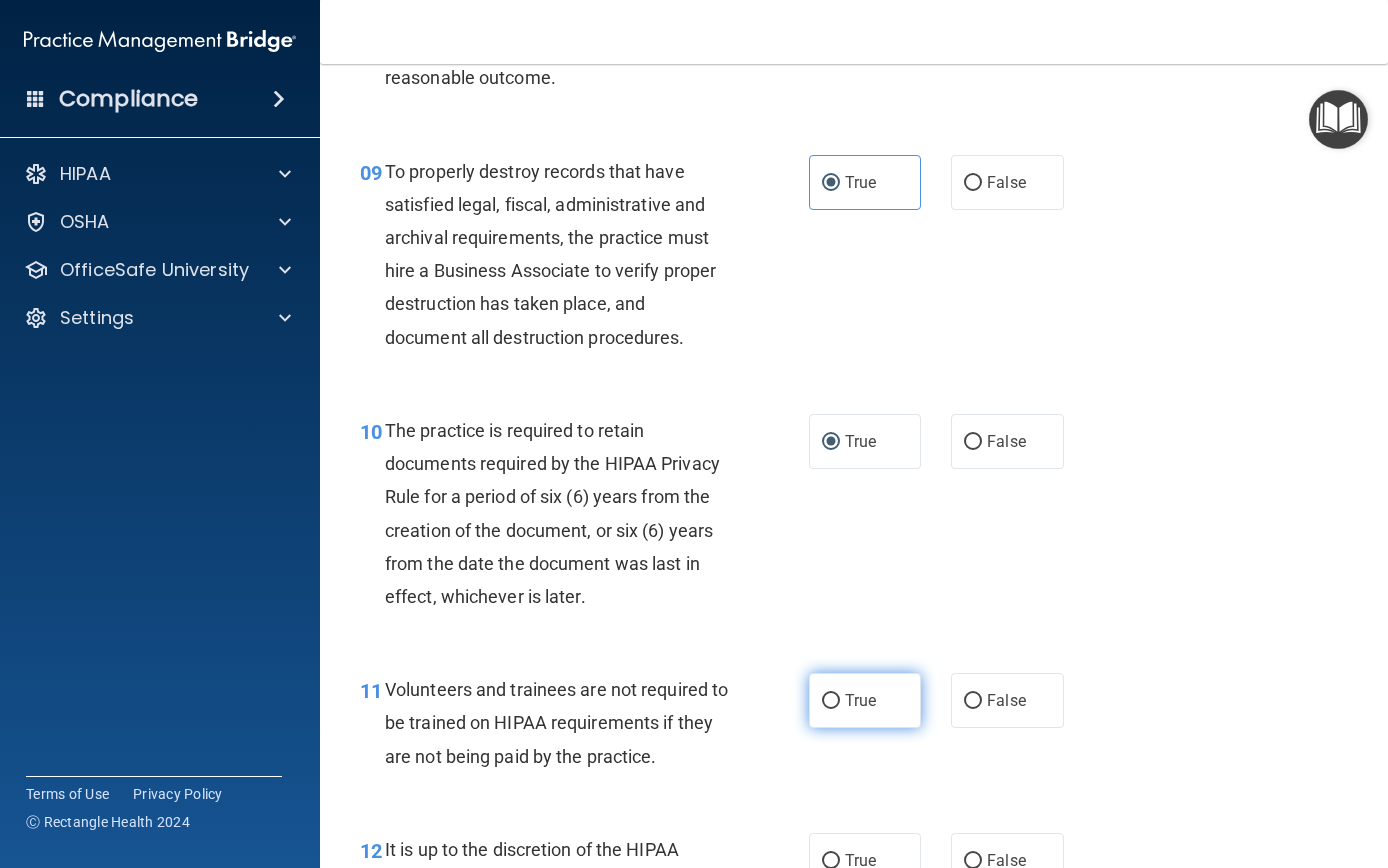 click on "True" at bounding box center [865, 700] 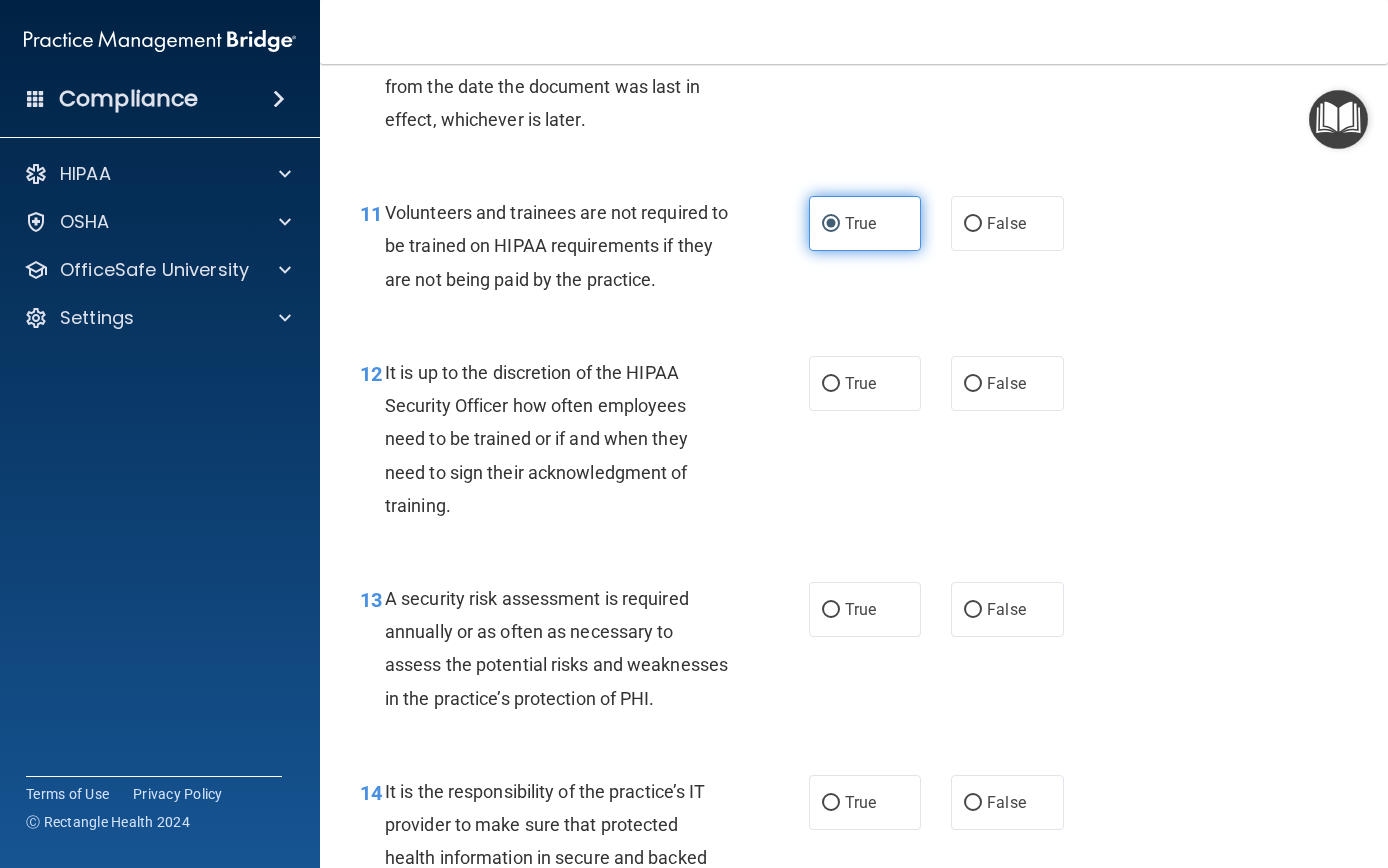 scroll, scrollTop: 2357, scrollLeft: 0, axis: vertical 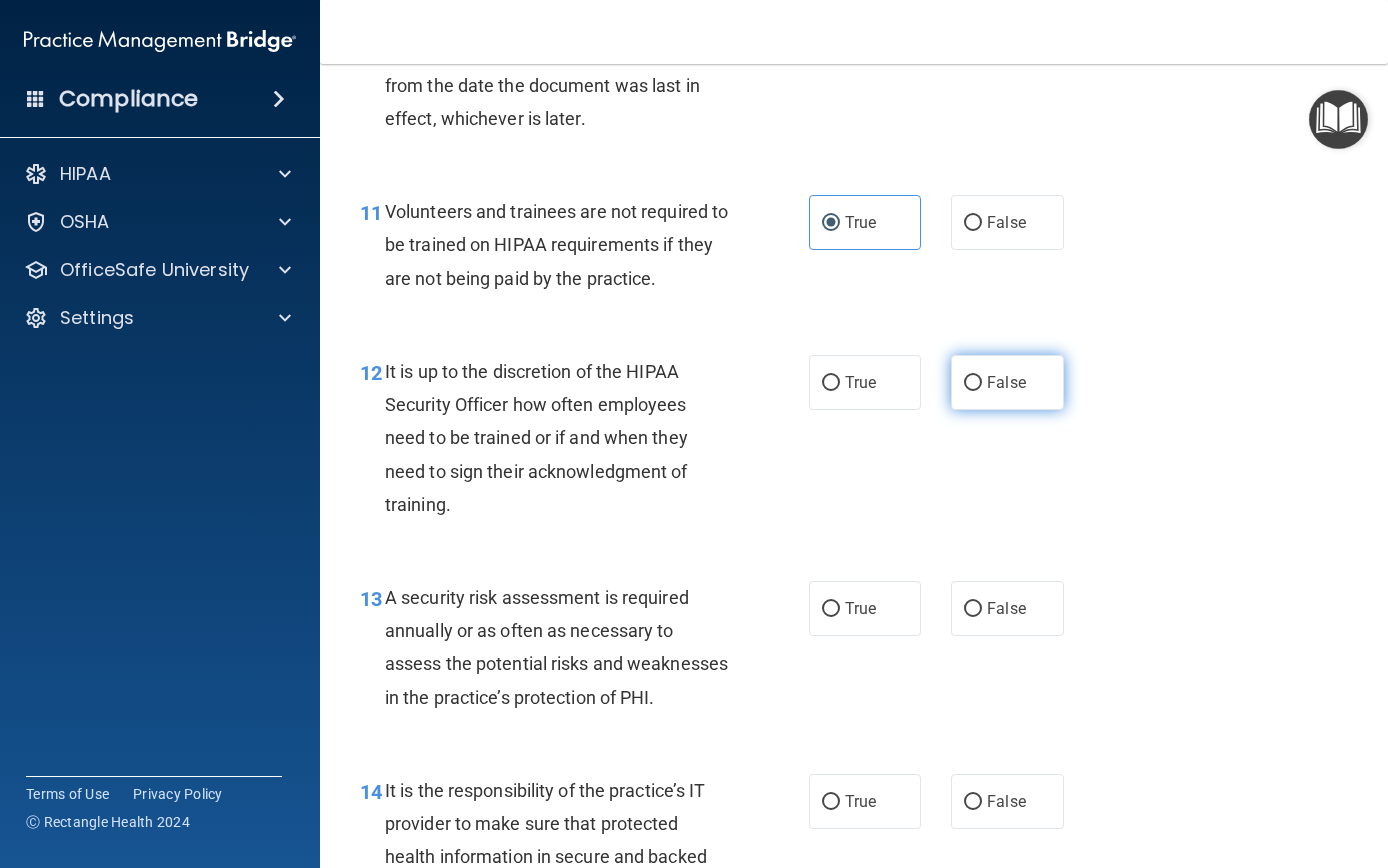 click on "False" at bounding box center (973, 383) 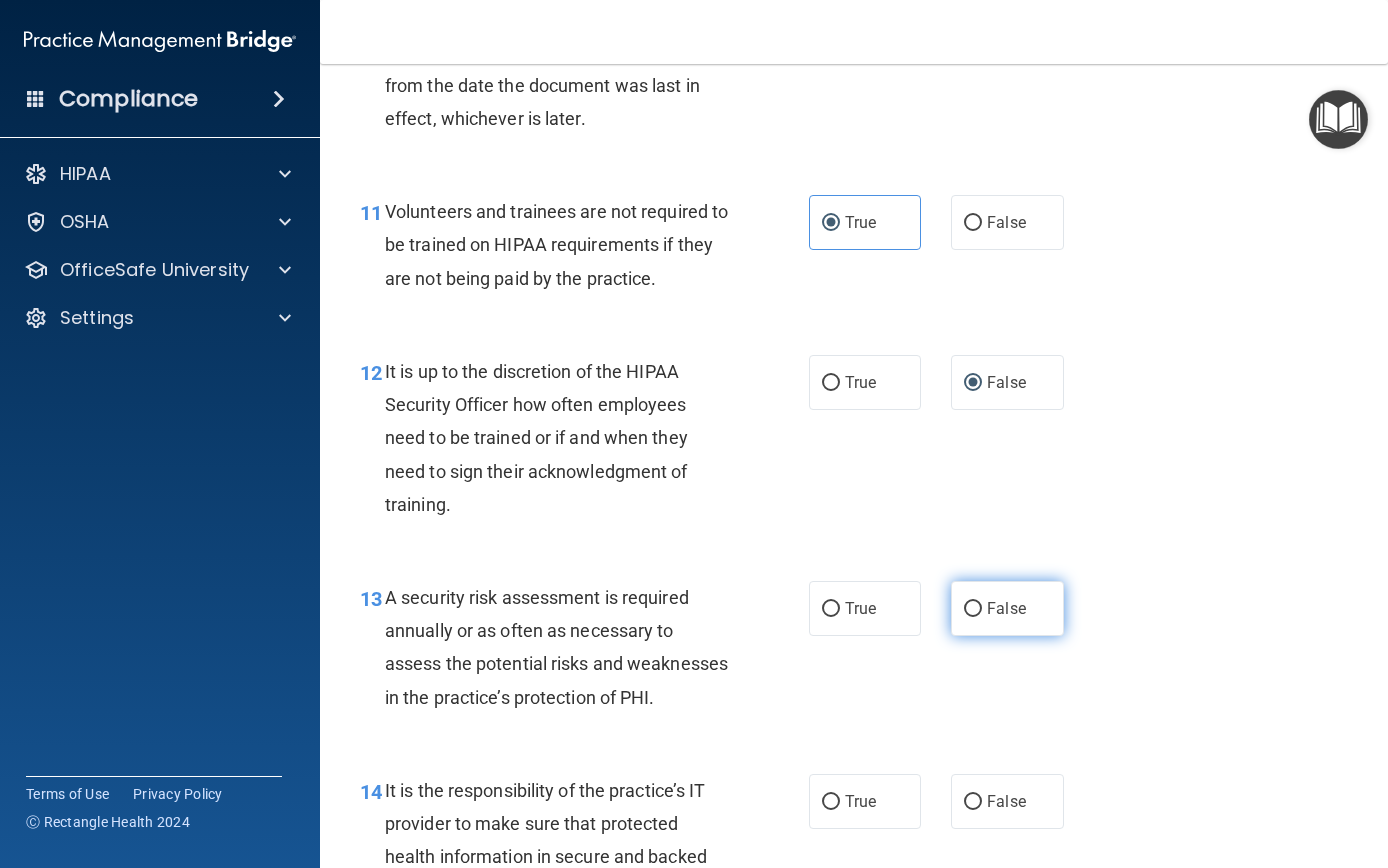 click on "False" at bounding box center [973, 609] 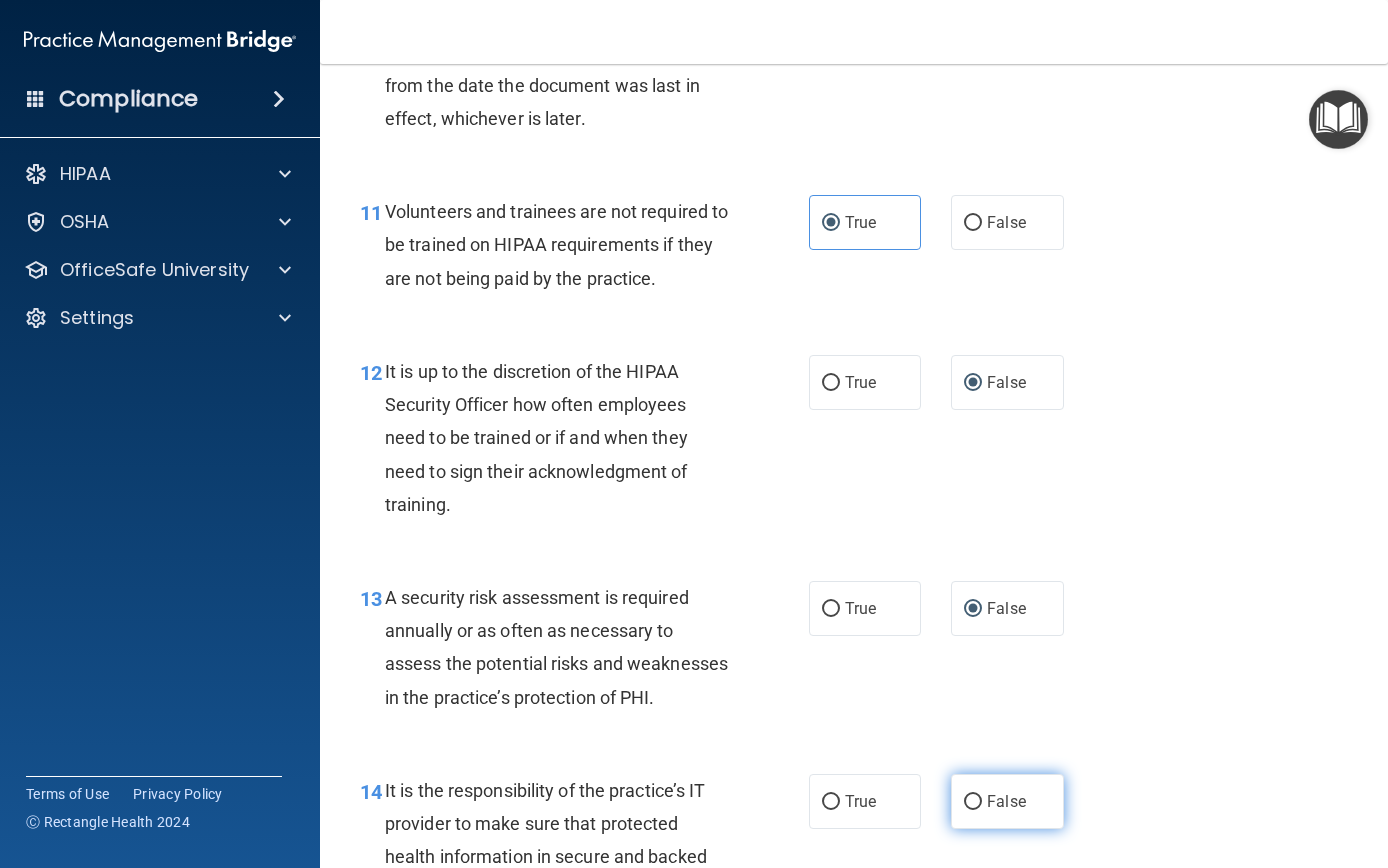 click on "False" at bounding box center (1007, 801) 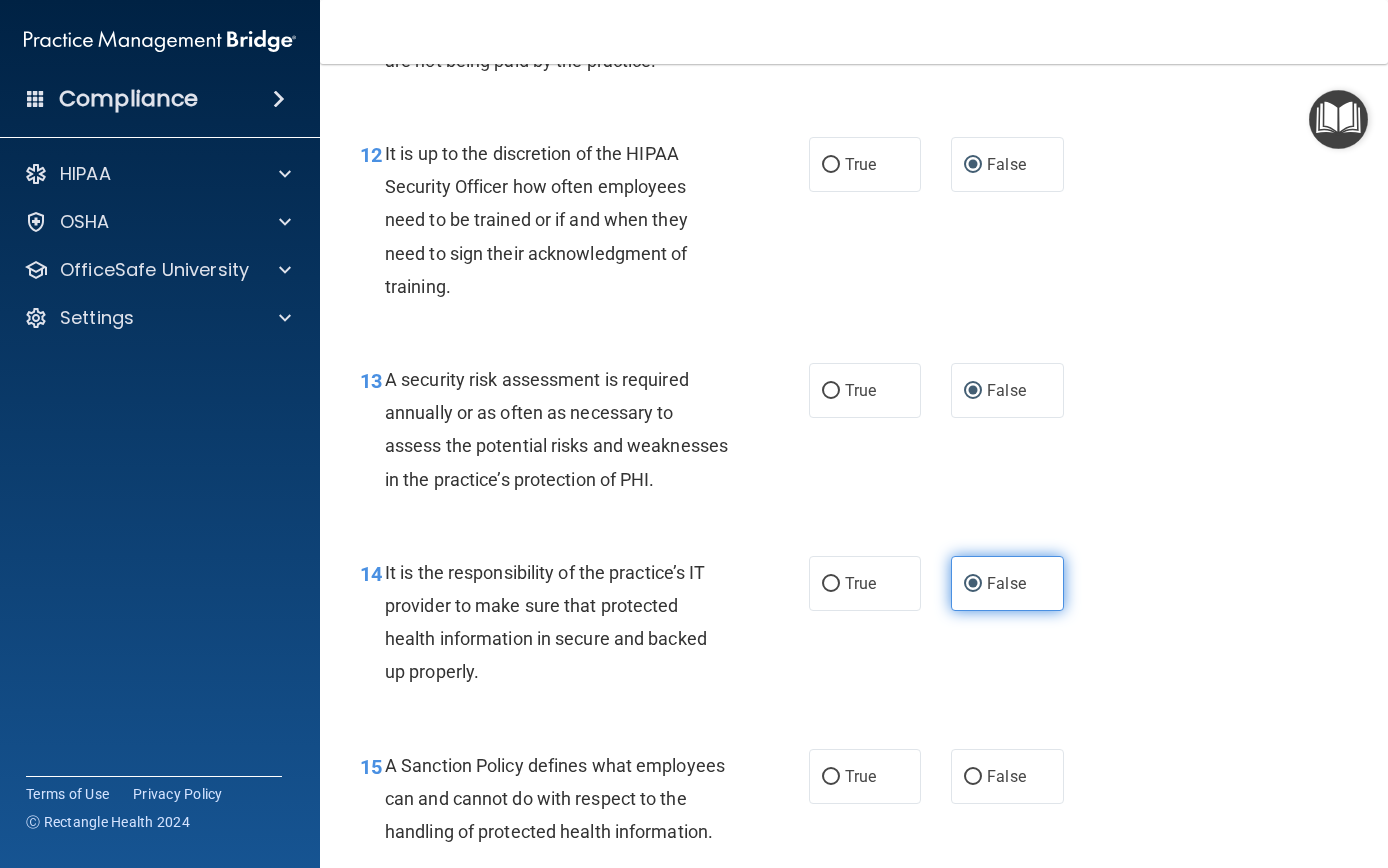 scroll, scrollTop: 2604, scrollLeft: 0, axis: vertical 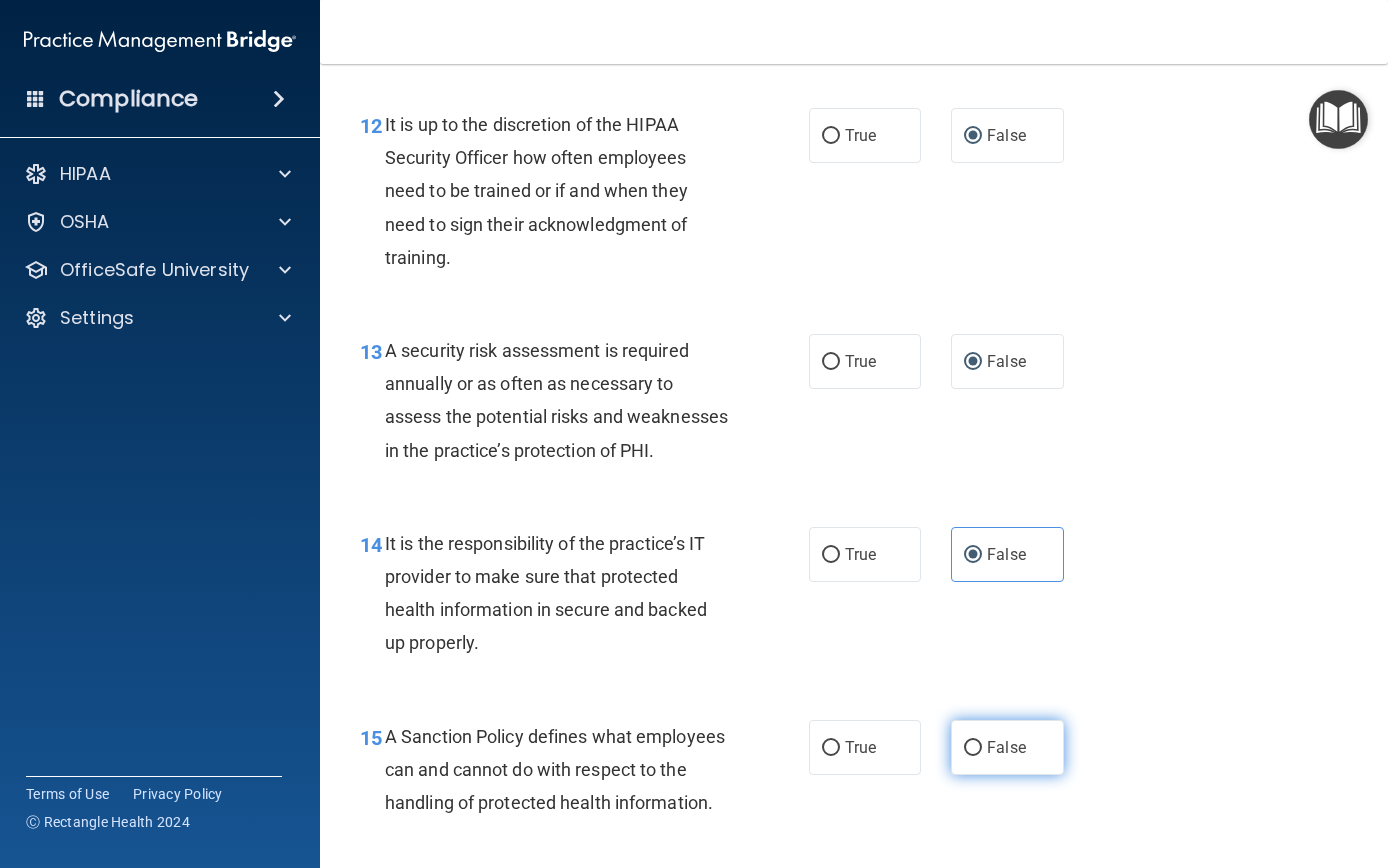 click on "False" at bounding box center [1007, 747] 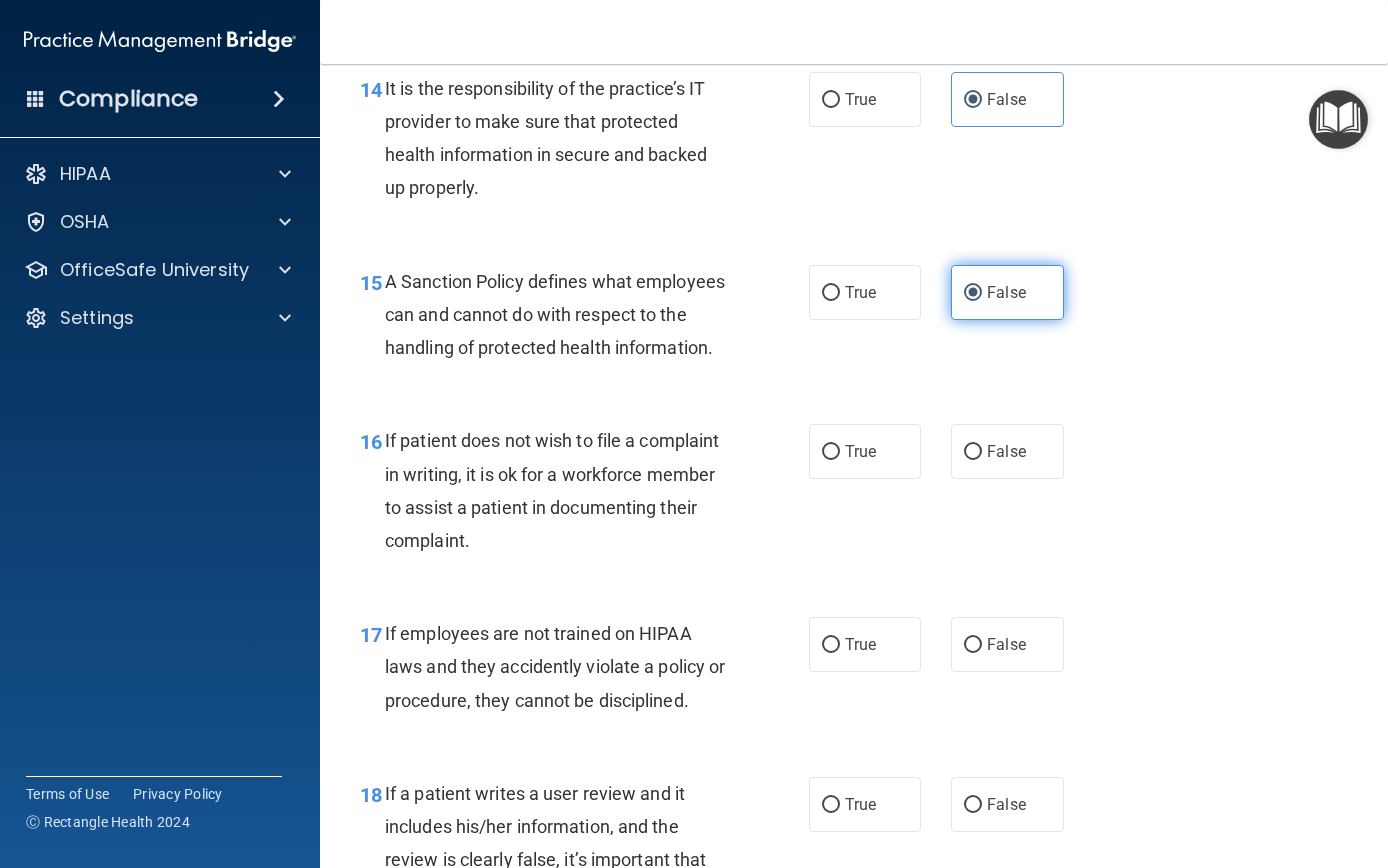 scroll, scrollTop: 3060, scrollLeft: 0, axis: vertical 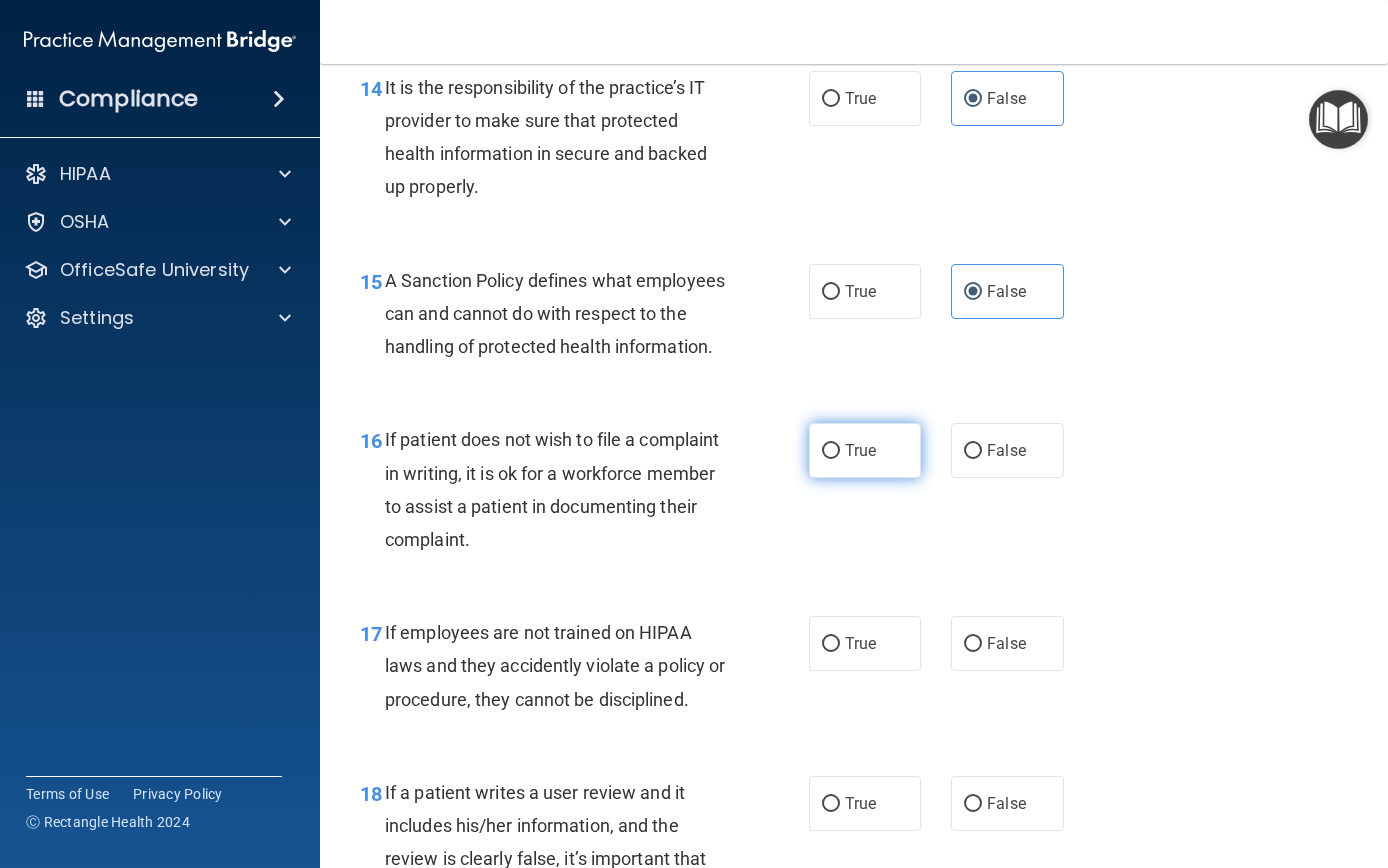 click on "True" at bounding box center [865, 450] 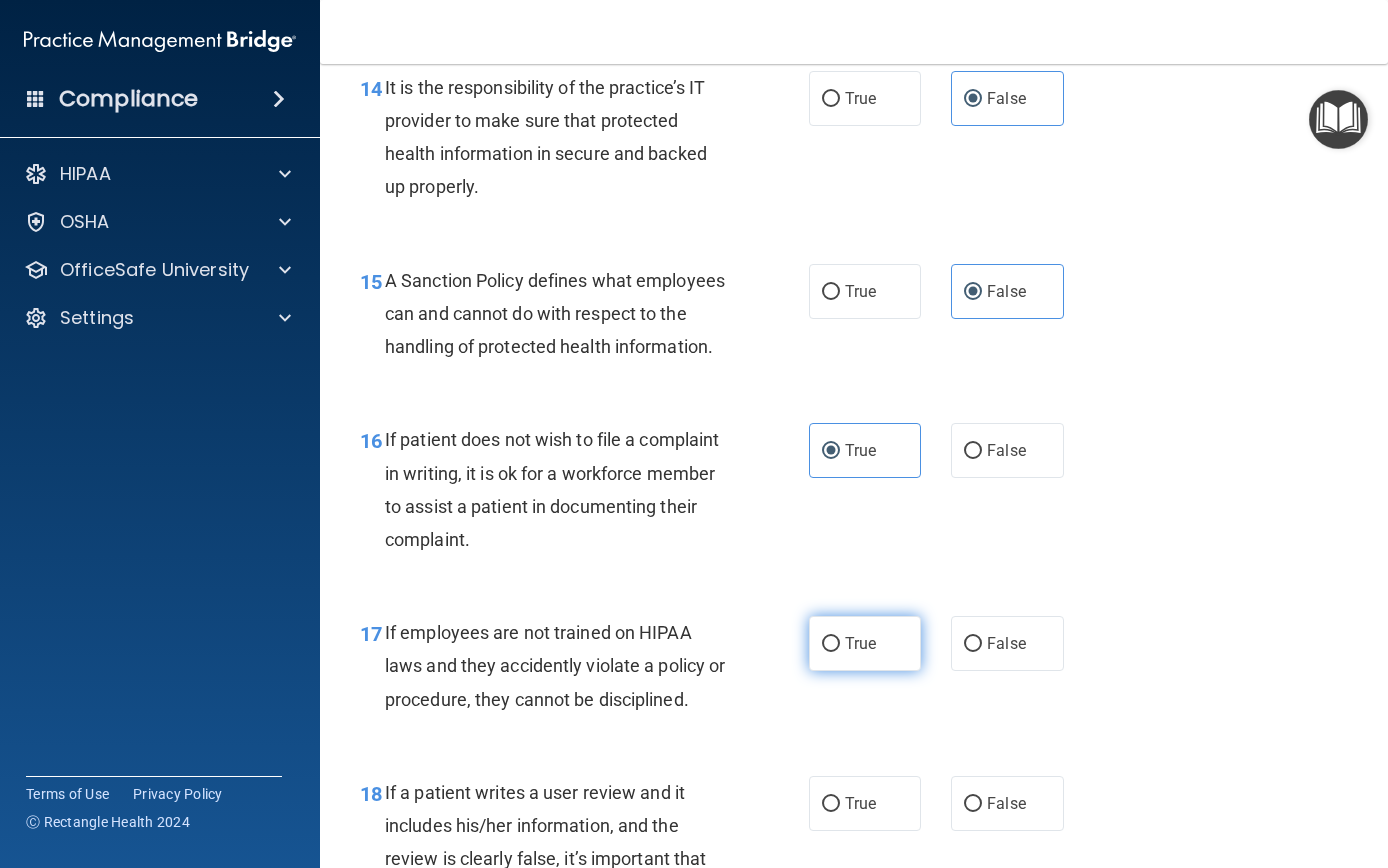click on "True" at bounding box center [865, 643] 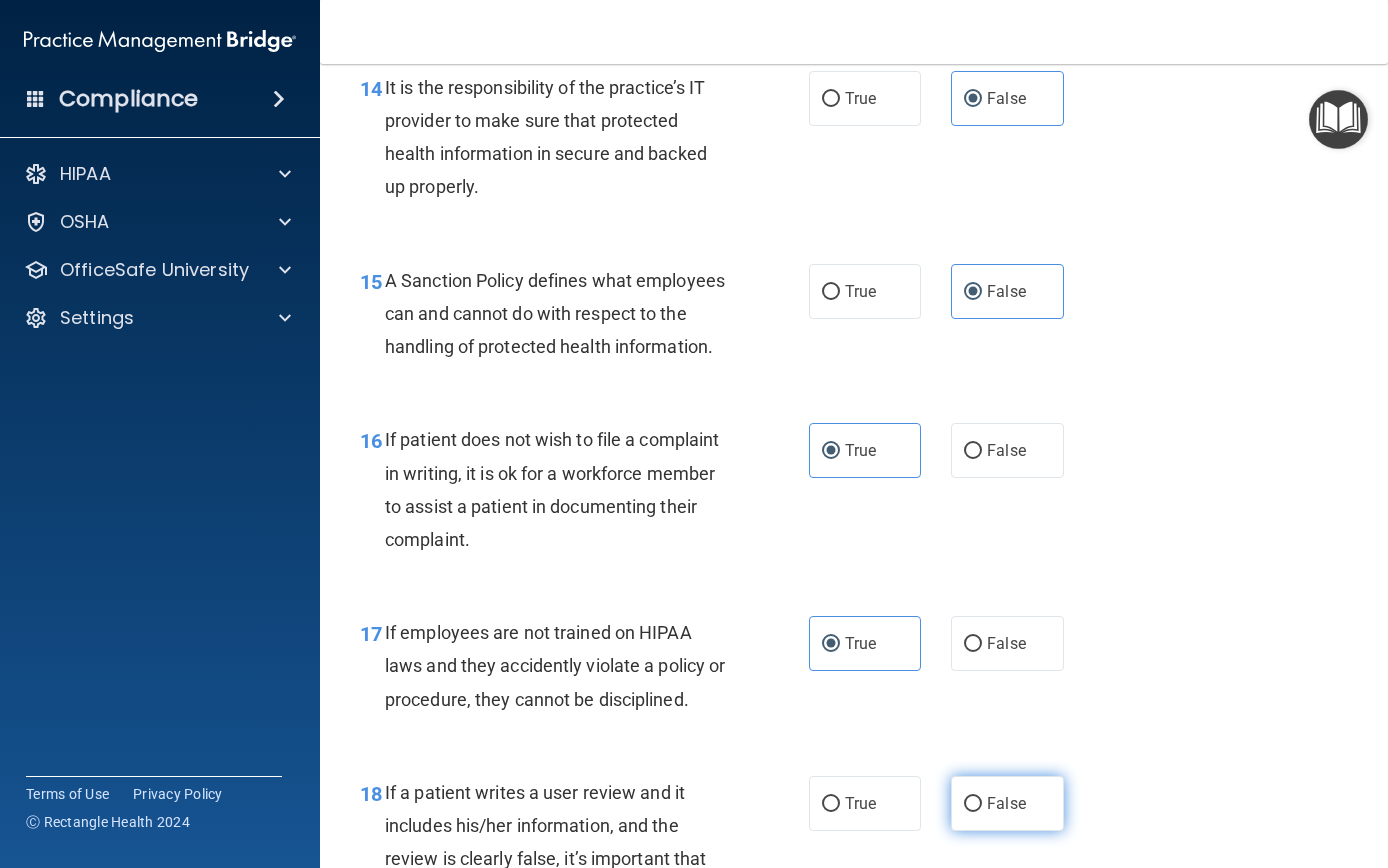 click on "False" at bounding box center [973, 804] 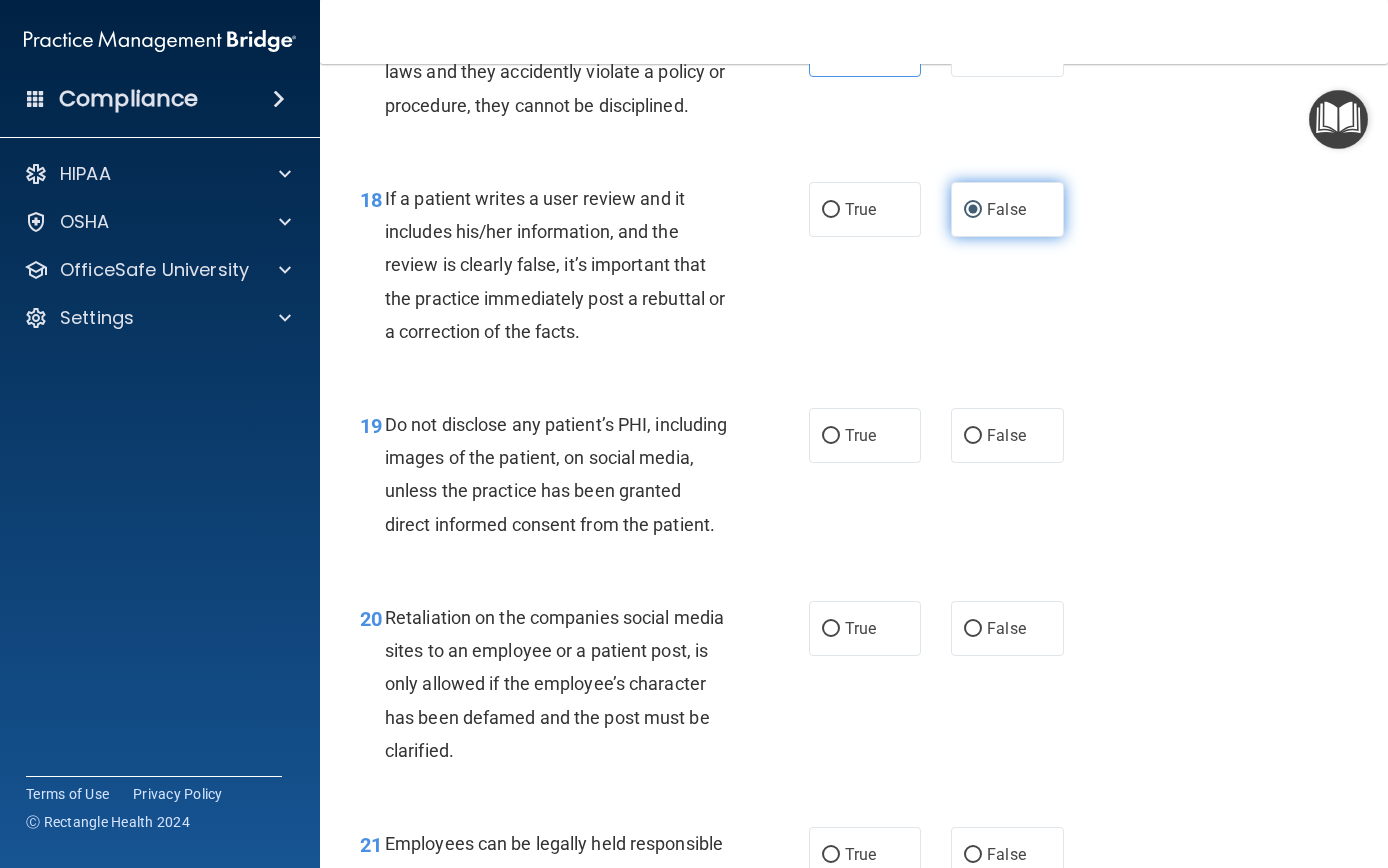 scroll, scrollTop: 3655, scrollLeft: 0, axis: vertical 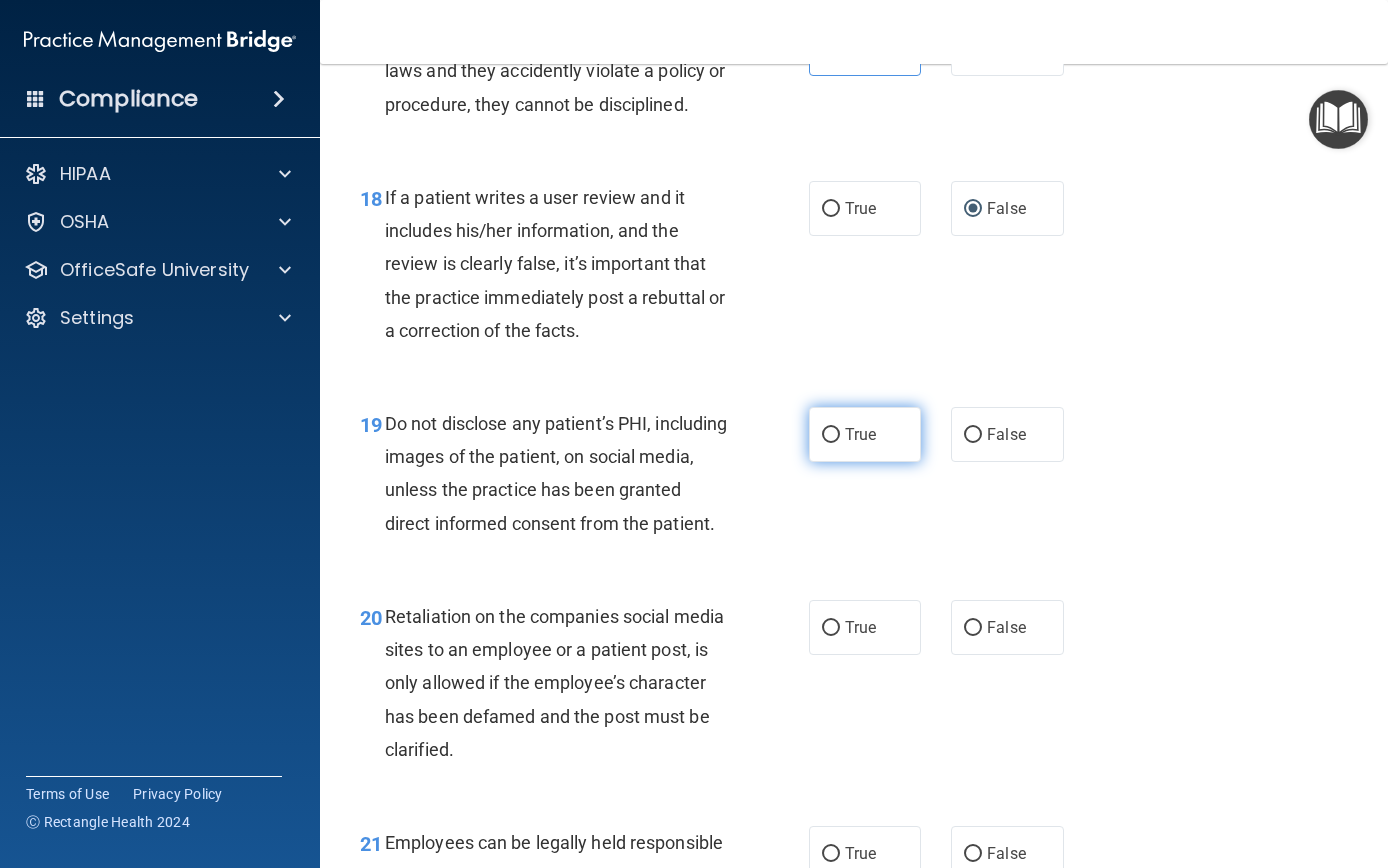 click on "True" at bounding box center [865, 434] 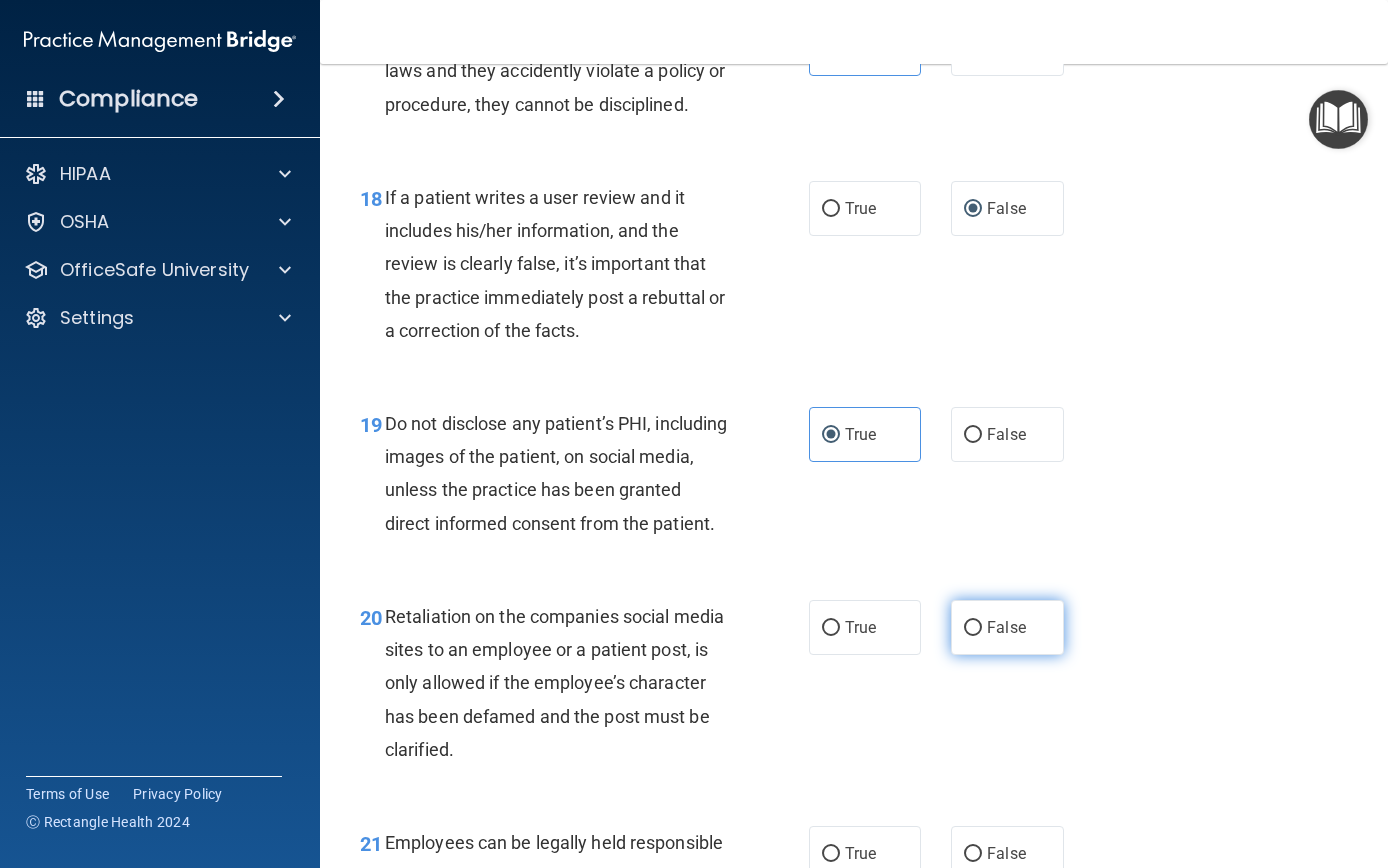 click on "False" at bounding box center [973, 628] 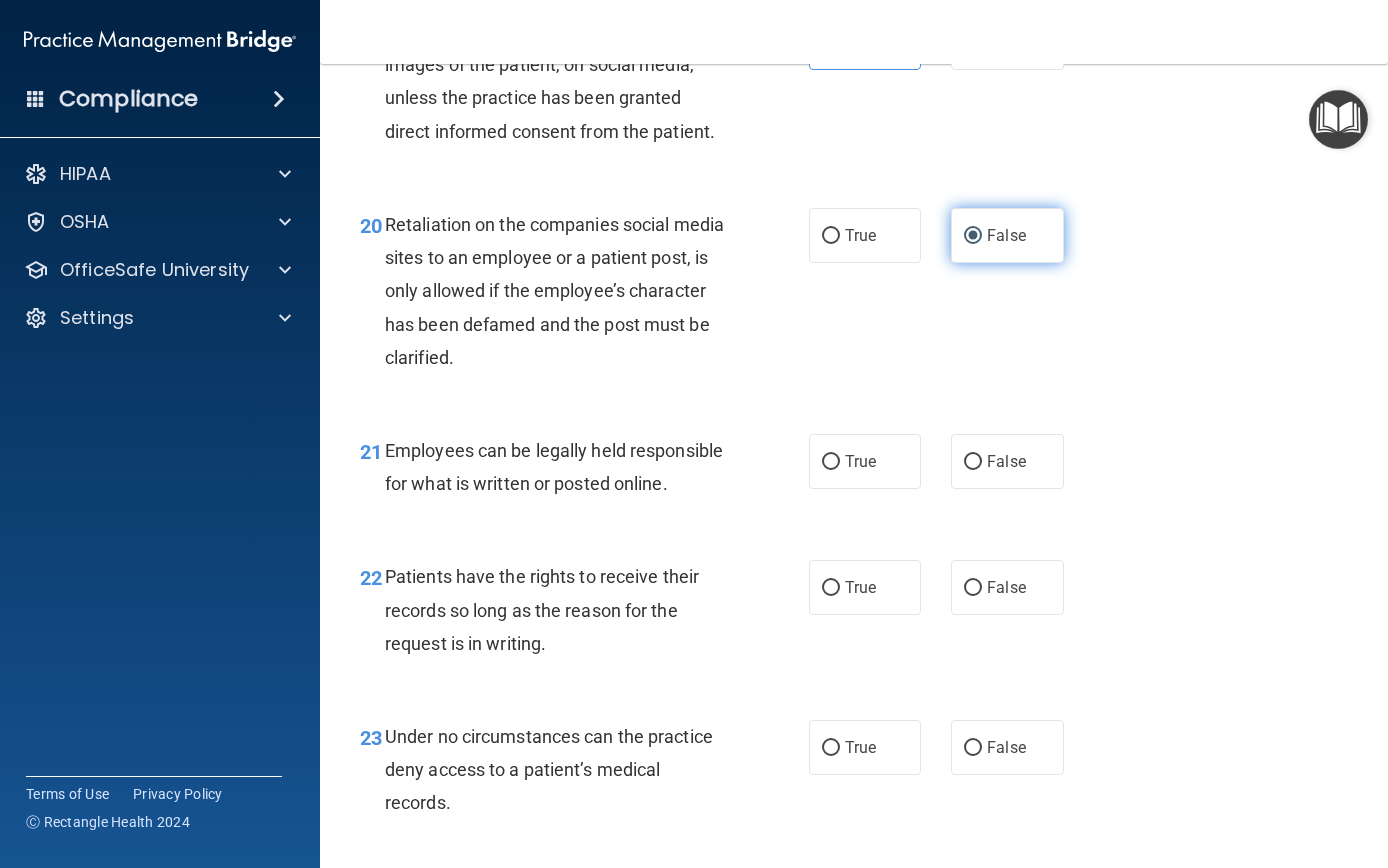 scroll, scrollTop: 4072, scrollLeft: 0, axis: vertical 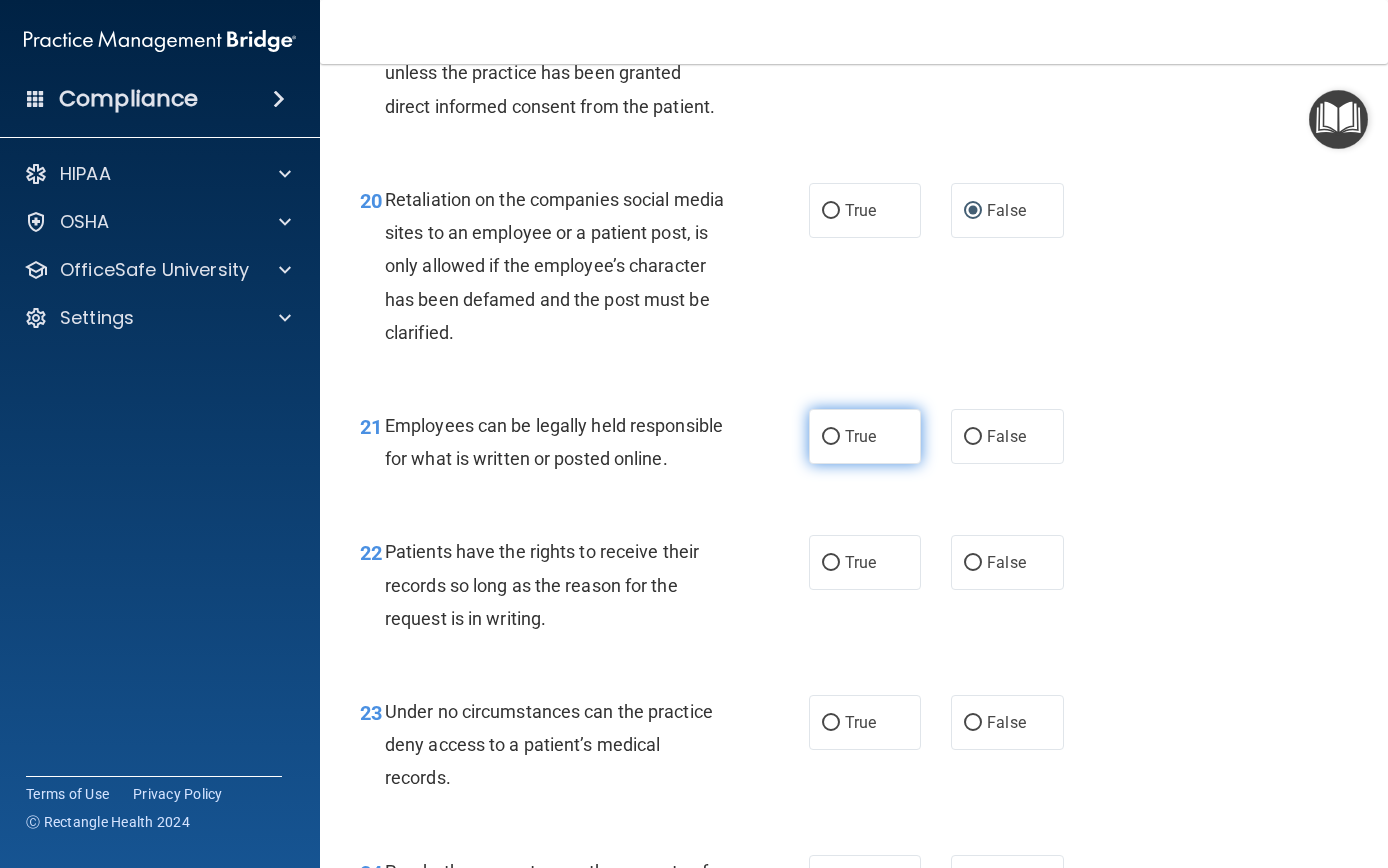 click on "True" at bounding box center [865, 436] 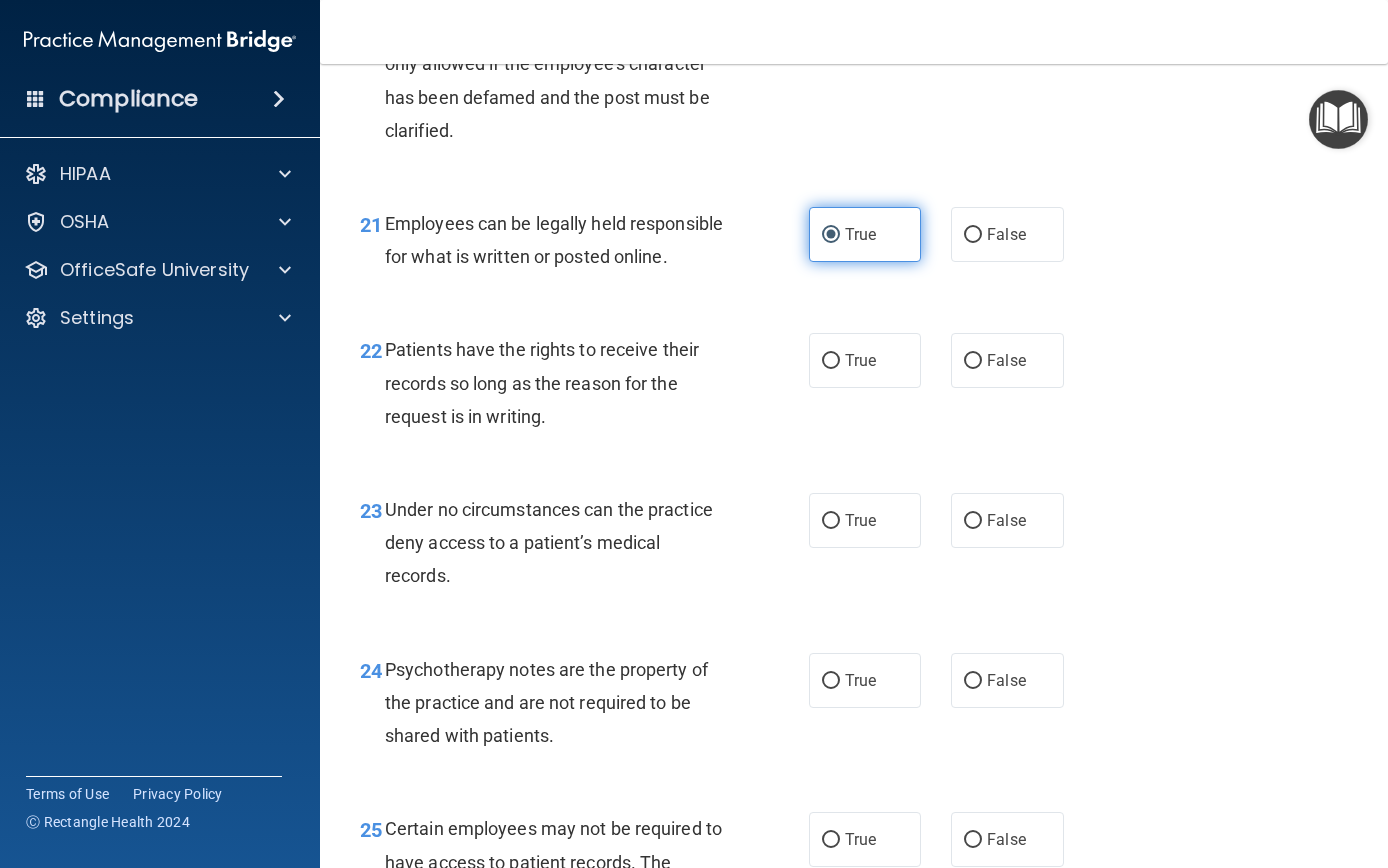 scroll, scrollTop: 4278, scrollLeft: 0, axis: vertical 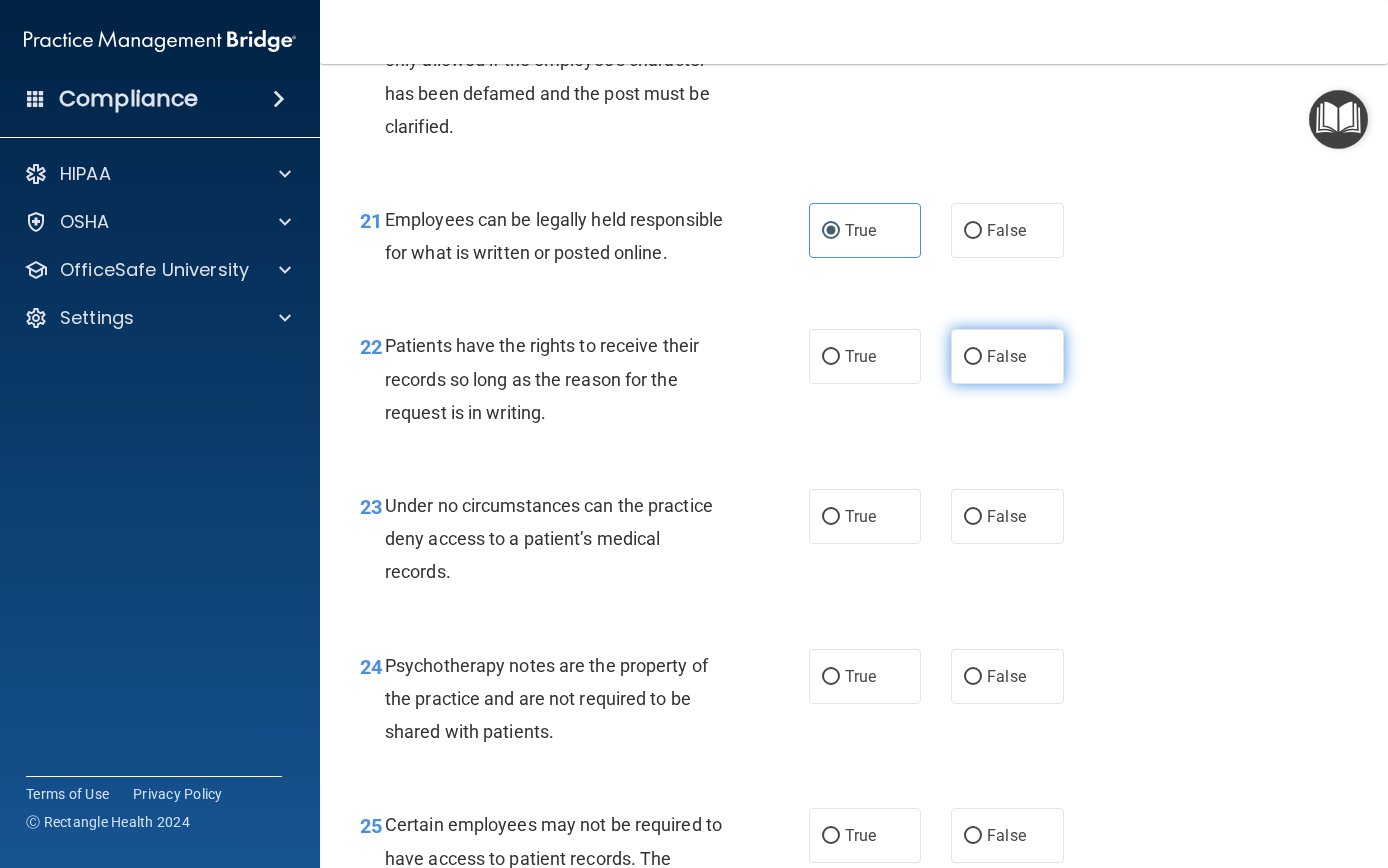 click on "False" at bounding box center (1007, 356) 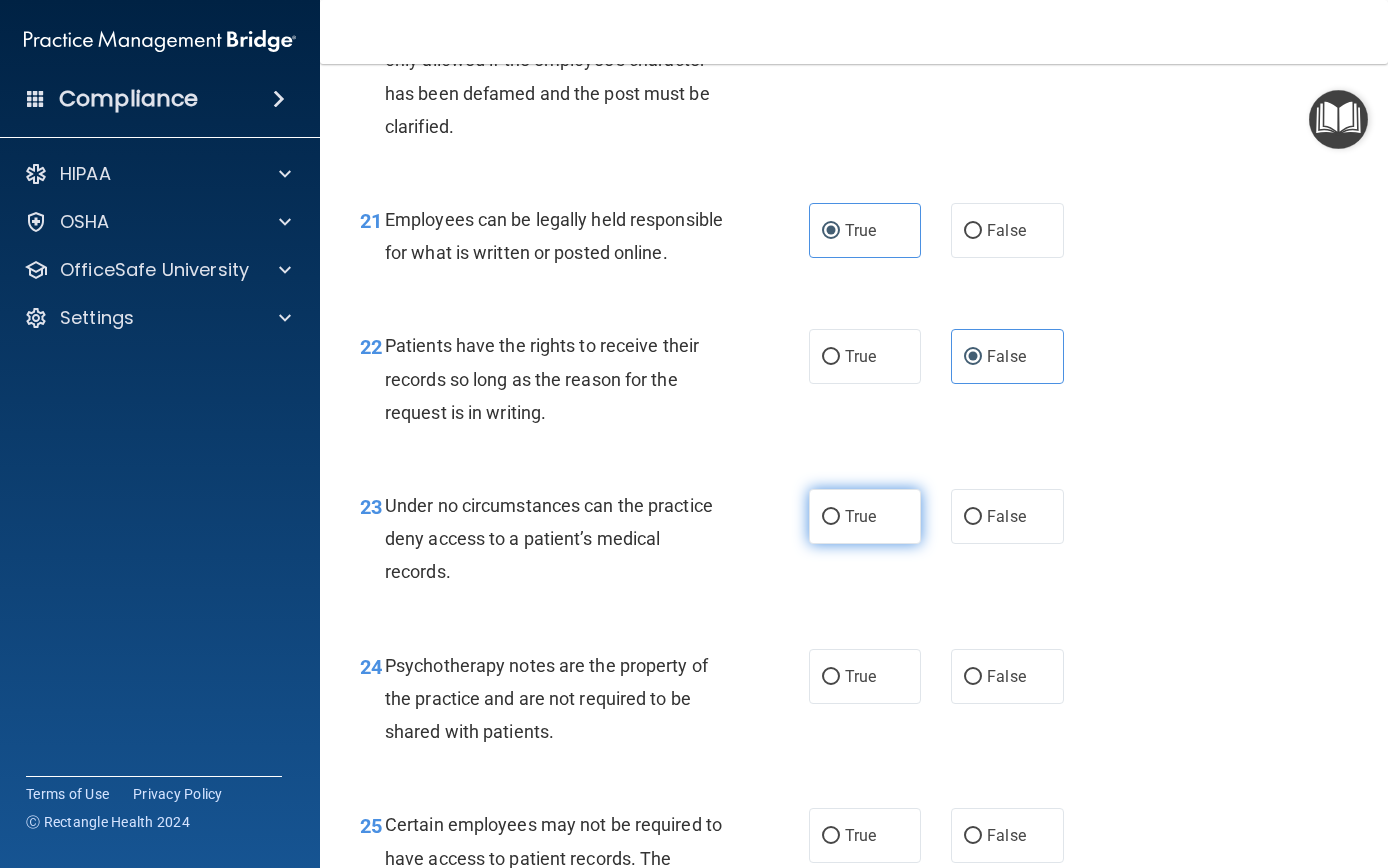 click on "True" at bounding box center (865, 516) 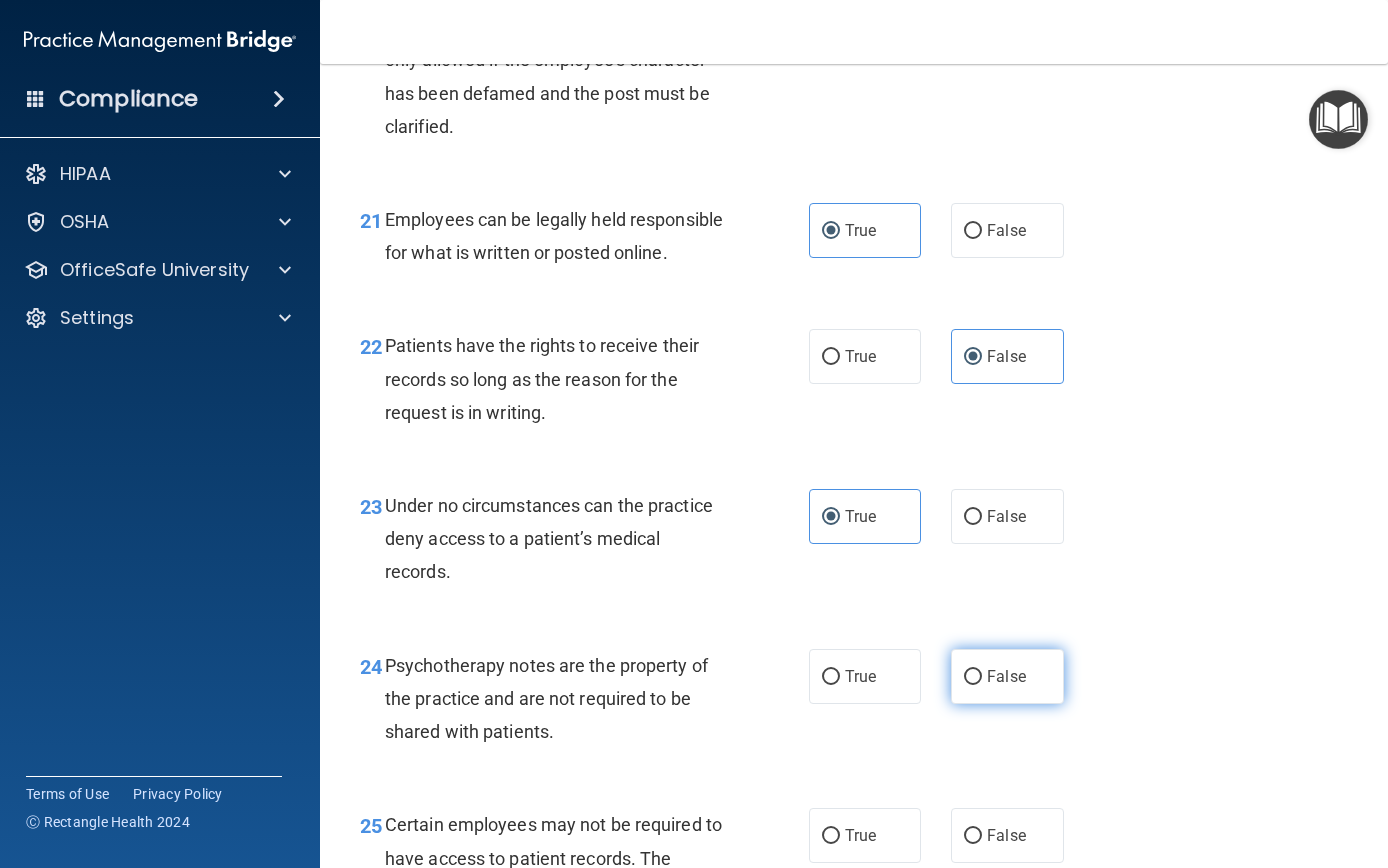 click on "False" at bounding box center [1007, 676] 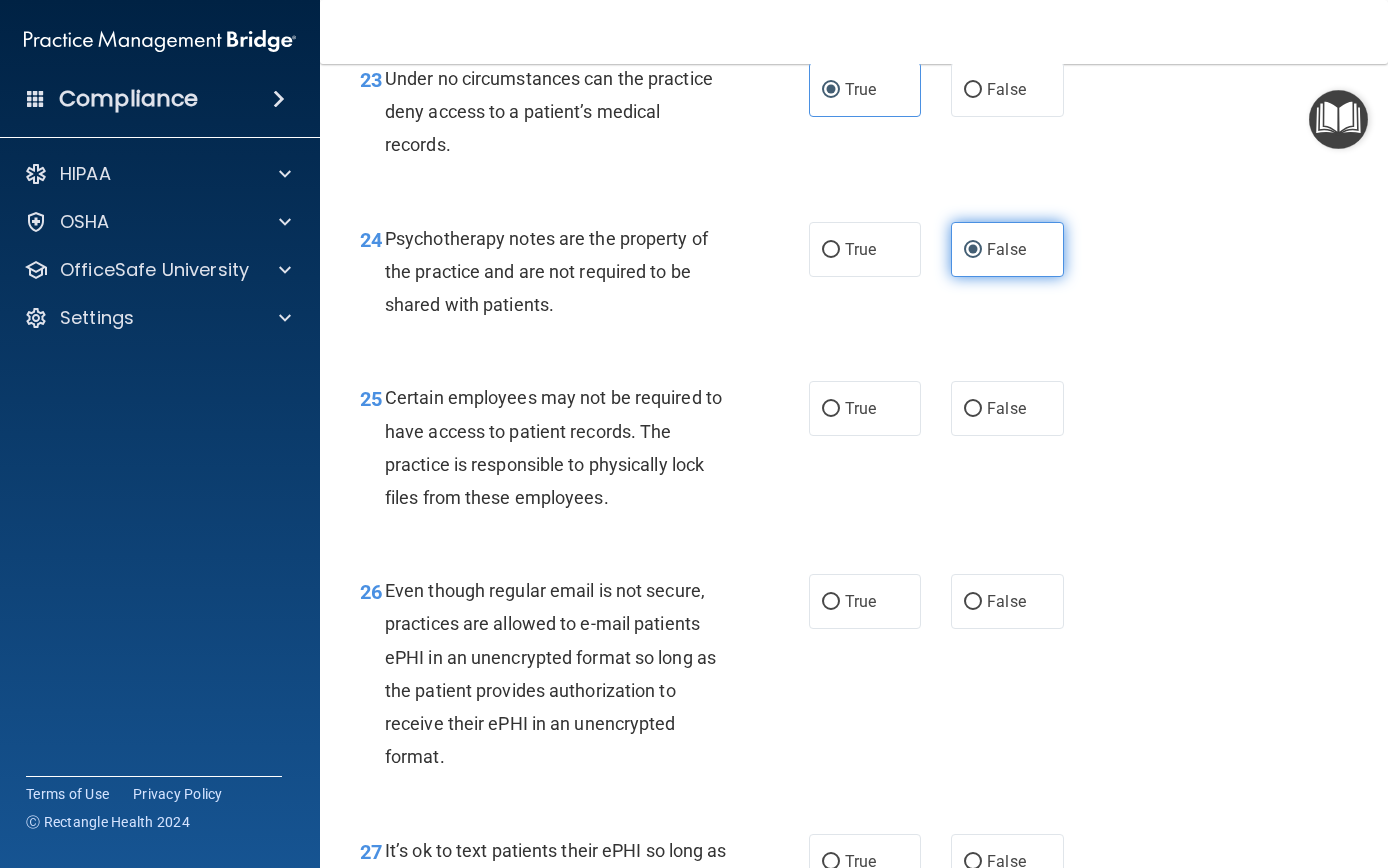 scroll, scrollTop: 4760, scrollLeft: 0, axis: vertical 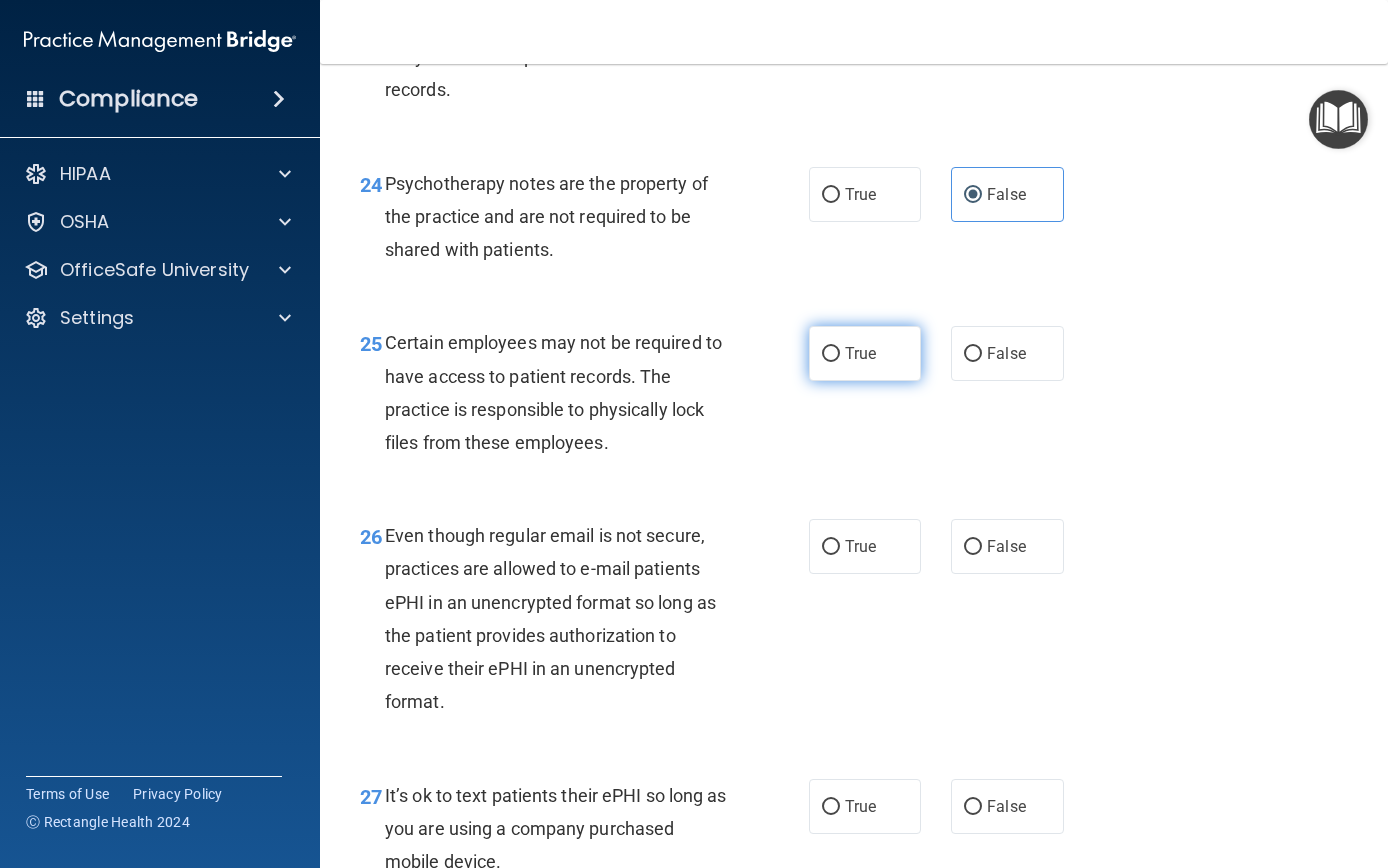 click on "True" at bounding box center (831, 354) 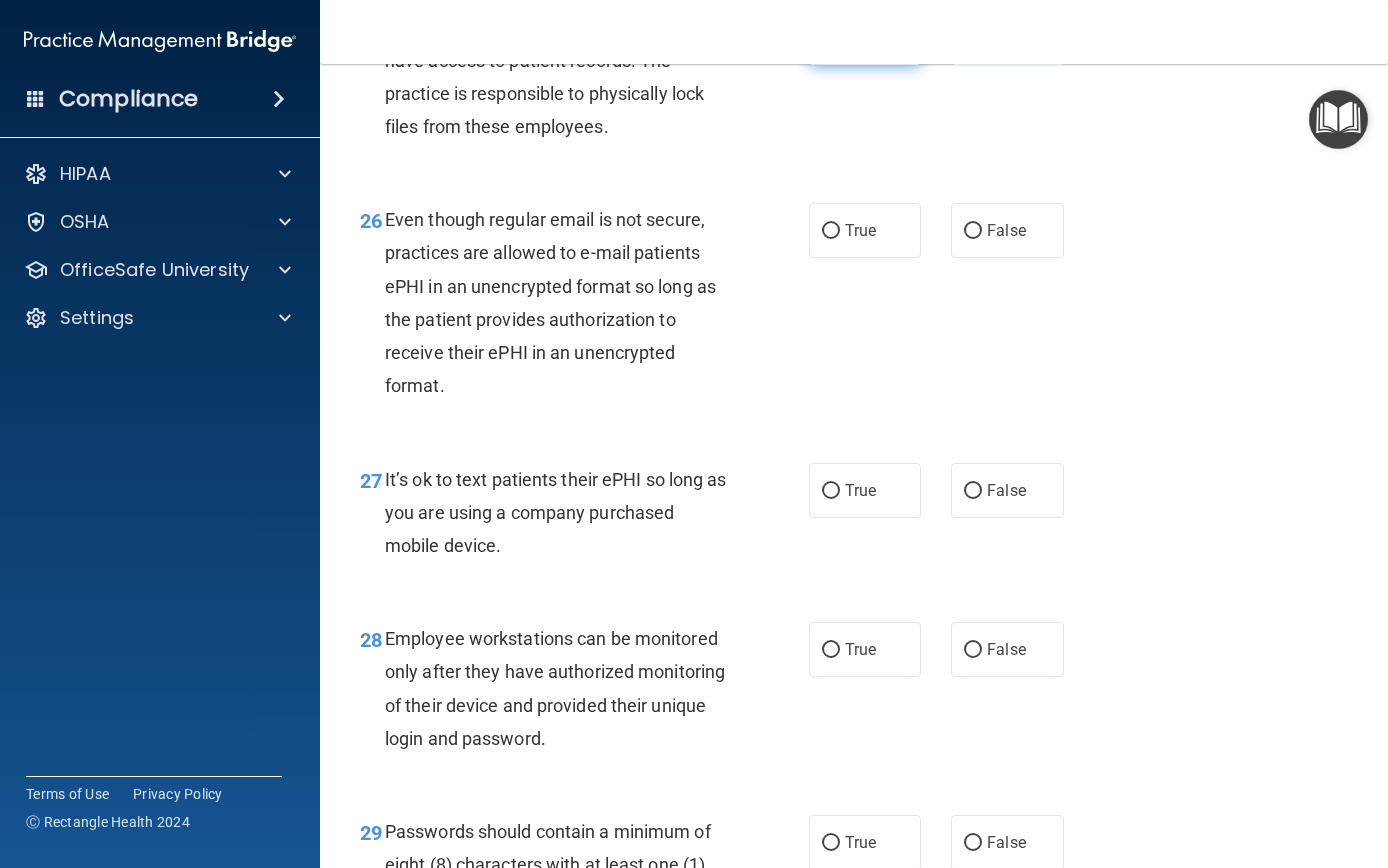 scroll, scrollTop: 5083, scrollLeft: 0, axis: vertical 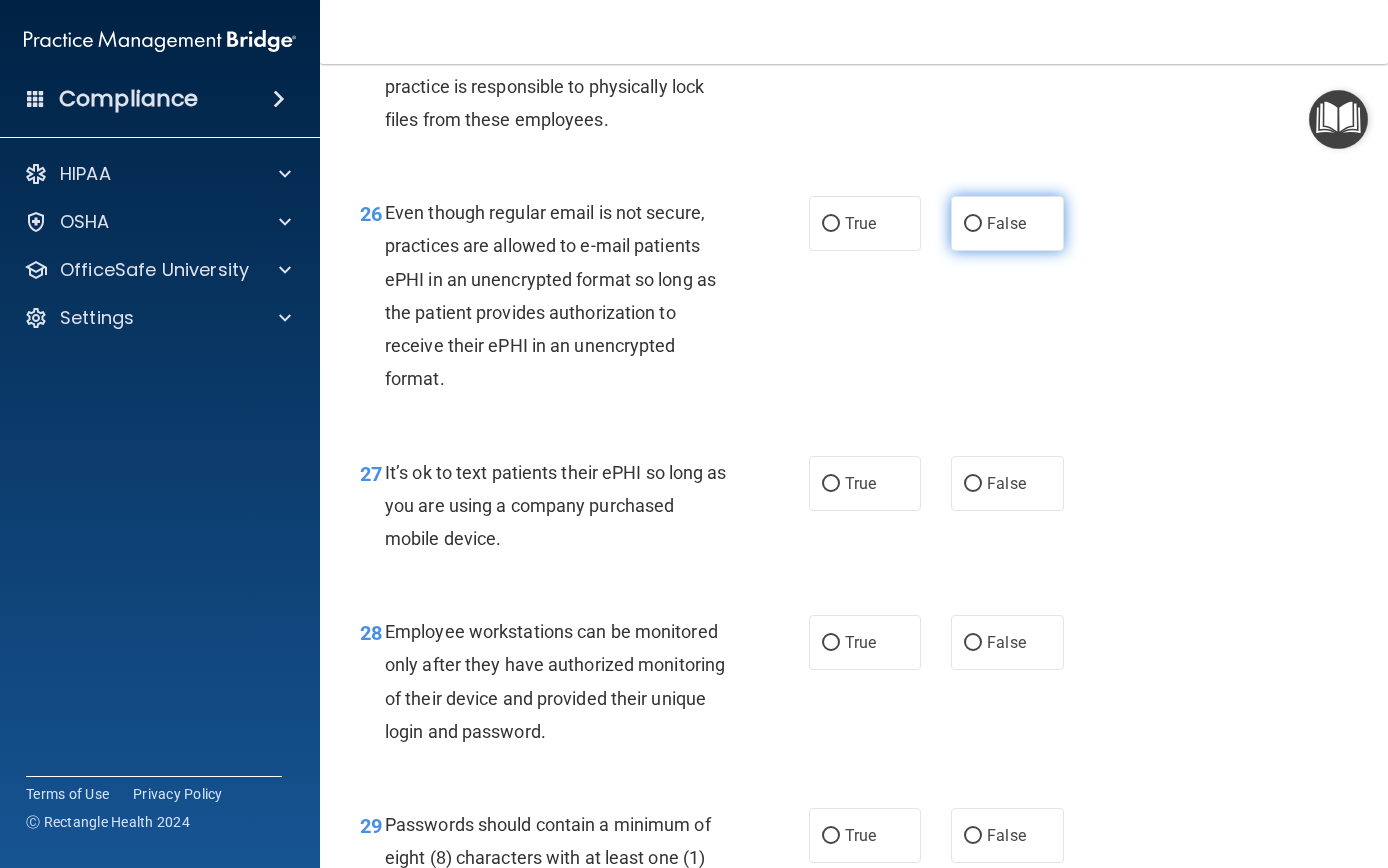 click on "False" at bounding box center [973, 224] 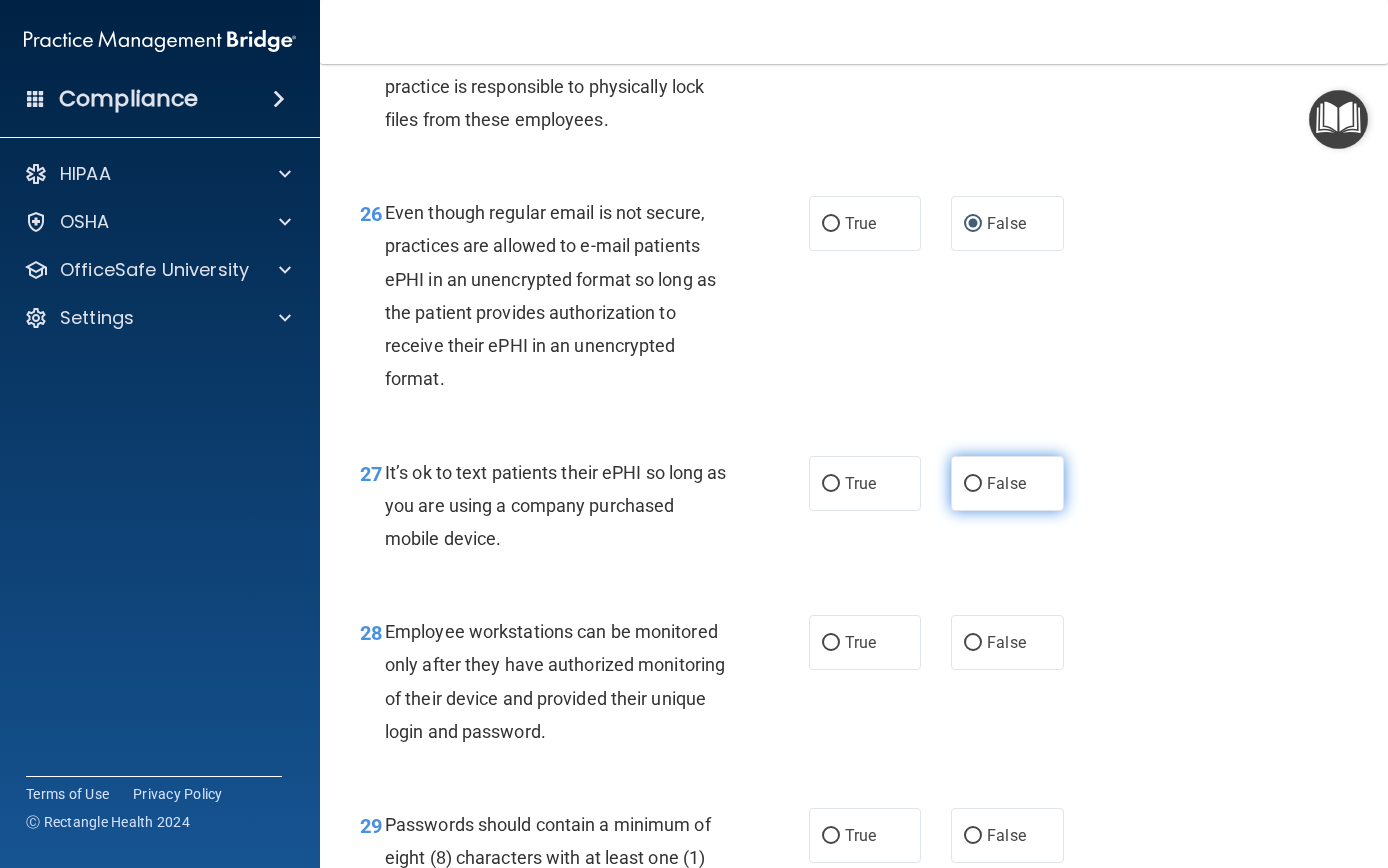 click on "False" at bounding box center (973, 484) 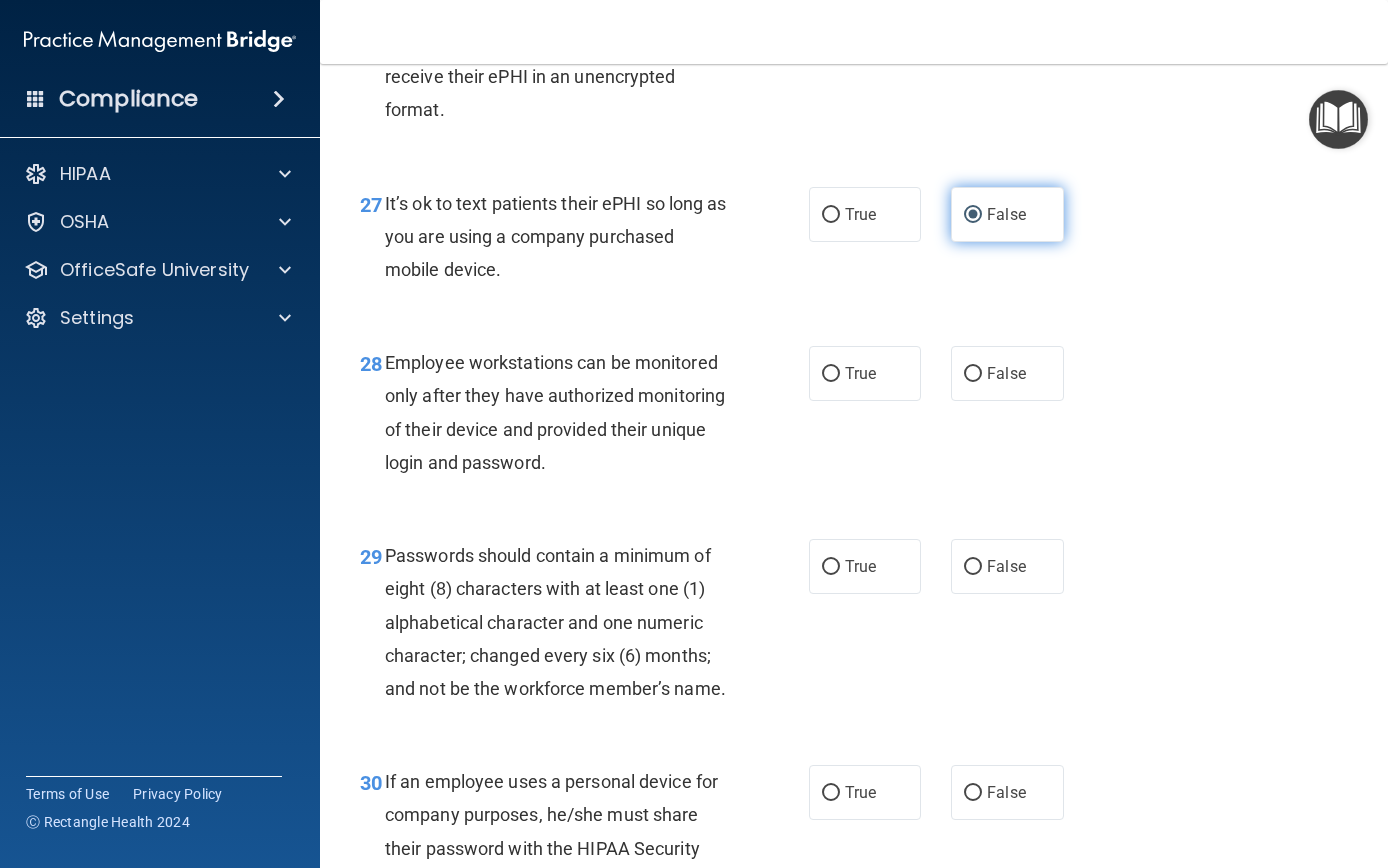 scroll, scrollTop: 5358, scrollLeft: 0, axis: vertical 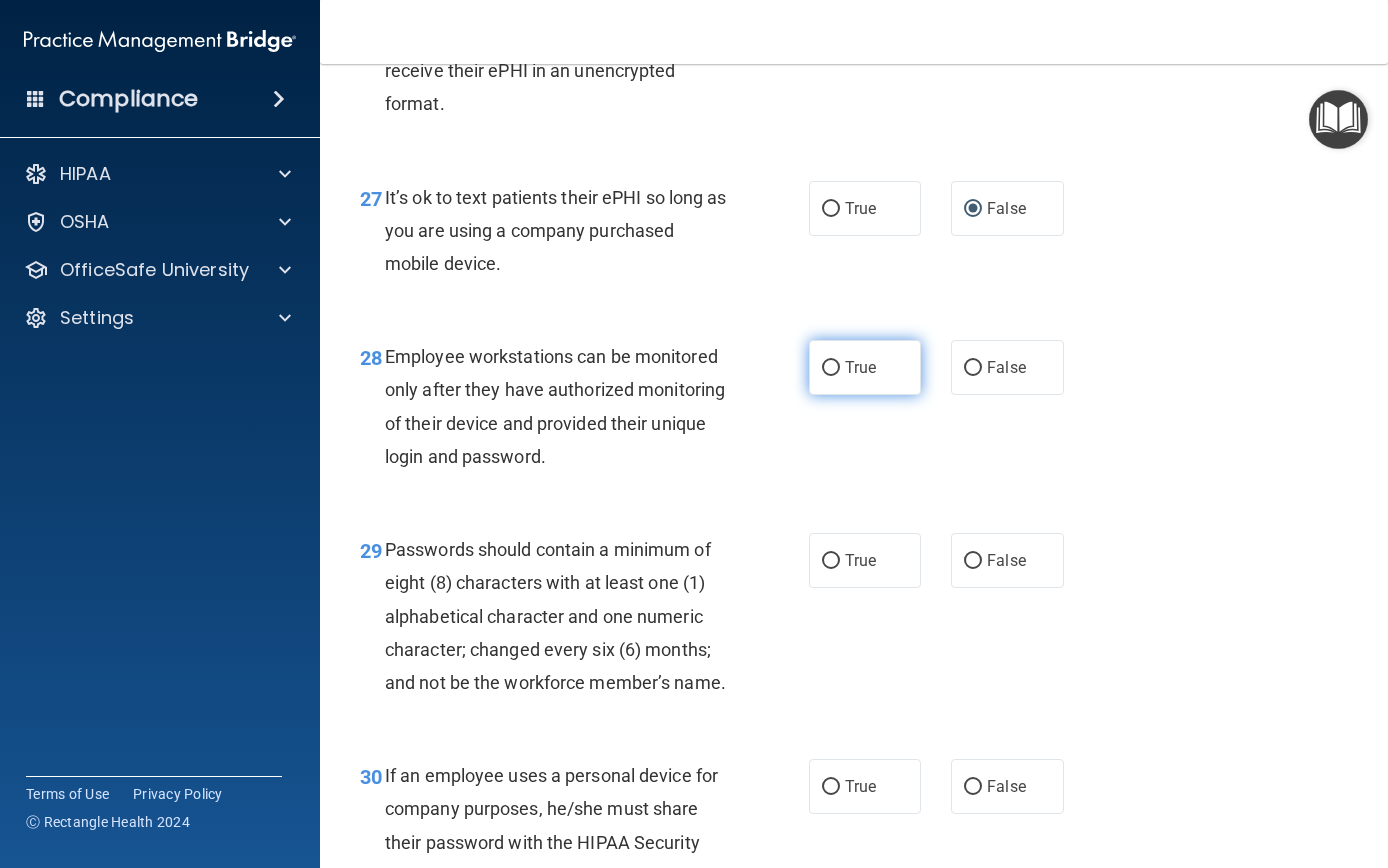 click on "True" at bounding box center [860, 367] 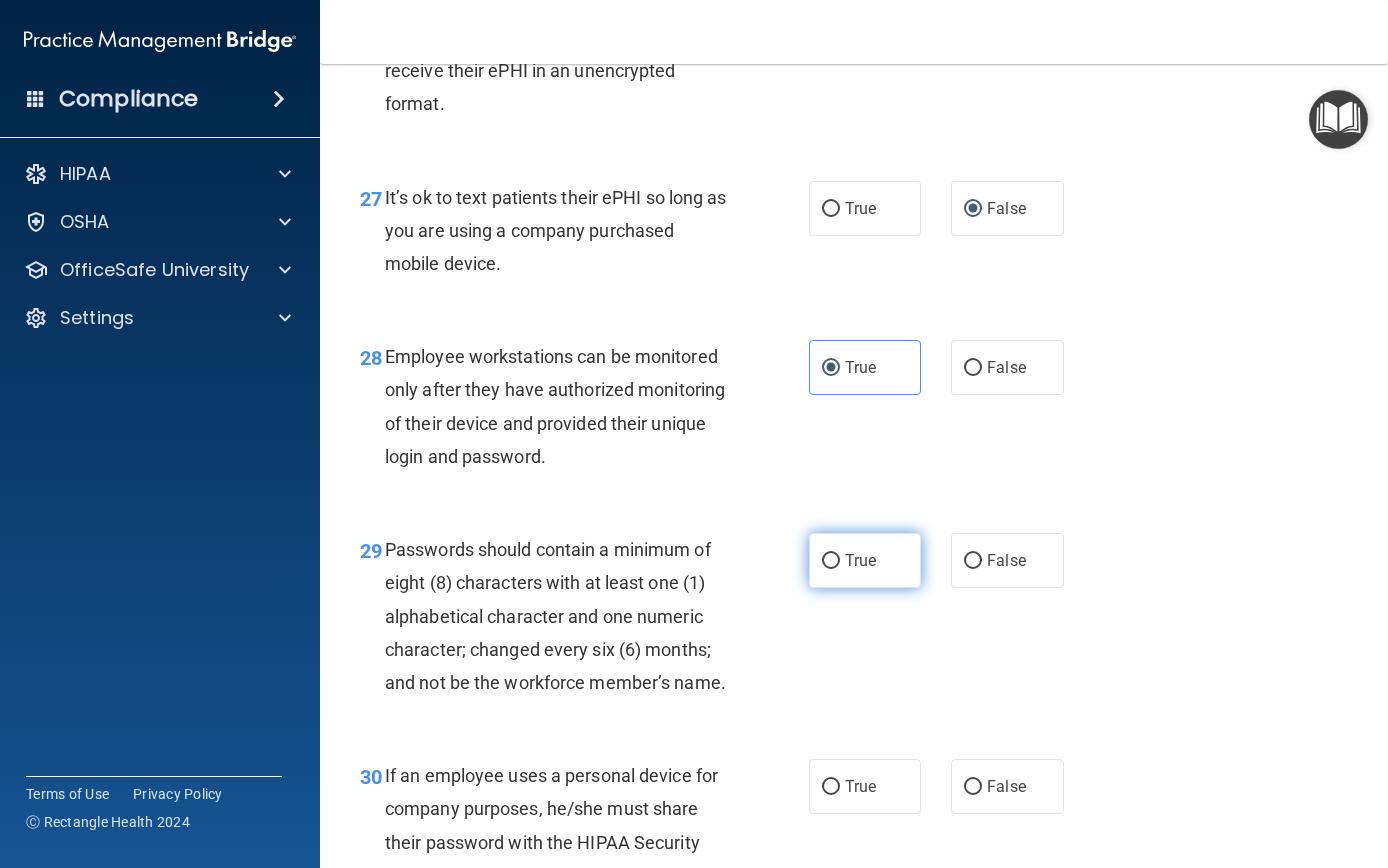click on "True" at bounding box center [831, 561] 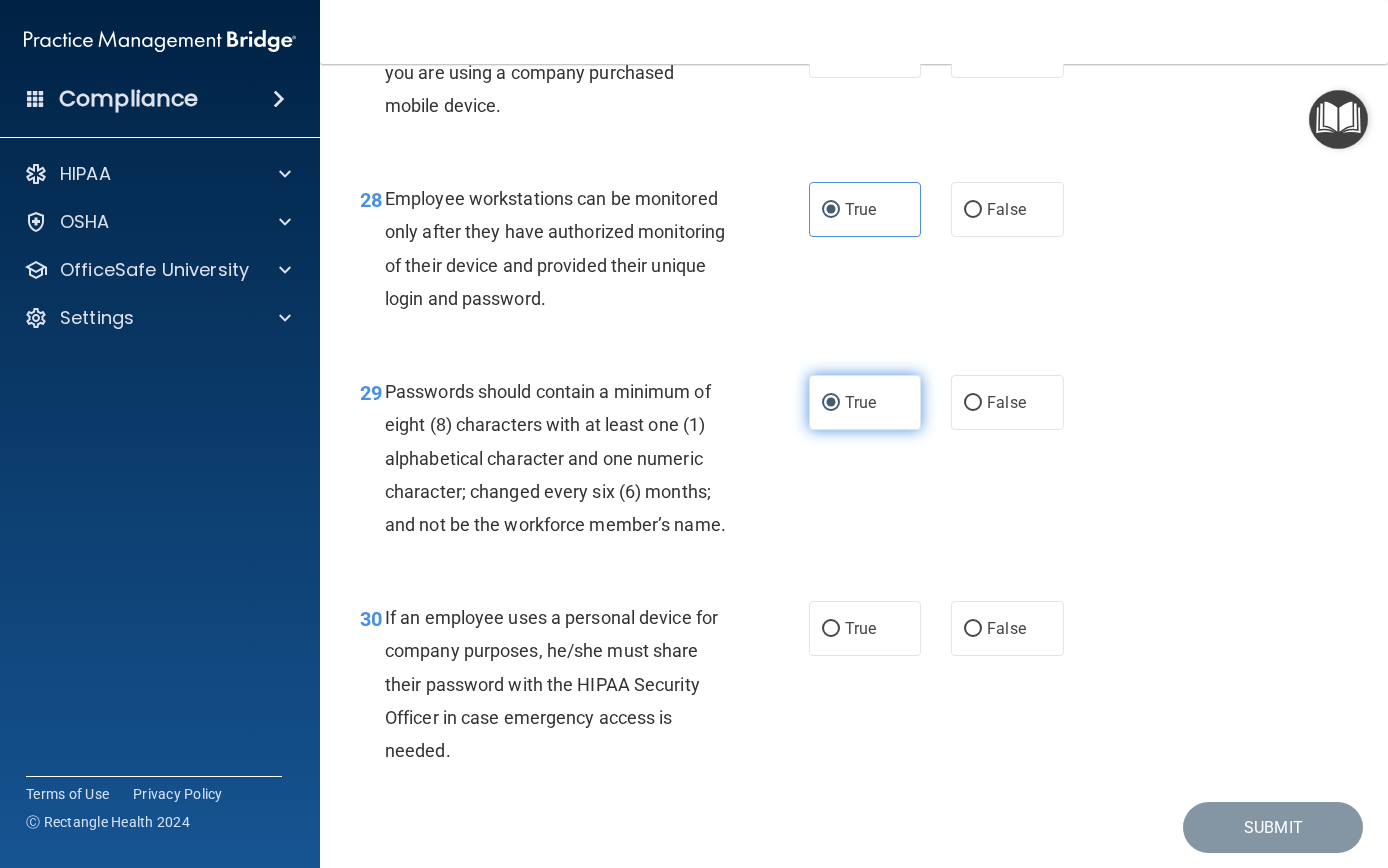 scroll, scrollTop: 5519, scrollLeft: 0, axis: vertical 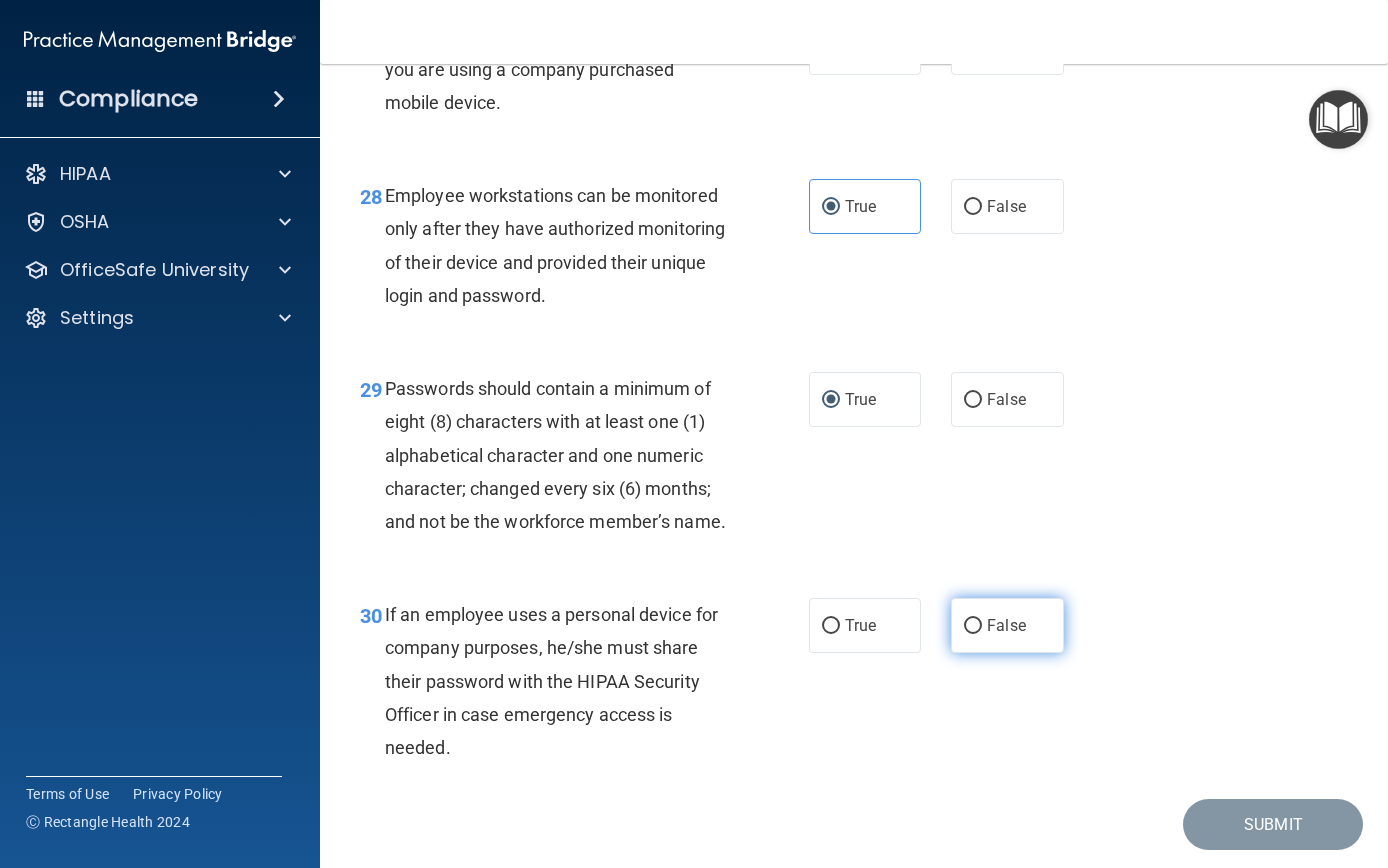 click on "False" at bounding box center (973, 626) 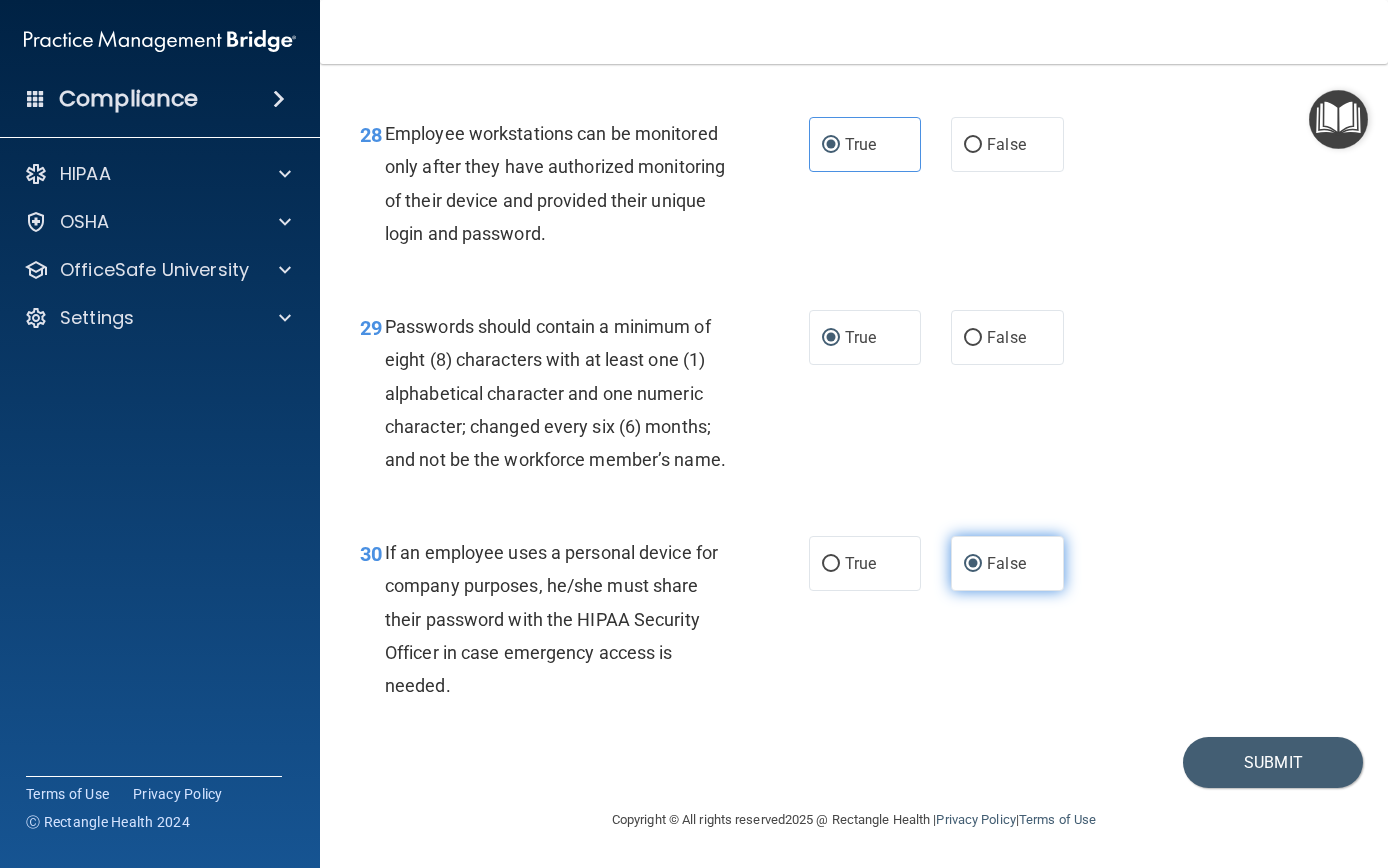 scroll, scrollTop: 5617, scrollLeft: 0, axis: vertical 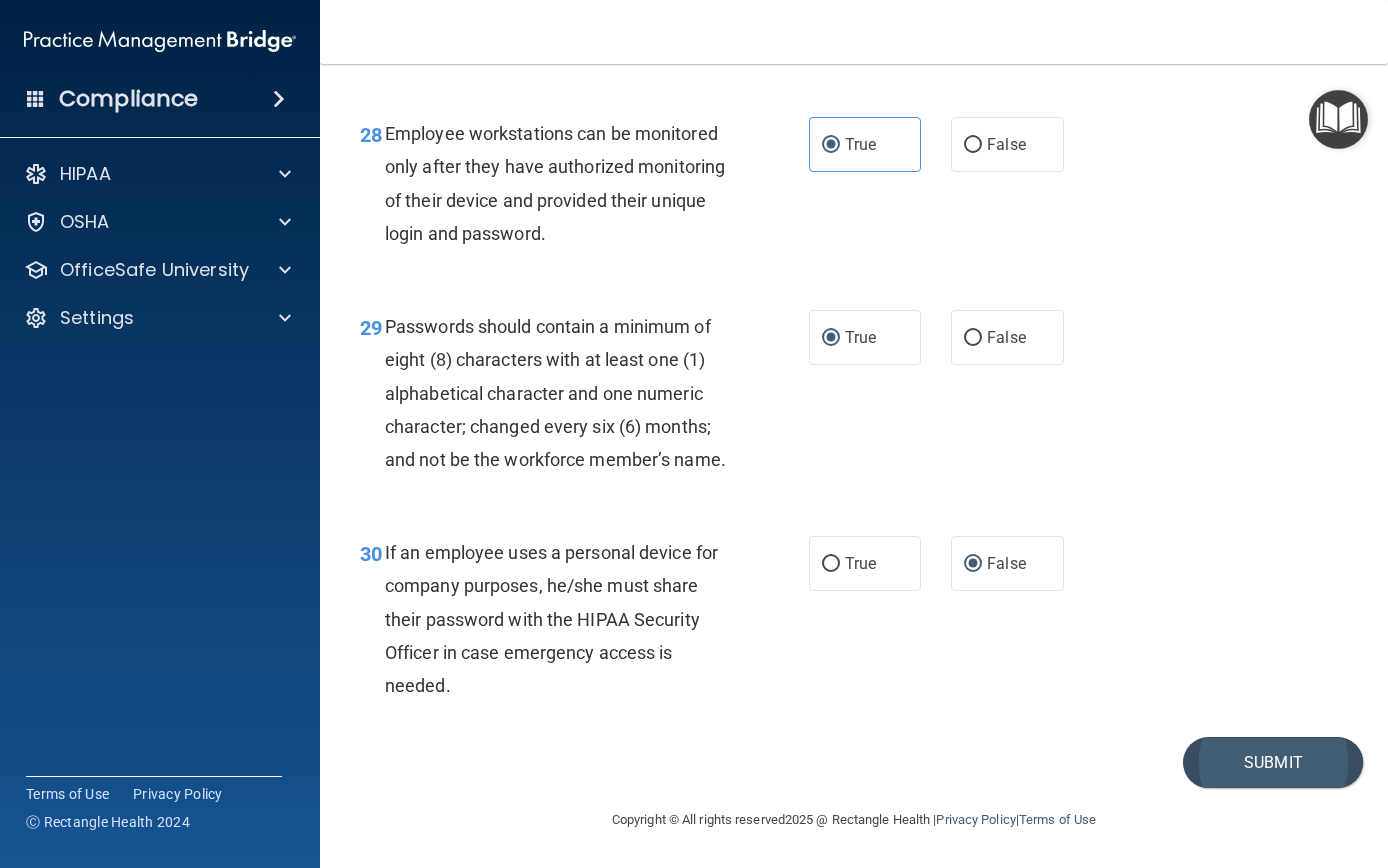 click on "Submit" at bounding box center [1273, 762] 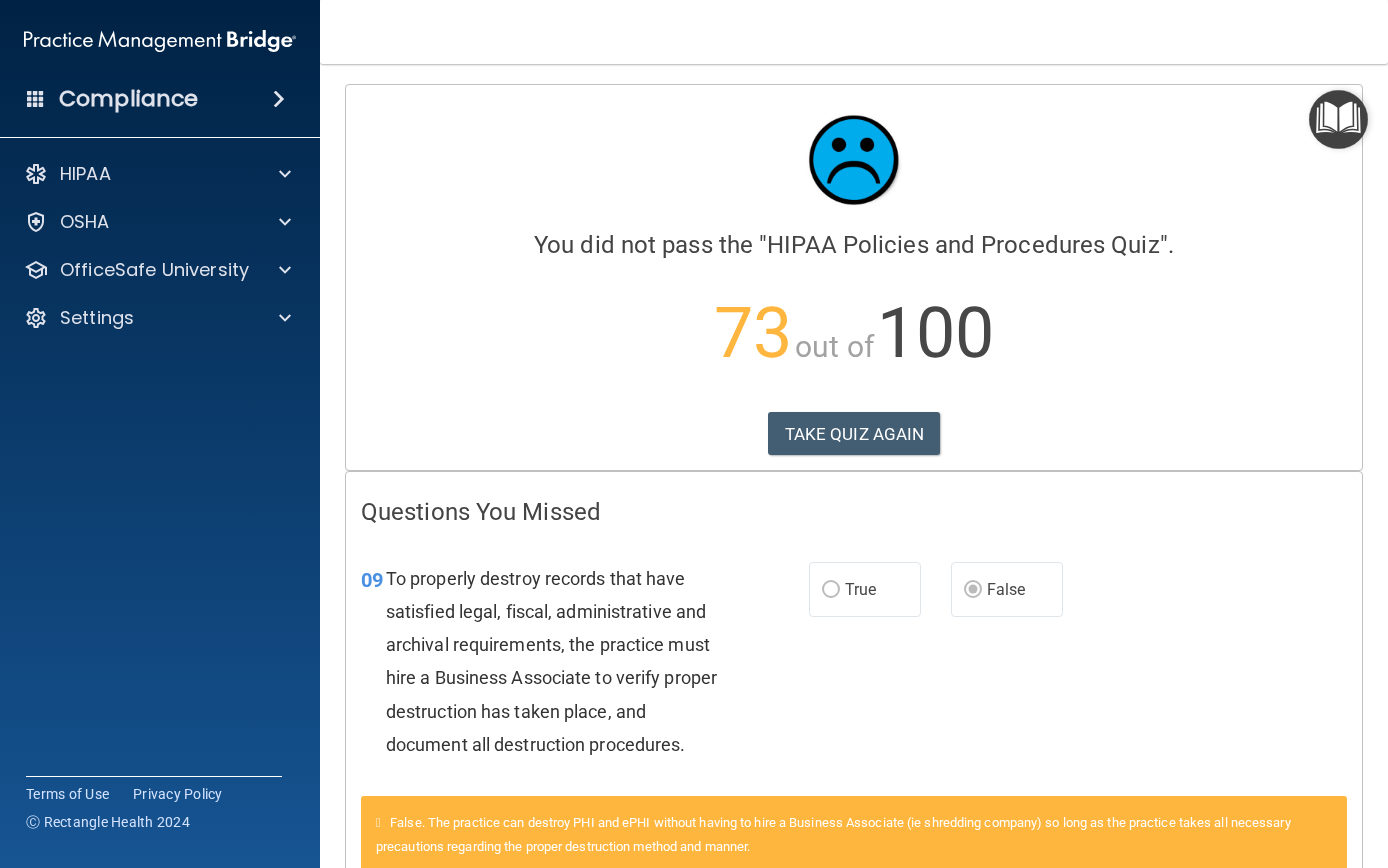 scroll, scrollTop: 0, scrollLeft: 0, axis: both 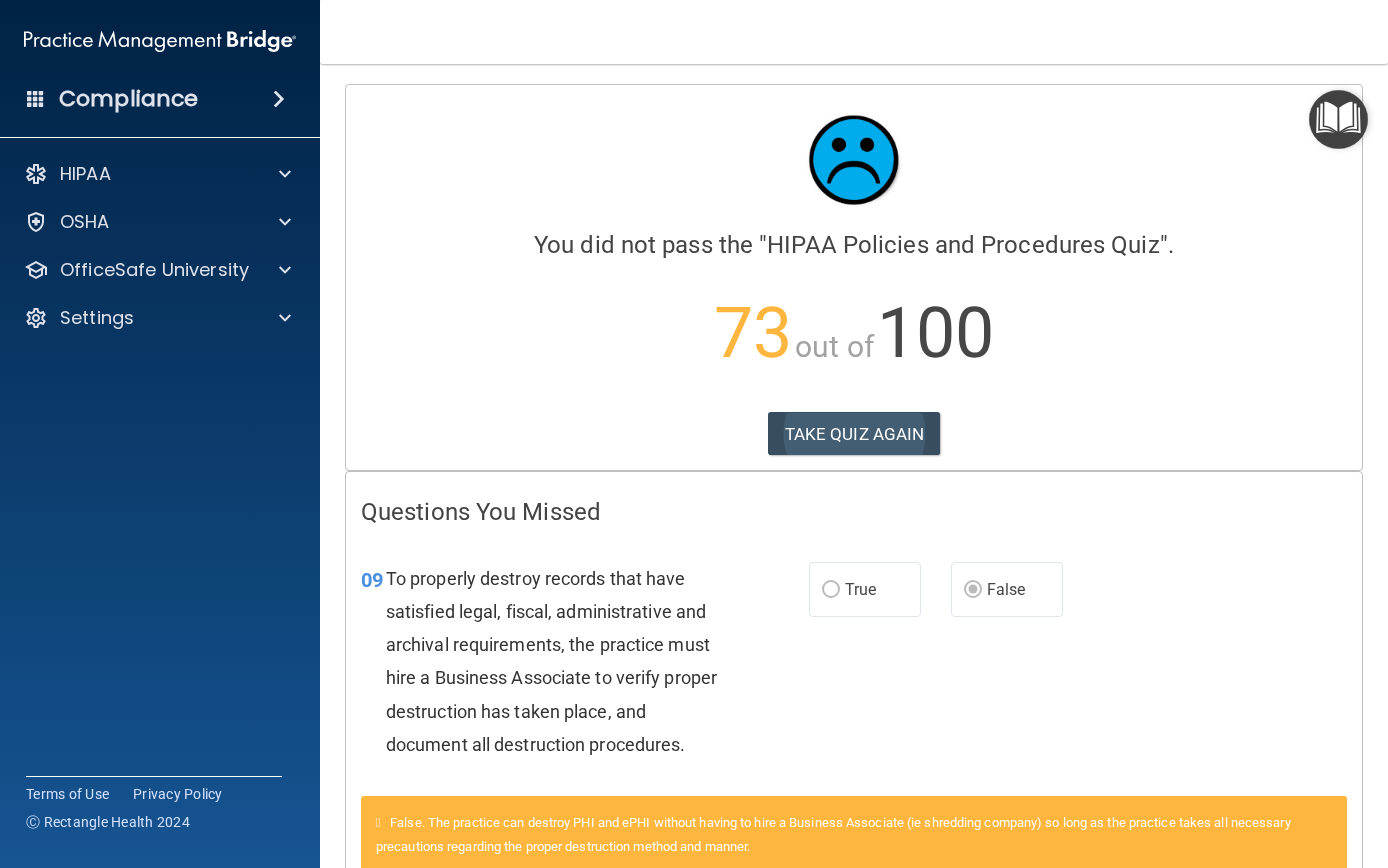 click on "TAKE QUIZ AGAIN" at bounding box center (854, 434) 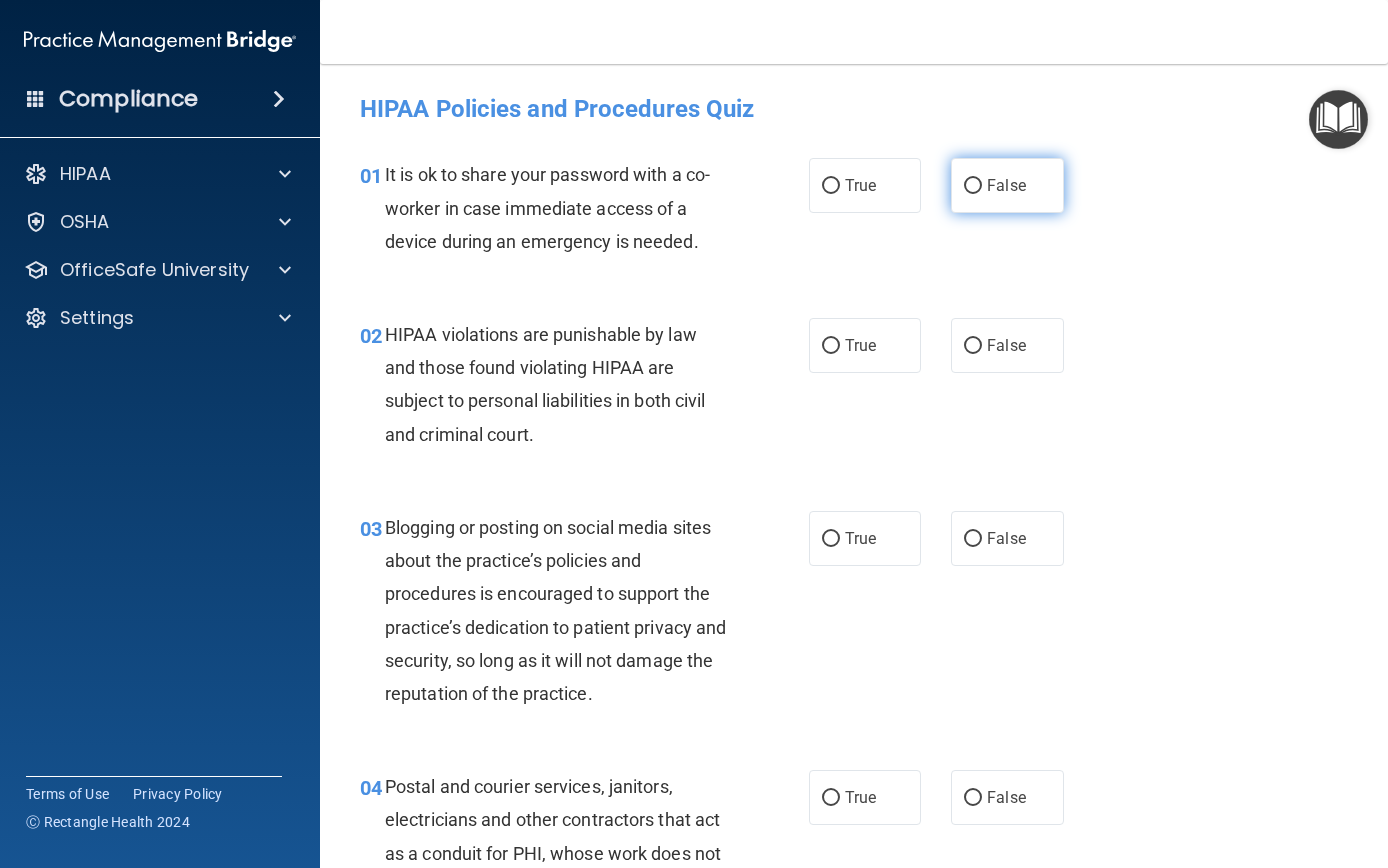 click on "False" at bounding box center [973, 186] 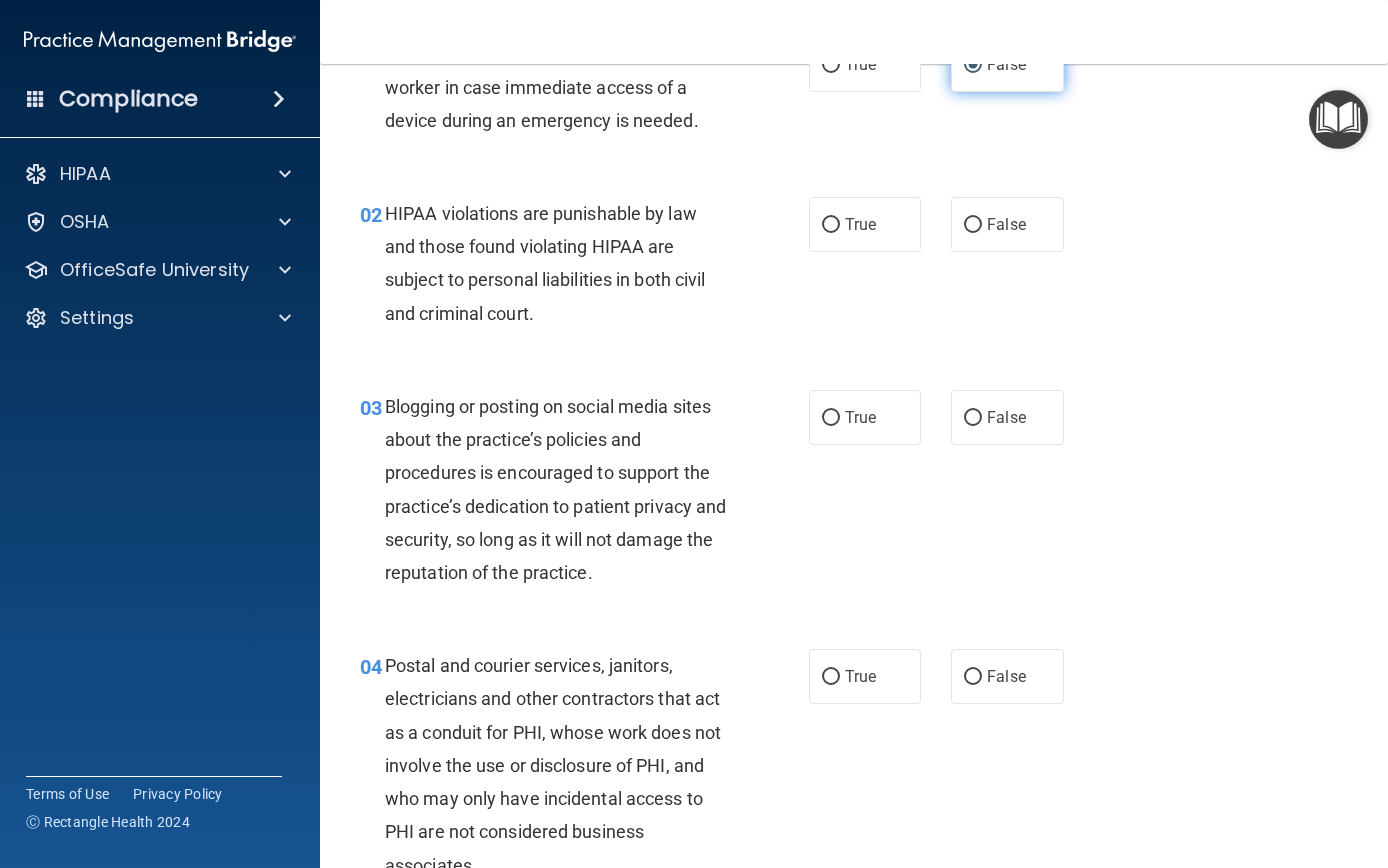 scroll, scrollTop: 123, scrollLeft: 0, axis: vertical 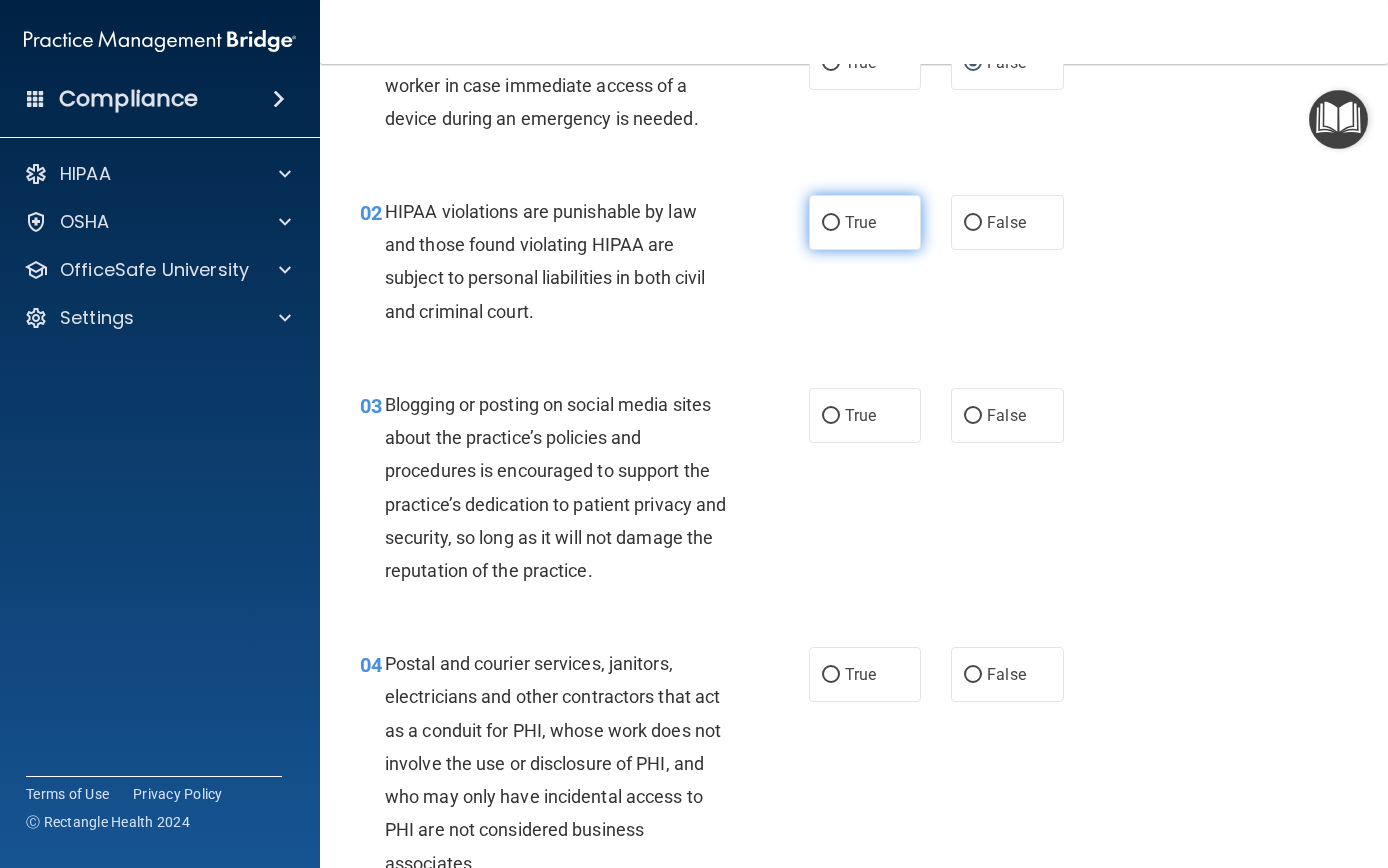 click on "True" at bounding box center (831, 223) 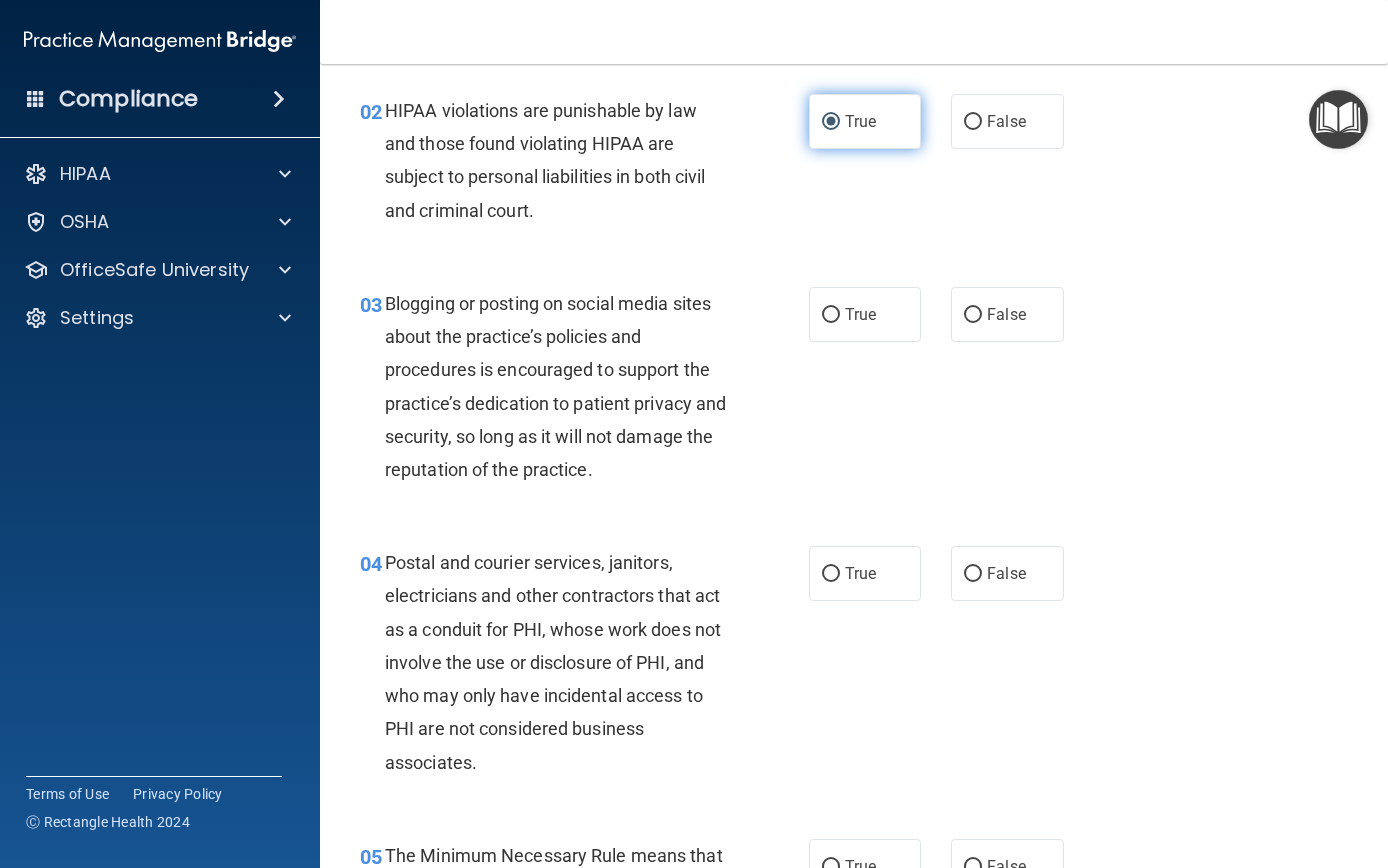 scroll, scrollTop: 226, scrollLeft: 0, axis: vertical 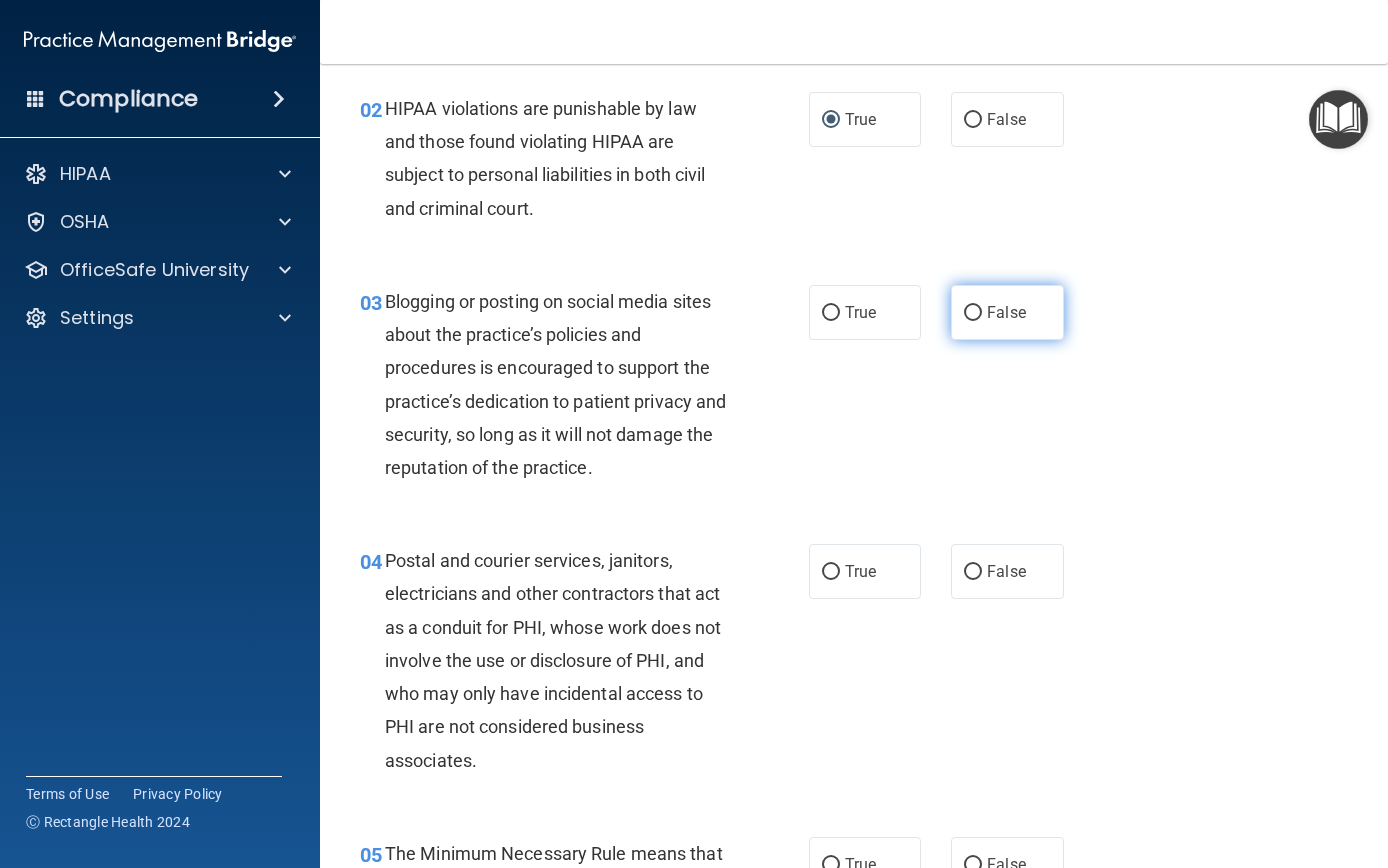 click on "False" at bounding box center (1007, 312) 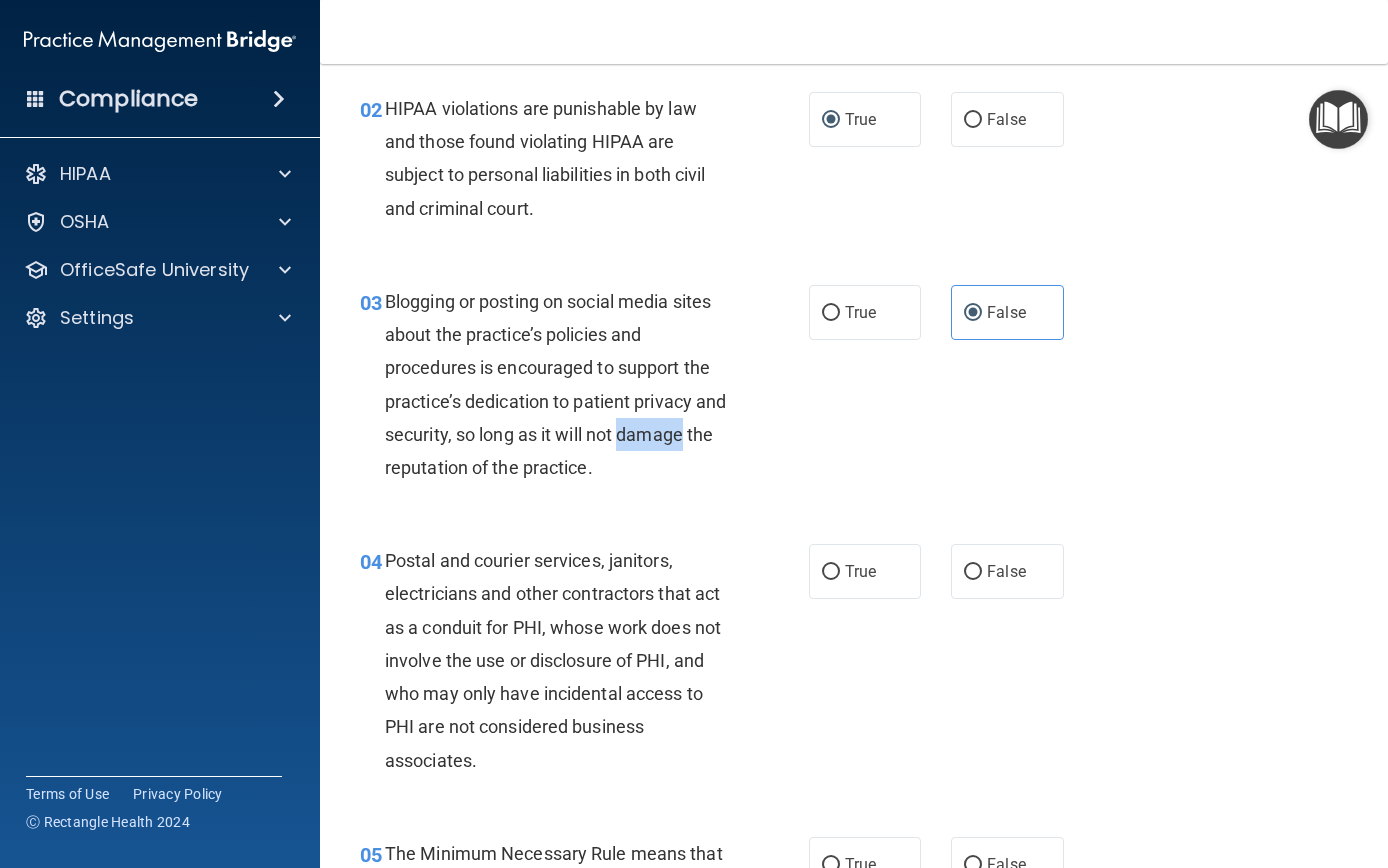 click on "03       Blogging or posting on social media sites about the practice’s policies and procedures is encouraged to support the practice’s dedication to patient privacy and security, so long as it will not damage the reputation of the practice.                  True           False" at bounding box center [854, 389] 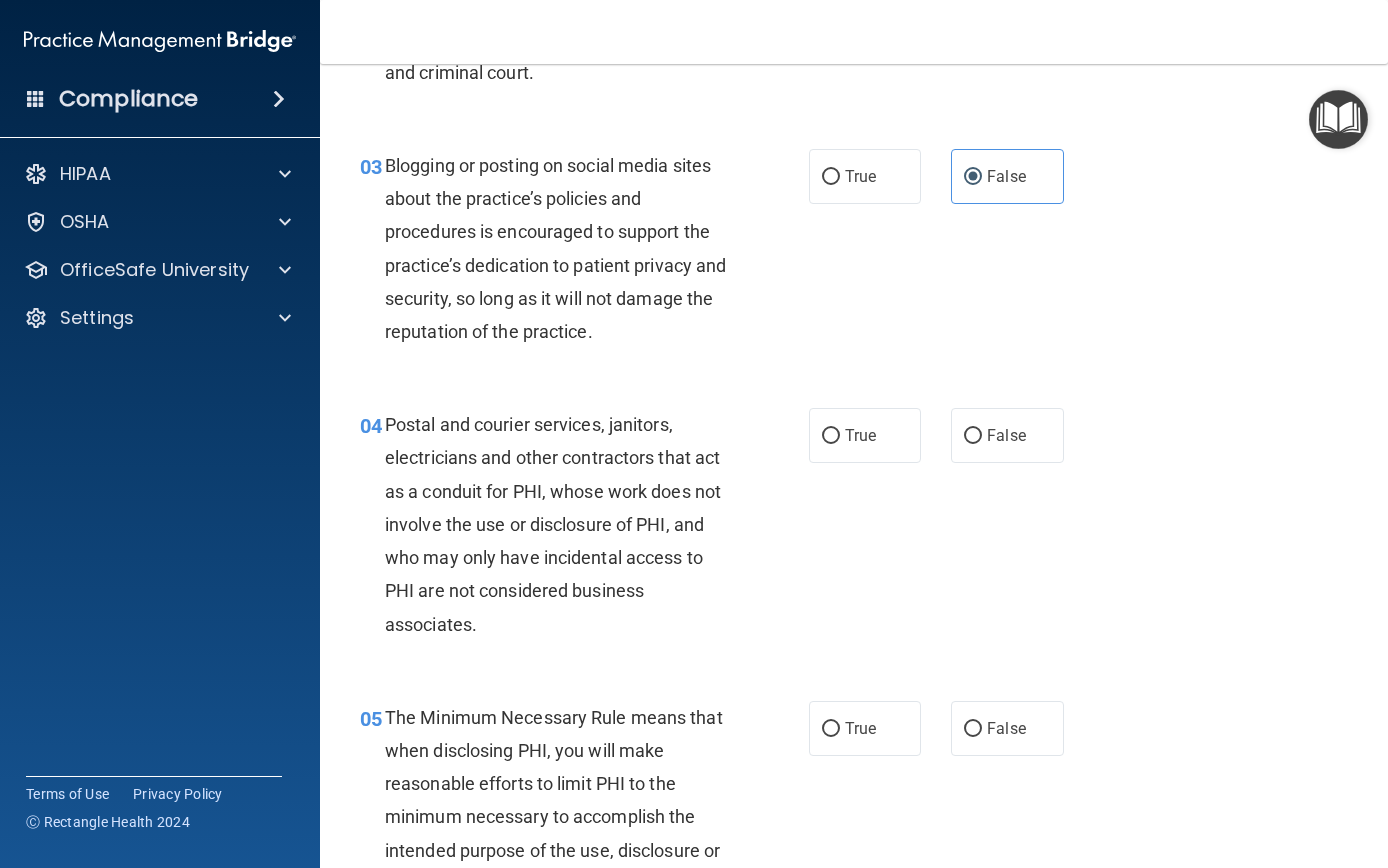 scroll, scrollTop: 364, scrollLeft: 0, axis: vertical 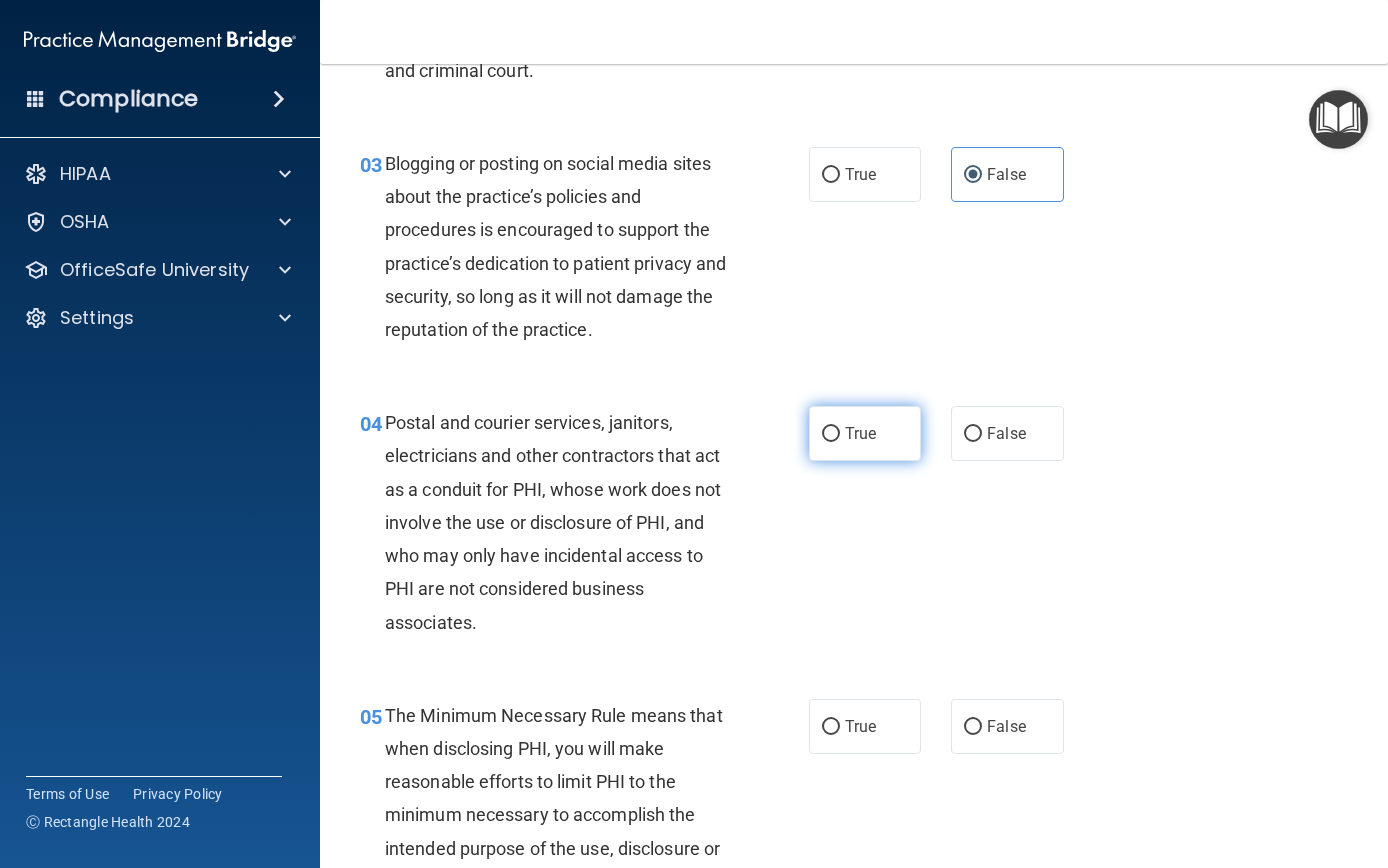 click on "True" at bounding box center [831, 434] 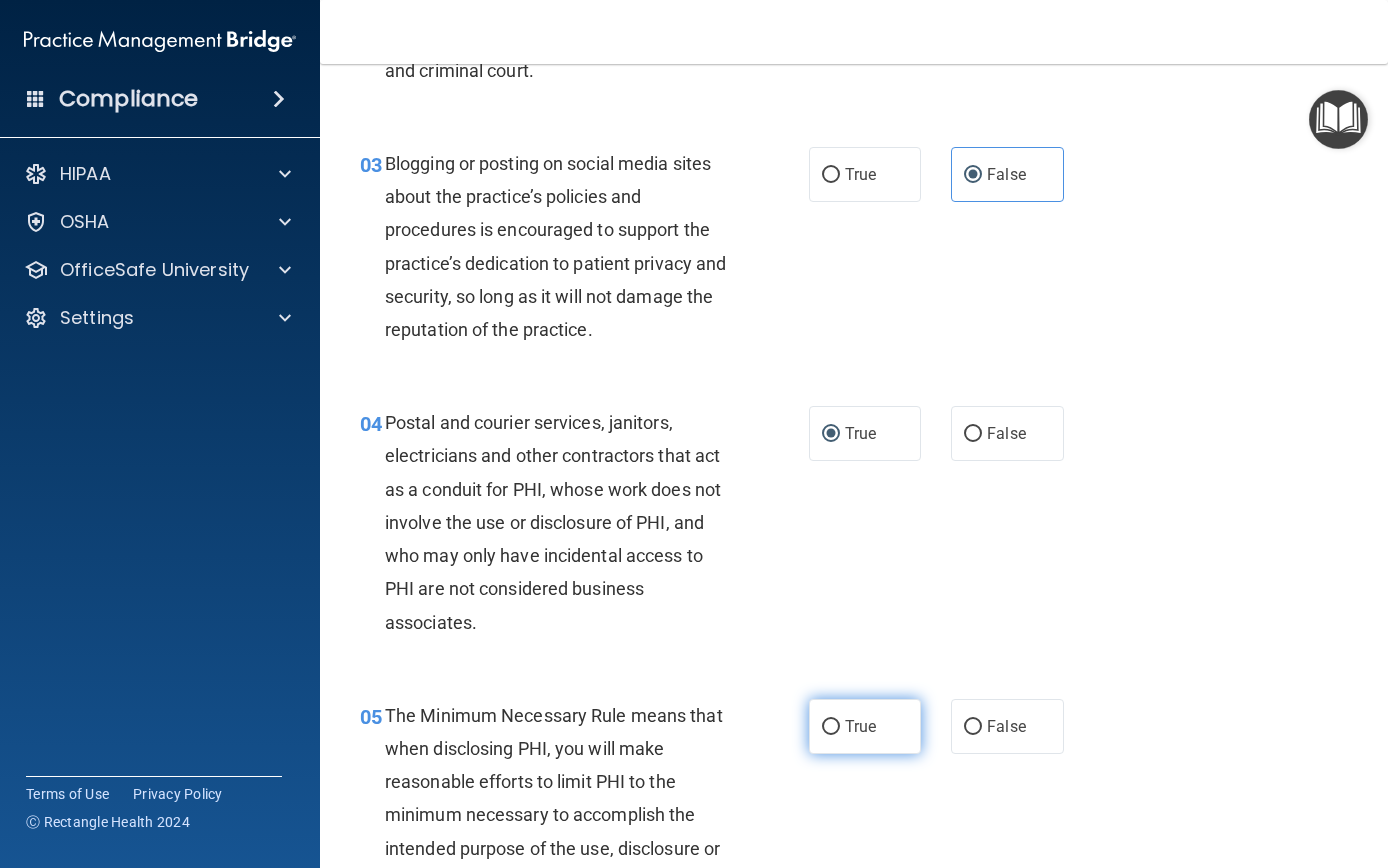 click on "True" at bounding box center [831, 727] 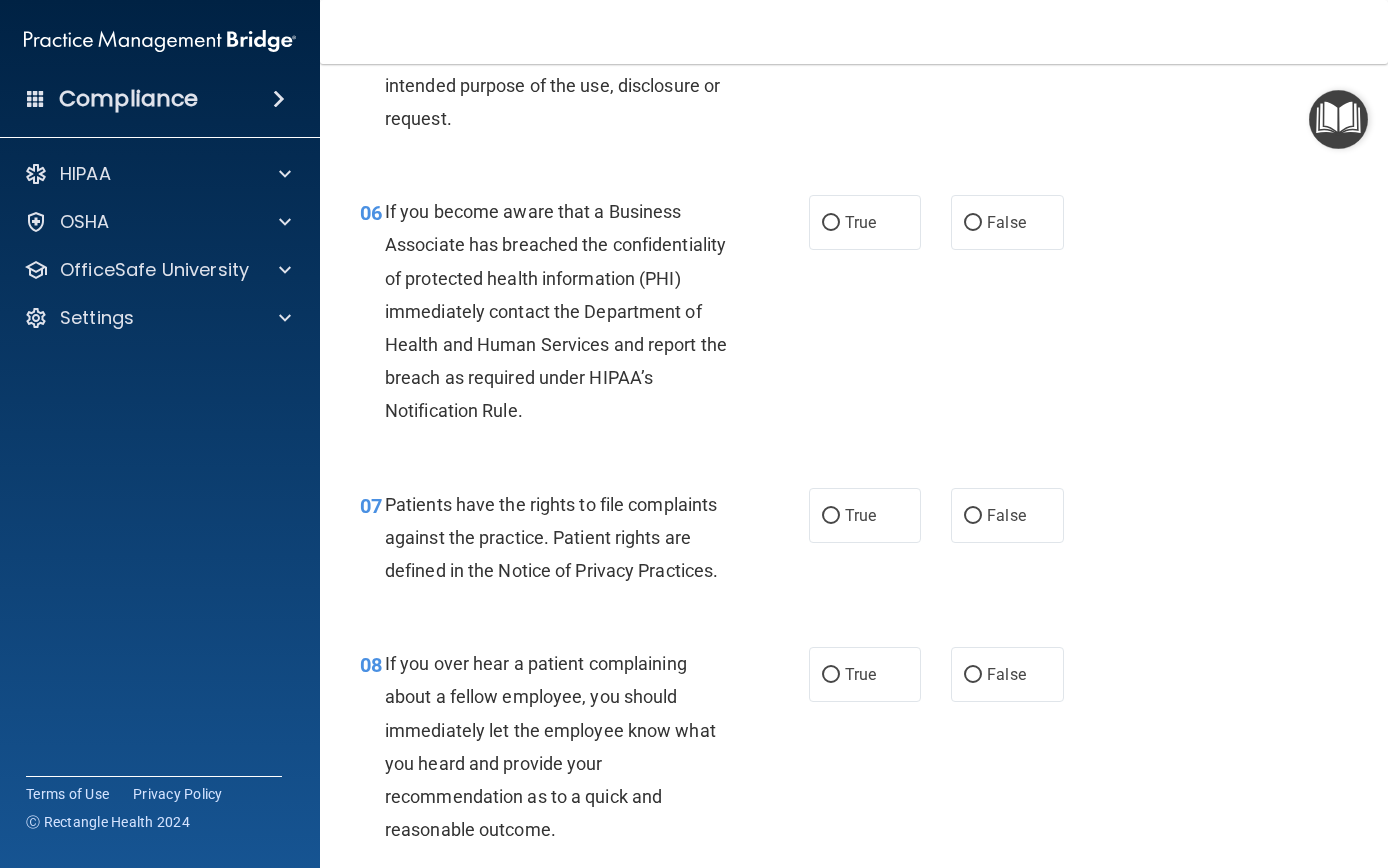 scroll, scrollTop: 1128, scrollLeft: 0, axis: vertical 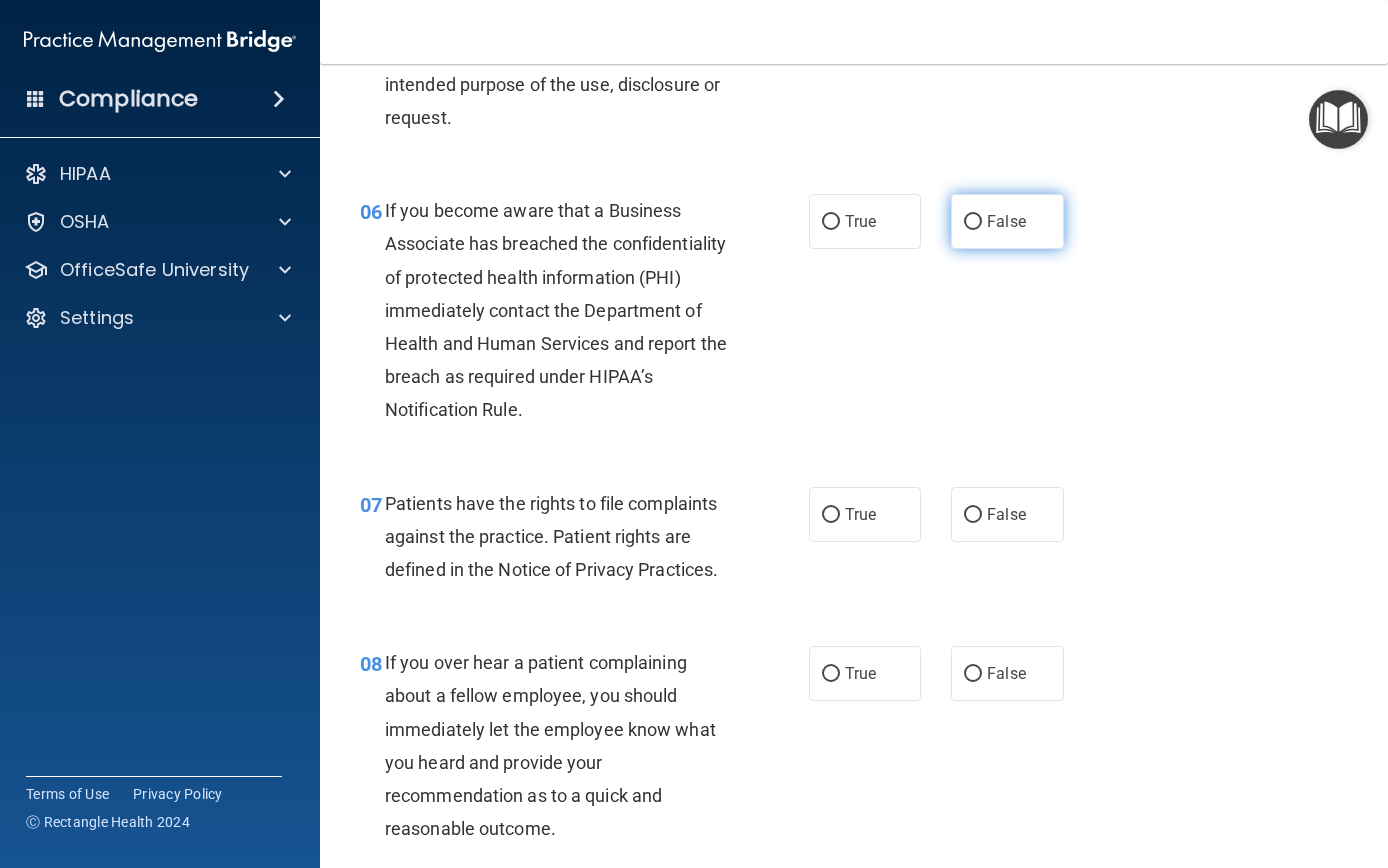 click on "False" at bounding box center [973, 222] 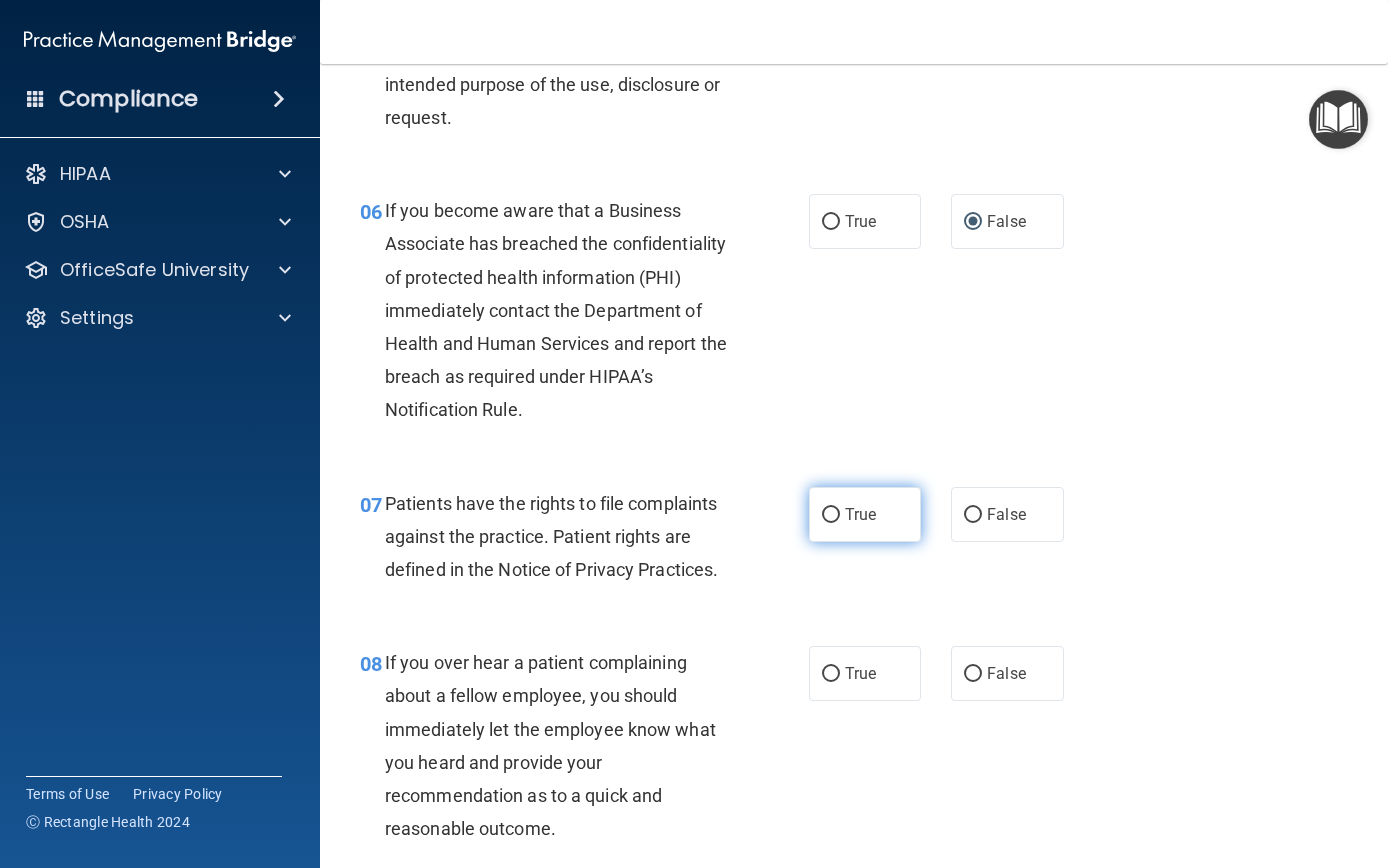 click on "True" at bounding box center [831, 515] 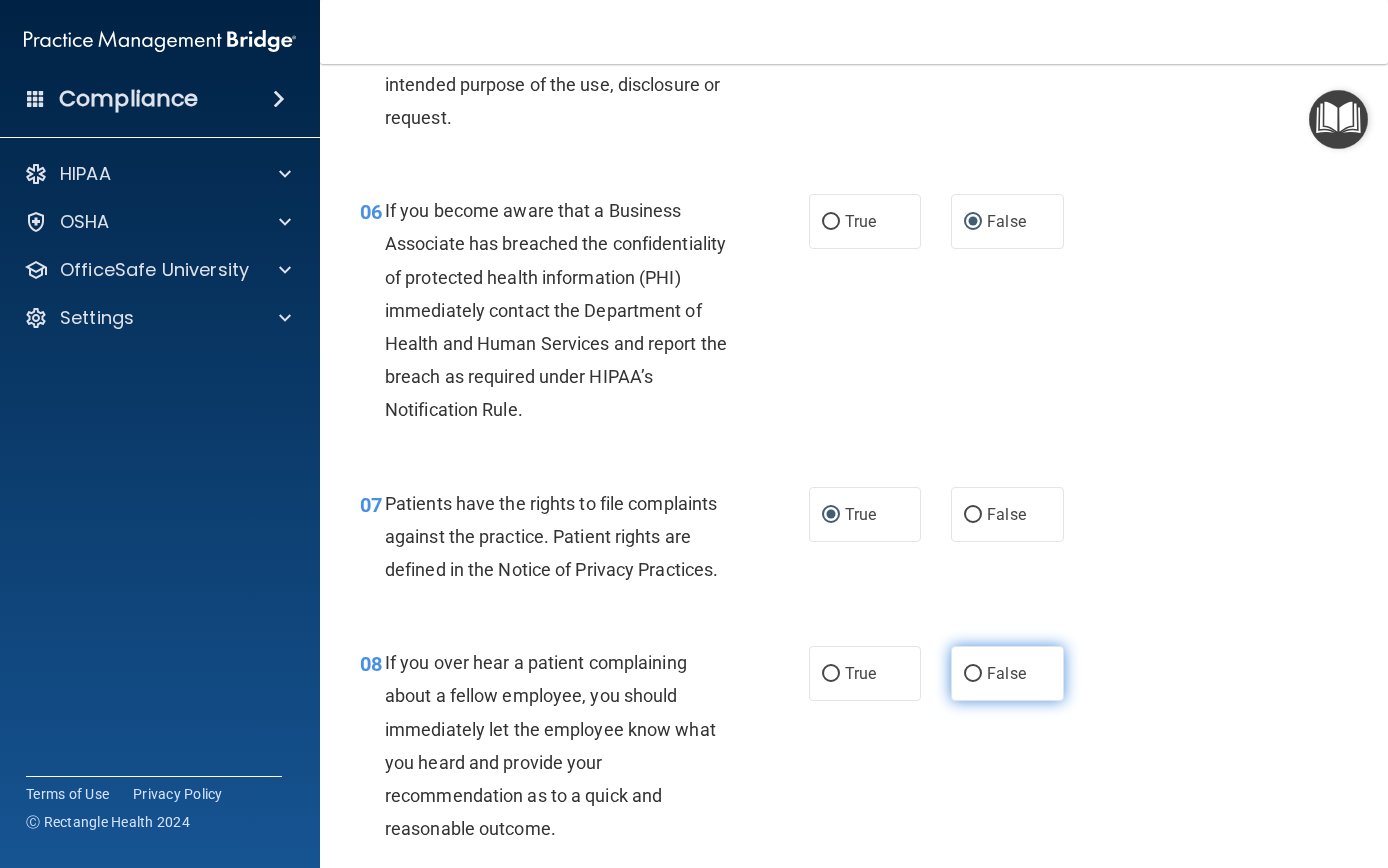 click on "False" at bounding box center [973, 674] 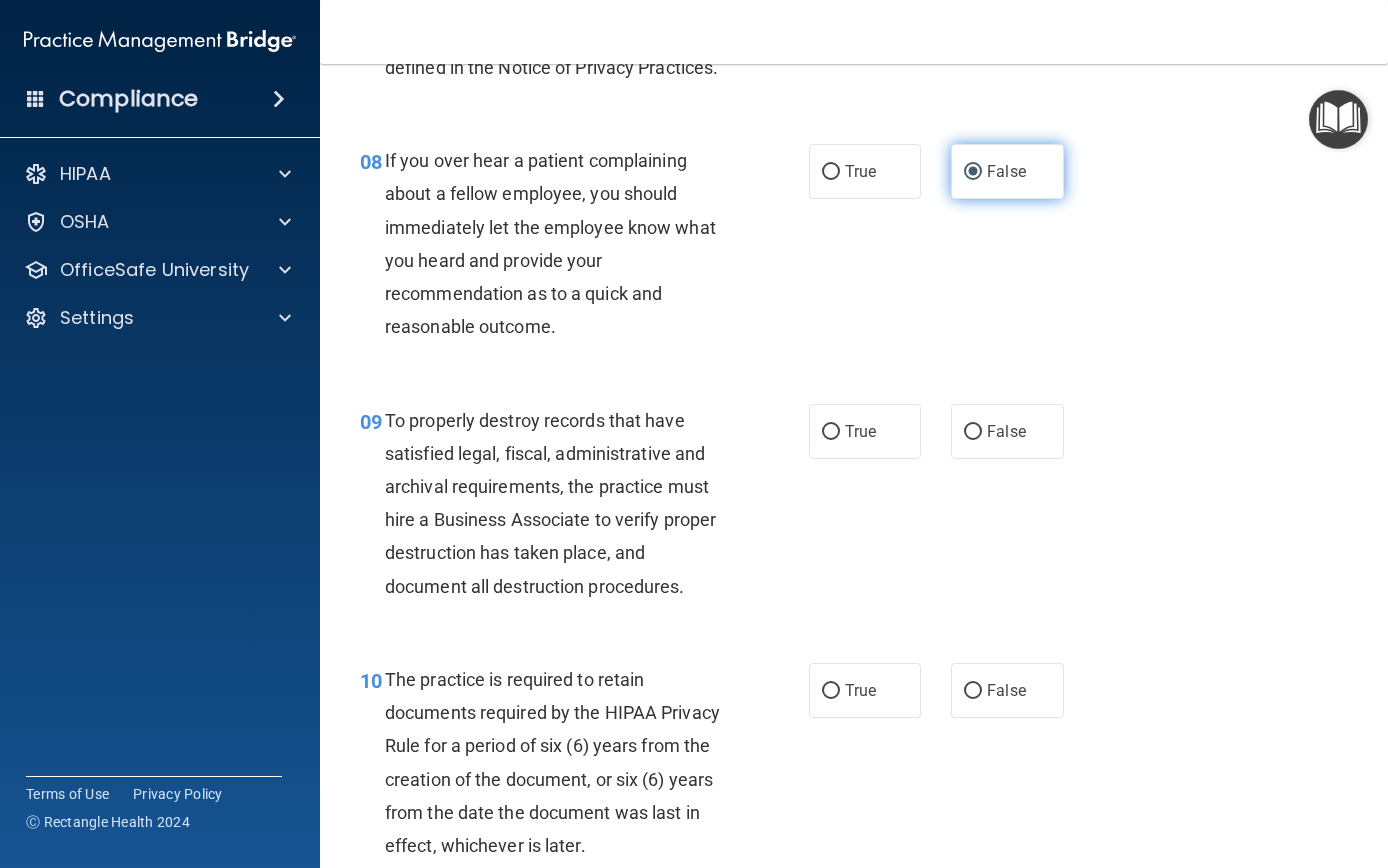 scroll, scrollTop: 1628, scrollLeft: 0, axis: vertical 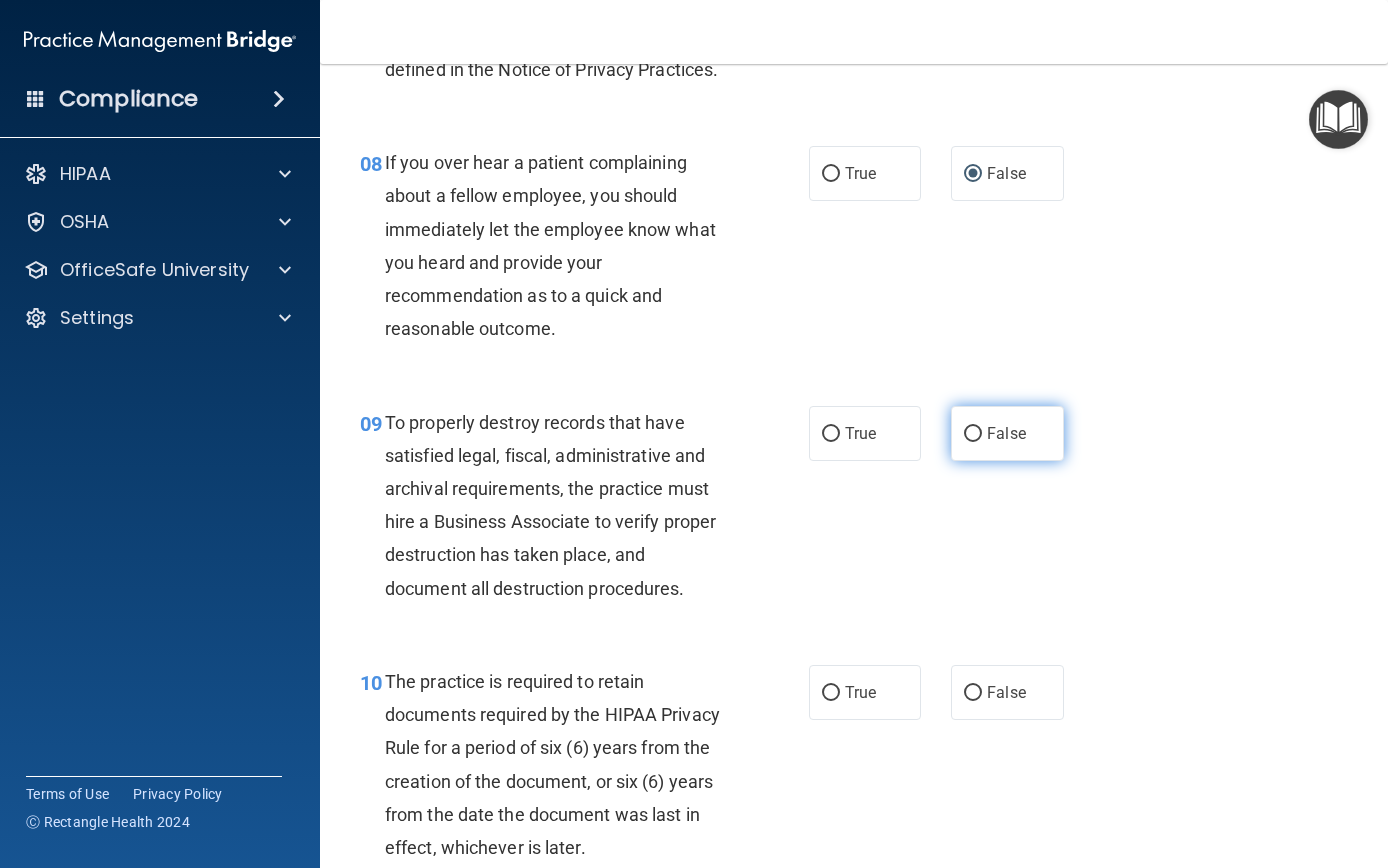 click on "False" at bounding box center [973, 434] 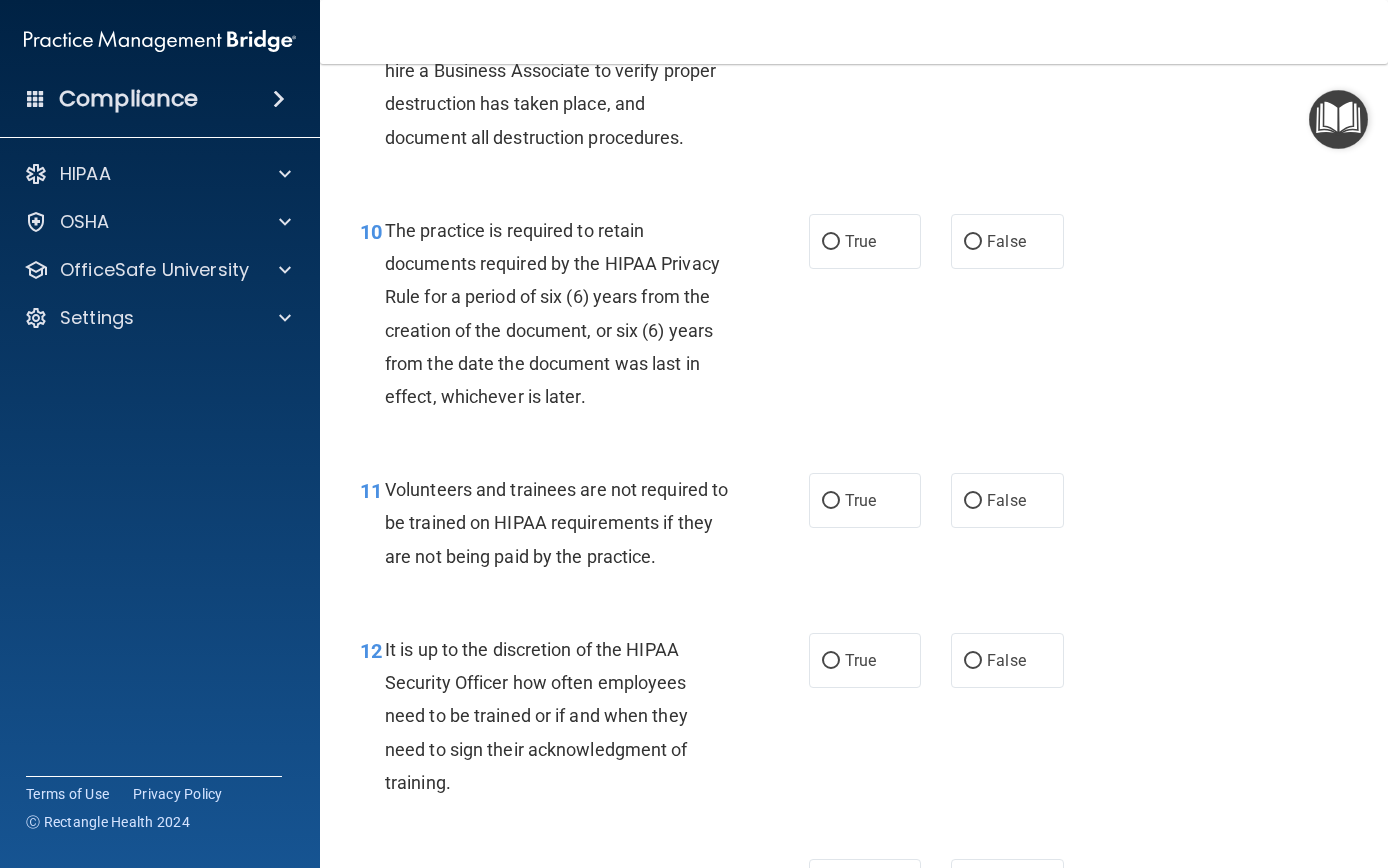 scroll, scrollTop: 2085, scrollLeft: 0, axis: vertical 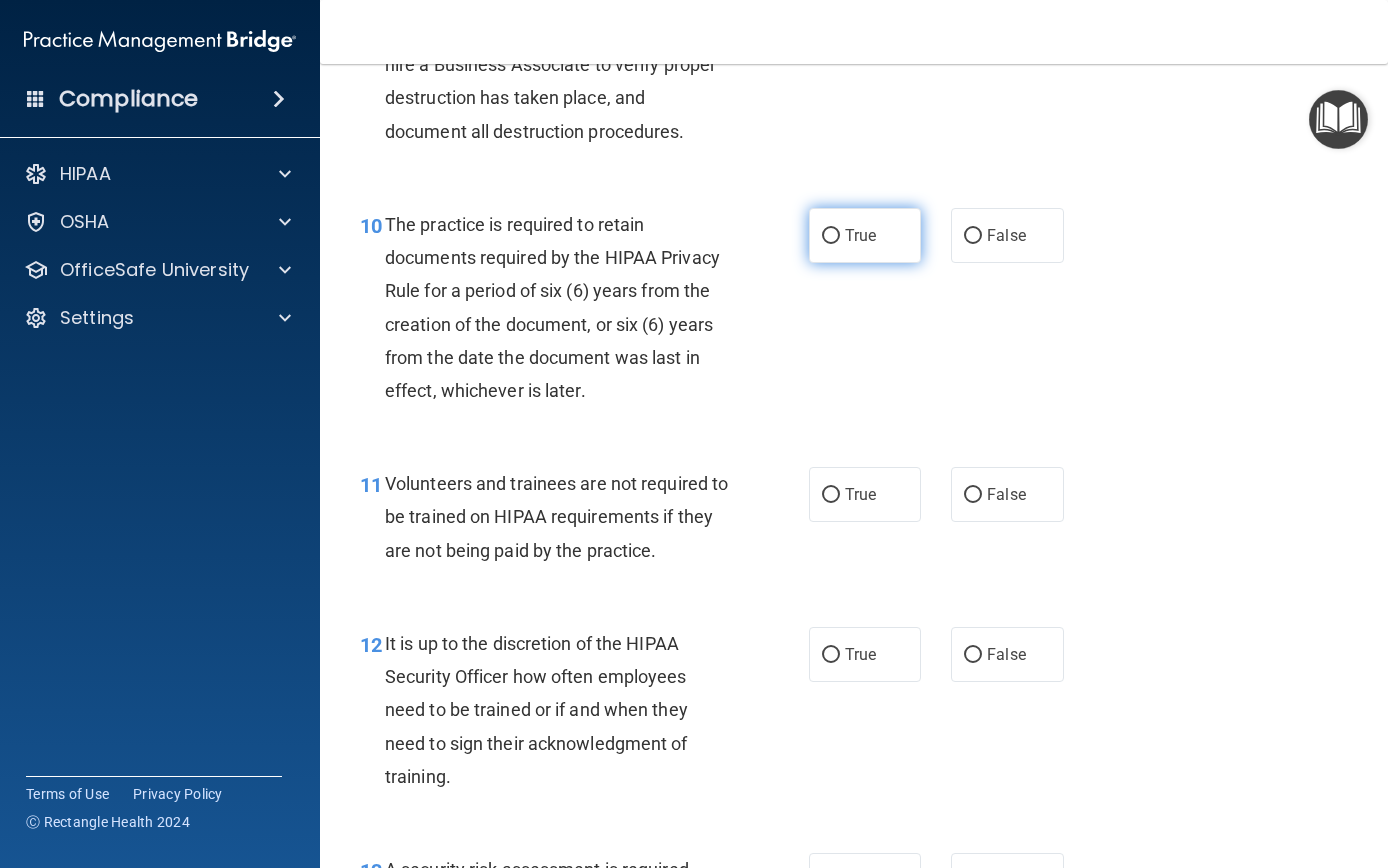 click on "True" at bounding box center (831, 236) 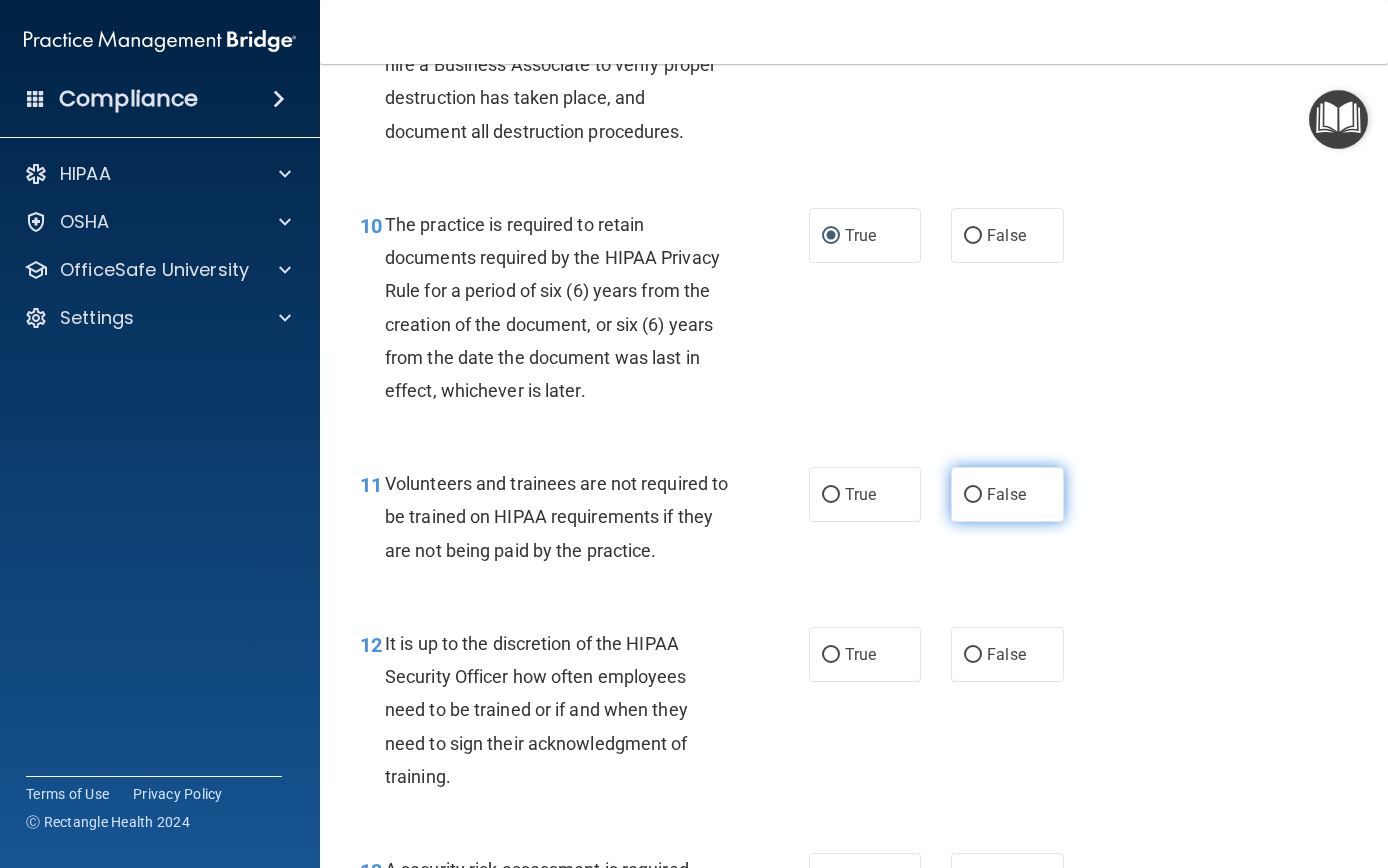 click on "False" at bounding box center (973, 495) 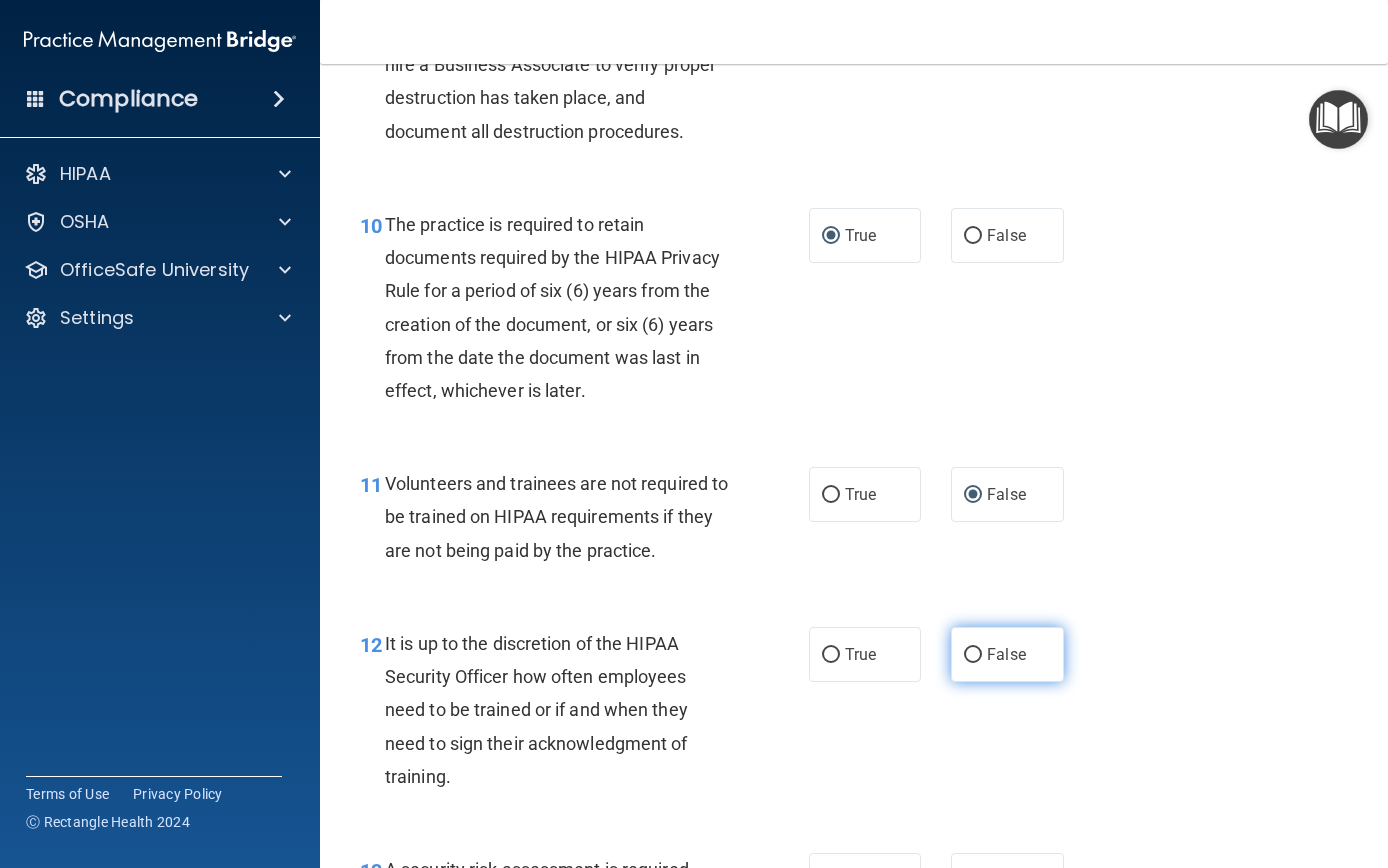 click on "False" at bounding box center (973, 655) 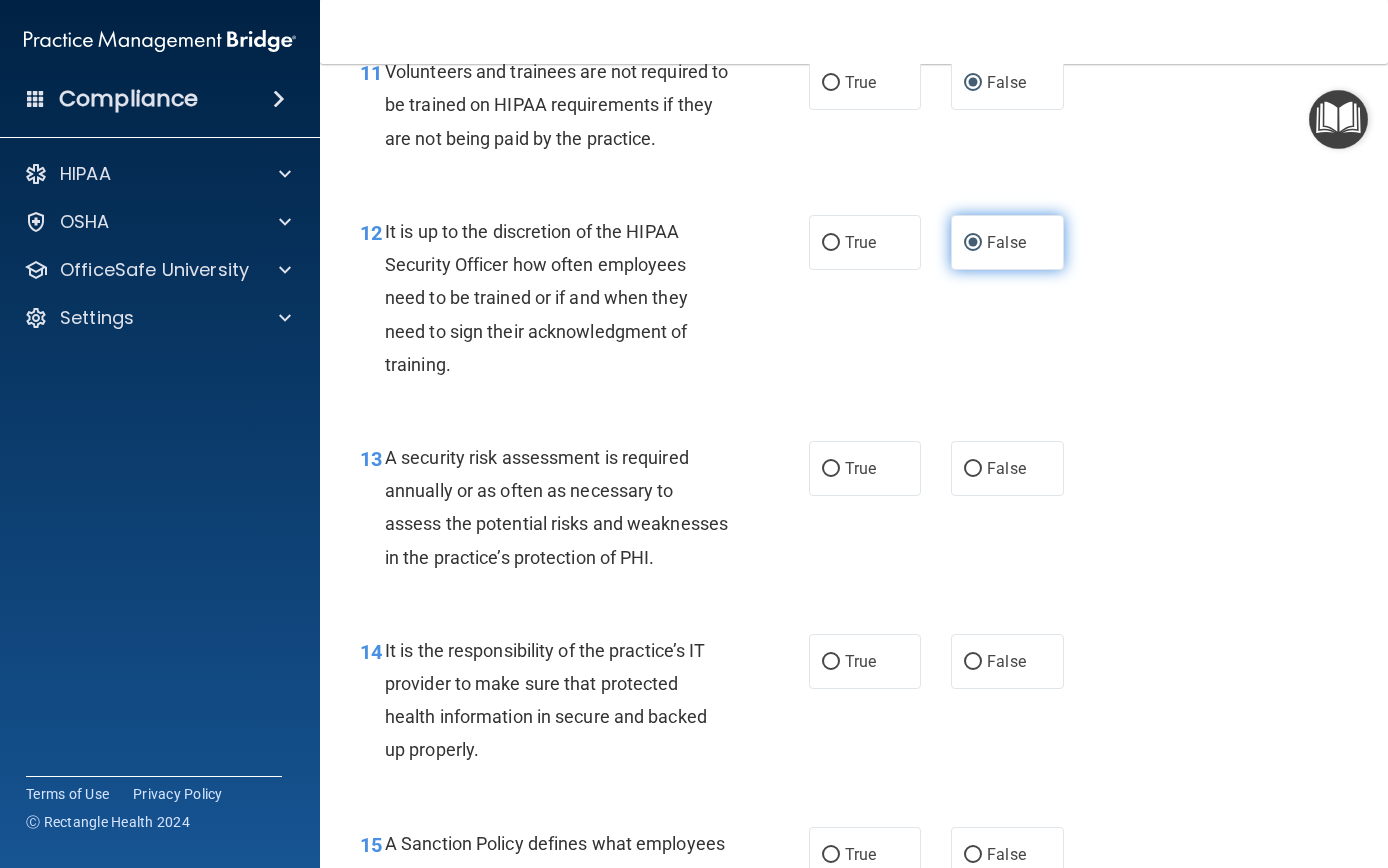 scroll, scrollTop: 2529, scrollLeft: 0, axis: vertical 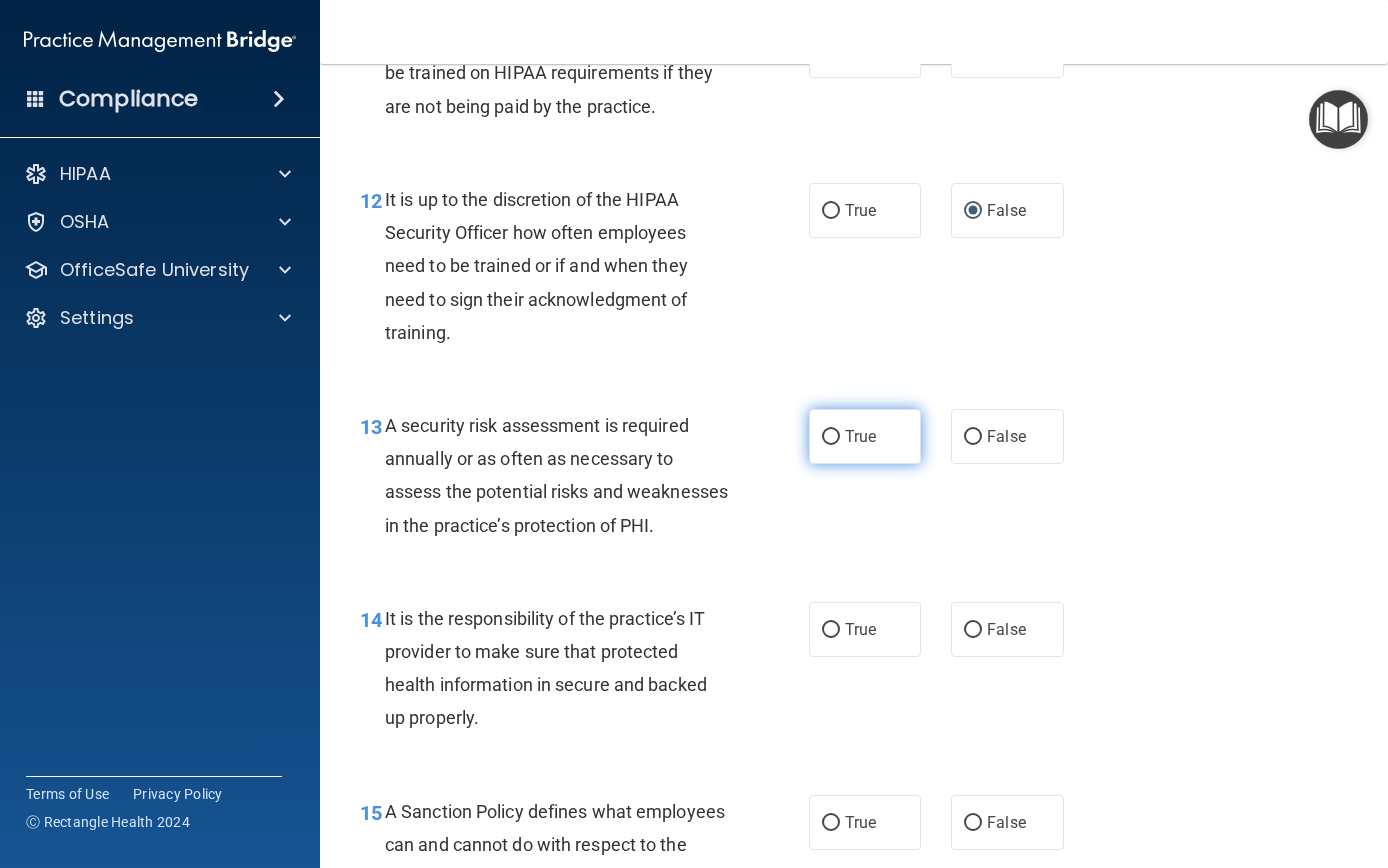 click on "True" at bounding box center [865, 436] 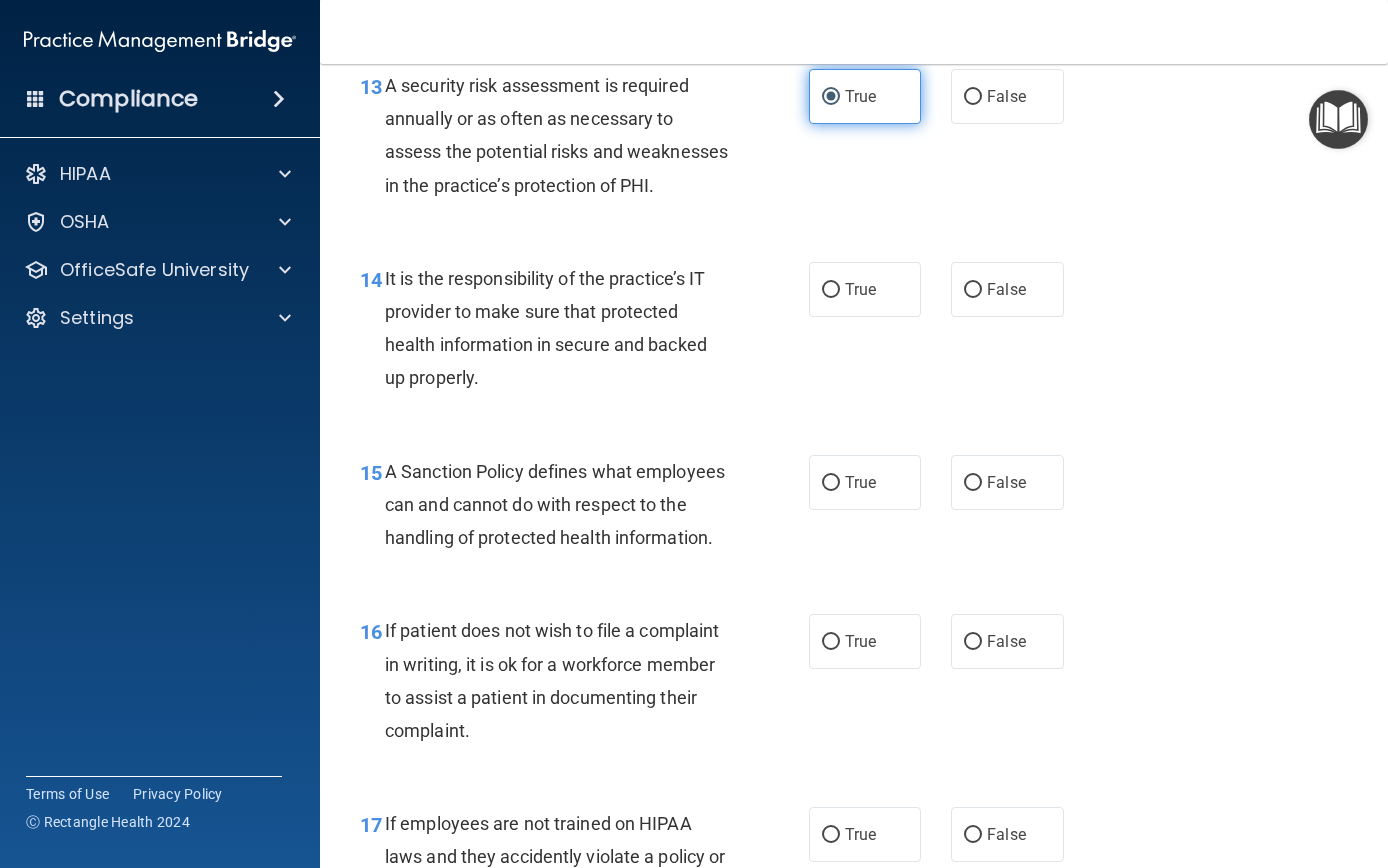 scroll, scrollTop: 2912, scrollLeft: 0, axis: vertical 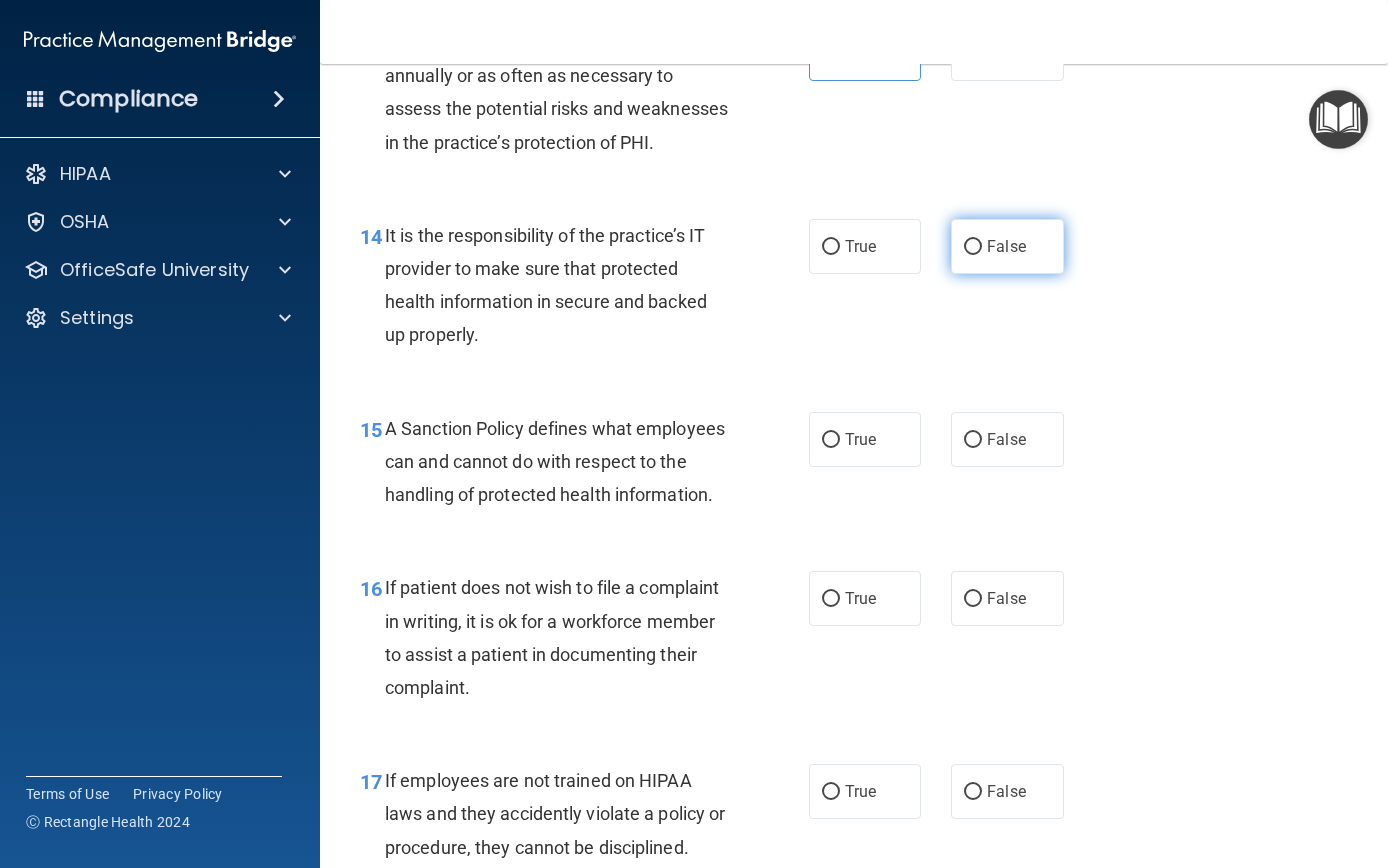 click on "False" at bounding box center [973, 247] 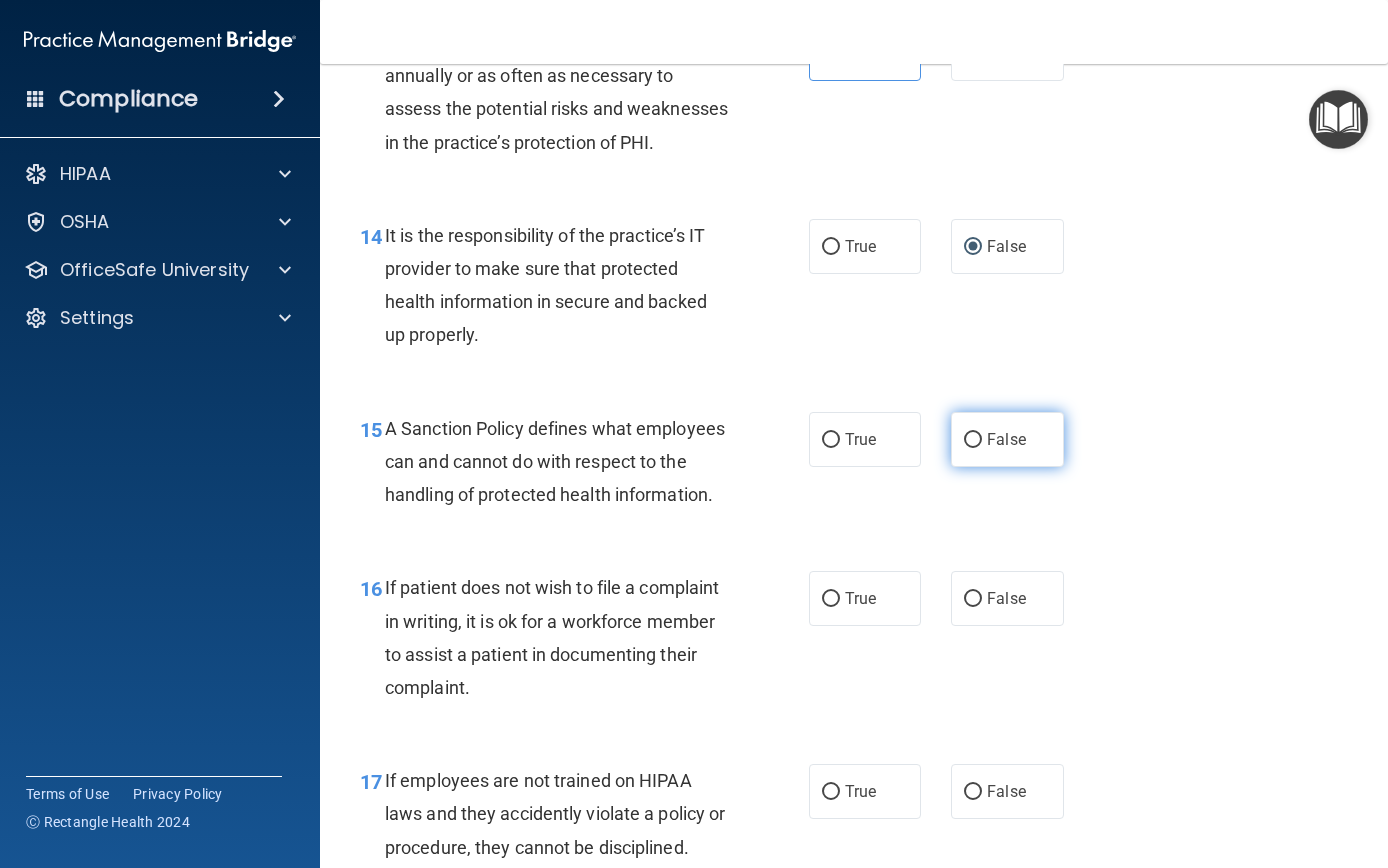 click on "False" at bounding box center [973, 440] 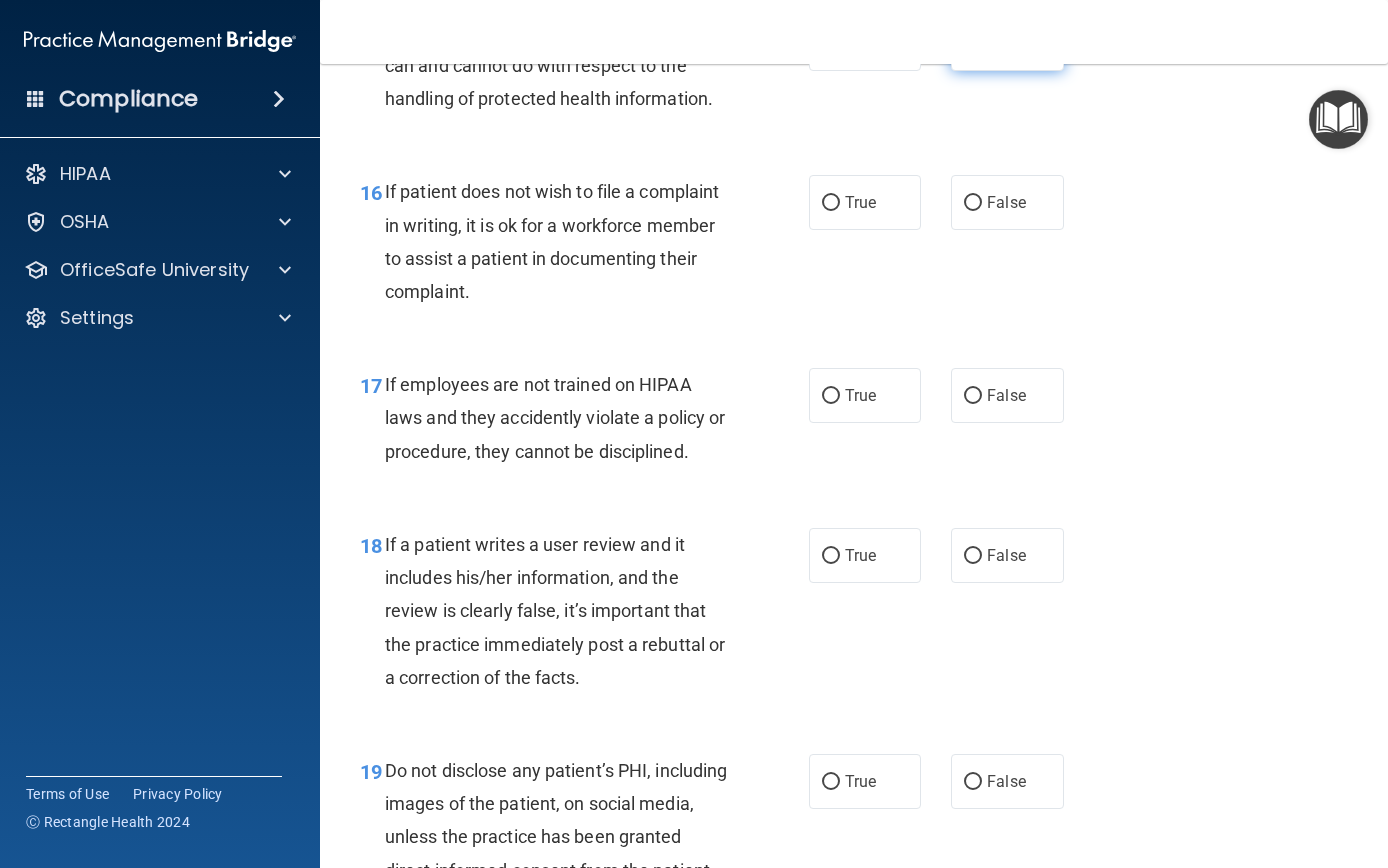 scroll, scrollTop: 3310, scrollLeft: 0, axis: vertical 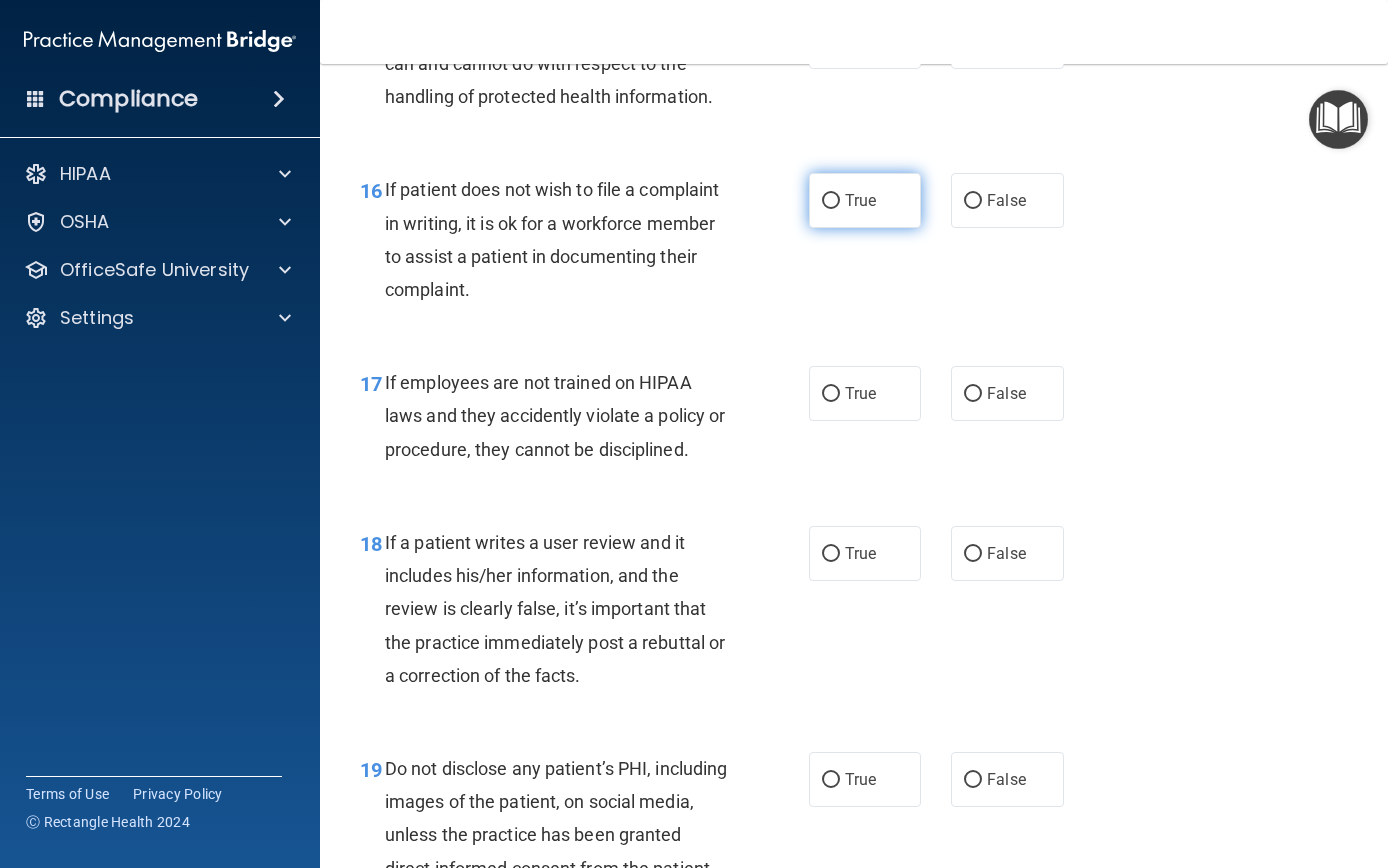 click on "True" at bounding box center (831, 201) 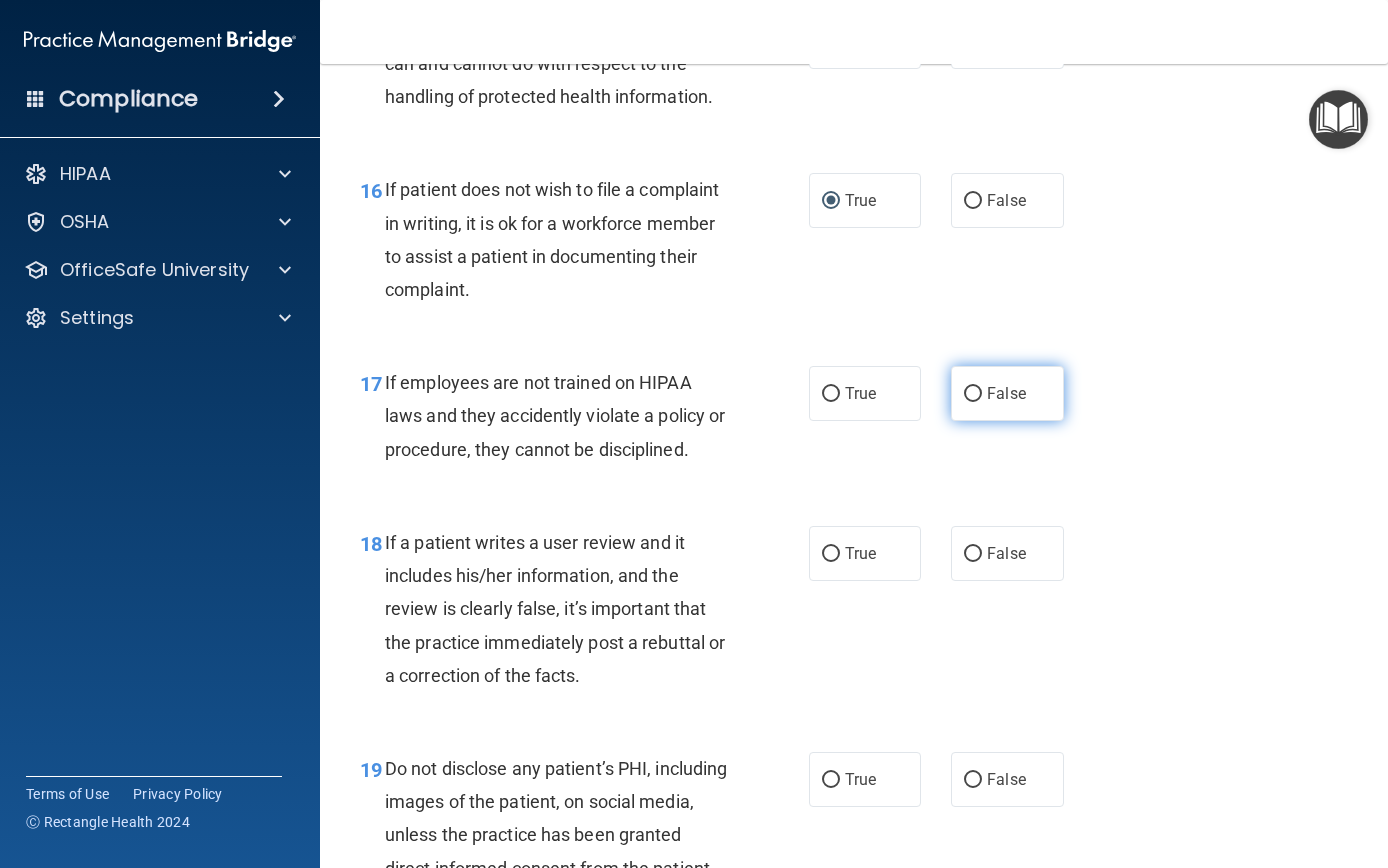 click on "False" at bounding box center (1007, 393) 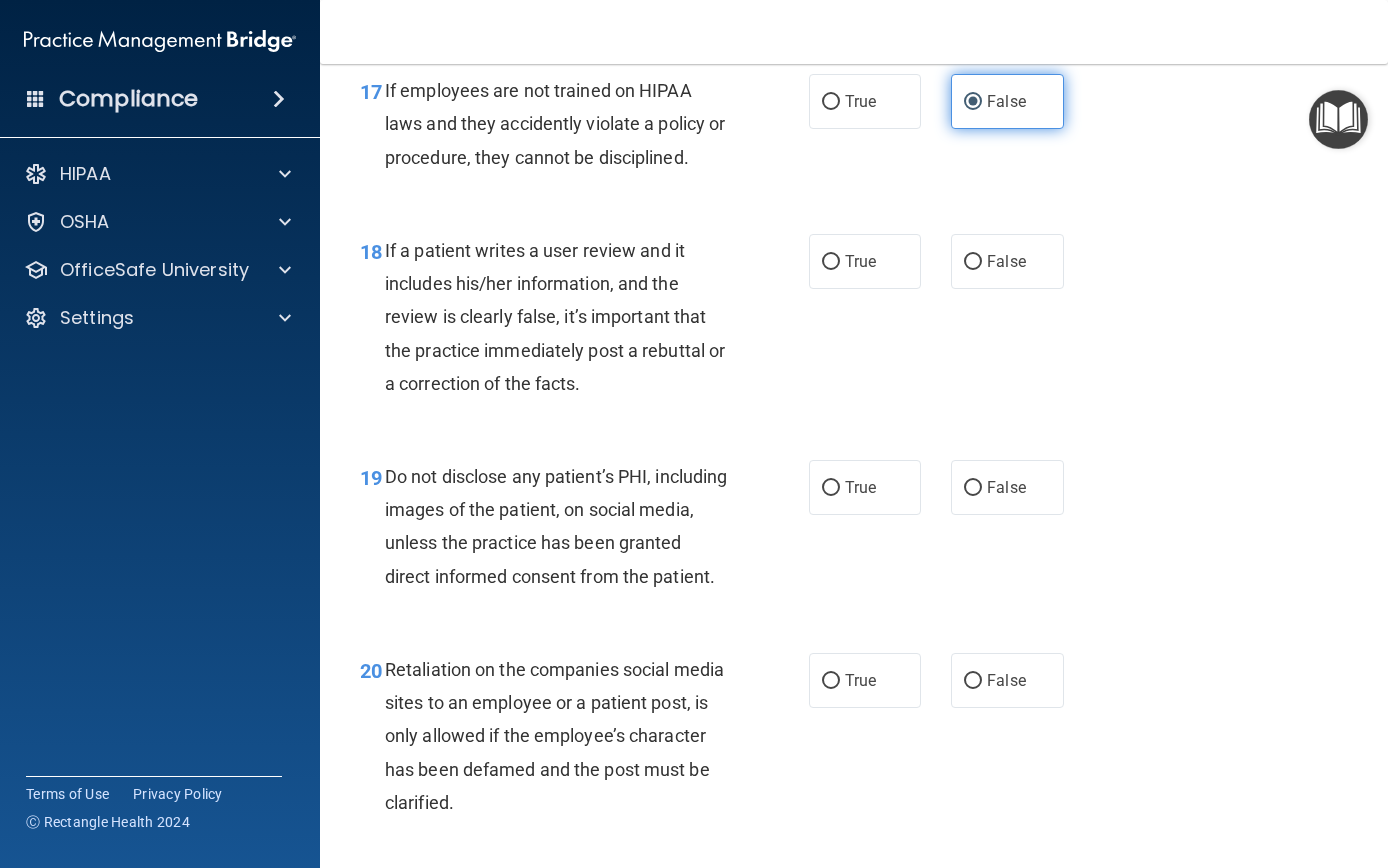 scroll, scrollTop: 3607, scrollLeft: 0, axis: vertical 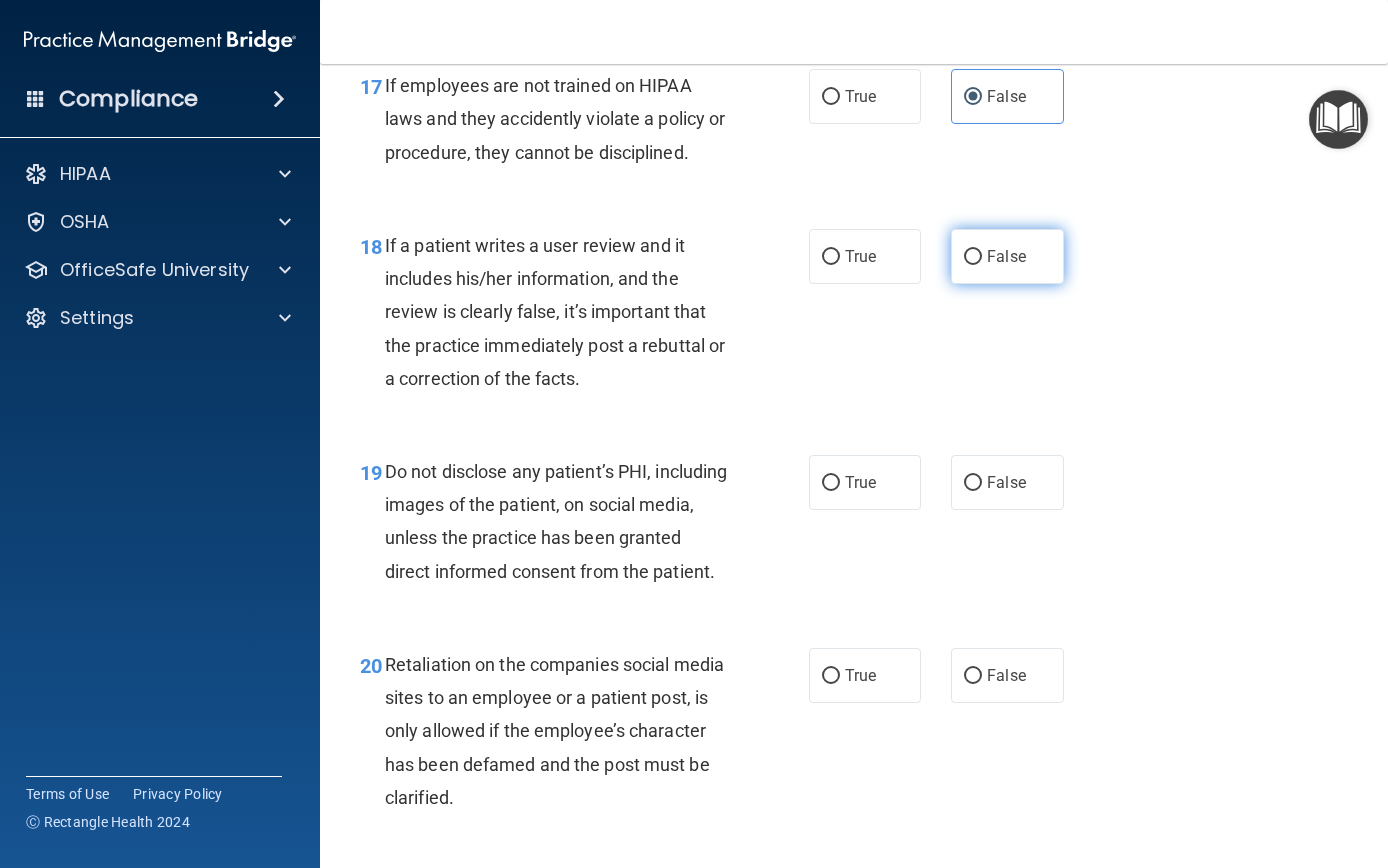 click on "False" at bounding box center [973, 257] 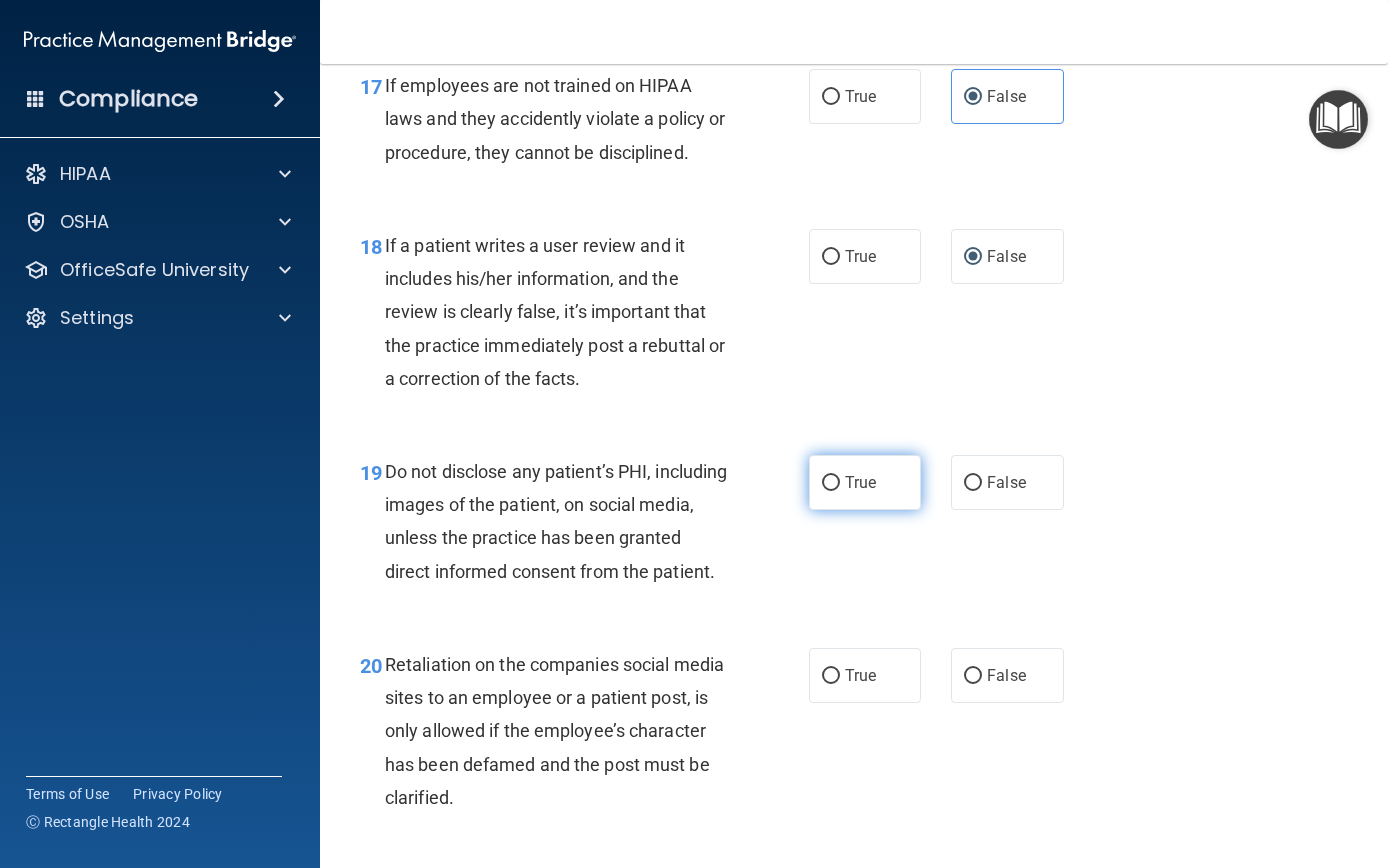 click on "True" at bounding box center [831, 483] 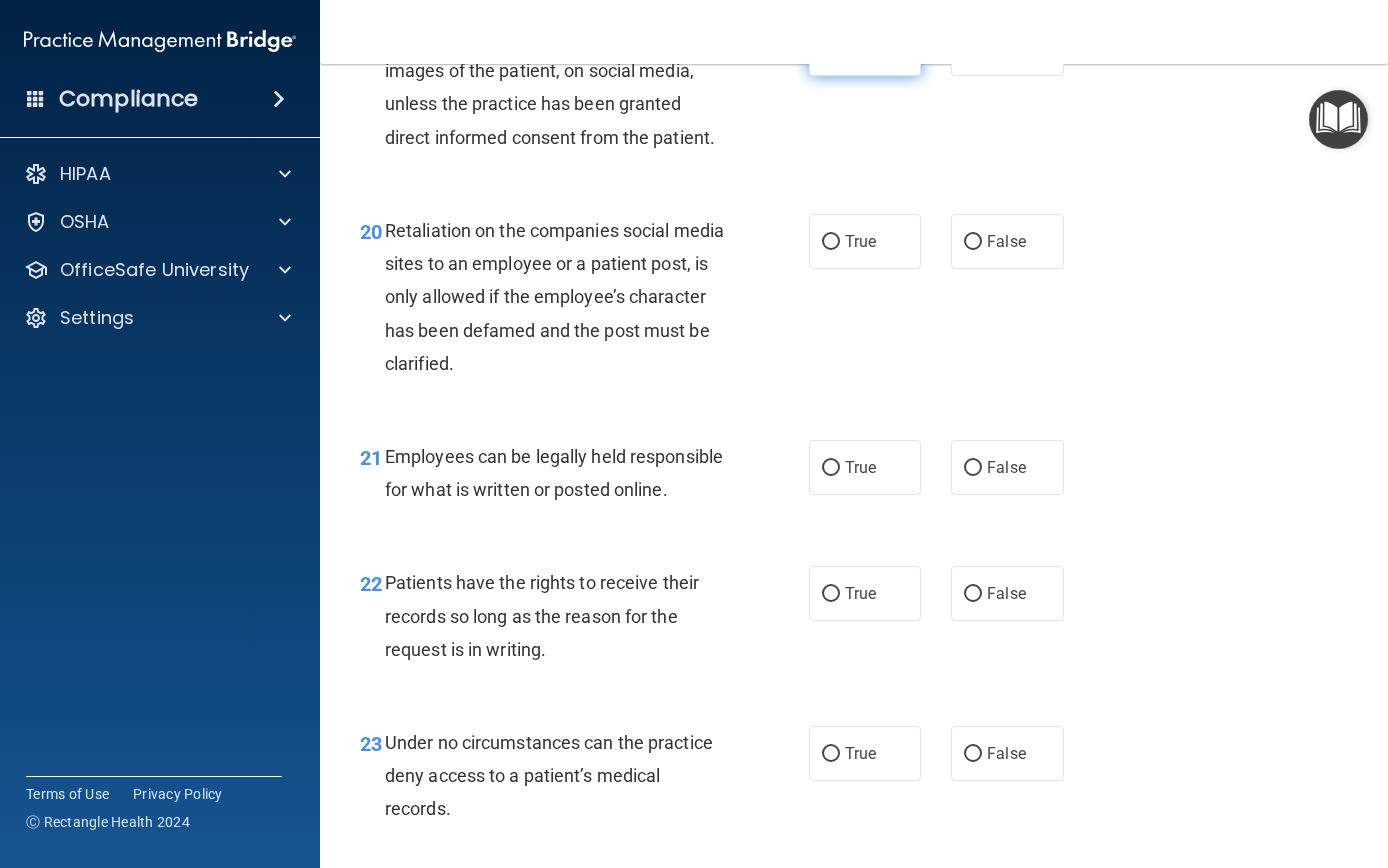 scroll, scrollTop: 4044, scrollLeft: 0, axis: vertical 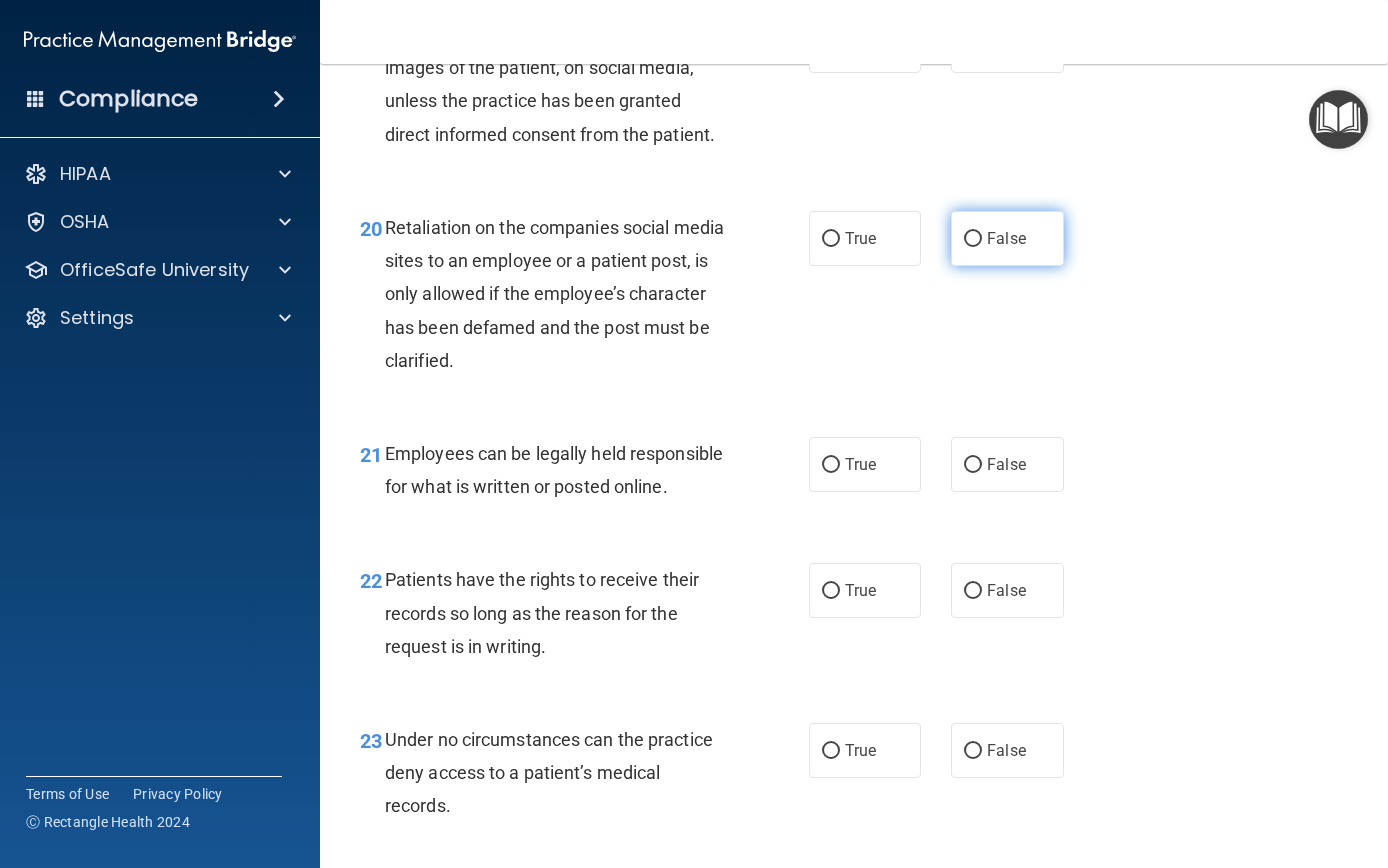 click on "False" at bounding box center [973, 239] 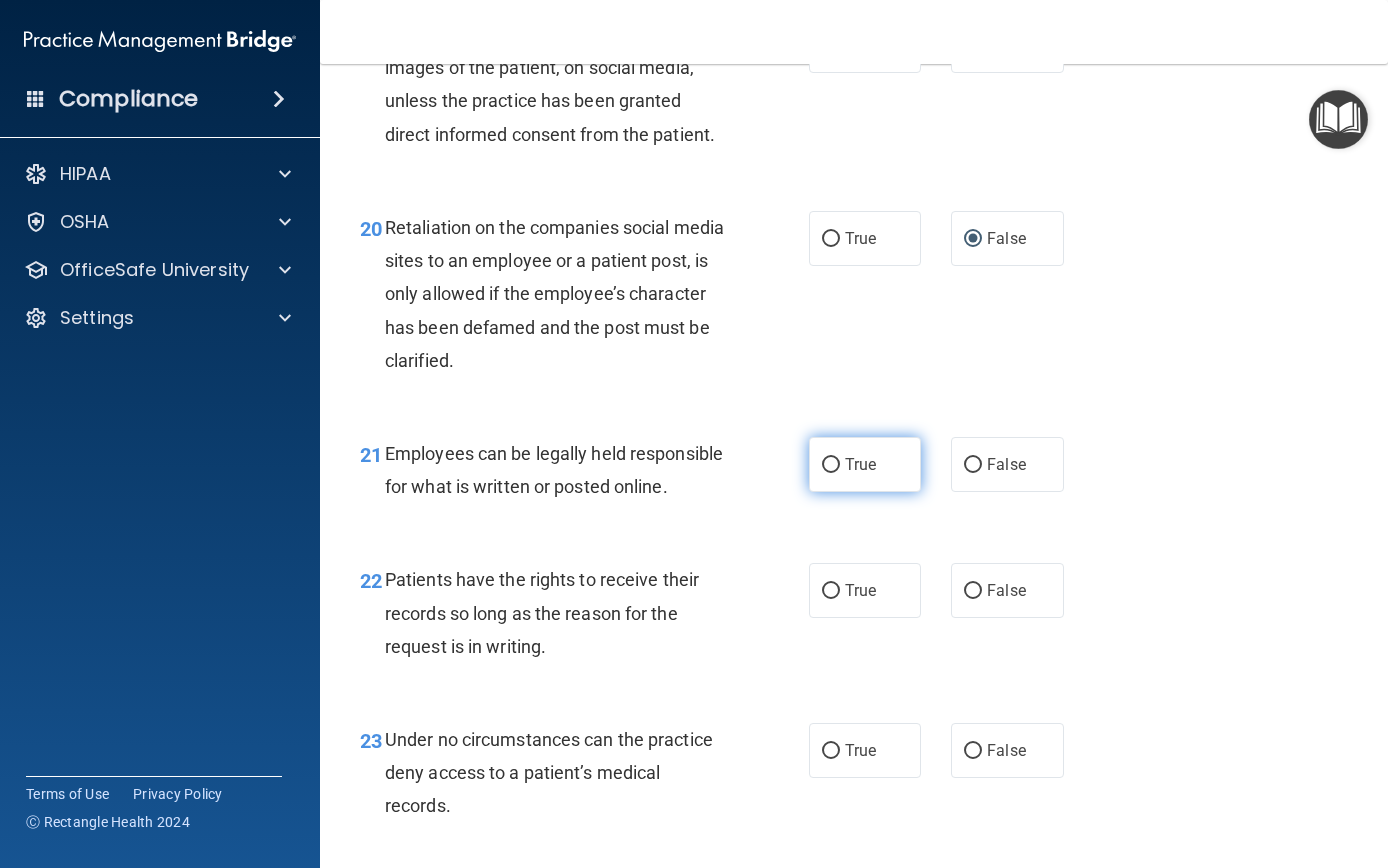 click on "True" at bounding box center [831, 465] 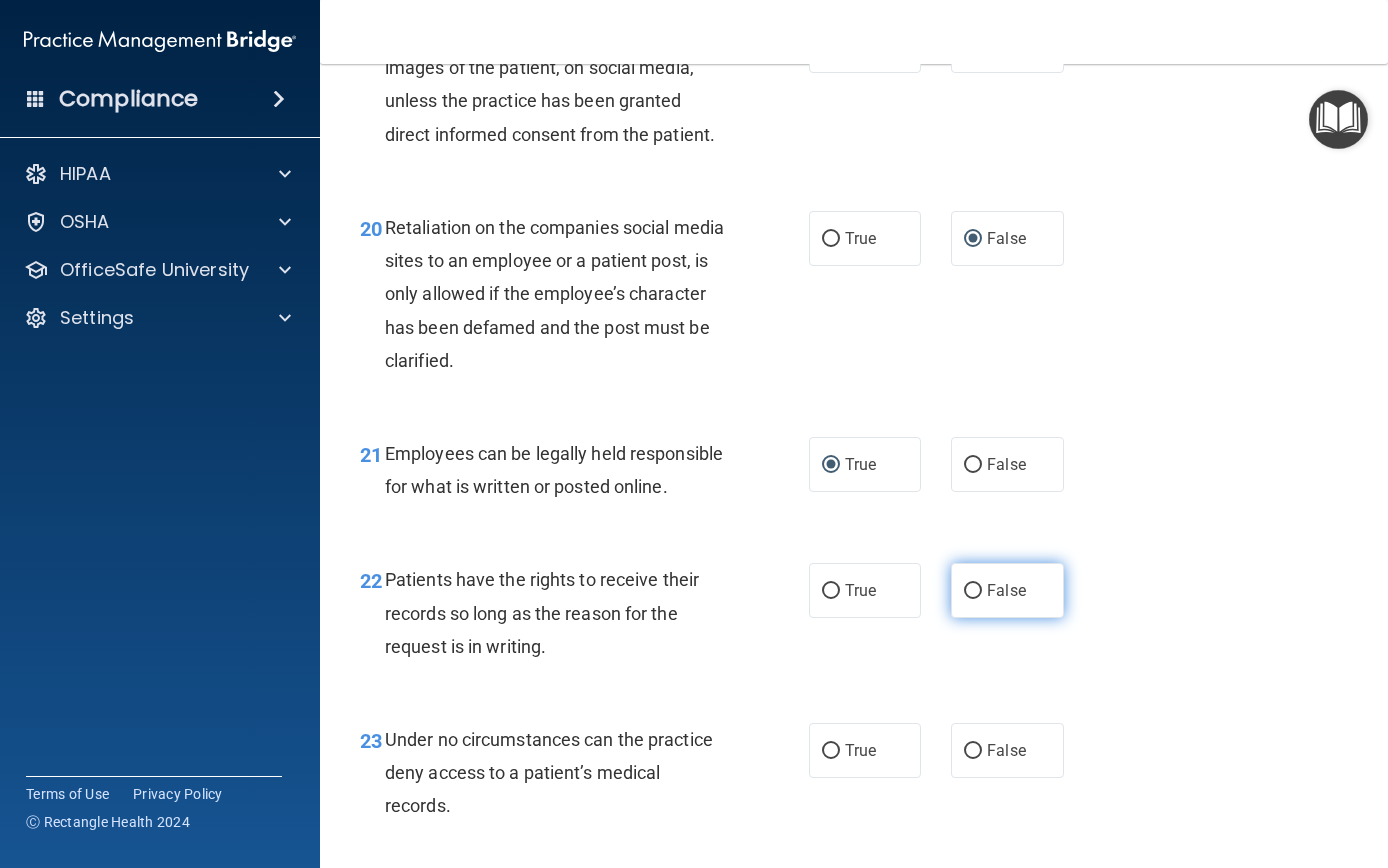click on "False" at bounding box center [973, 591] 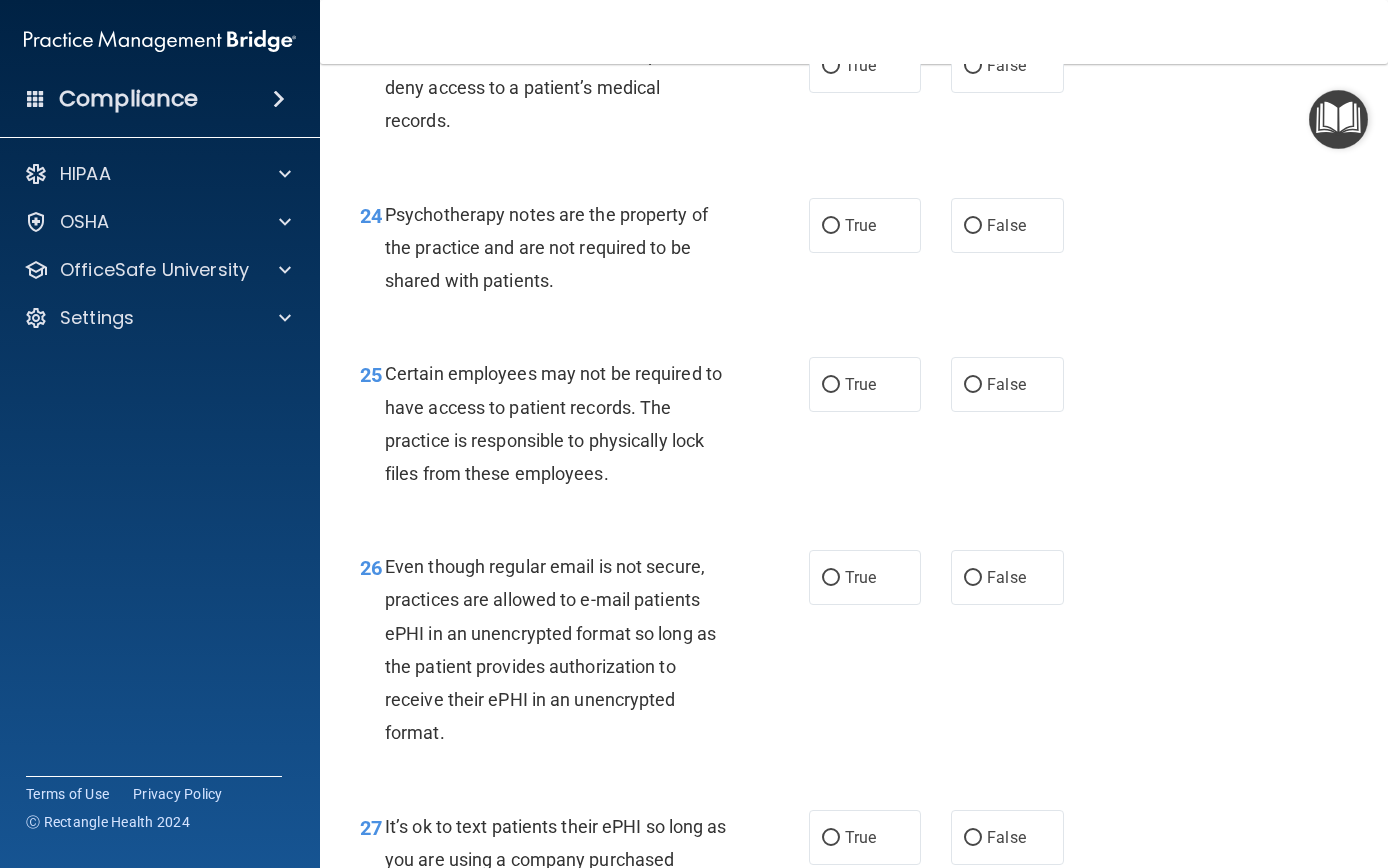 scroll, scrollTop: 4718, scrollLeft: 0, axis: vertical 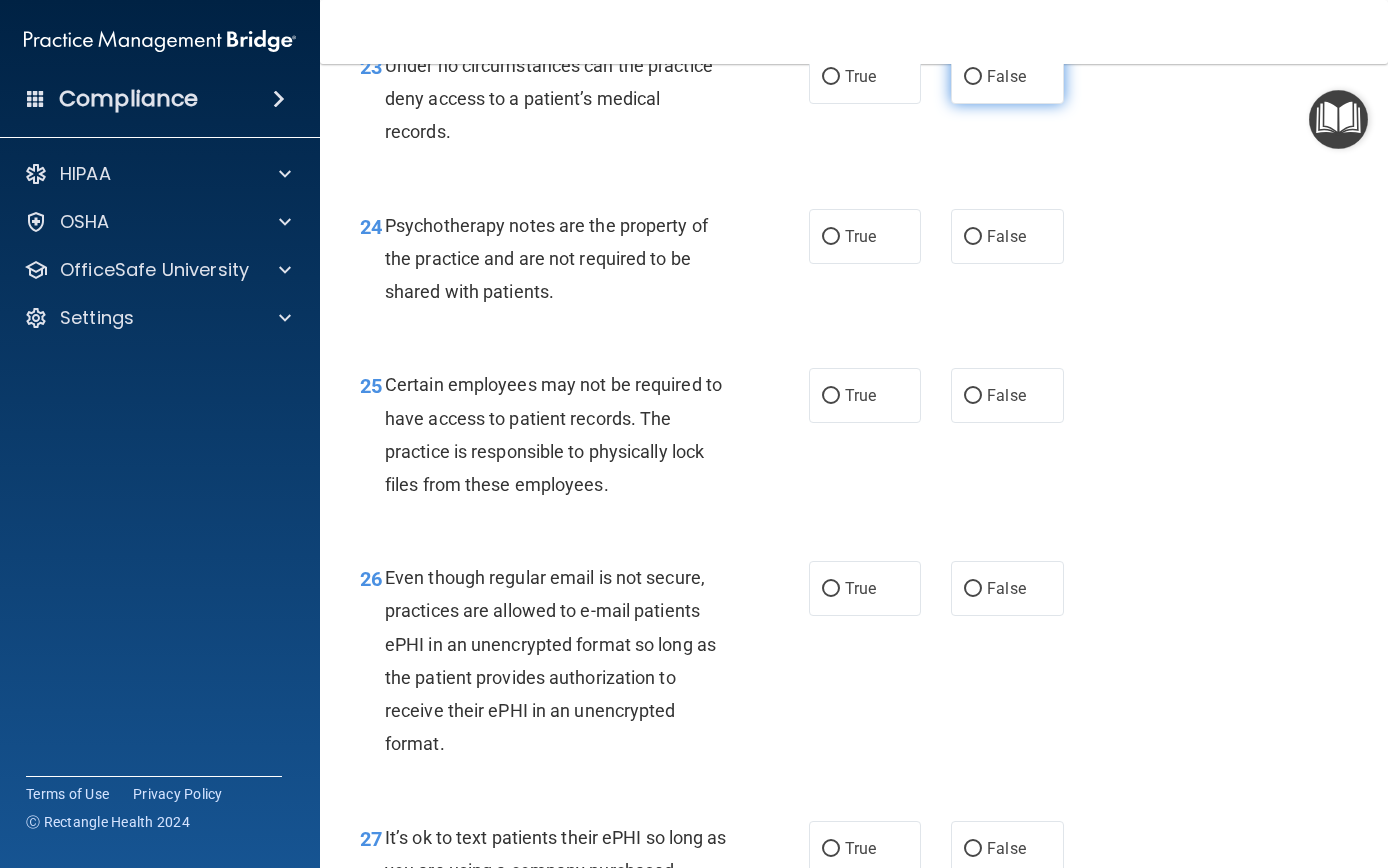 click on "False" at bounding box center (1007, 76) 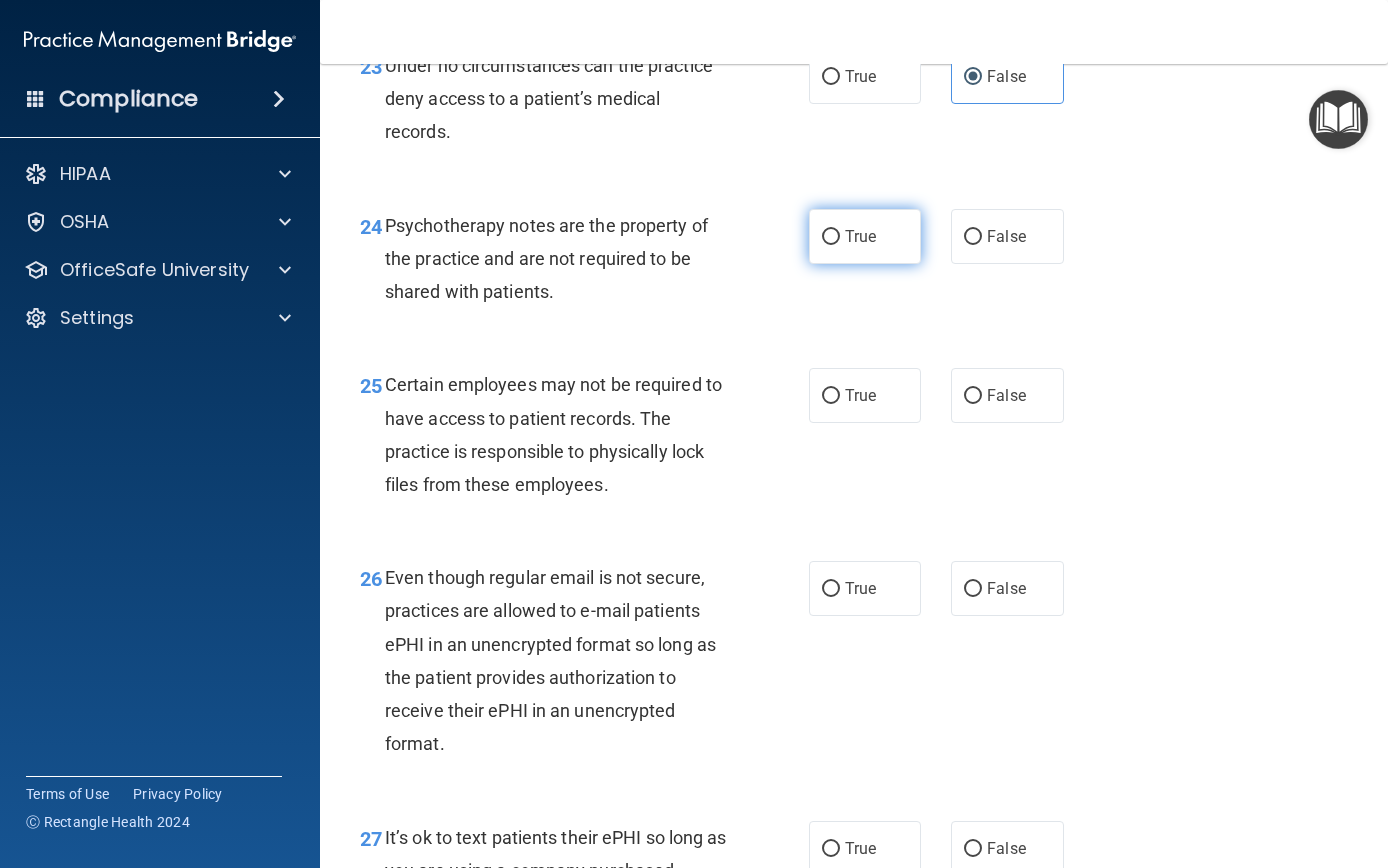 click on "True" at bounding box center (831, 237) 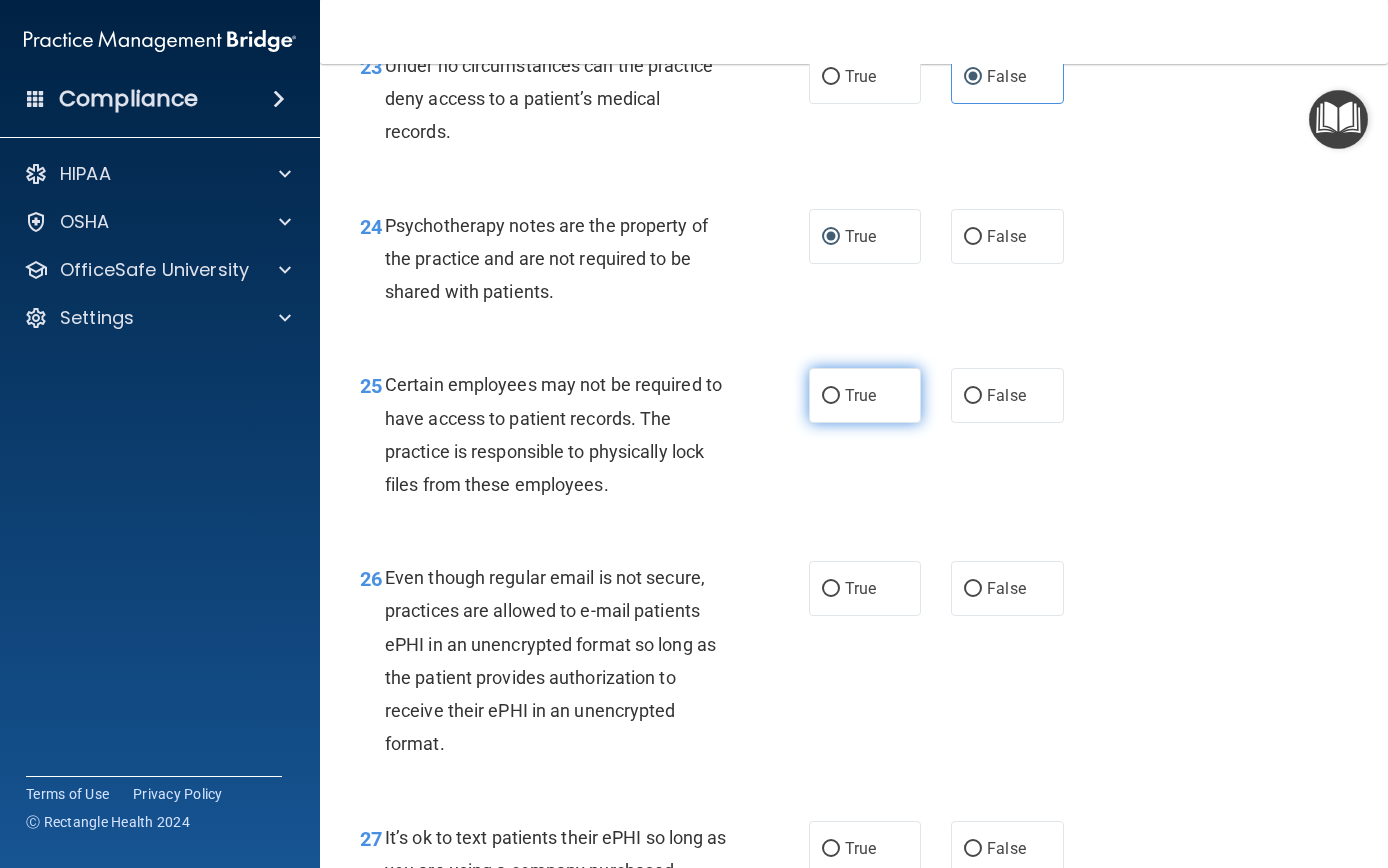 click on "True" at bounding box center [831, 396] 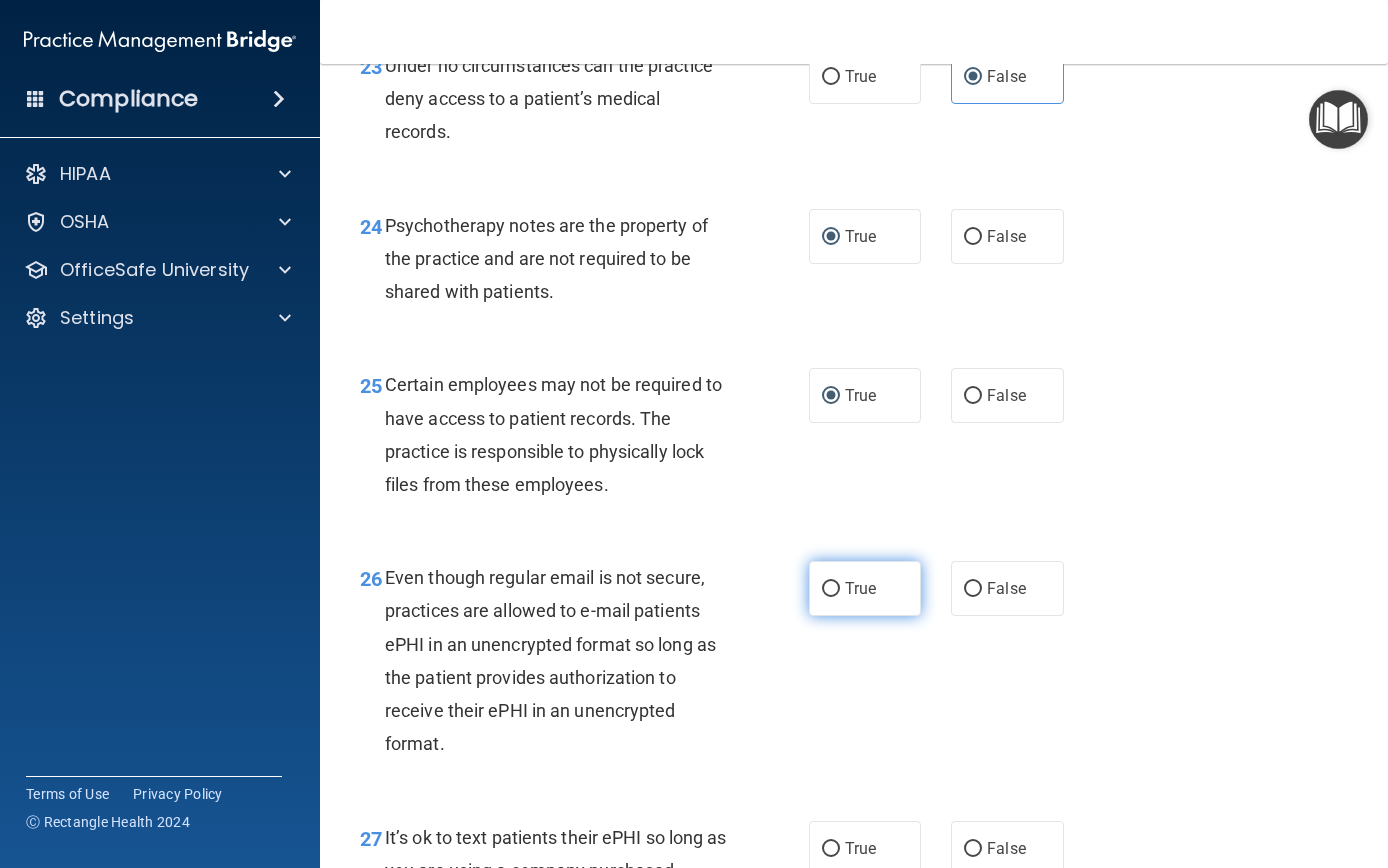 click on "True" at bounding box center [831, 589] 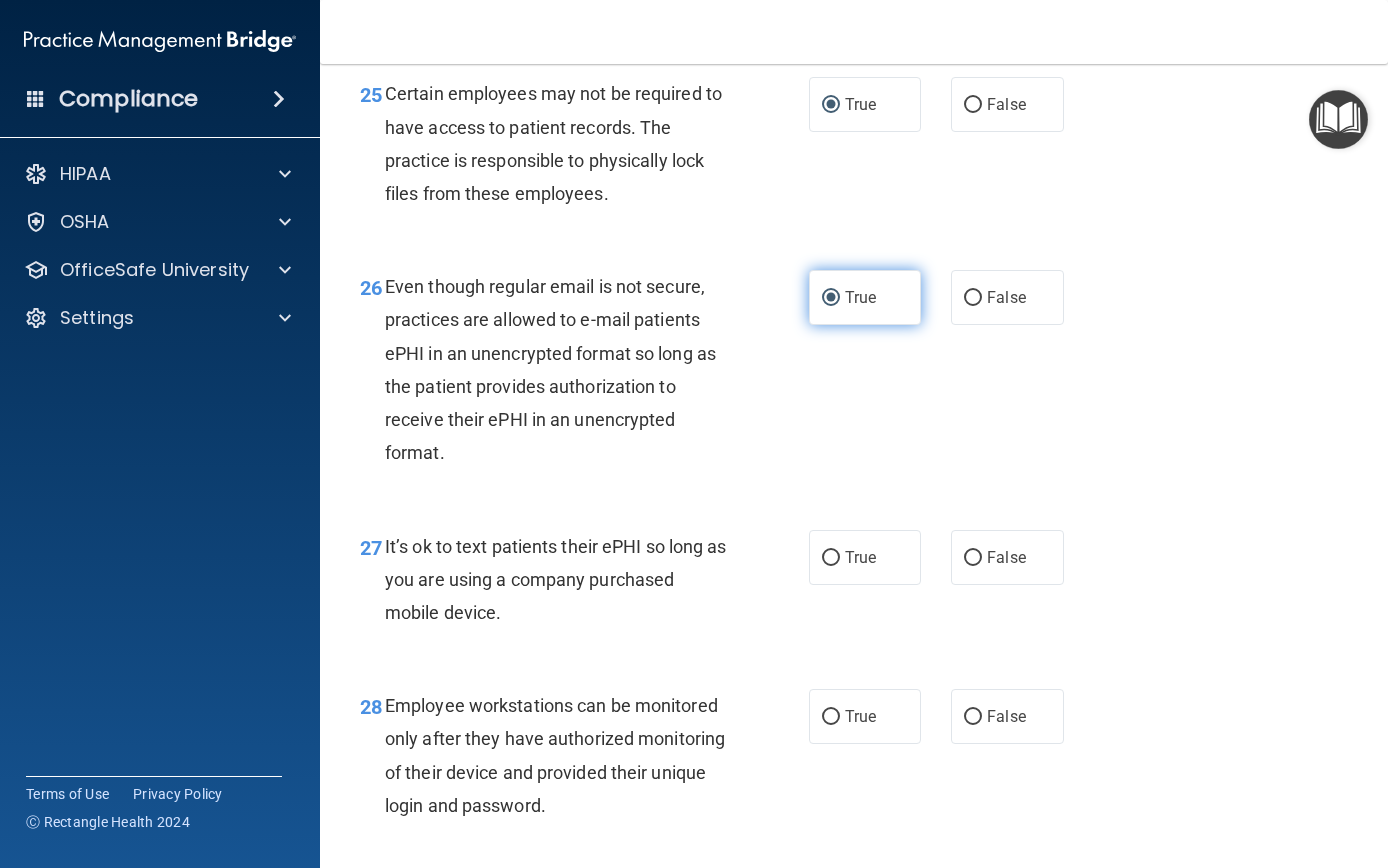 scroll, scrollTop: 5019, scrollLeft: 0, axis: vertical 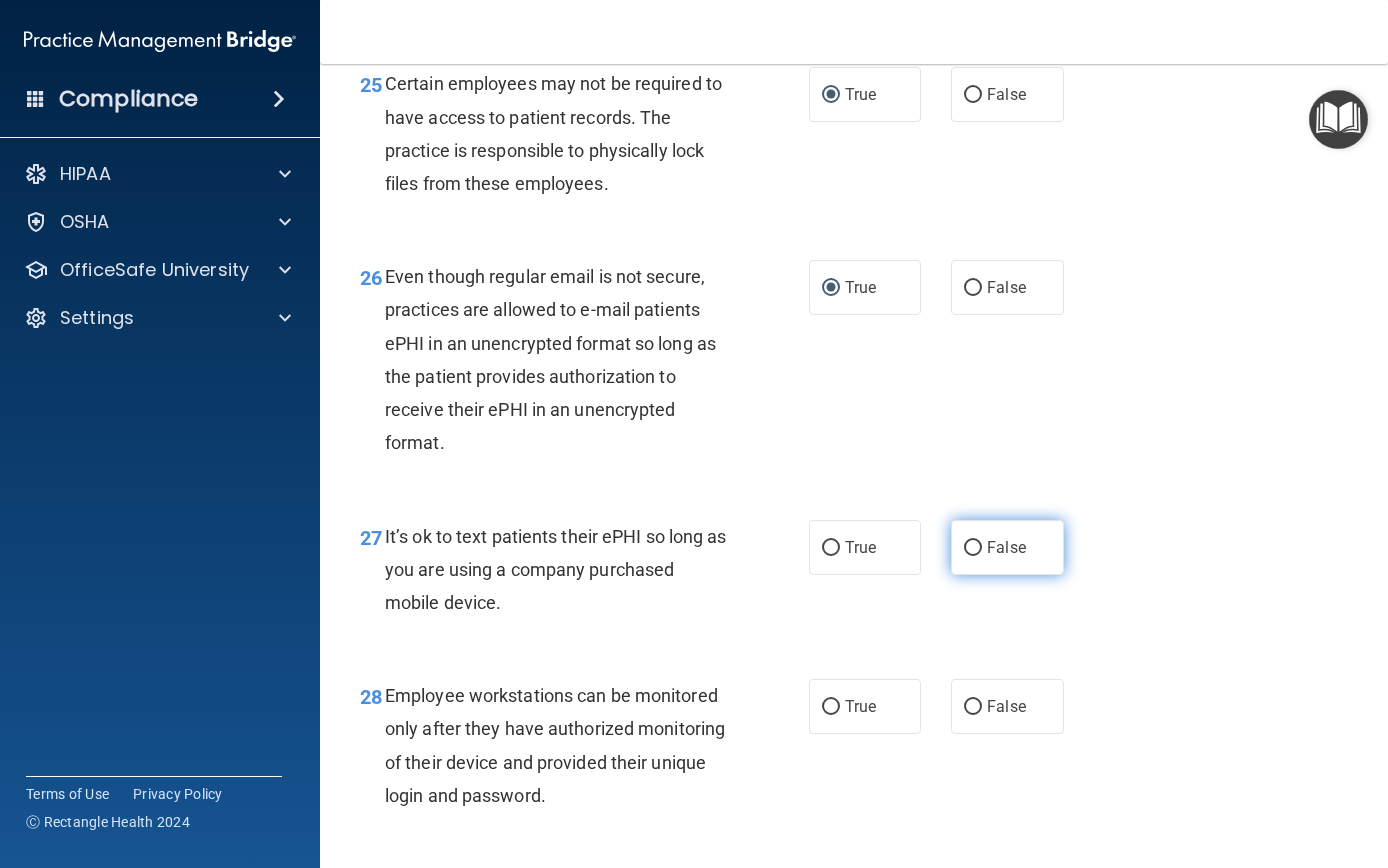click on "False" at bounding box center (1007, 547) 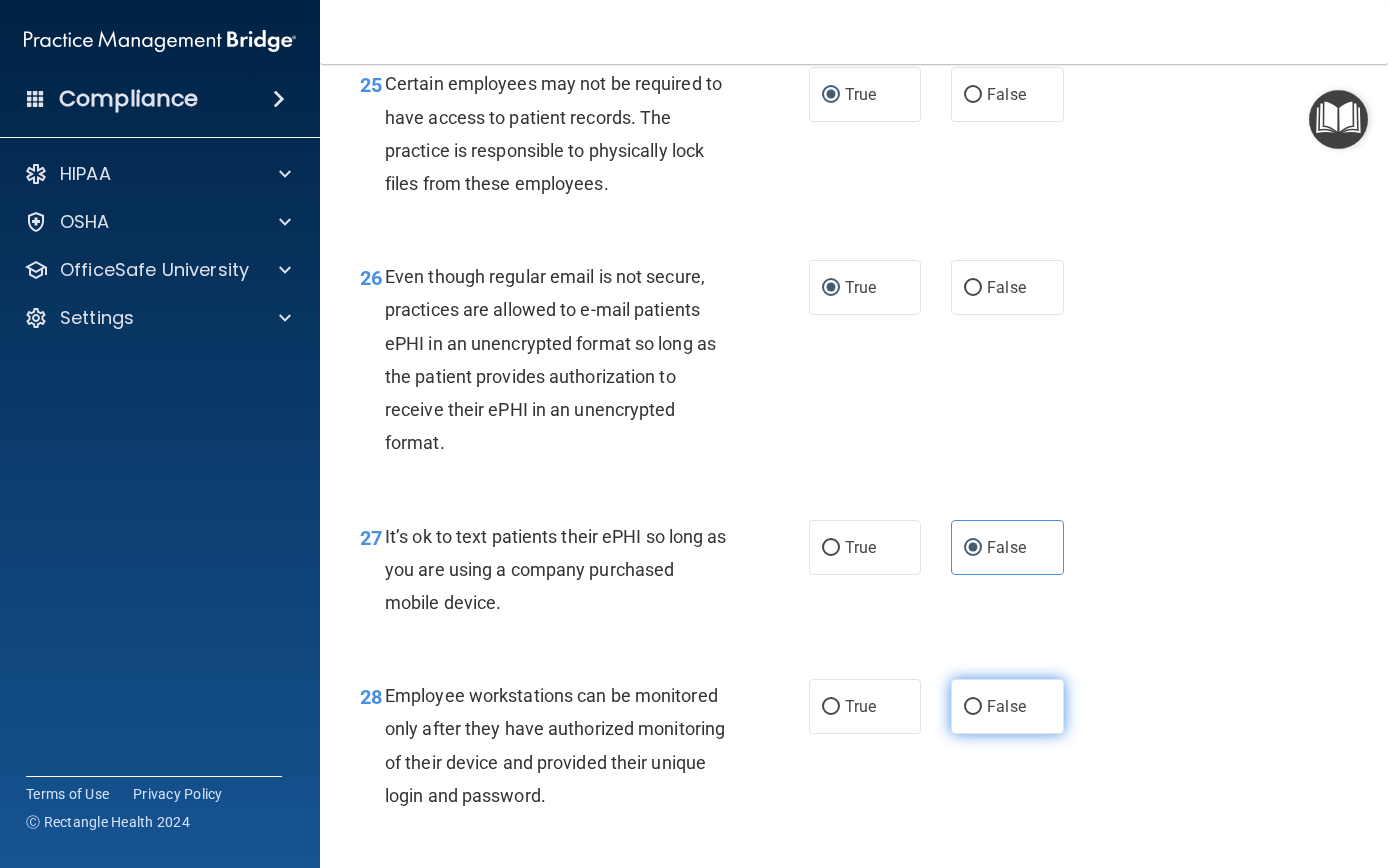 click on "False" at bounding box center (1007, 706) 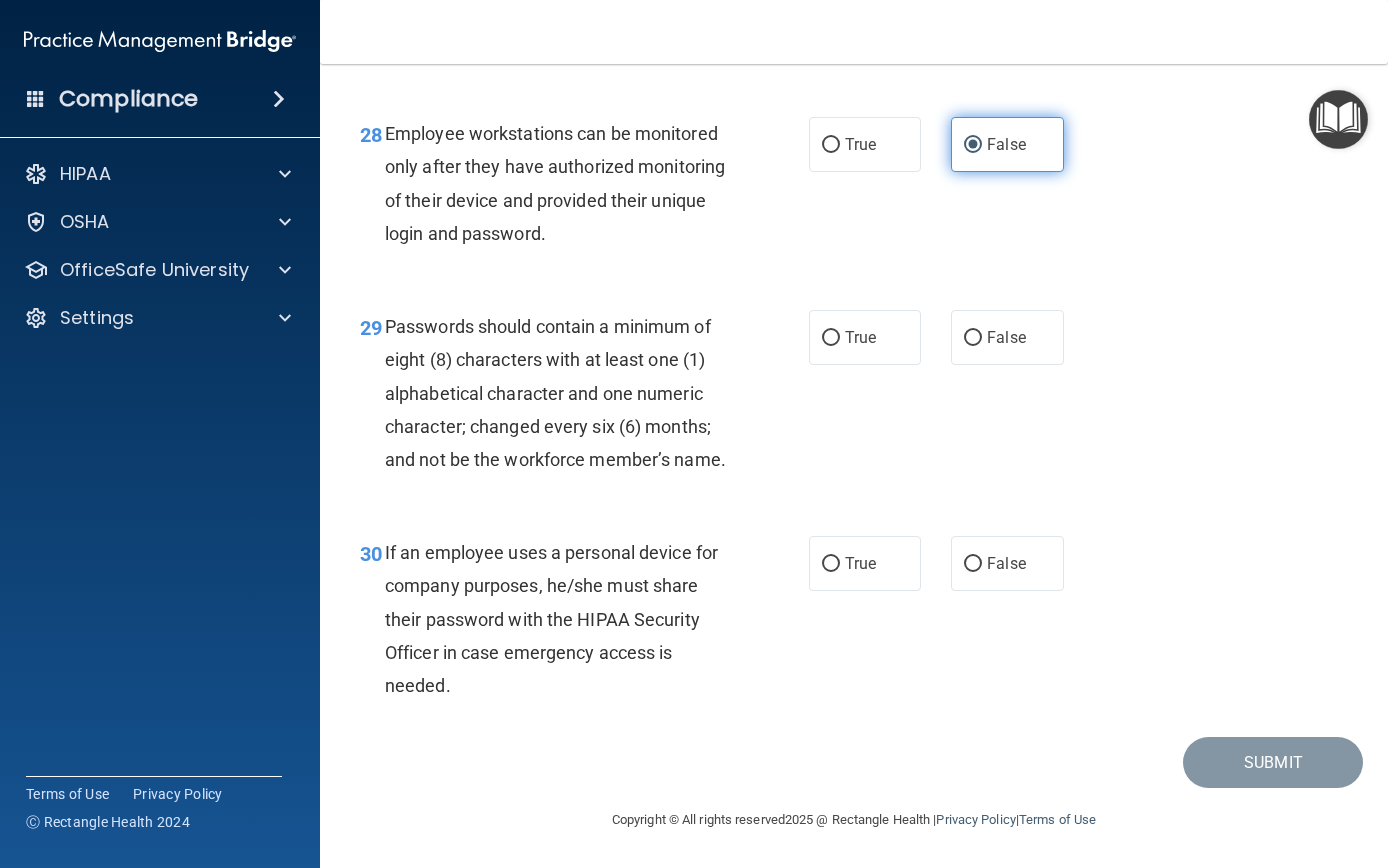scroll, scrollTop: 5617, scrollLeft: 0, axis: vertical 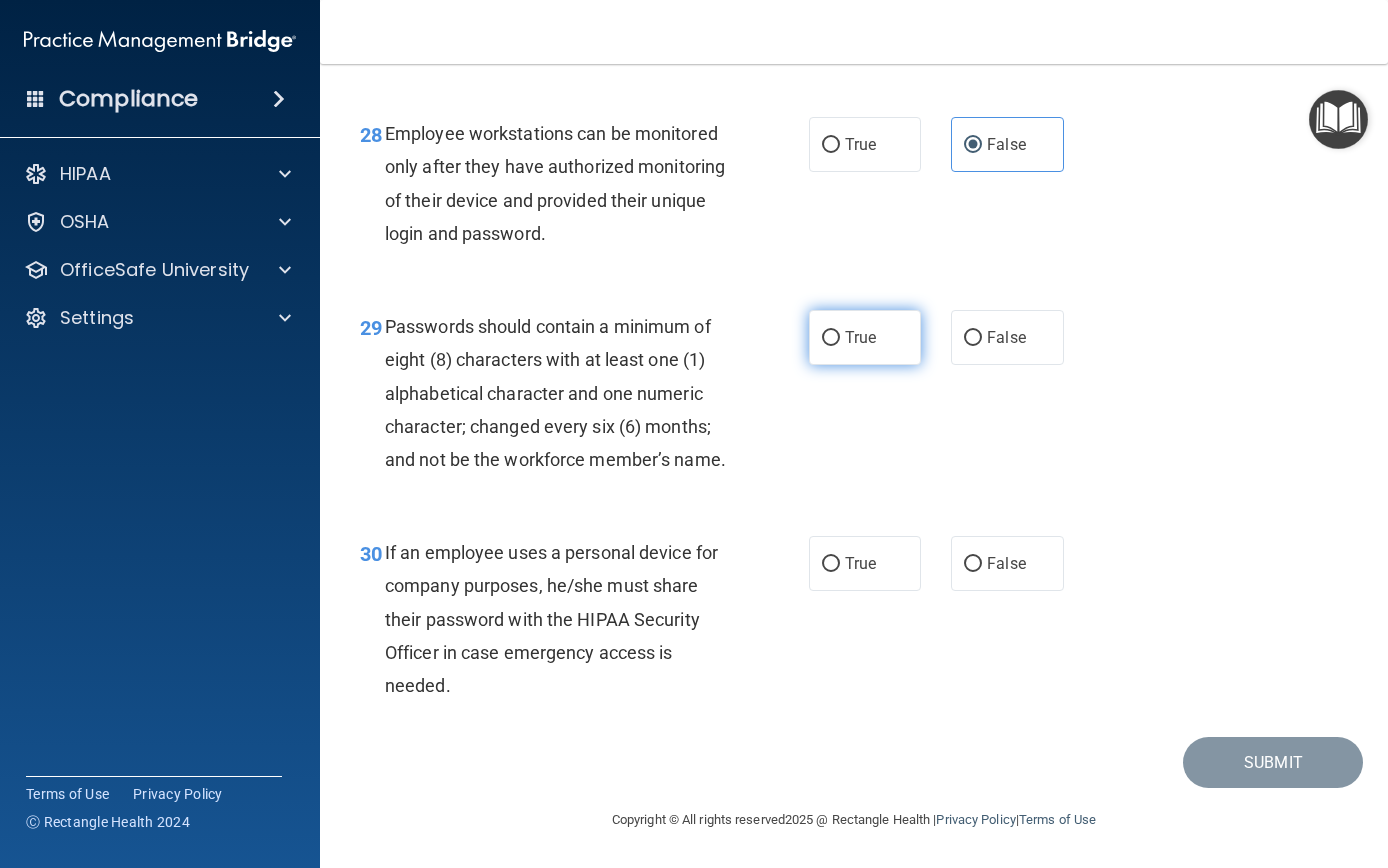 click on "True" at bounding box center (865, 337) 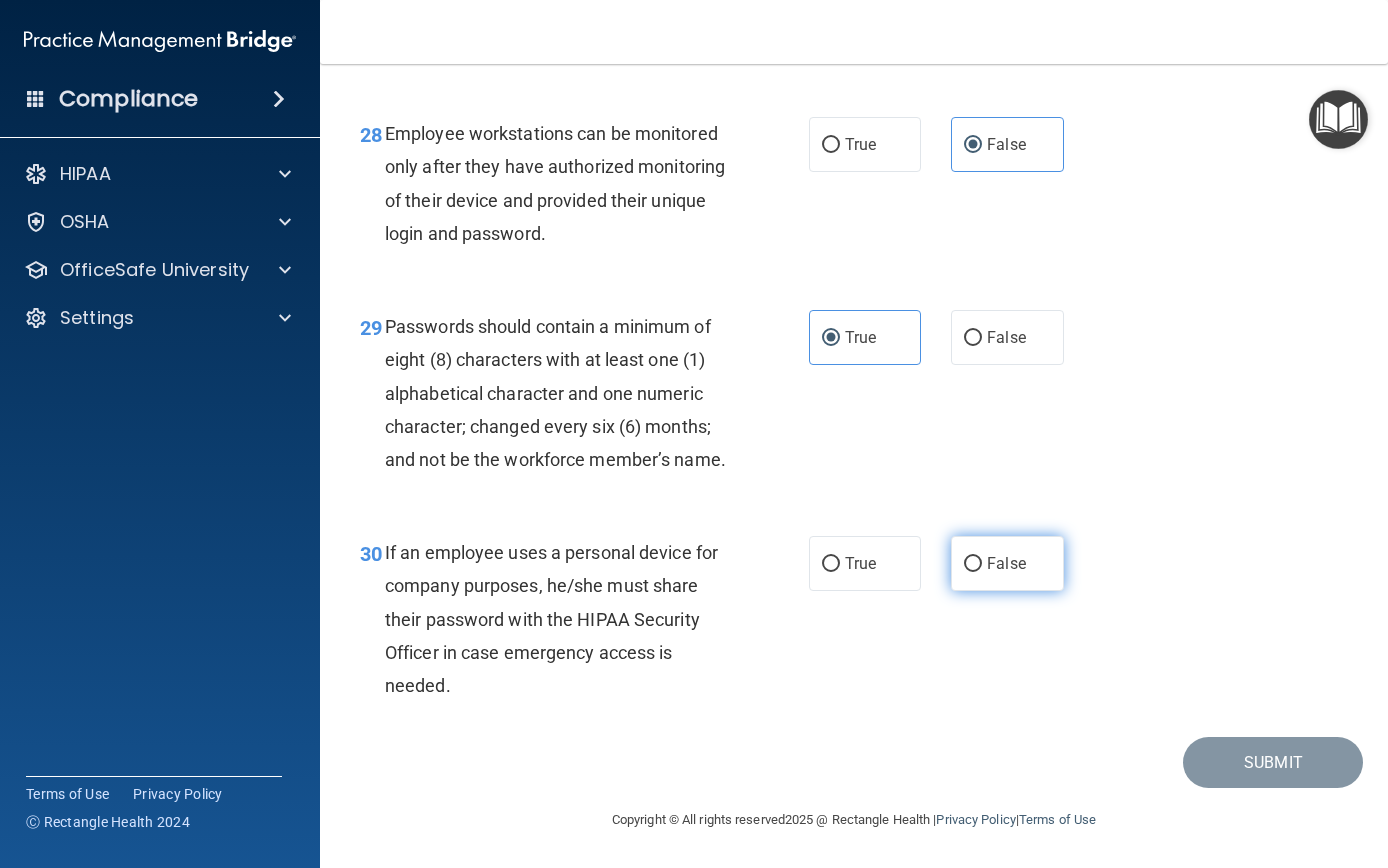 click on "False" at bounding box center (973, 564) 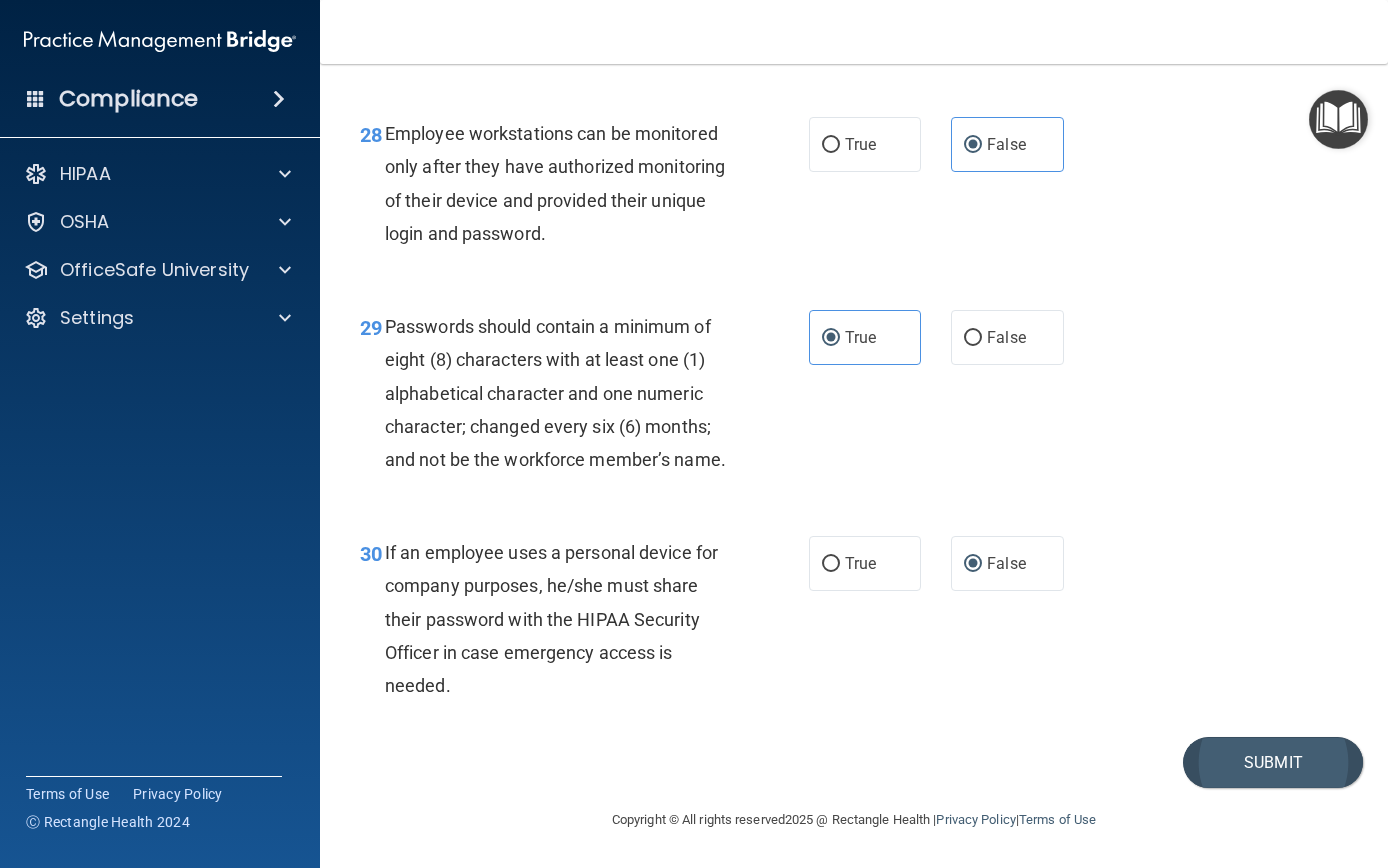 click on "Submit" at bounding box center [1273, 762] 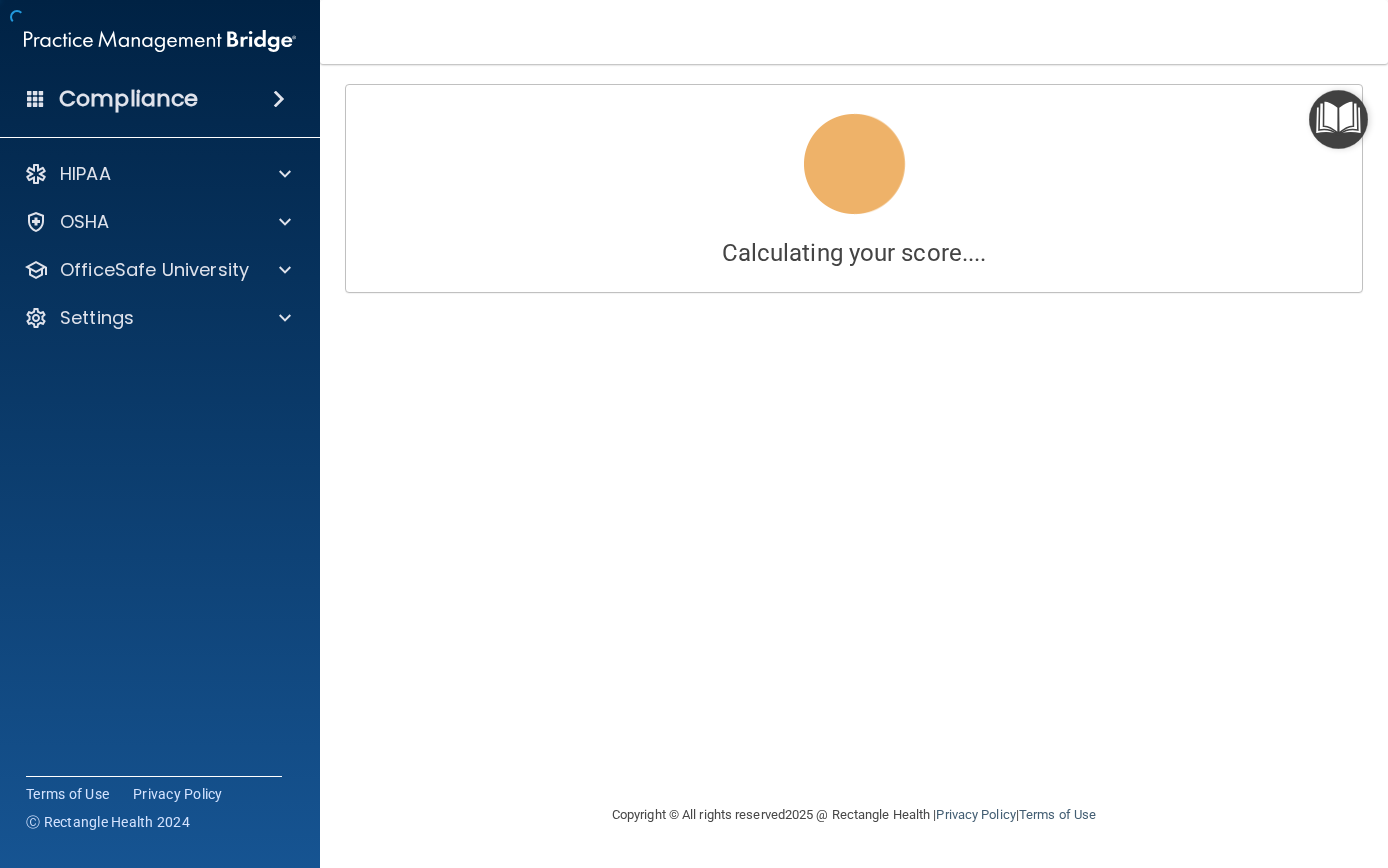 scroll, scrollTop: 0, scrollLeft: 0, axis: both 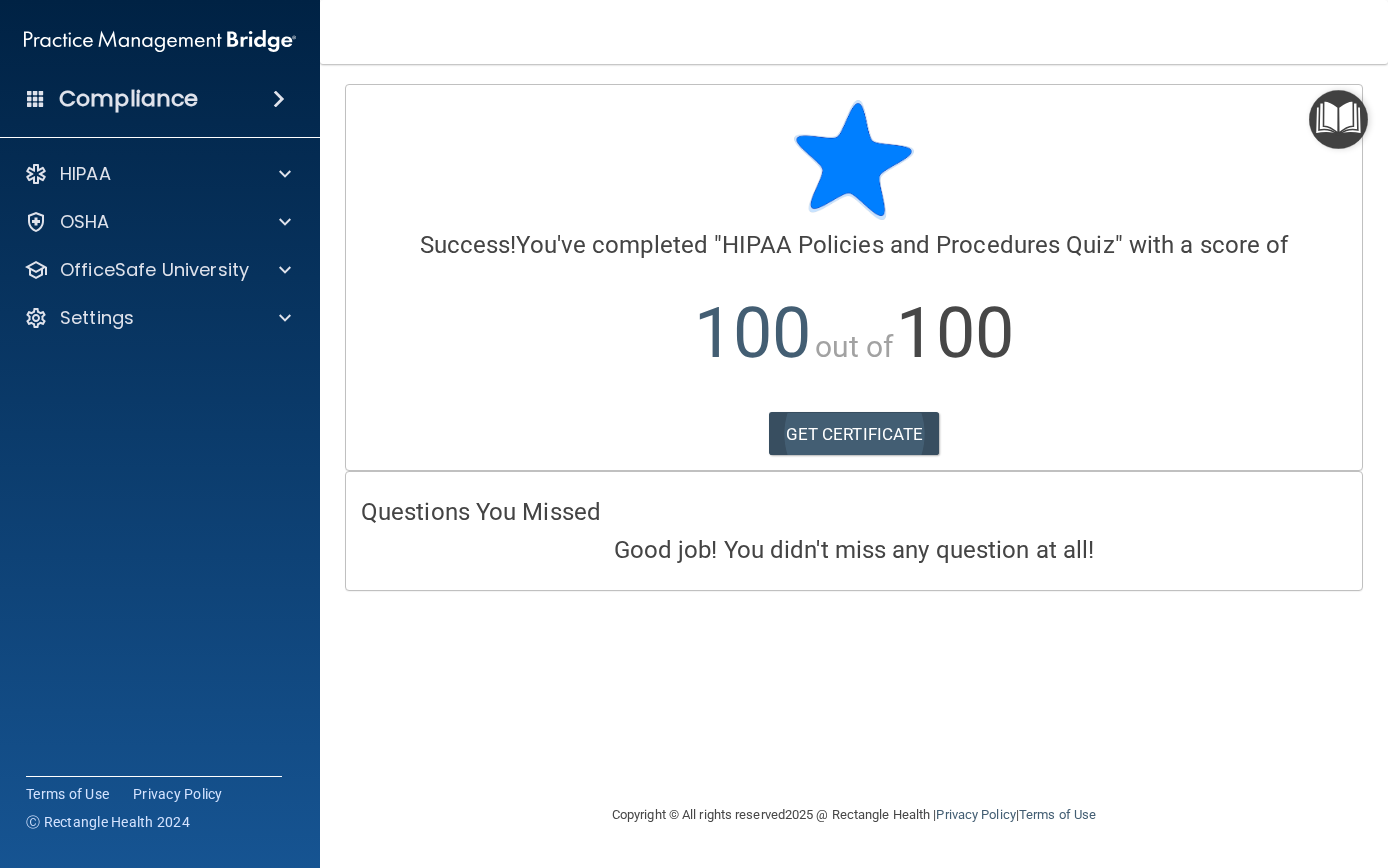 click on "GET CERTIFICATE" at bounding box center [854, 434] 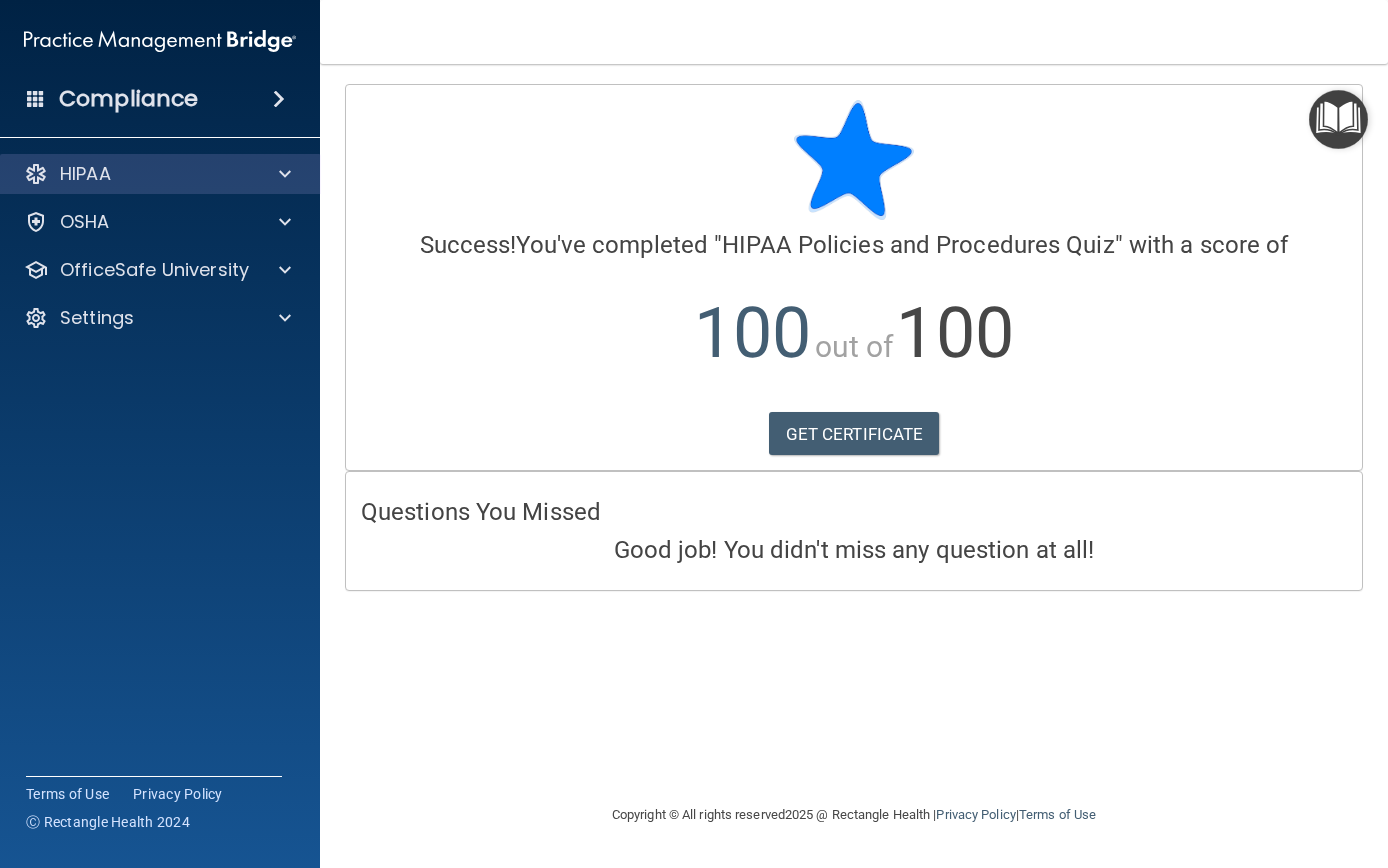 click on "HIPAA" at bounding box center [85, 174] 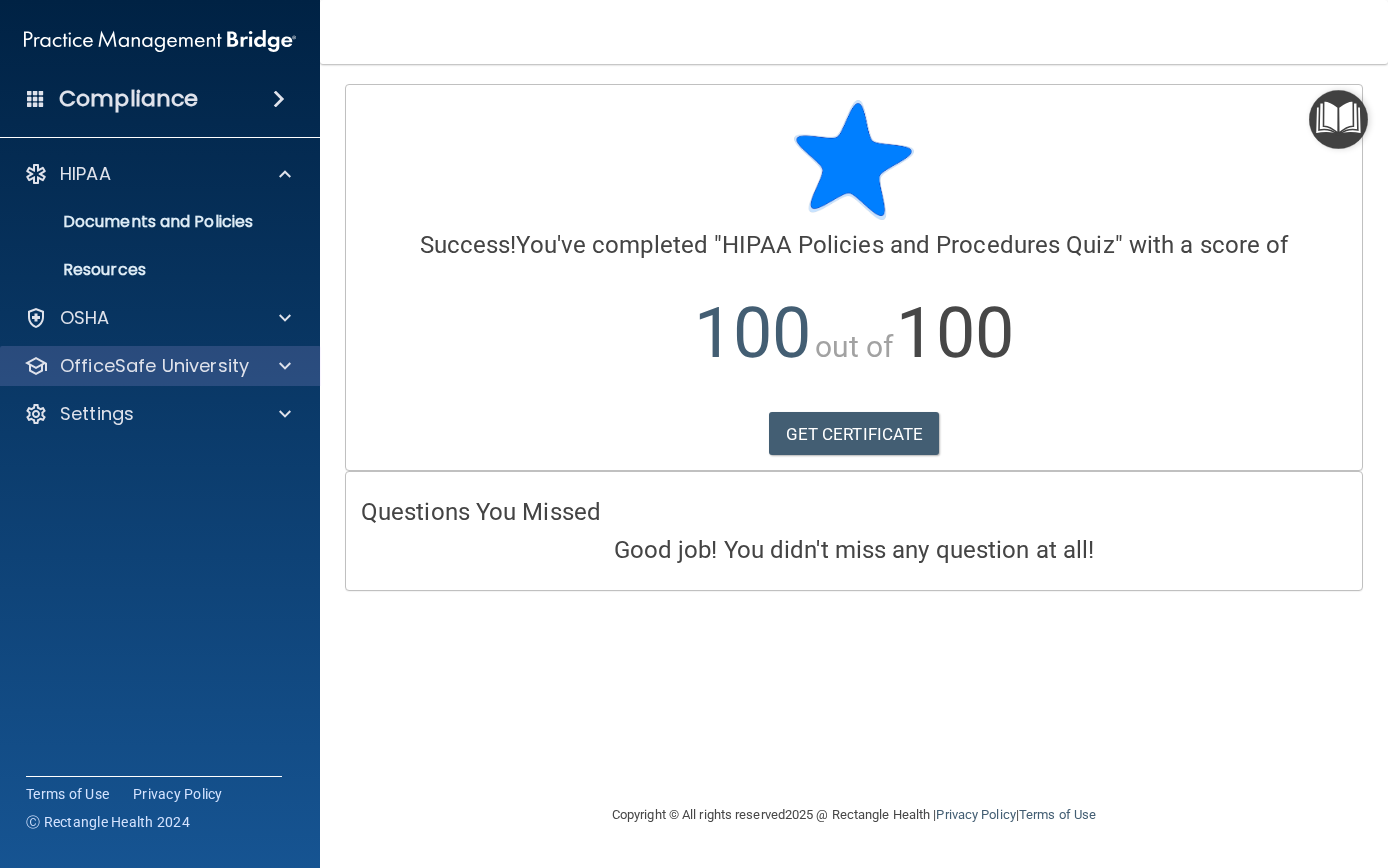 click on "OfficeSafe University" at bounding box center (154, 366) 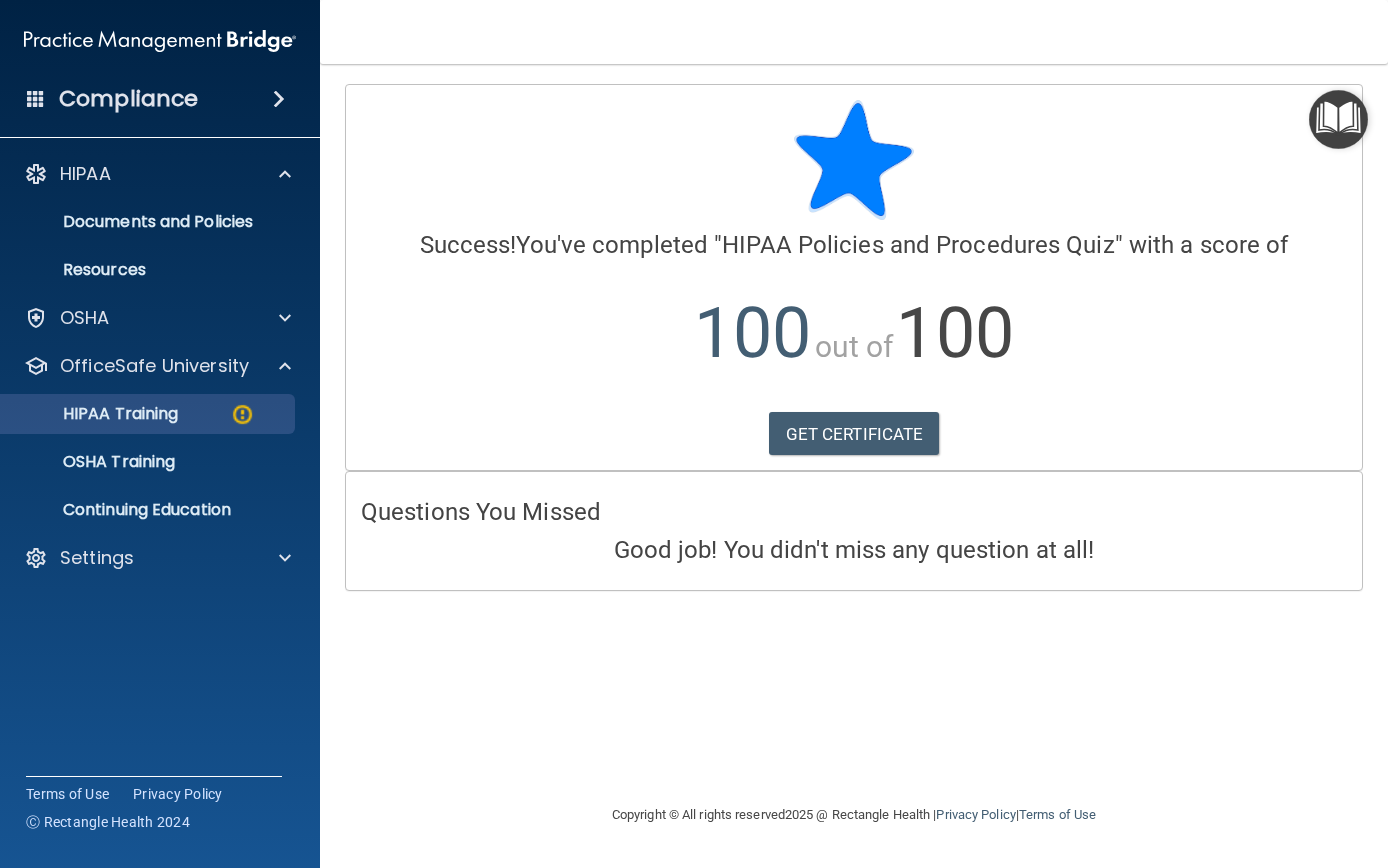 click on "HIPAA Training" at bounding box center (95, 414) 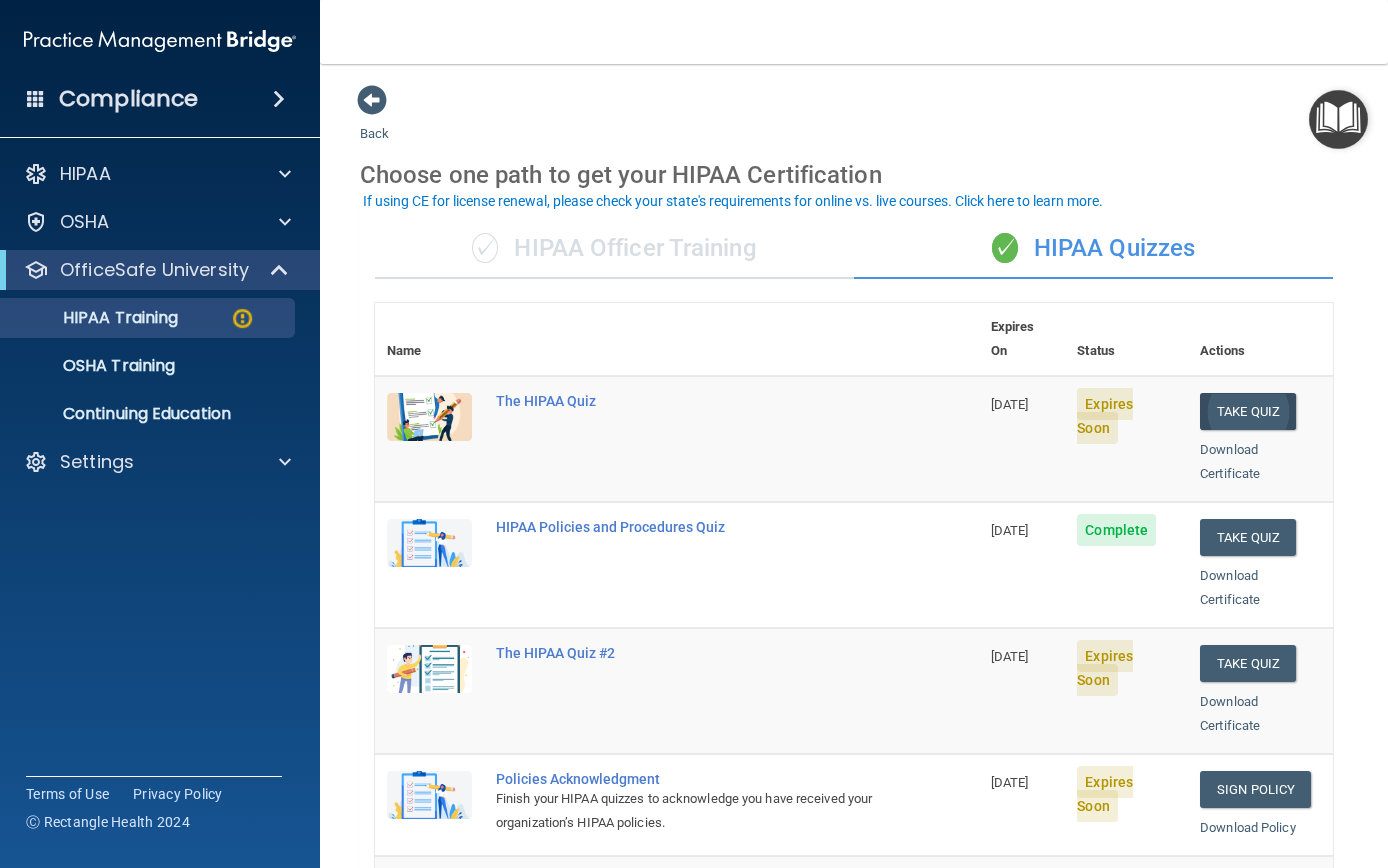 click on "Take Quiz" at bounding box center (1248, 411) 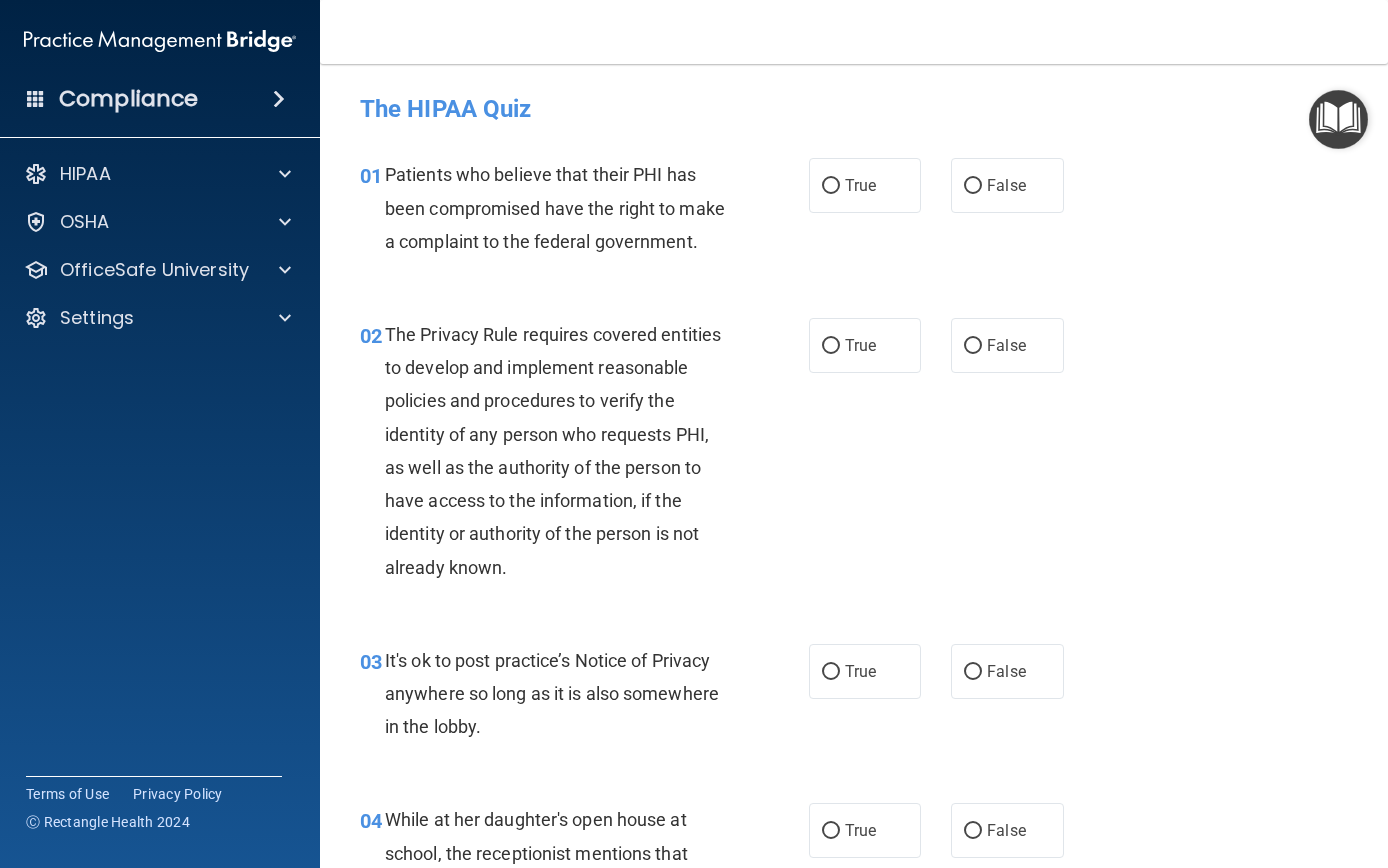 click on "02       The Privacy Rule requires covered entities to develop and implement reasonable policies and procedures to verify the identity of any person who requests PHI, as well as the authority of the person to have access to the information, if the identity or authority of the person is not already known.                 True           False" at bounding box center (854, 456) 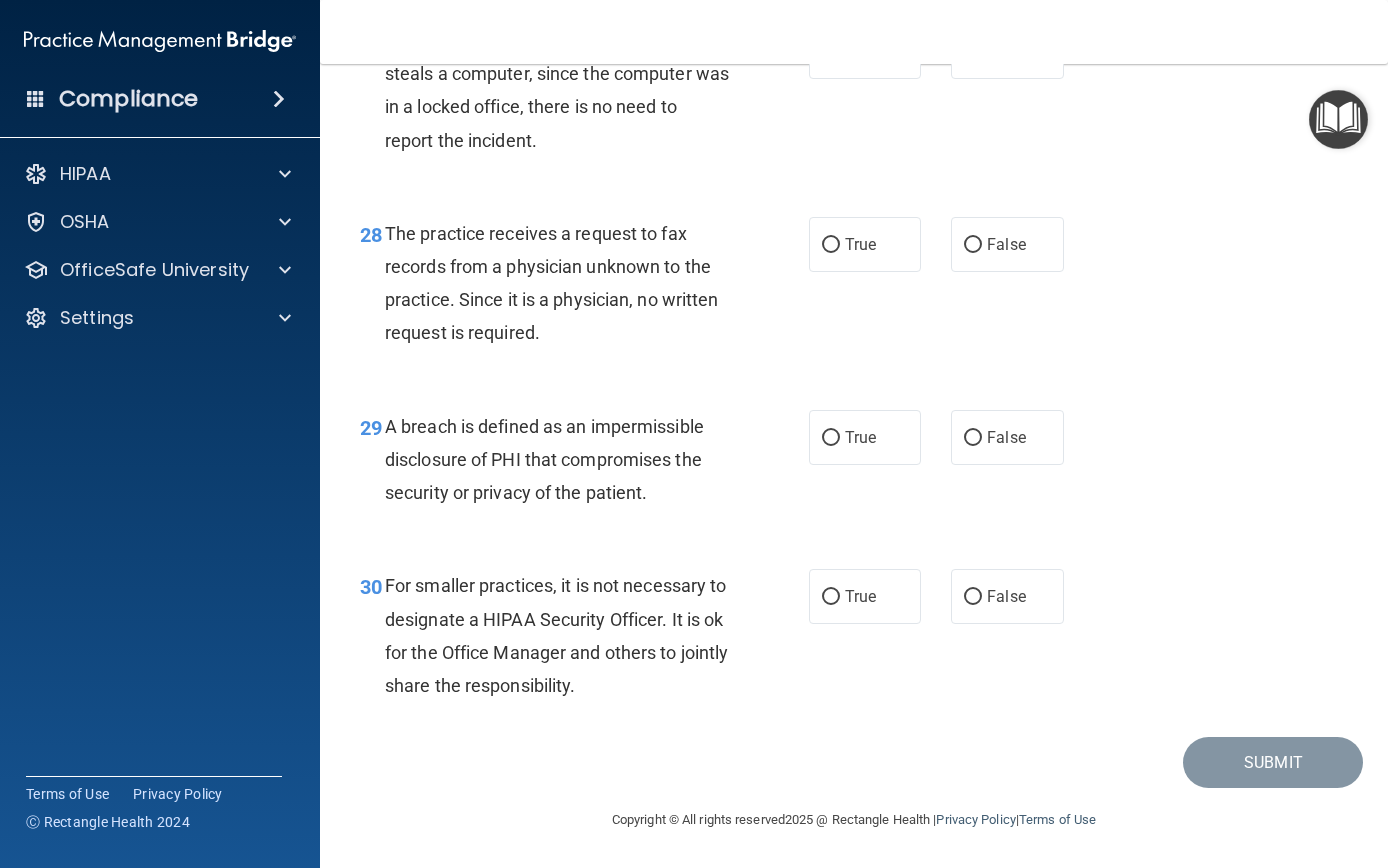 scroll, scrollTop: 5122, scrollLeft: 0, axis: vertical 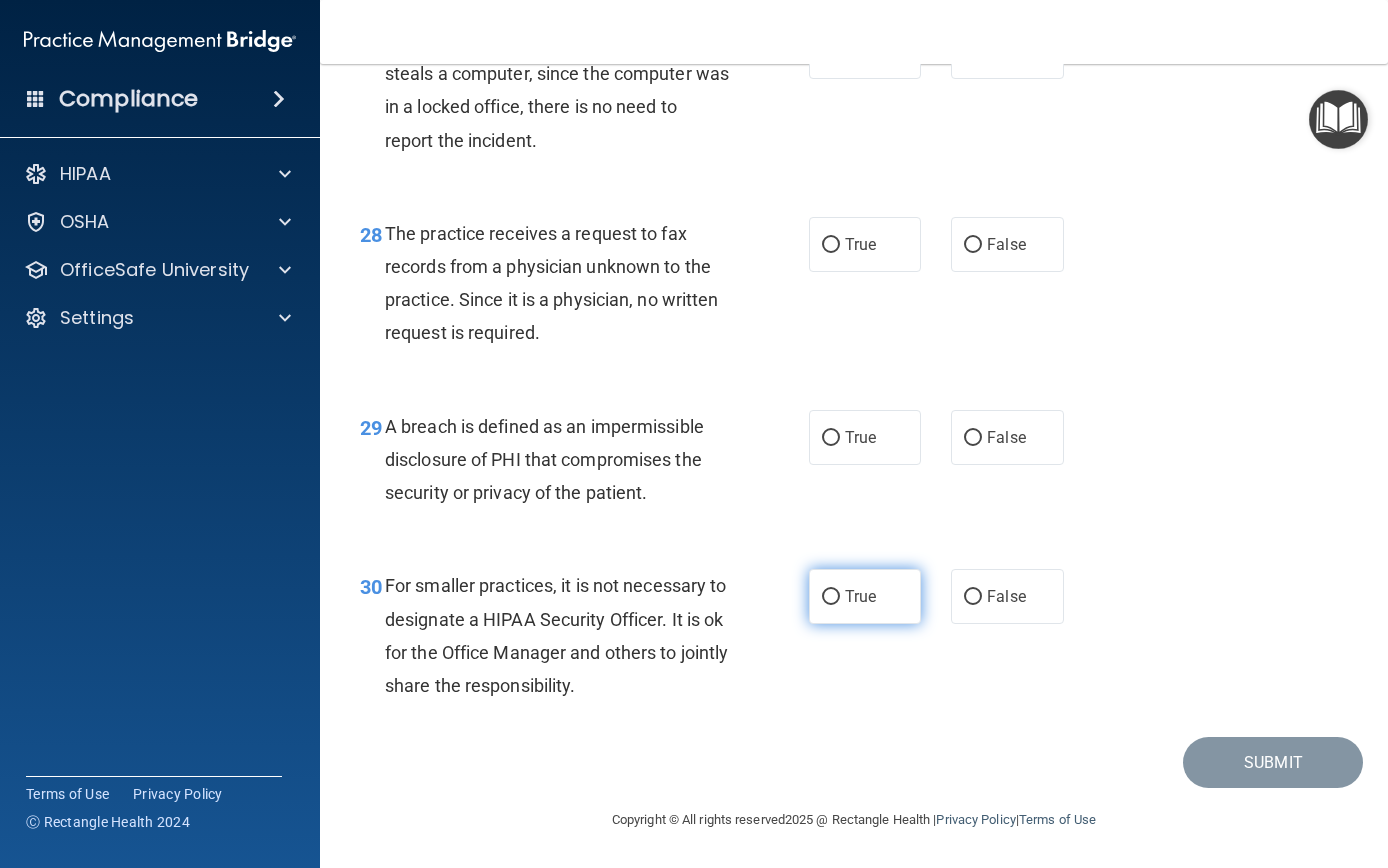 click on "True" at bounding box center (865, 596) 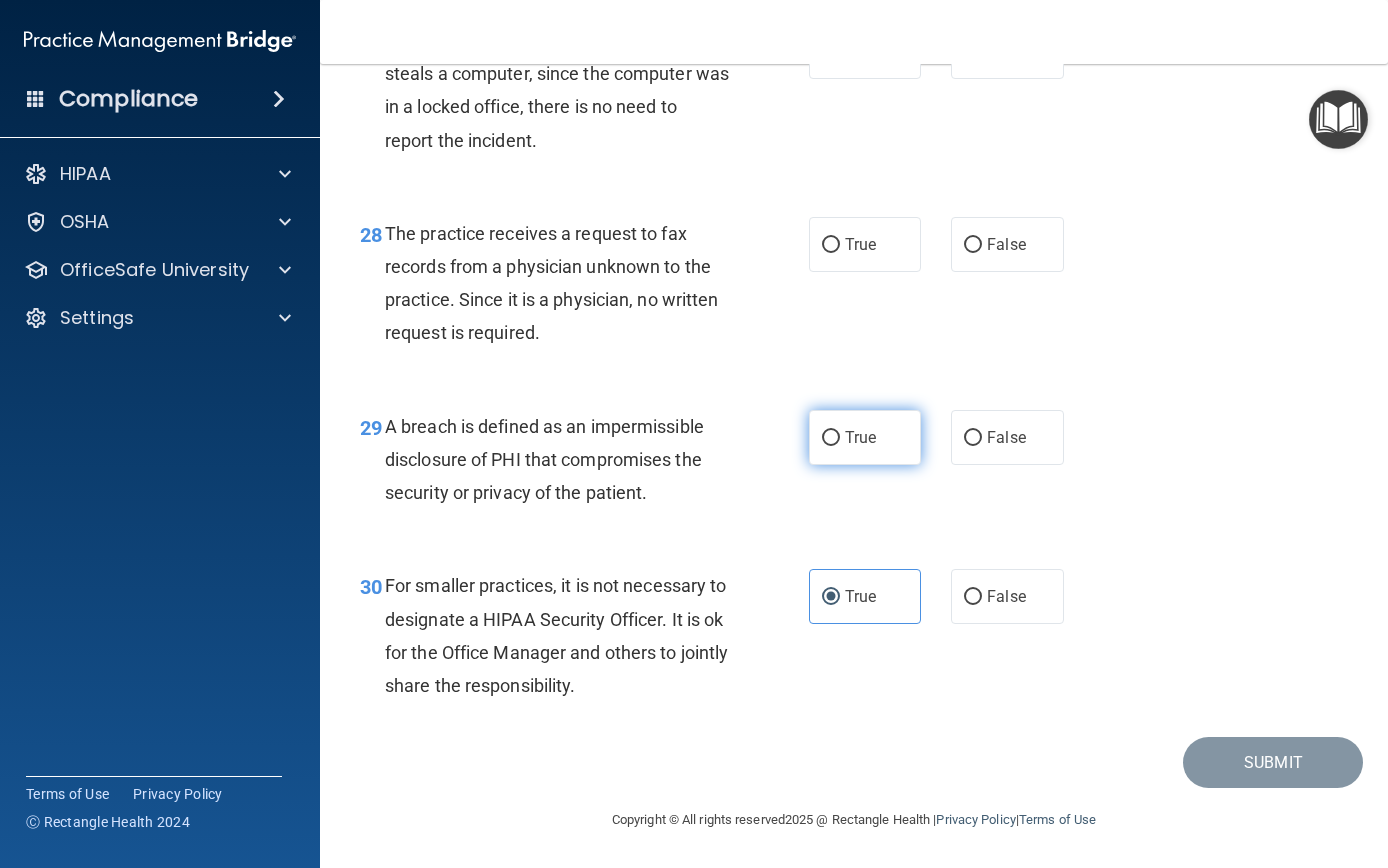 click on "True" at bounding box center [831, 438] 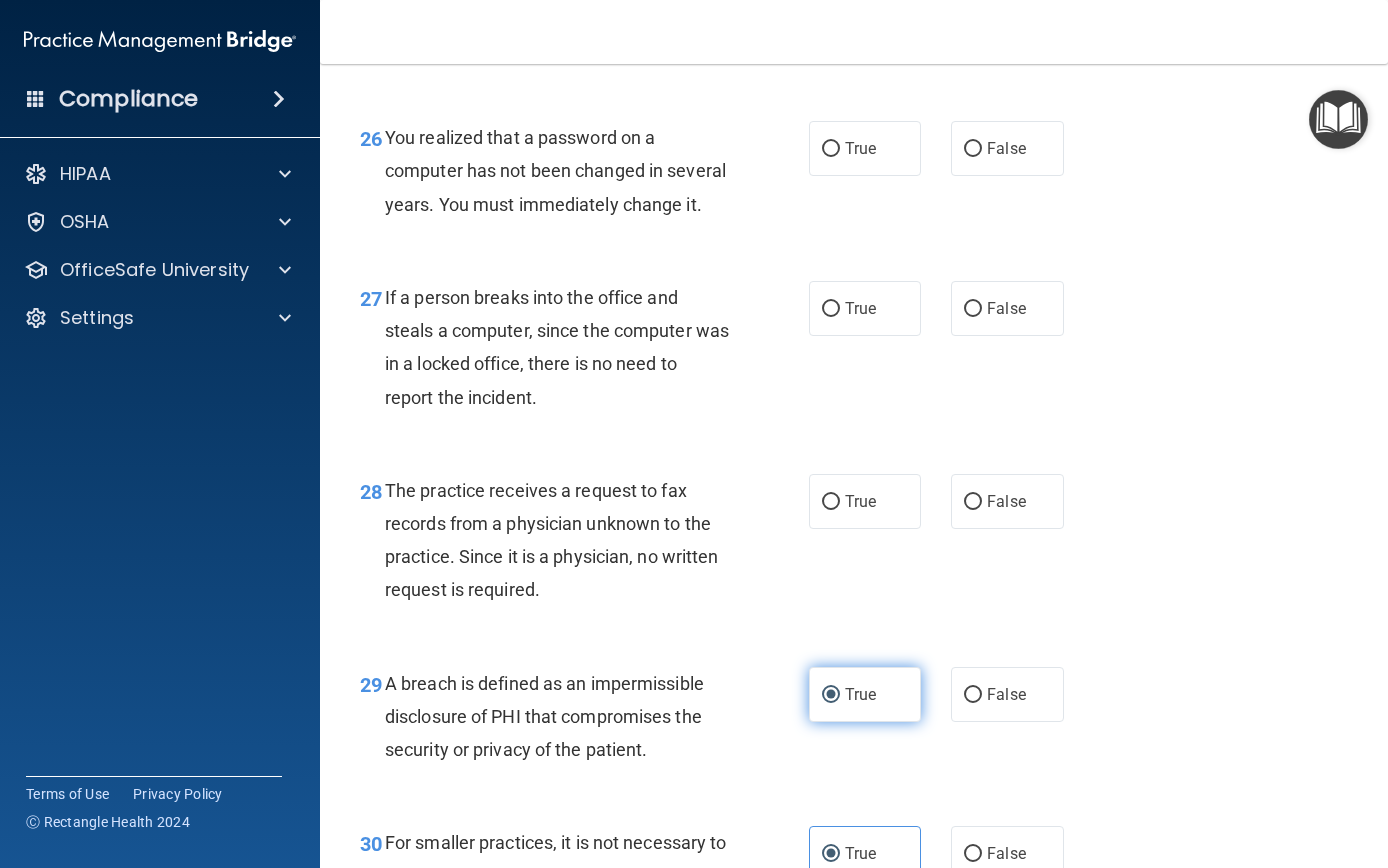 scroll, scrollTop: 4834, scrollLeft: 0, axis: vertical 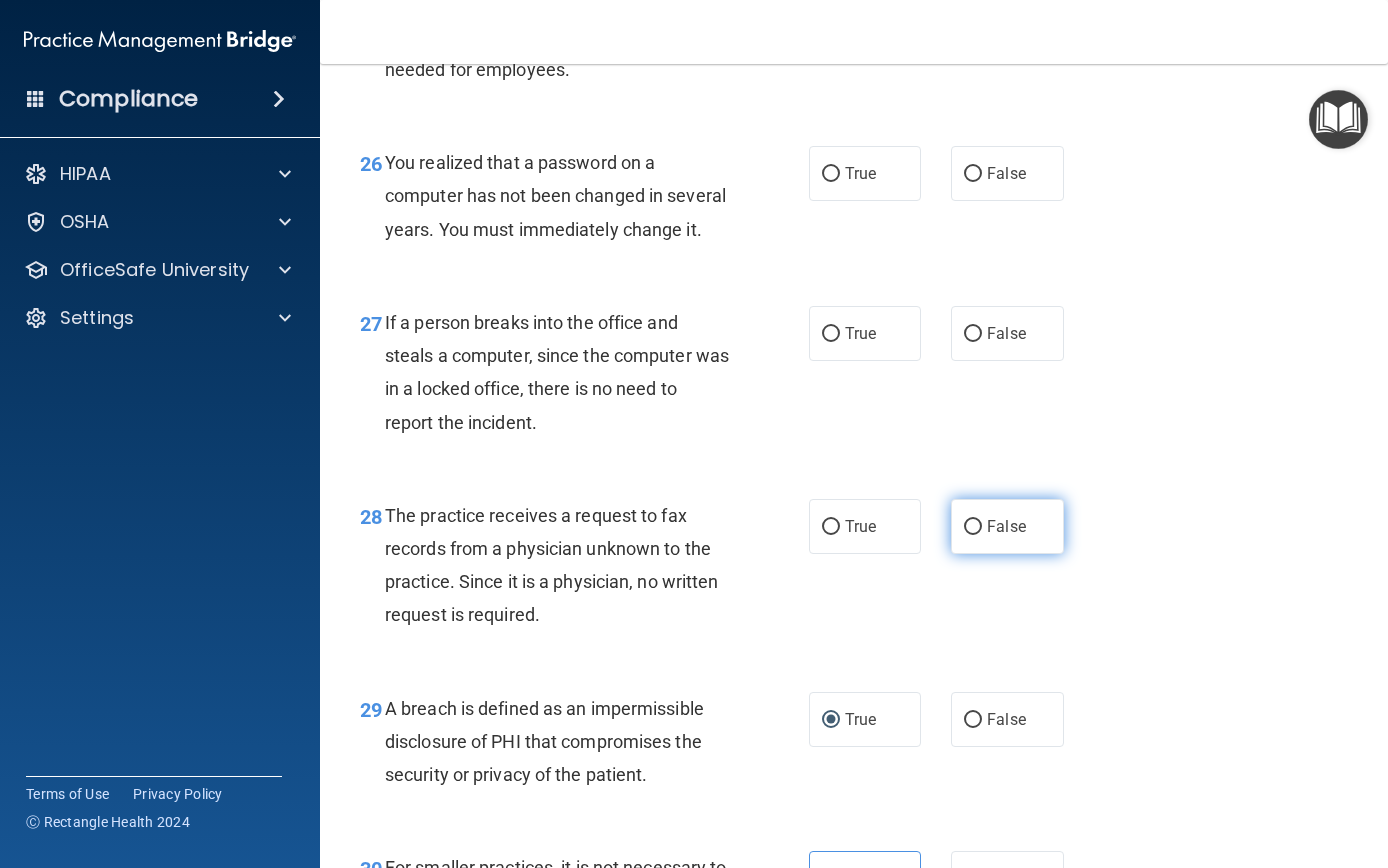 click on "False" at bounding box center (973, 527) 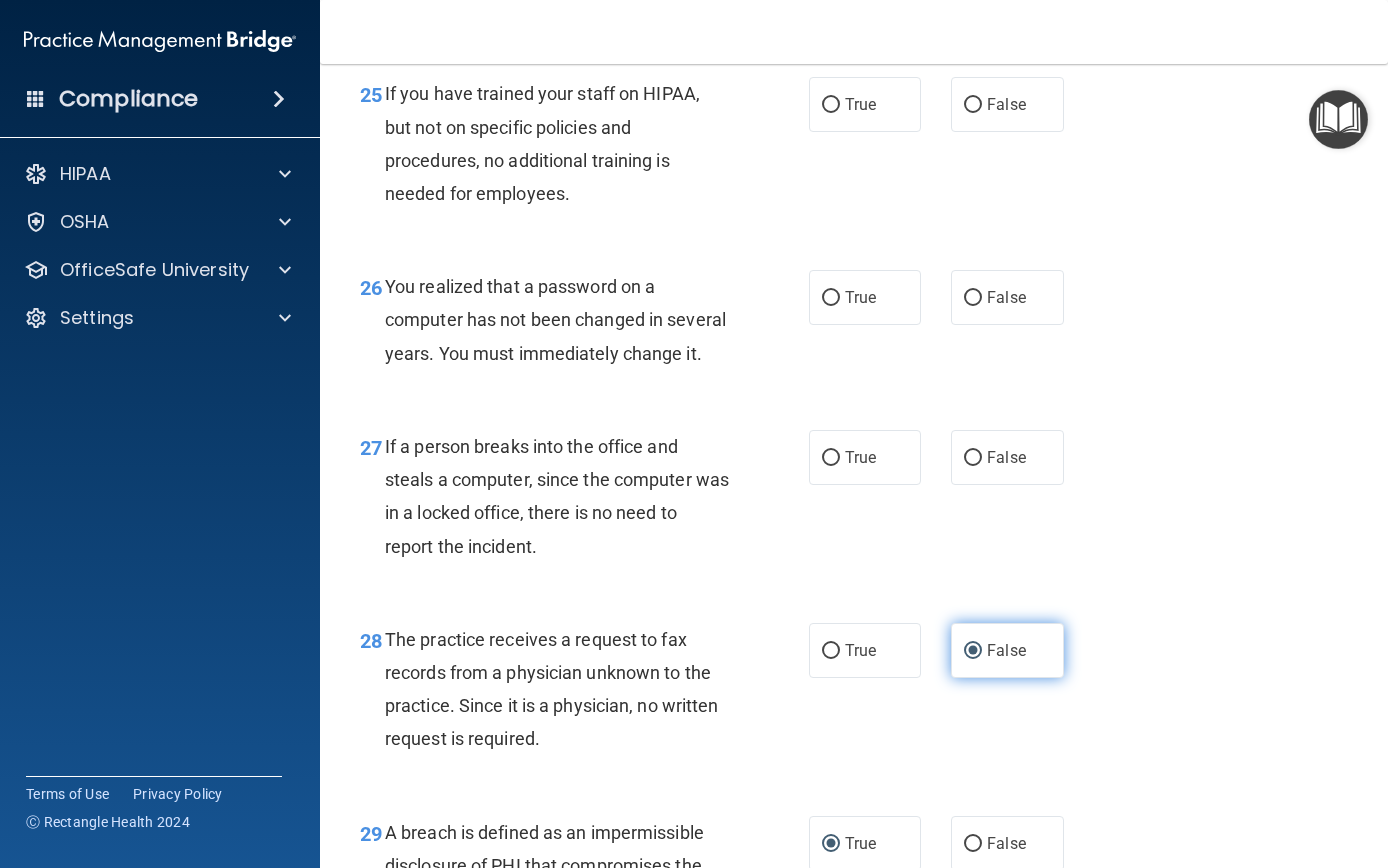 scroll, scrollTop: 4702, scrollLeft: 0, axis: vertical 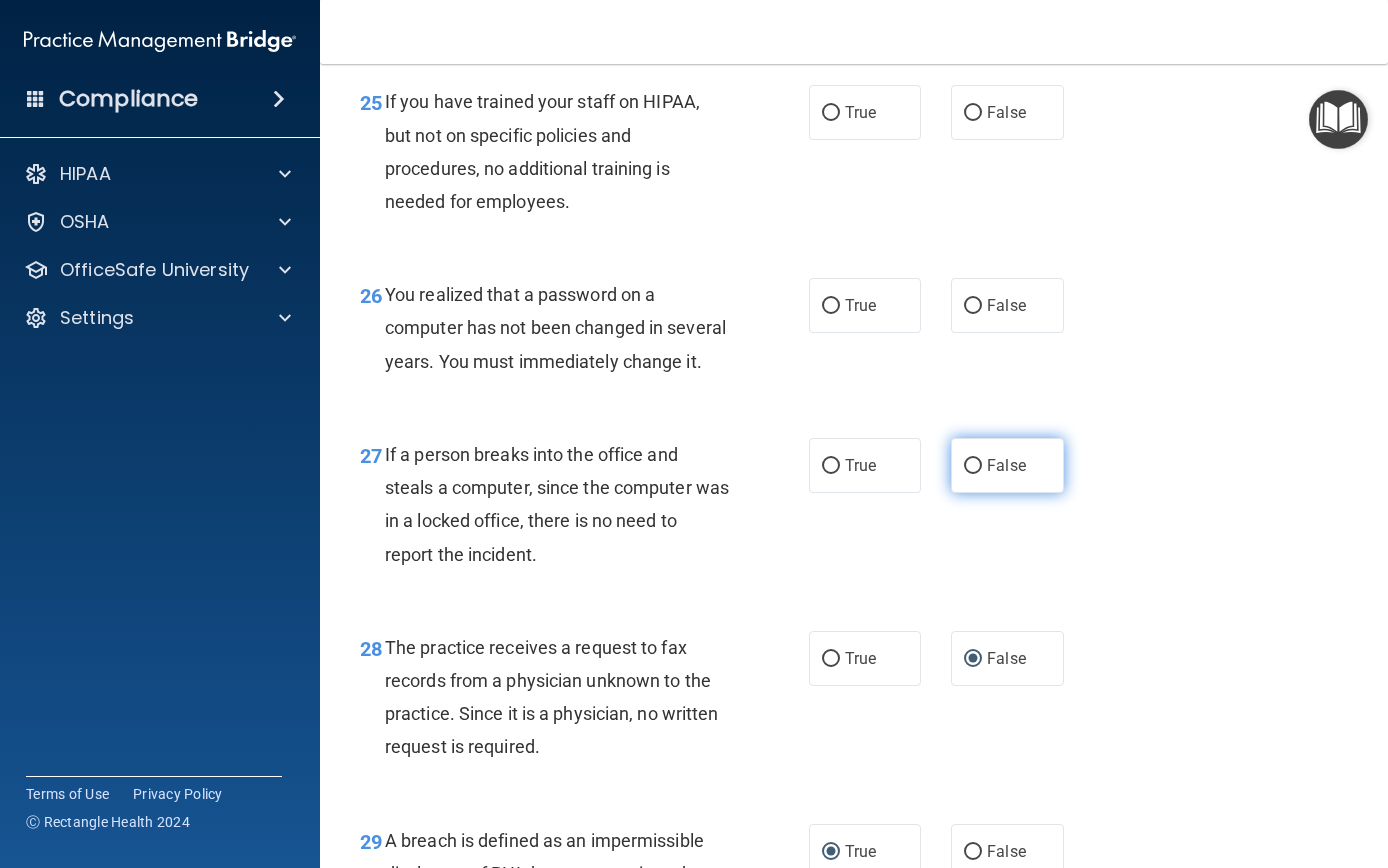 click on "False" at bounding box center (973, 466) 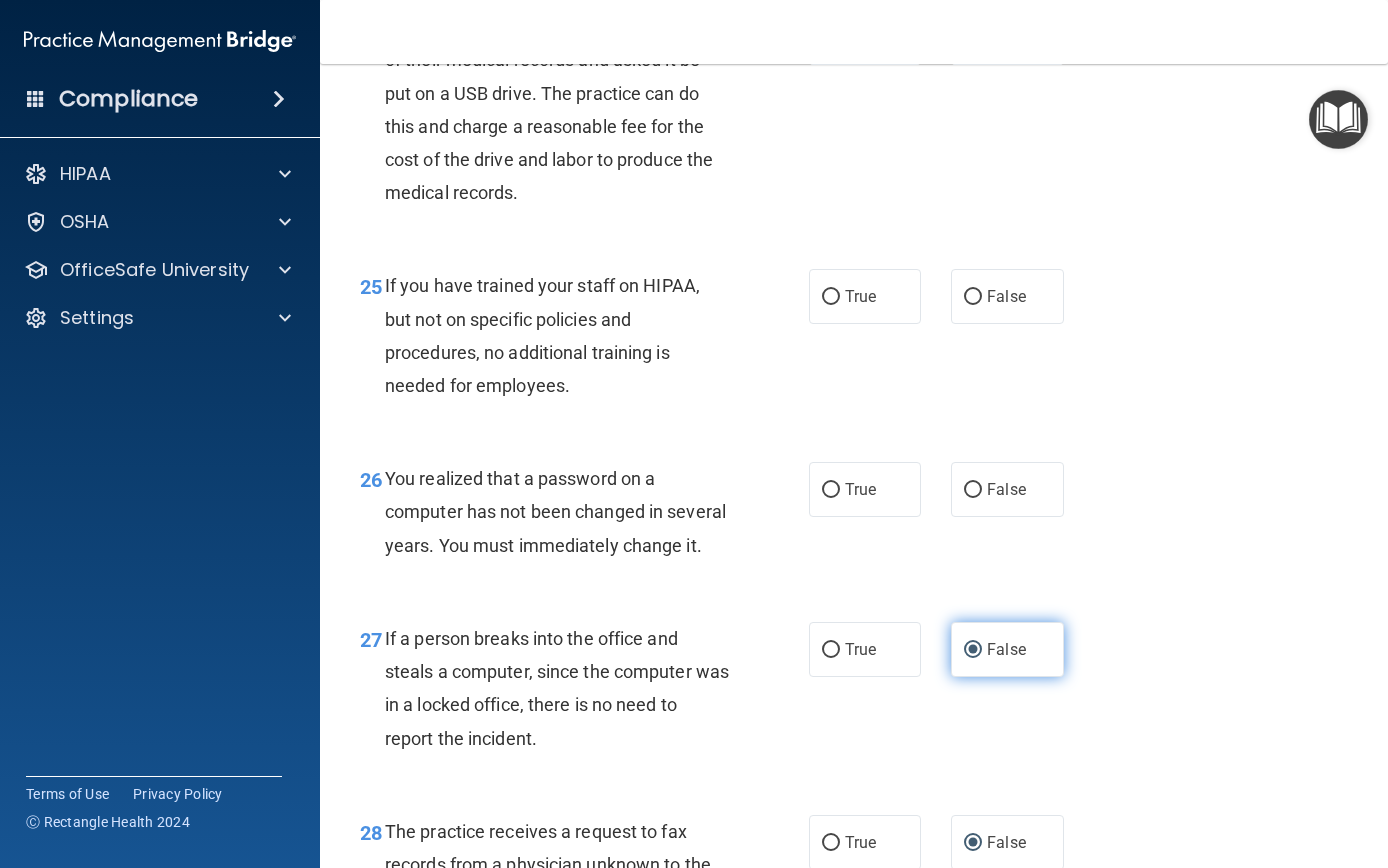 scroll, scrollTop: 4519, scrollLeft: 0, axis: vertical 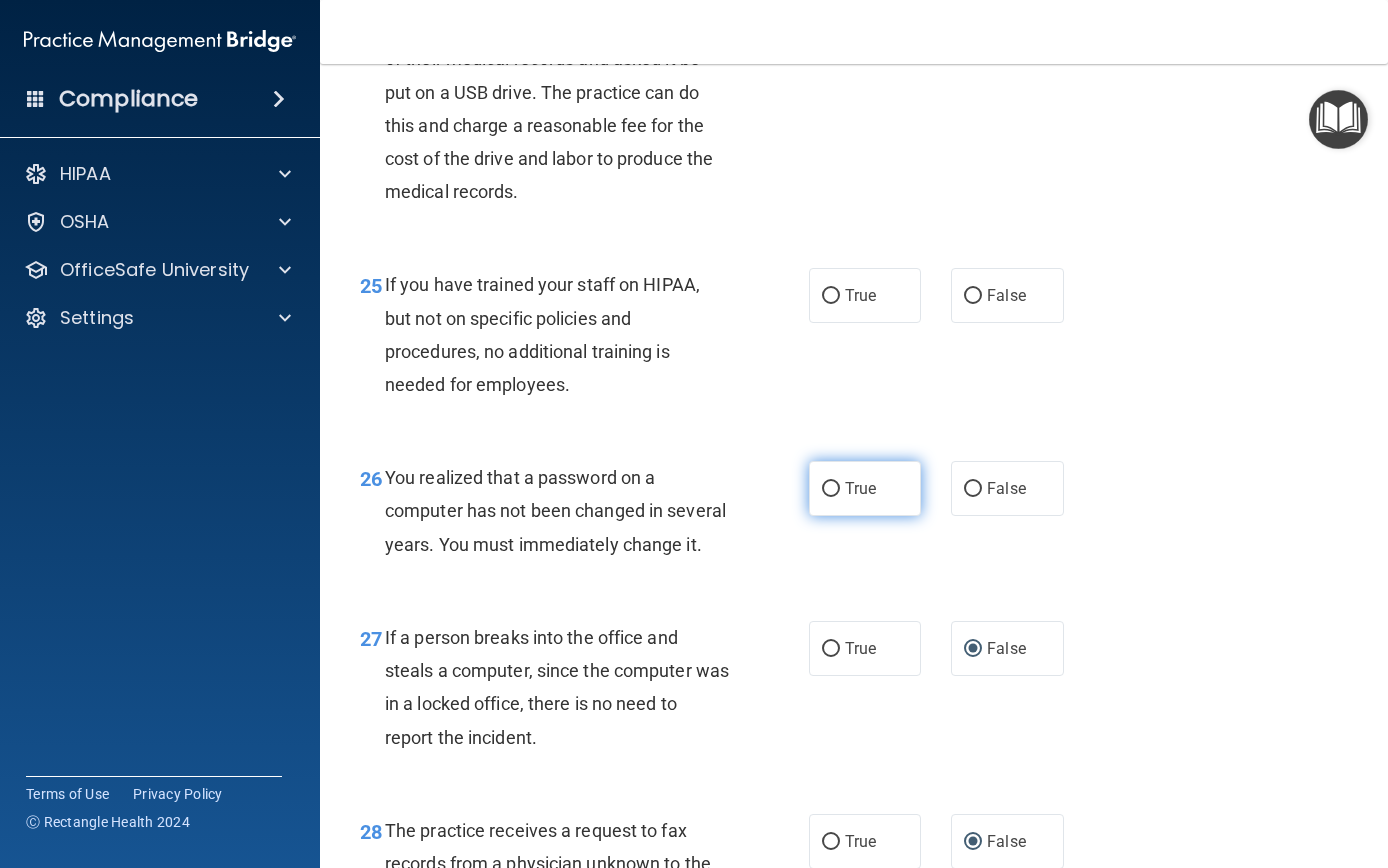 click on "True" at bounding box center (860, 488) 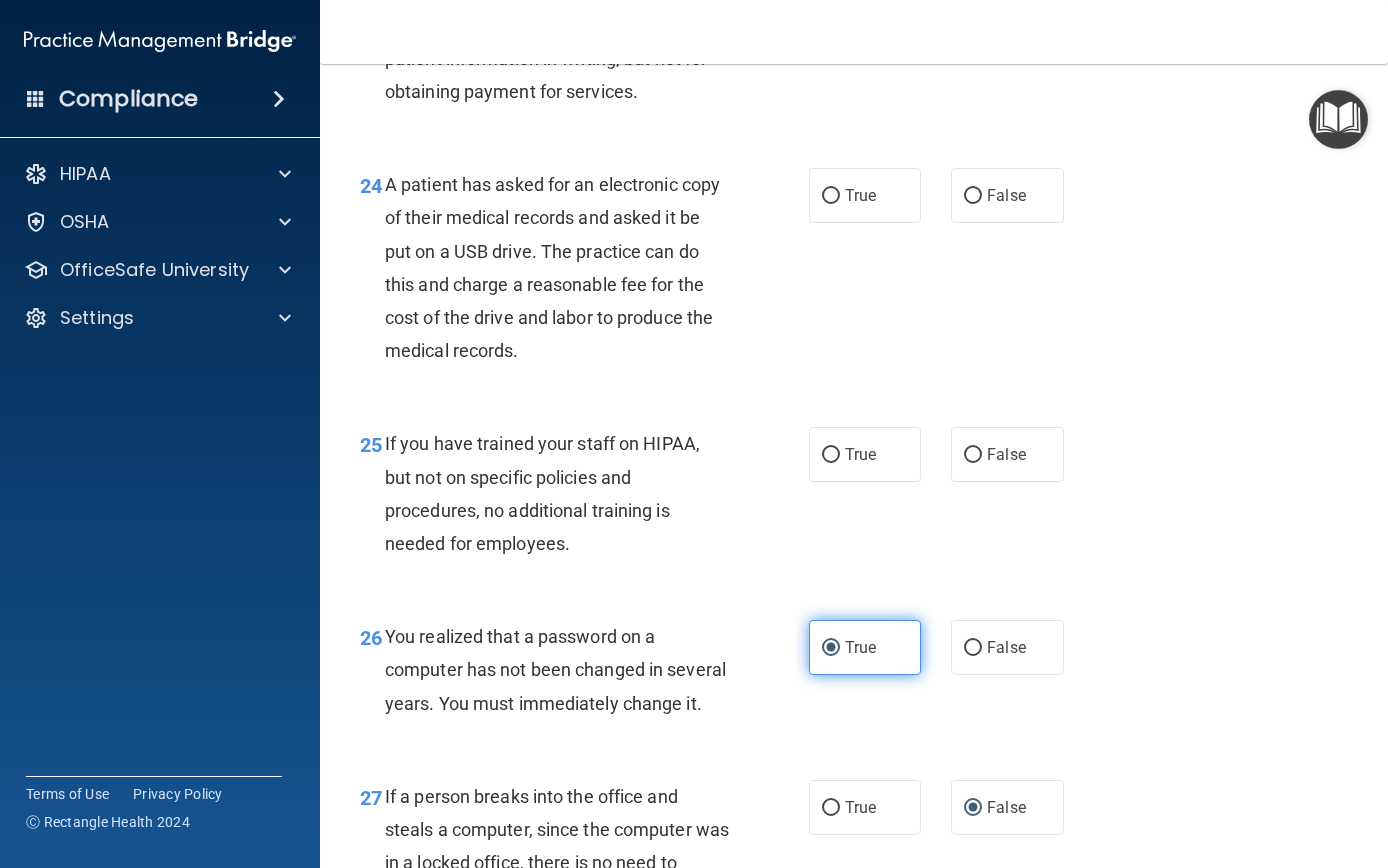 scroll, scrollTop: 4359, scrollLeft: 0, axis: vertical 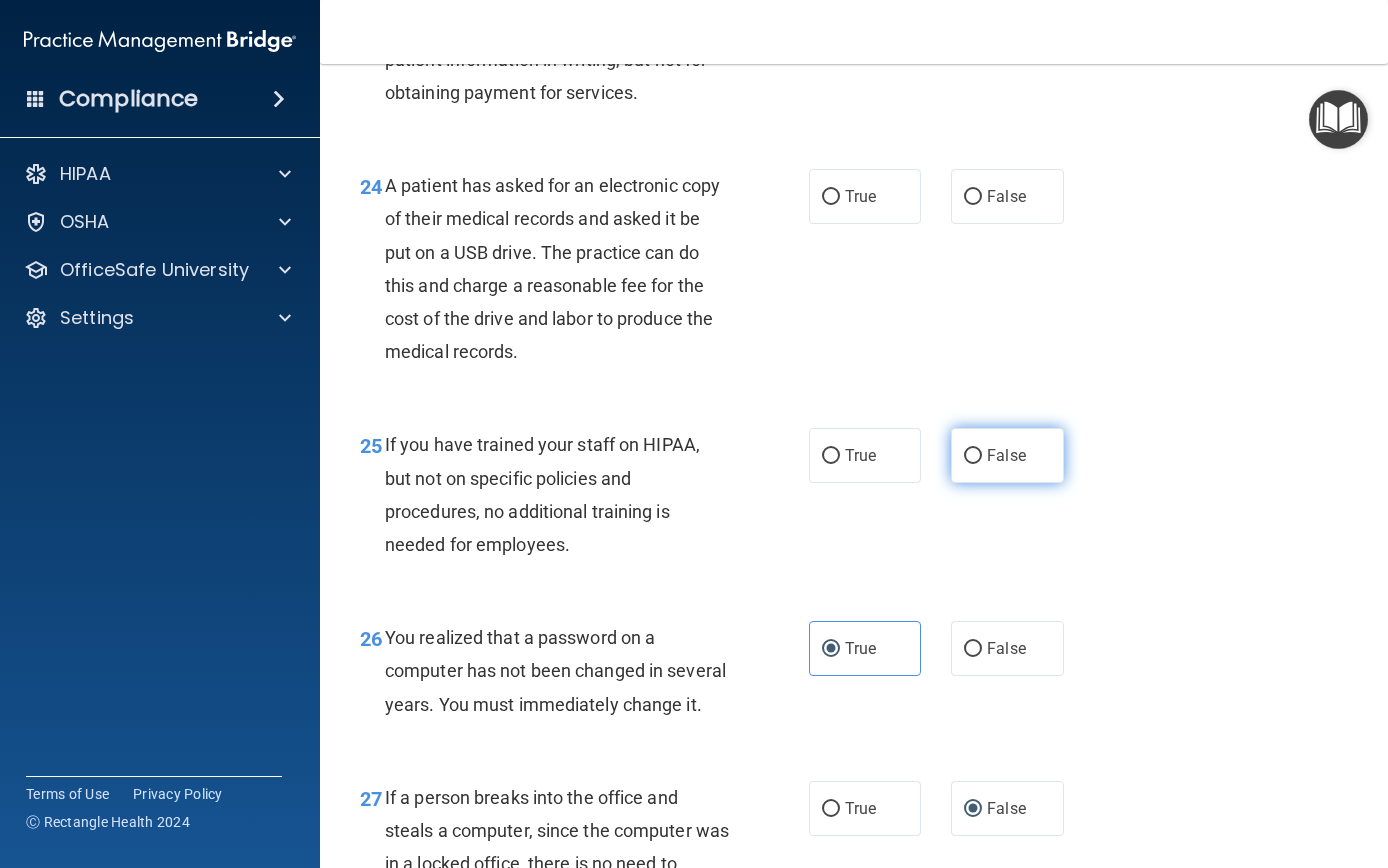 click on "False" at bounding box center [973, 456] 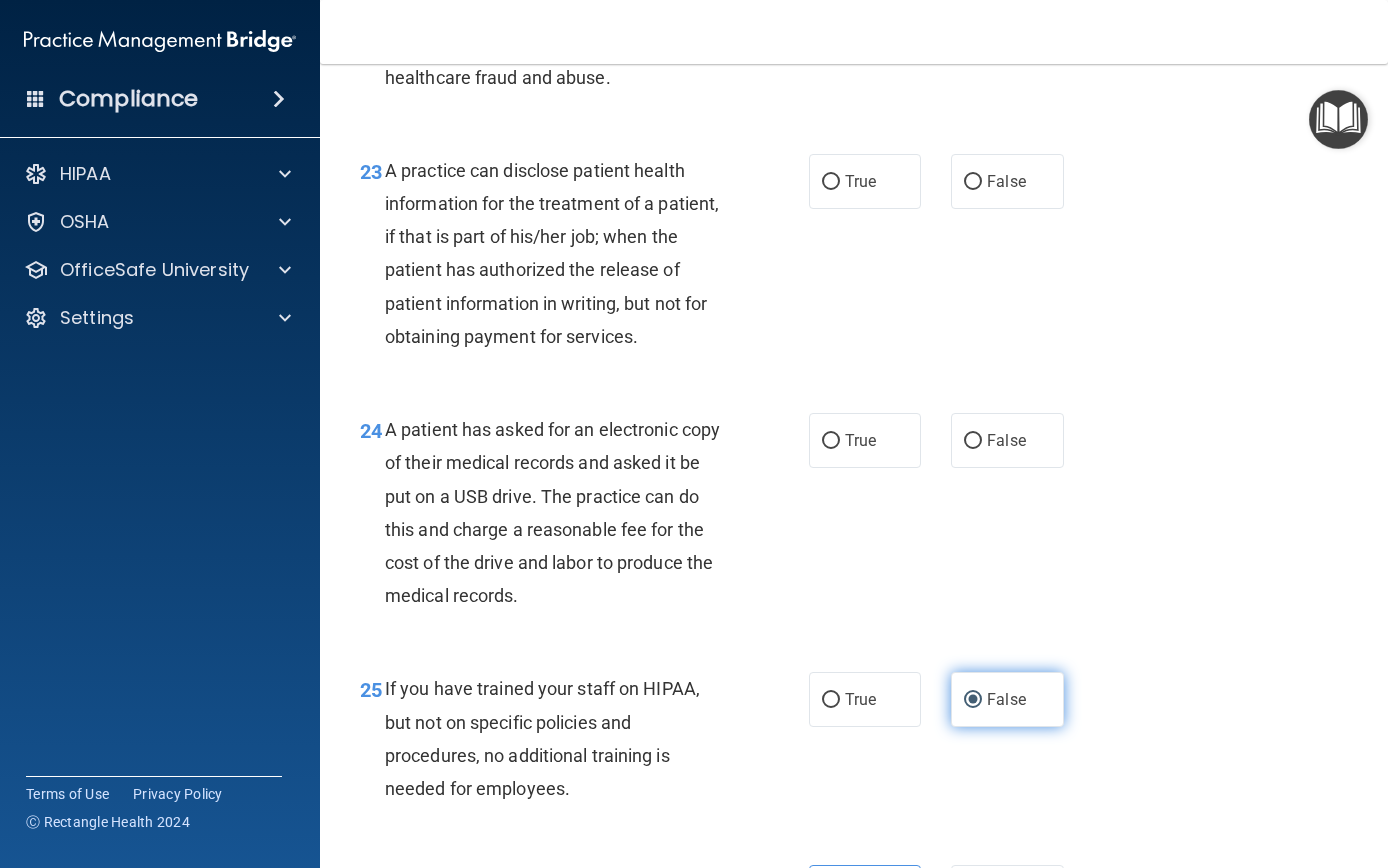 scroll, scrollTop: 4114, scrollLeft: 0, axis: vertical 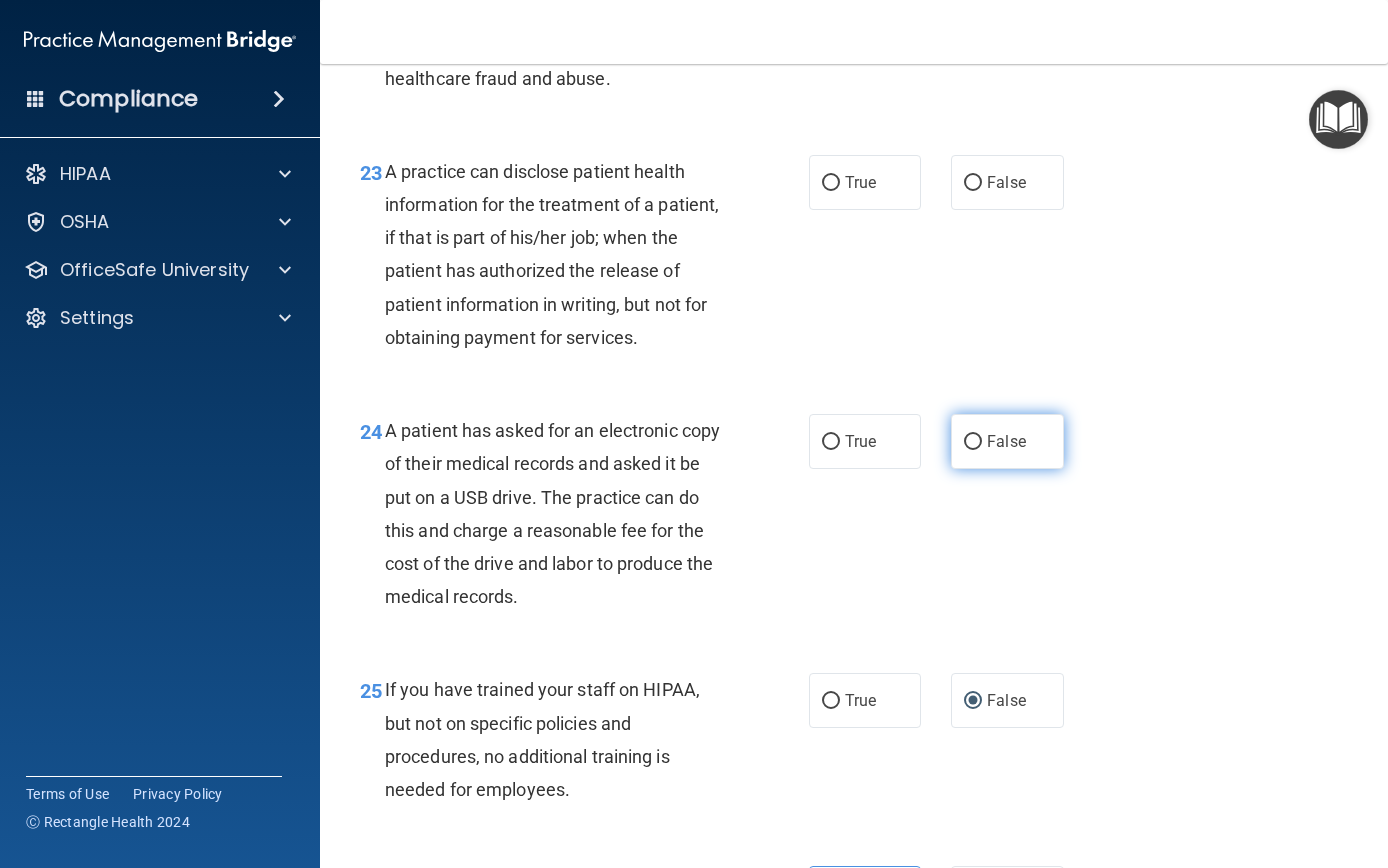 click on "False" at bounding box center [973, 442] 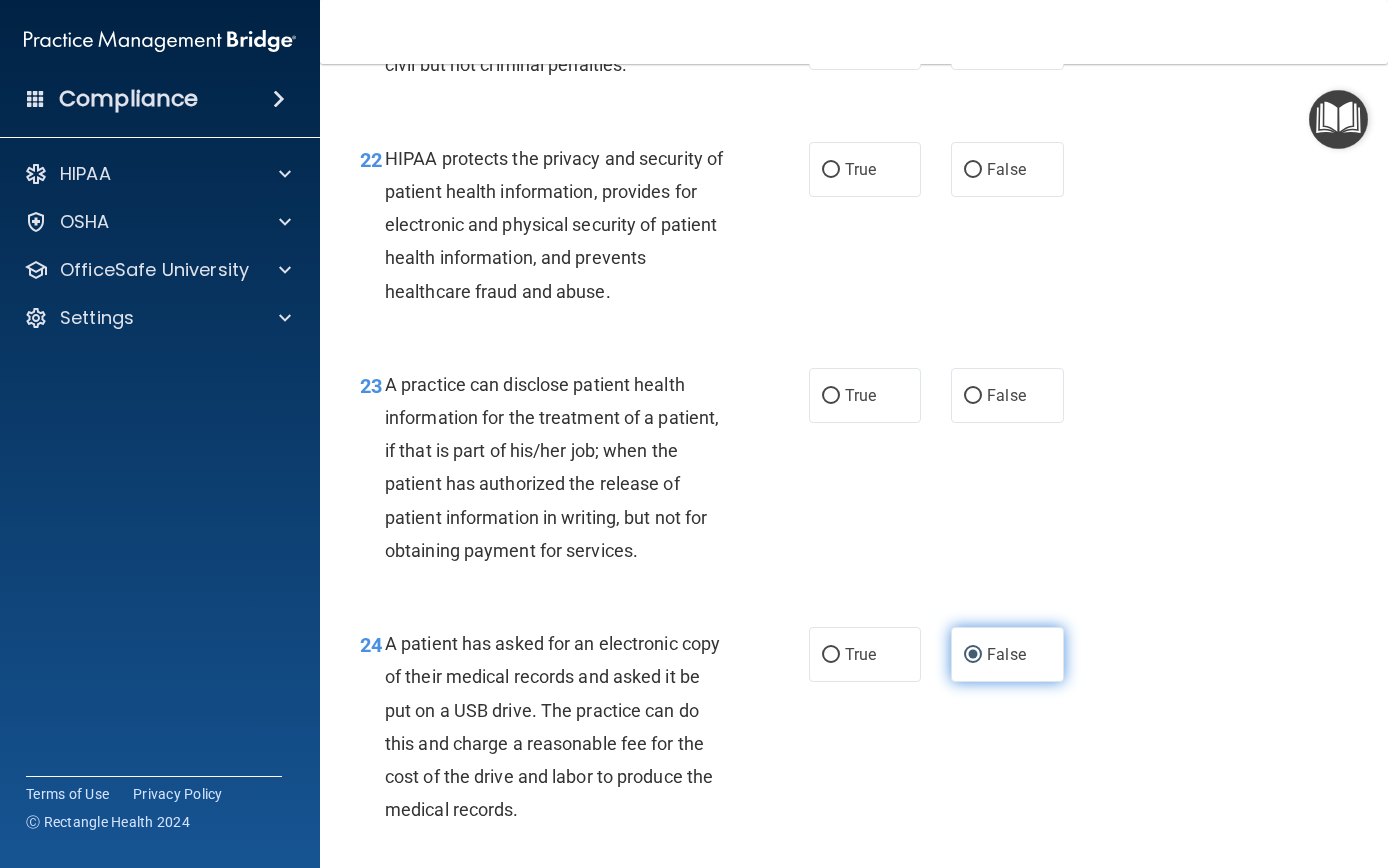scroll, scrollTop: 3897, scrollLeft: 0, axis: vertical 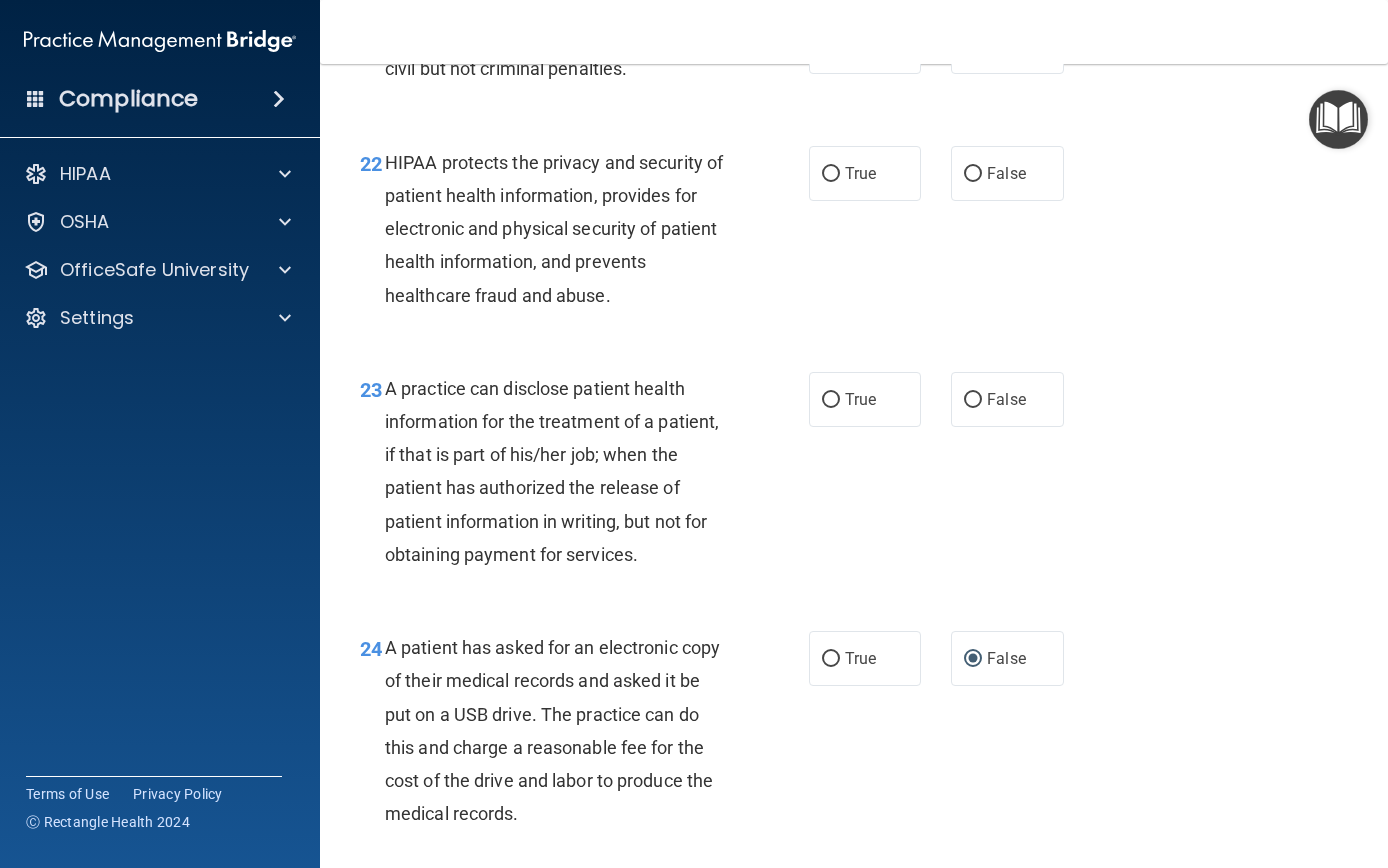 click on "23       A practice can disclose patient health information for the treatment of a patient, if that is part of his/her job; when the patient has authorized the release of patient information in writing, but not for obtaining payment for services.                 True           False" at bounding box center [854, 476] 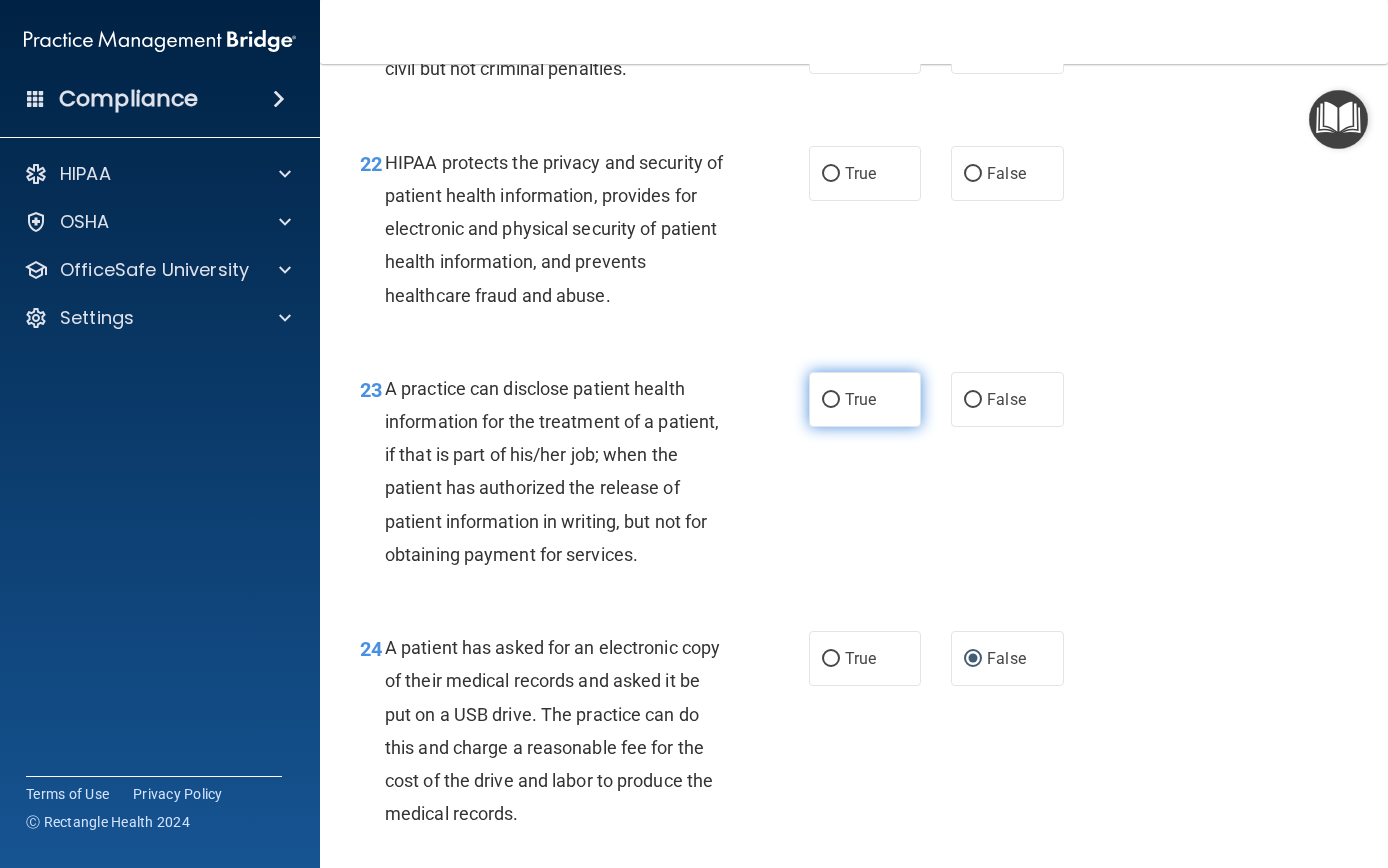 click on "True" at bounding box center [831, 400] 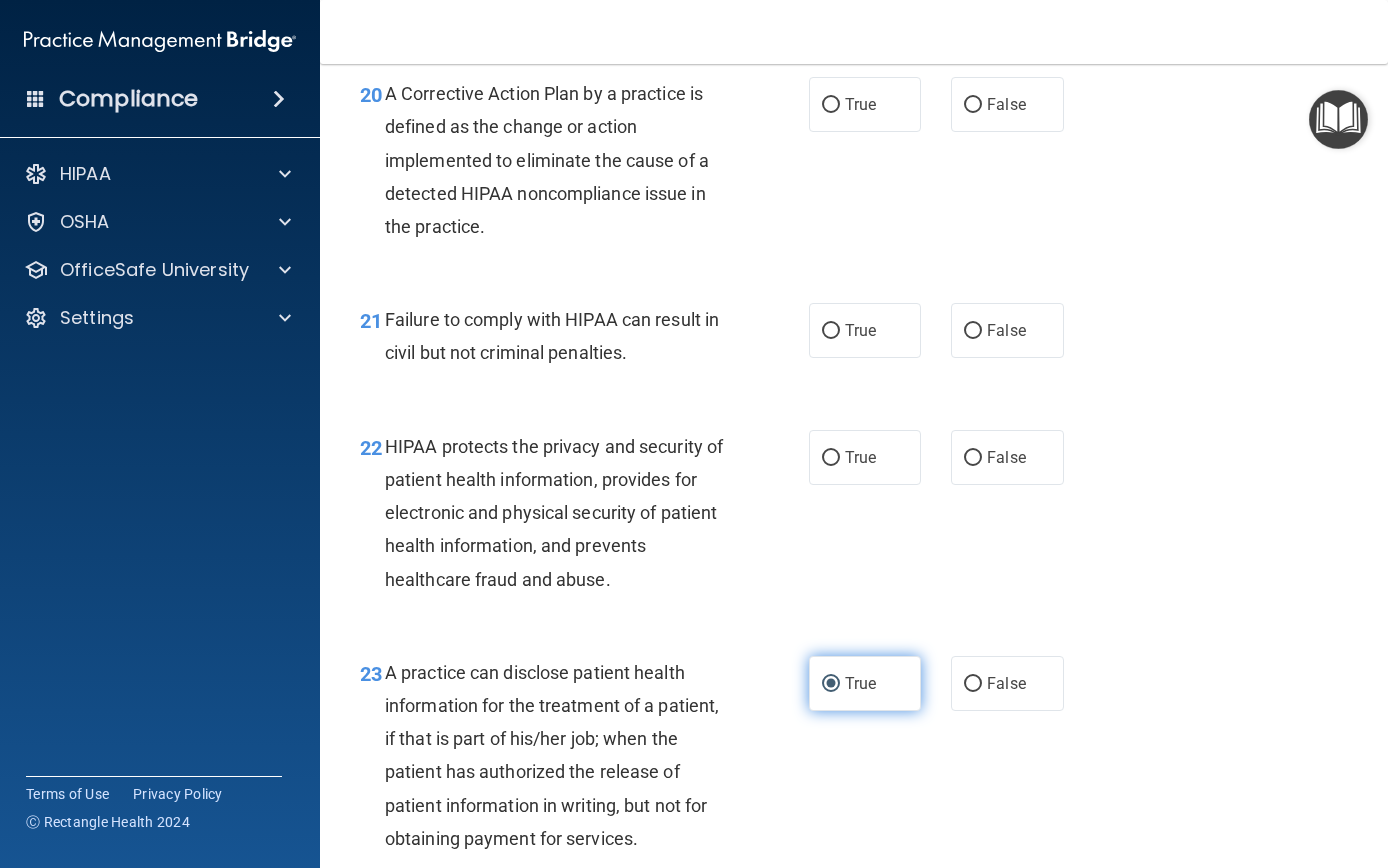 scroll, scrollTop: 3607, scrollLeft: 0, axis: vertical 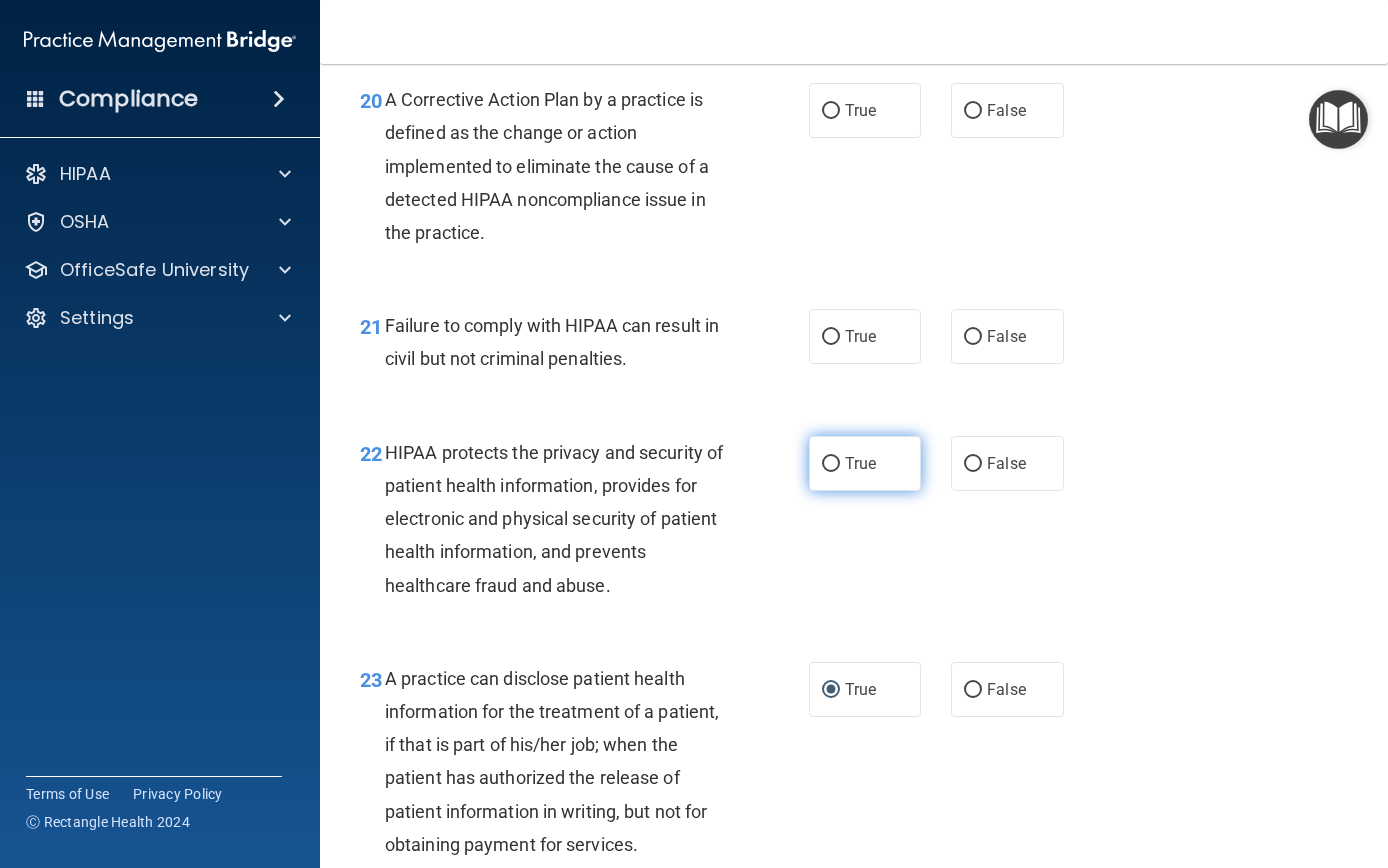 click on "True" at bounding box center [831, 464] 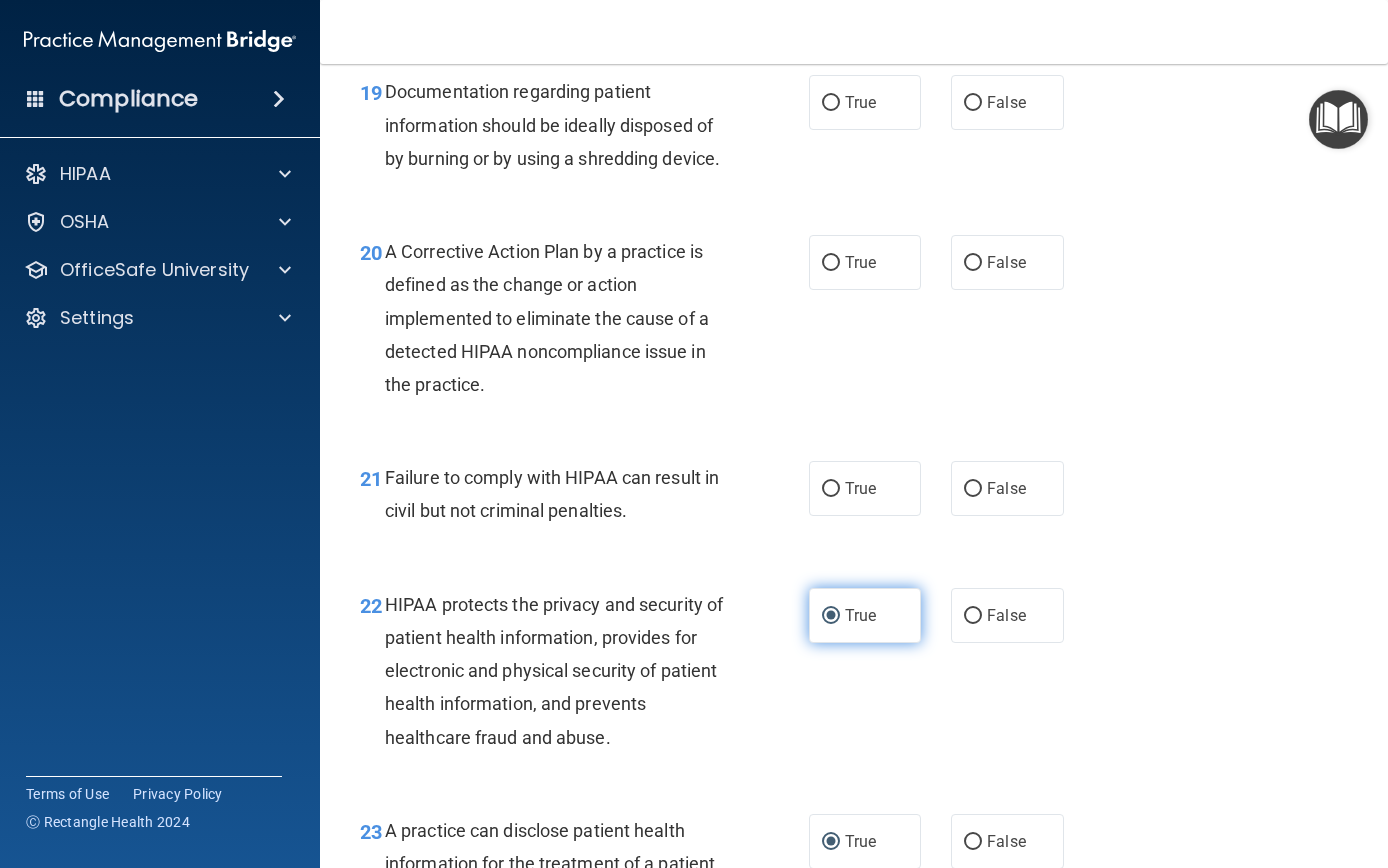 scroll, scrollTop: 3453, scrollLeft: 0, axis: vertical 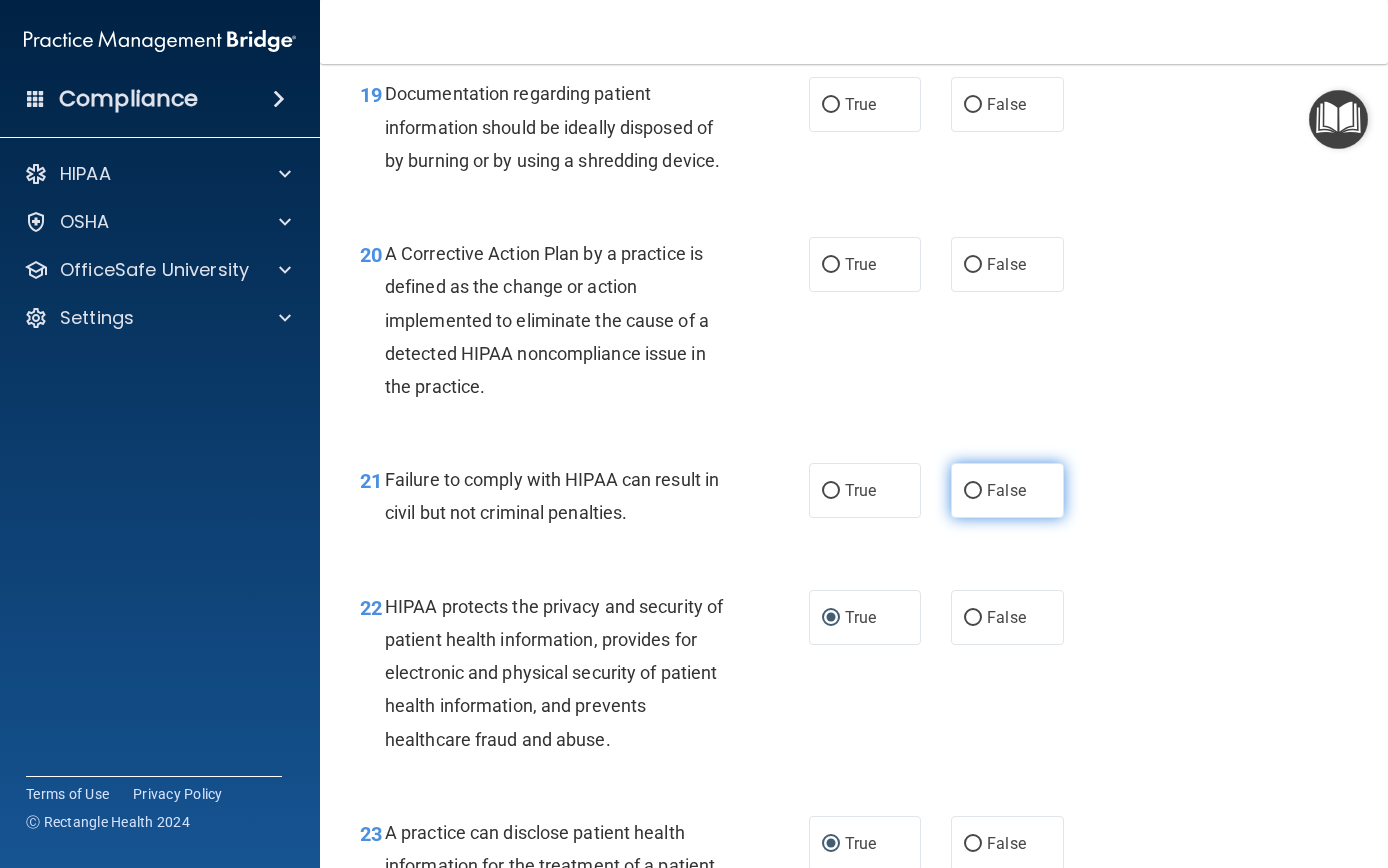 click on "False" at bounding box center [1007, 490] 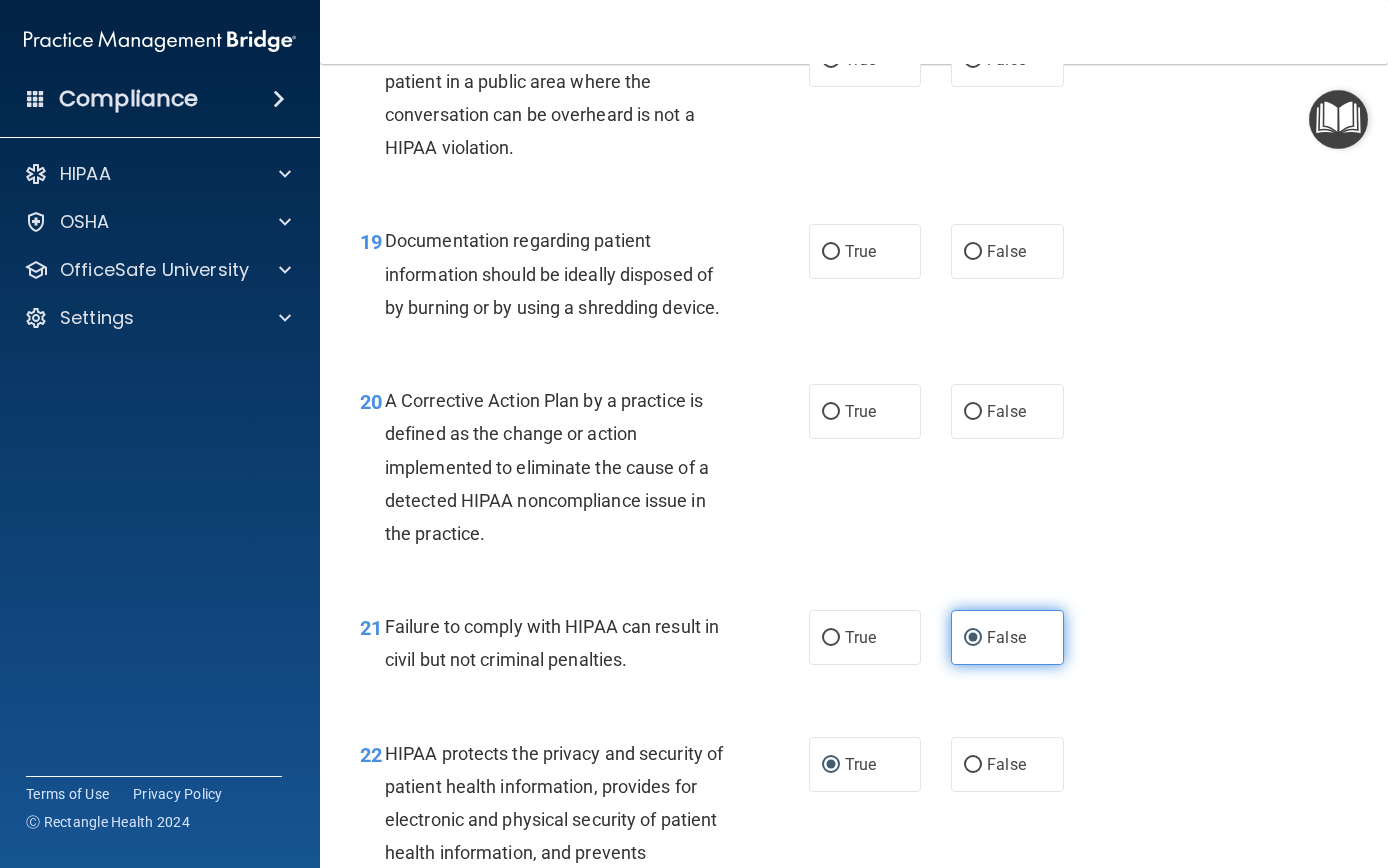 scroll, scrollTop: 3309, scrollLeft: 0, axis: vertical 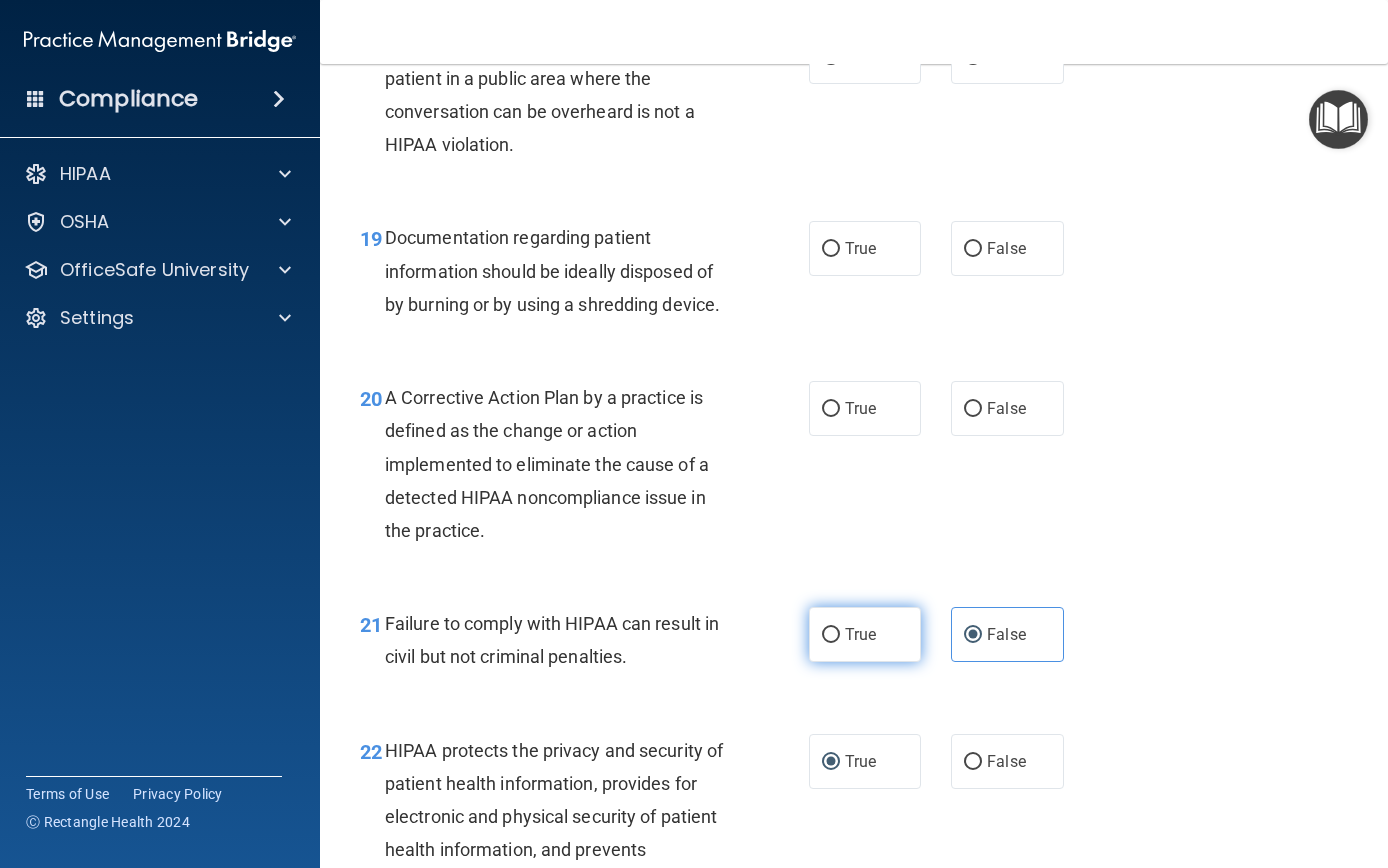 click on "True" at bounding box center [831, 635] 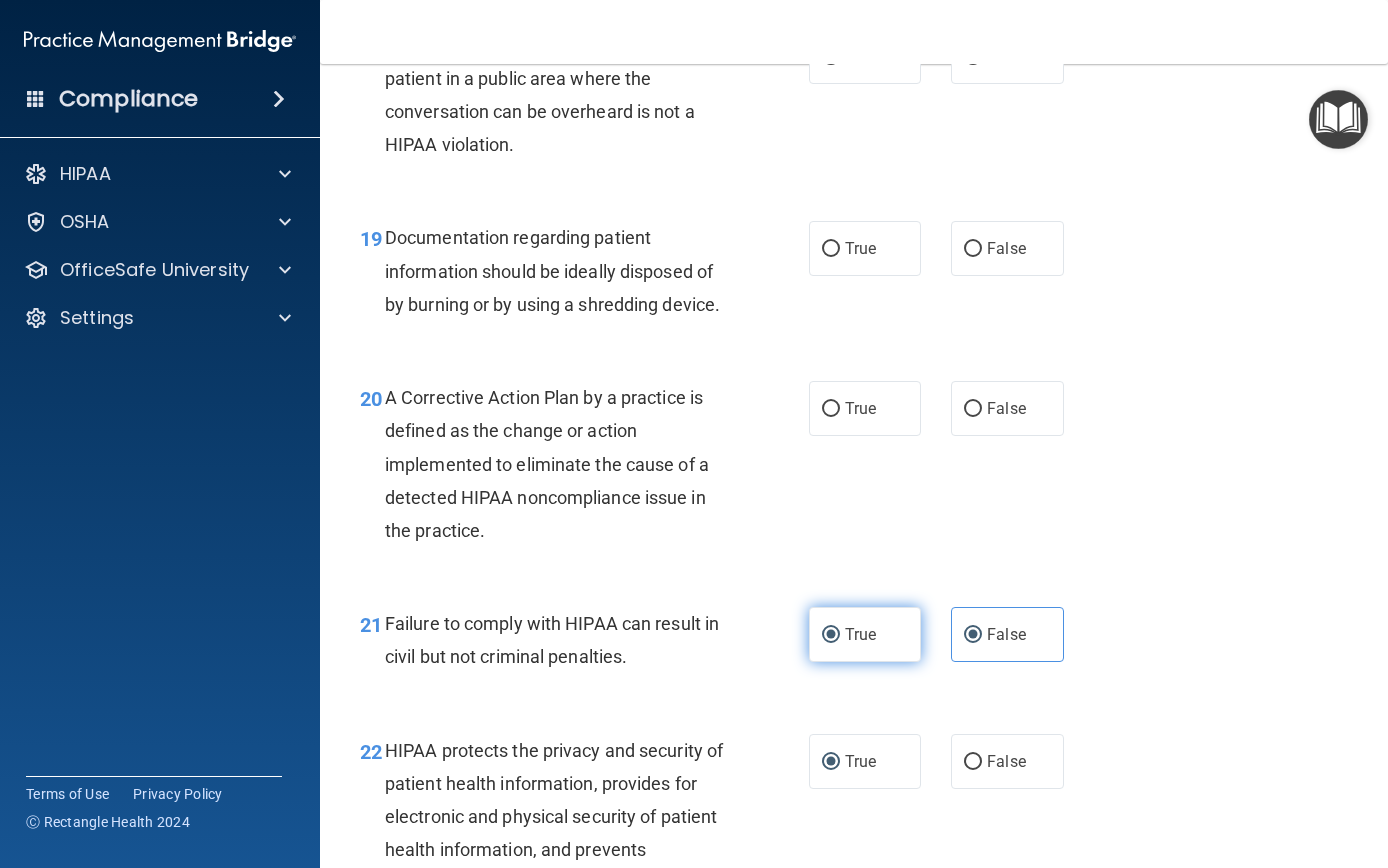 radio on "false" 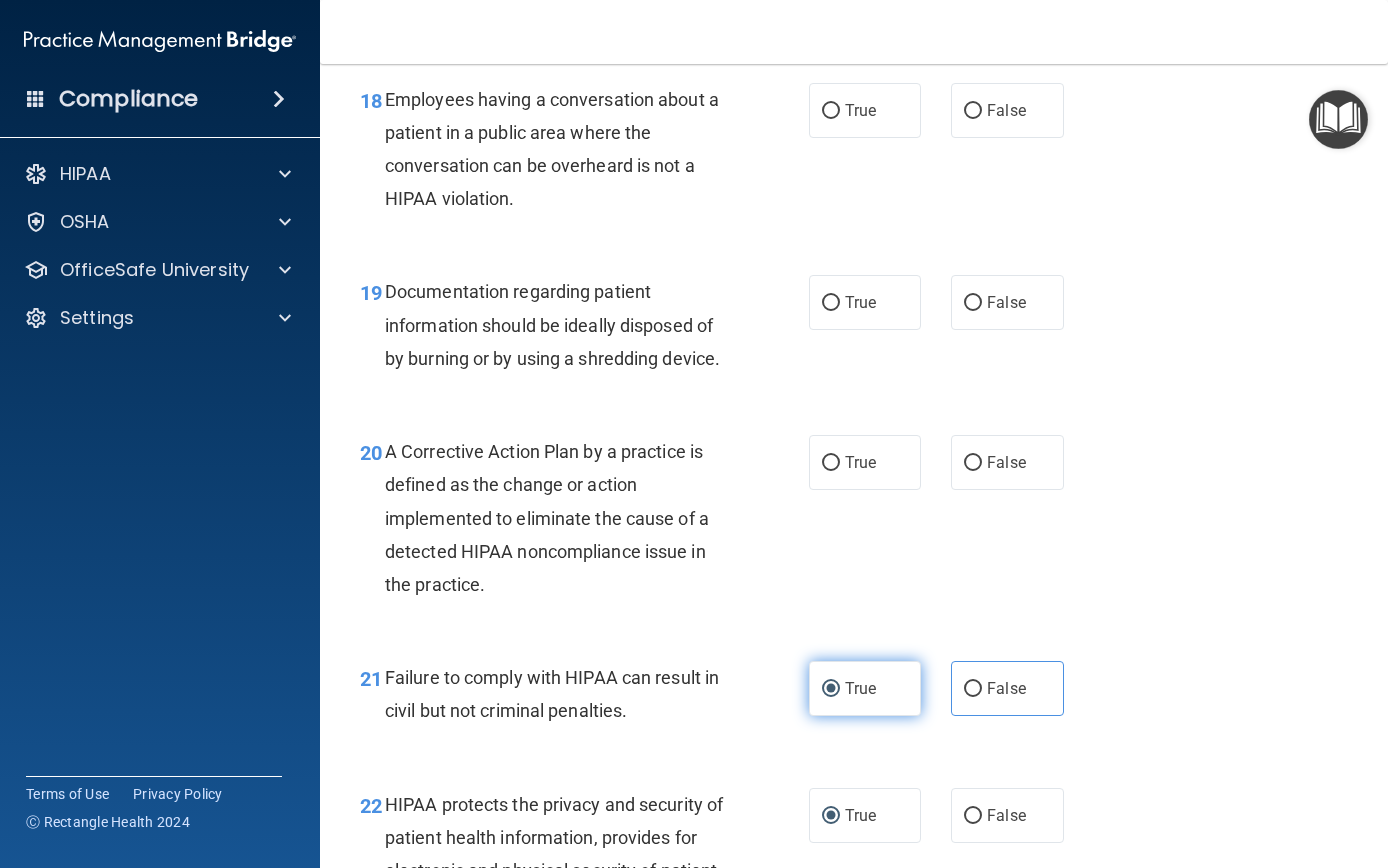 scroll, scrollTop: 3251, scrollLeft: 0, axis: vertical 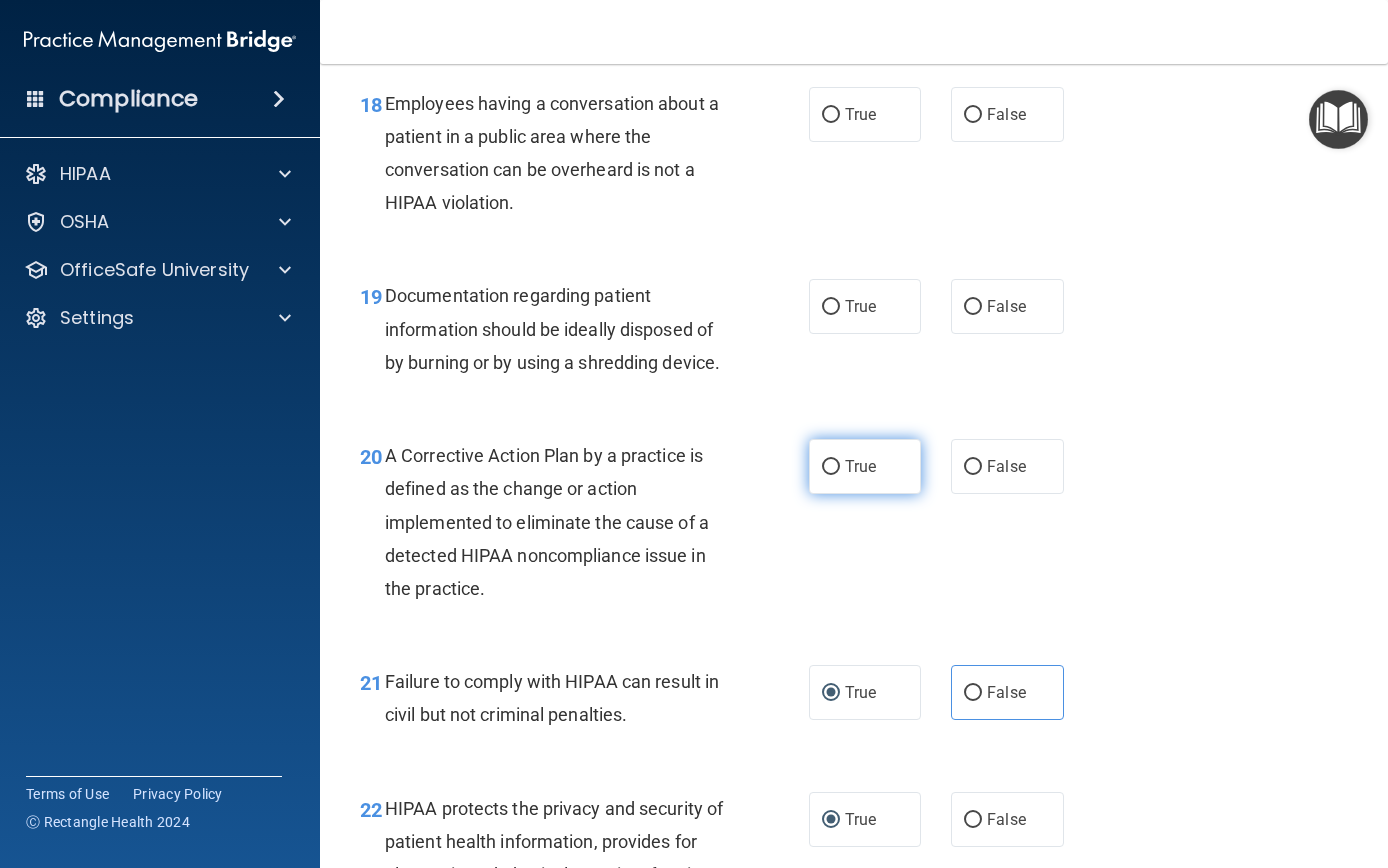 click on "True" at bounding box center [831, 467] 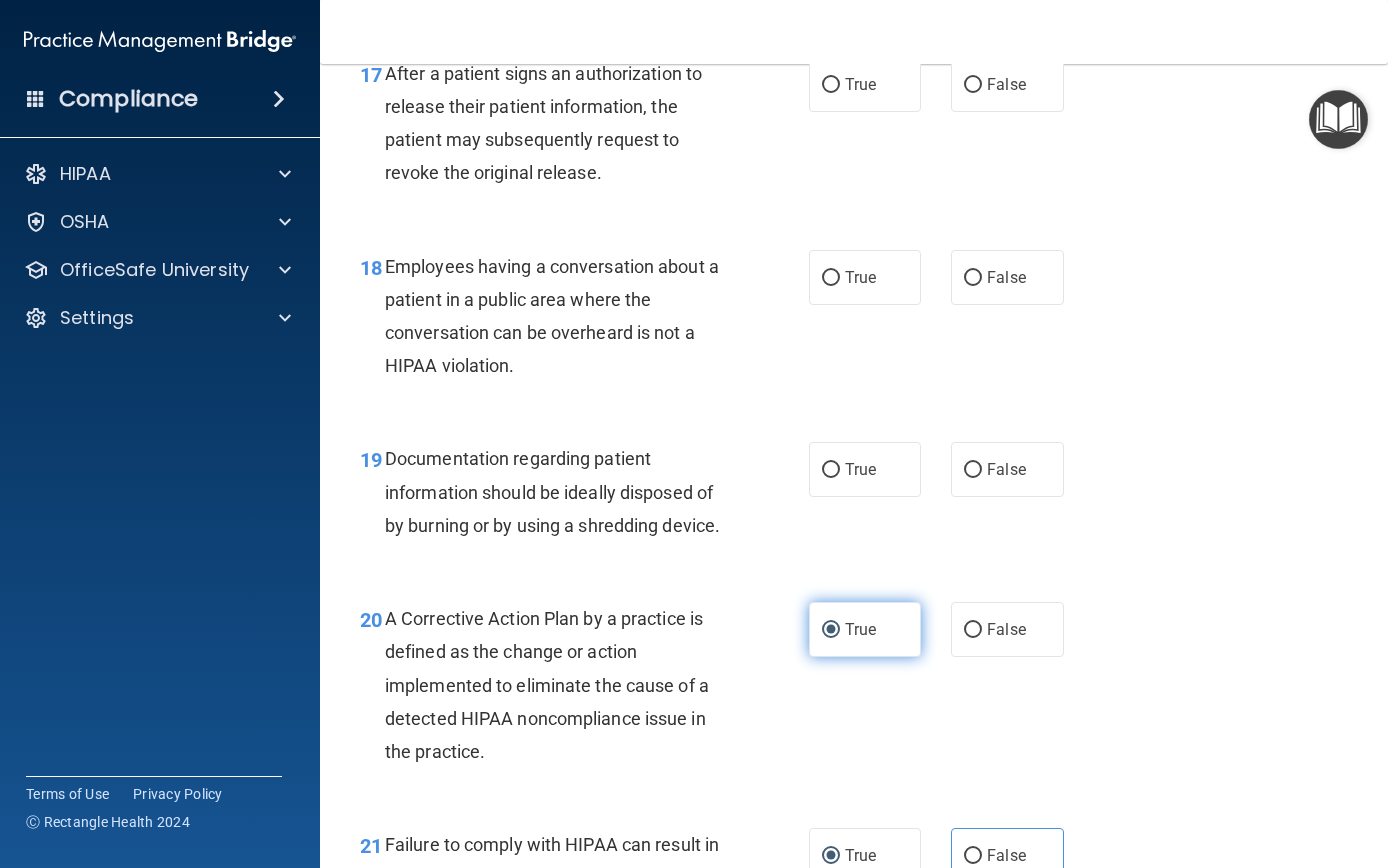 scroll, scrollTop: 3077, scrollLeft: 0, axis: vertical 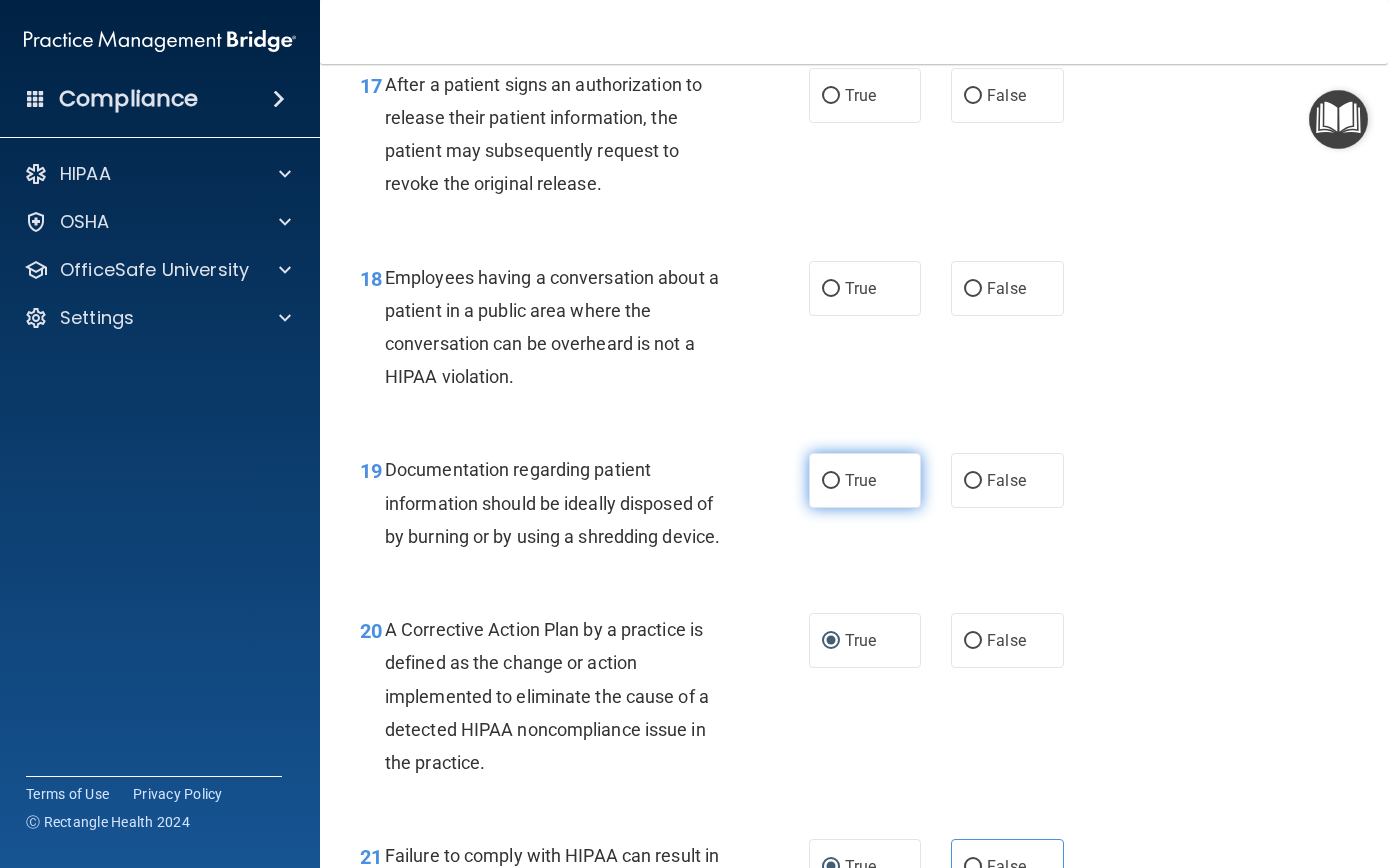 click on "True" at bounding box center [831, 481] 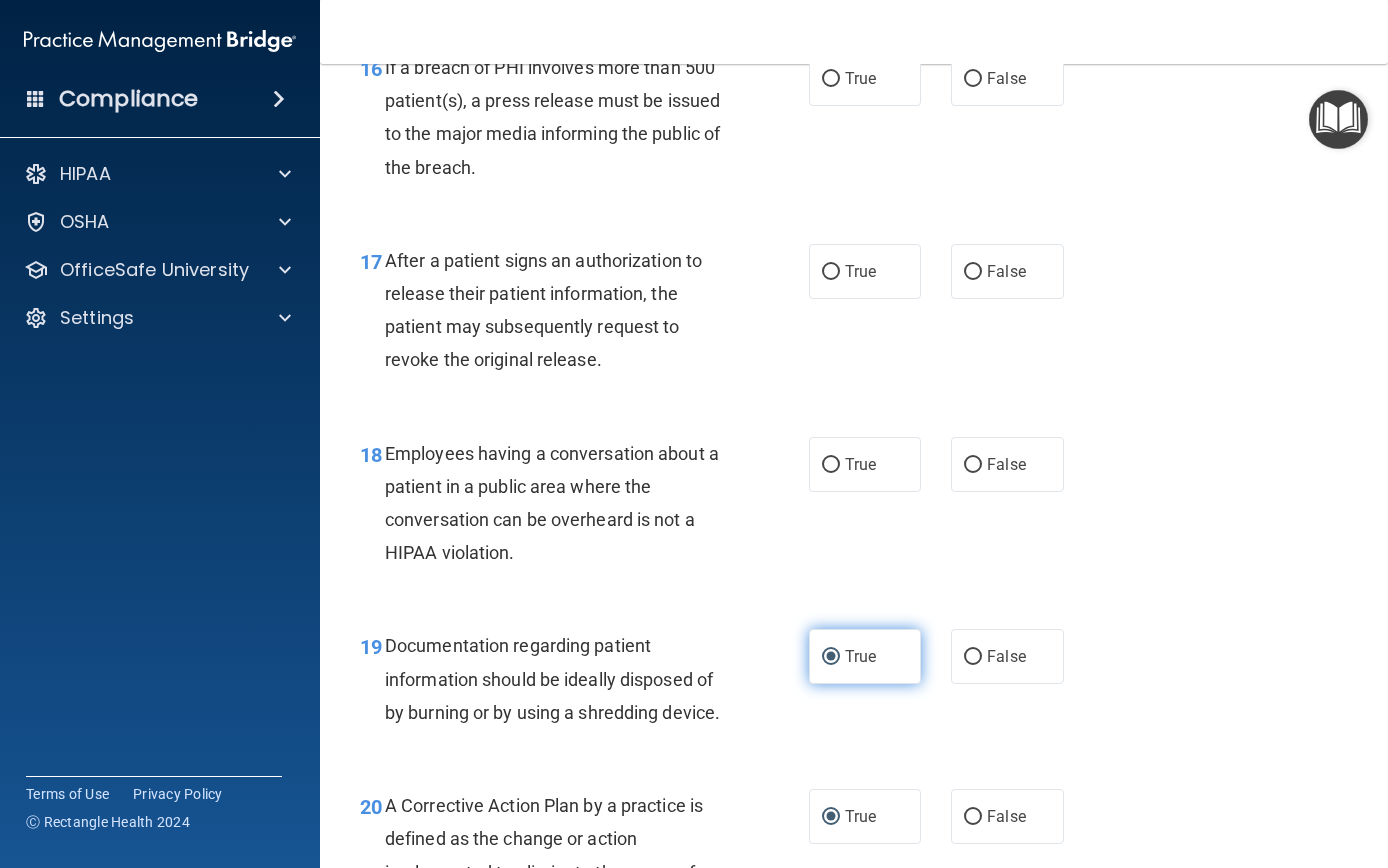 scroll, scrollTop: 2898, scrollLeft: 0, axis: vertical 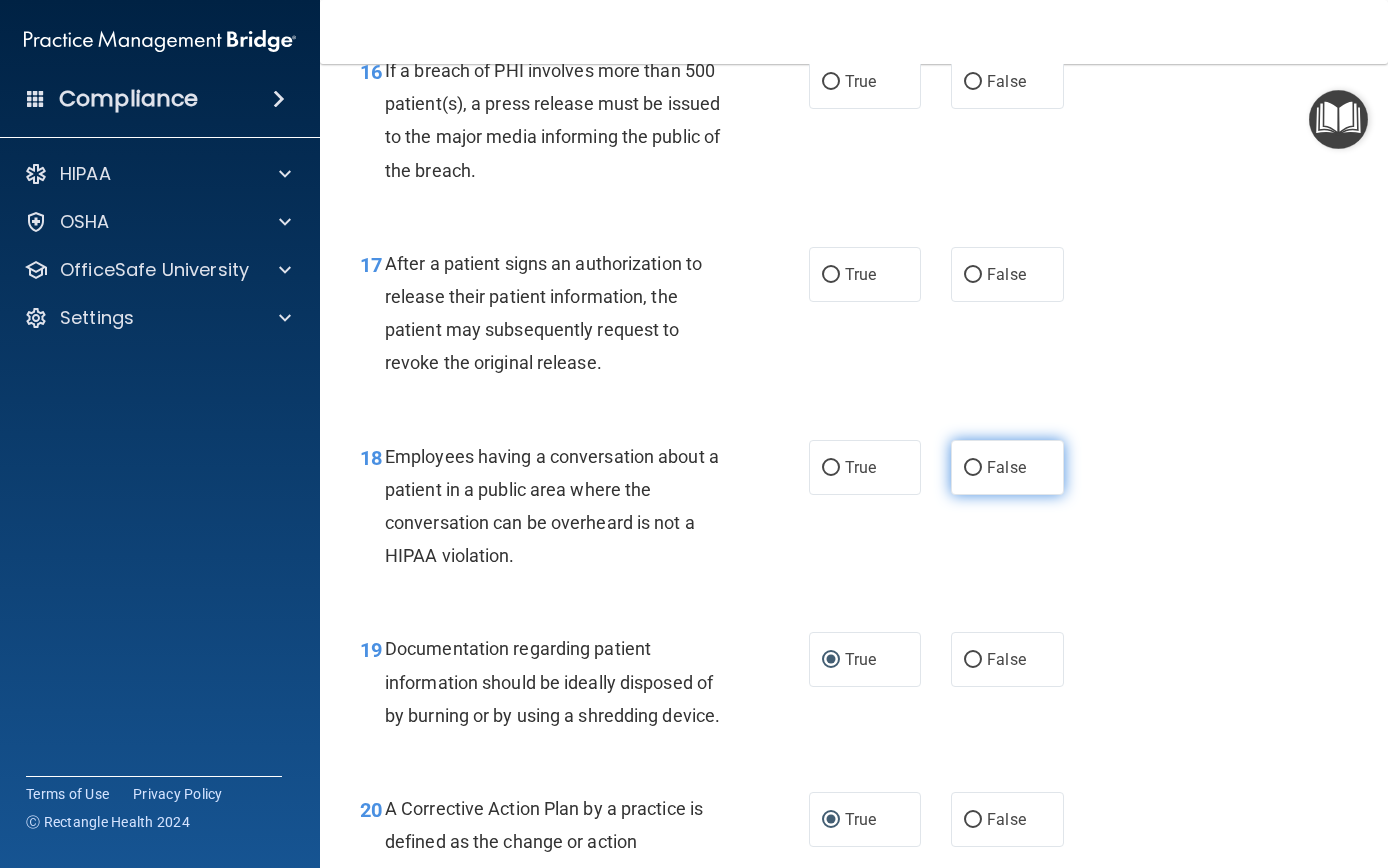 click on "False" at bounding box center [1006, 467] 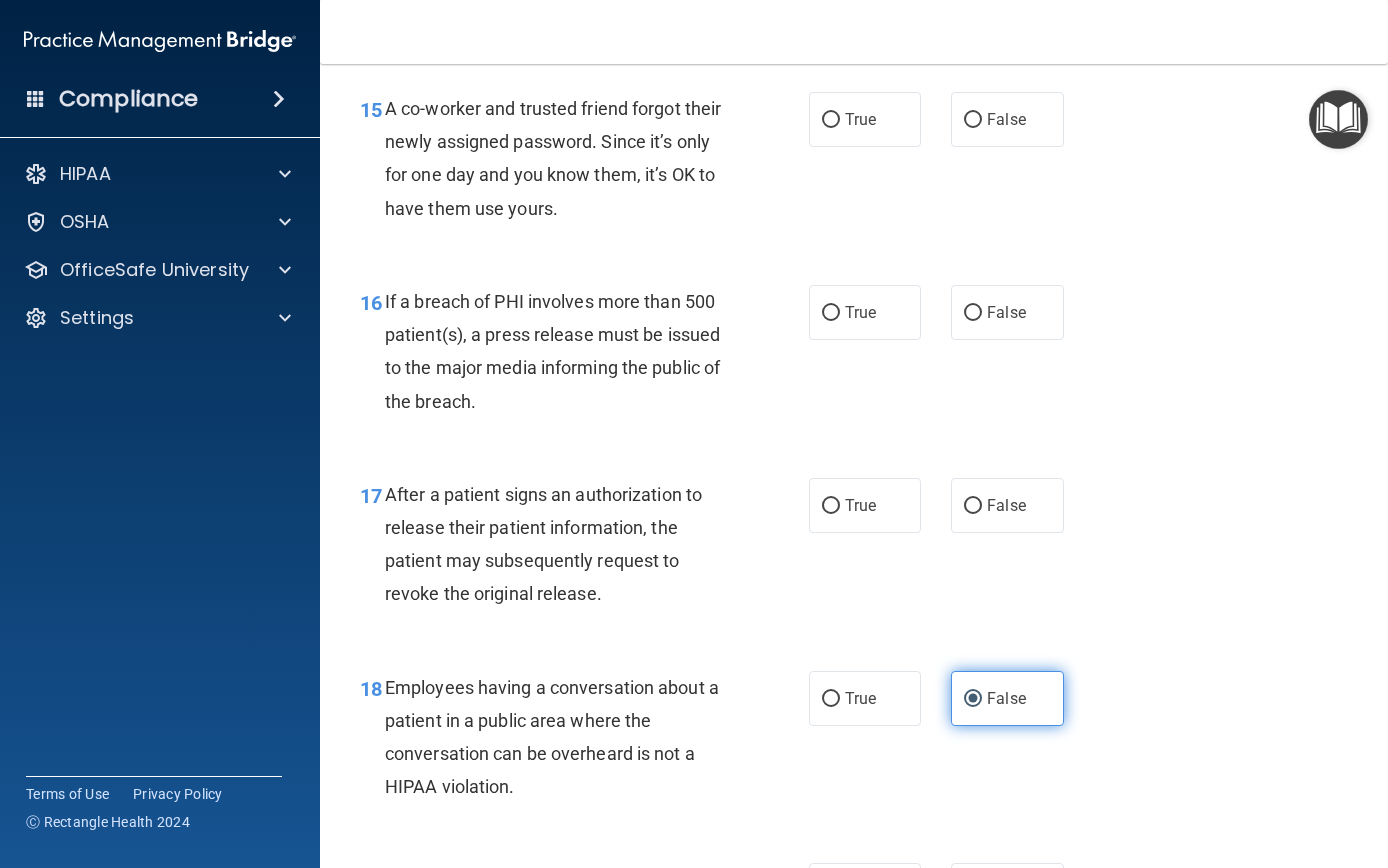 scroll, scrollTop: 2664, scrollLeft: 0, axis: vertical 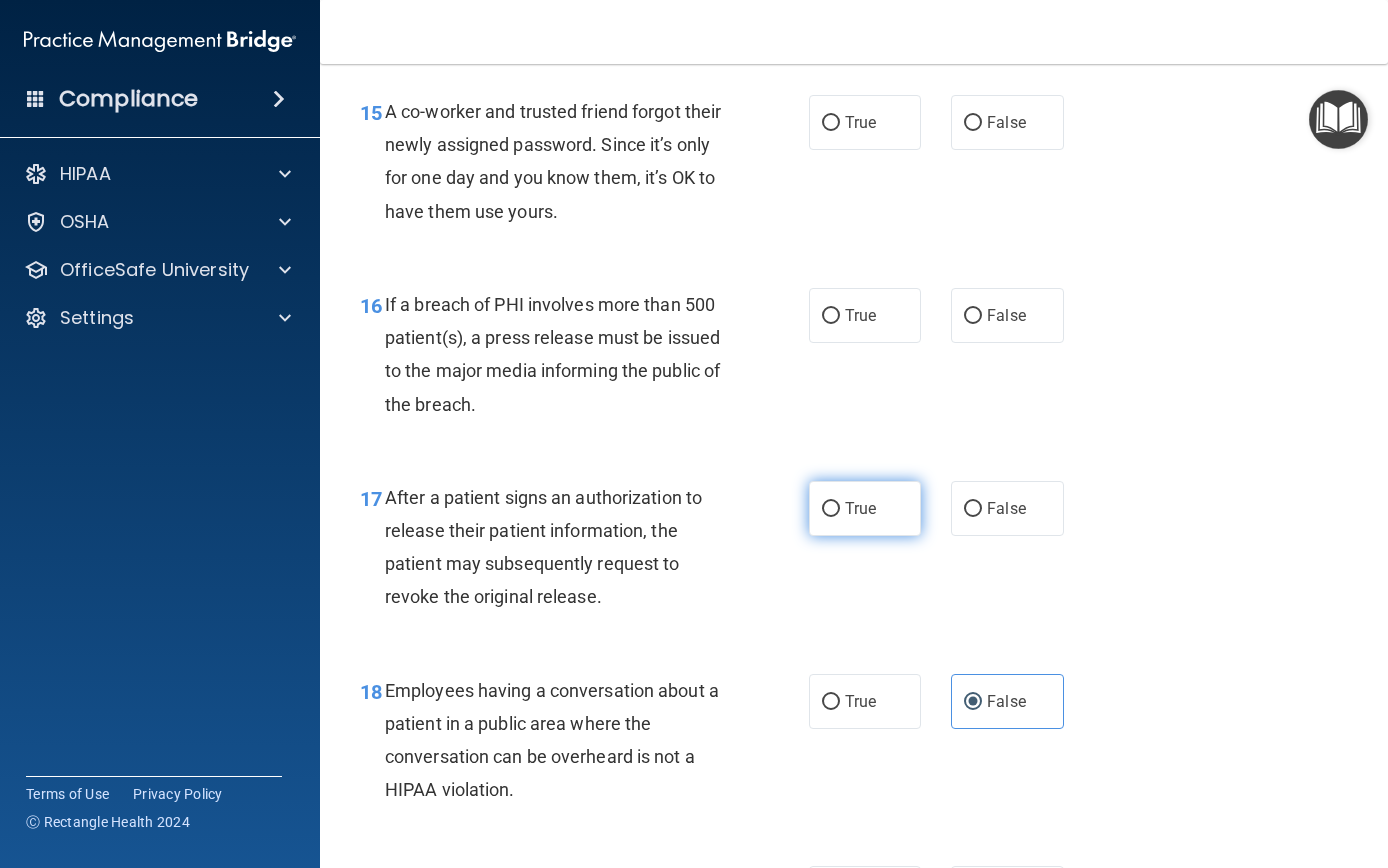 click on "True" at bounding box center [860, 508] 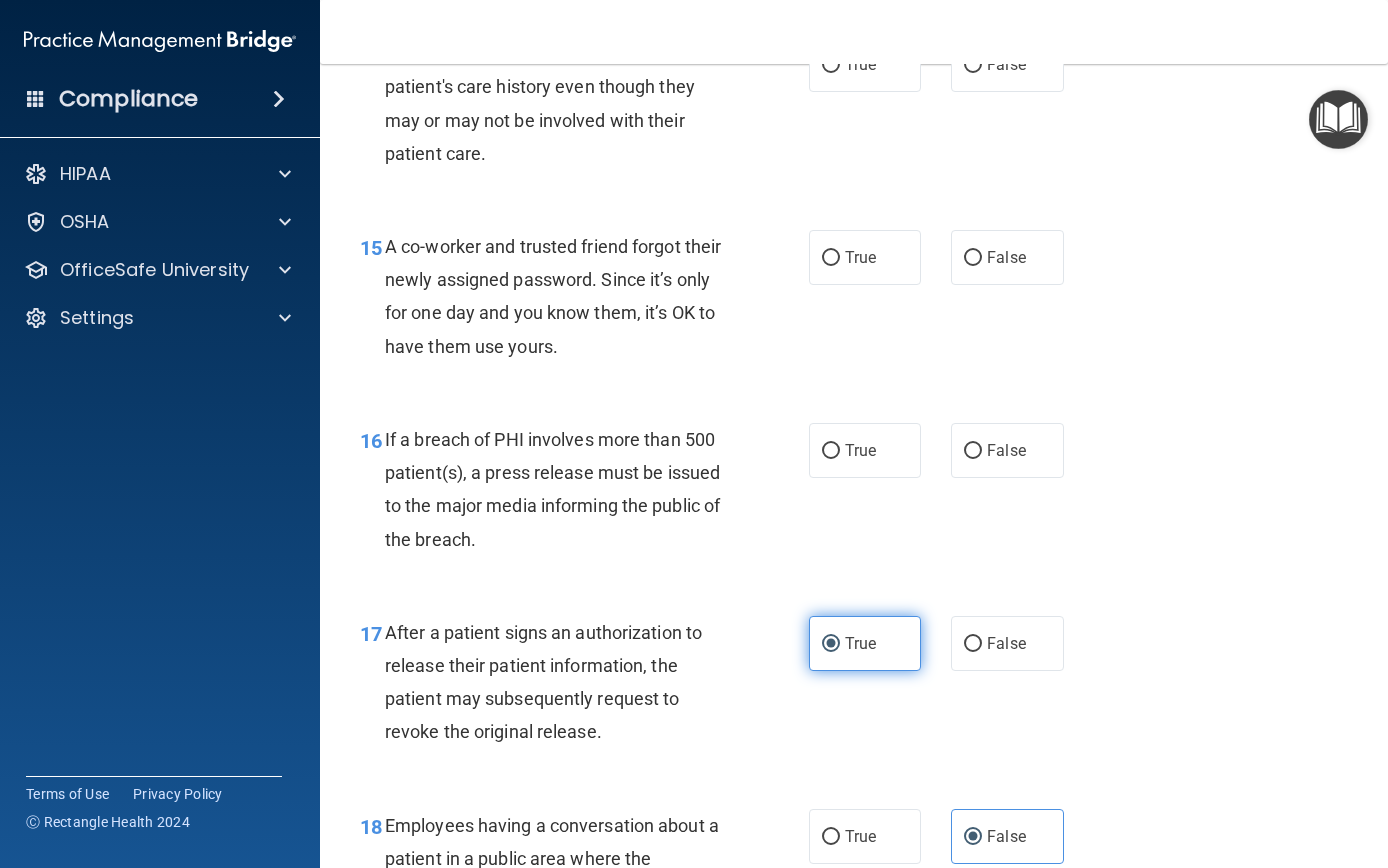 scroll, scrollTop: 2527, scrollLeft: 0, axis: vertical 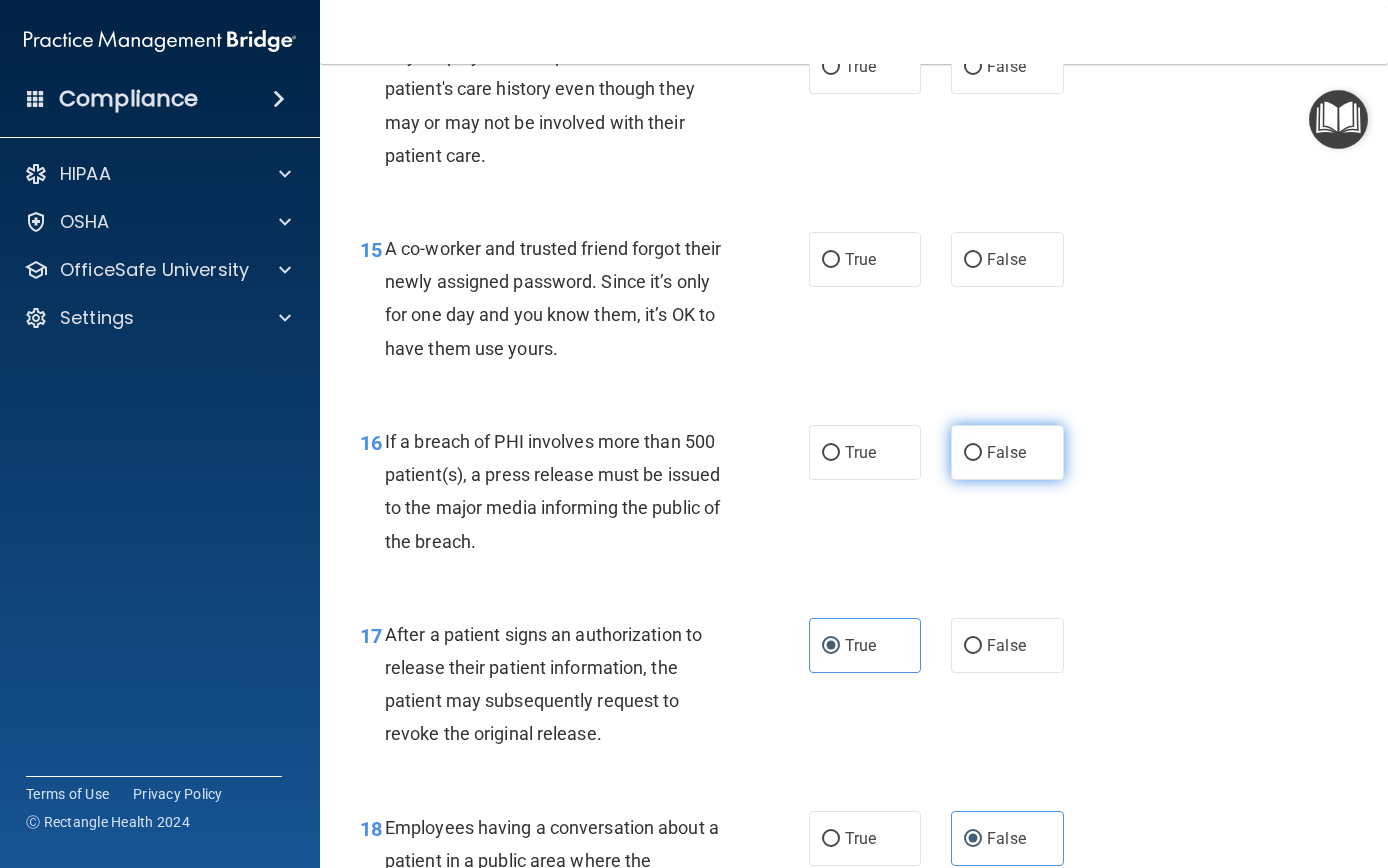 click on "False" at bounding box center [973, 453] 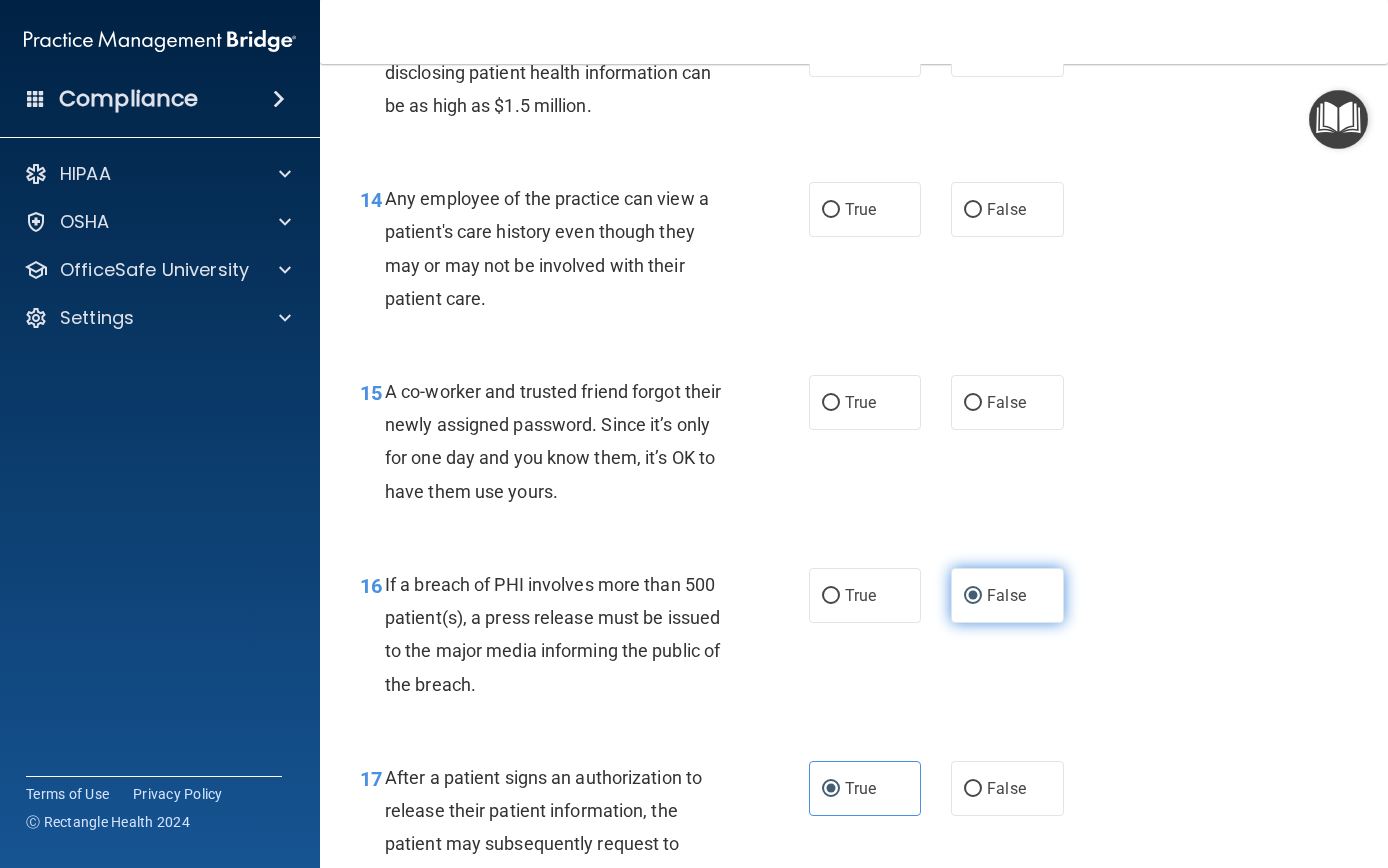scroll, scrollTop: 2386, scrollLeft: 0, axis: vertical 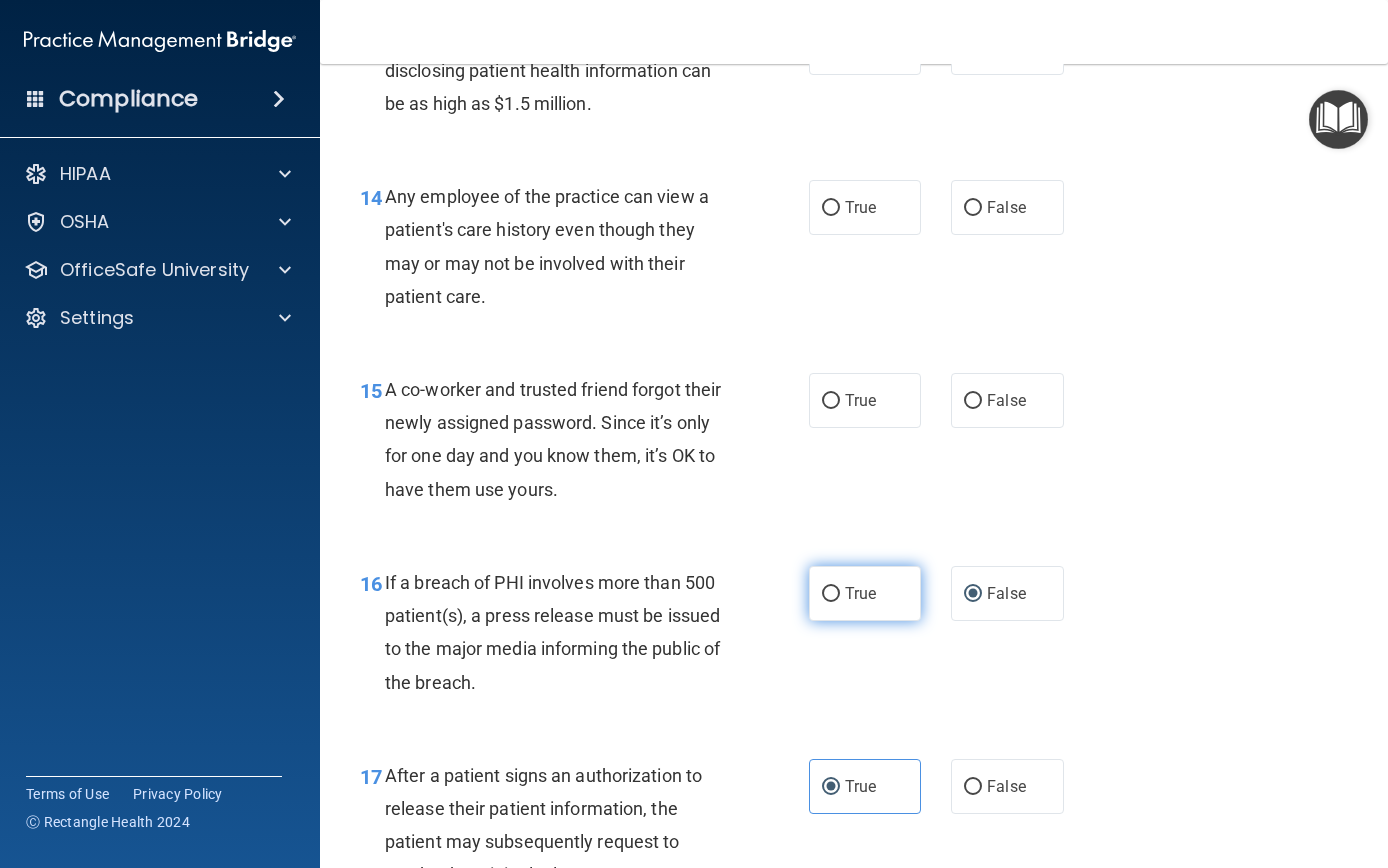 click on "True" at bounding box center (865, 593) 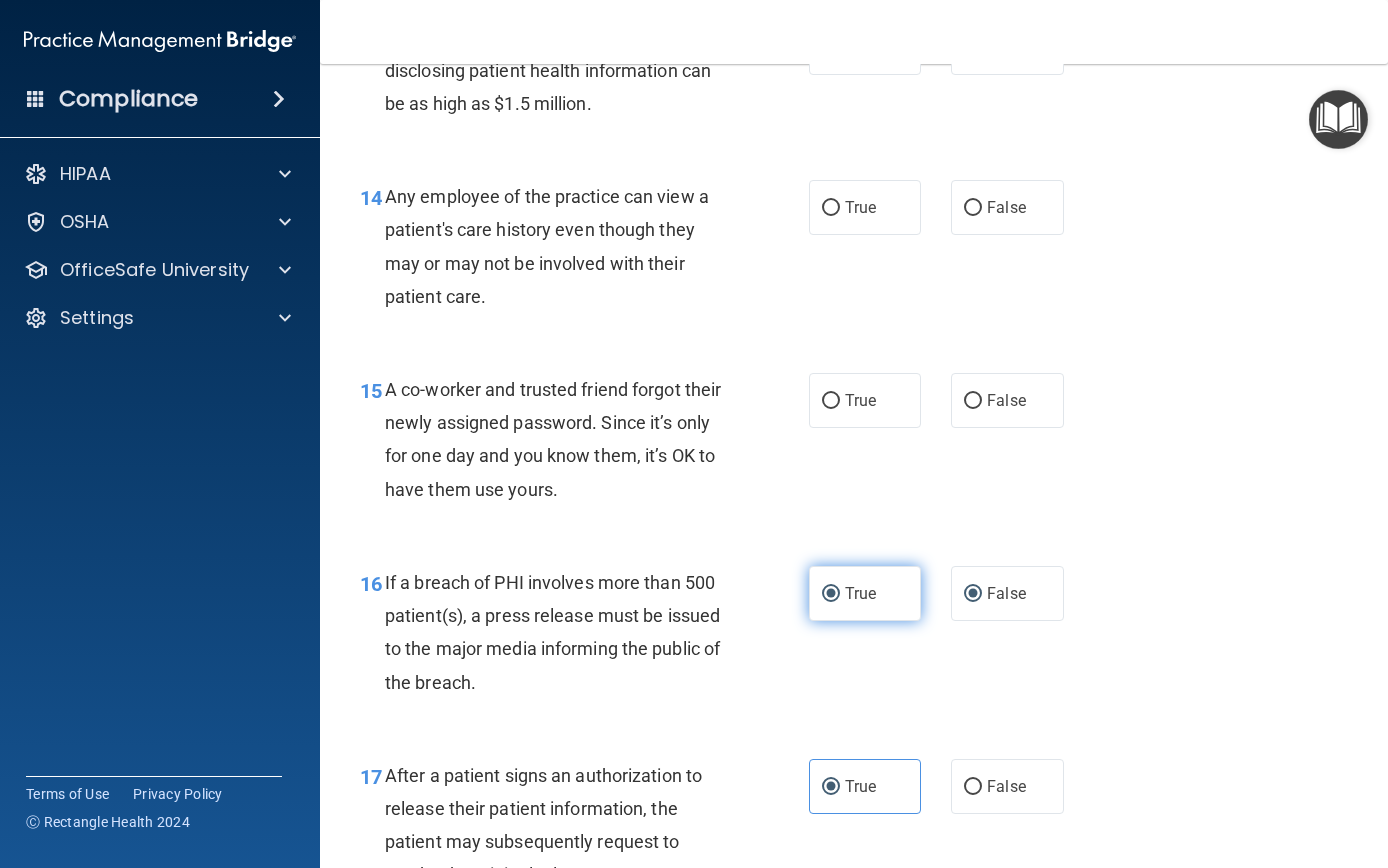 radio on "false" 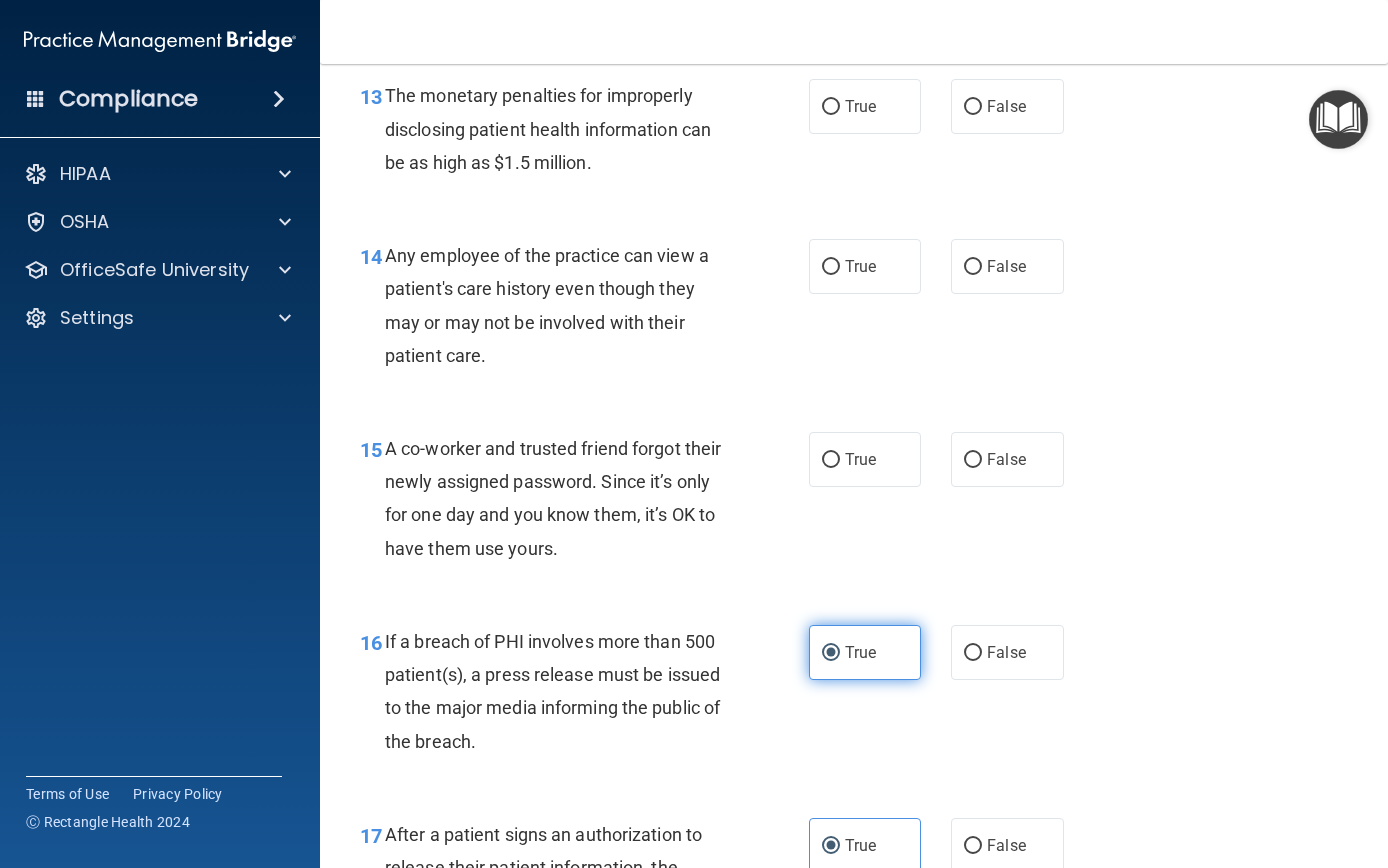 scroll, scrollTop: 2319, scrollLeft: 0, axis: vertical 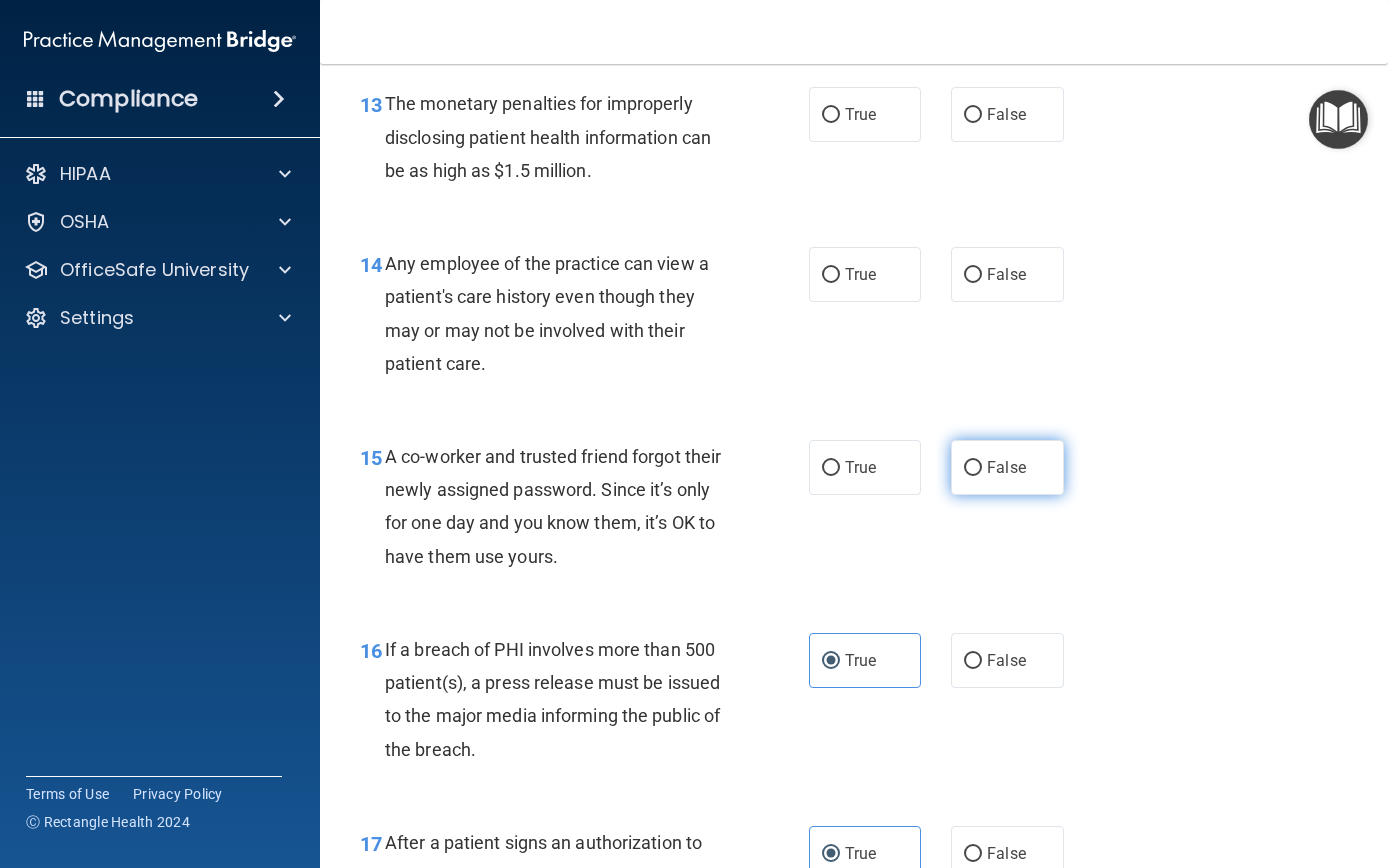 click on "False" at bounding box center [973, 468] 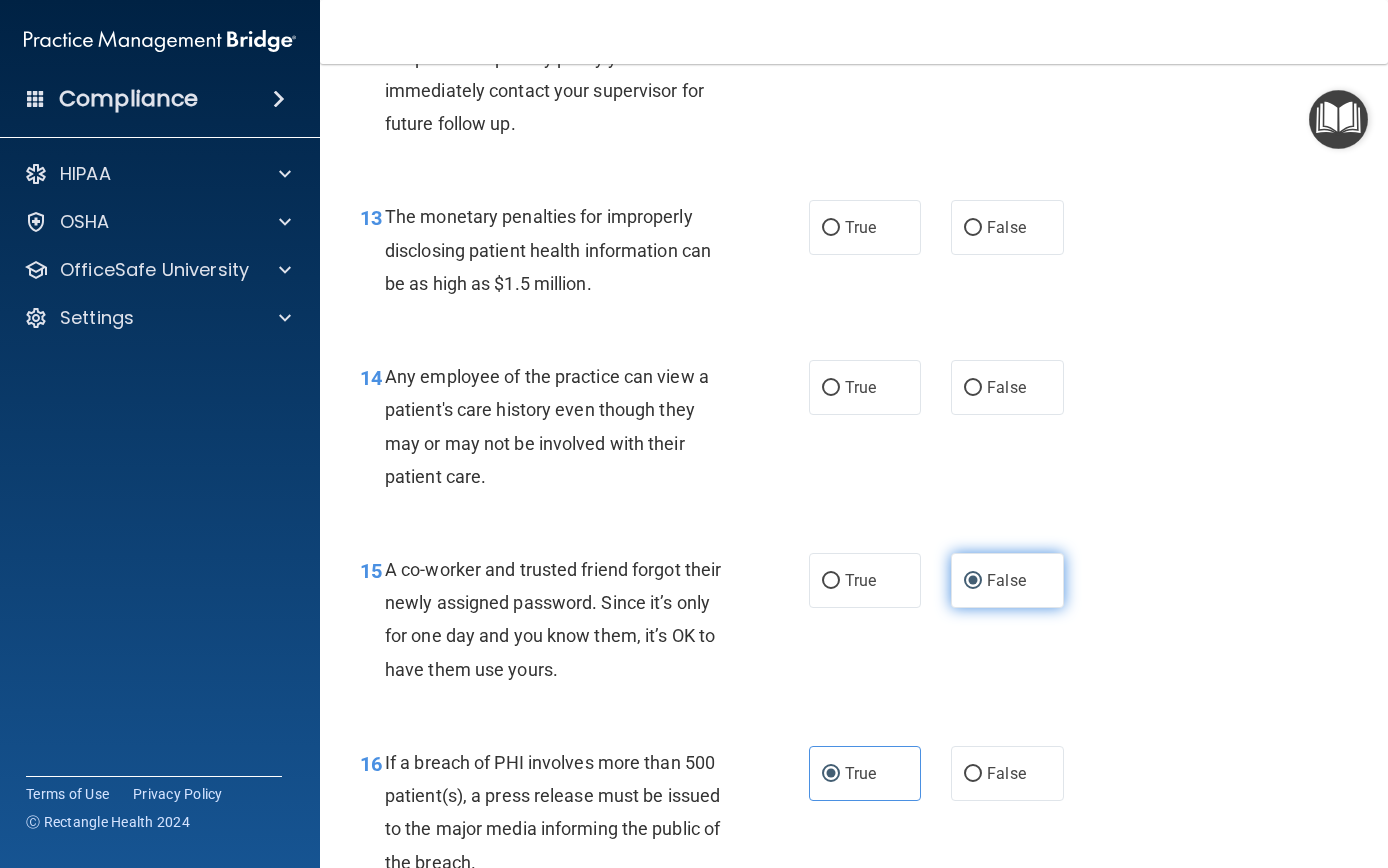 scroll, scrollTop: 2203, scrollLeft: 0, axis: vertical 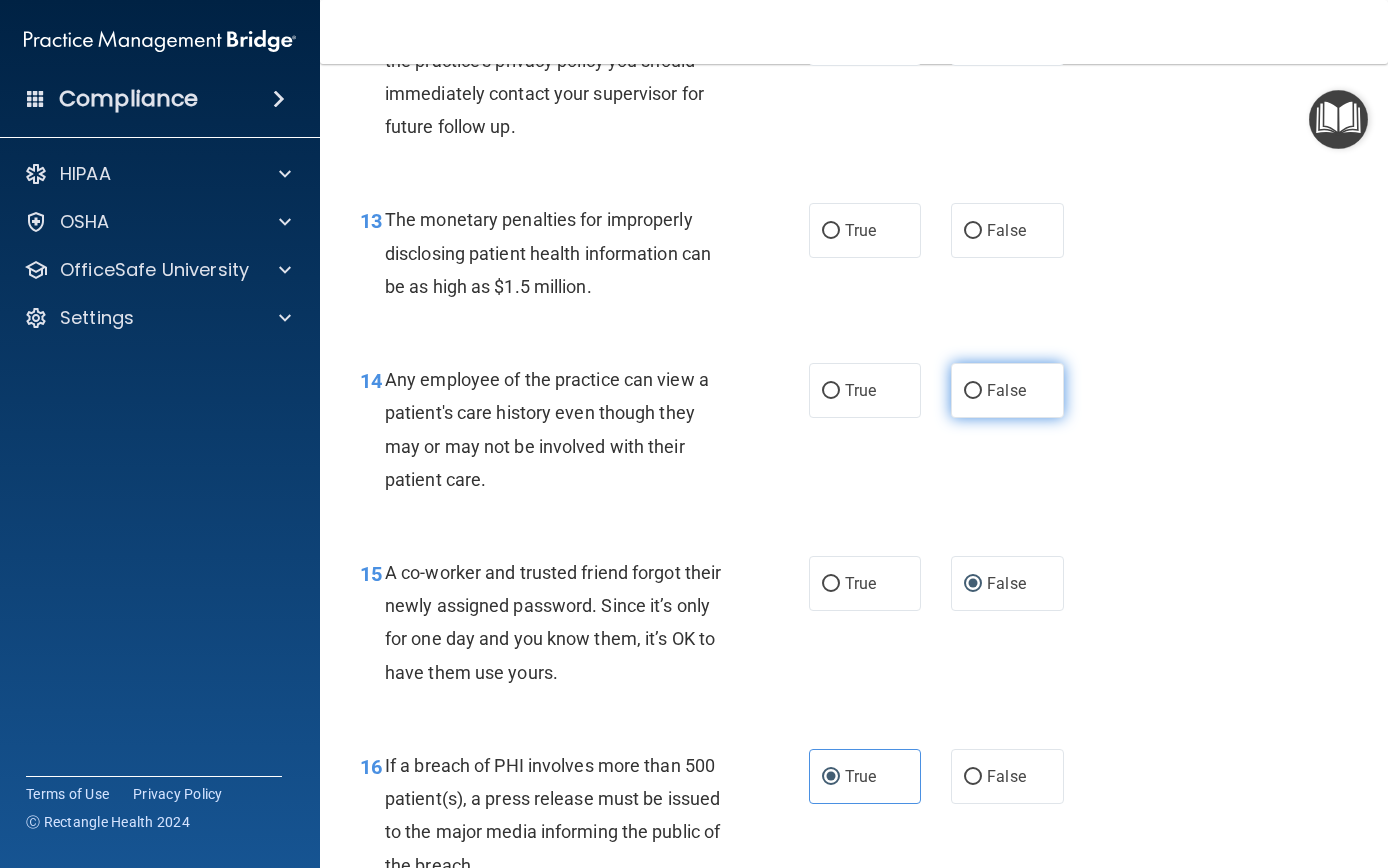 click on "False" at bounding box center [973, 391] 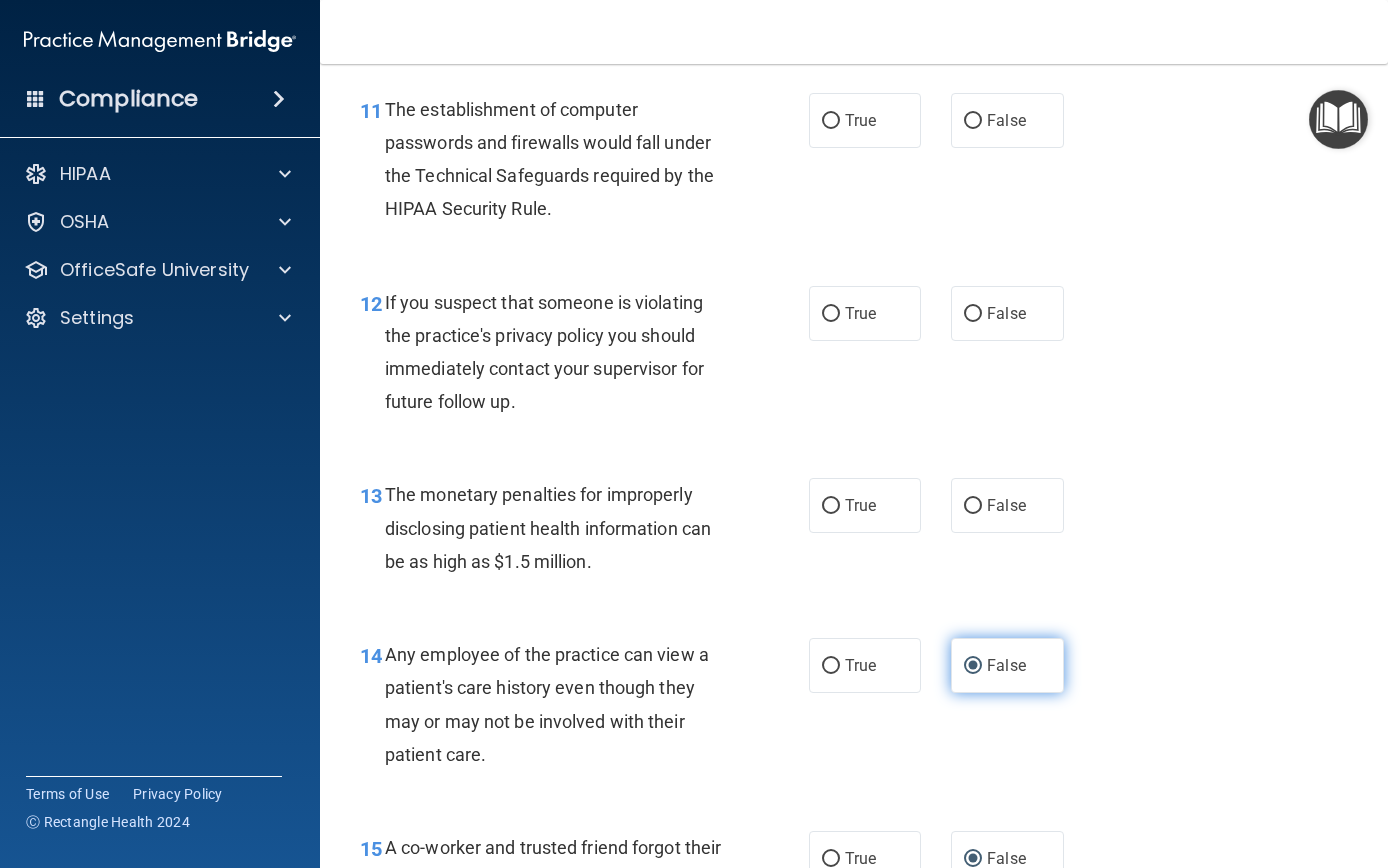 scroll, scrollTop: 1942, scrollLeft: 0, axis: vertical 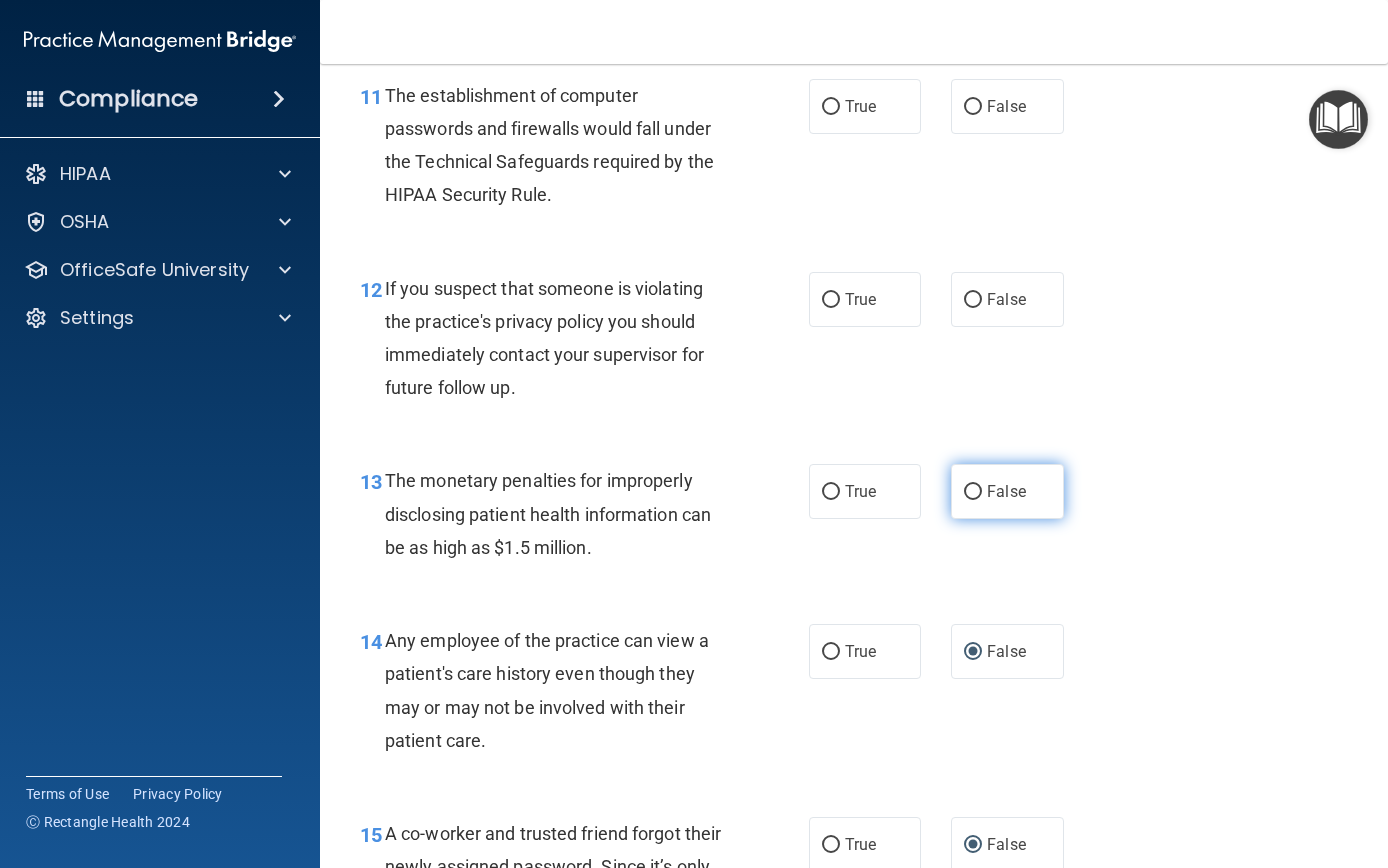 click on "False" at bounding box center (973, 492) 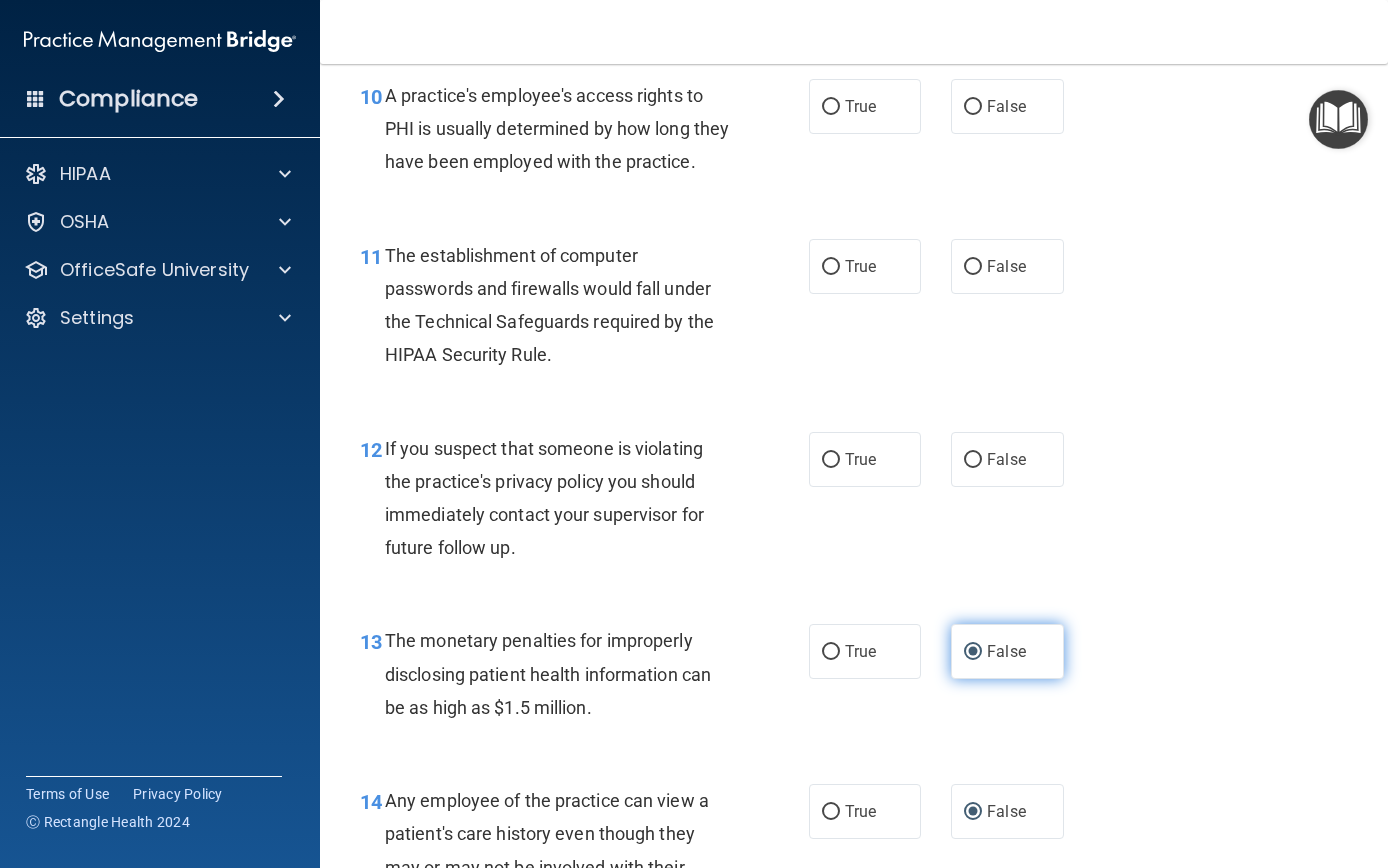 scroll, scrollTop: 1749, scrollLeft: 0, axis: vertical 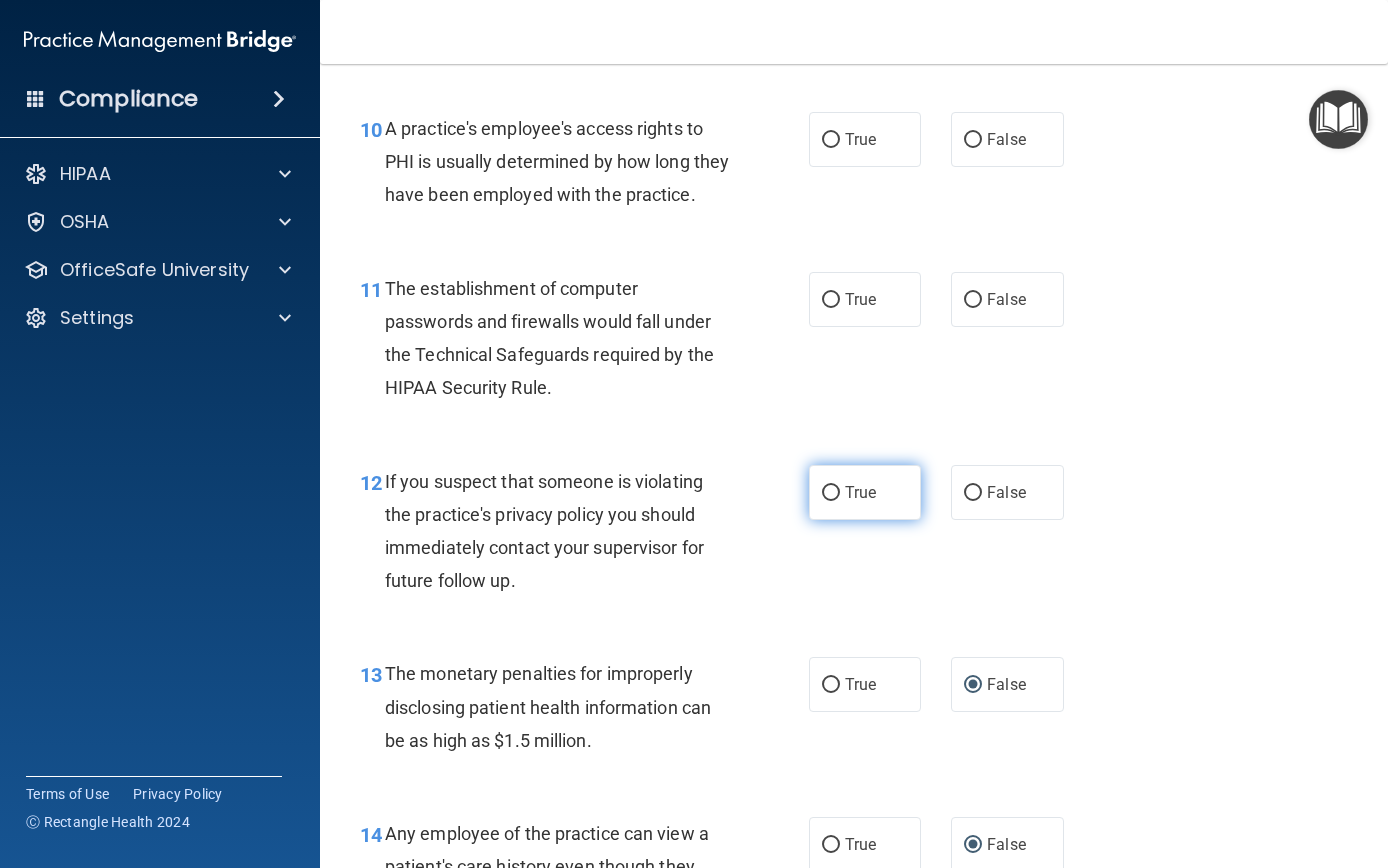 click on "True" at bounding box center (831, 493) 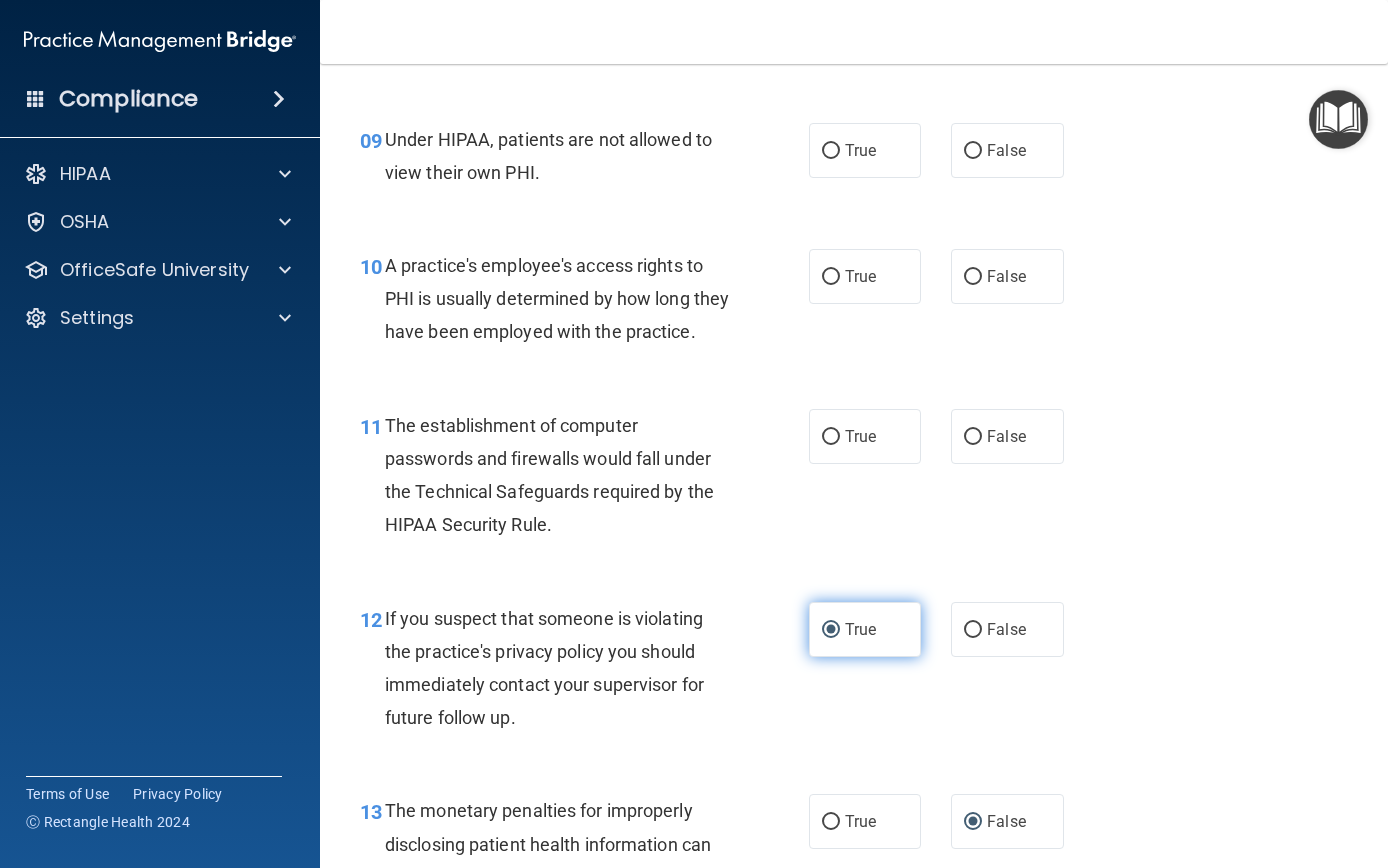scroll, scrollTop: 1609, scrollLeft: 0, axis: vertical 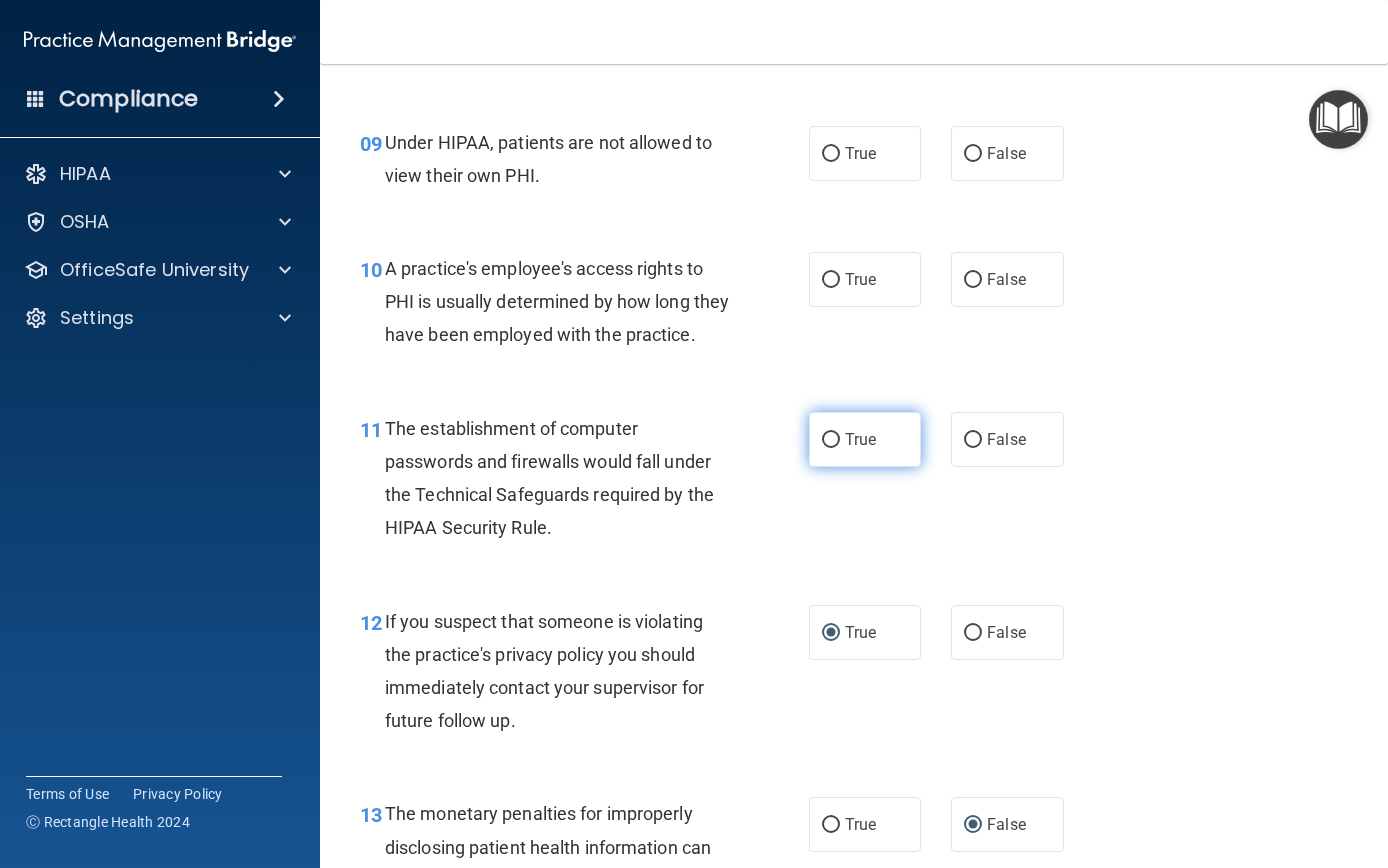 click on "True" at bounding box center [831, 440] 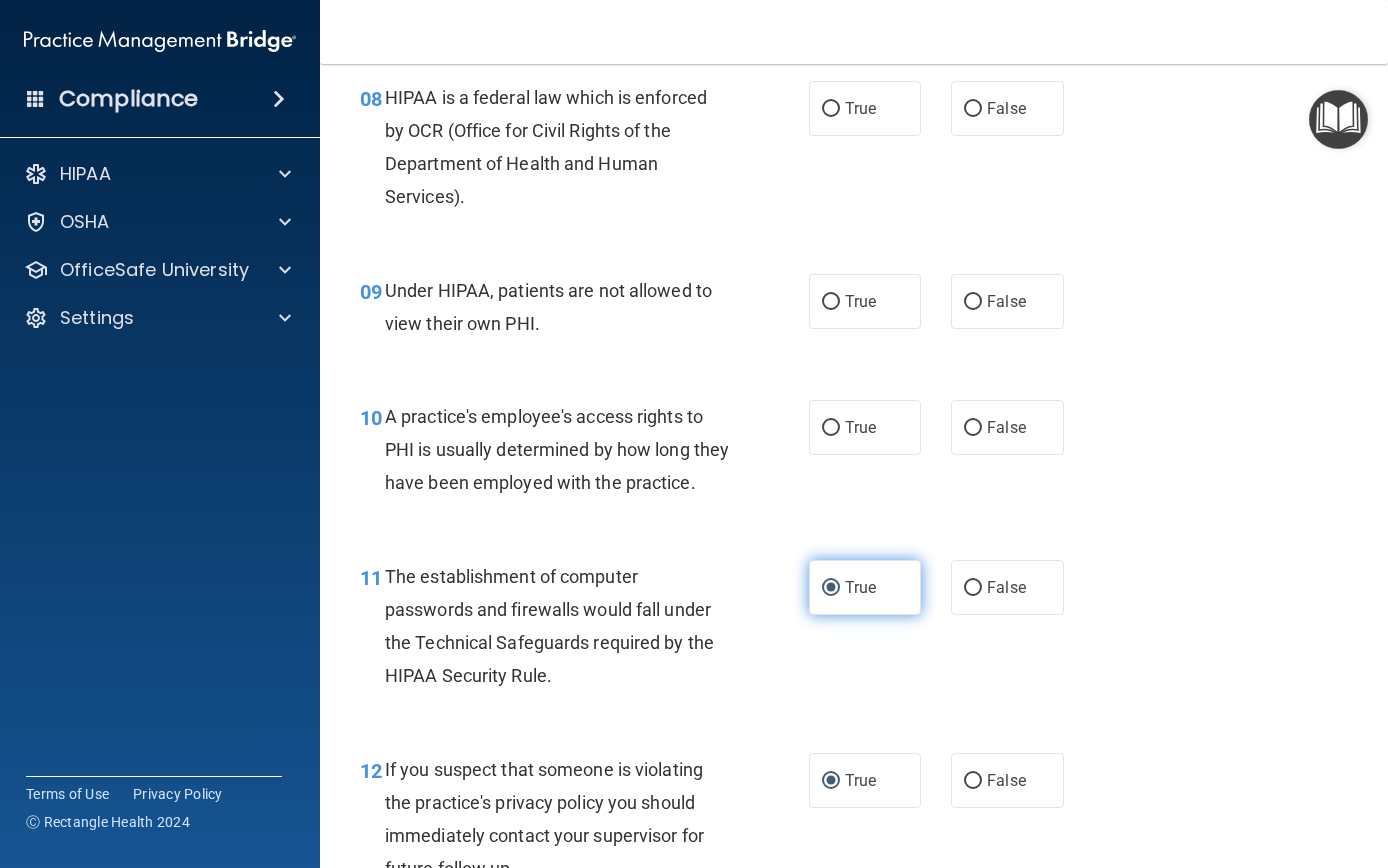 scroll, scrollTop: 1459, scrollLeft: 0, axis: vertical 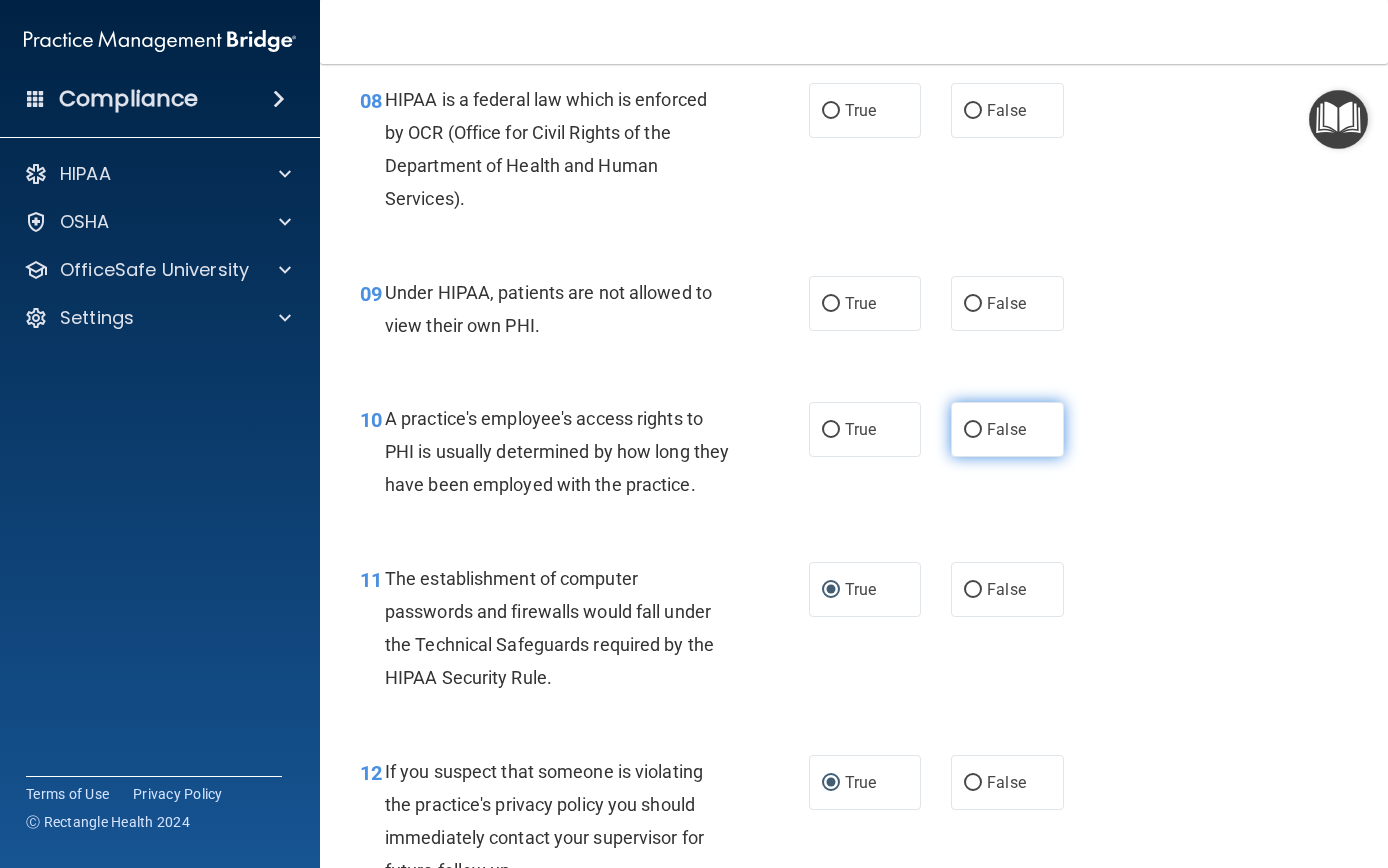 click on "False" at bounding box center [1007, 429] 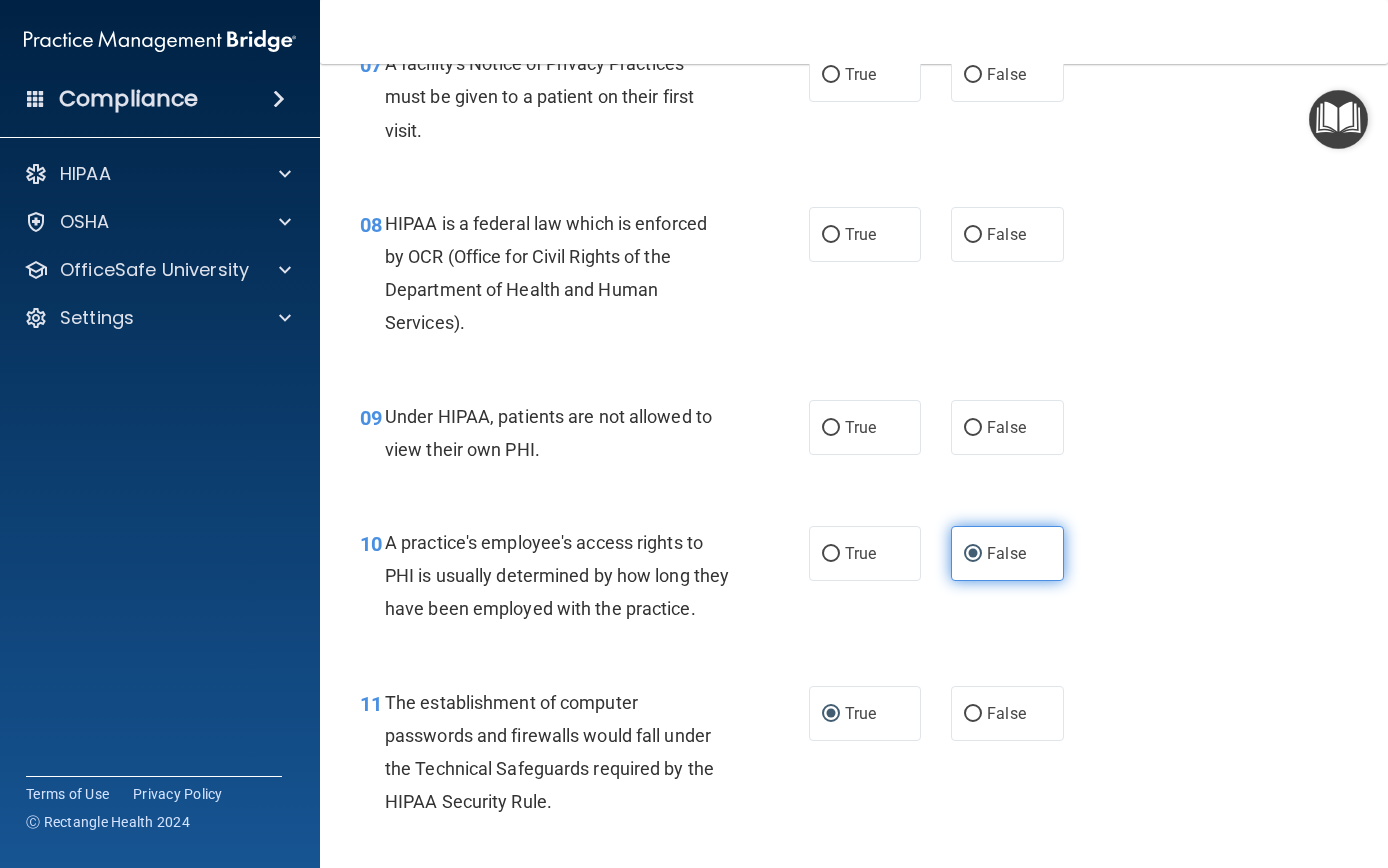scroll, scrollTop: 1325, scrollLeft: 0, axis: vertical 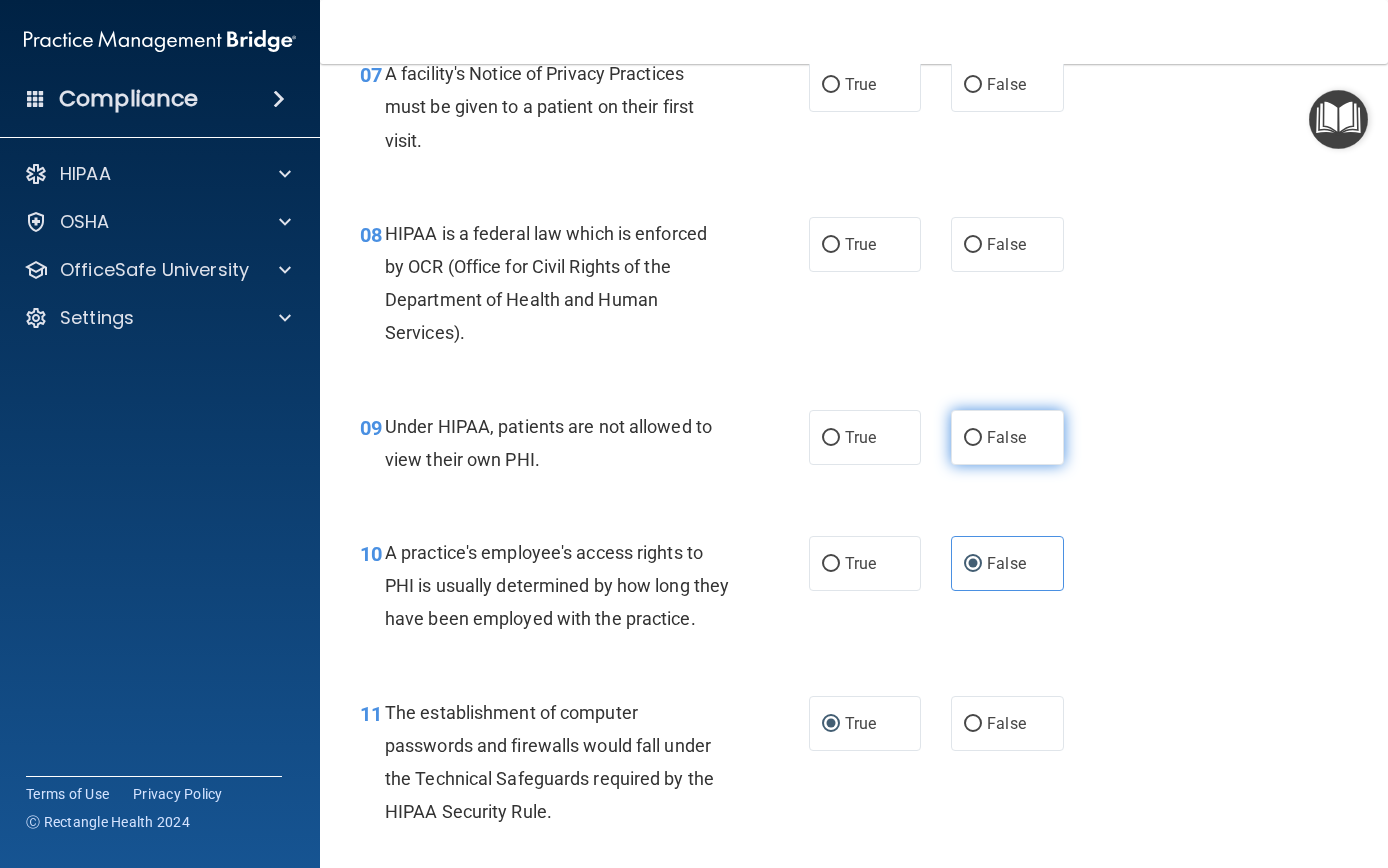 click on "False" at bounding box center [973, 438] 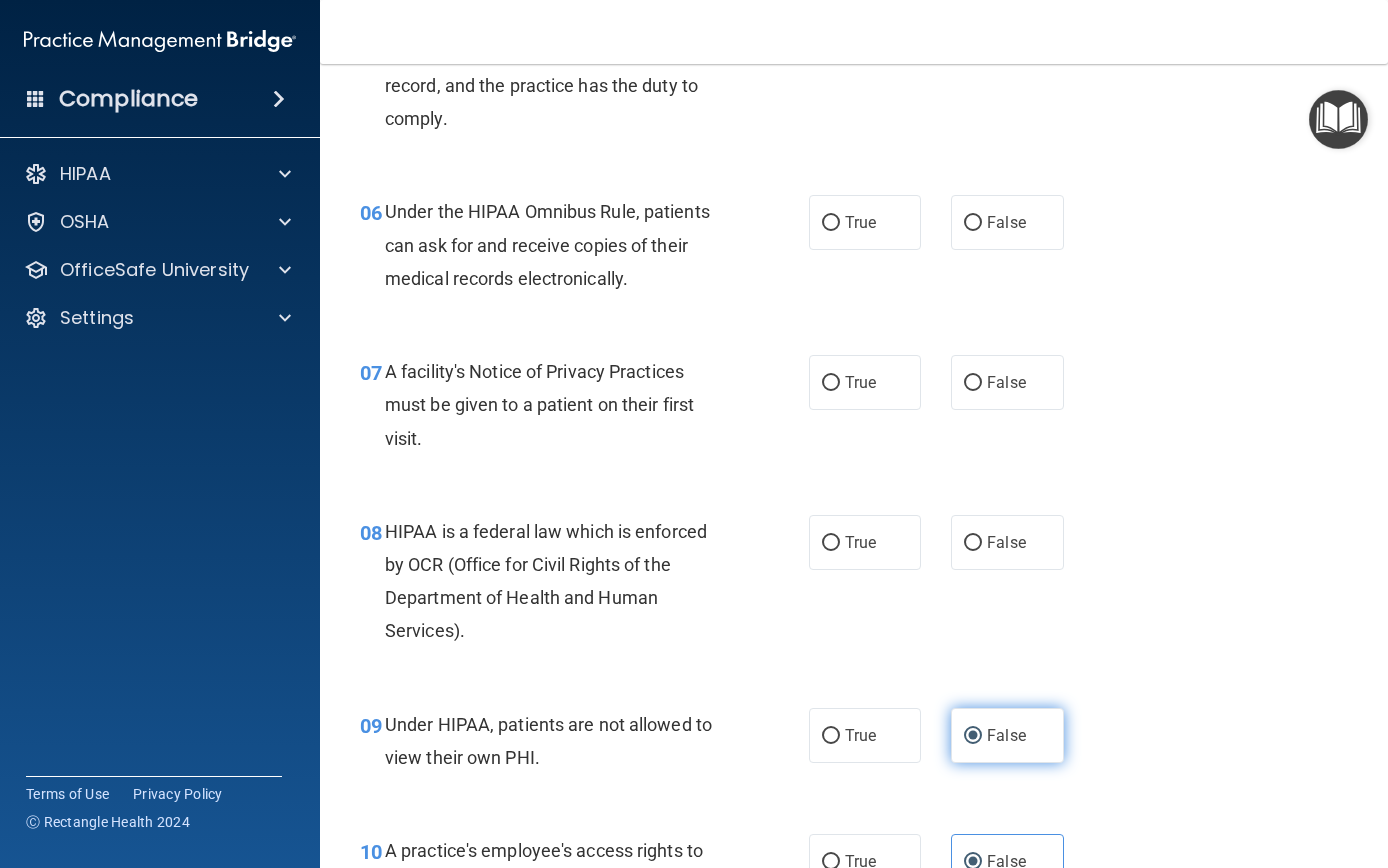 scroll, scrollTop: 1026, scrollLeft: 0, axis: vertical 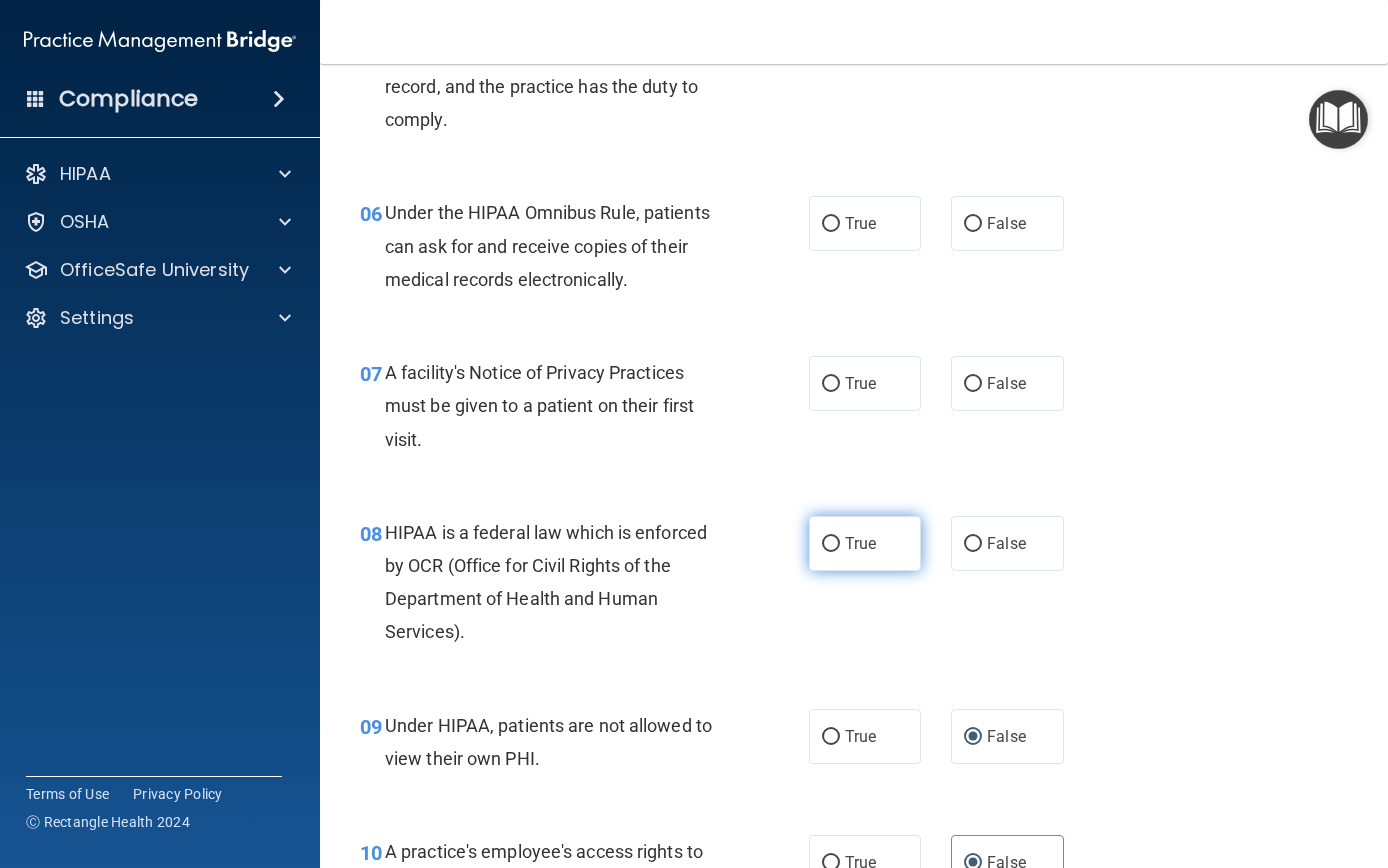 click on "True" at bounding box center (860, 543) 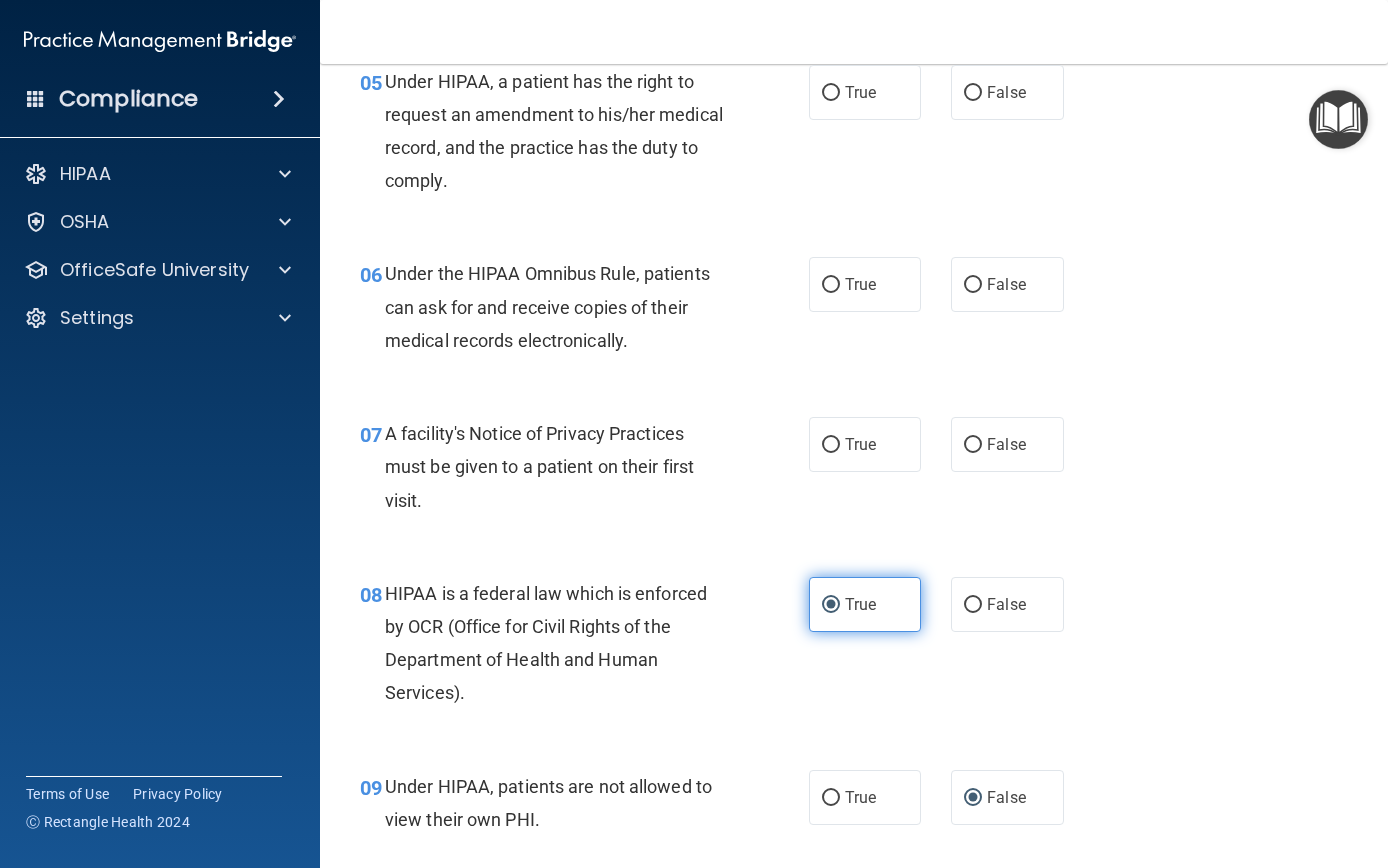 scroll, scrollTop: 964, scrollLeft: 0, axis: vertical 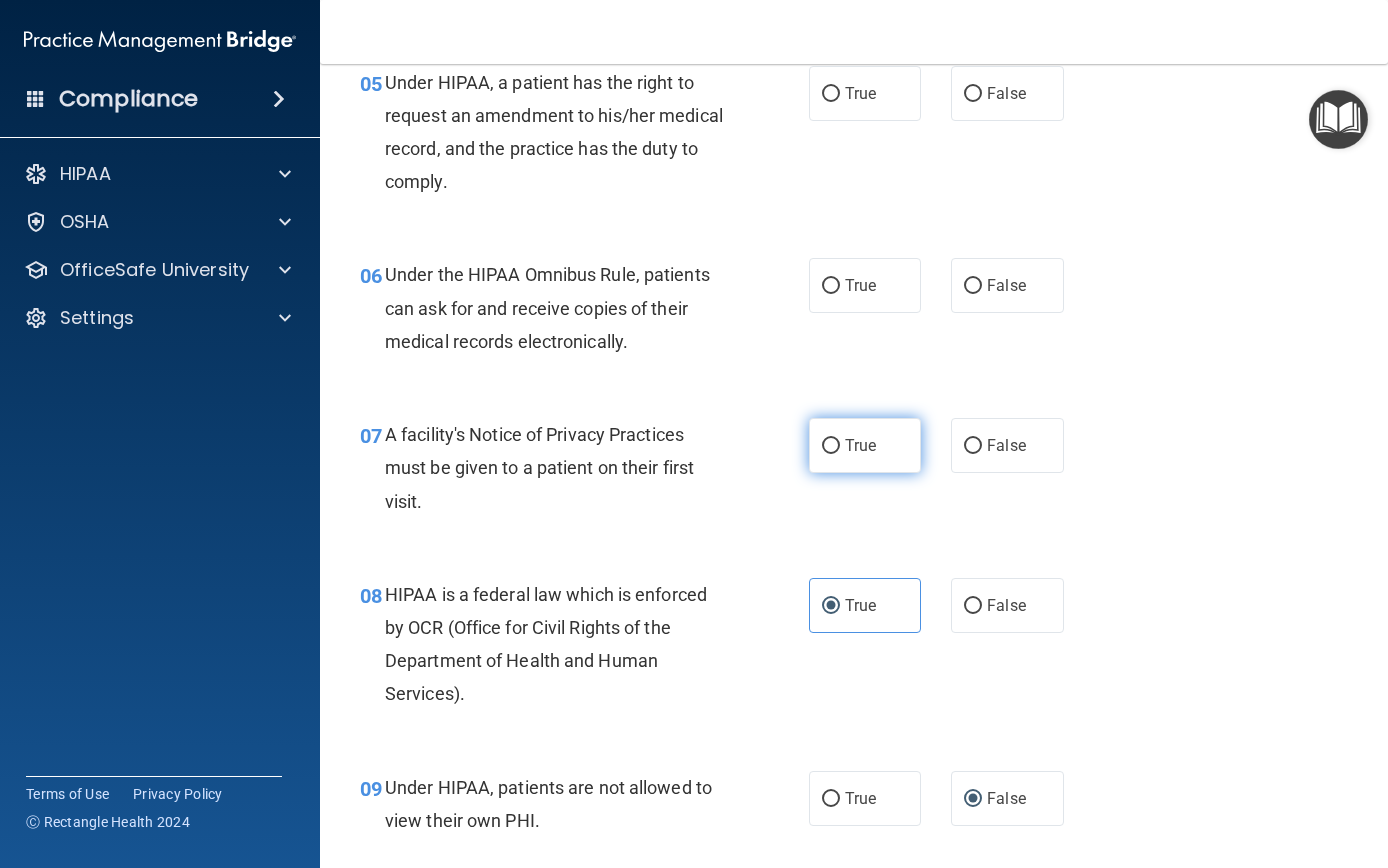 click on "True" at bounding box center [831, 446] 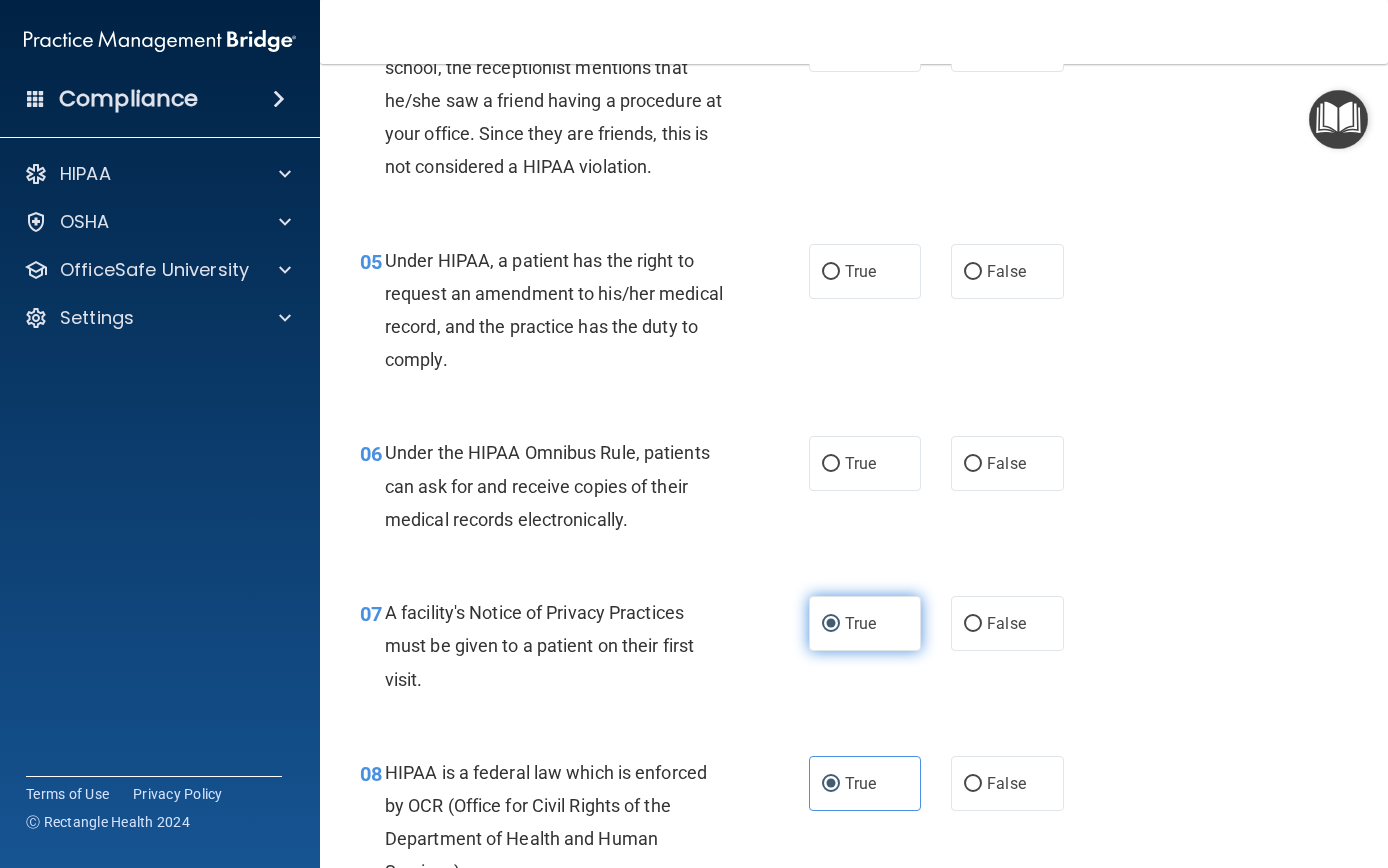 scroll, scrollTop: 784, scrollLeft: 0, axis: vertical 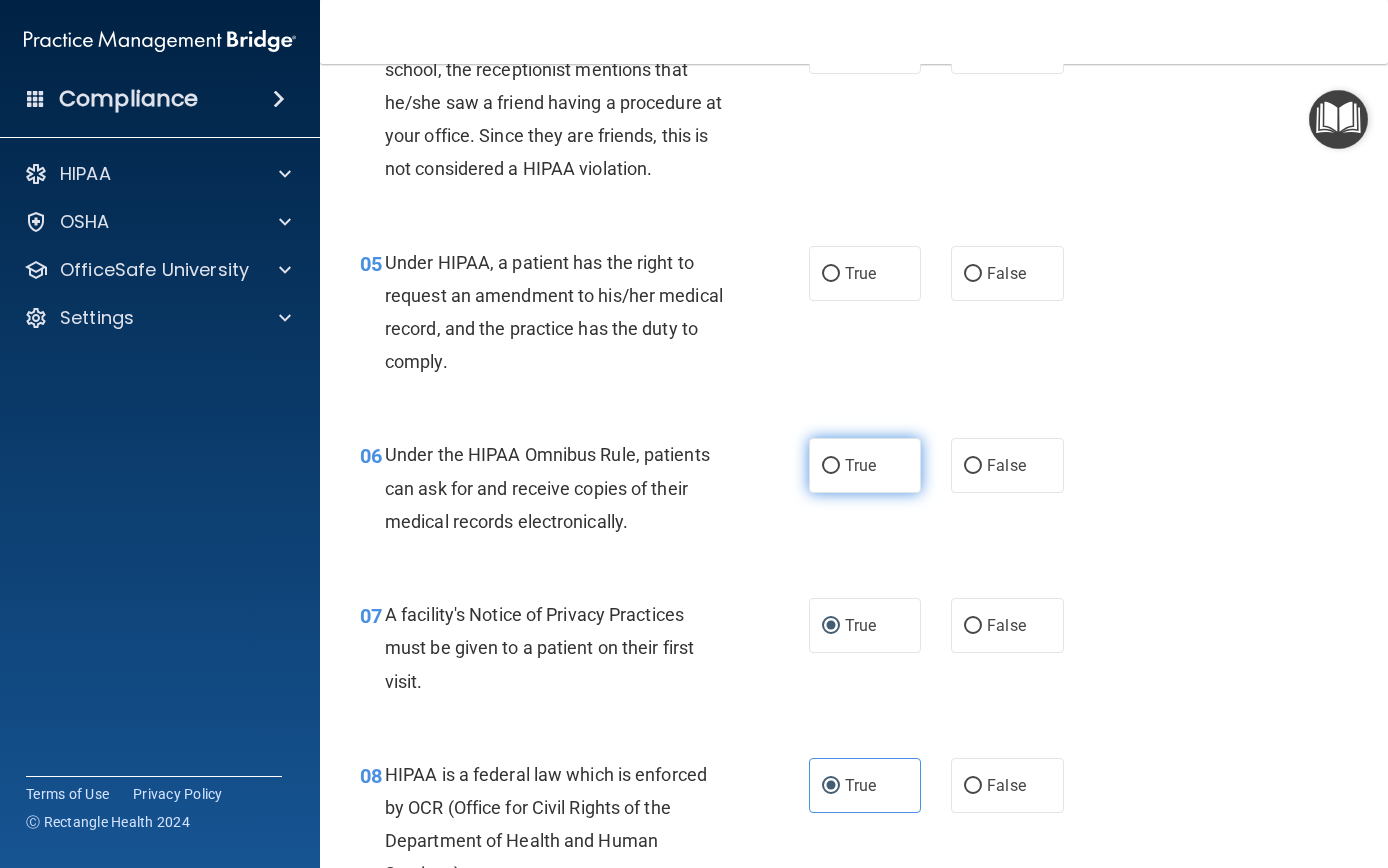 click on "True" at bounding box center [831, 466] 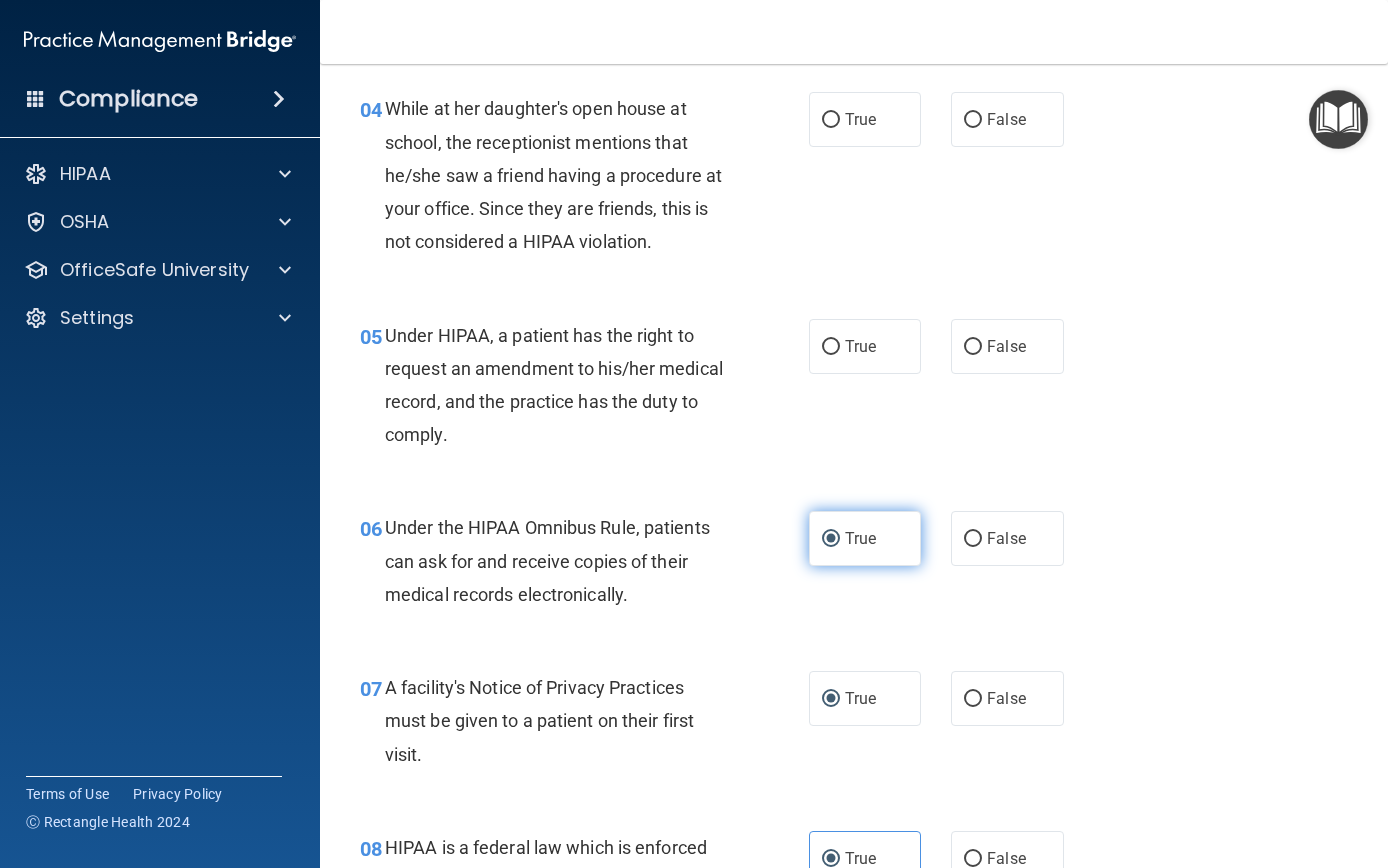 scroll, scrollTop: 662, scrollLeft: 0, axis: vertical 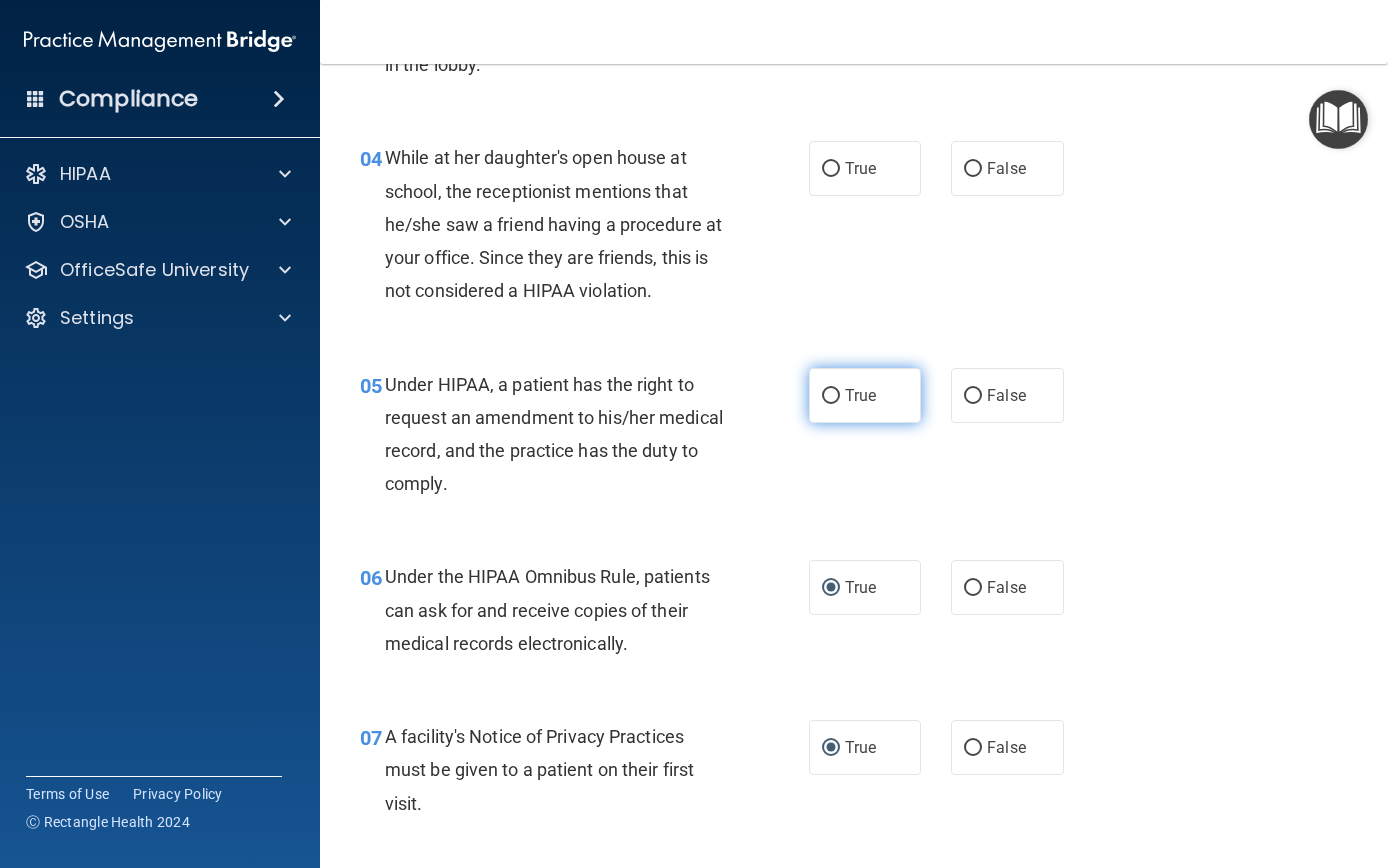 click on "True" at bounding box center [860, 395] 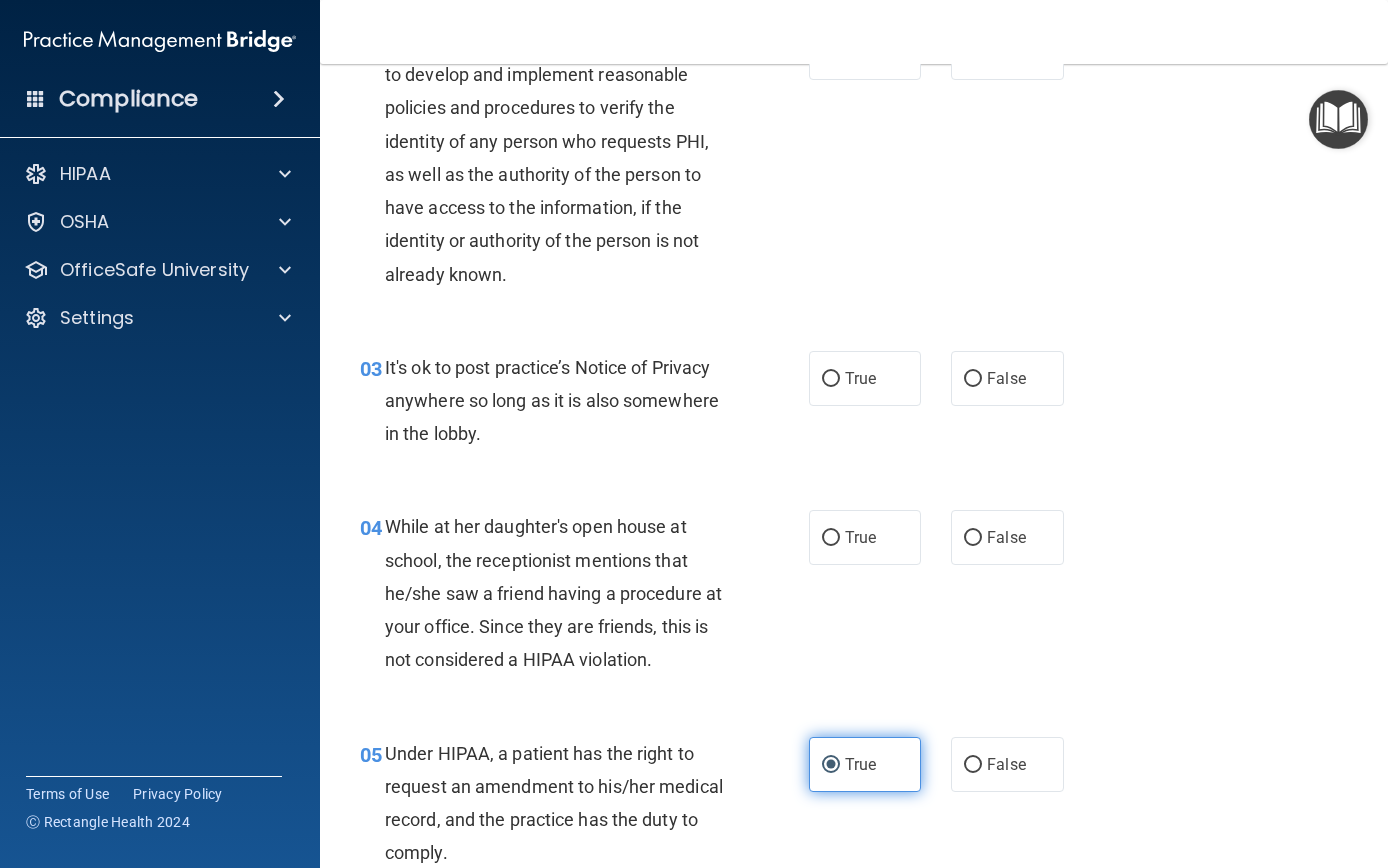 scroll, scrollTop: 298, scrollLeft: 0, axis: vertical 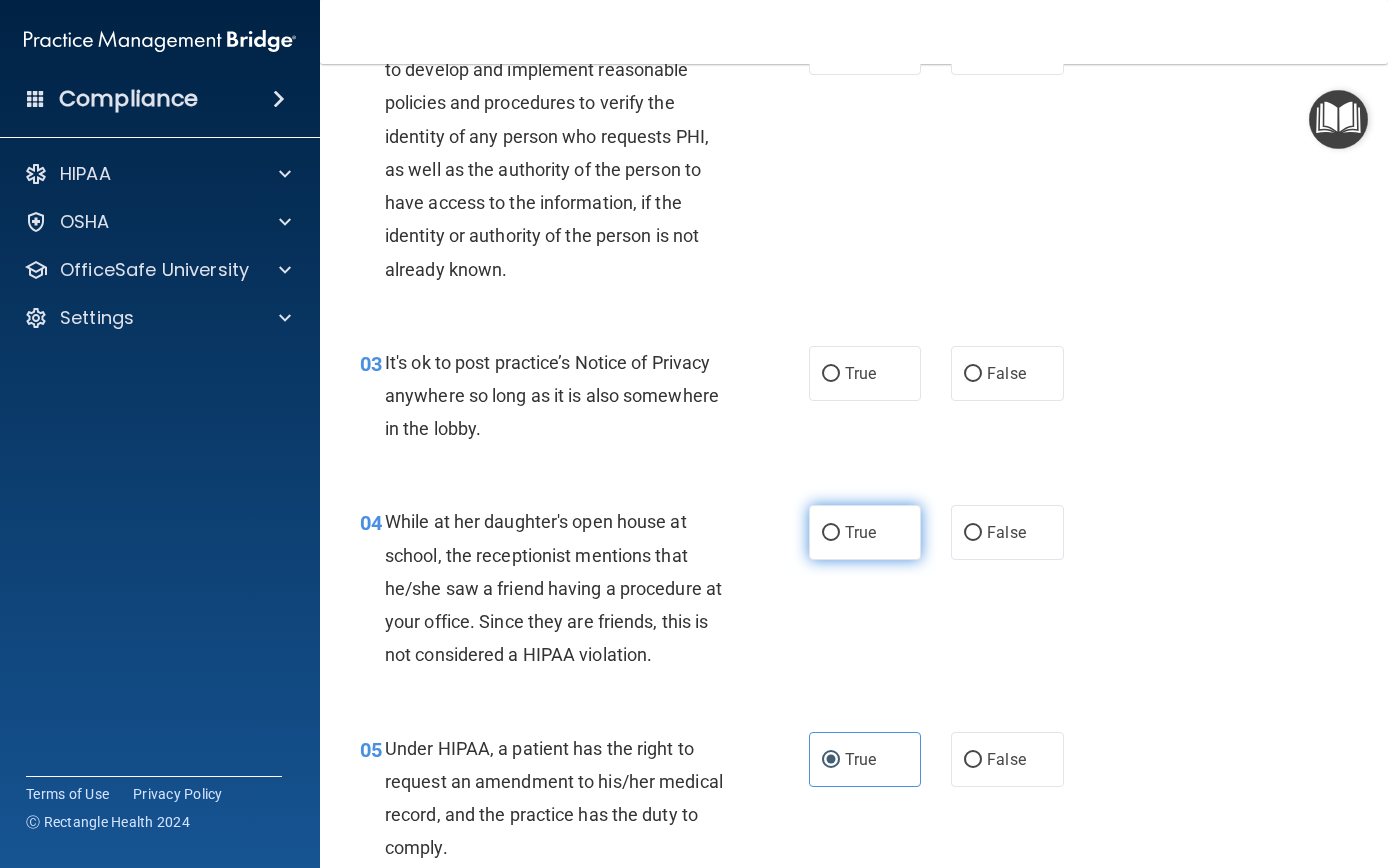 click on "True" at bounding box center (831, 533) 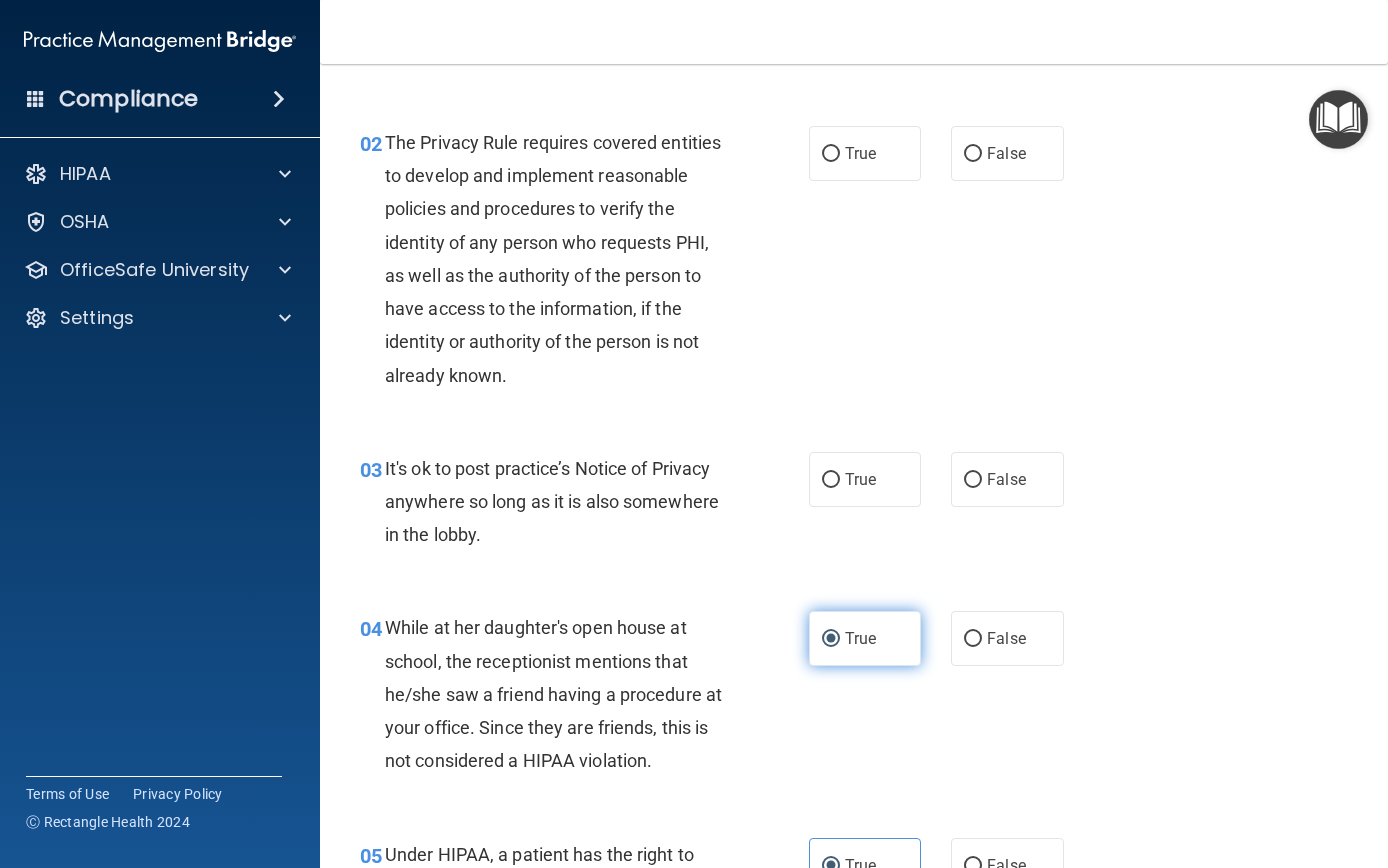scroll, scrollTop: 189, scrollLeft: 0, axis: vertical 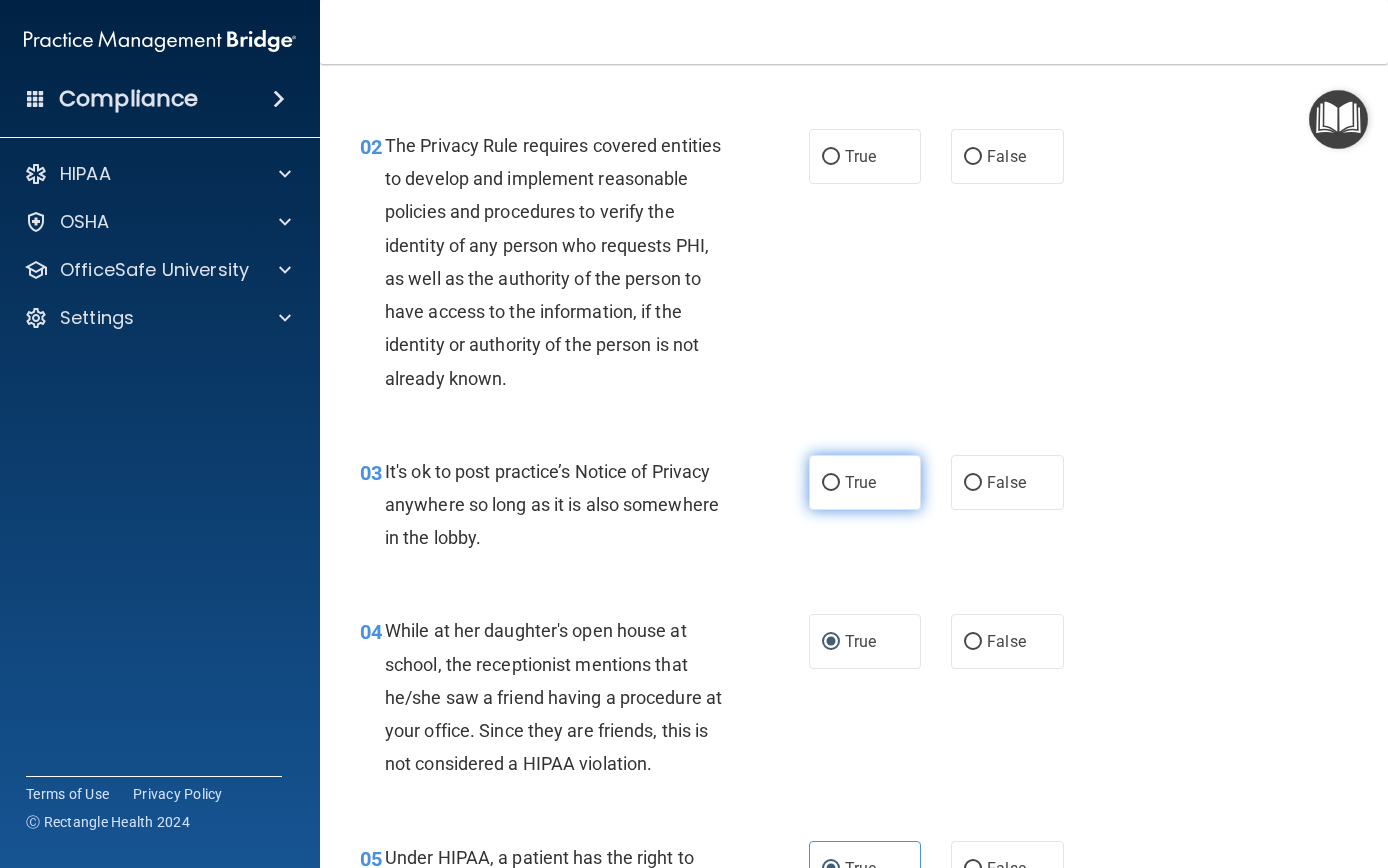 click on "True" at bounding box center (860, 482) 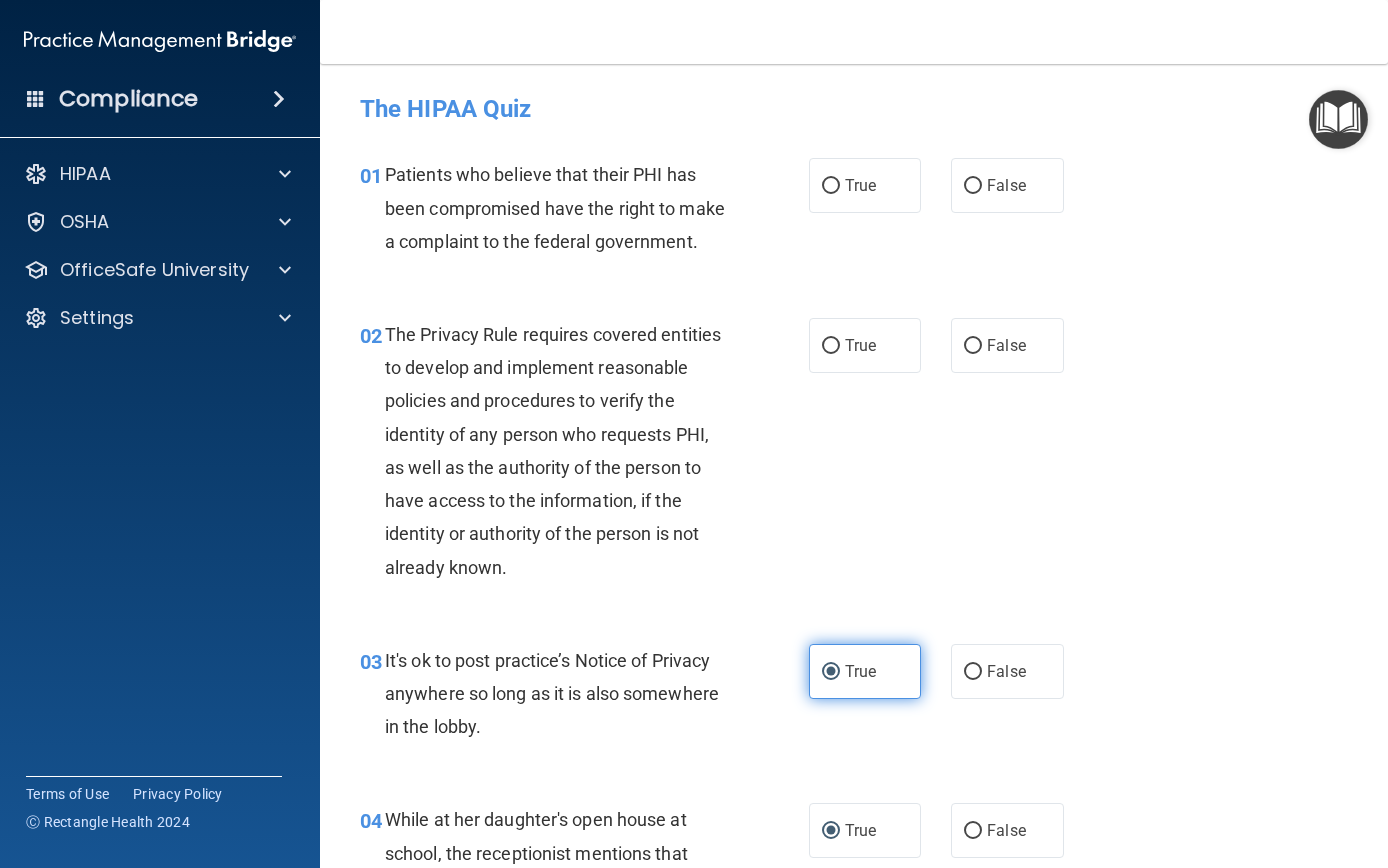 scroll, scrollTop: 0, scrollLeft: 0, axis: both 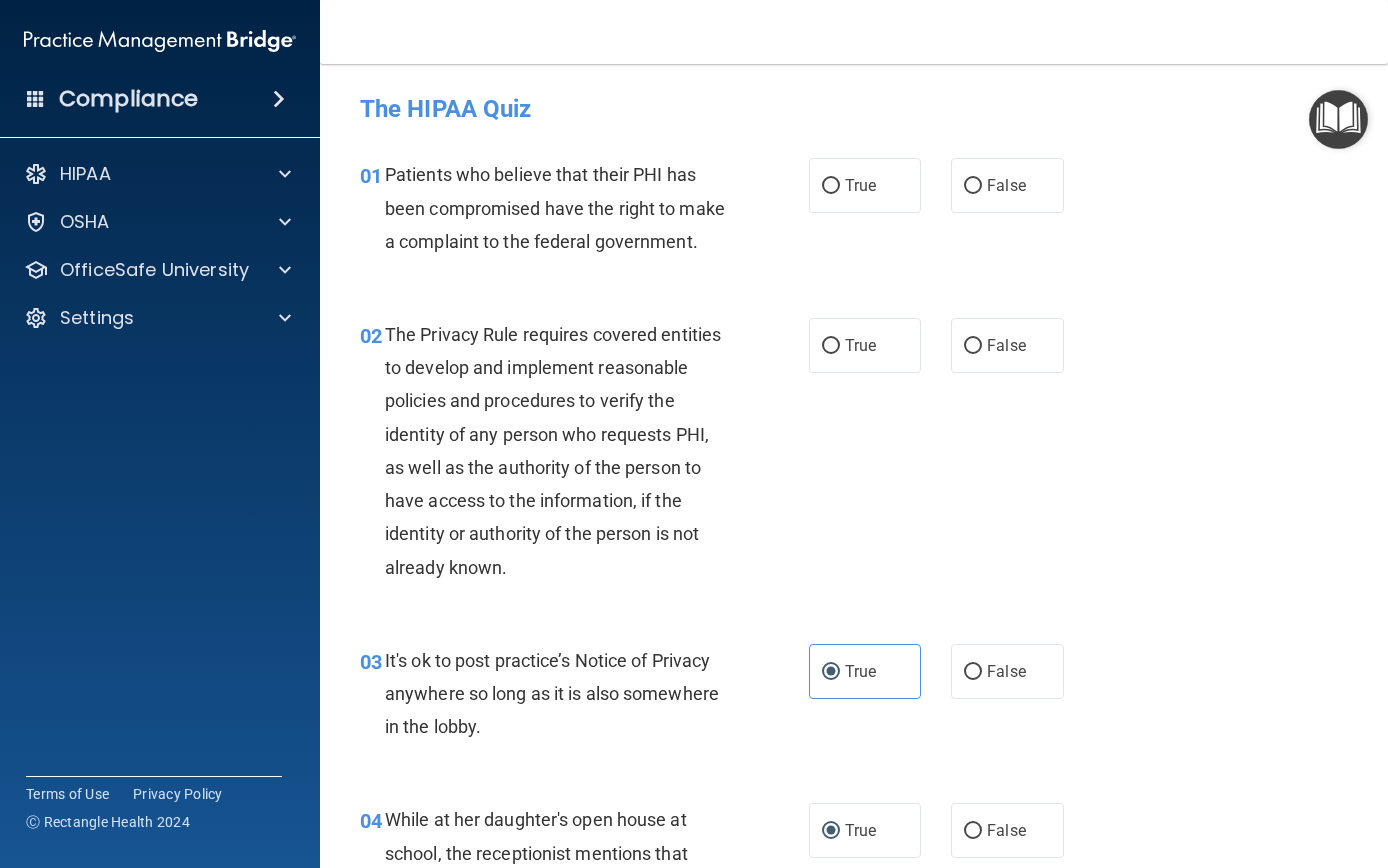 click on "02       The Privacy Rule requires covered entities to develop and implement reasonable policies and procedures to verify the identity of any person who requests PHI, as well as the authority of the person to have access to the information, if the identity or authority of the person is not already known.                 True           False" at bounding box center [854, 456] 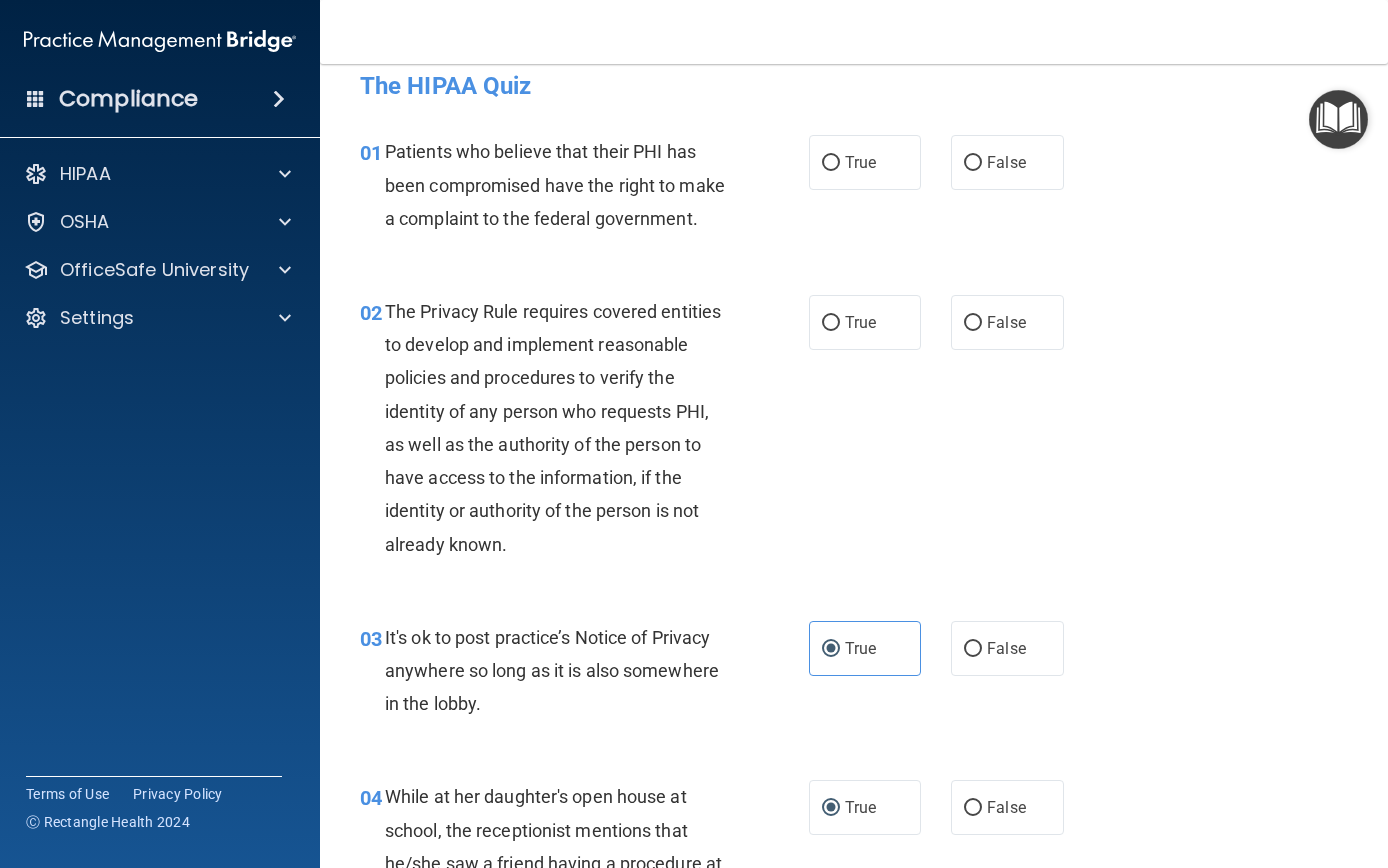 scroll, scrollTop: 25, scrollLeft: 0, axis: vertical 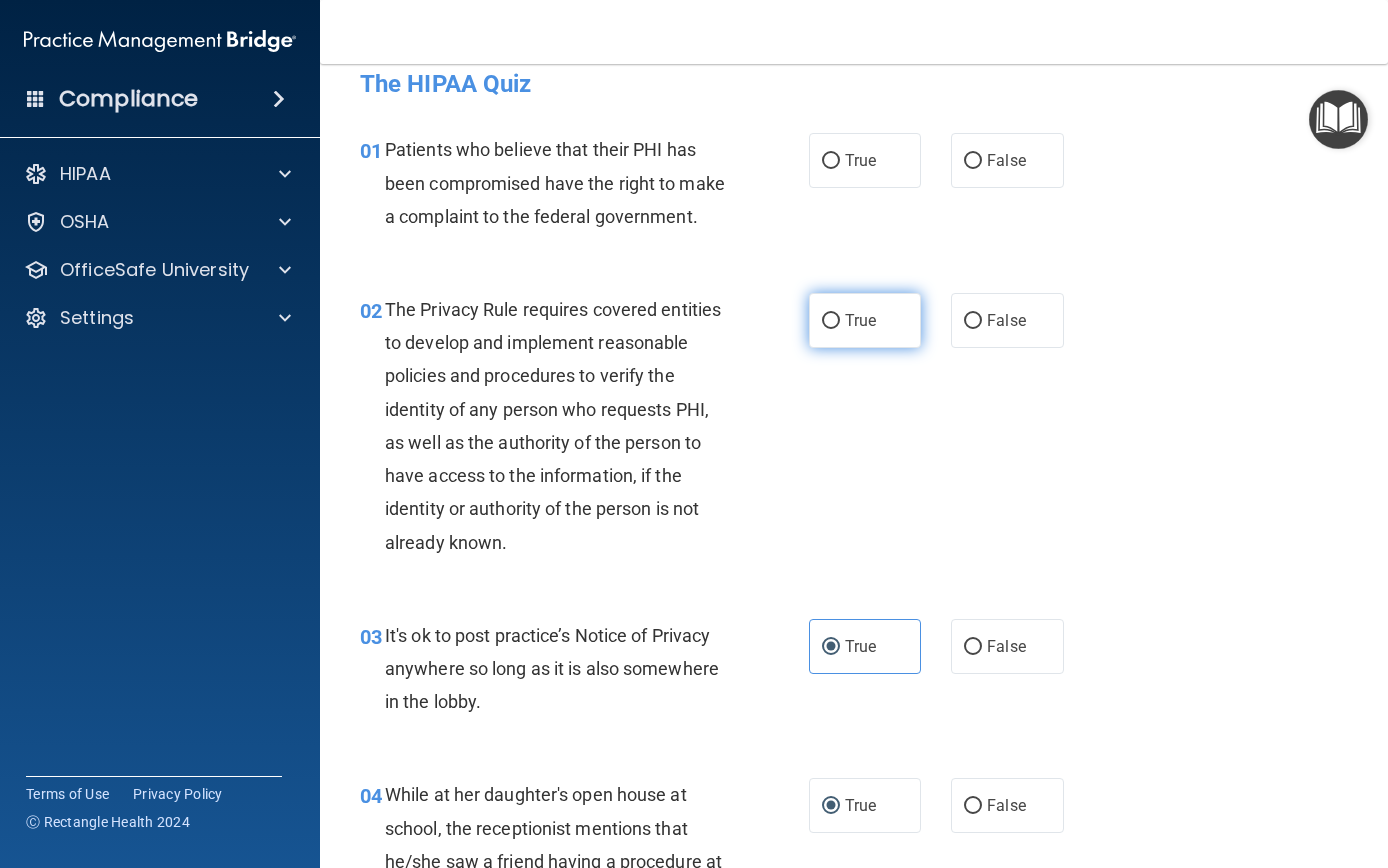 click on "True" at bounding box center (860, 320) 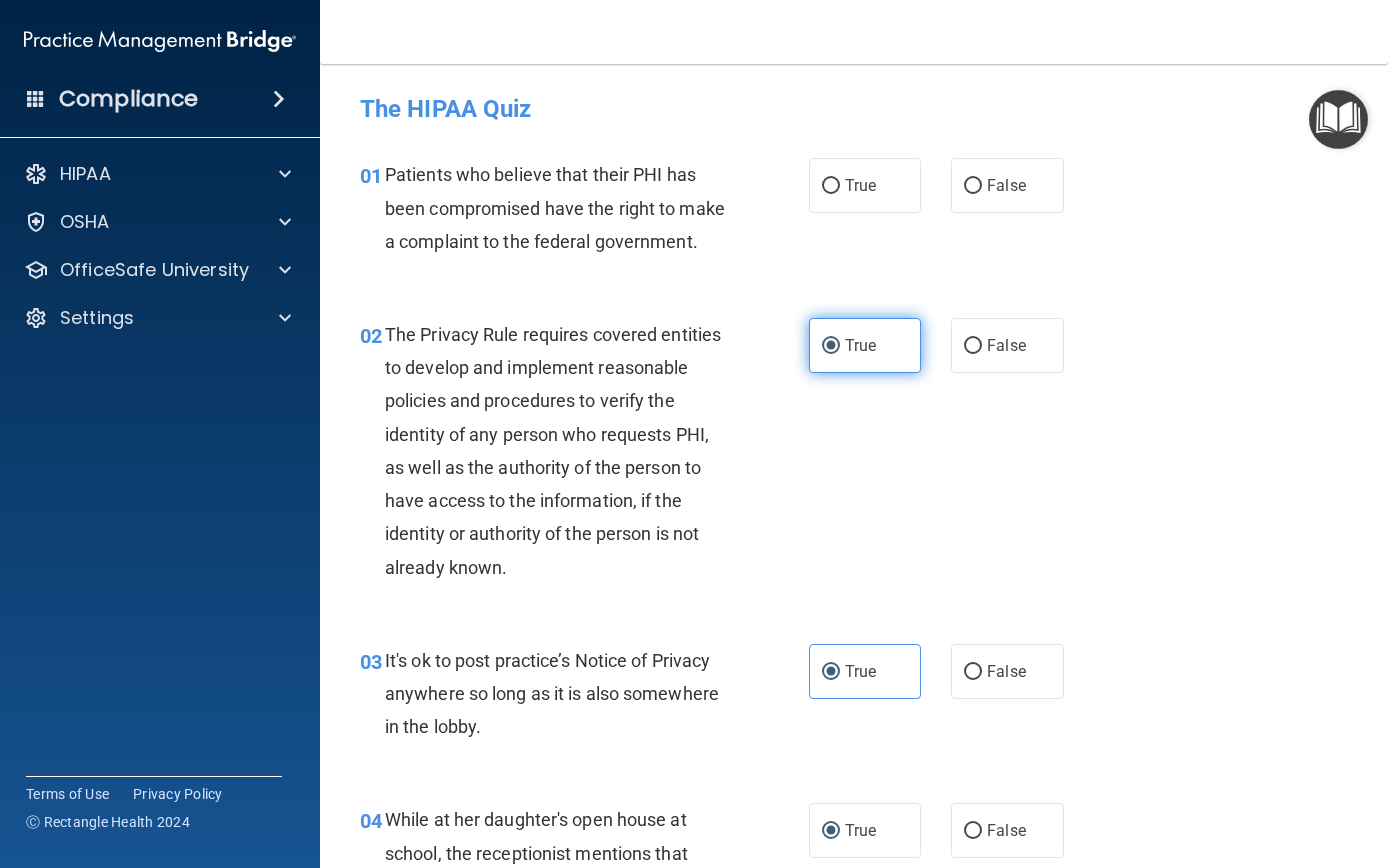 scroll, scrollTop: 0, scrollLeft: 0, axis: both 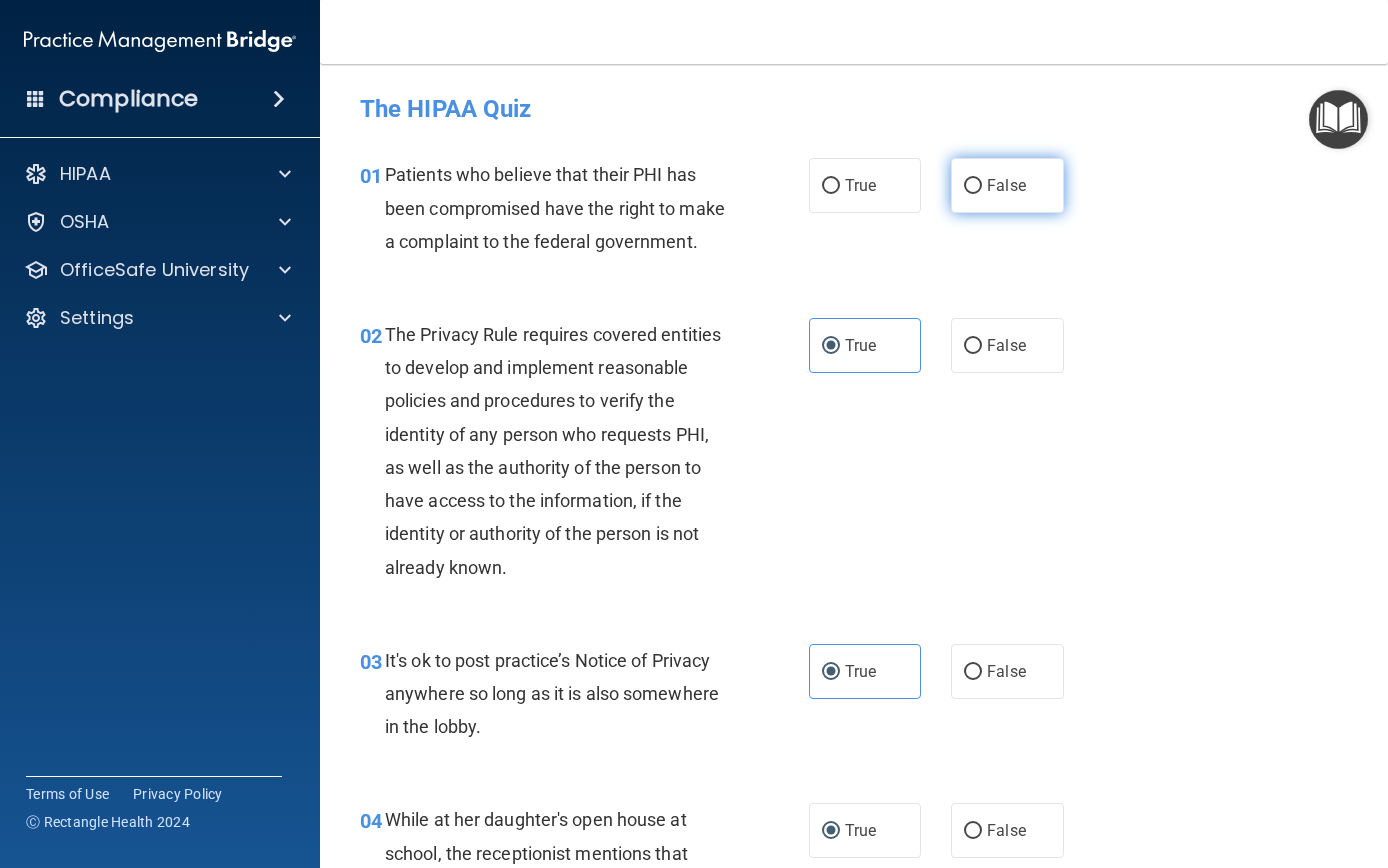 click on "False" at bounding box center (973, 186) 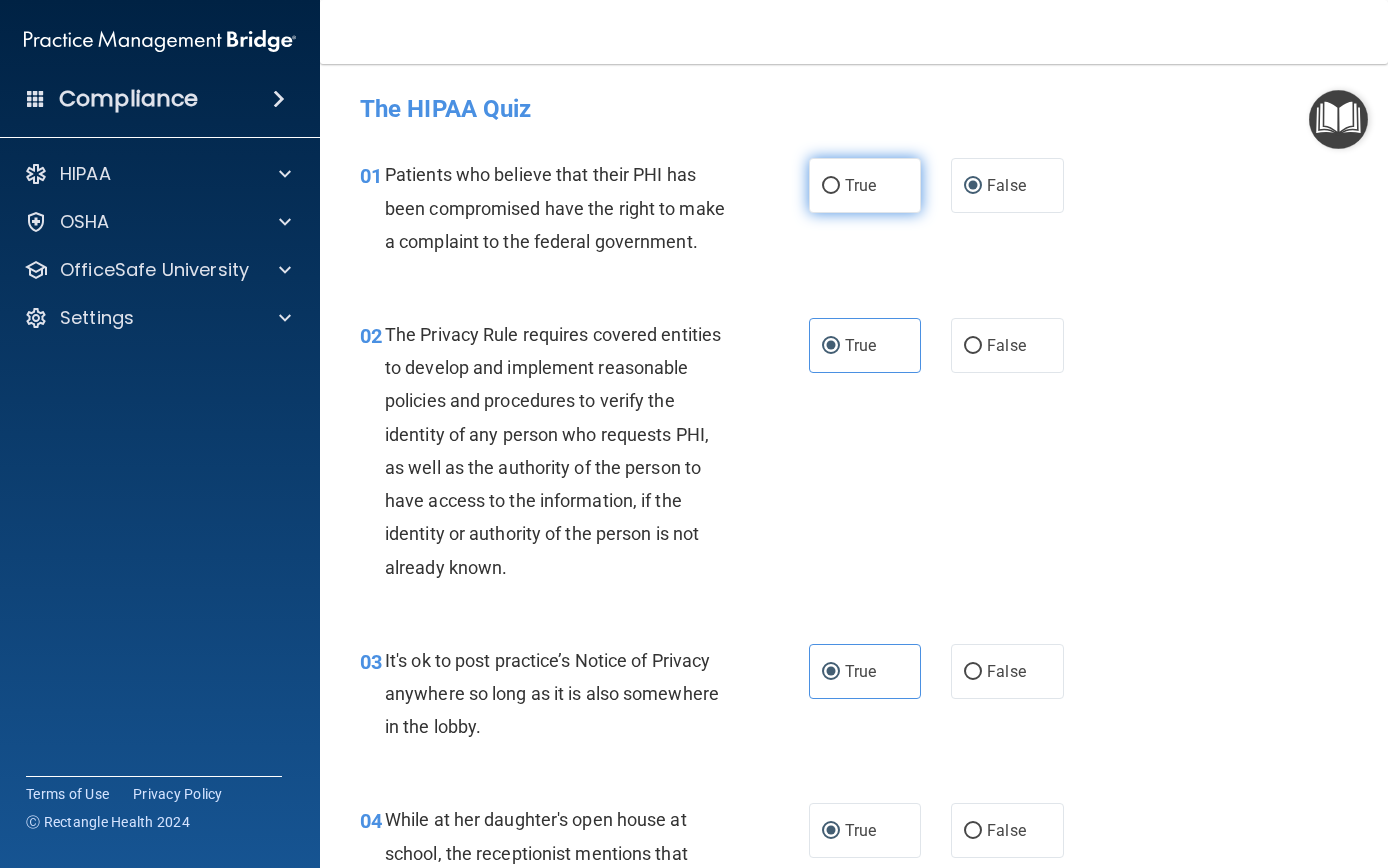 click on "True" at bounding box center (831, 186) 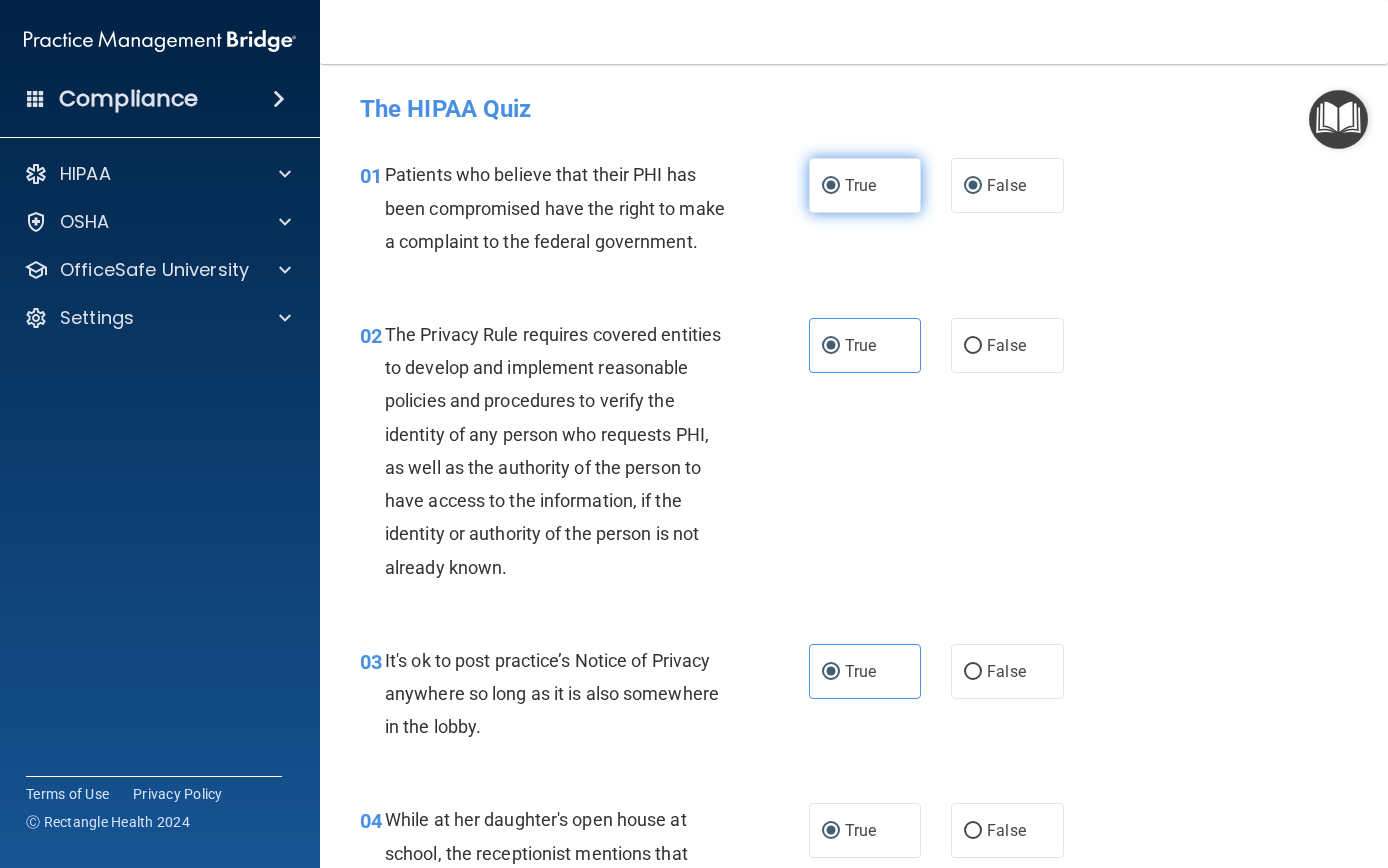 radio on "false" 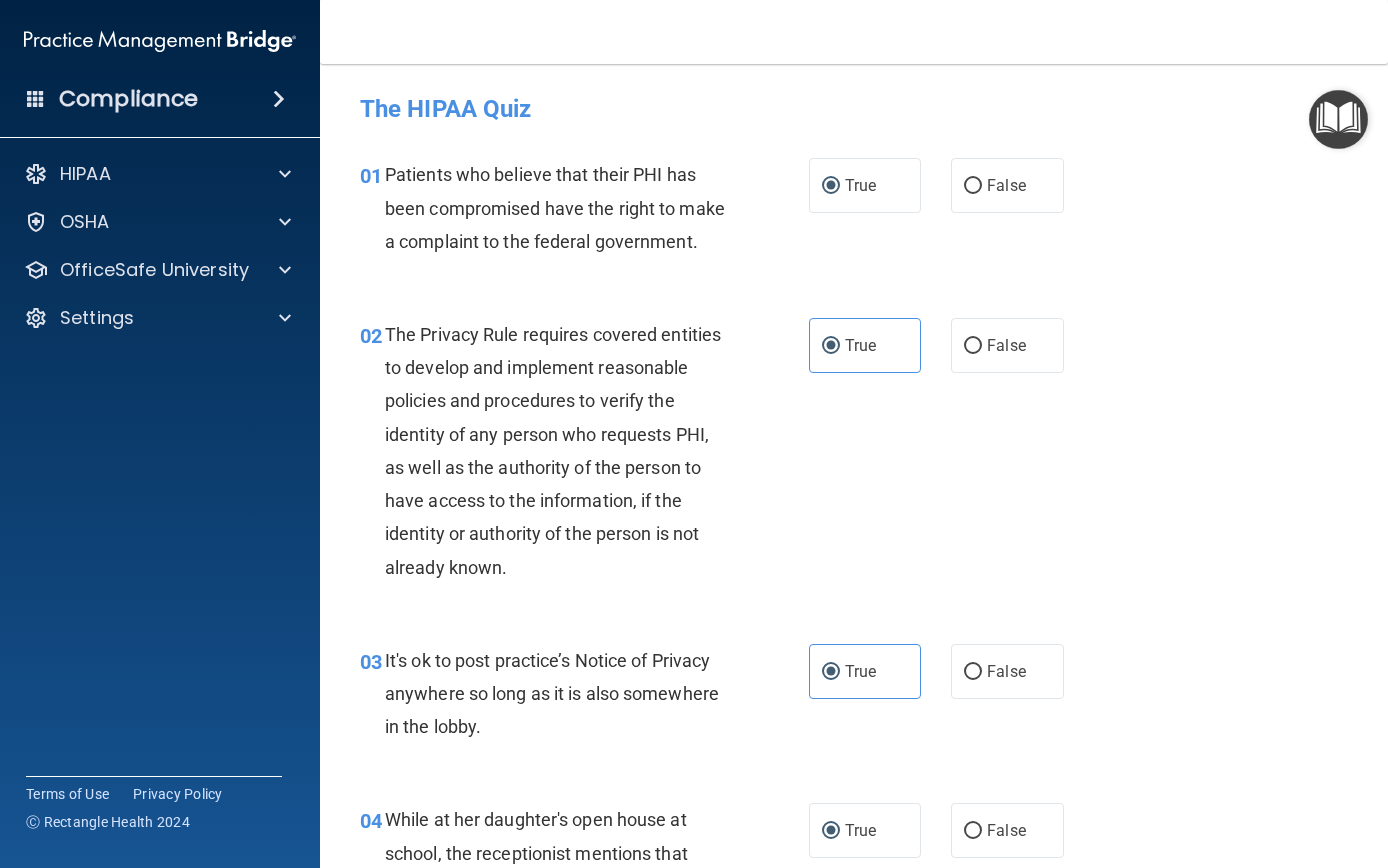 click on "HIPAA
Documents and Policies                 Report an Incident               Business Associates               Emergency Planning               Resources                 HIPAA Risk Assessment
OSHA
Documents               Safety Data Sheets               Self-Assessment                Injury and Illness Report                Resources
PCI
PCI Compliance                Merchant Savings Calculator
OfficeSafe University
HIPAA Training                   OSHA Training                   Continuing Education
Settings
My Account               My Users               Services                 Sign Out" at bounding box center (160, 377) 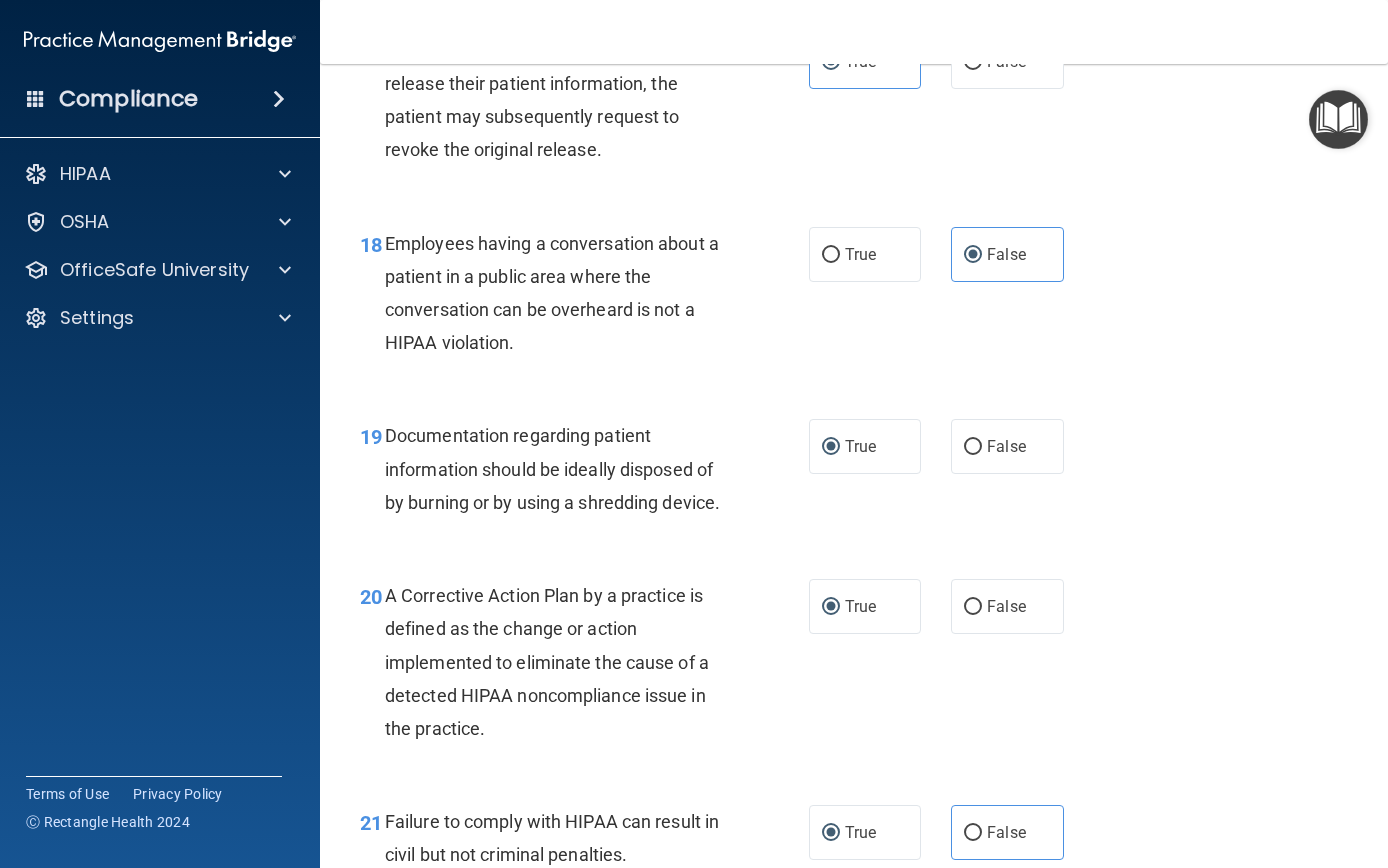 scroll, scrollTop: 3121, scrollLeft: 0, axis: vertical 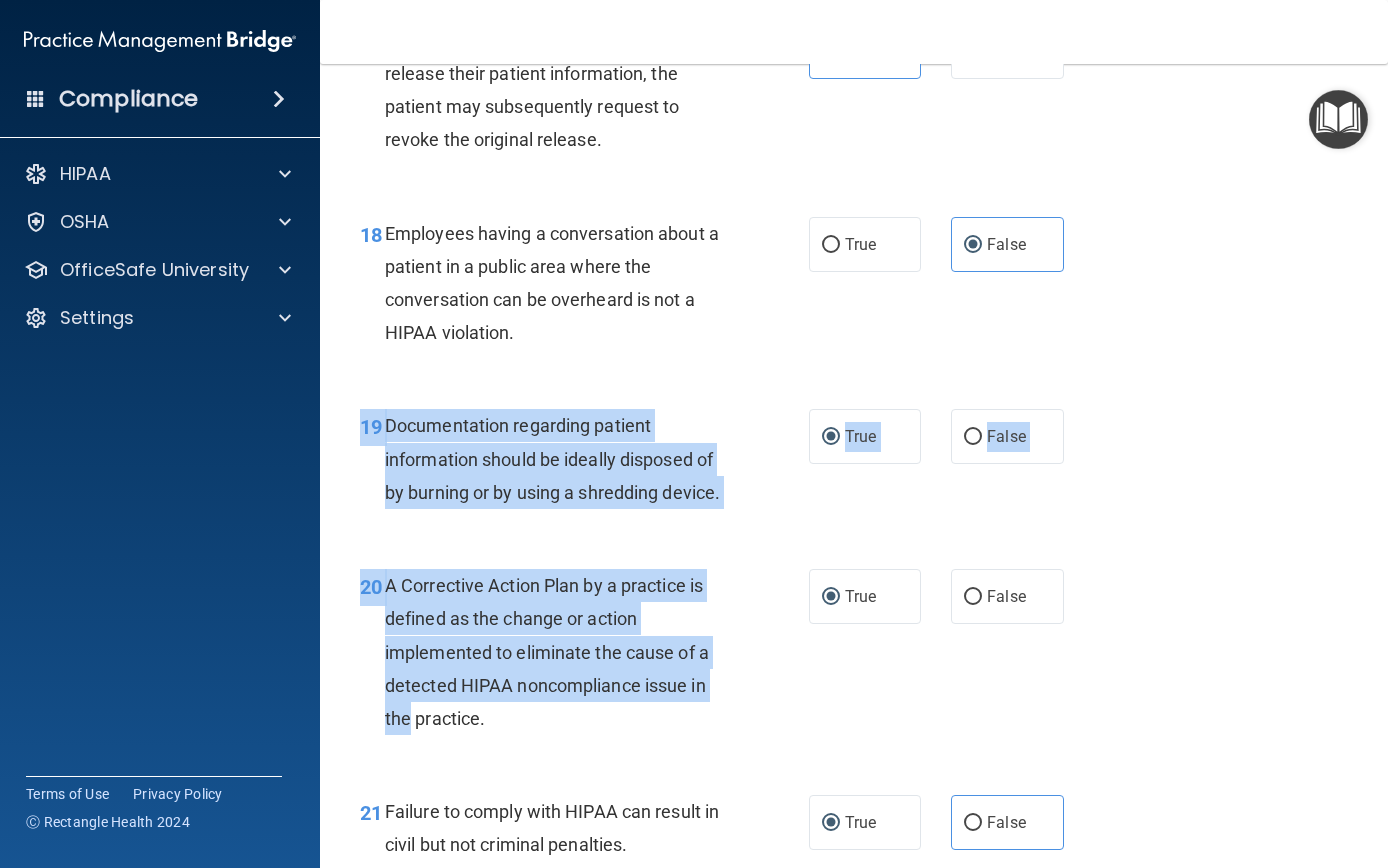 click on "20       A Corrective Action Plan by a practice is defined as the change or action implemented to eliminate the cause of a detected HIPAA noncompliance issue in the practice.                 True           False" at bounding box center (854, 657) 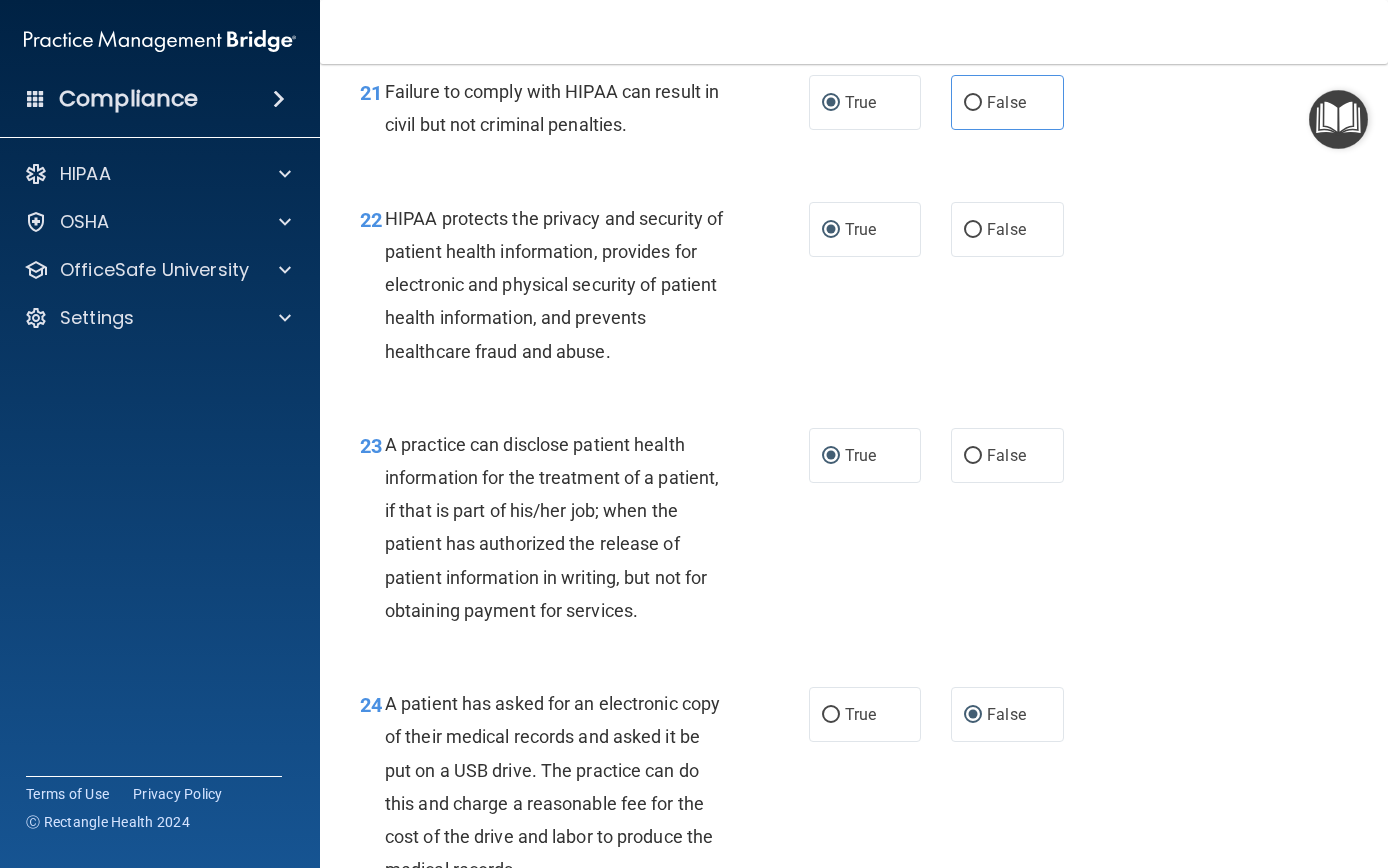 scroll, scrollTop: 3841, scrollLeft: 0, axis: vertical 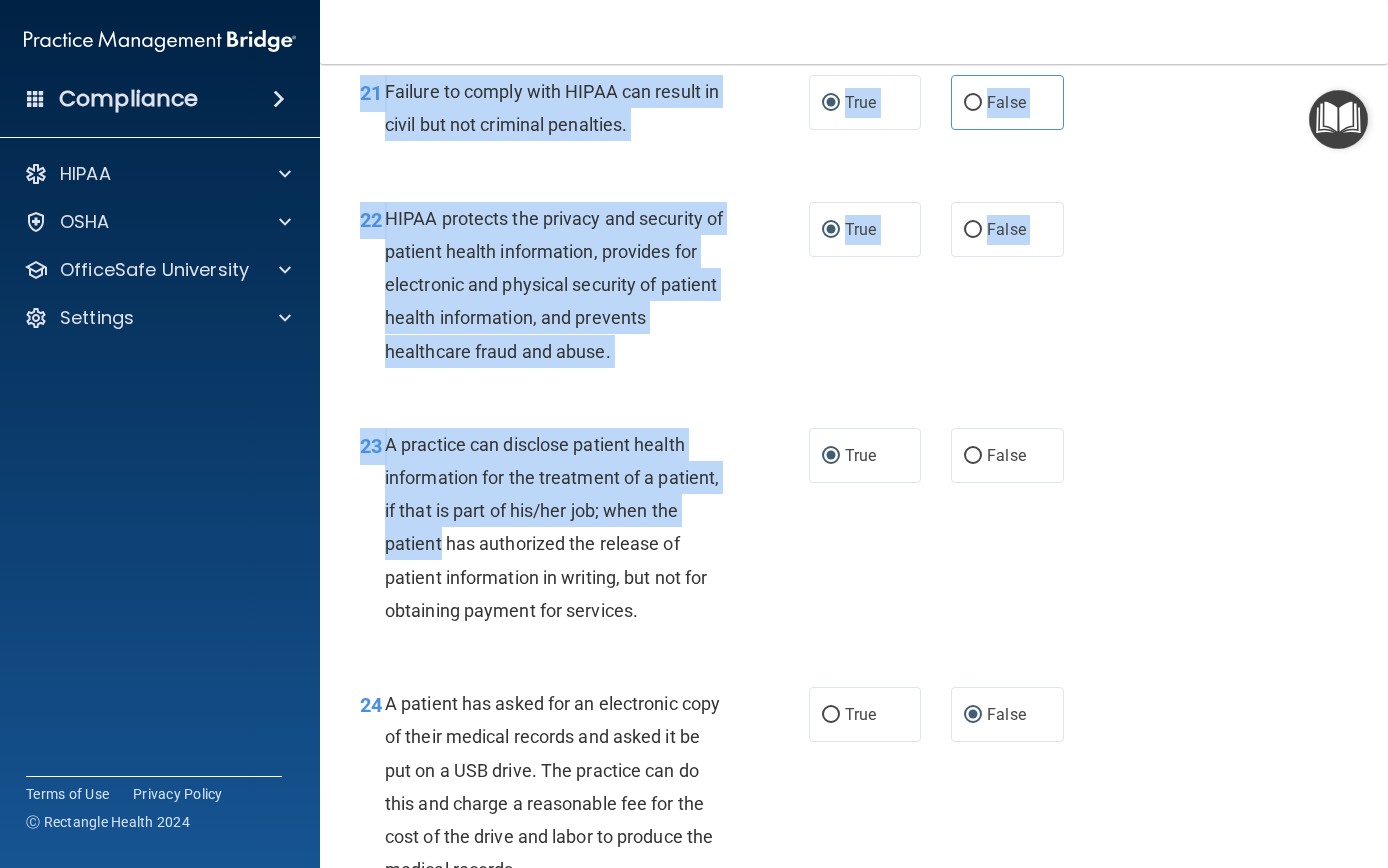 click on "22       HIPAA protects the privacy and security of patient health information, provides for electronic and physical security of patient health information, and prevents healthcare fraud and abuse.                 True           False" at bounding box center (854, 290) 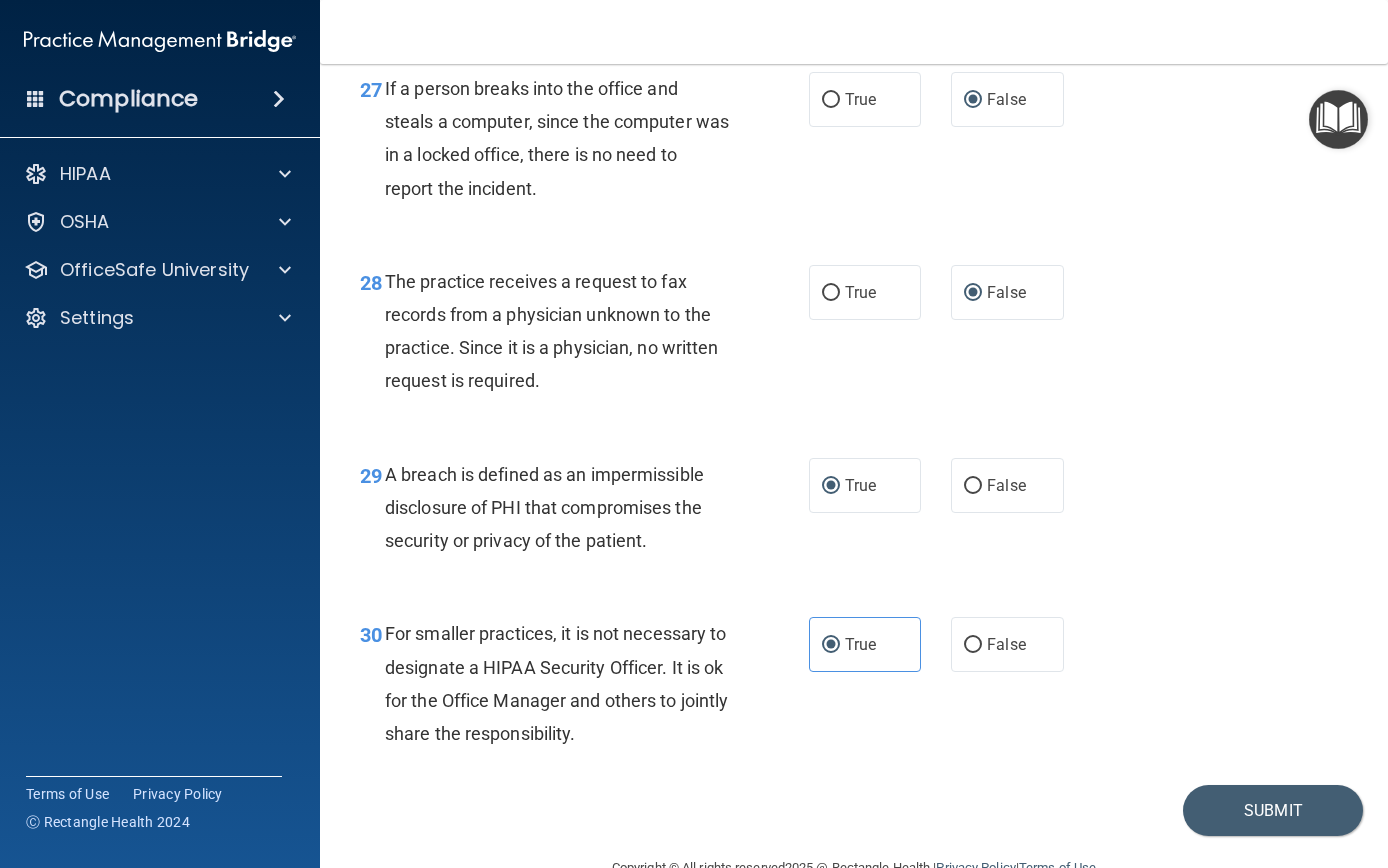 scroll, scrollTop: 5072, scrollLeft: 0, axis: vertical 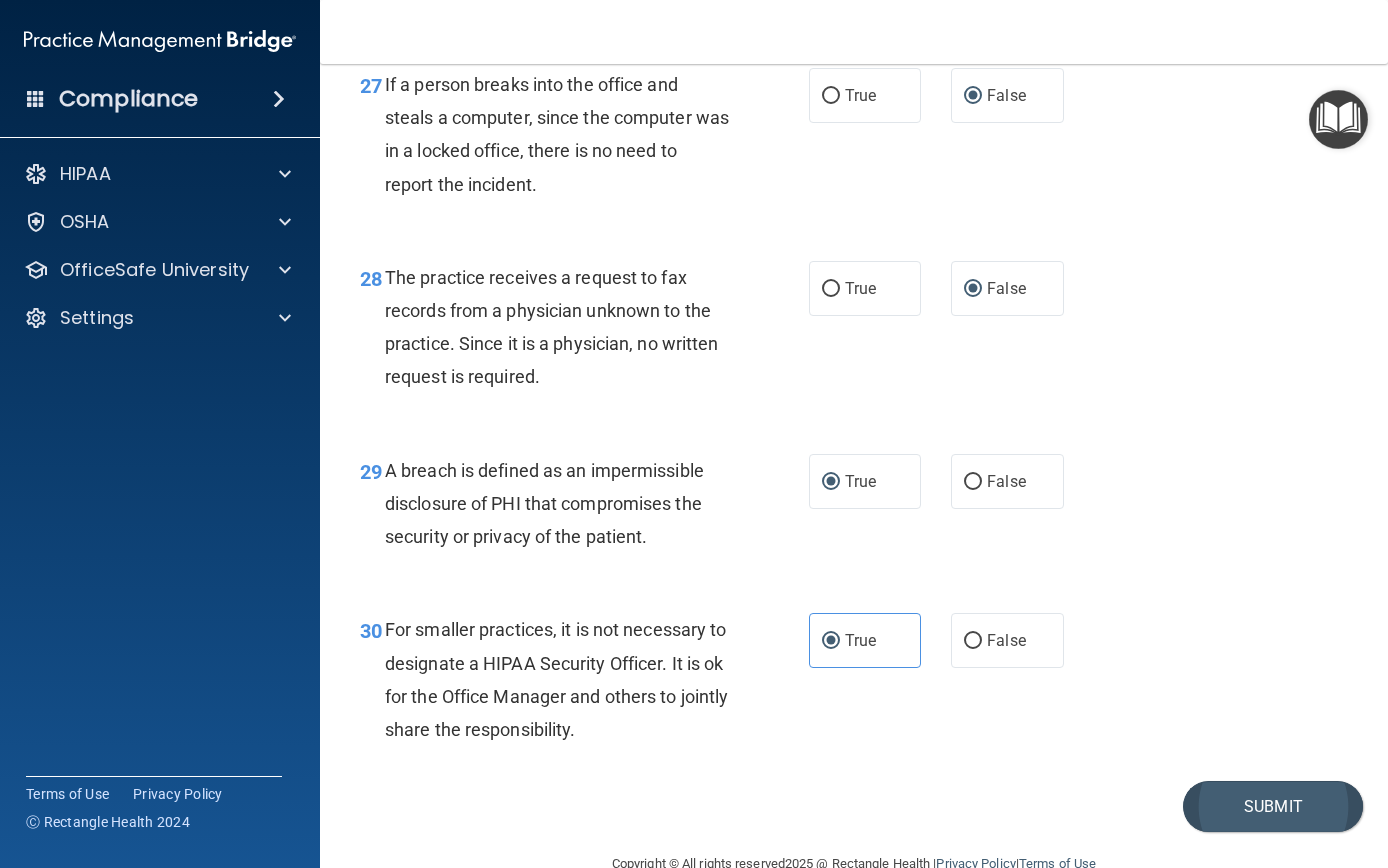 click on "Submit" at bounding box center (1273, 806) 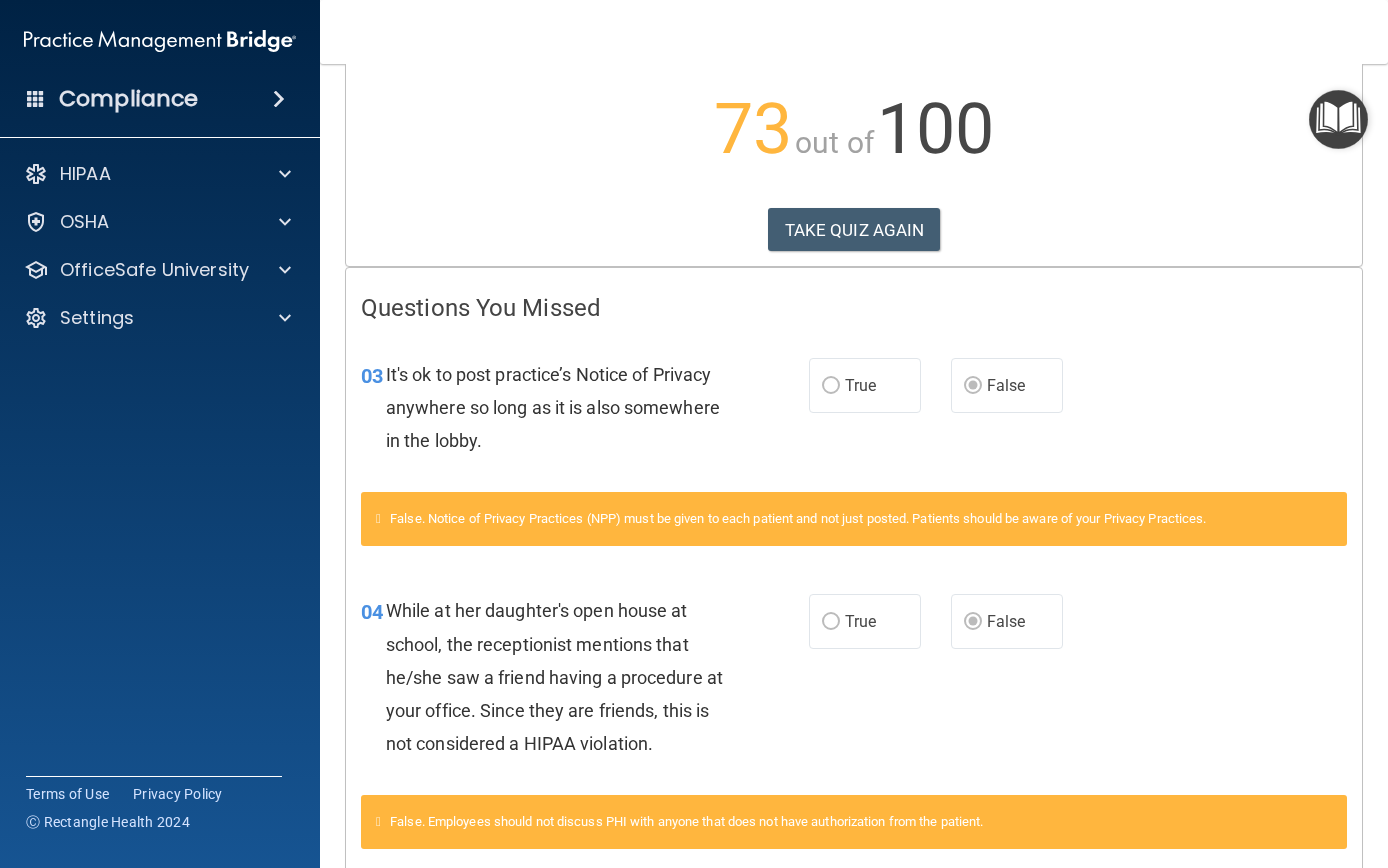 scroll, scrollTop: 218, scrollLeft: 0, axis: vertical 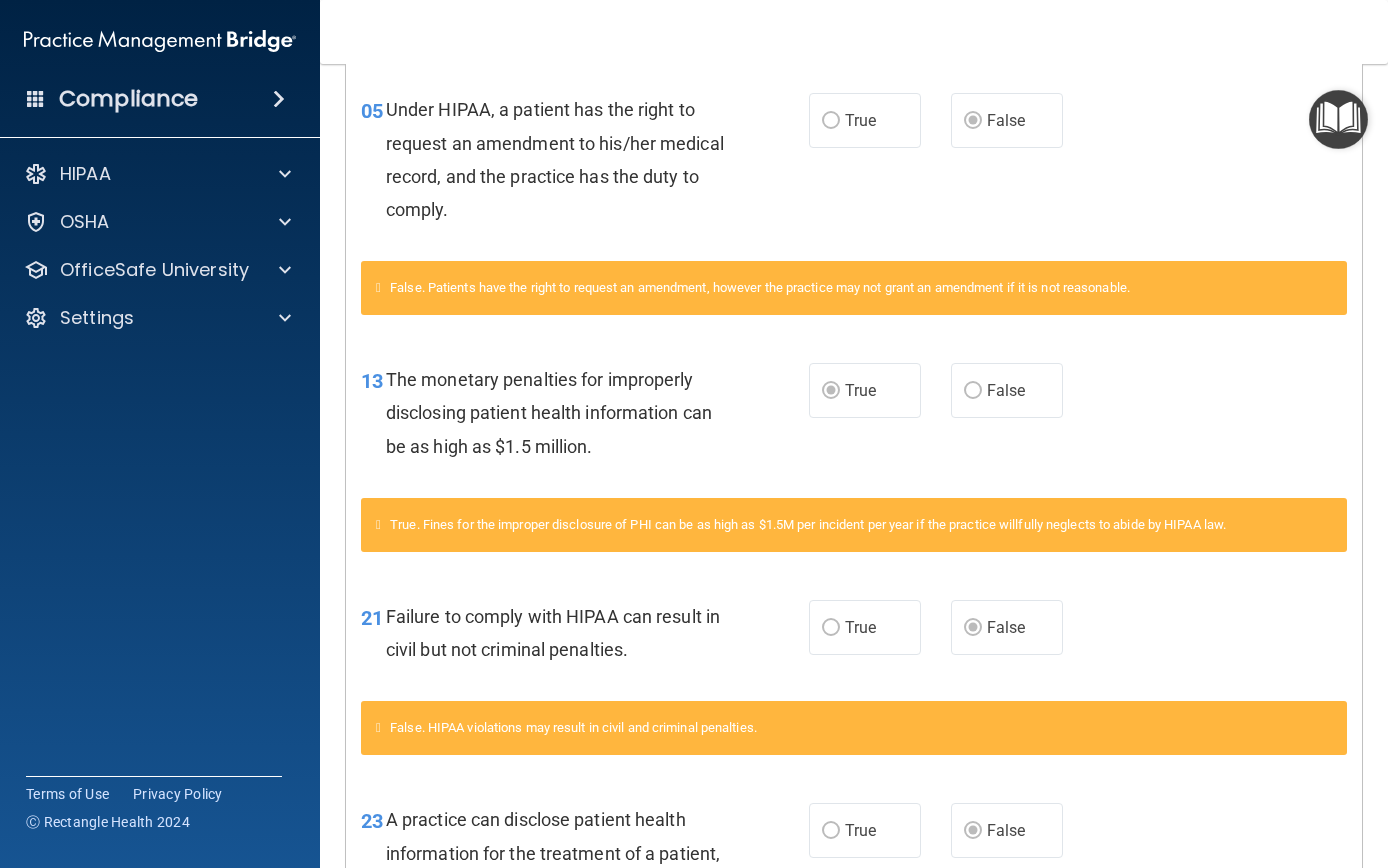 click on "HIPAA
Documents and Policies                 Report an Incident               Business Associates               Emergency Planning               Resources                 HIPAA Risk Assessment
OSHA
Documents               Safety Data Sheets               Self-Assessment                Injury and Illness Report                Resources
PCI
PCI Compliance                Merchant Savings Calculator
OfficeSafe University
HIPAA Training                   OSHA Training                   Continuing Education
Settings
My Account               My Users               Services                 Sign Out" at bounding box center [160, 250] 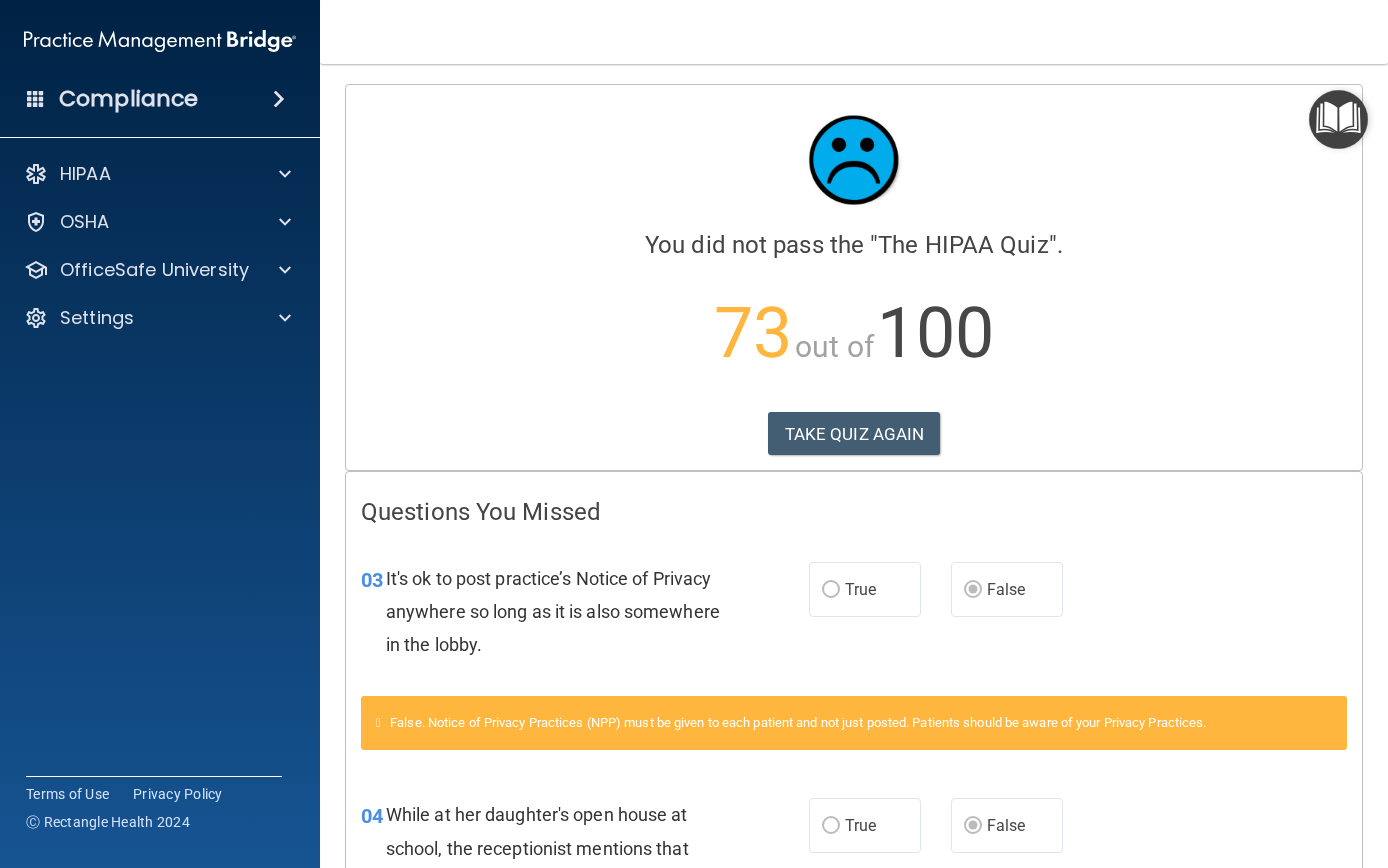 scroll, scrollTop: 0, scrollLeft: 0, axis: both 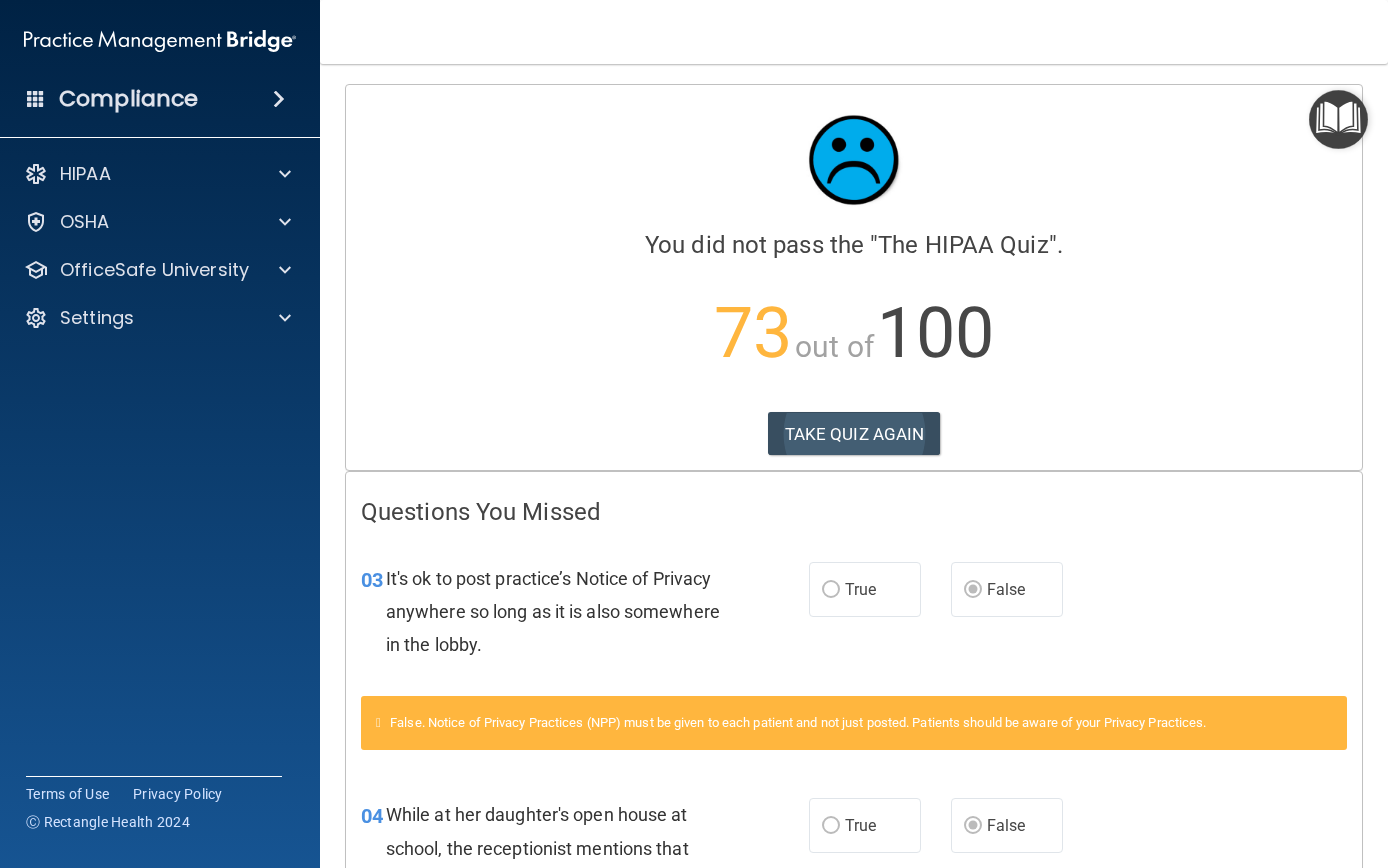 click on "TAKE QUIZ AGAIN" at bounding box center (854, 434) 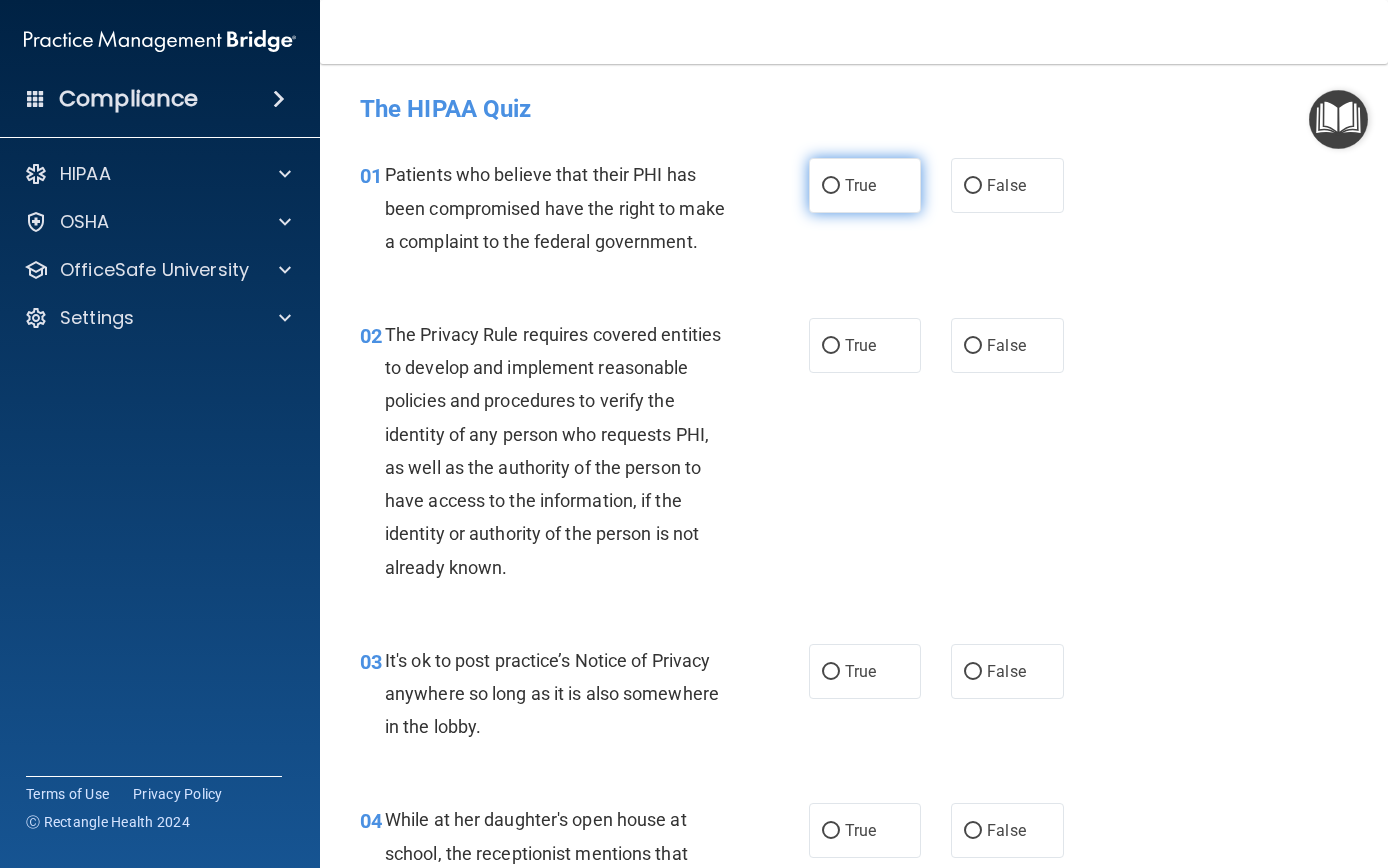 click on "True" at bounding box center [860, 185] 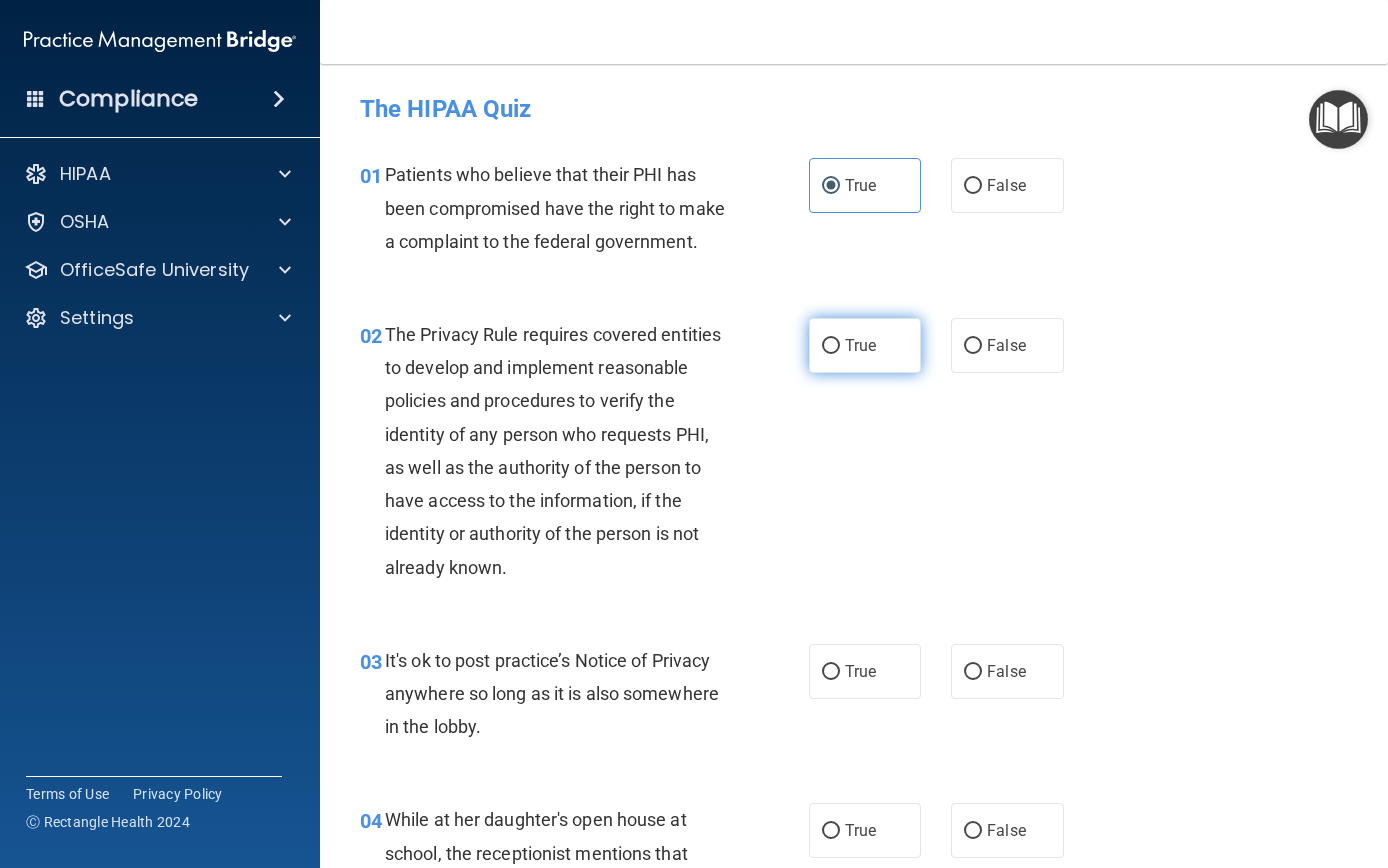click on "True" at bounding box center [860, 345] 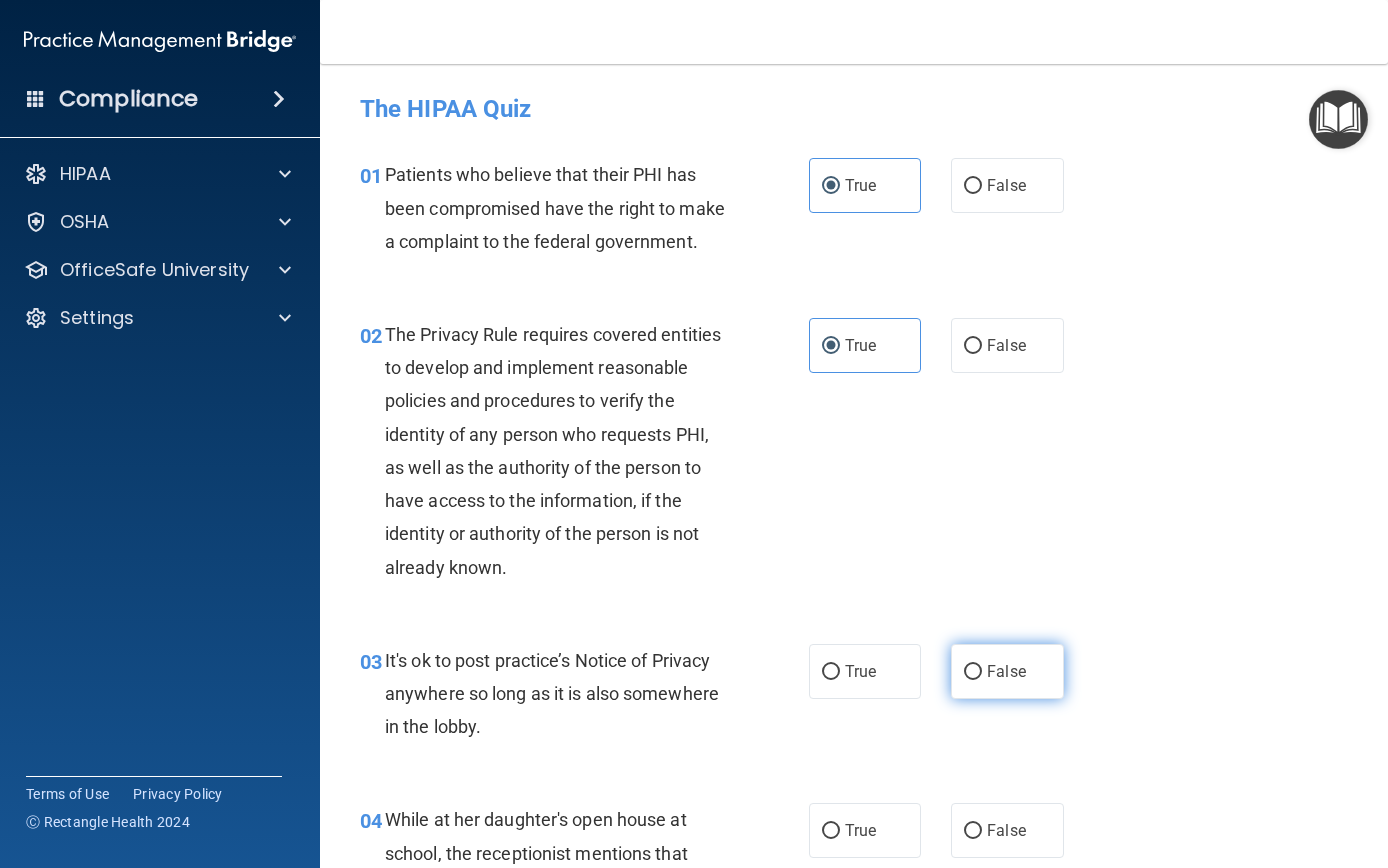 click on "False" at bounding box center (973, 672) 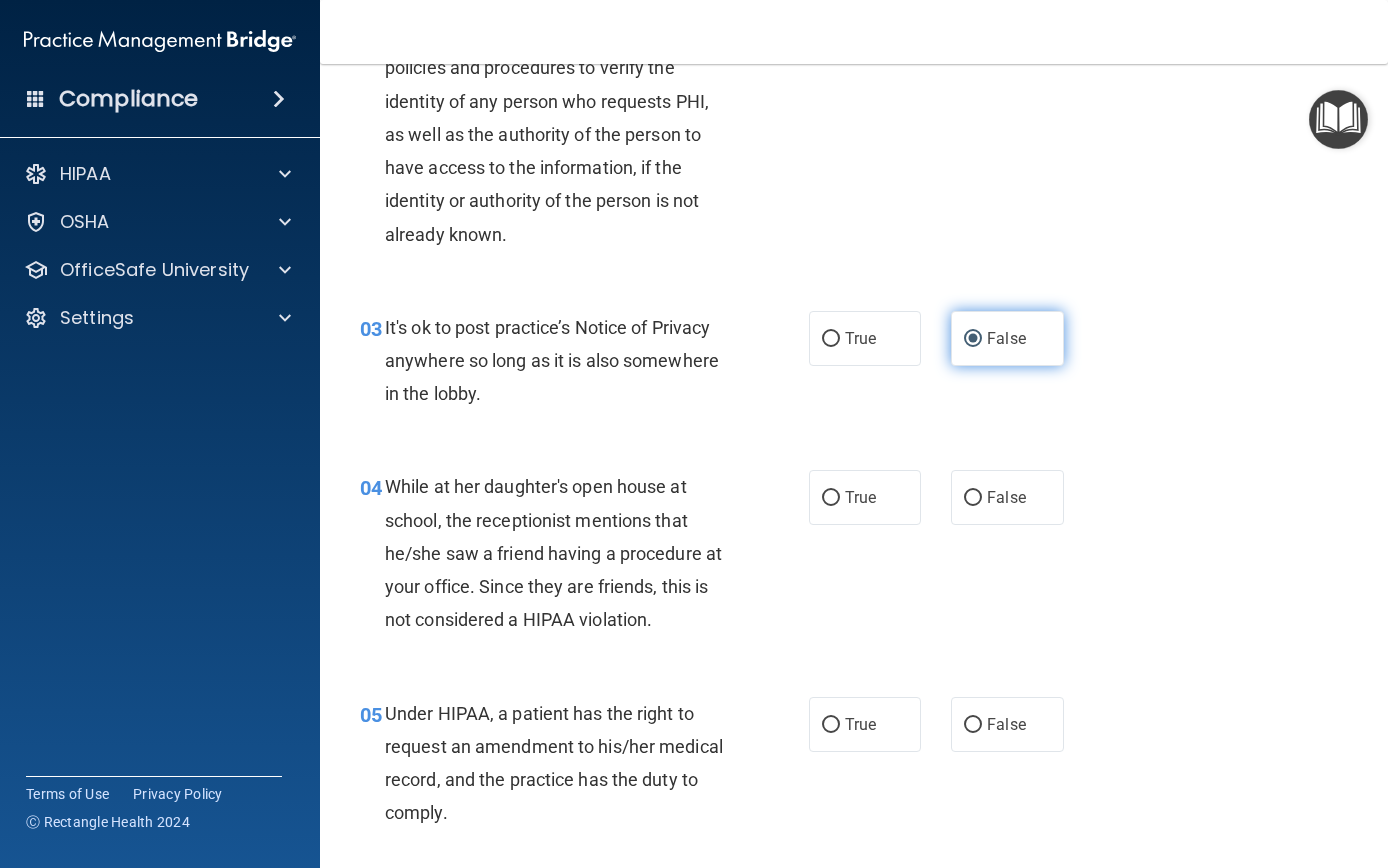 scroll, scrollTop: 322, scrollLeft: 0, axis: vertical 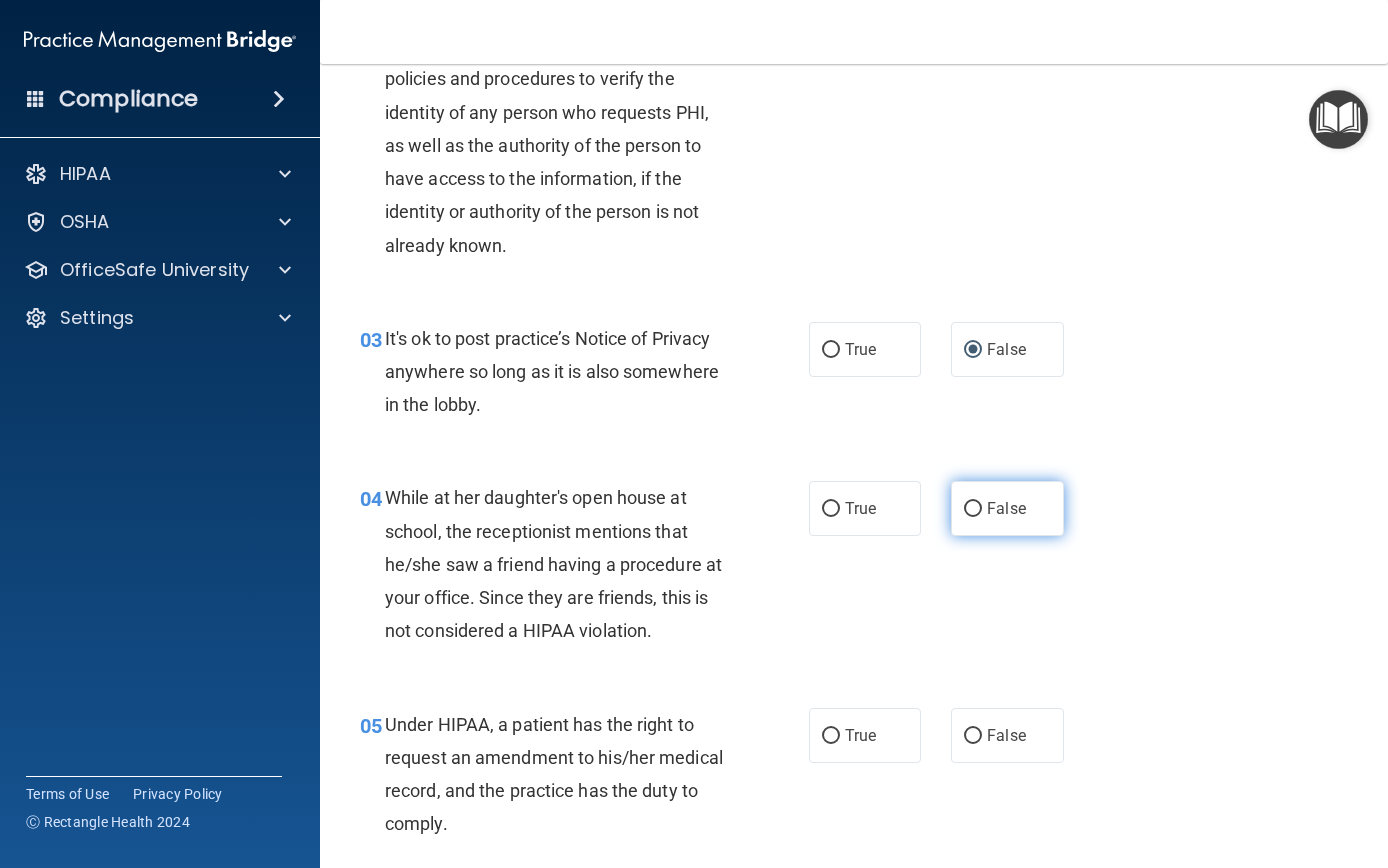 click on "False" at bounding box center (973, 509) 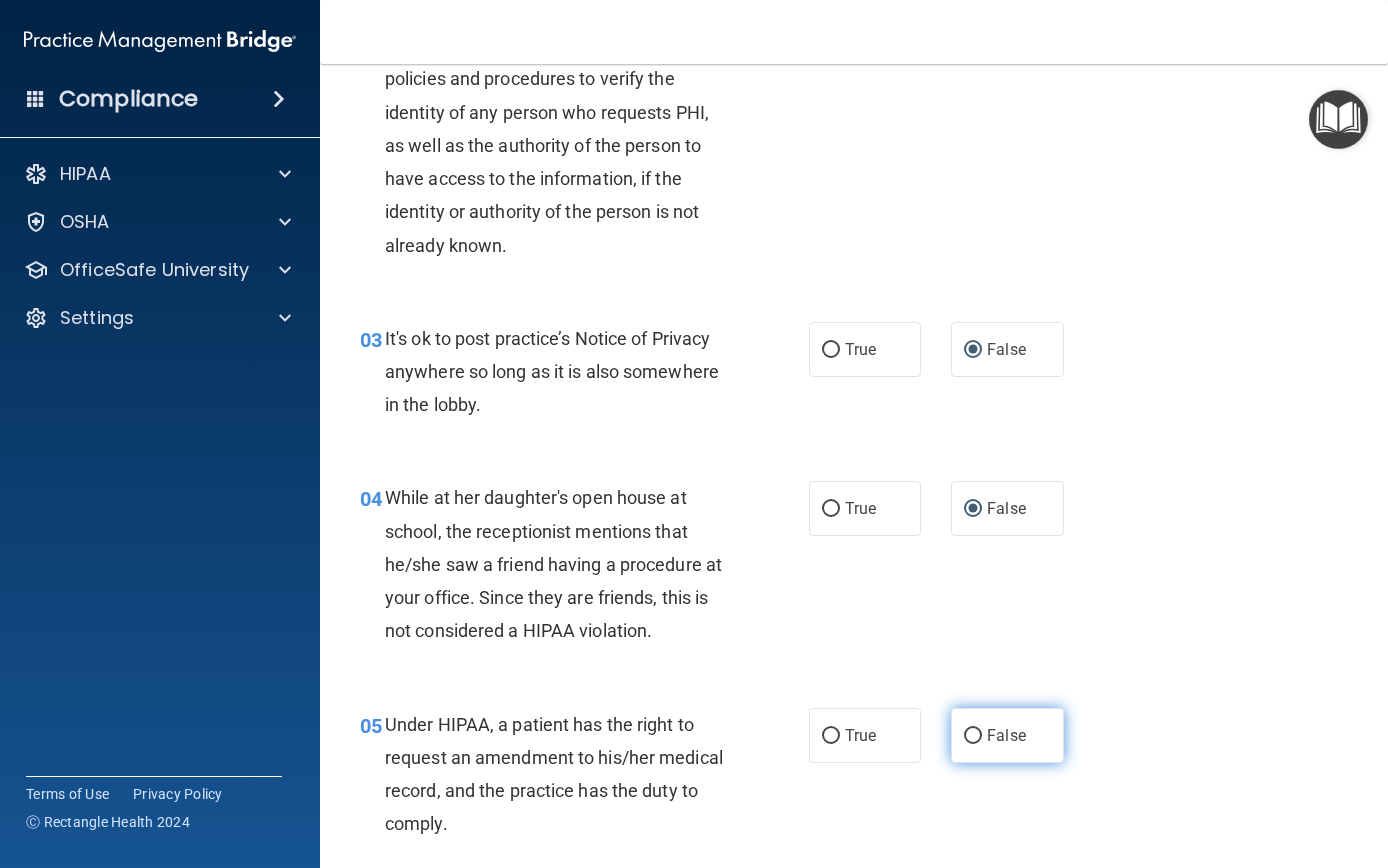 click on "False" at bounding box center (1006, 735) 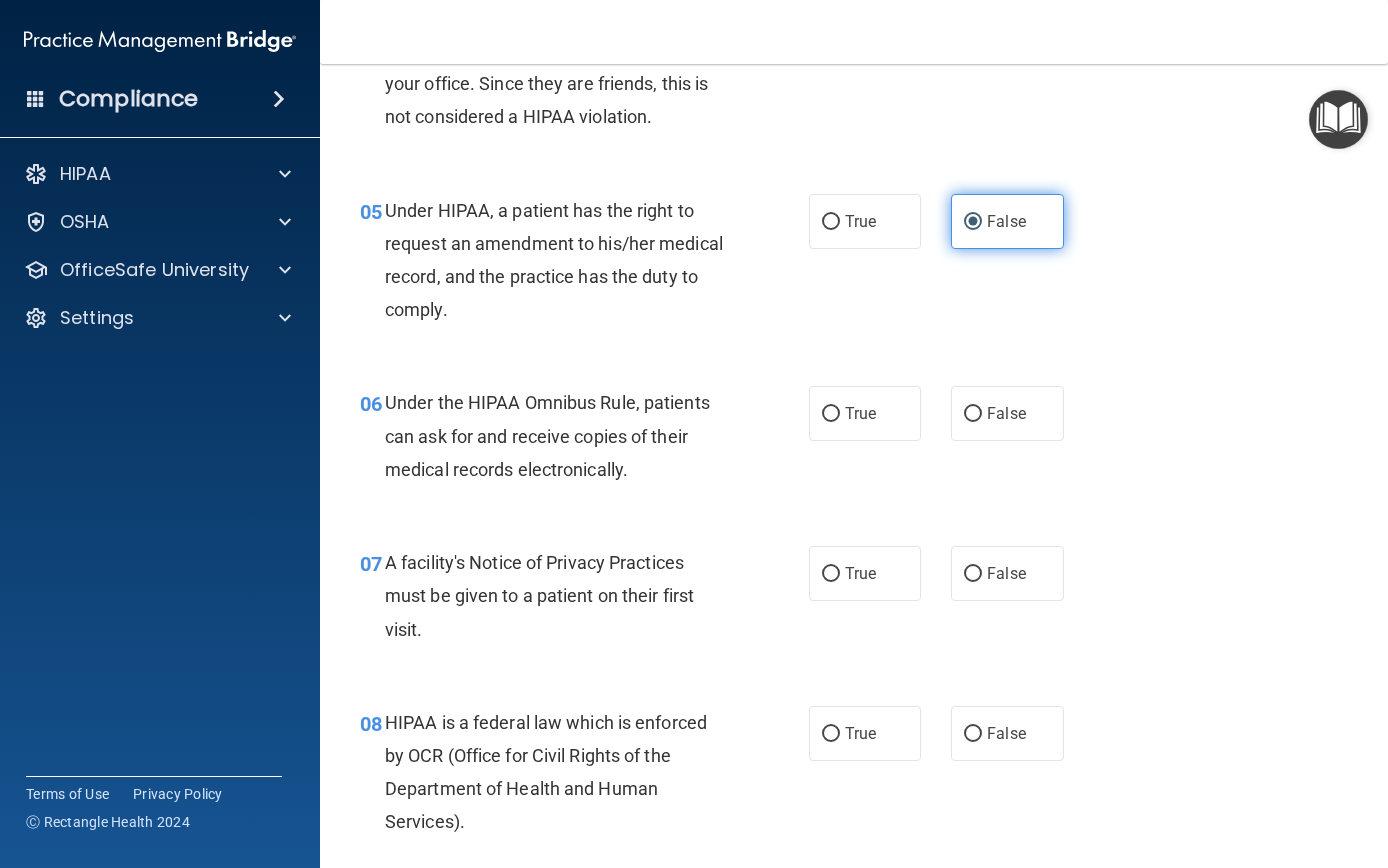 scroll, scrollTop: 837, scrollLeft: 0, axis: vertical 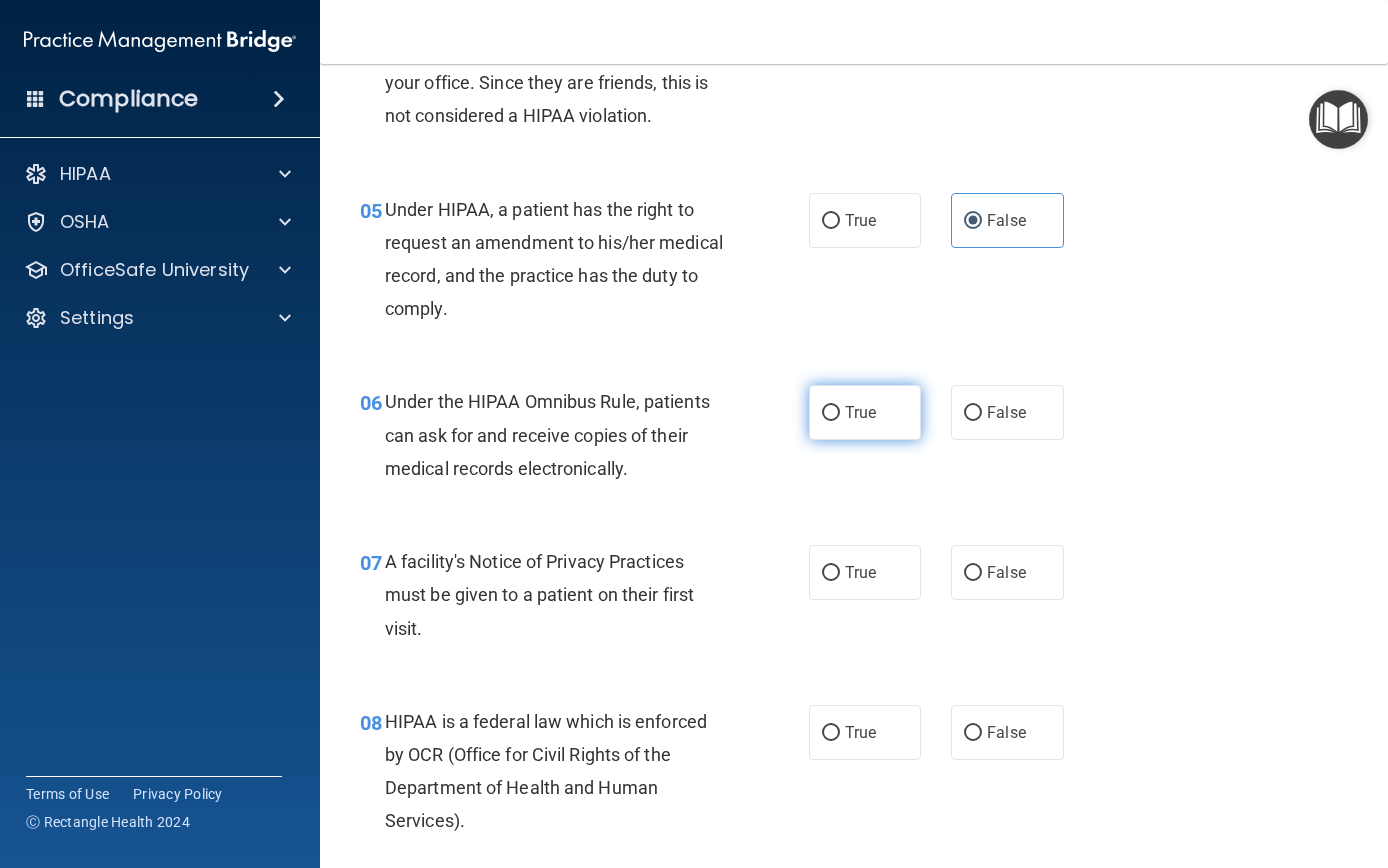 click on "True" at bounding box center (831, 413) 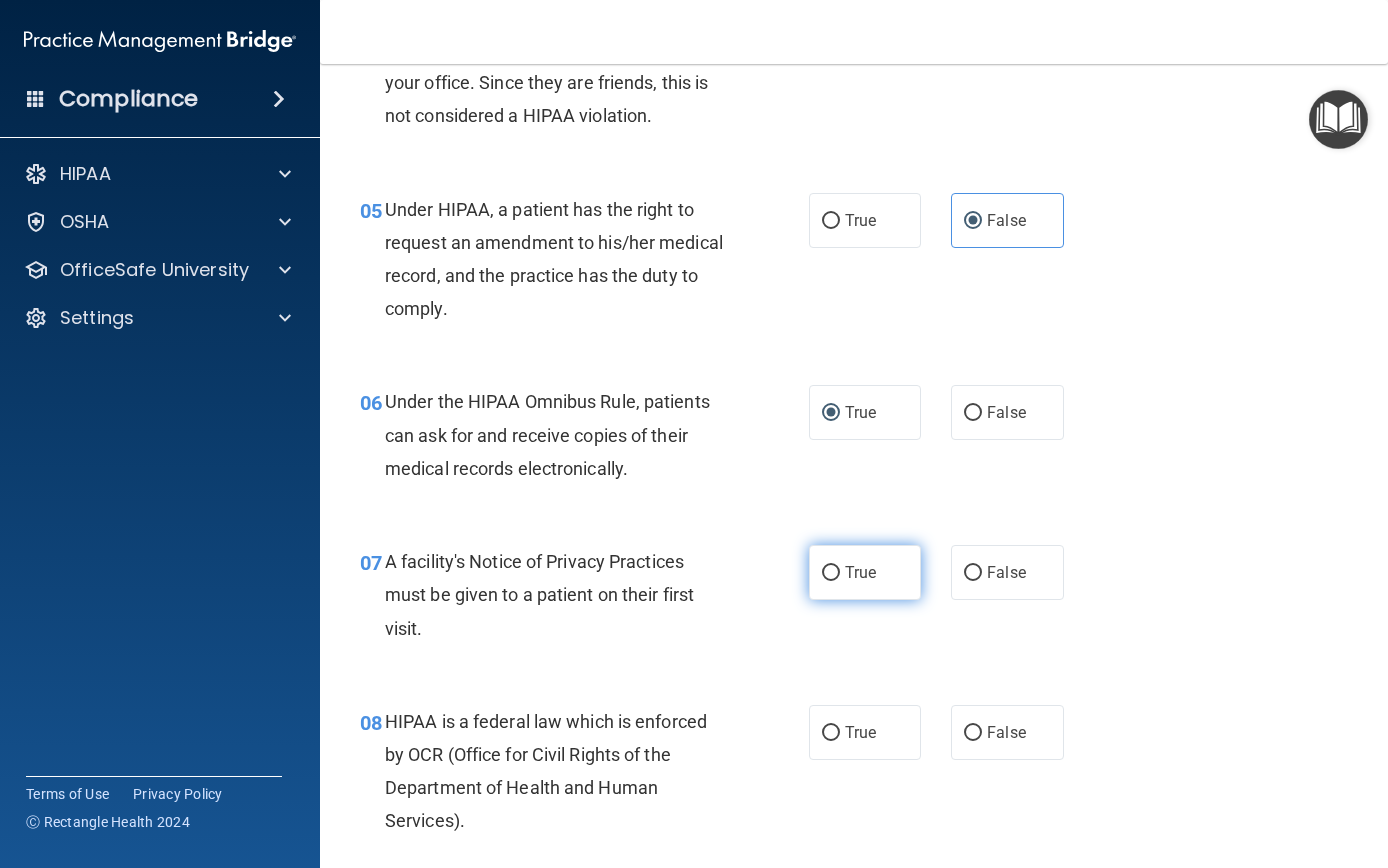 click on "True" at bounding box center [865, 572] 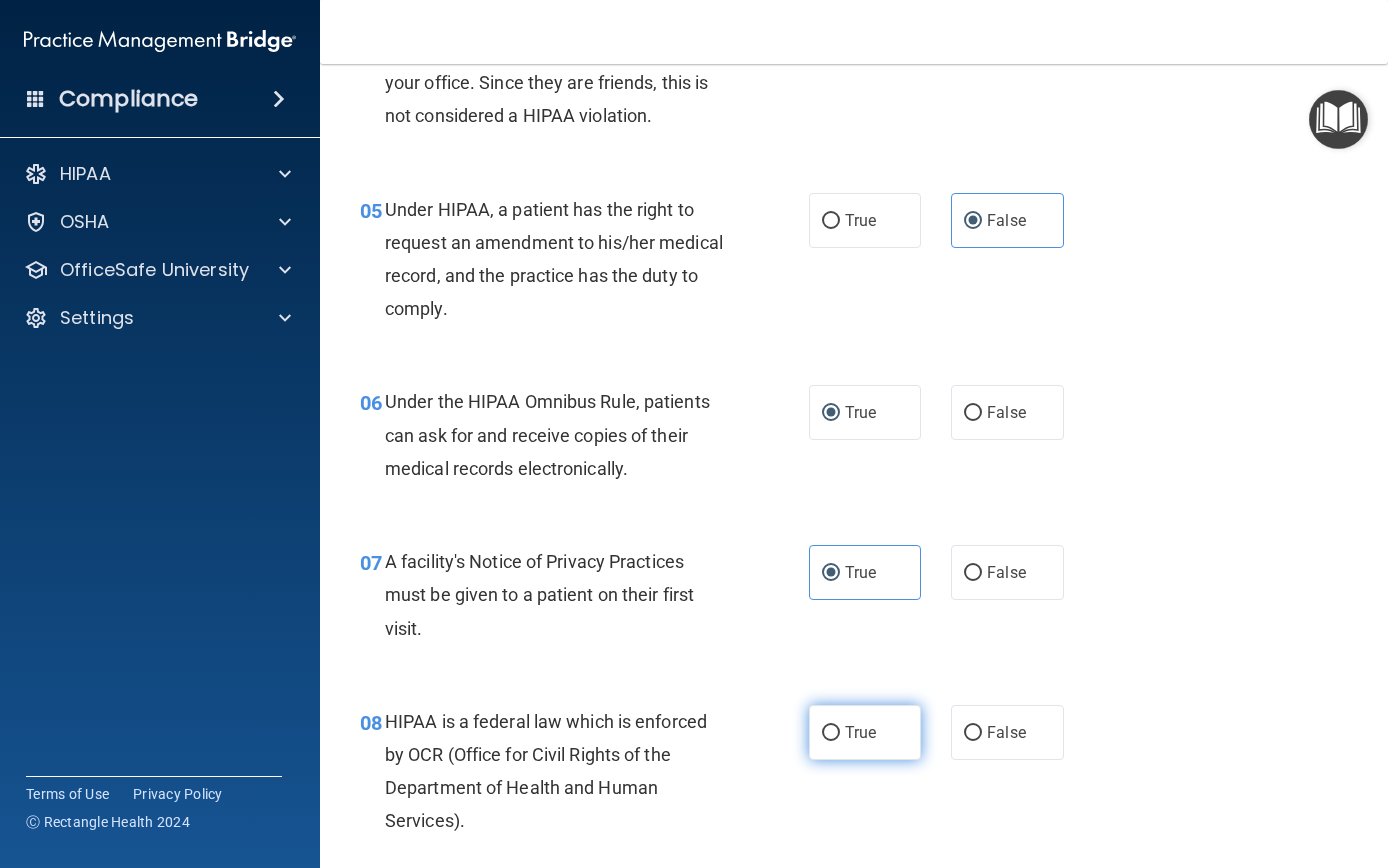 click on "True" at bounding box center (865, 732) 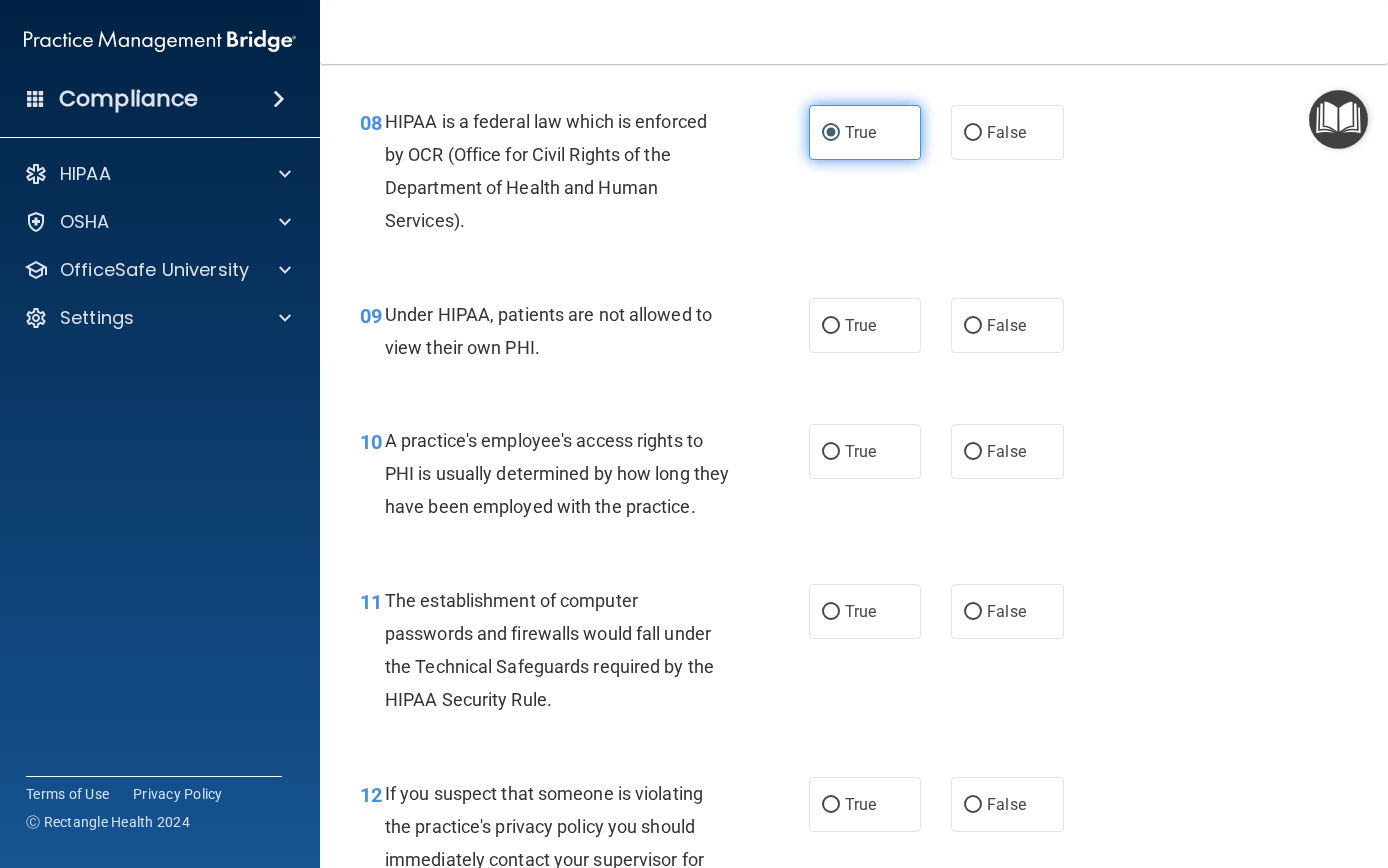 scroll, scrollTop: 1457, scrollLeft: 0, axis: vertical 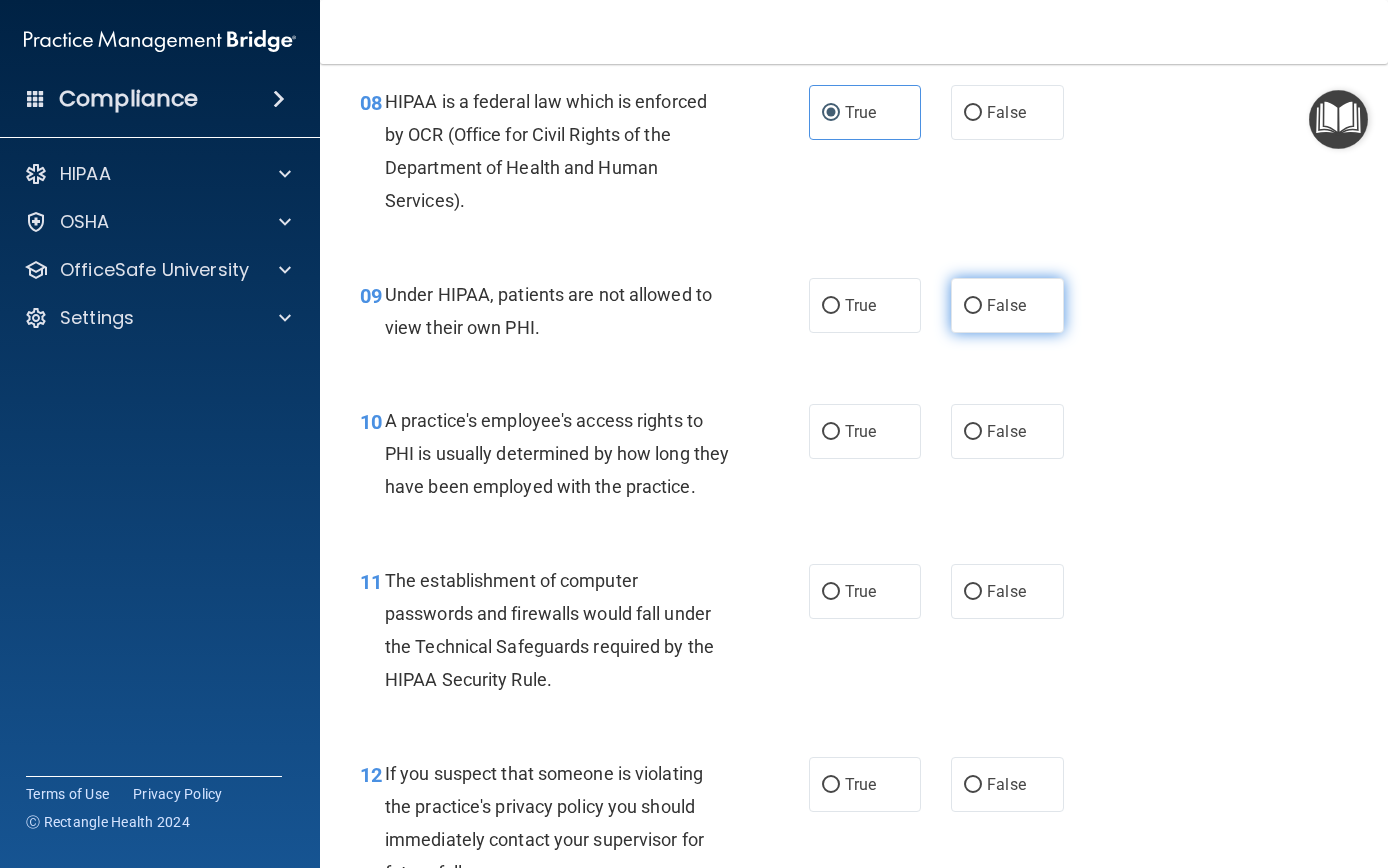 click on "False" at bounding box center (973, 306) 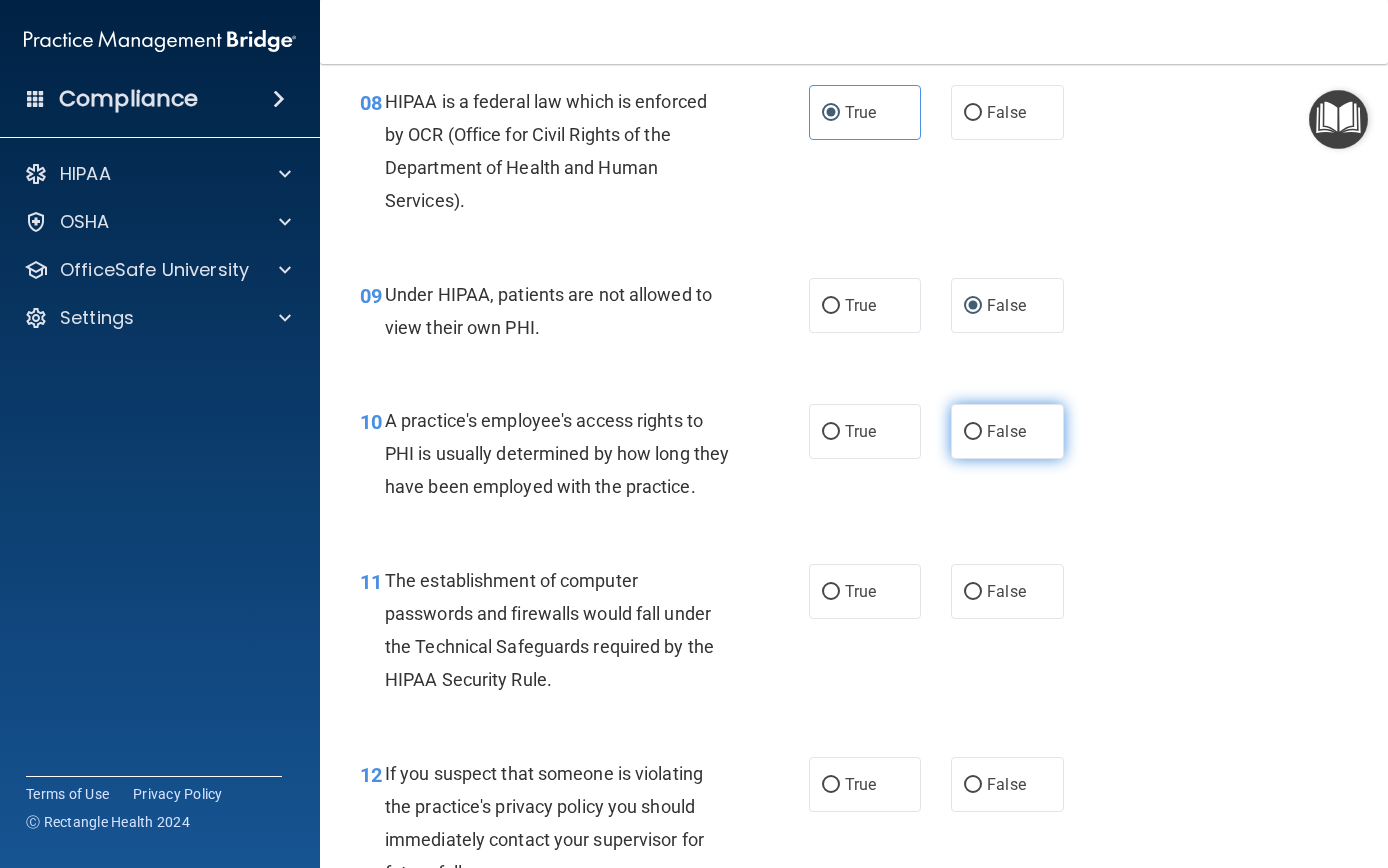 click on "False" at bounding box center (973, 432) 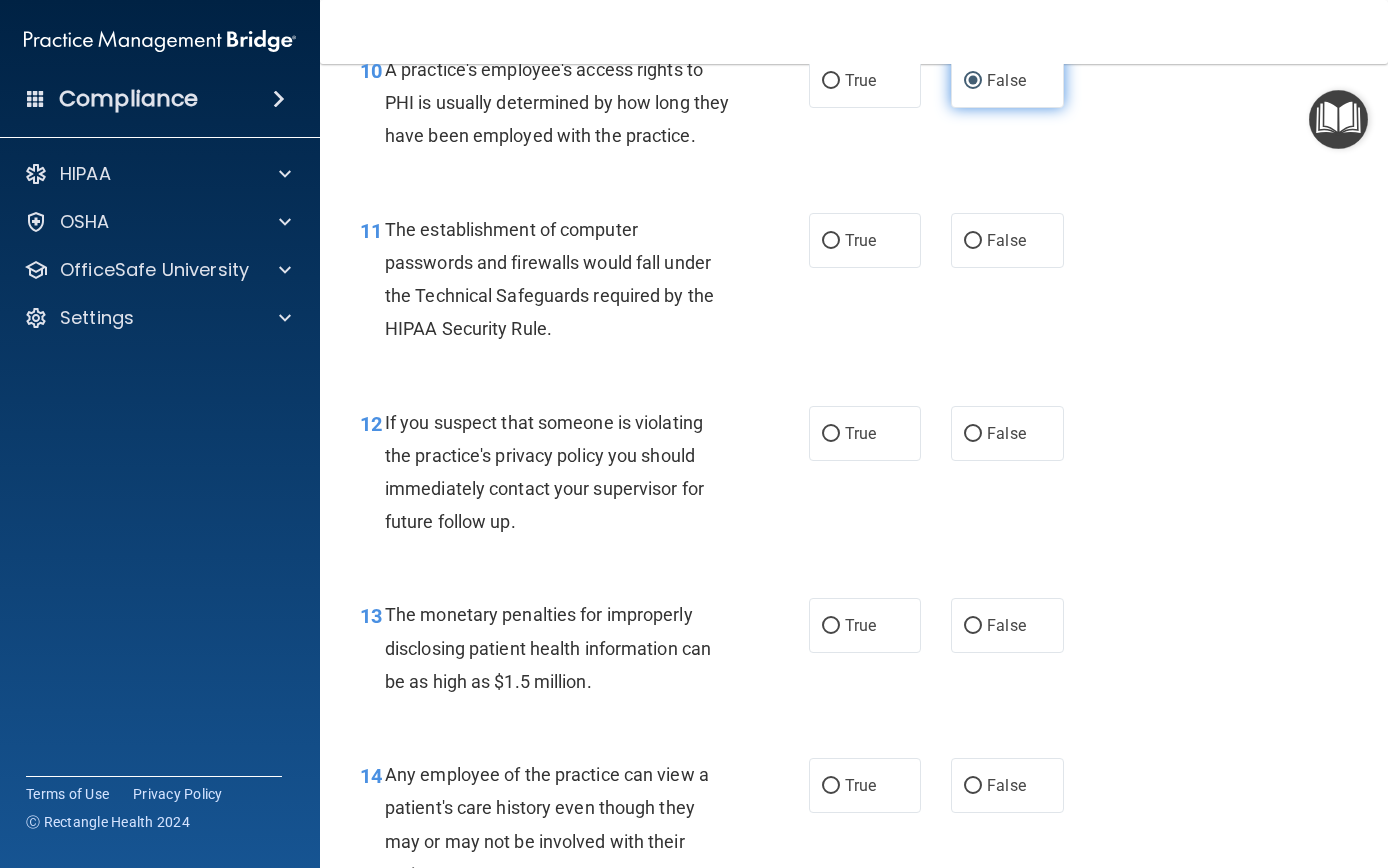 scroll, scrollTop: 1819, scrollLeft: 0, axis: vertical 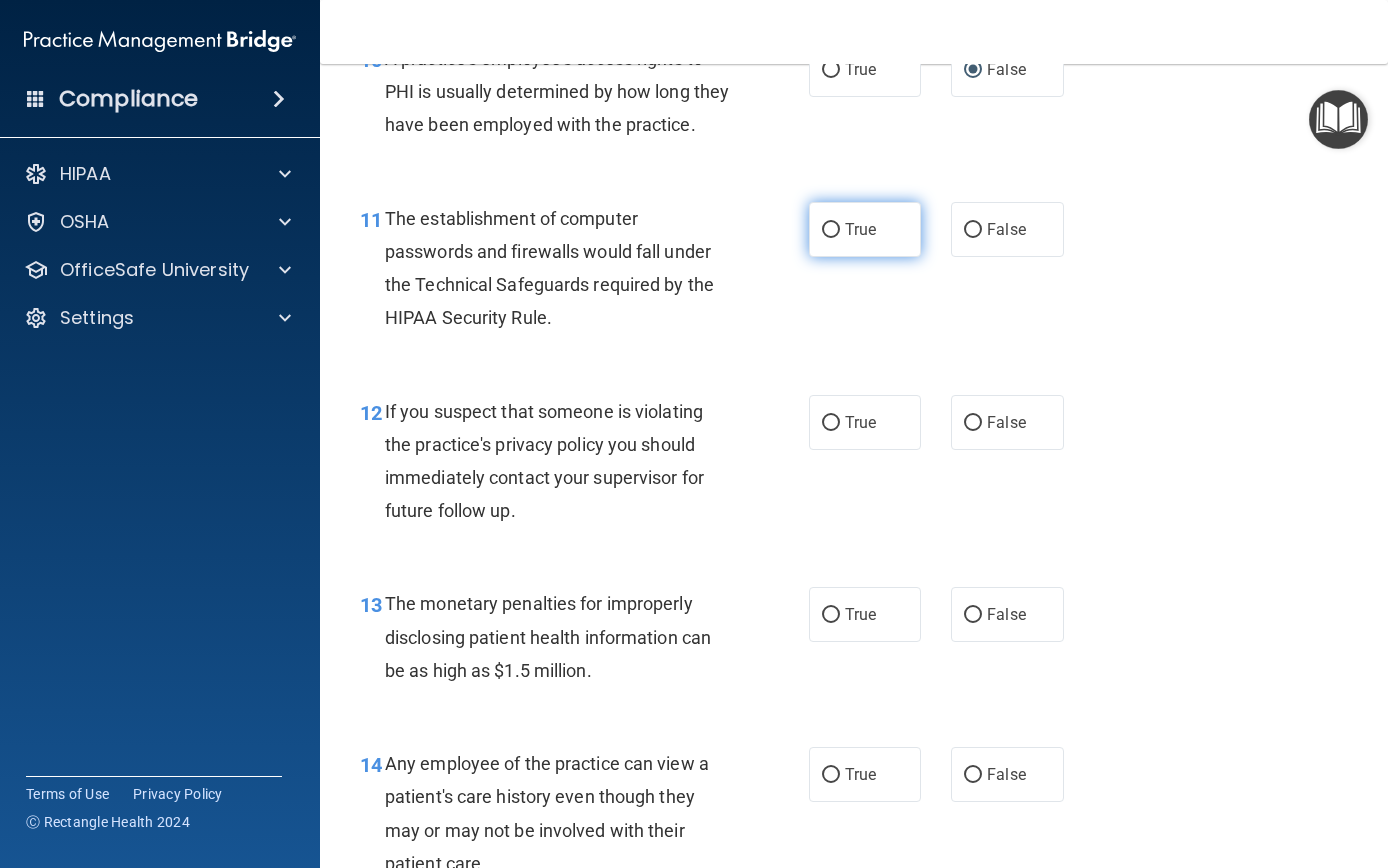 click on "True" at bounding box center [831, 230] 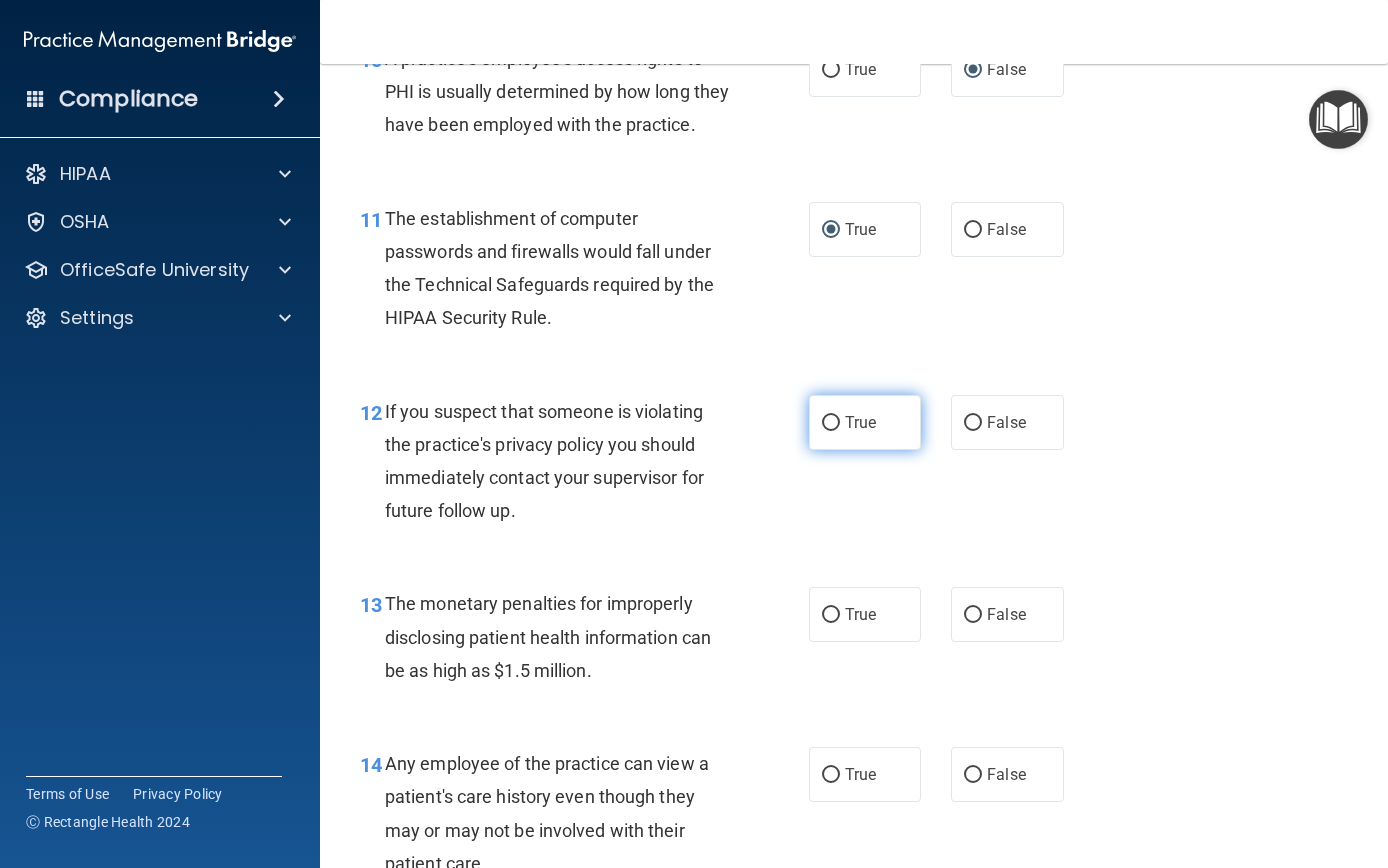click on "True" at bounding box center [865, 422] 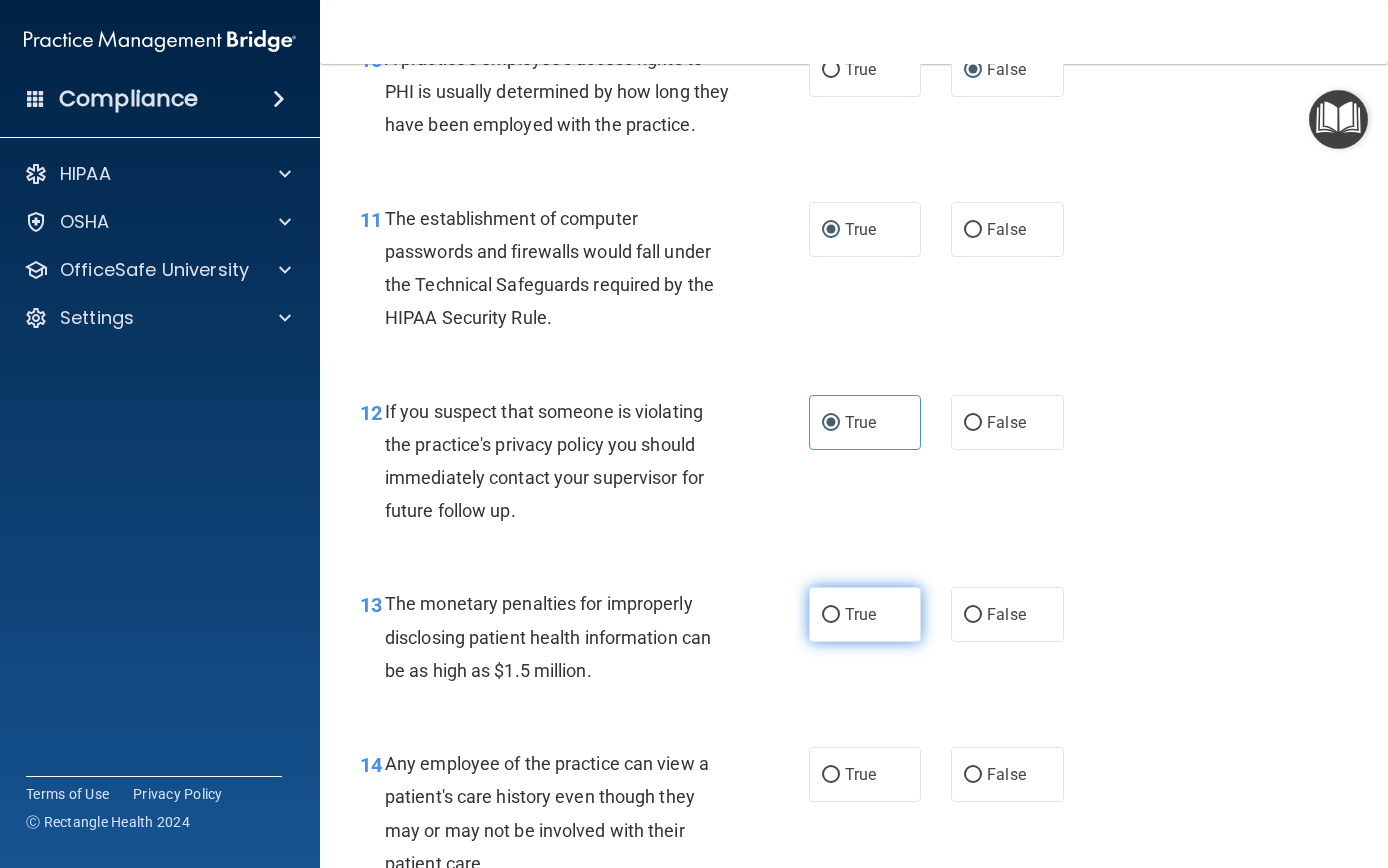 click on "True" at bounding box center (865, 614) 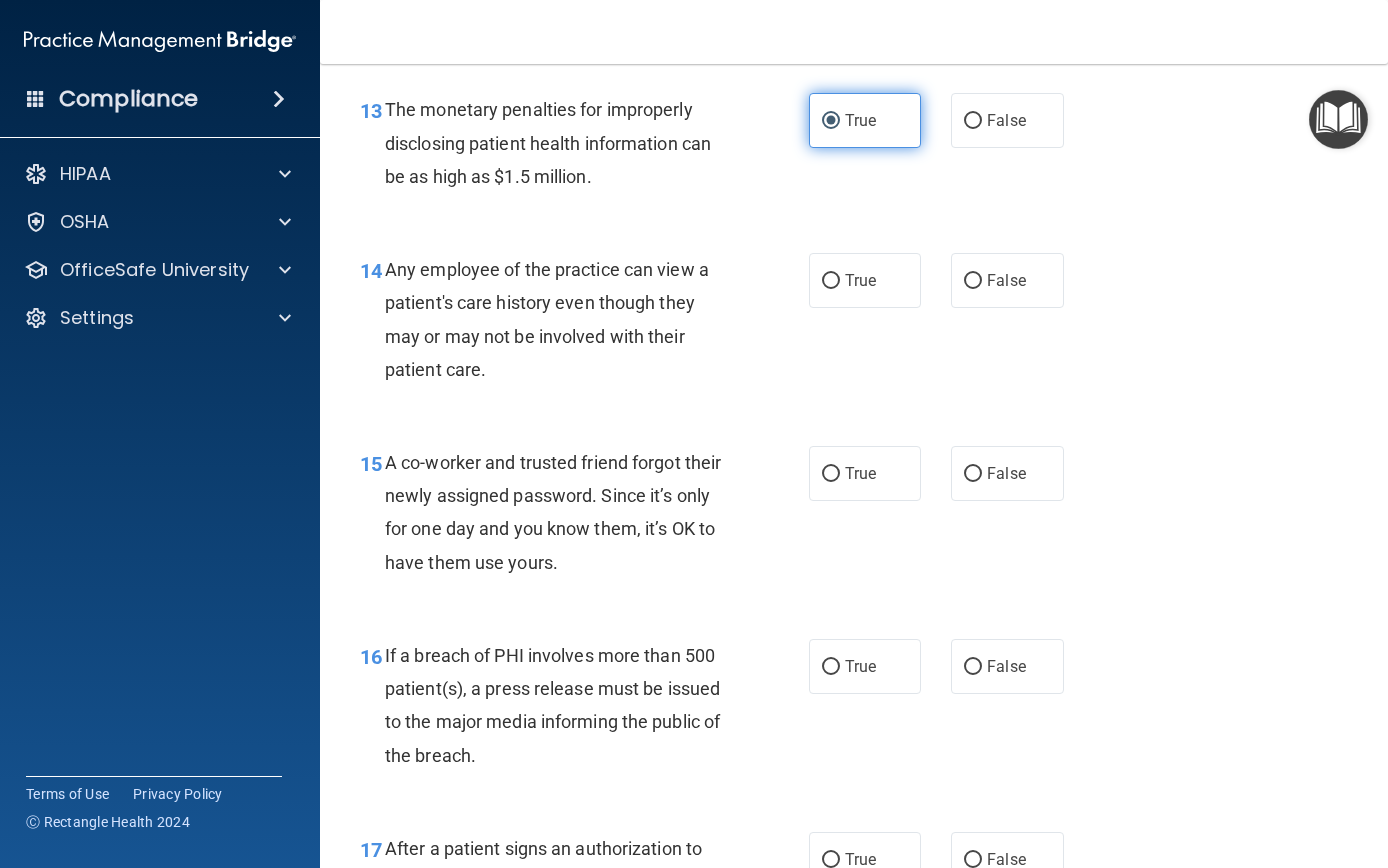 scroll, scrollTop: 2310, scrollLeft: 0, axis: vertical 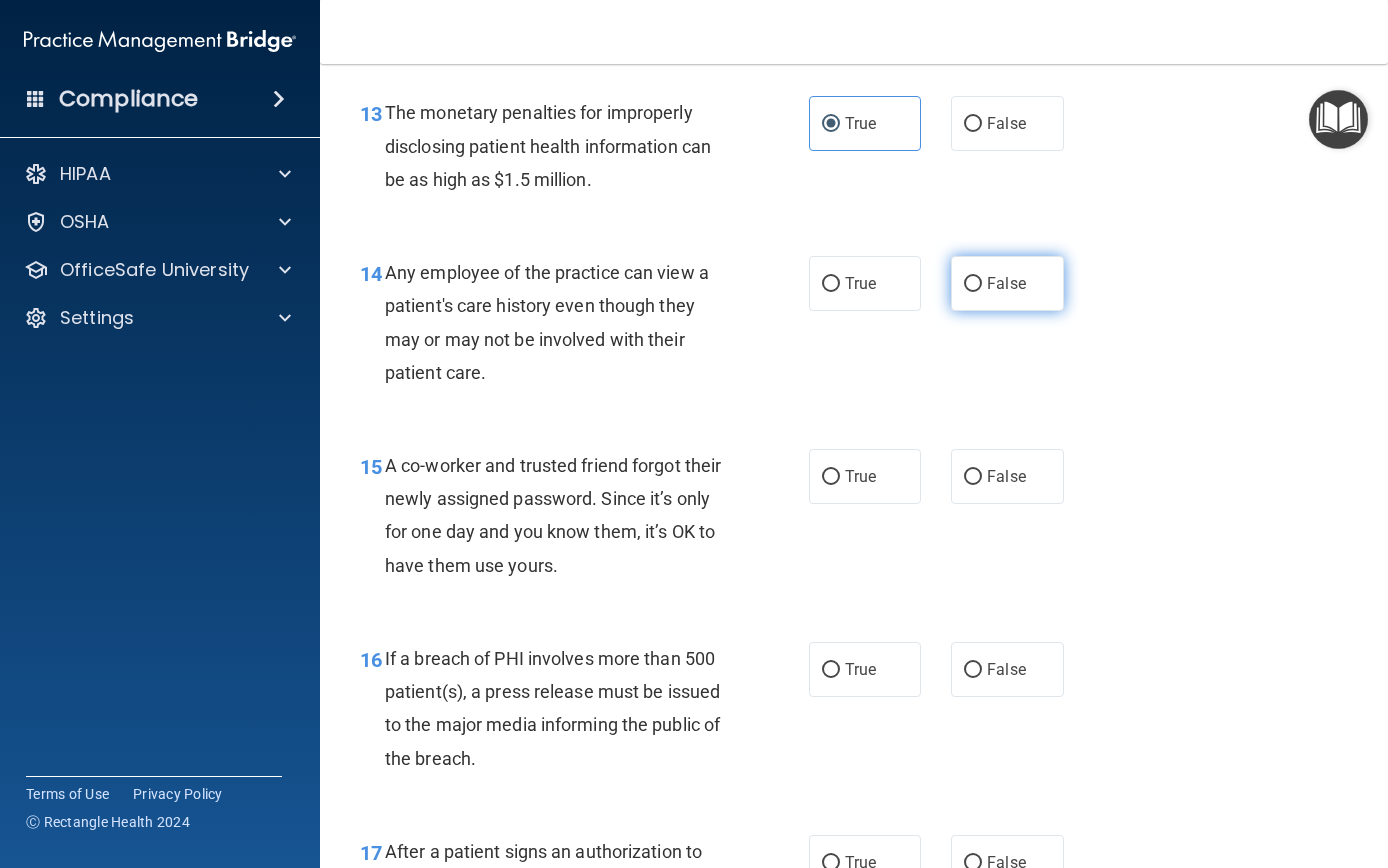 click on "False" at bounding box center (1007, 283) 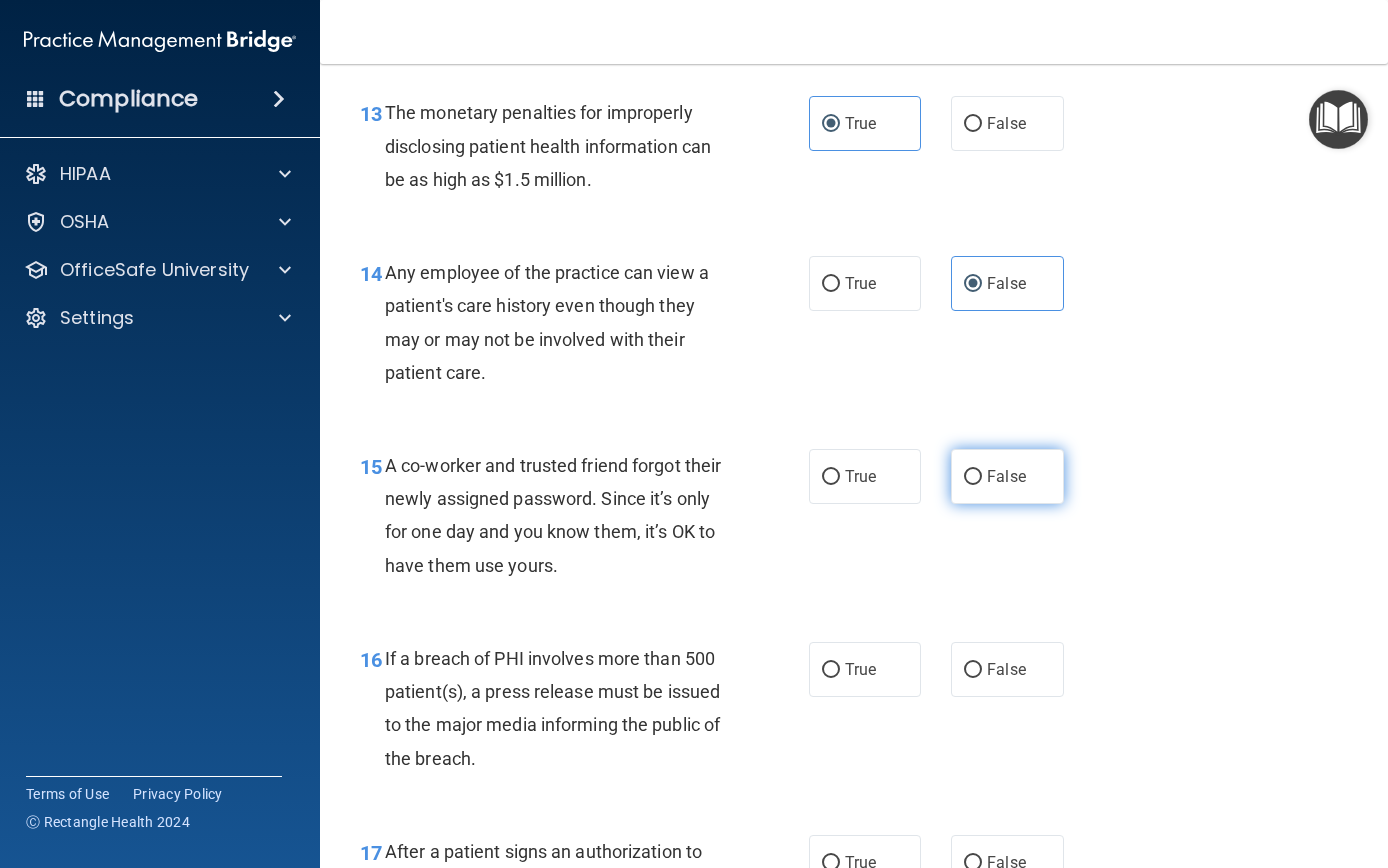 click on "False" at bounding box center (1007, 476) 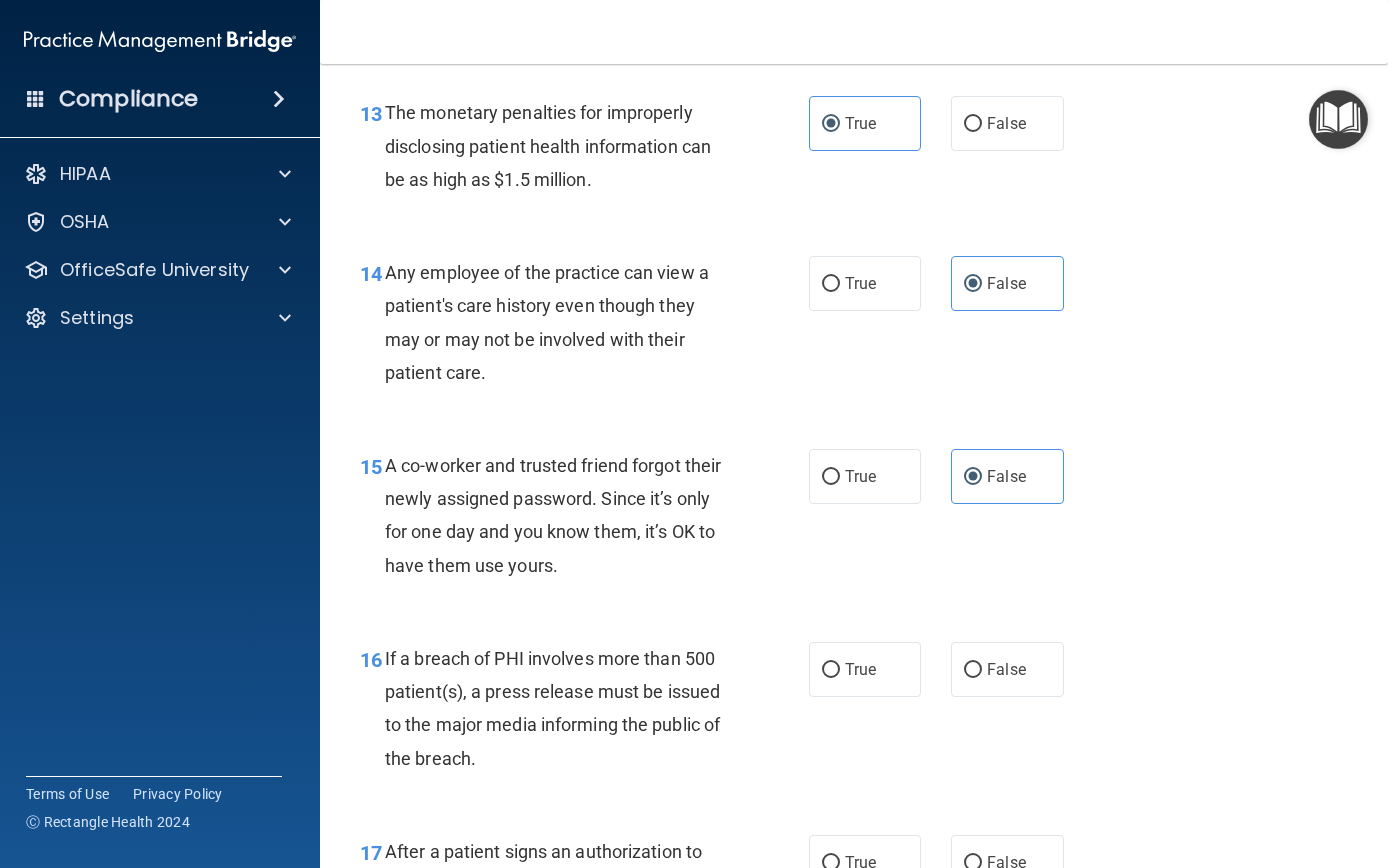 click on "16       If a breach of PHI involves more than 500 patient(s), a press release must be issued to the major media informing the public of the breach." at bounding box center [584, 713] 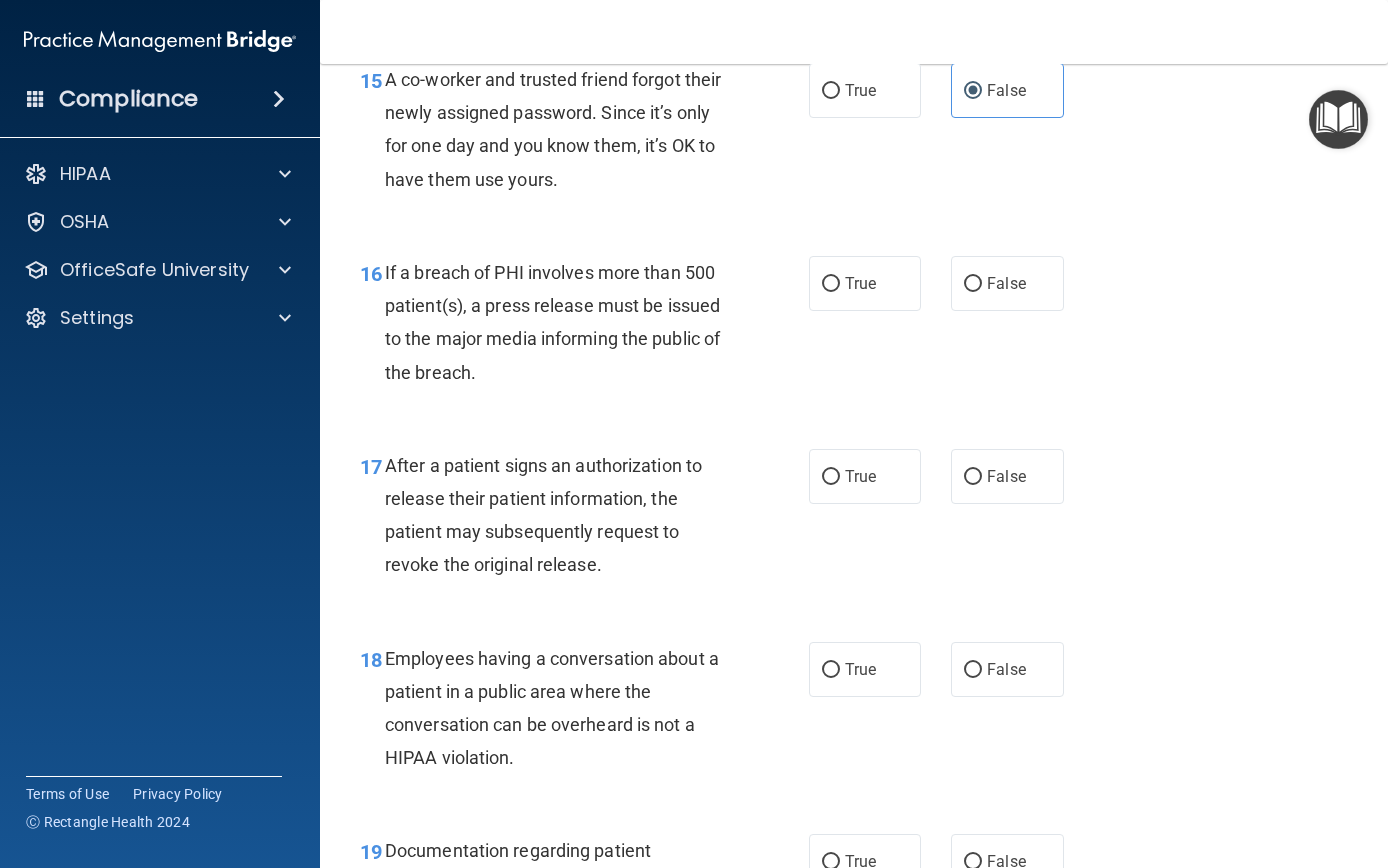 scroll, scrollTop: 2706, scrollLeft: 0, axis: vertical 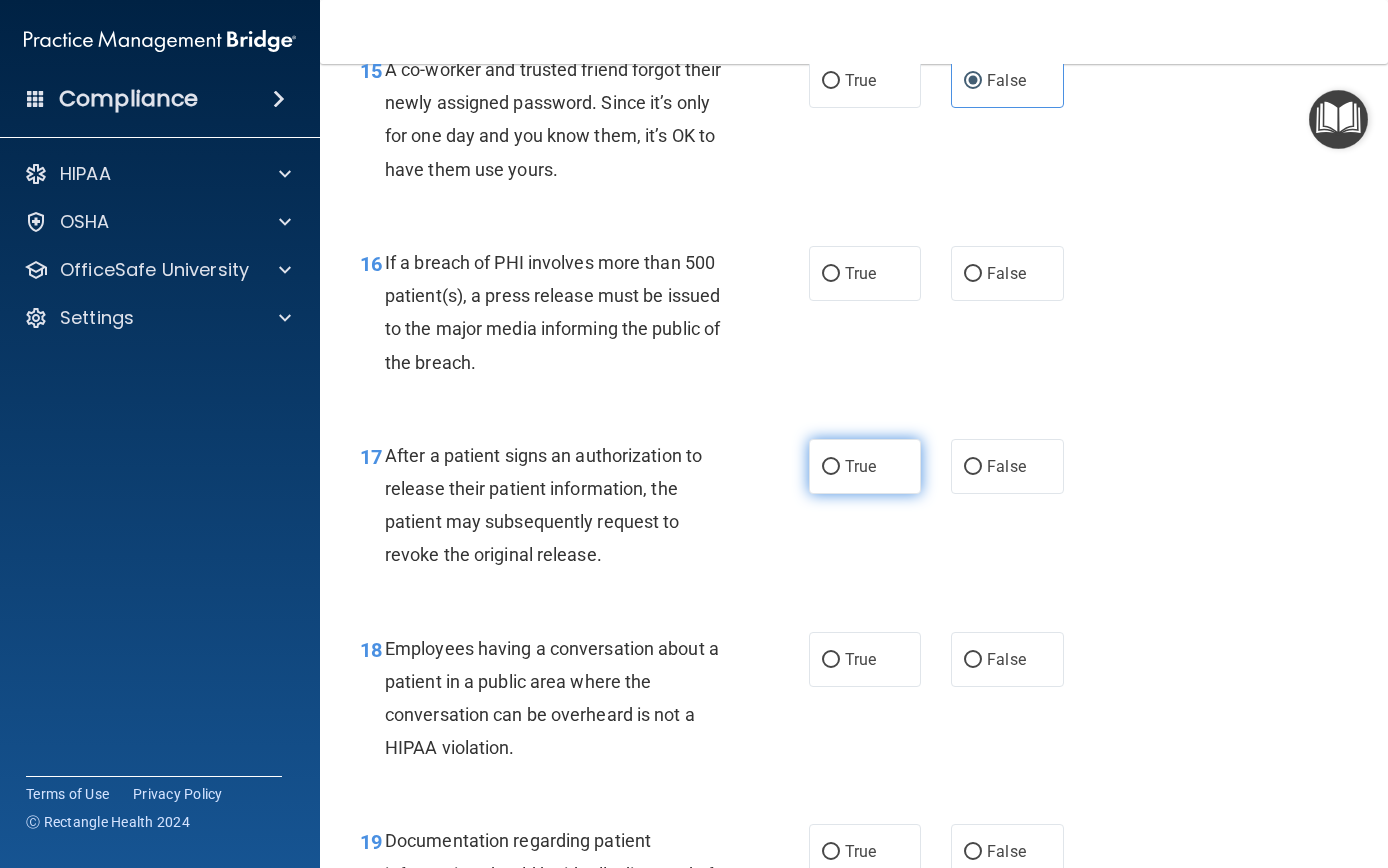 click on "True" at bounding box center (831, 467) 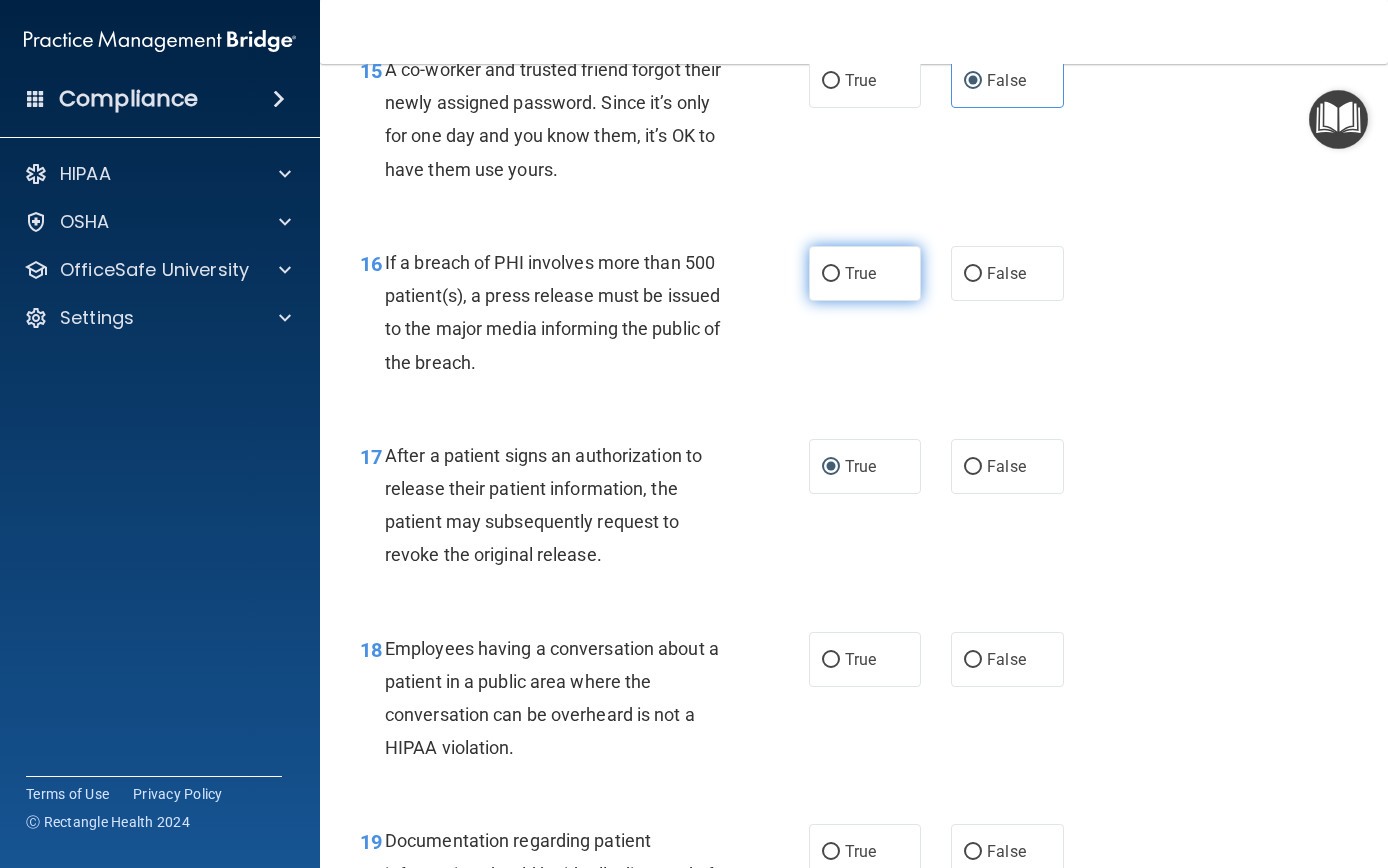 click on "True" at bounding box center (831, 274) 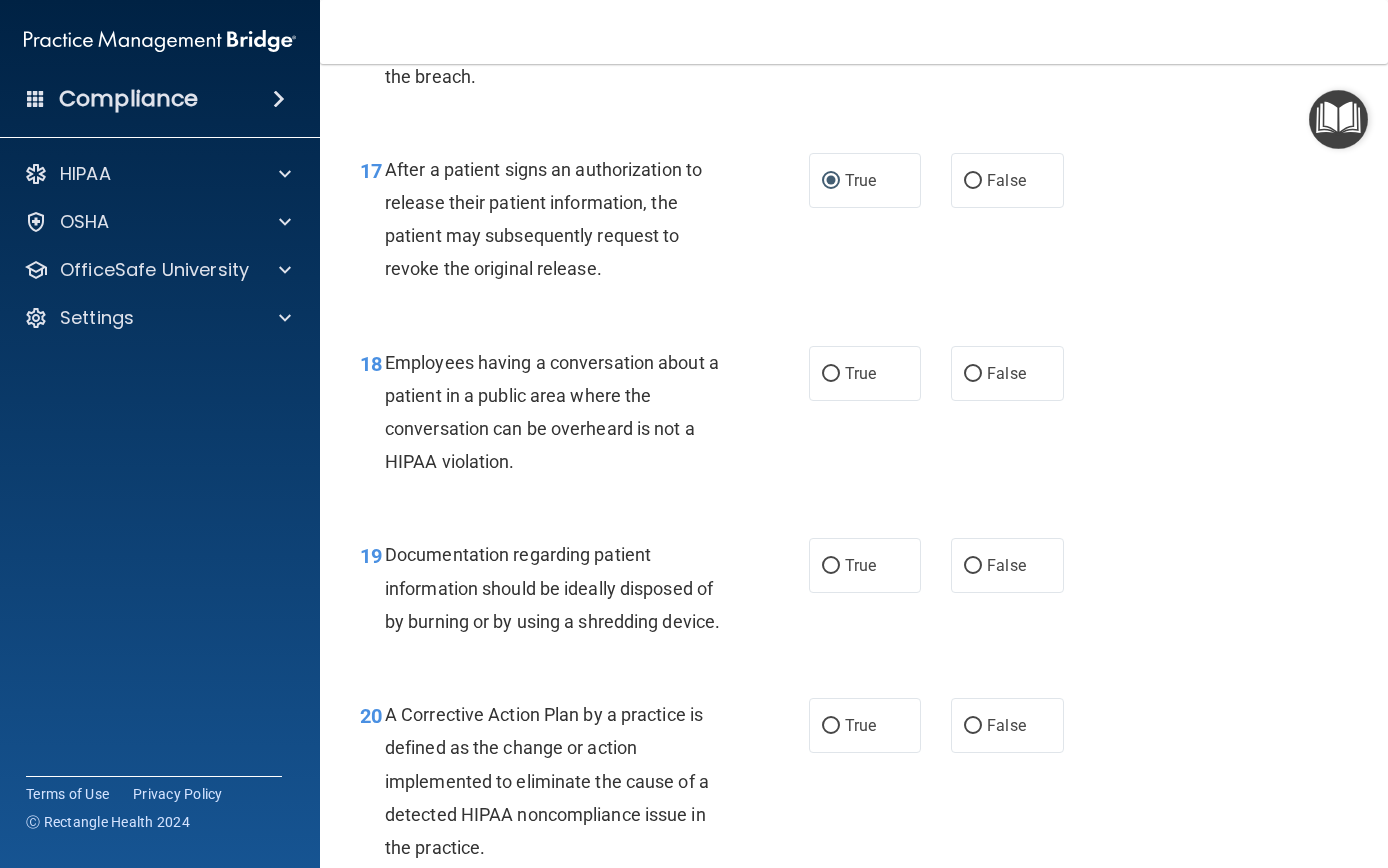 scroll, scrollTop: 3014, scrollLeft: 0, axis: vertical 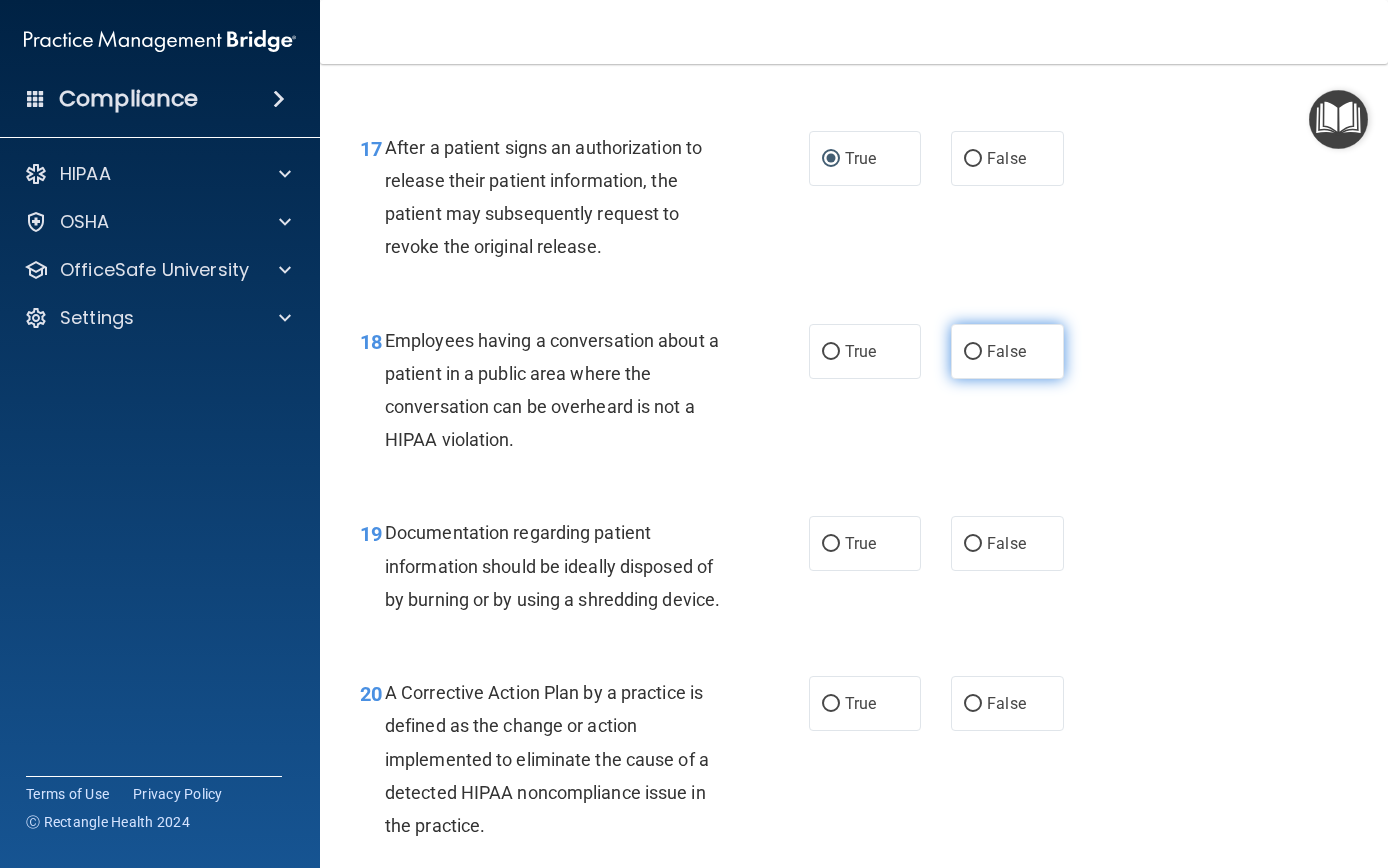 click on "False" at bounding box center [973, 352] 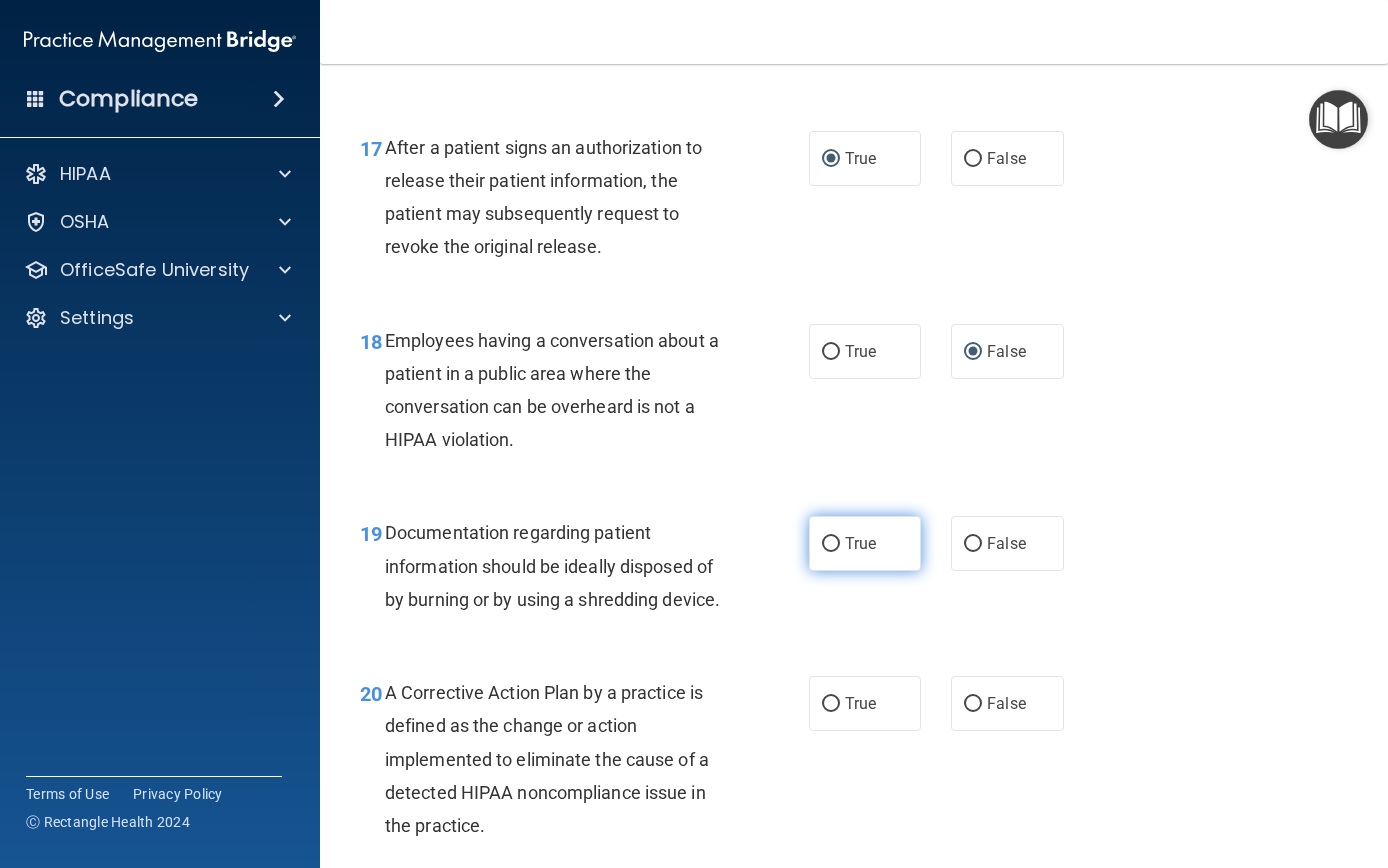 click on "True" at bounding box center (865, 543) 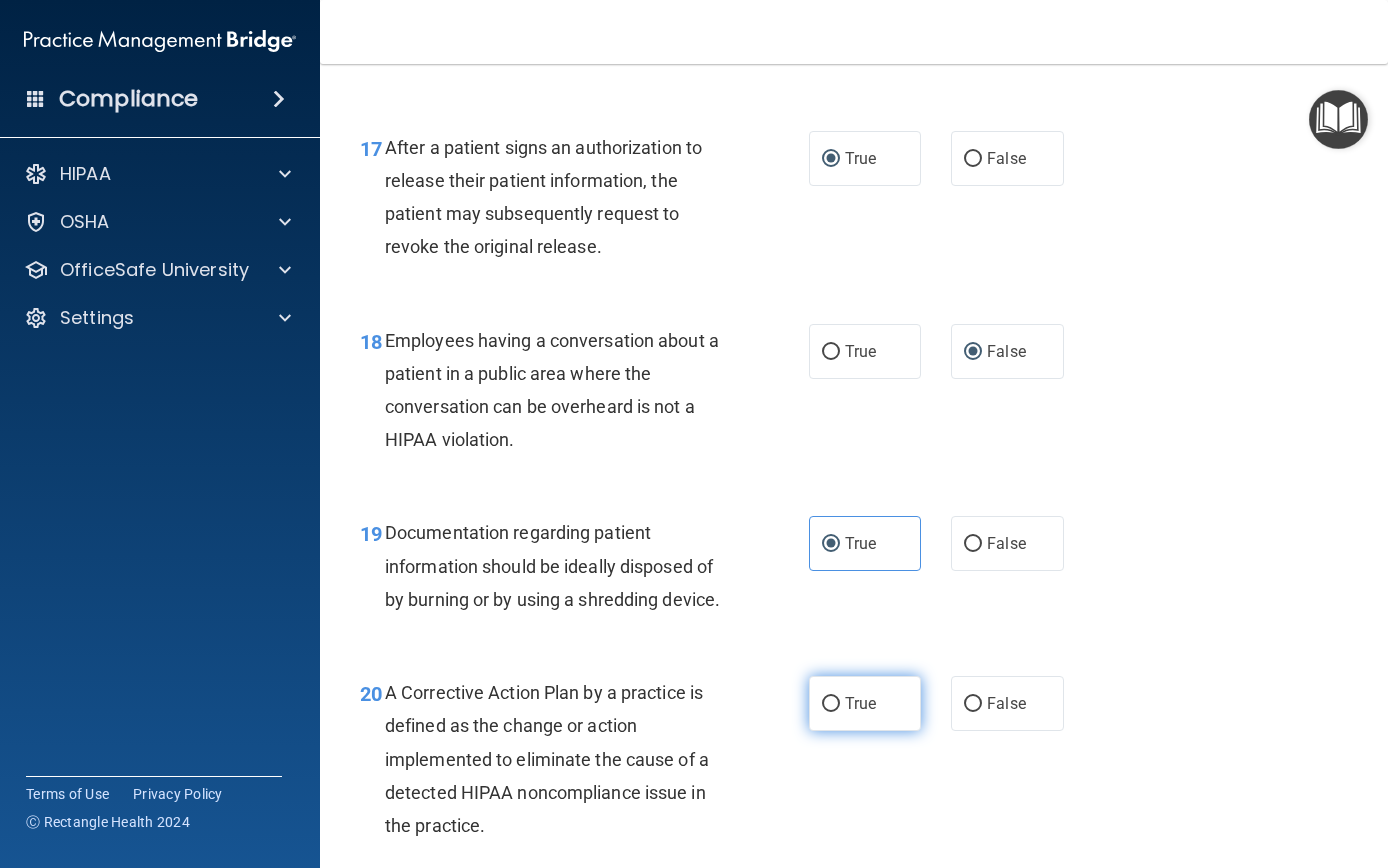 click on "True" at bounding box center (865, 703) 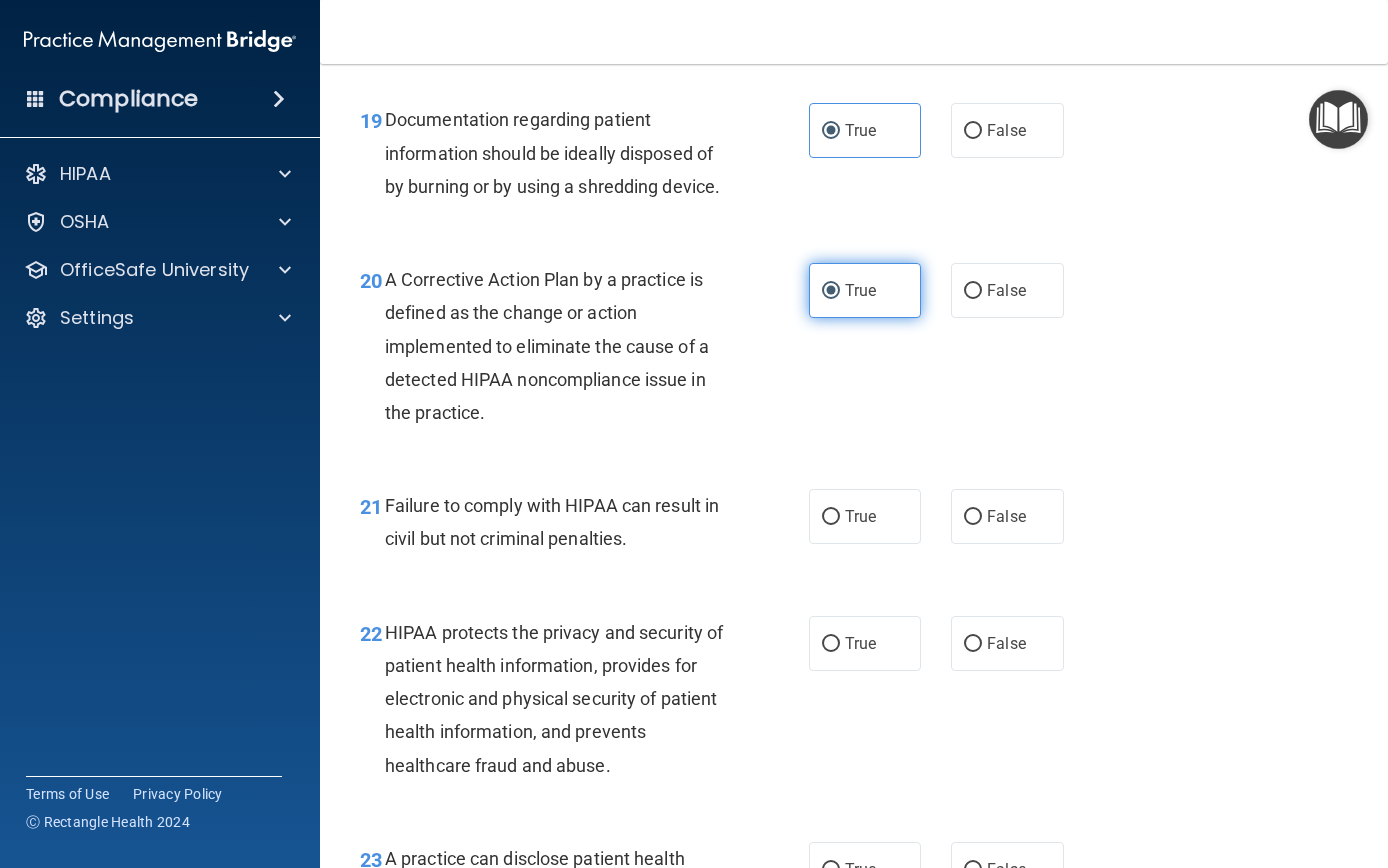 scroll, scrollTop: 3430, scrollLeft: 0, axis: vertical 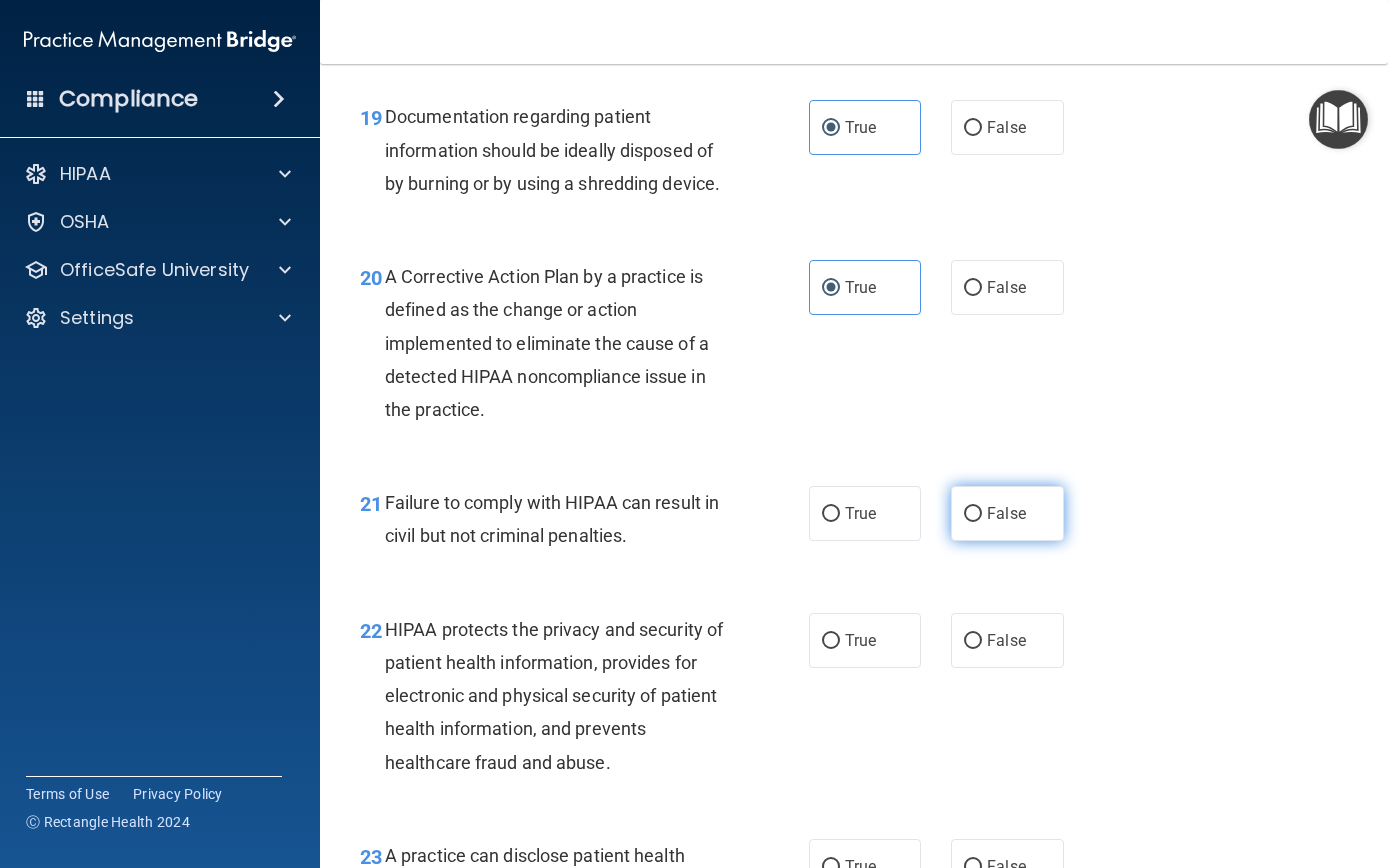 click on "False" at bounding box center [973, 514] 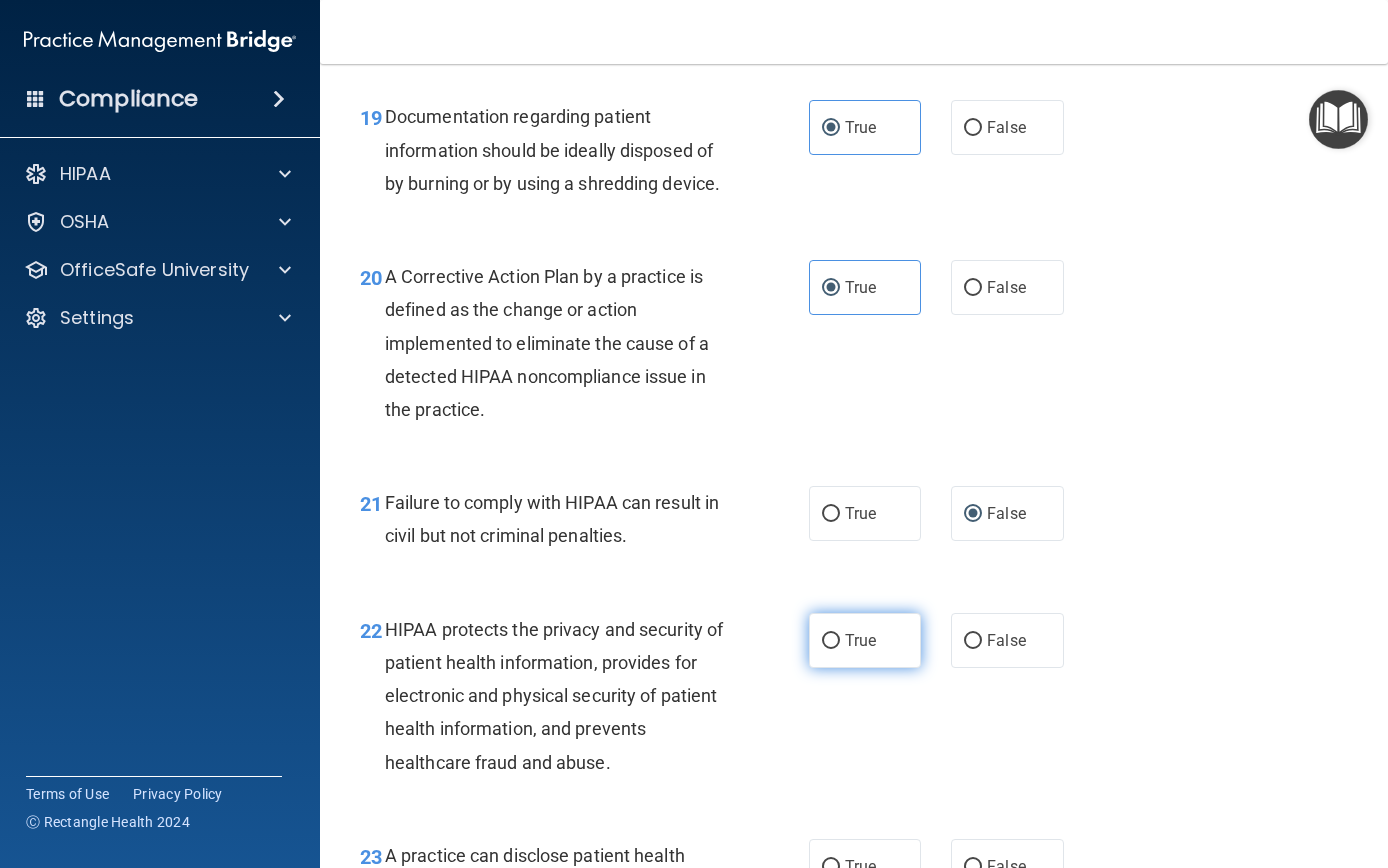 click on "True" at bounding box center [831, 641] 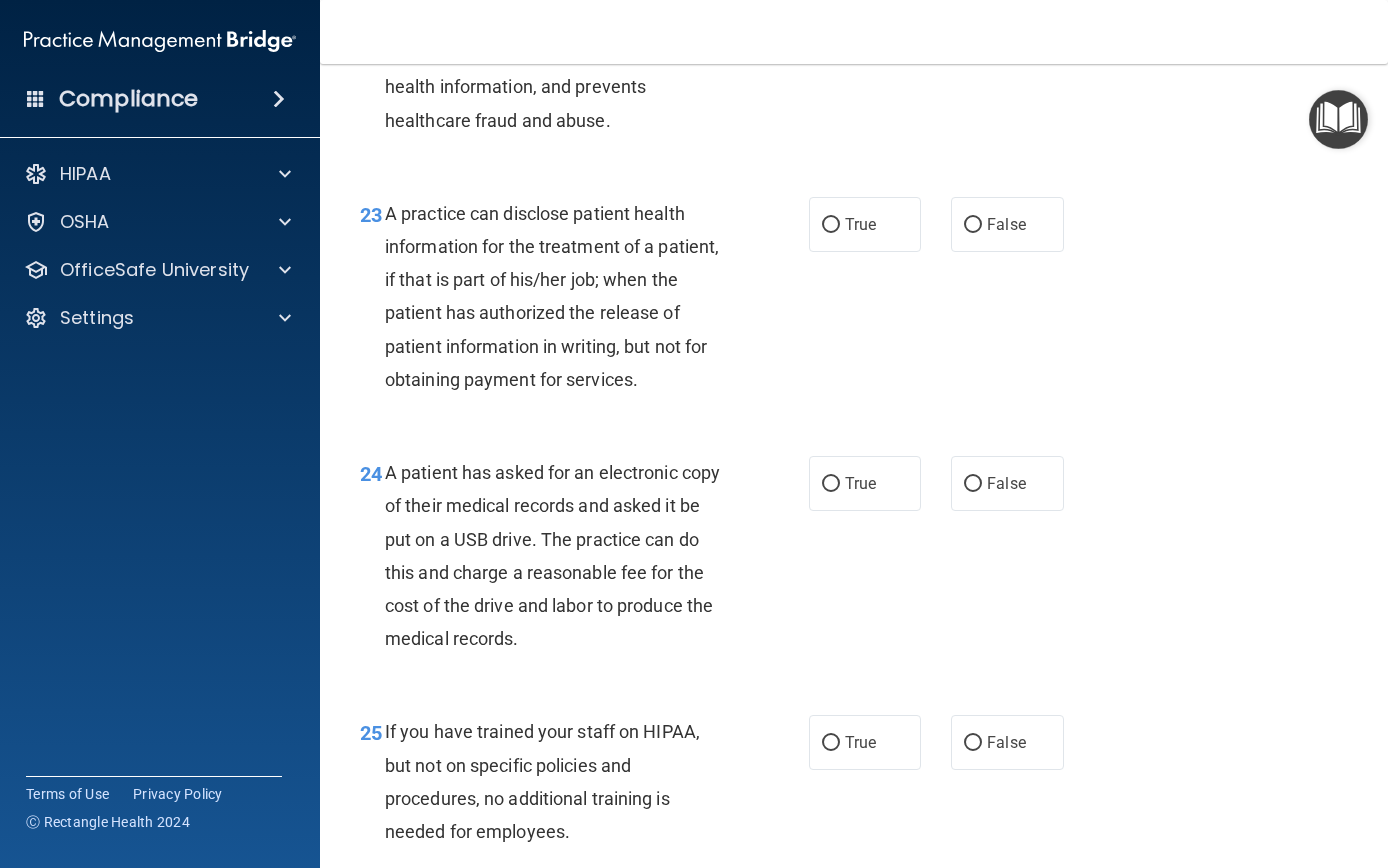 scroll, scrollTop: 4086, scrollLeft: 0, axis: vertical 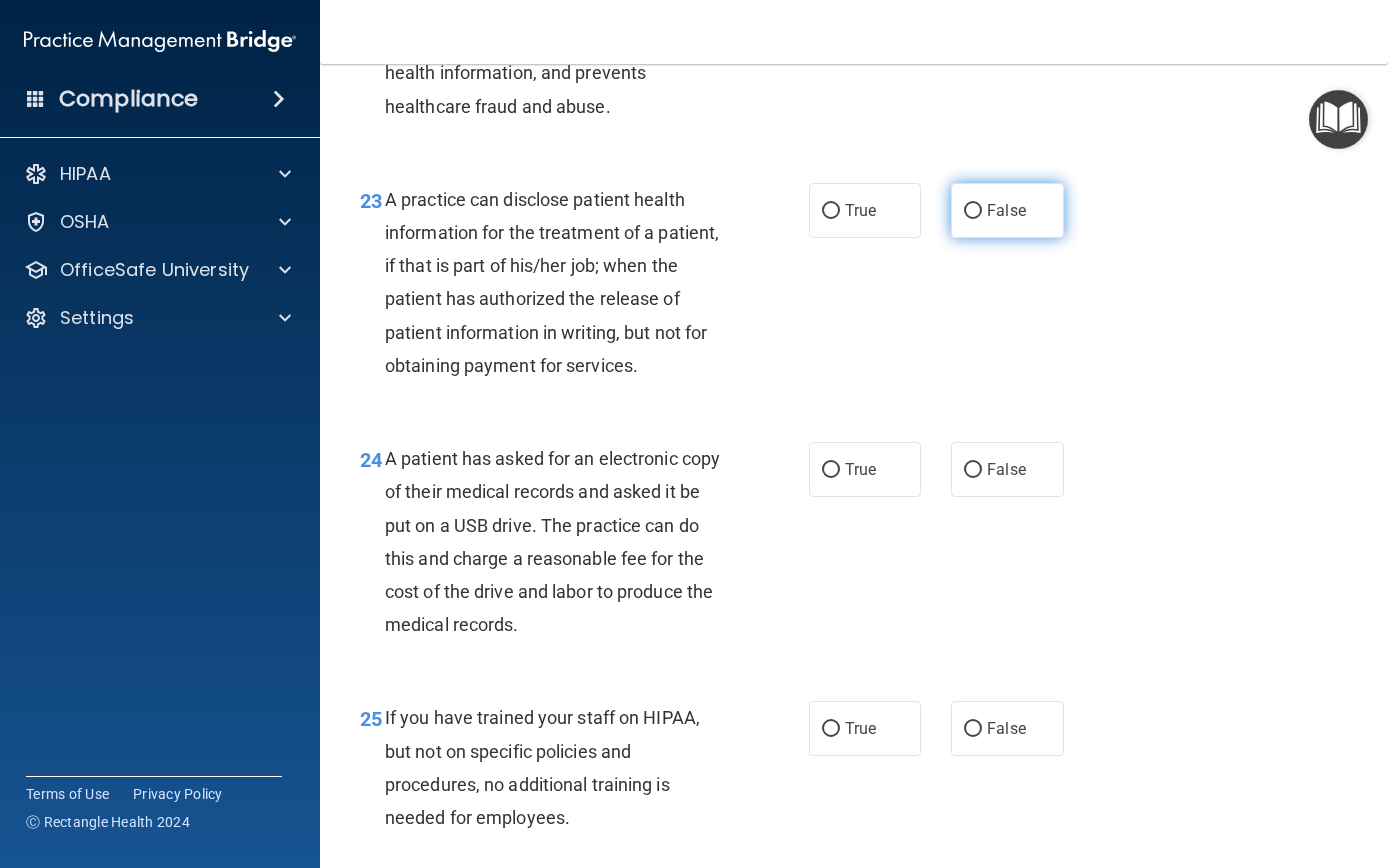 click on "False" at bounding box center (973, 211) 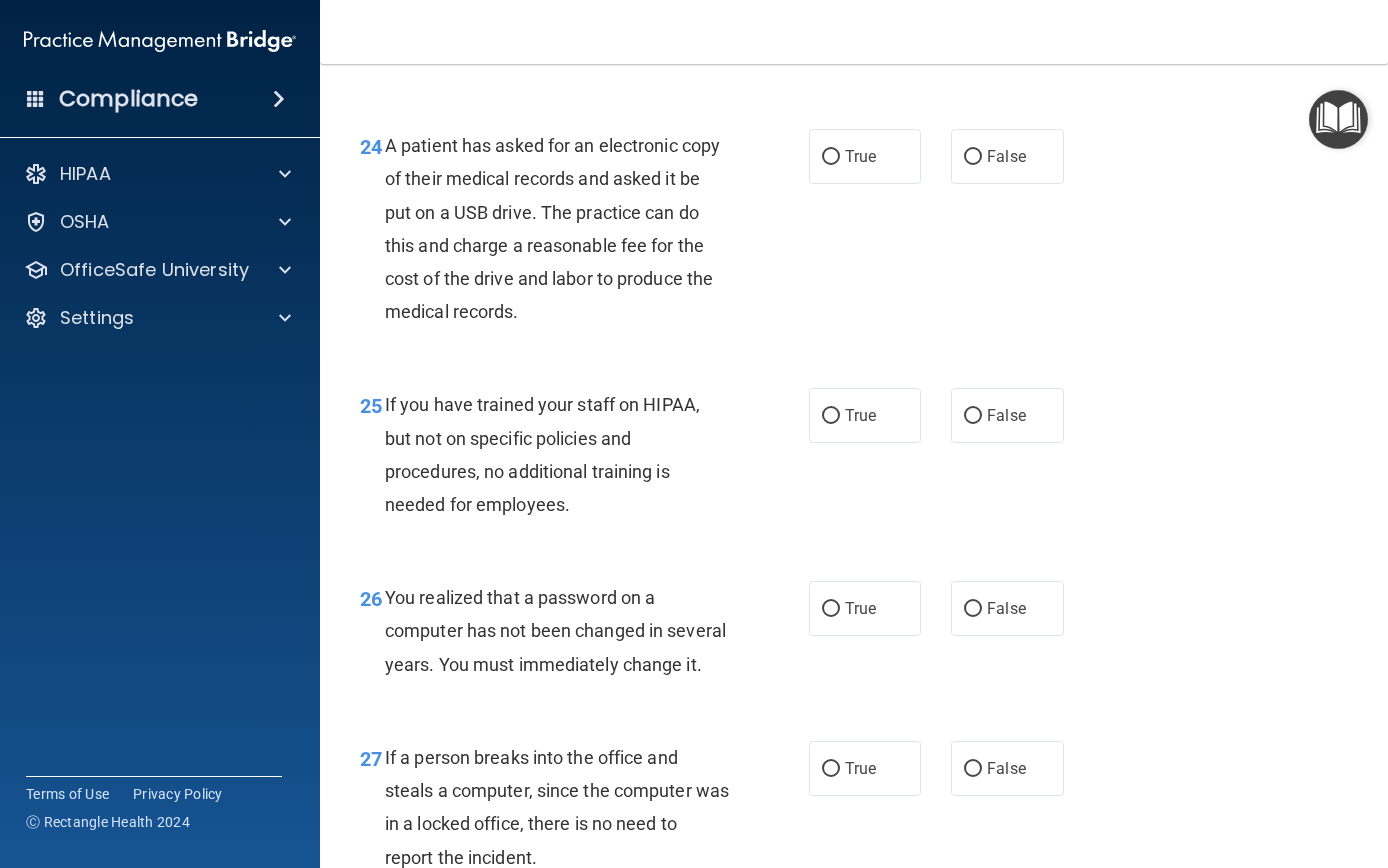 scroll, scrollTop: 4445, scrollLeft: 0, axis: vertical 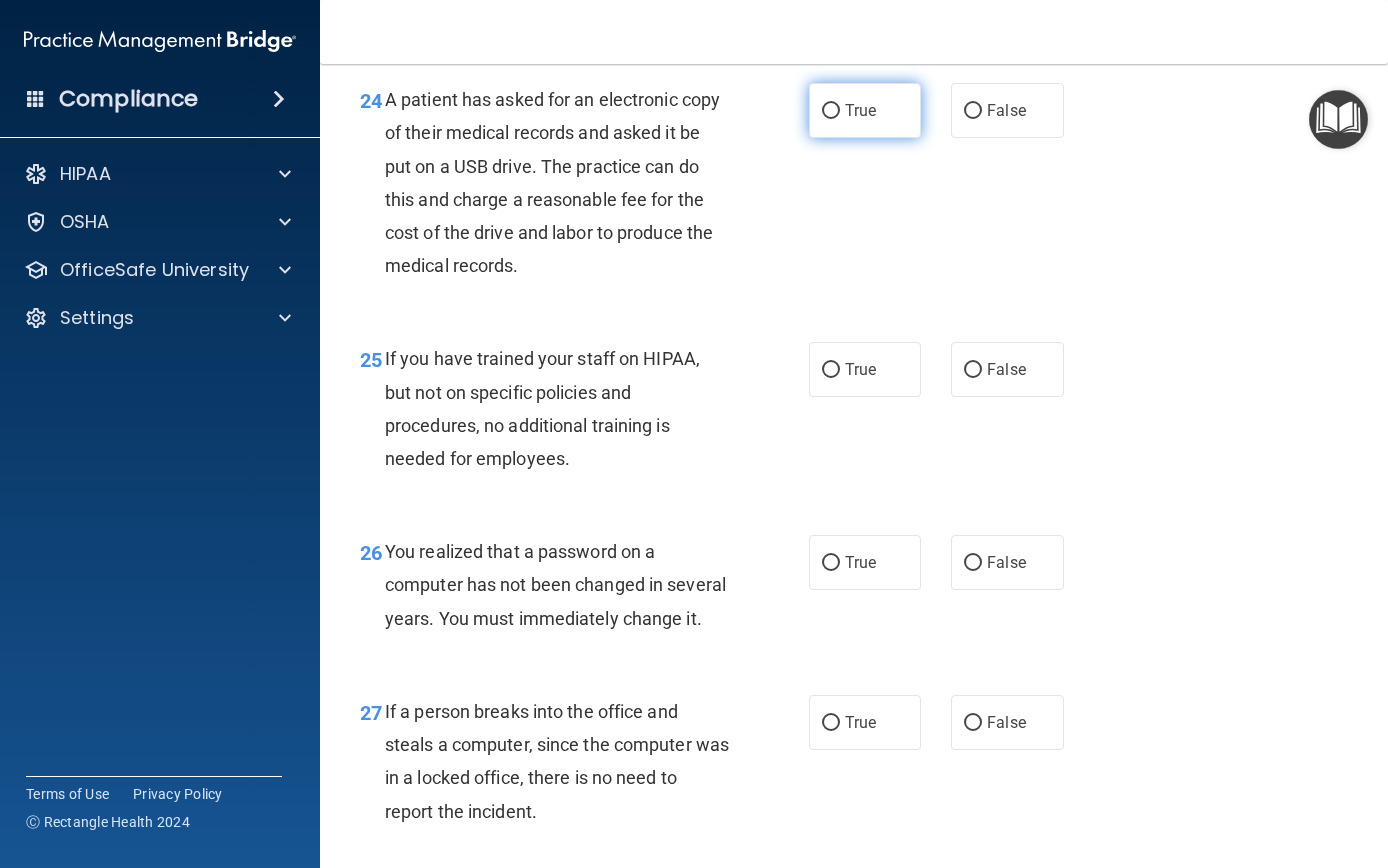 click on "True" at bounding box center (865, 110) 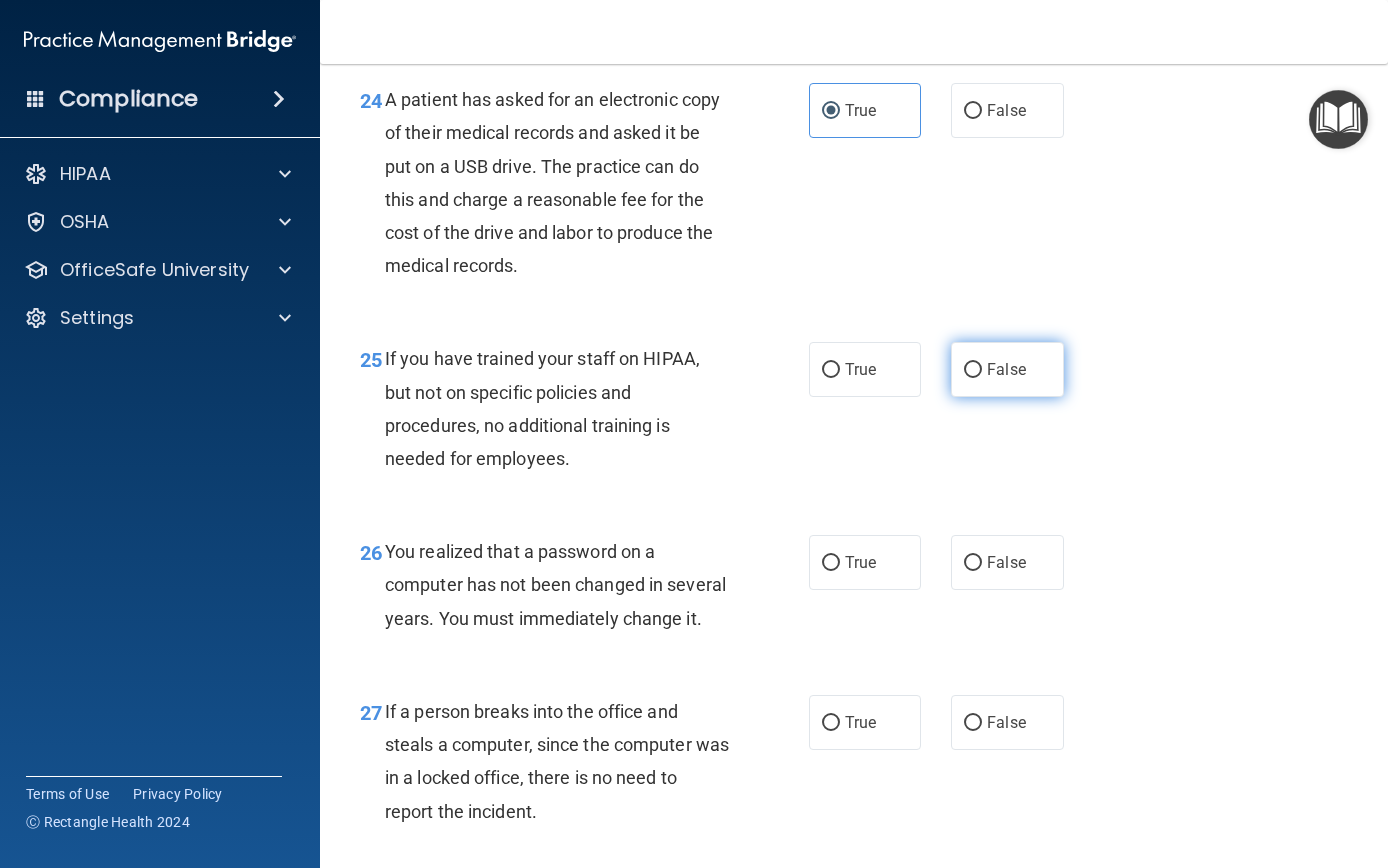 click on "False" at bounding box center (973, 370) 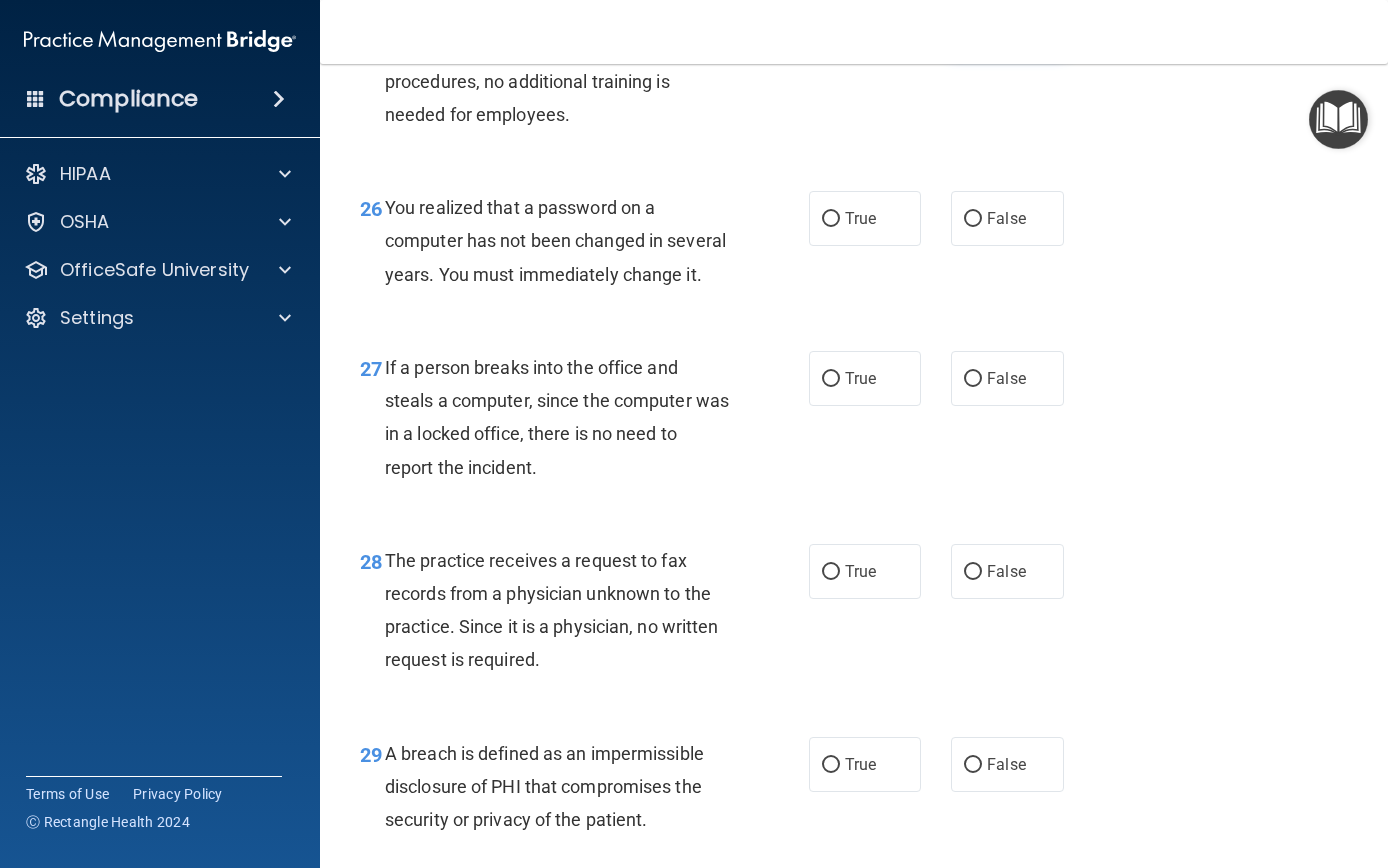scroll, scrollTop: 4791, scrollLeft: 0, axis: vertical 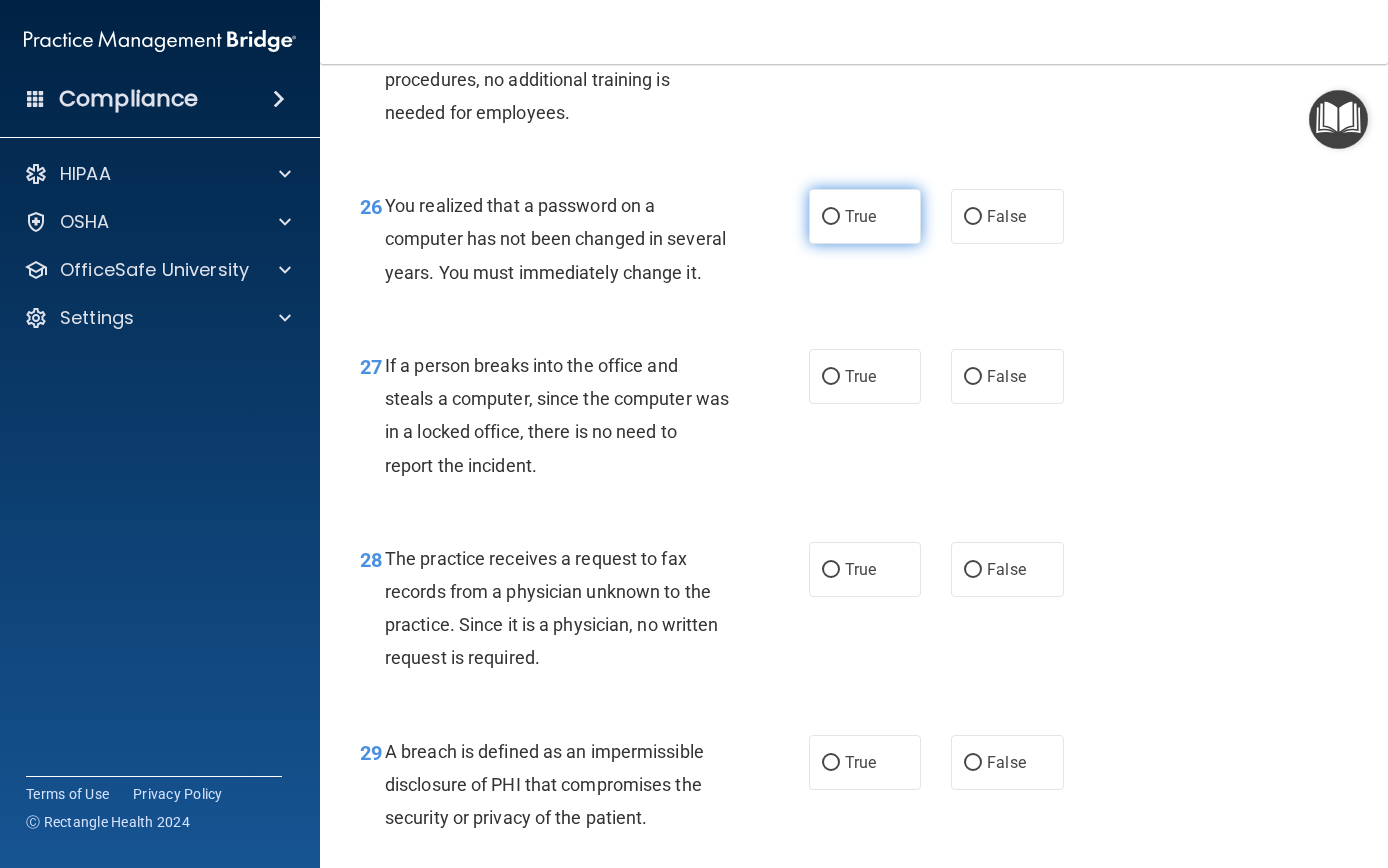 click on "True" at bounding box center (831, 217) 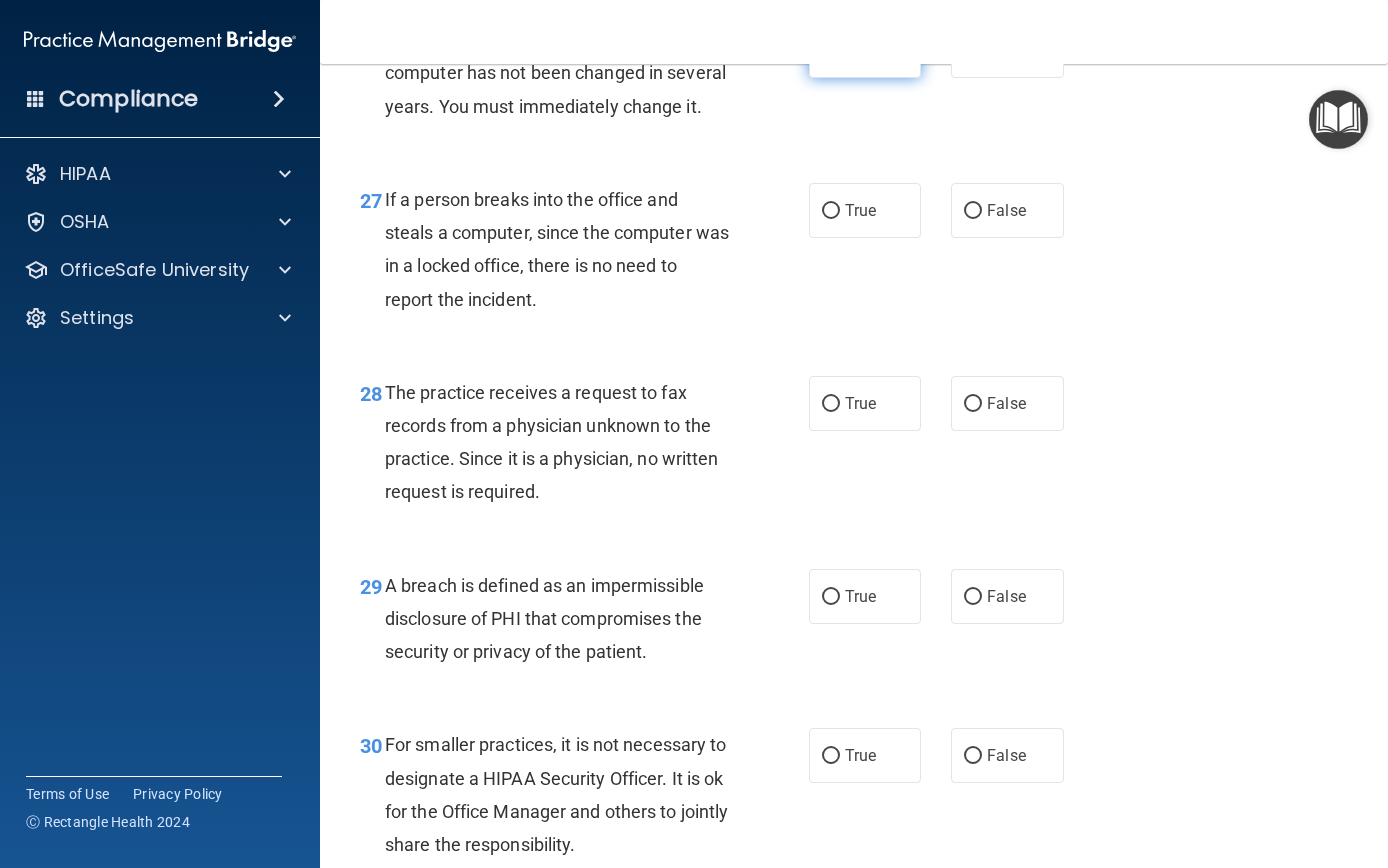 scroll, scrollTop: 5006, scrollLeft: 0, axis: vertical 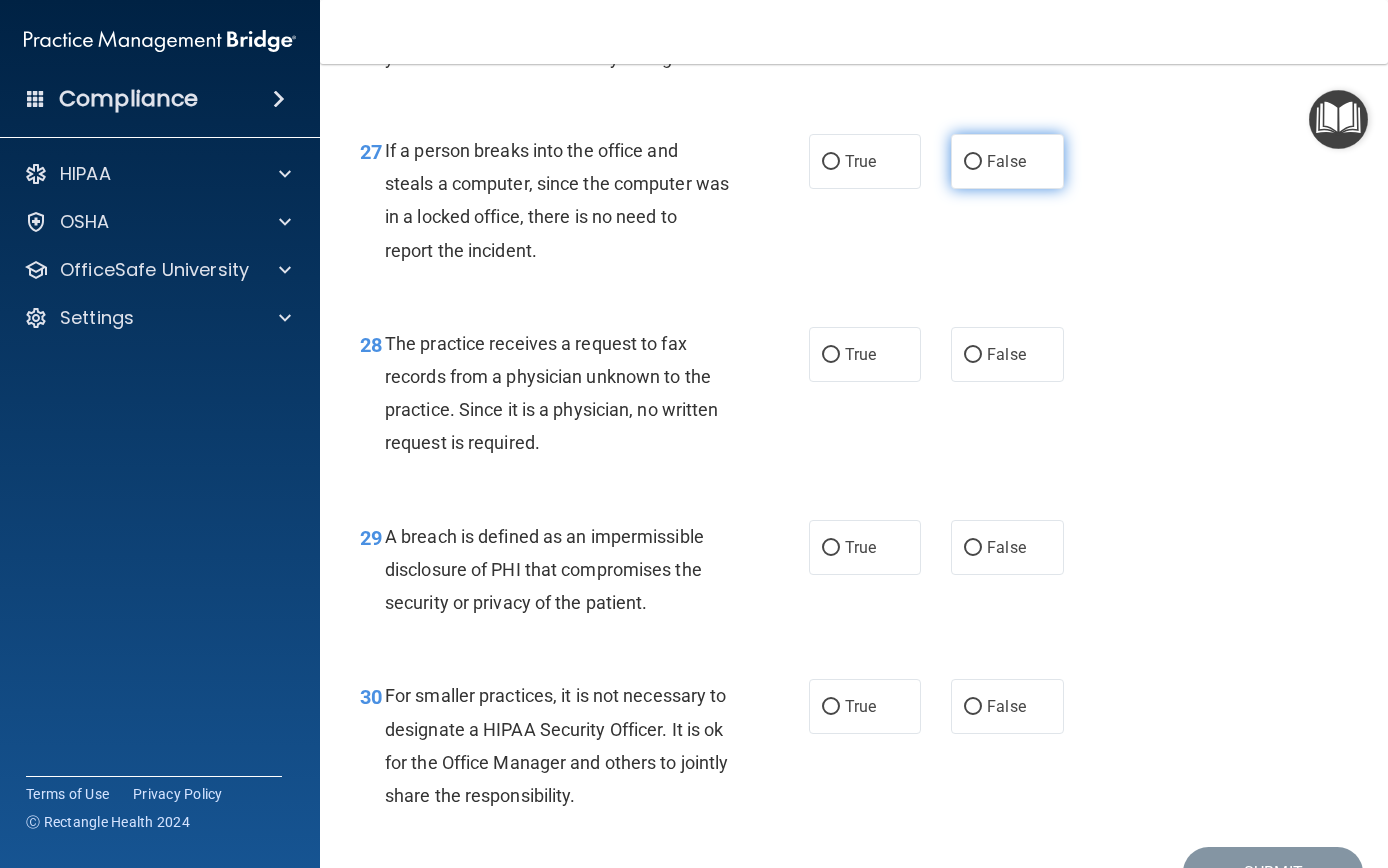 click on "False" at bounding box center [1007, 161] 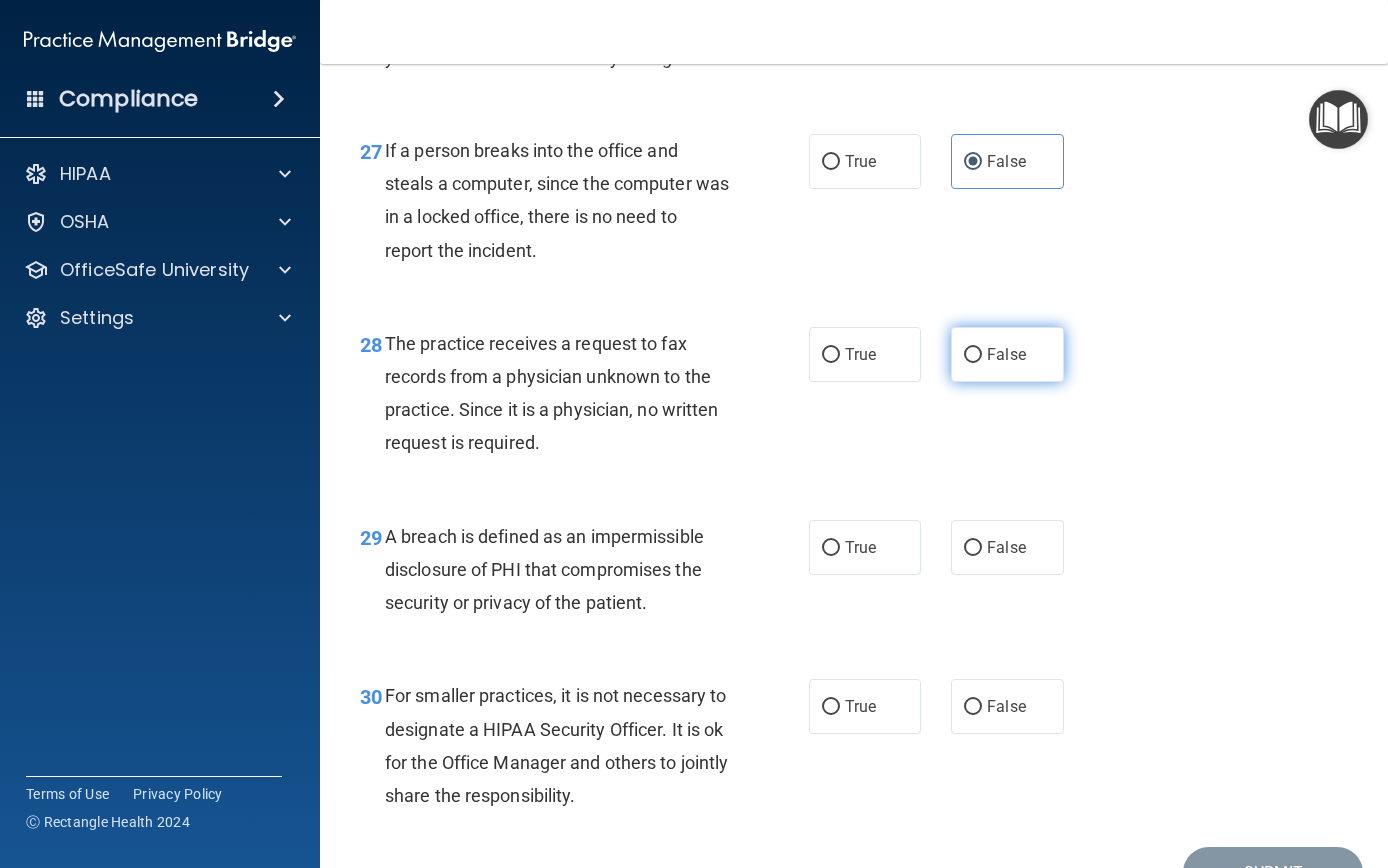 click on "False" at bounding box center [973, 355] 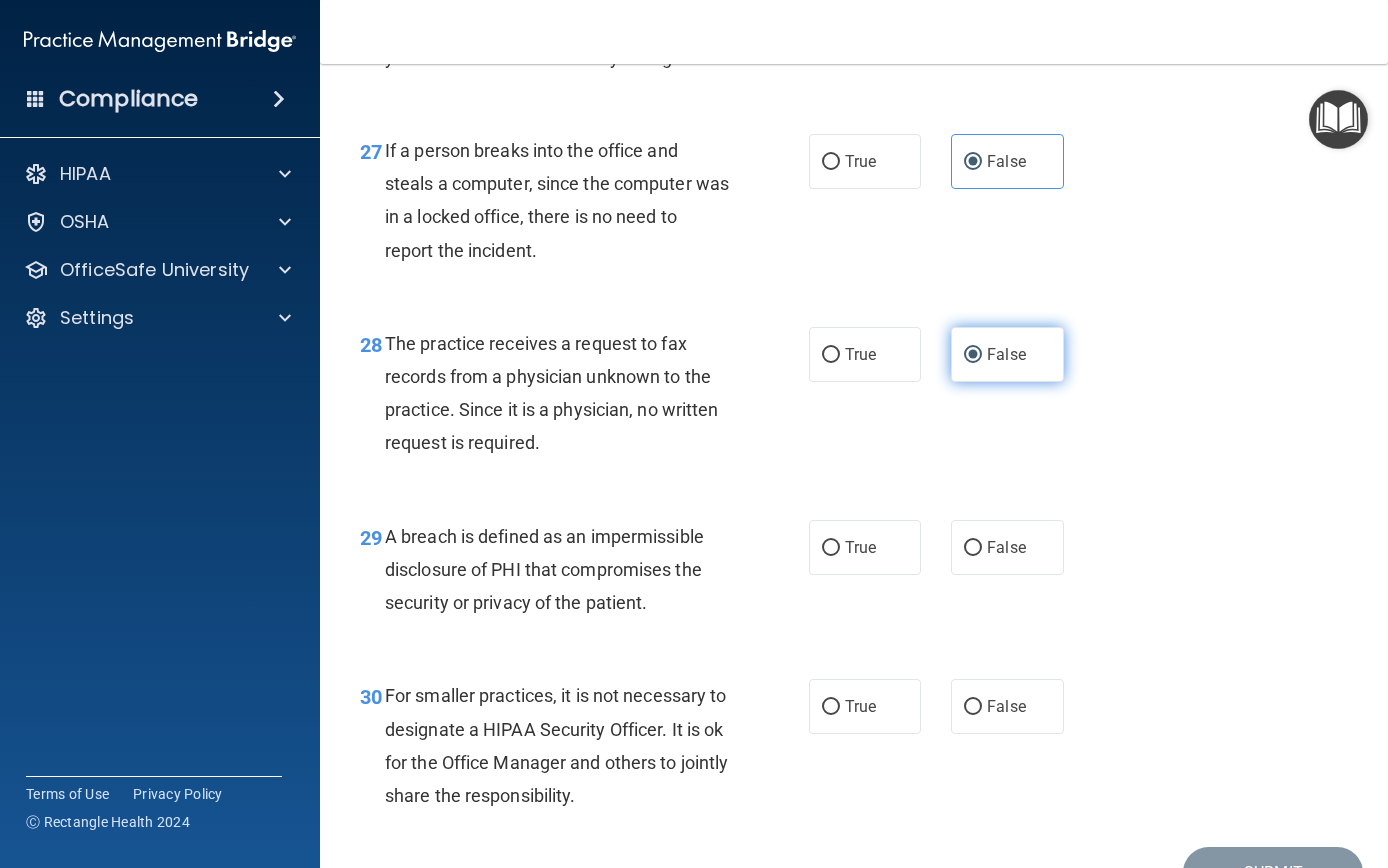 scroll, scrollTop: 5008, scrollLeft: 0, axis: vertical 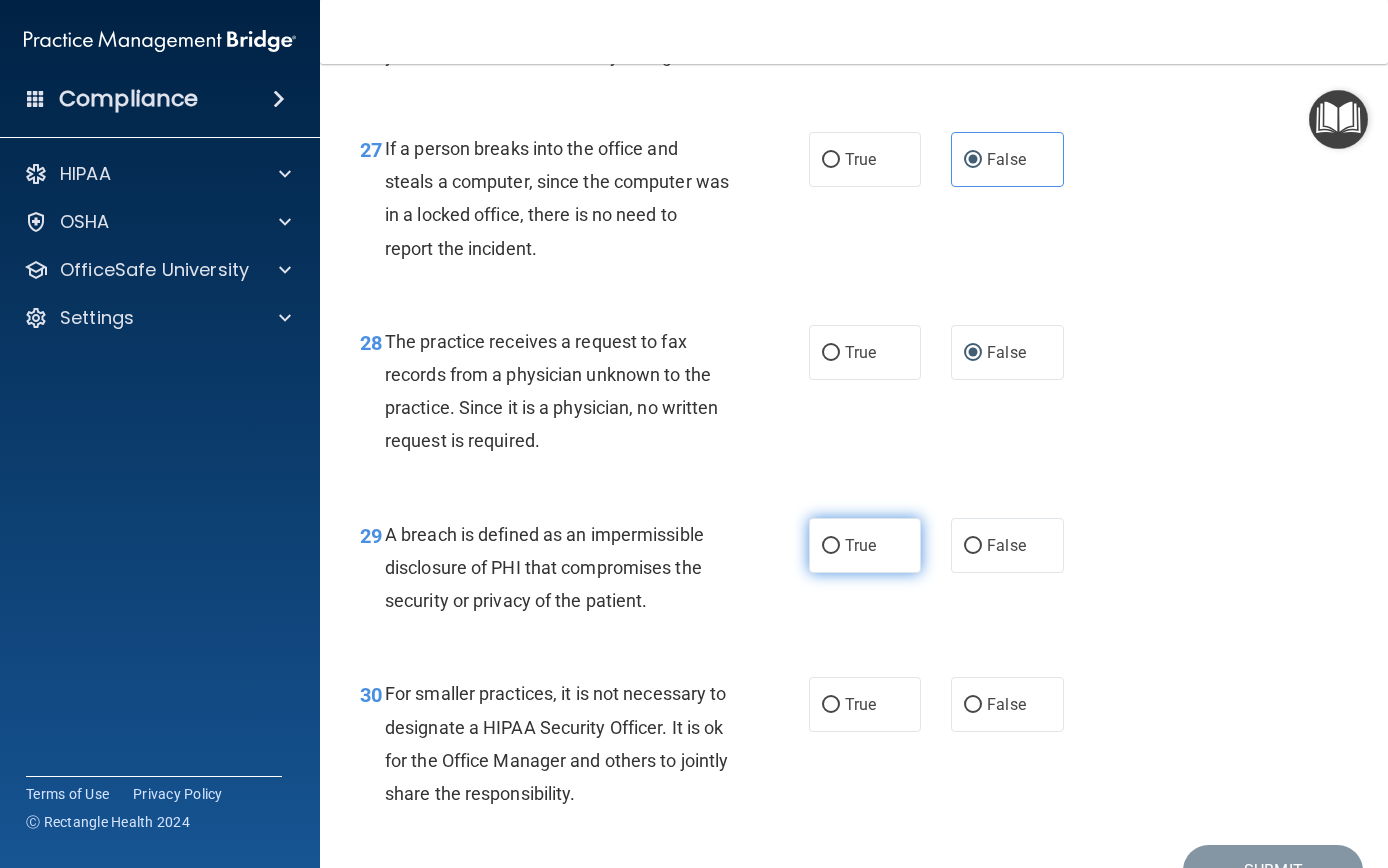 click on "True" at bounding box center (865, 545) 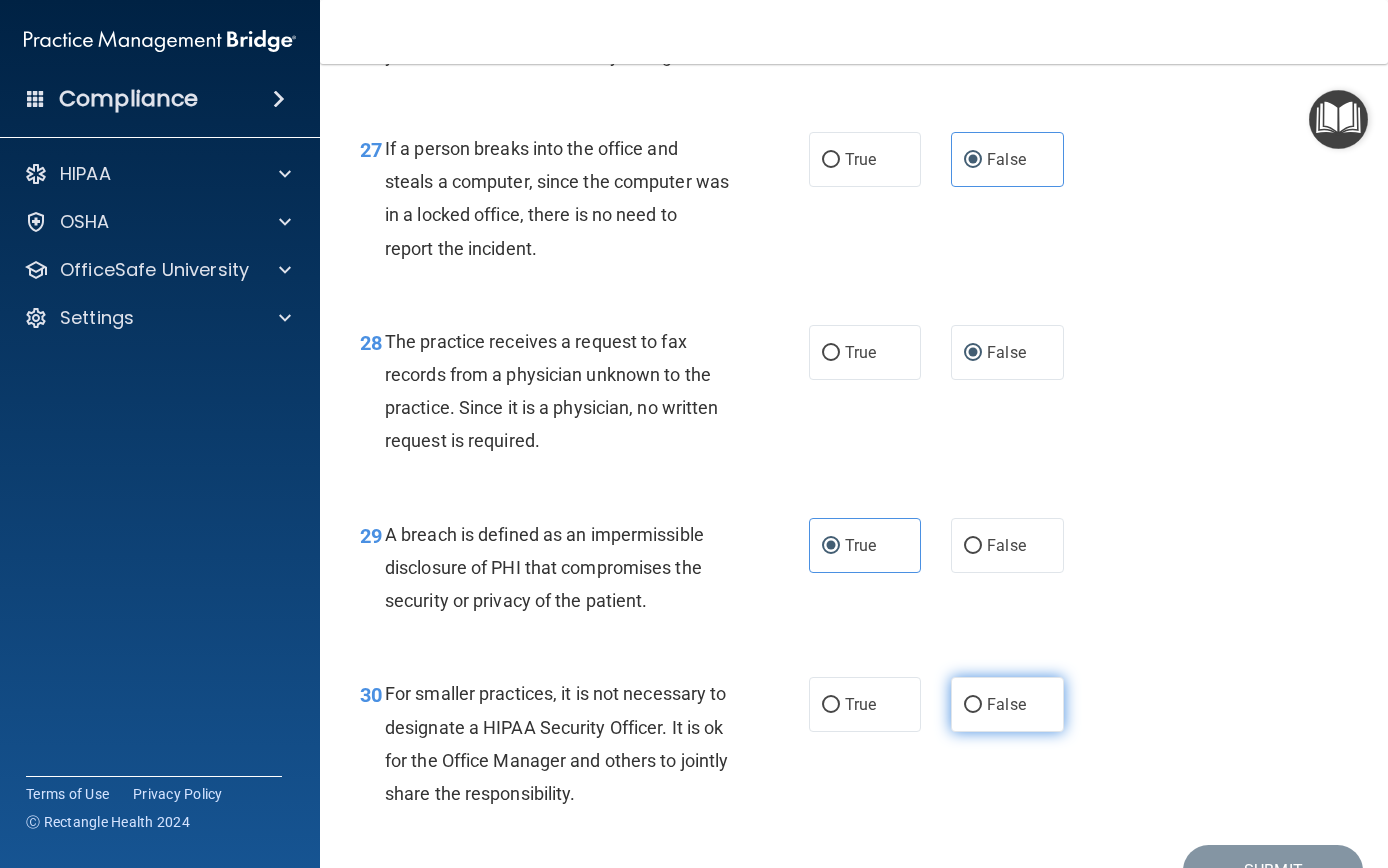click on "False" at bounding box center (1007, 704) 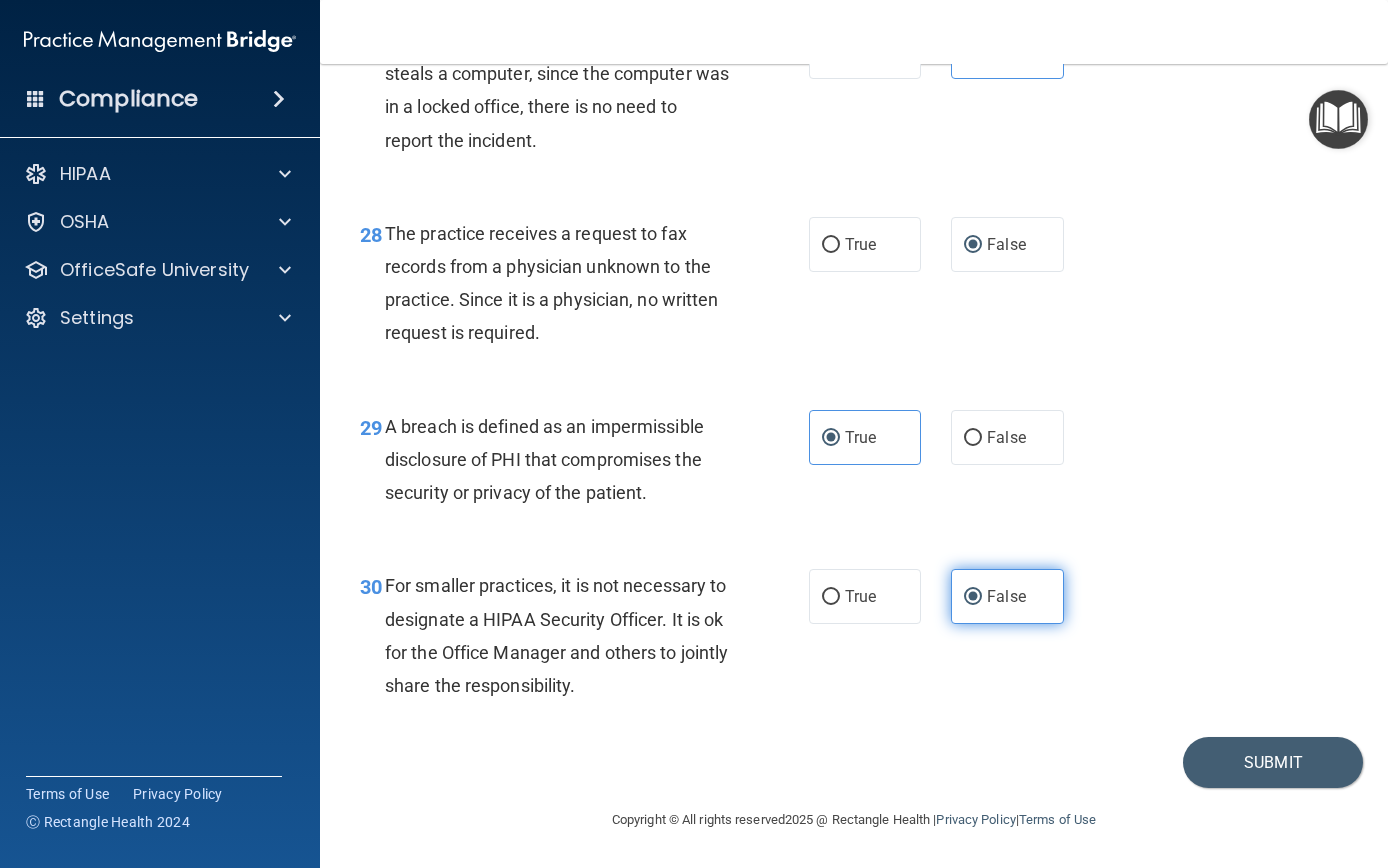 scroll, scrollTop: 5122, scrollLeft: 0, axis: vertical 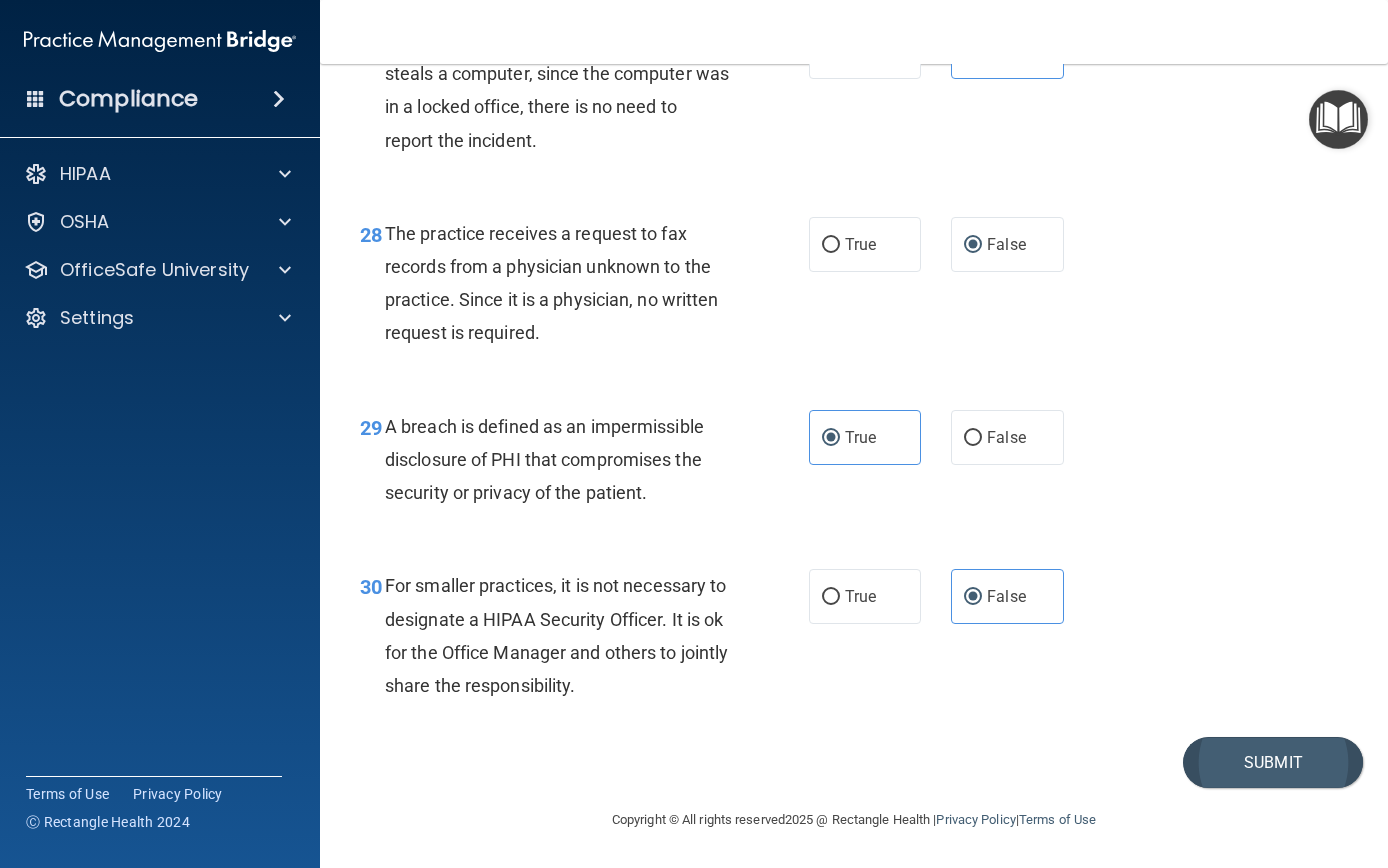 click on "Submit" at bounding box center (1273, 762) 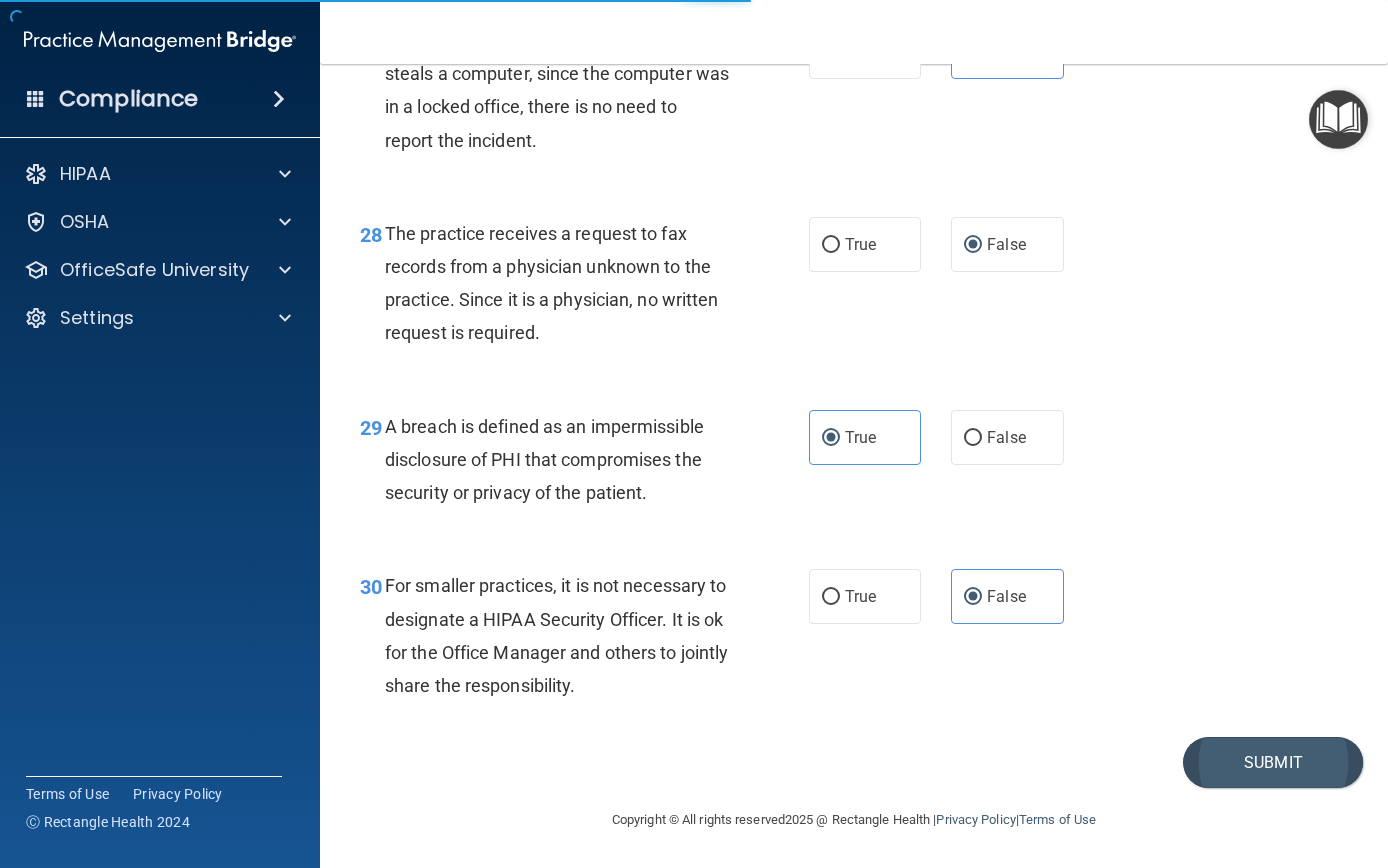 scroll, scrollTop: 0, scrollLeft: 0, axis: both 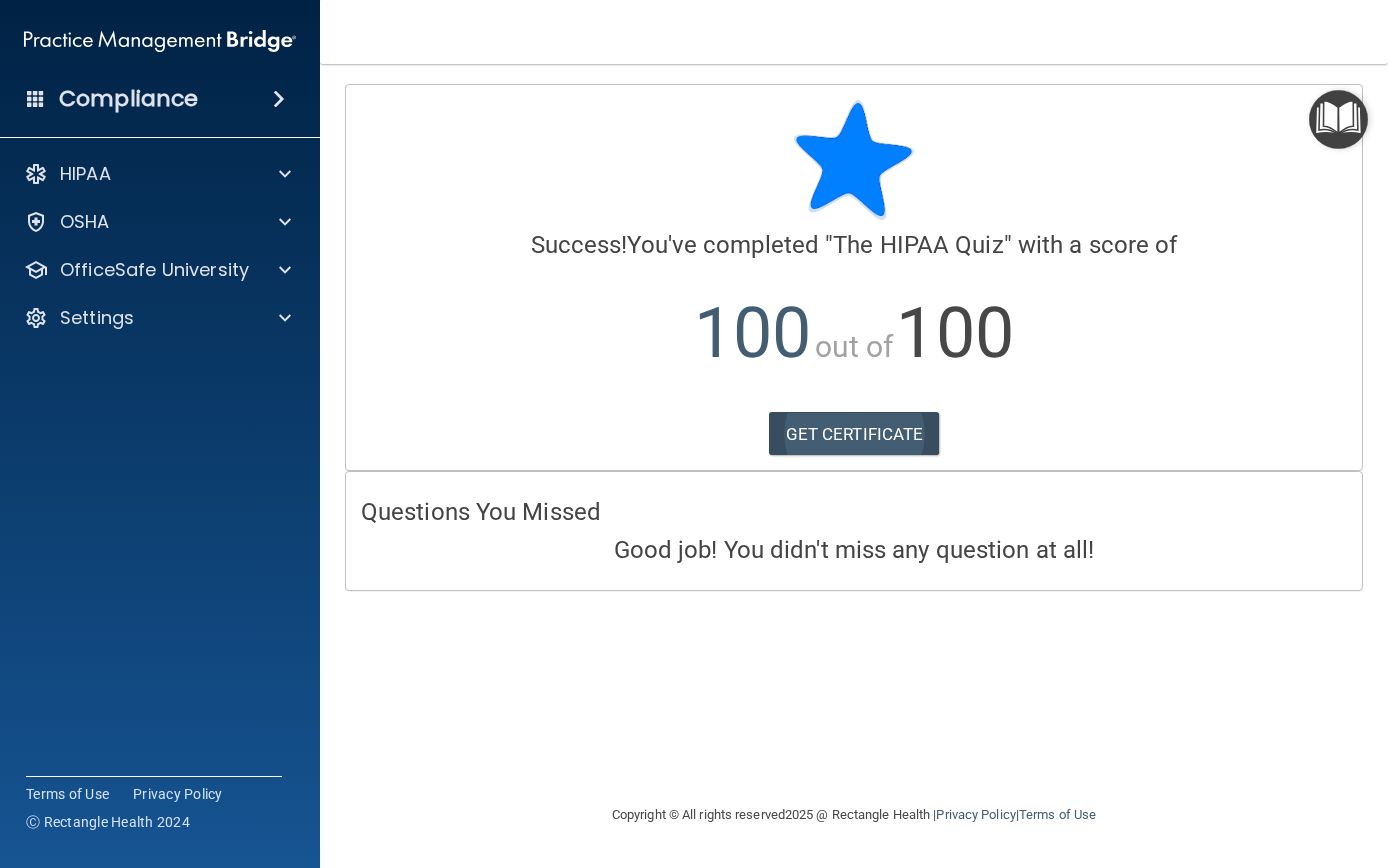 click on "GET CERTIFICATE" at bounding box center (854, 434) 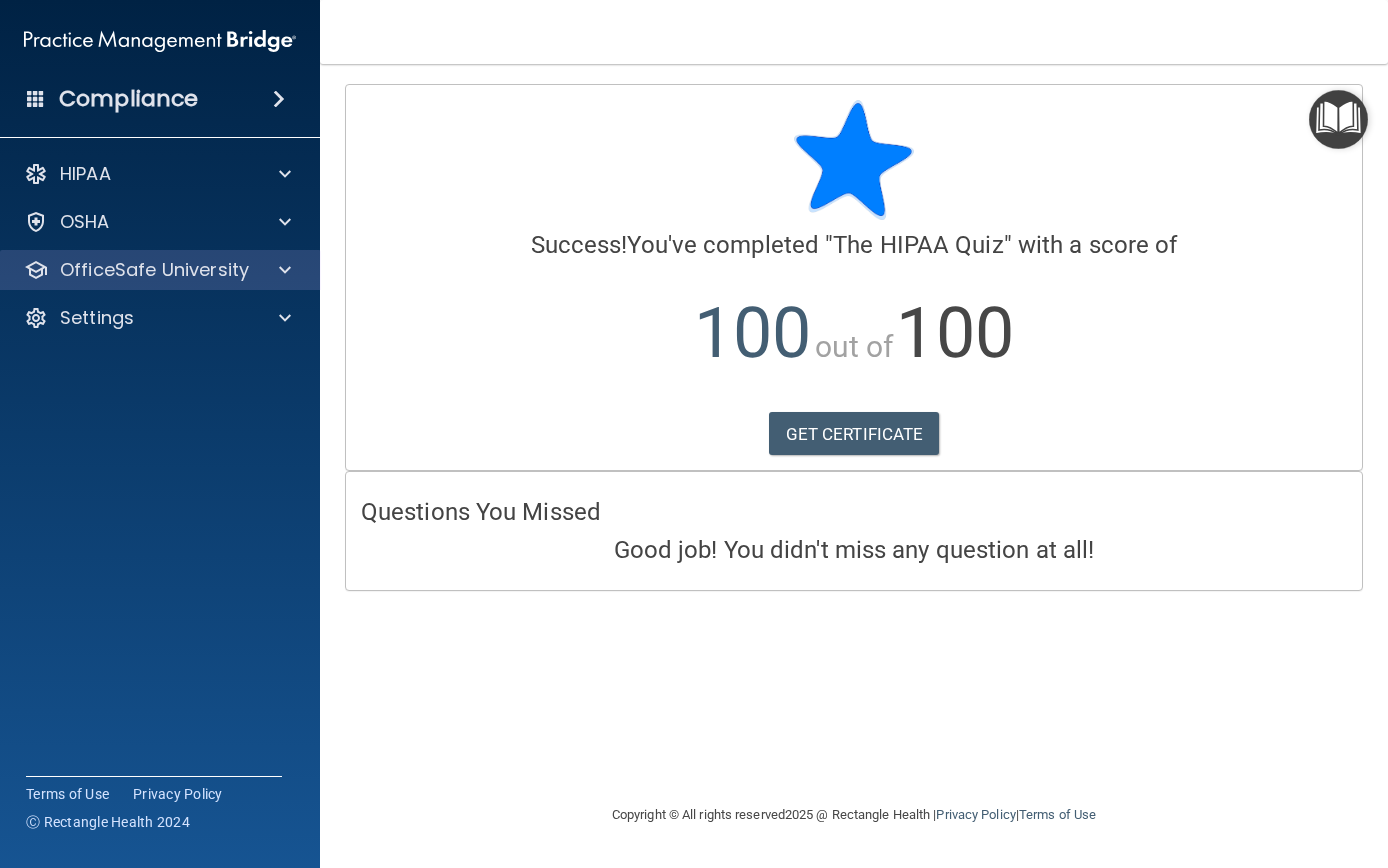 click on "OfficeSafe University" at bounding box center (154, 270) 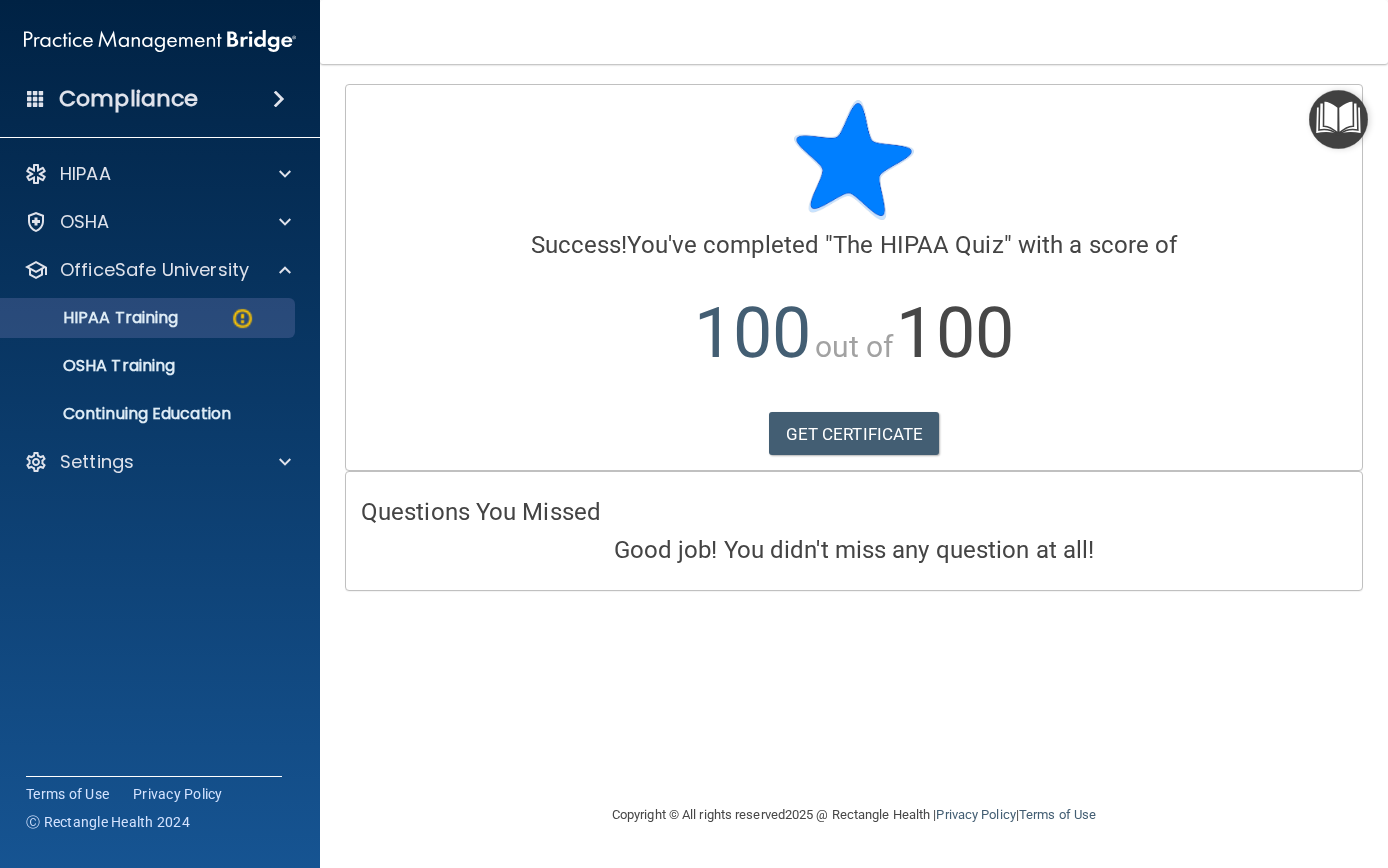 click on "HIPAA Training" at bounding box center [95, 318] 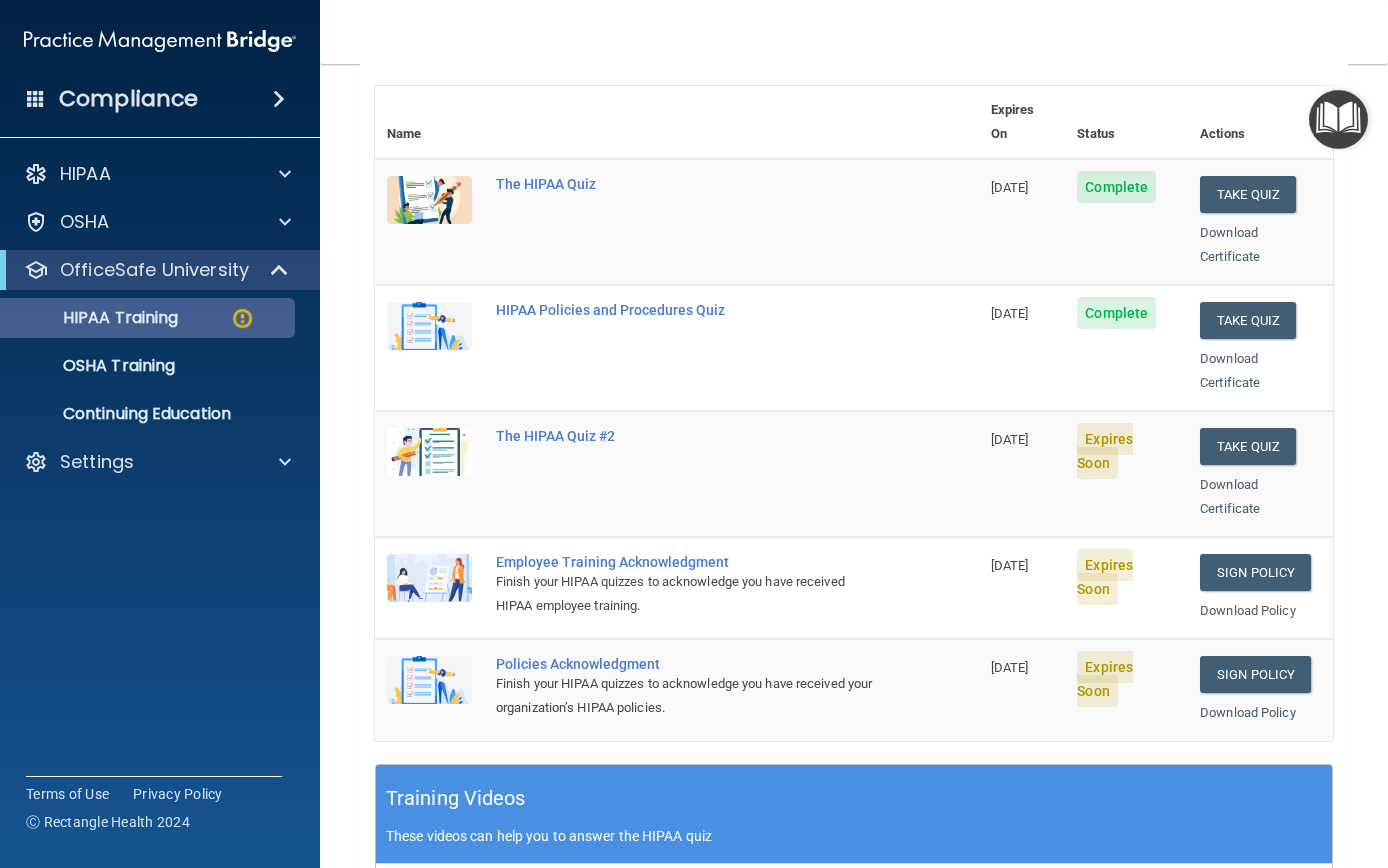 scroll, scrollTop: 276, scrollLeft: 0, axis: vertical 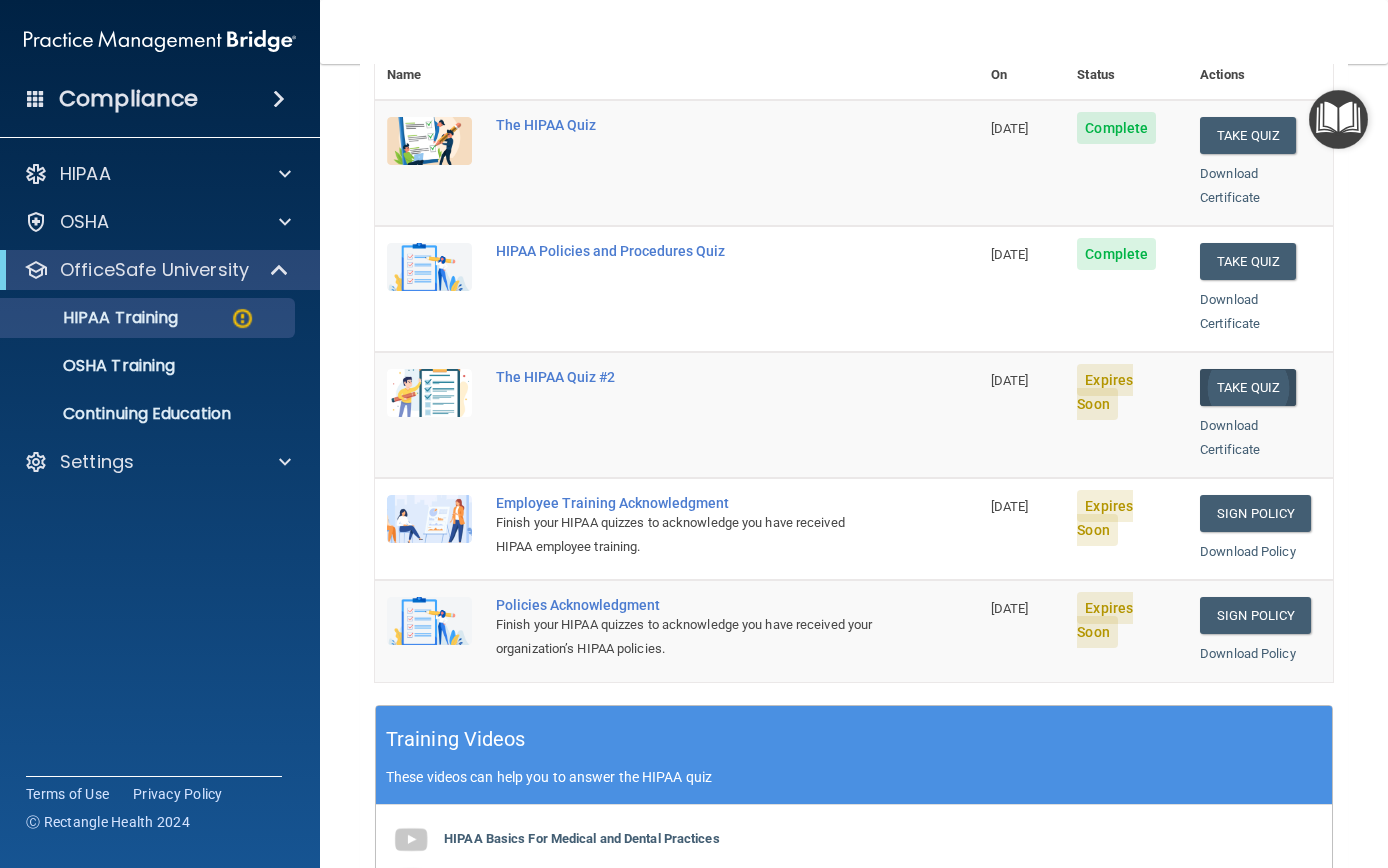 click on "Take Quiz" at bounding box center (1248, 387) 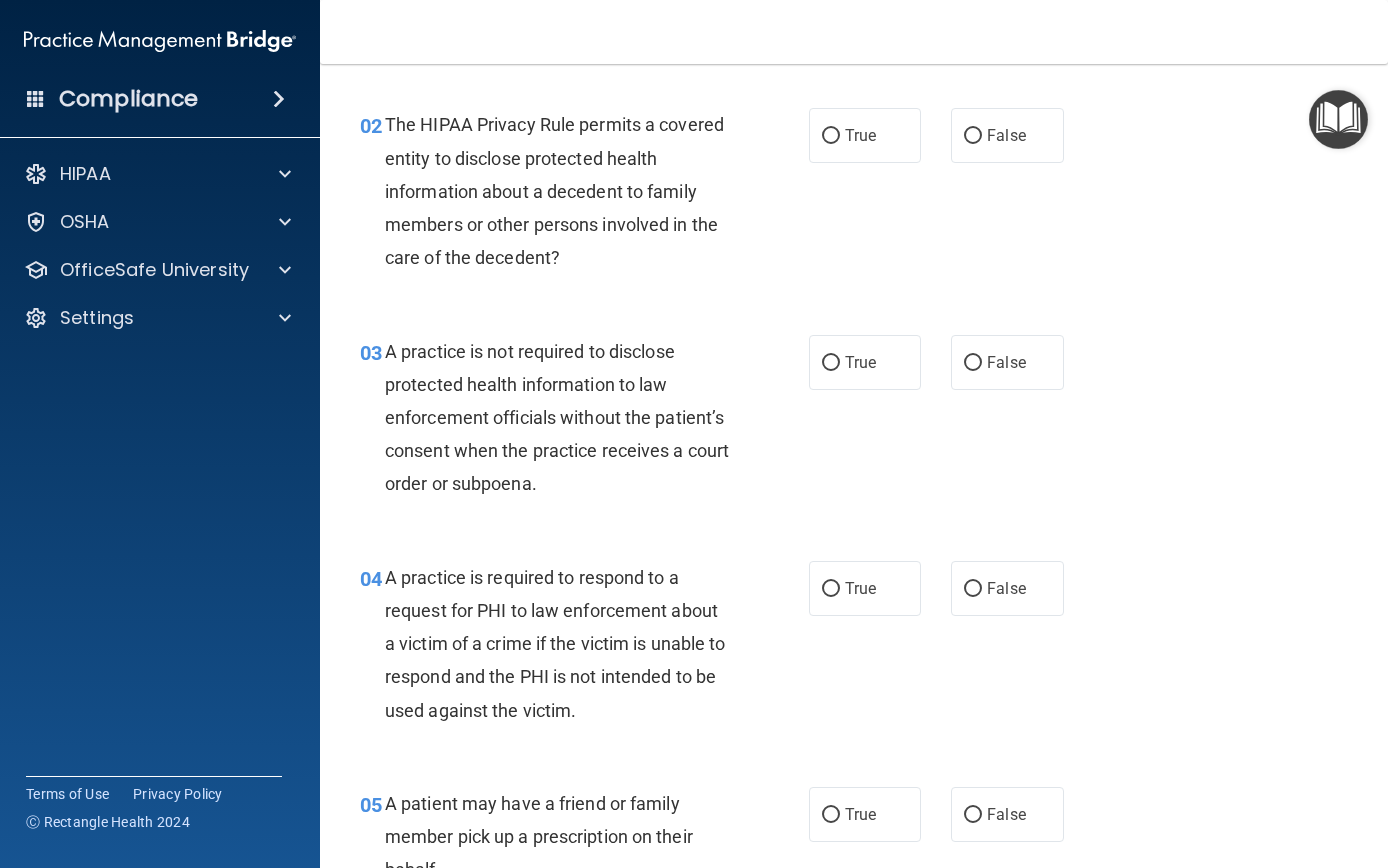 click on "03       A practice is not required to disclose protected health information to law enforcement officials without the patient’s consent when the practice receives  a court order or subpoena.                 True           False" at bounding box center [854, 423] 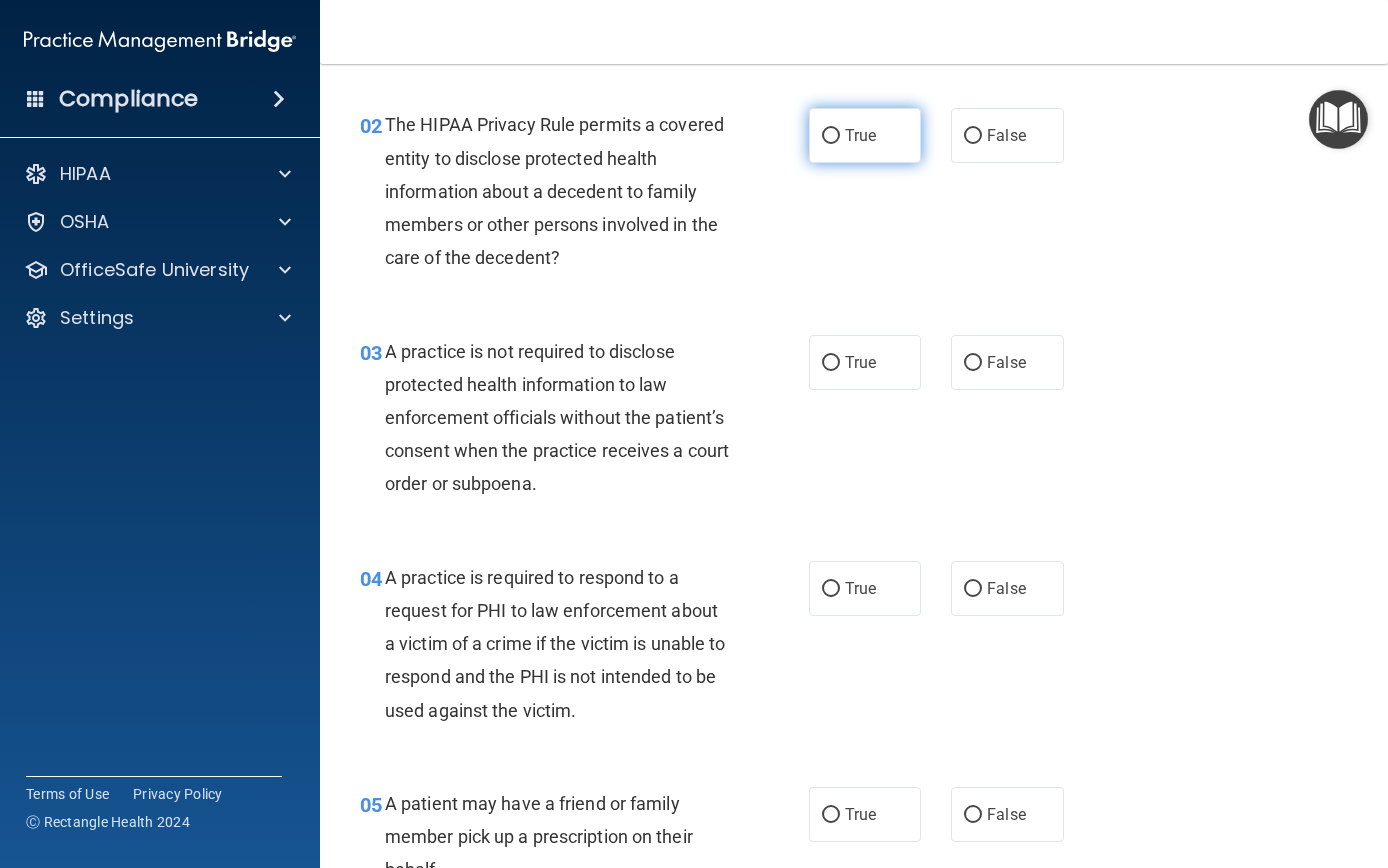 click on "True" at bounding box center (831, 136) 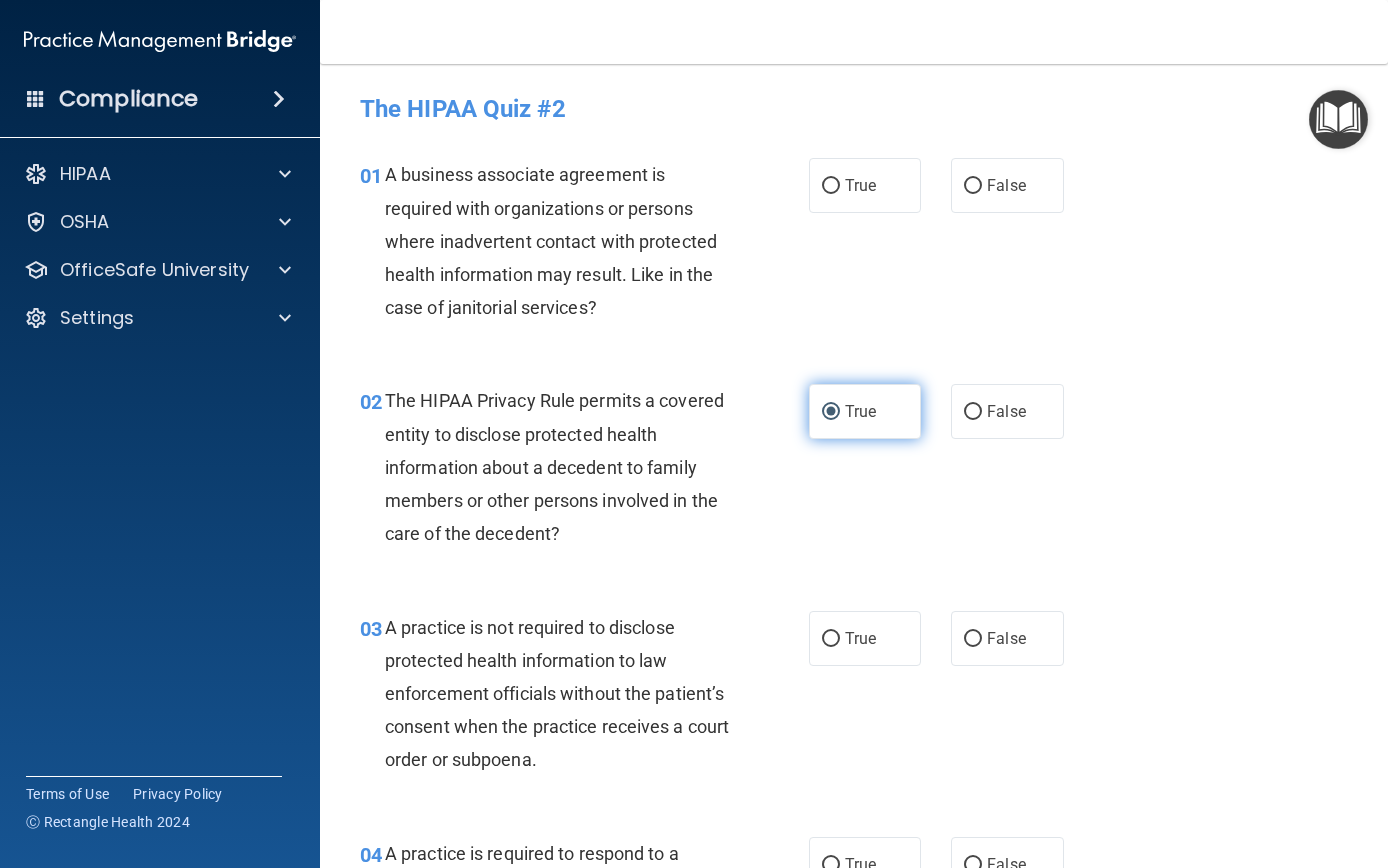 scroll, scrollTop: 0, scrollLeft: 0, axis: both 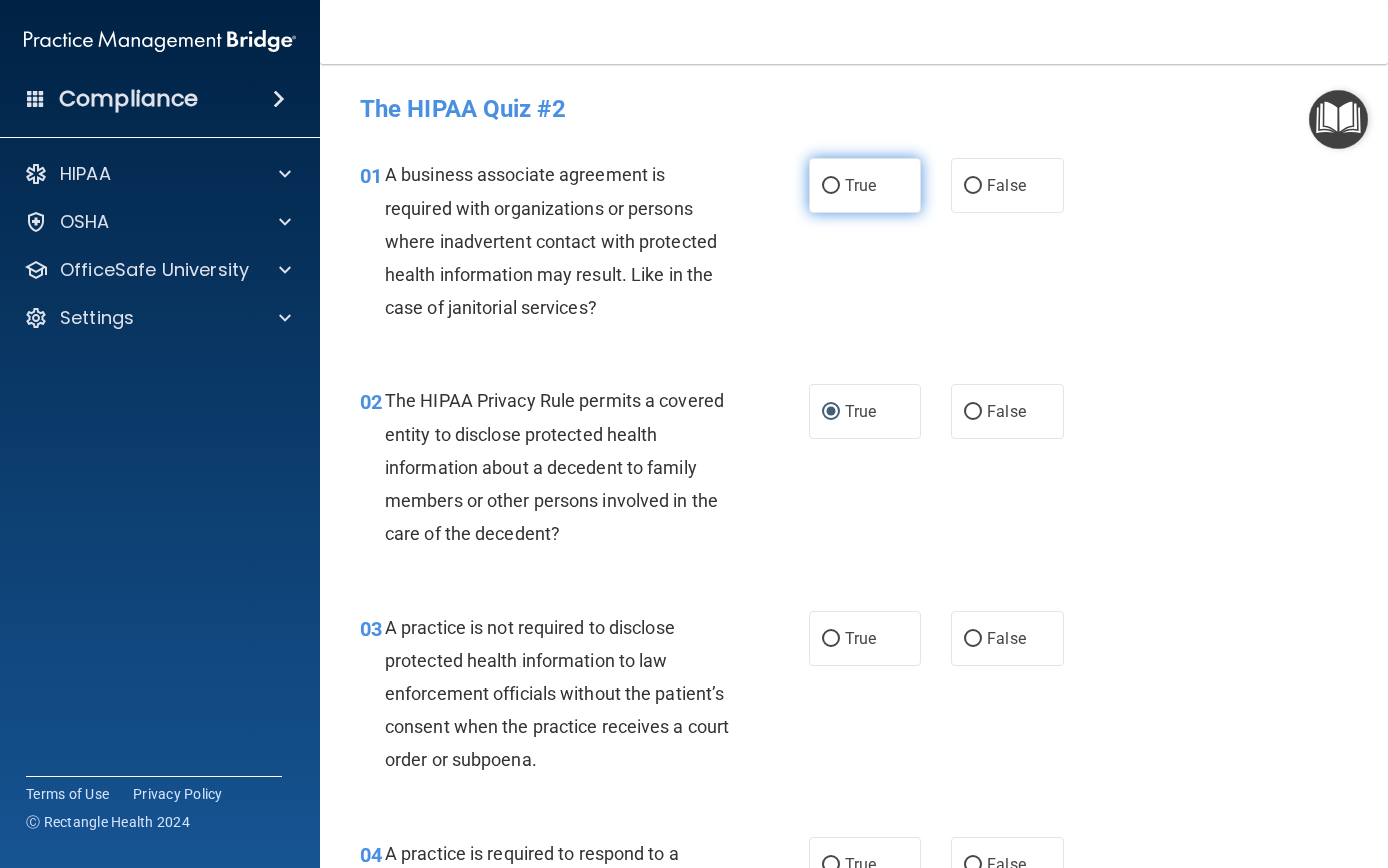 click on "True" at bounding box center (865, 185) 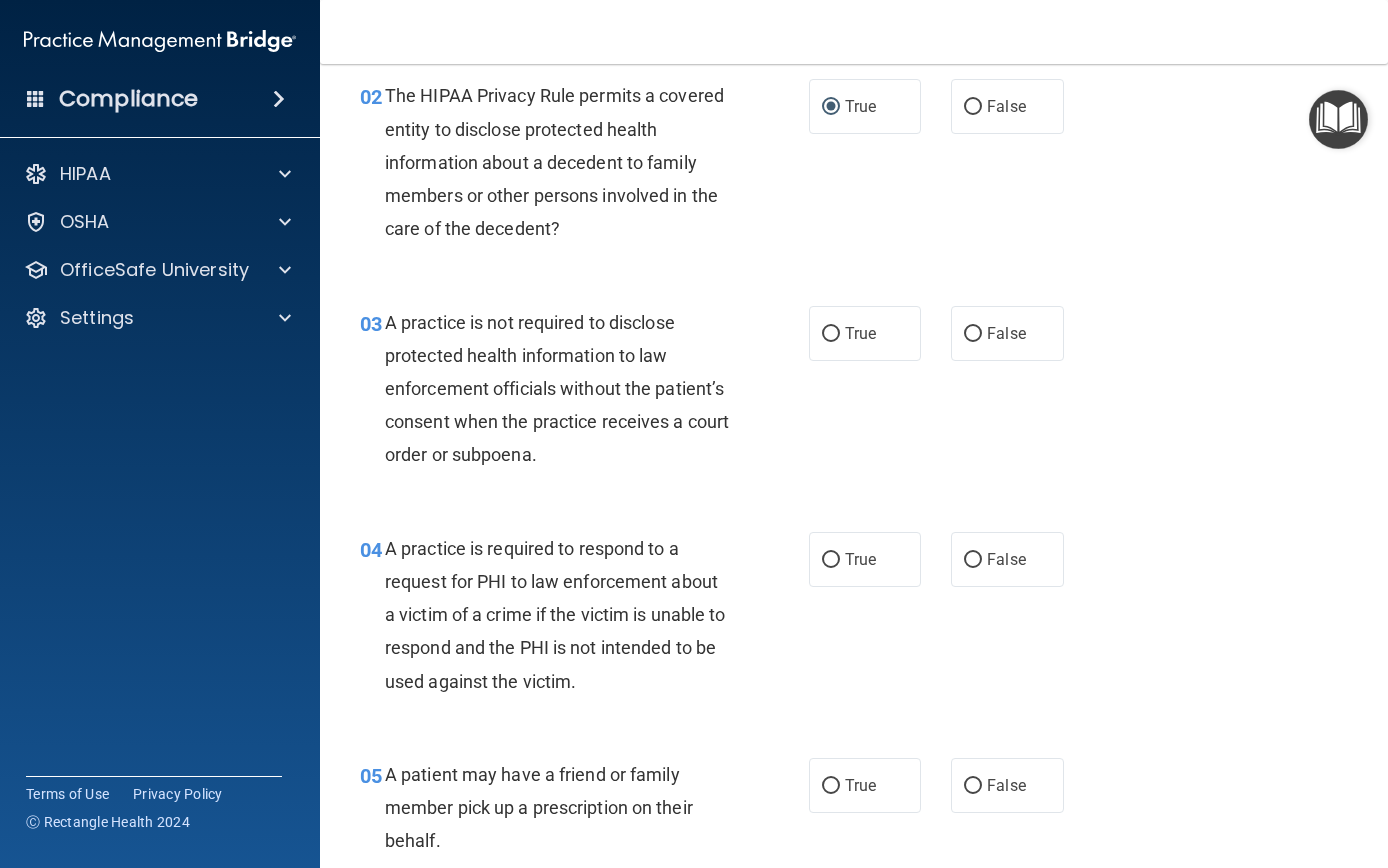 scroll, scrollTop: 317, scrollLeft: 0, axis: vertical 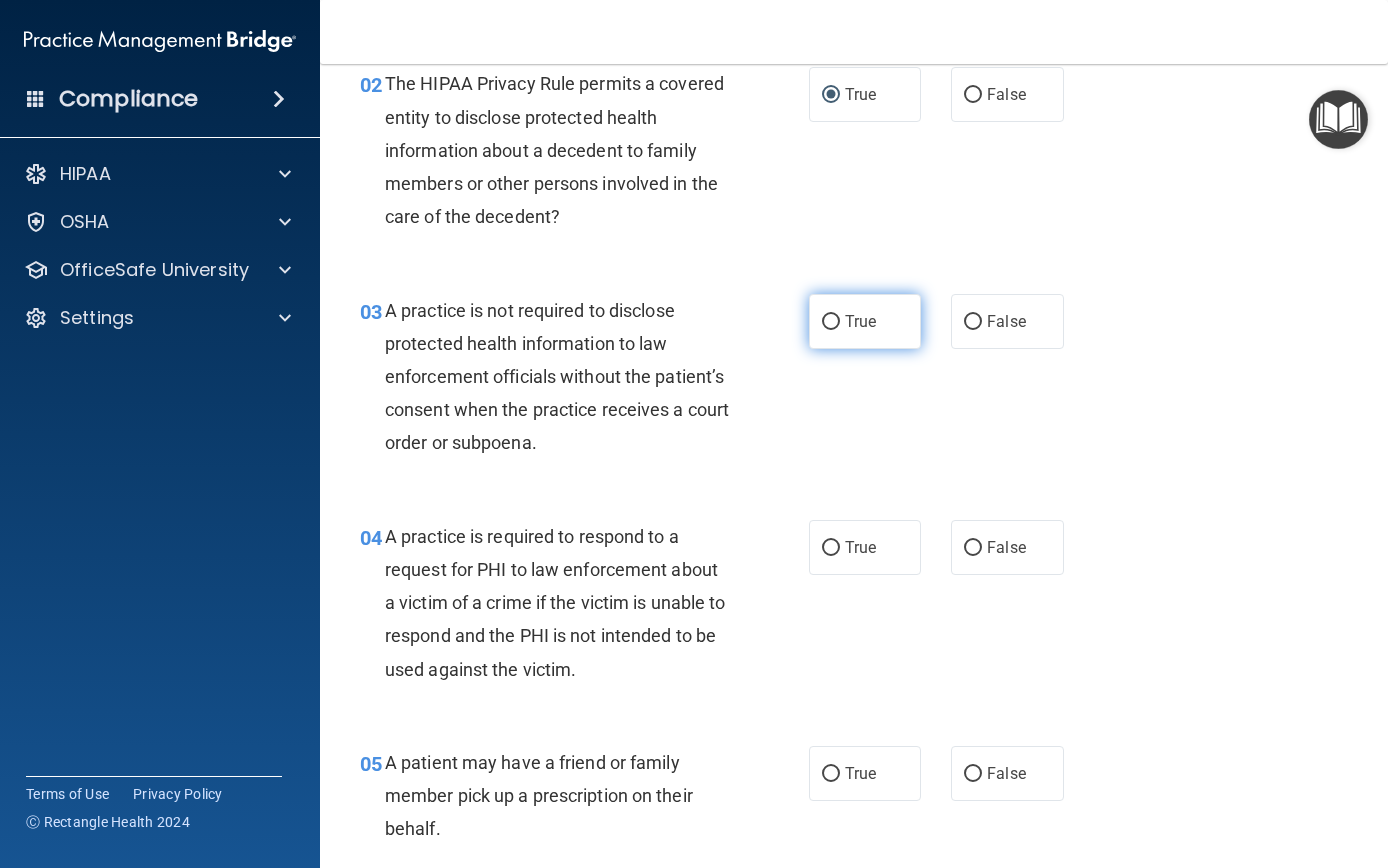 click on "True" at bounding box center [831, 322] 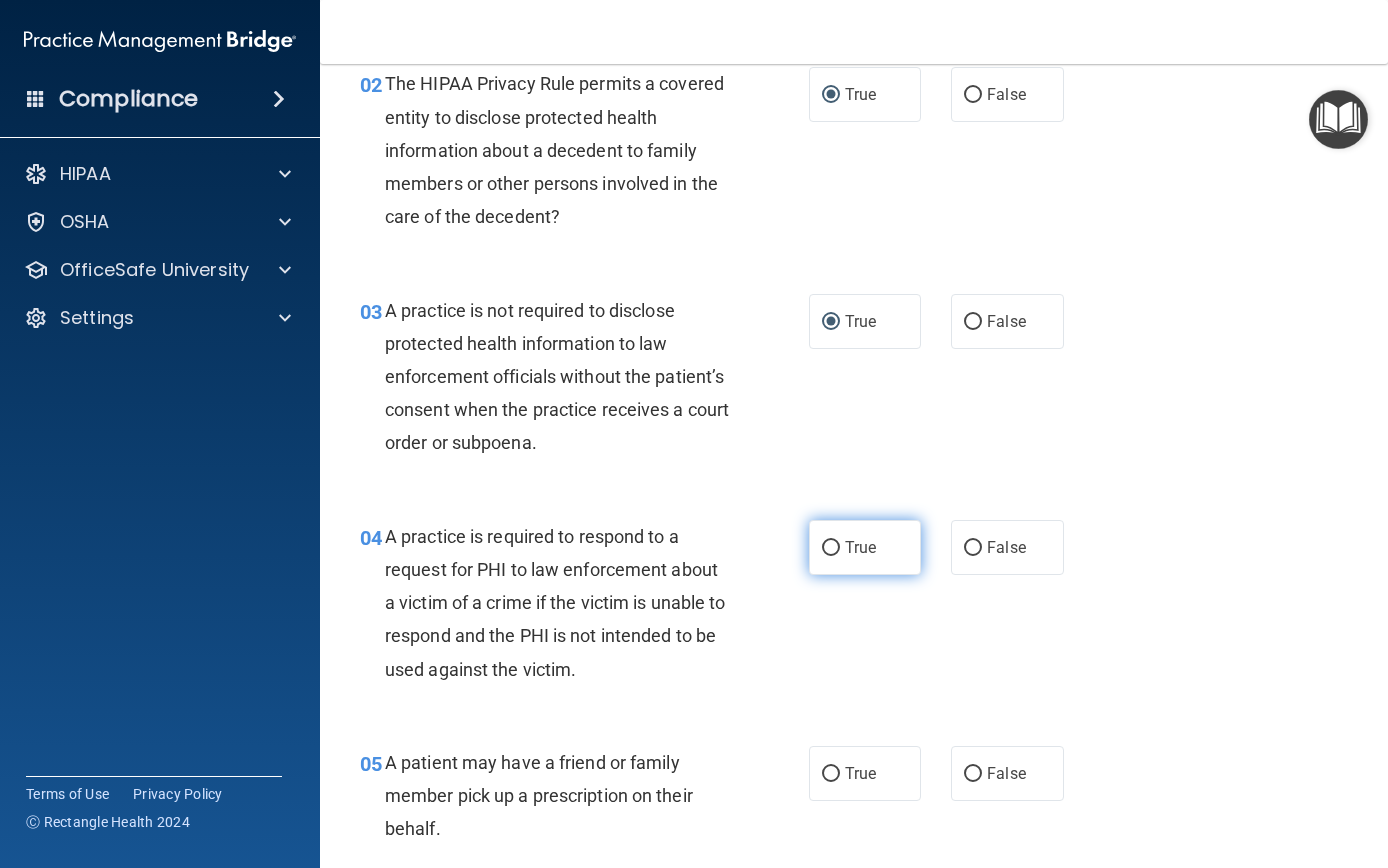 click on "True" at bounding box center (831, 548) 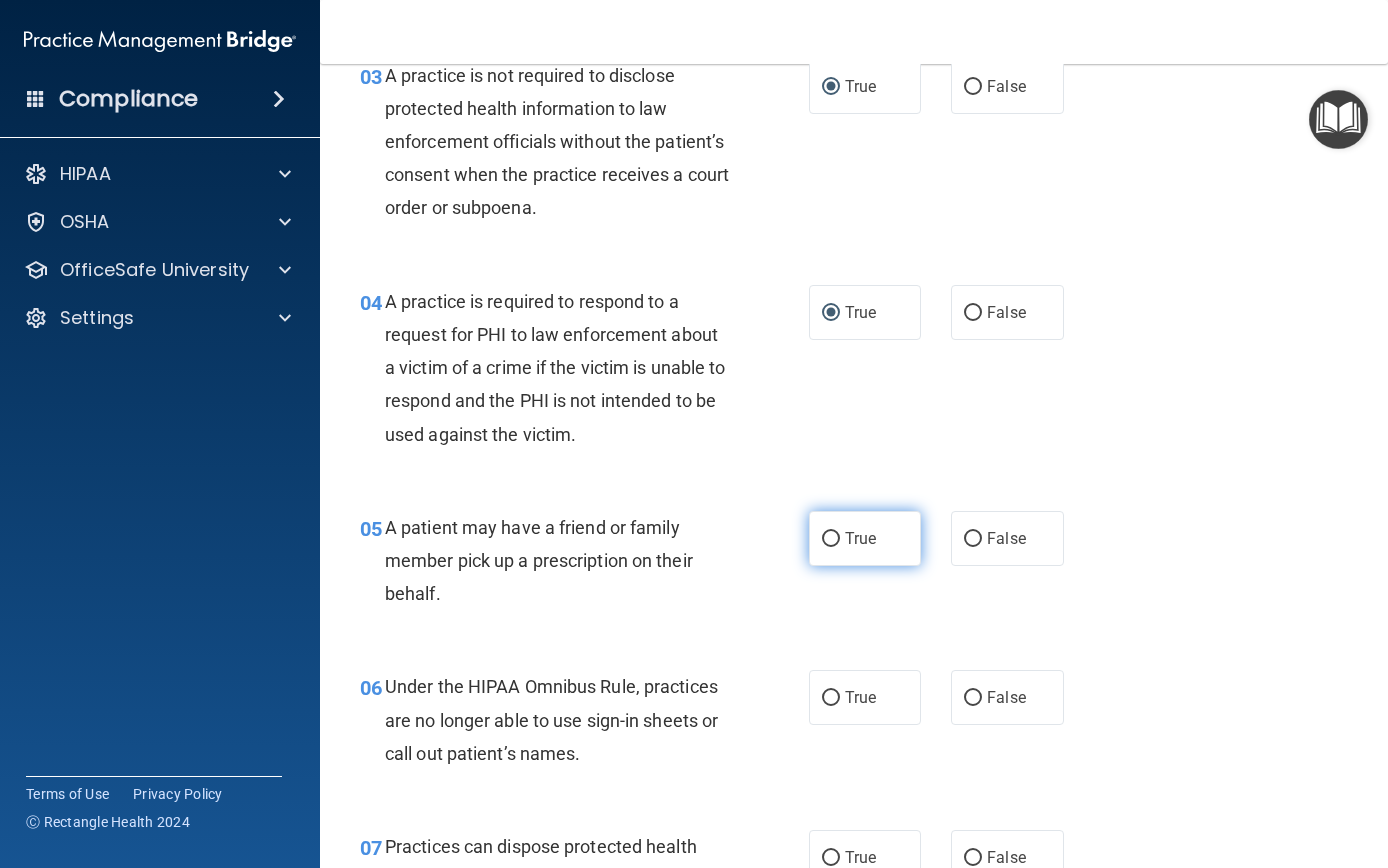 click on "True" at bounding box center (831, 539) 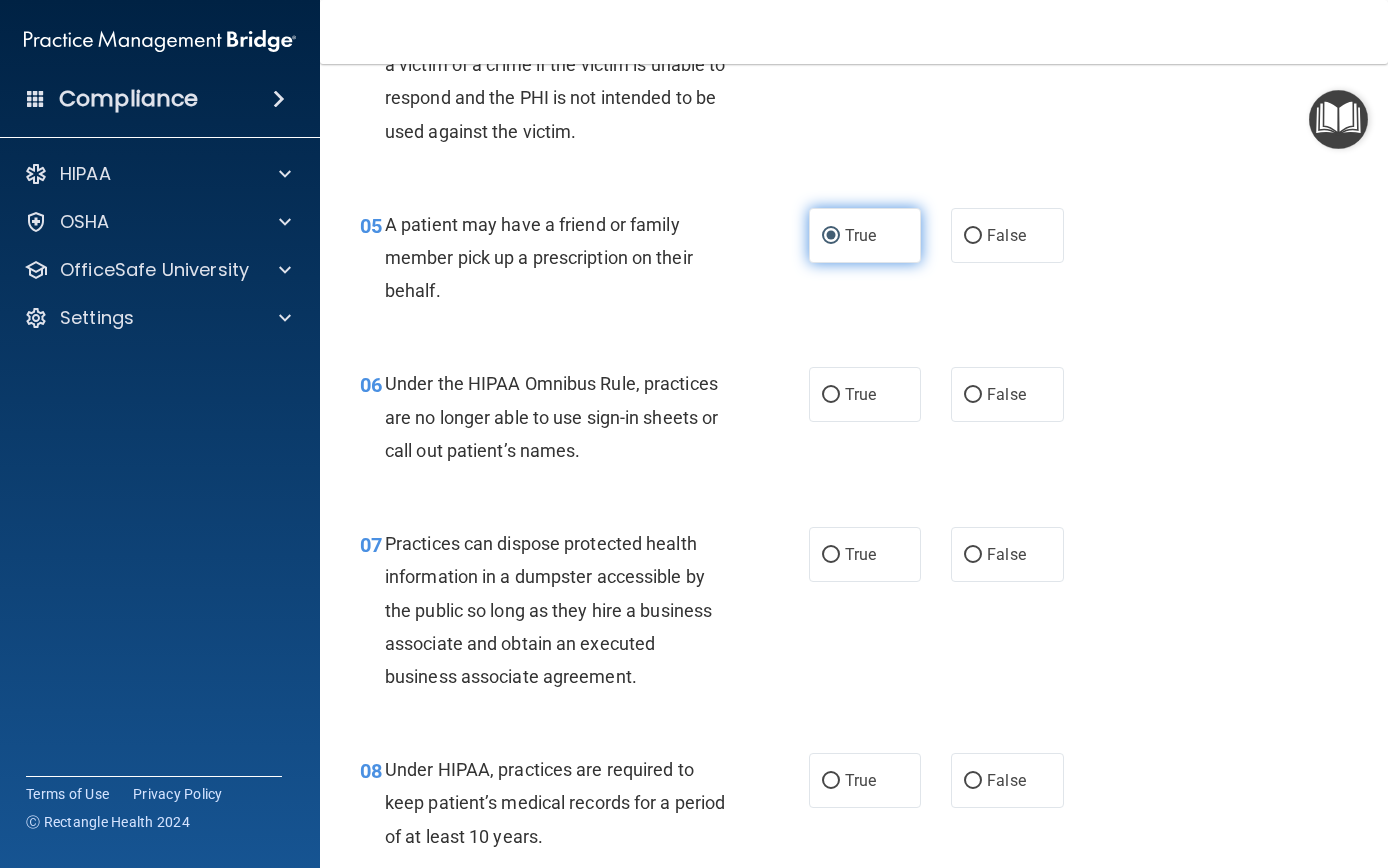 scroll, scrollTop: 852, scrollLeft: 0, axis: vertical 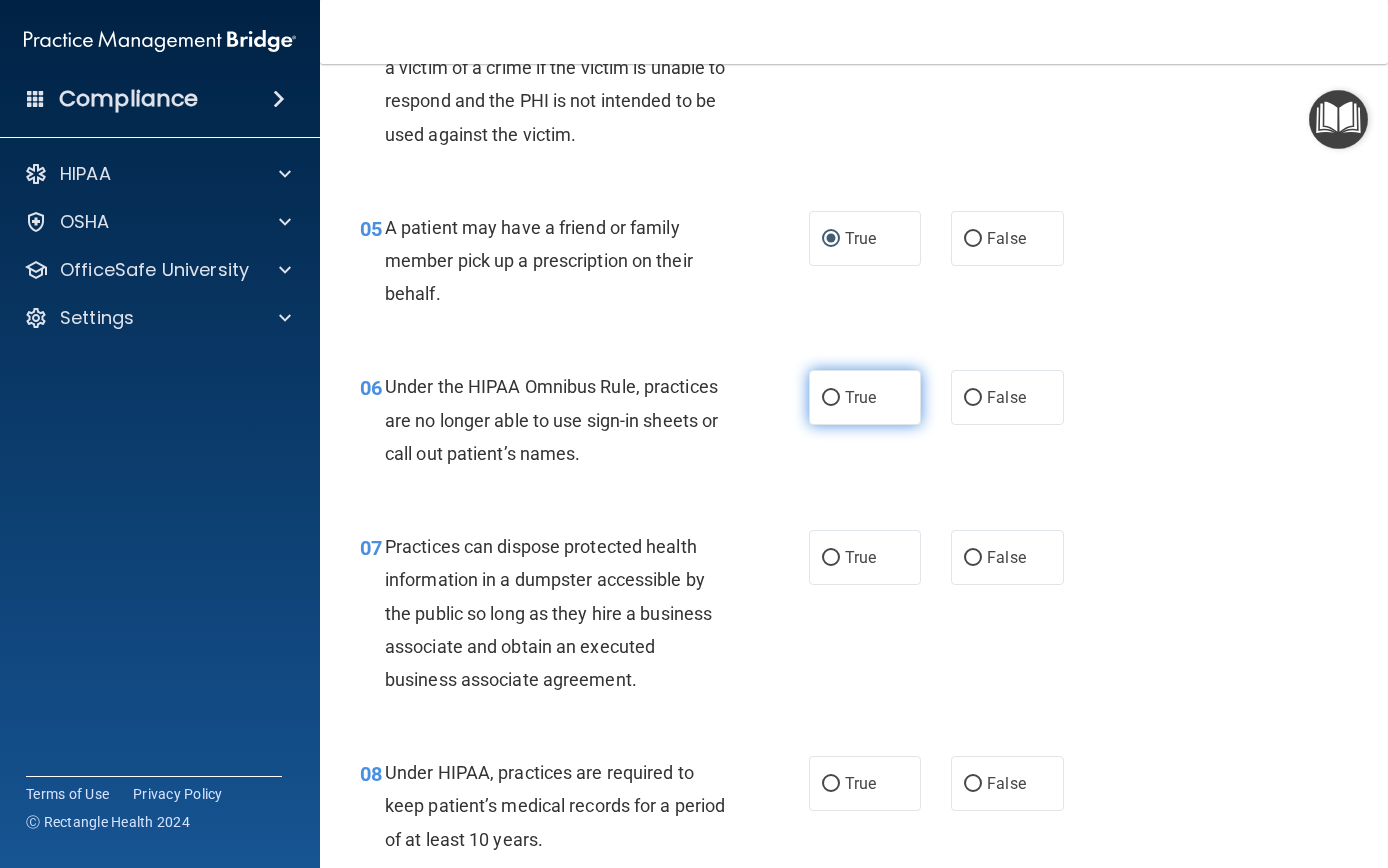 click on "True" at bounding box center (860, 397) 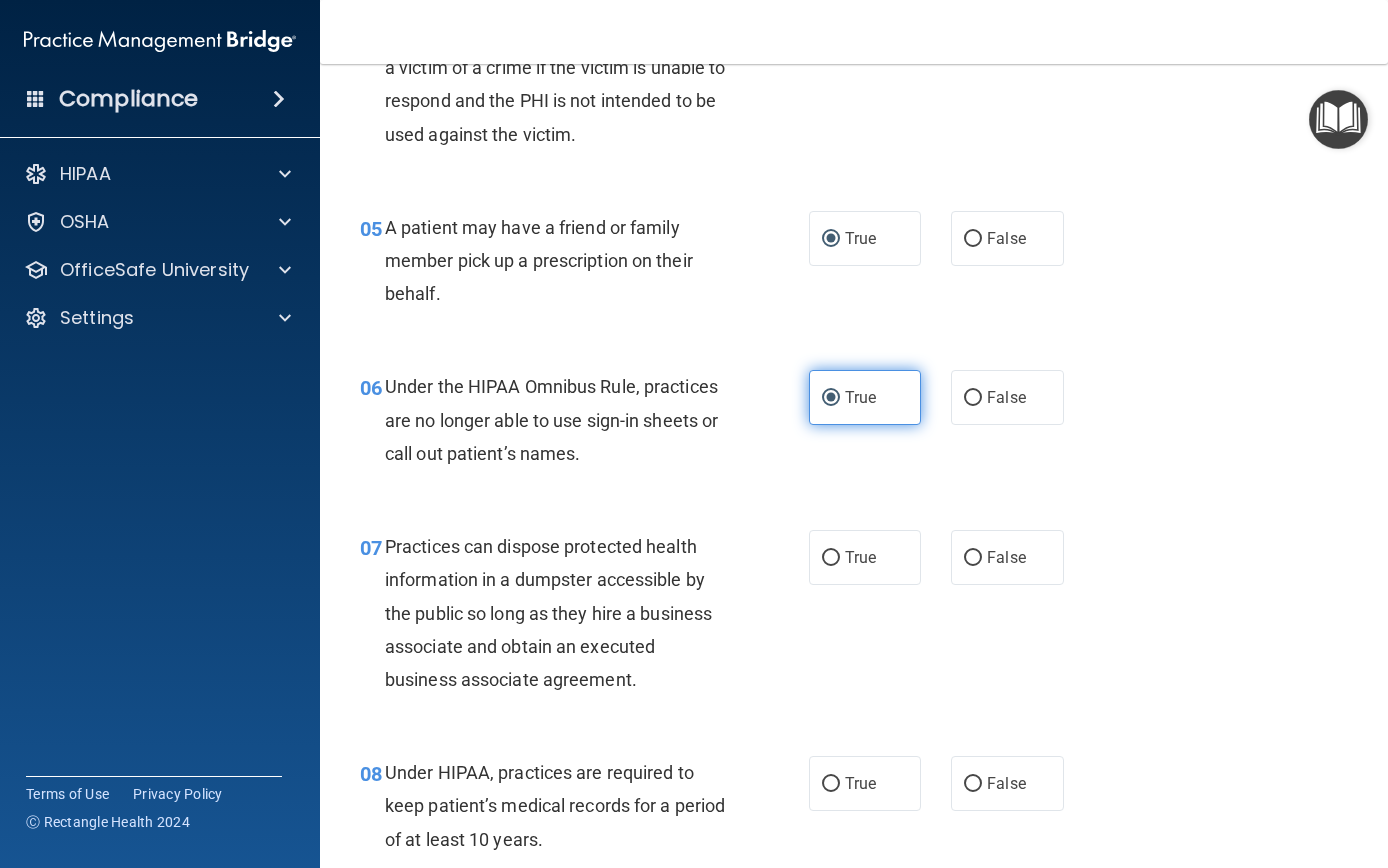 scroll, scrollTop: 849, scrollLeft: 0, axis: vertical 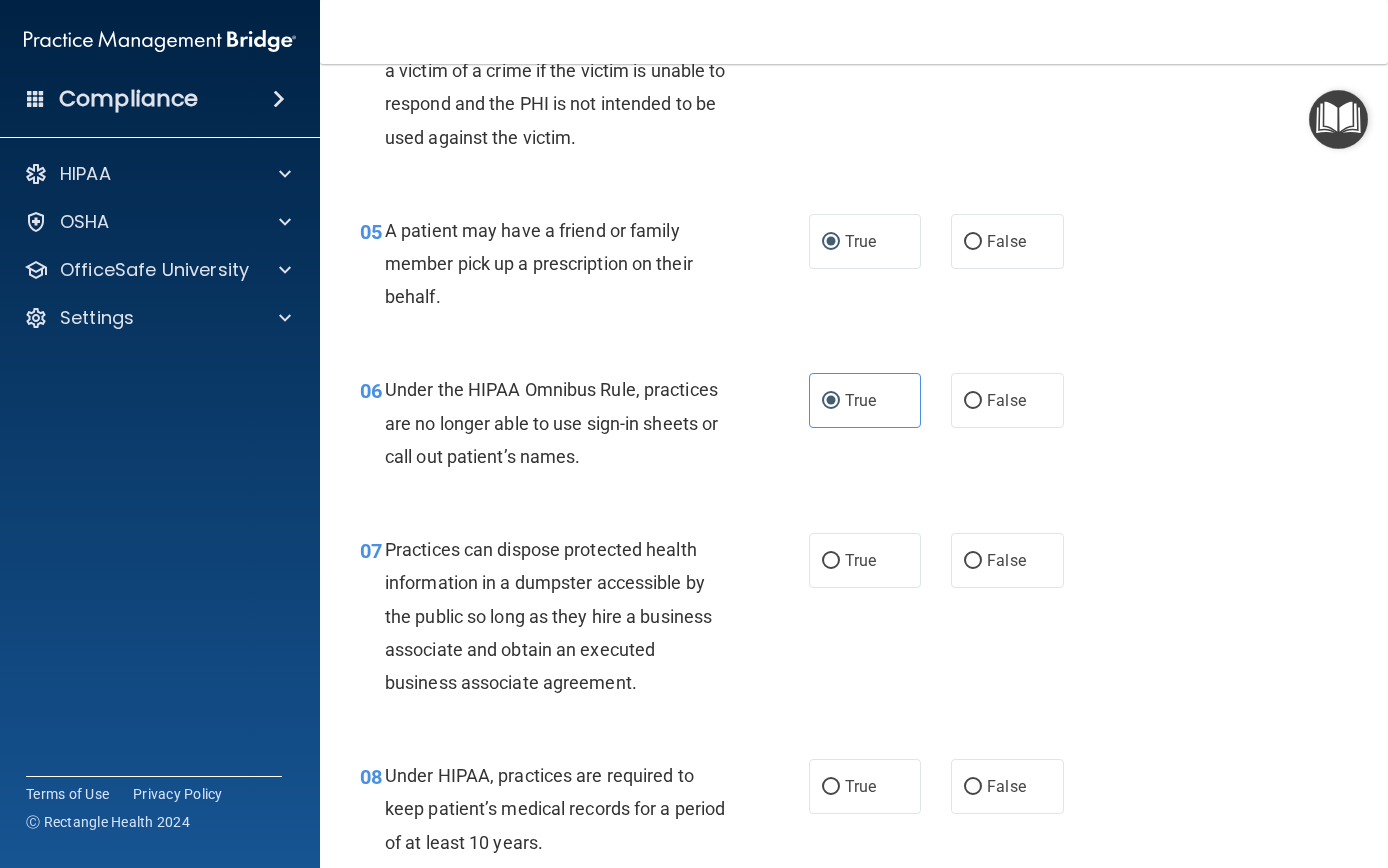 click on "07       Practices can dispose protected health information in a dumpster accessible by the public so long as they hire a business associate and obtain an executed business associate agreement.                 True           False" at bounding box center [854, 621] 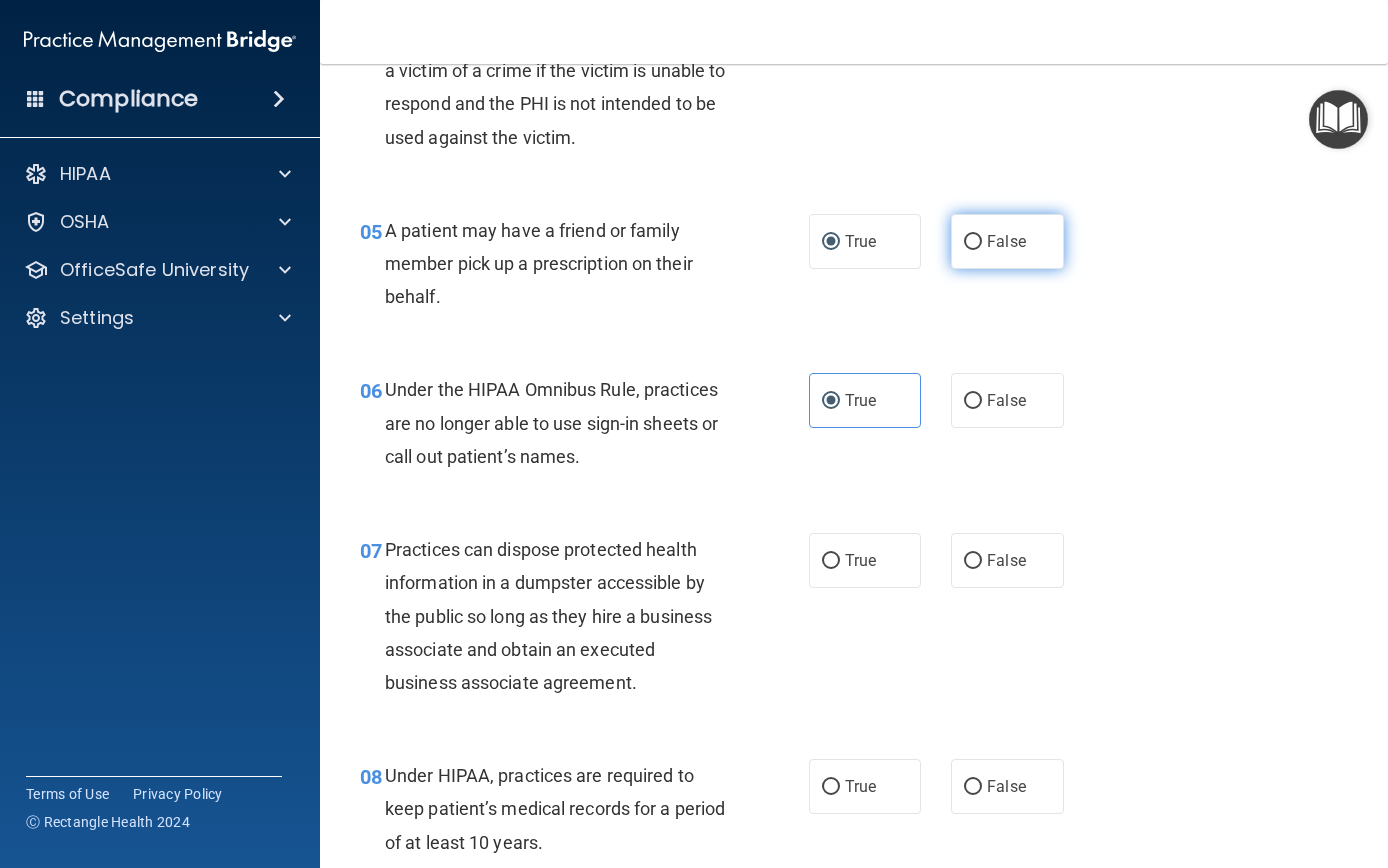 click on "False" at bounding box center [1006, 241] 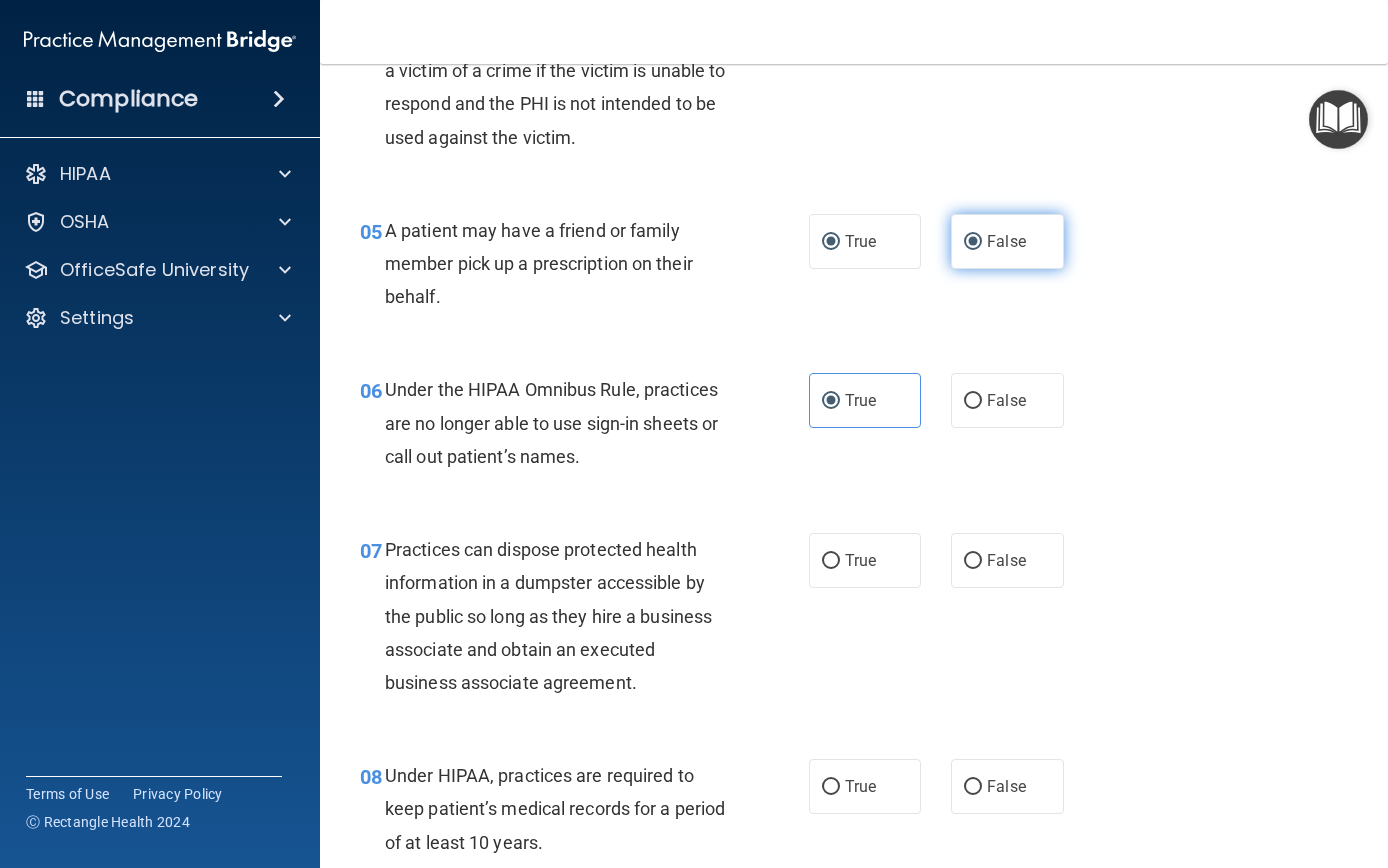 radio on "false" 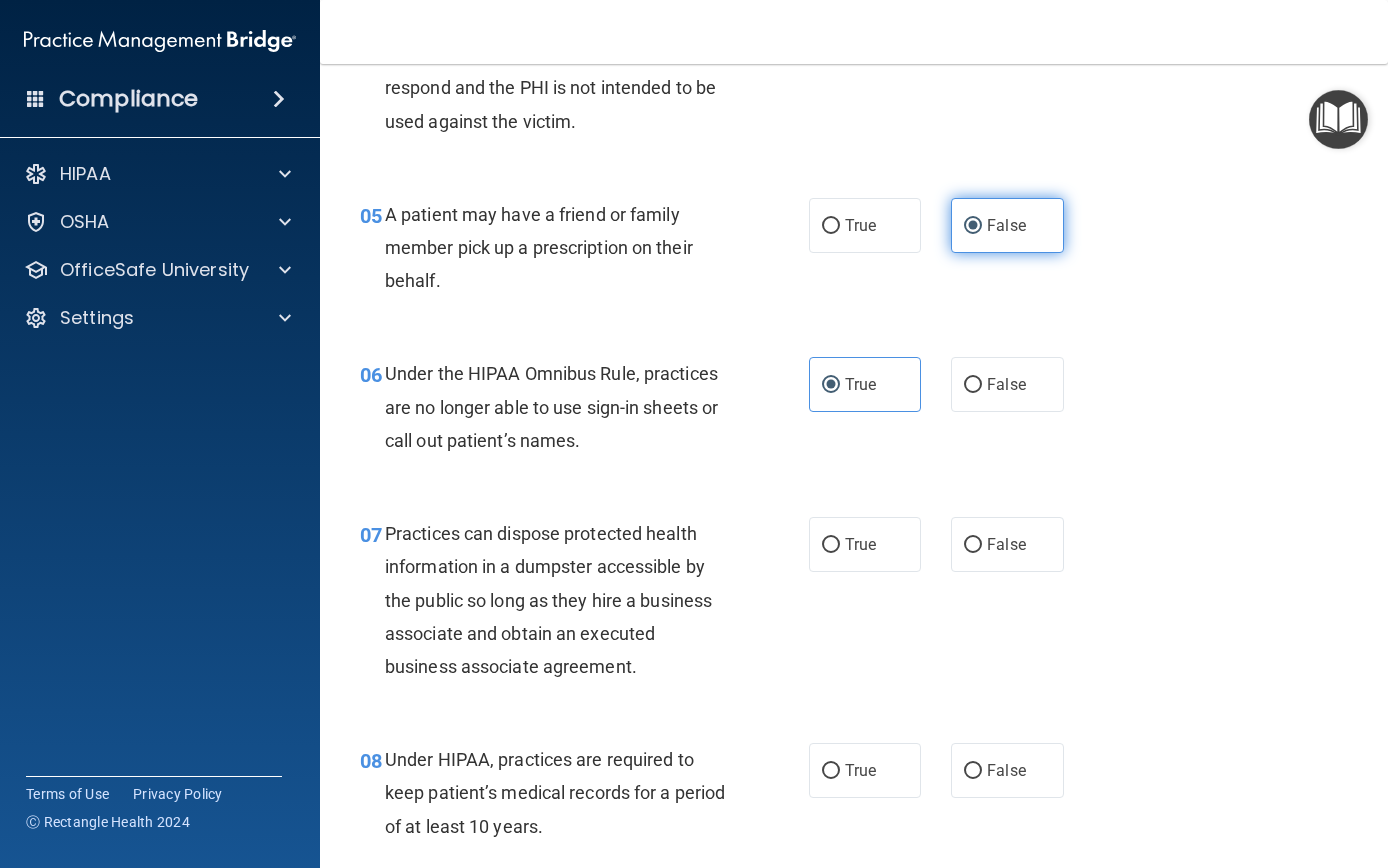 scroll, scrollTop: 911, scrollLeft: 0, axis: vertical 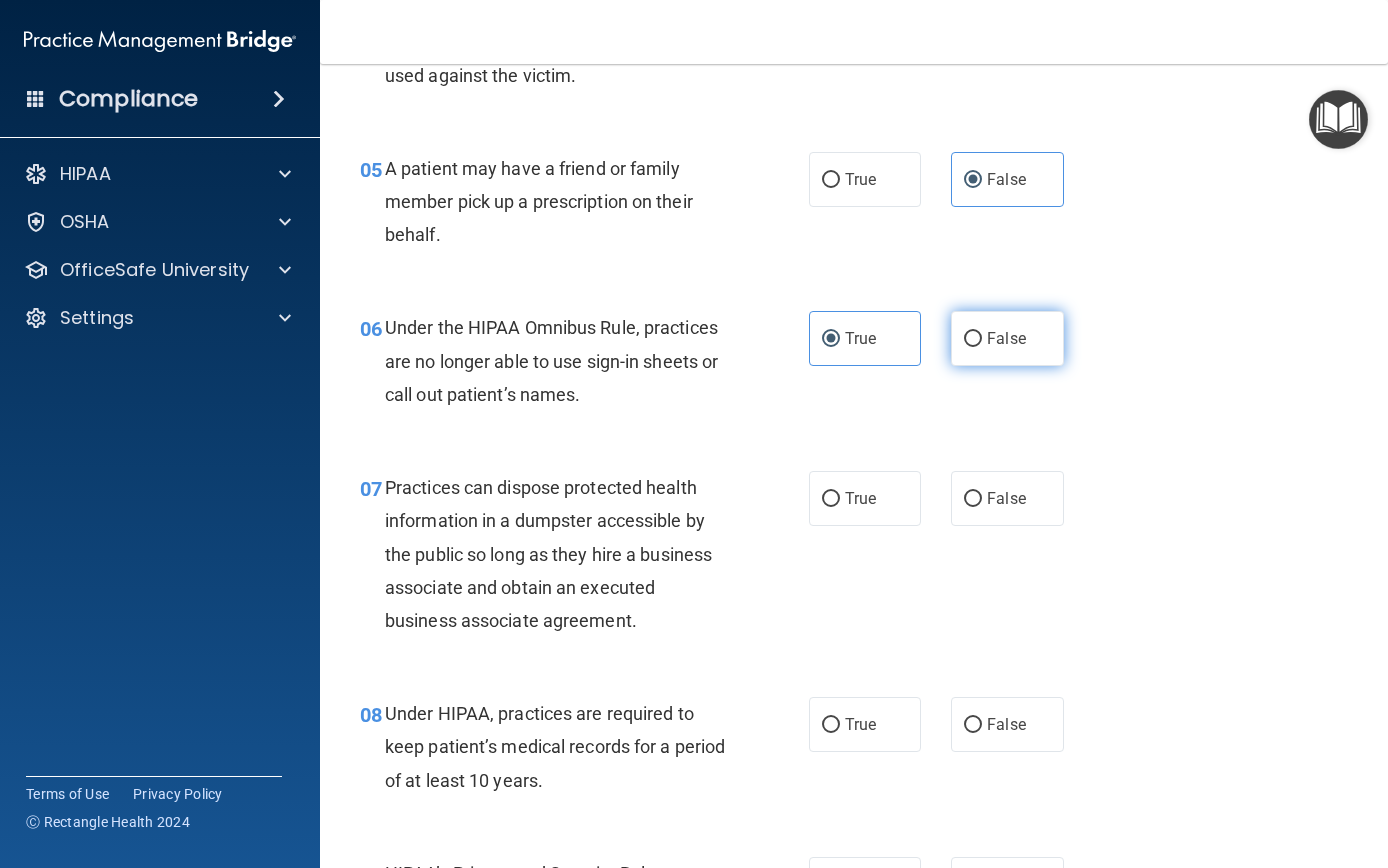 click on "False" at bounding box center [1007, 338] 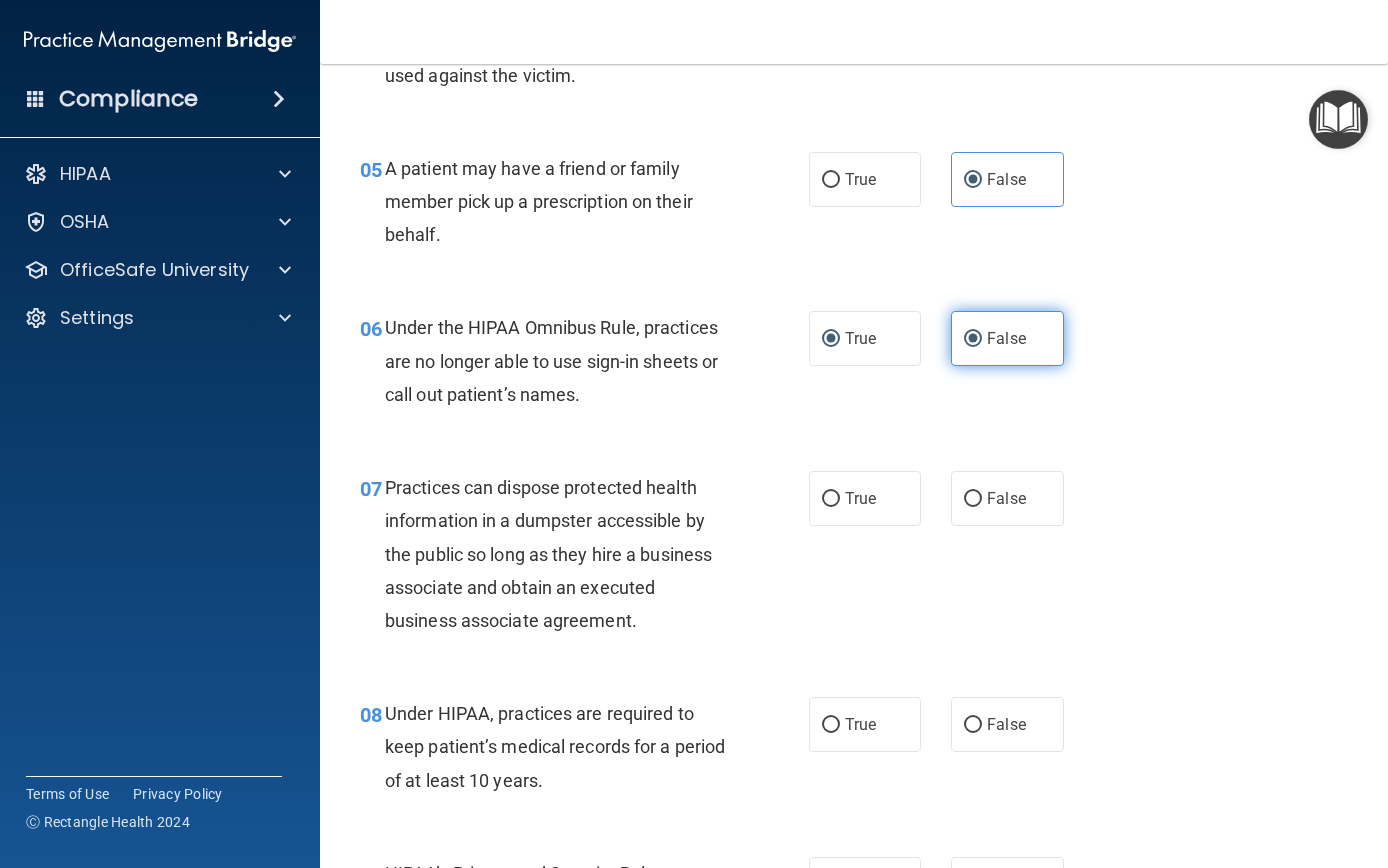 radio on "false" 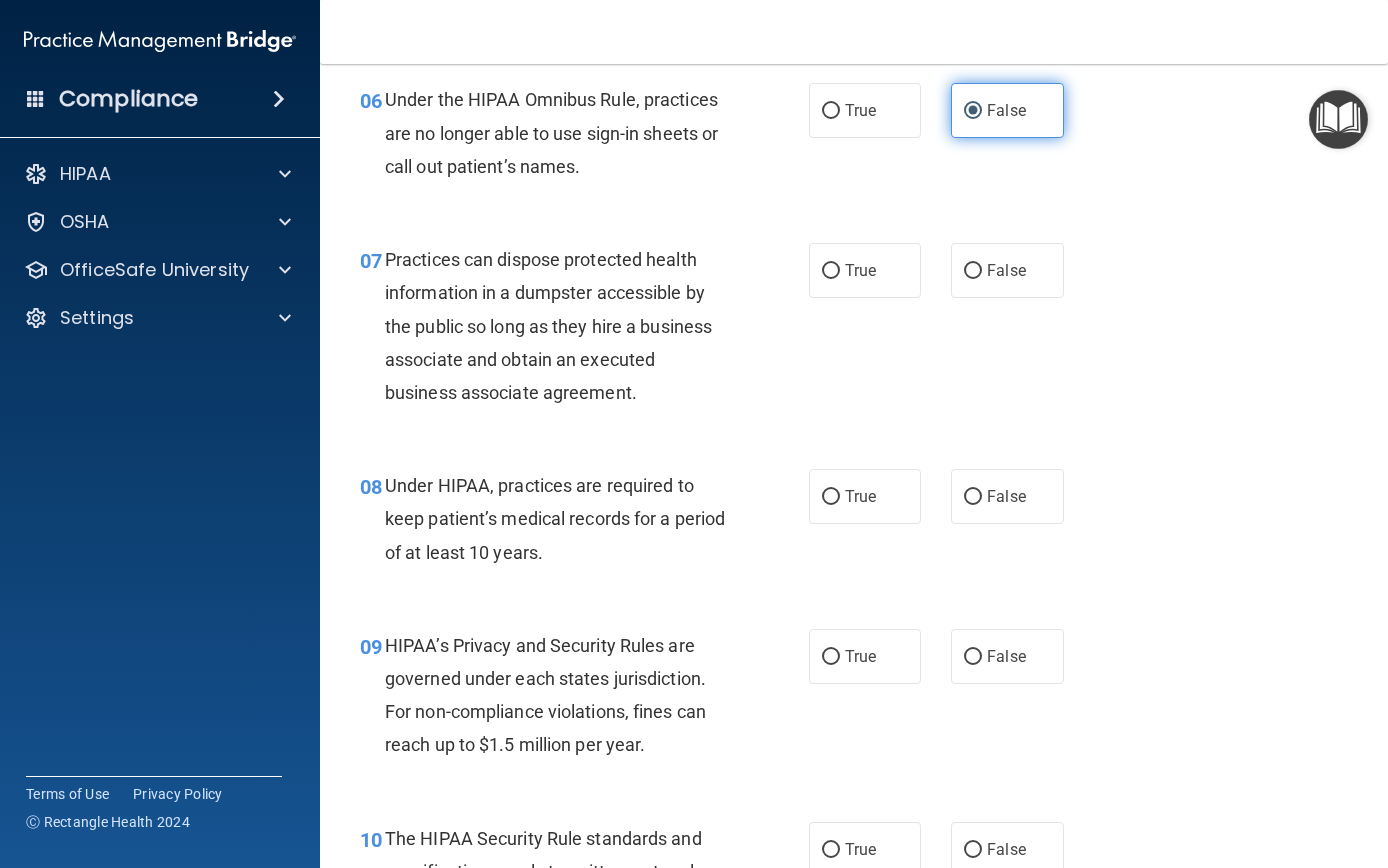scroll, scrollTop: 1141, scrollLeft: 0, axis: vertical 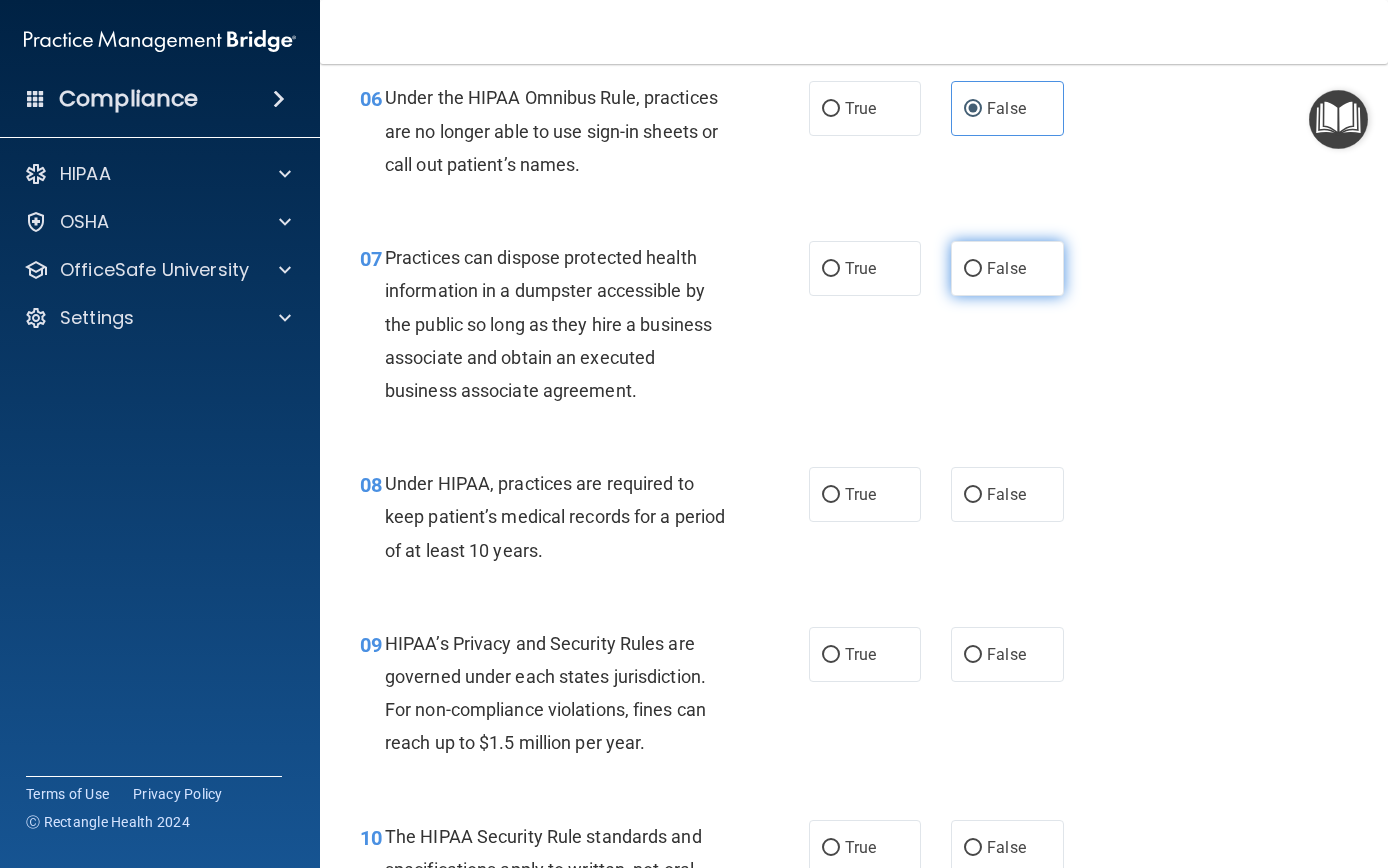 click on "False" at bounding box center (1006, 268) 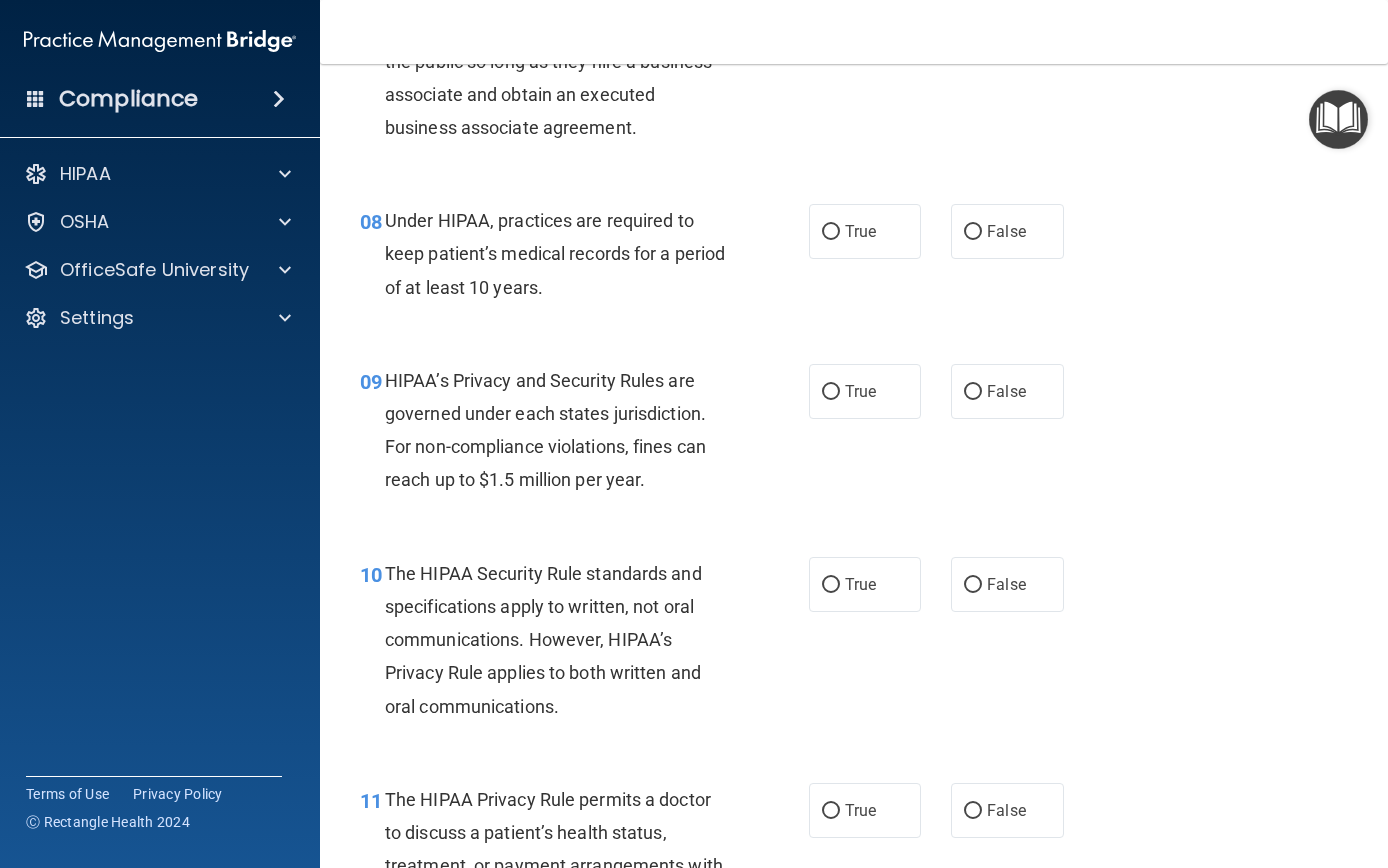 scroll, scrollTop: 1452, scrollLeft: 0, axis: vertical 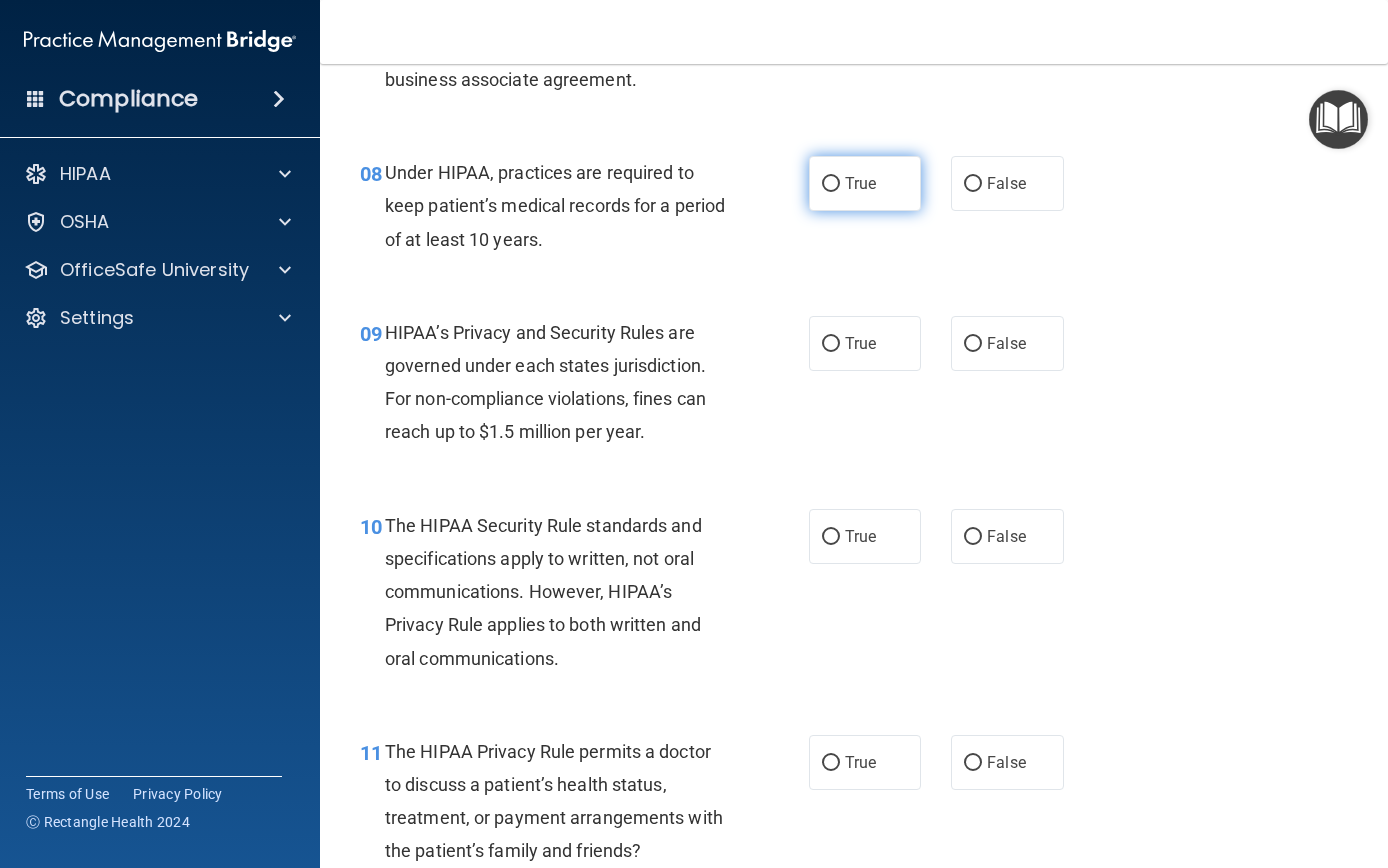 click on "True" at bounding box center (831, 184) 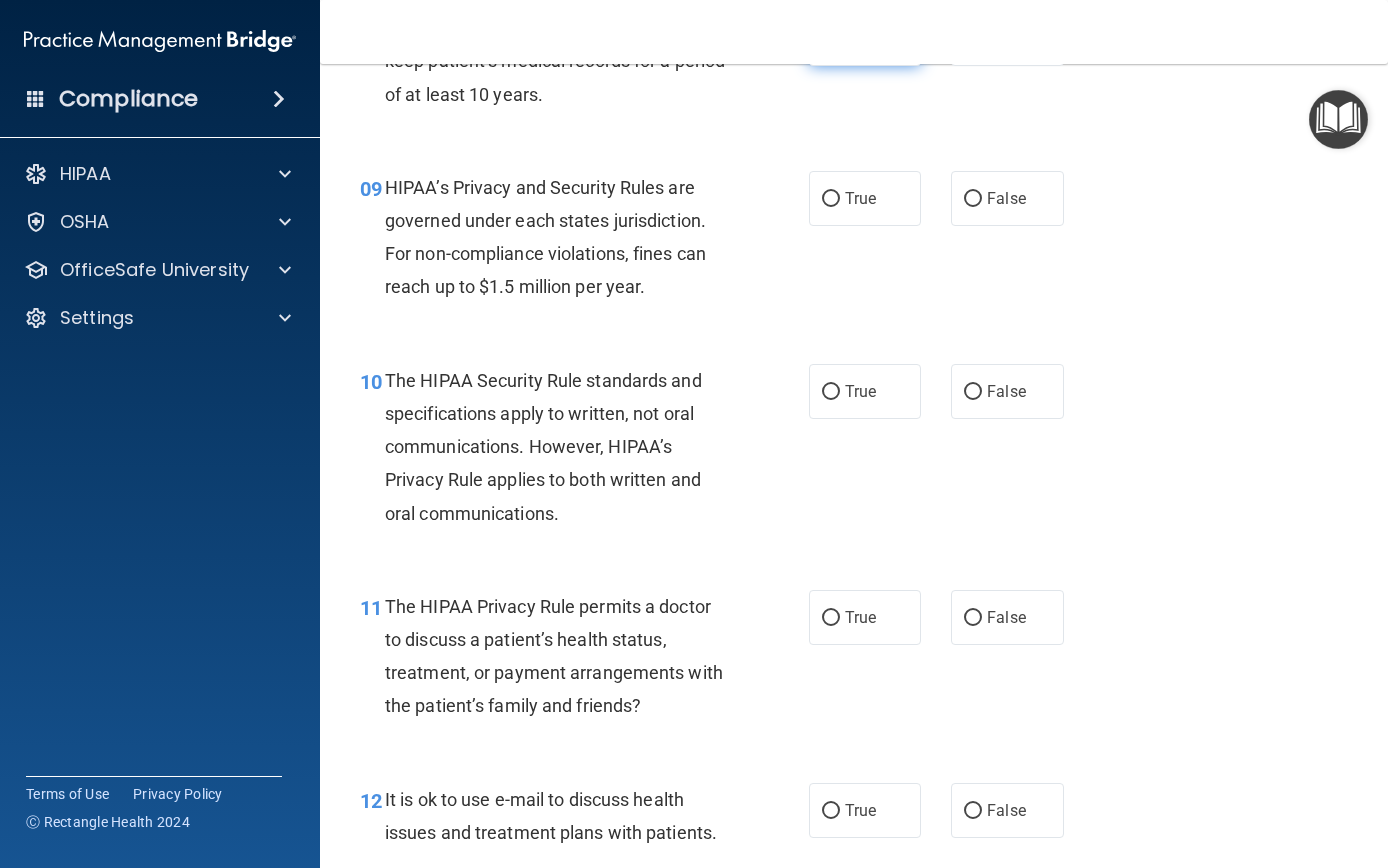scroll, scrollTop: 1634, scrollLeft: 0, axis: vertical 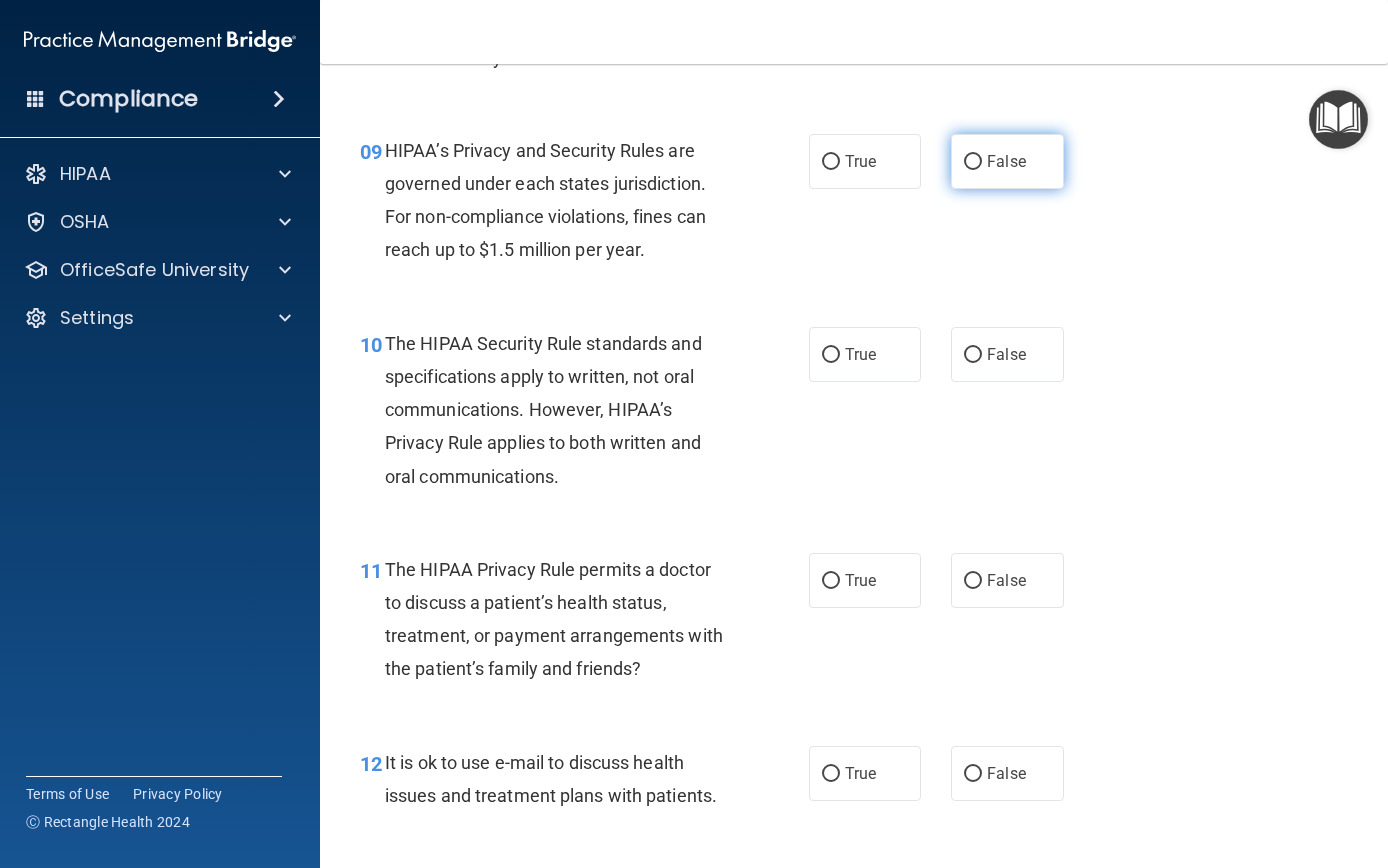 click on "False" at bounding box center (973, 162) 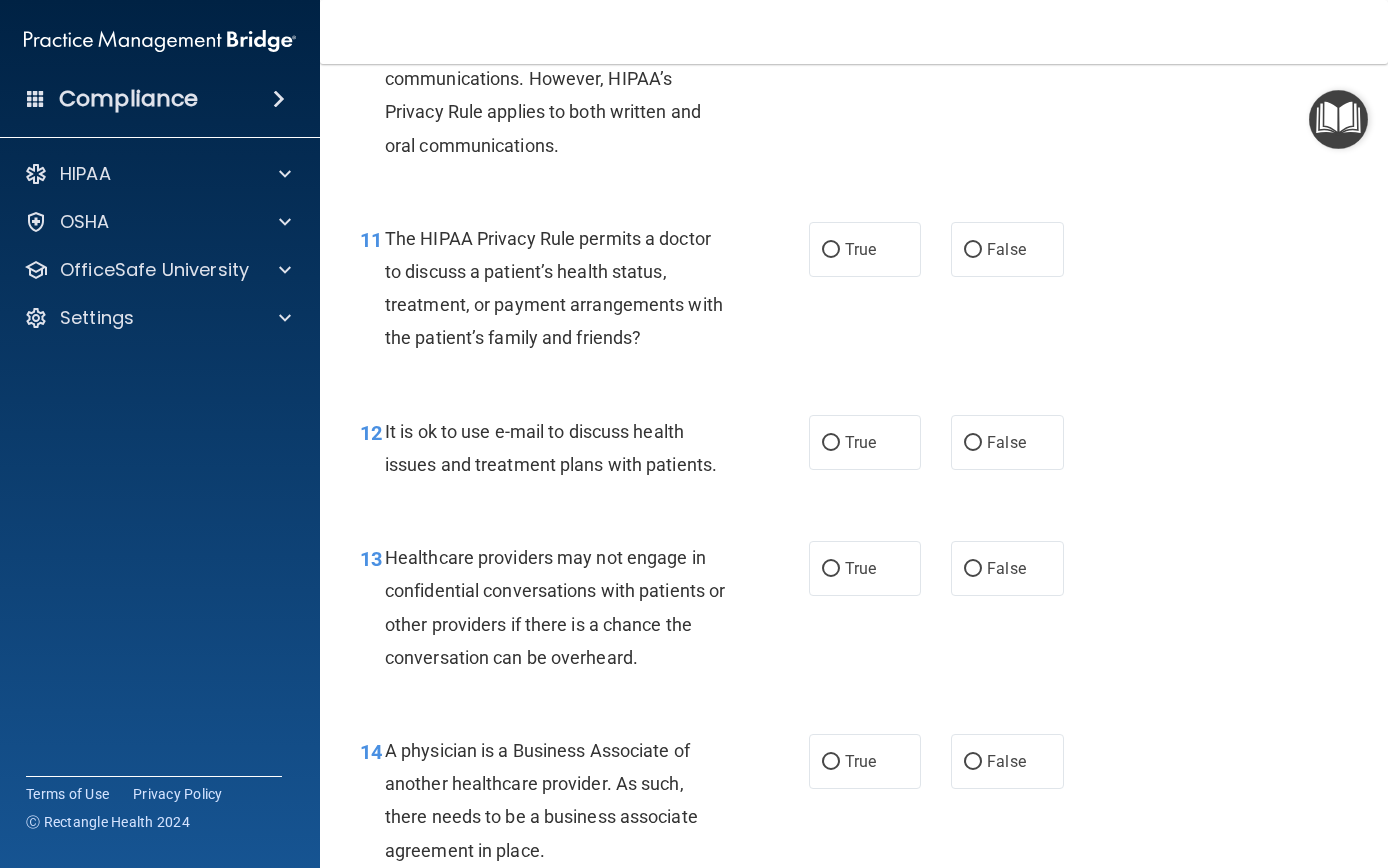 scroll, scrollTop: 1967, scrollLeft: 0, axis: vertical 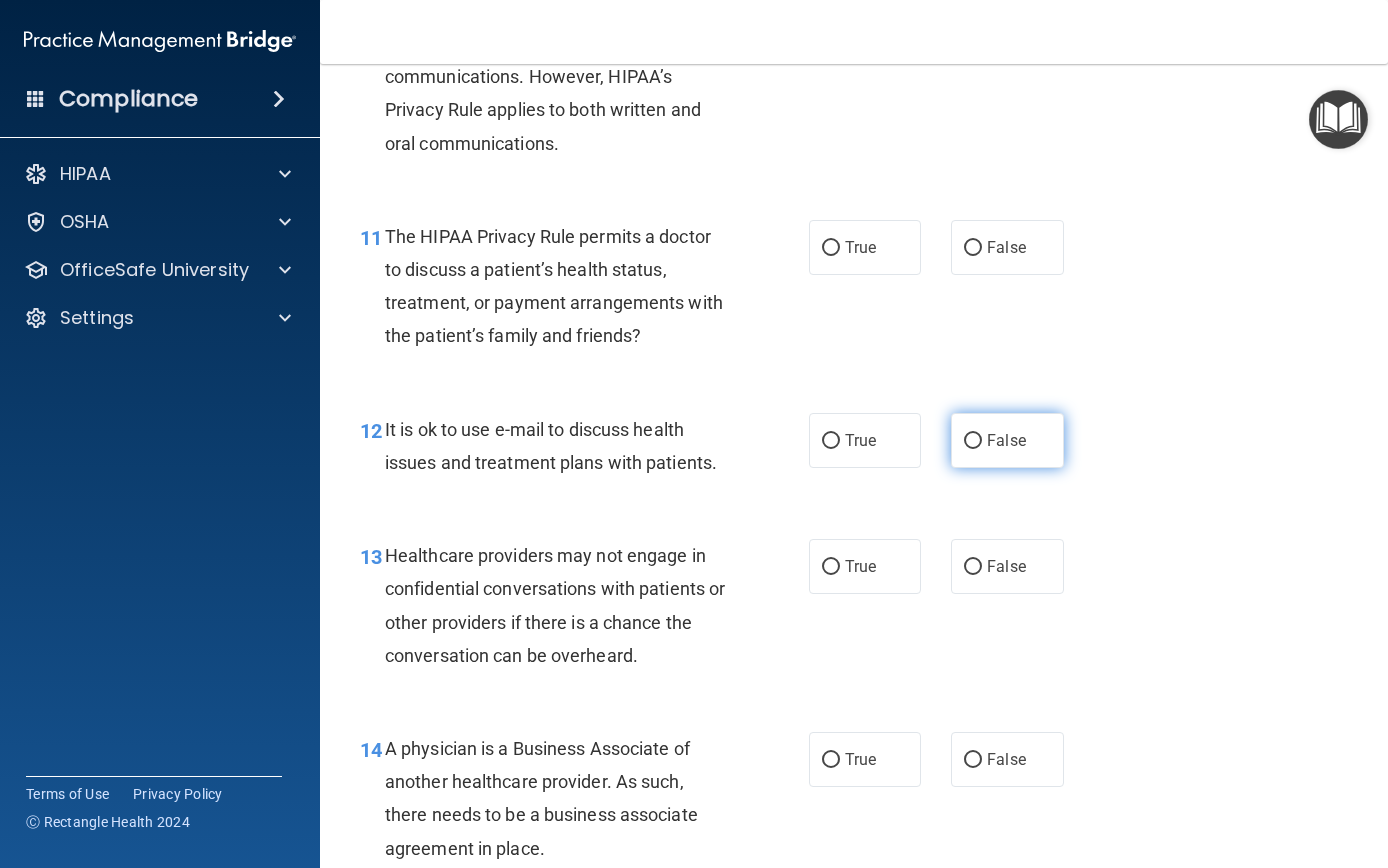 click on "False" at bounding box center [973, 441] 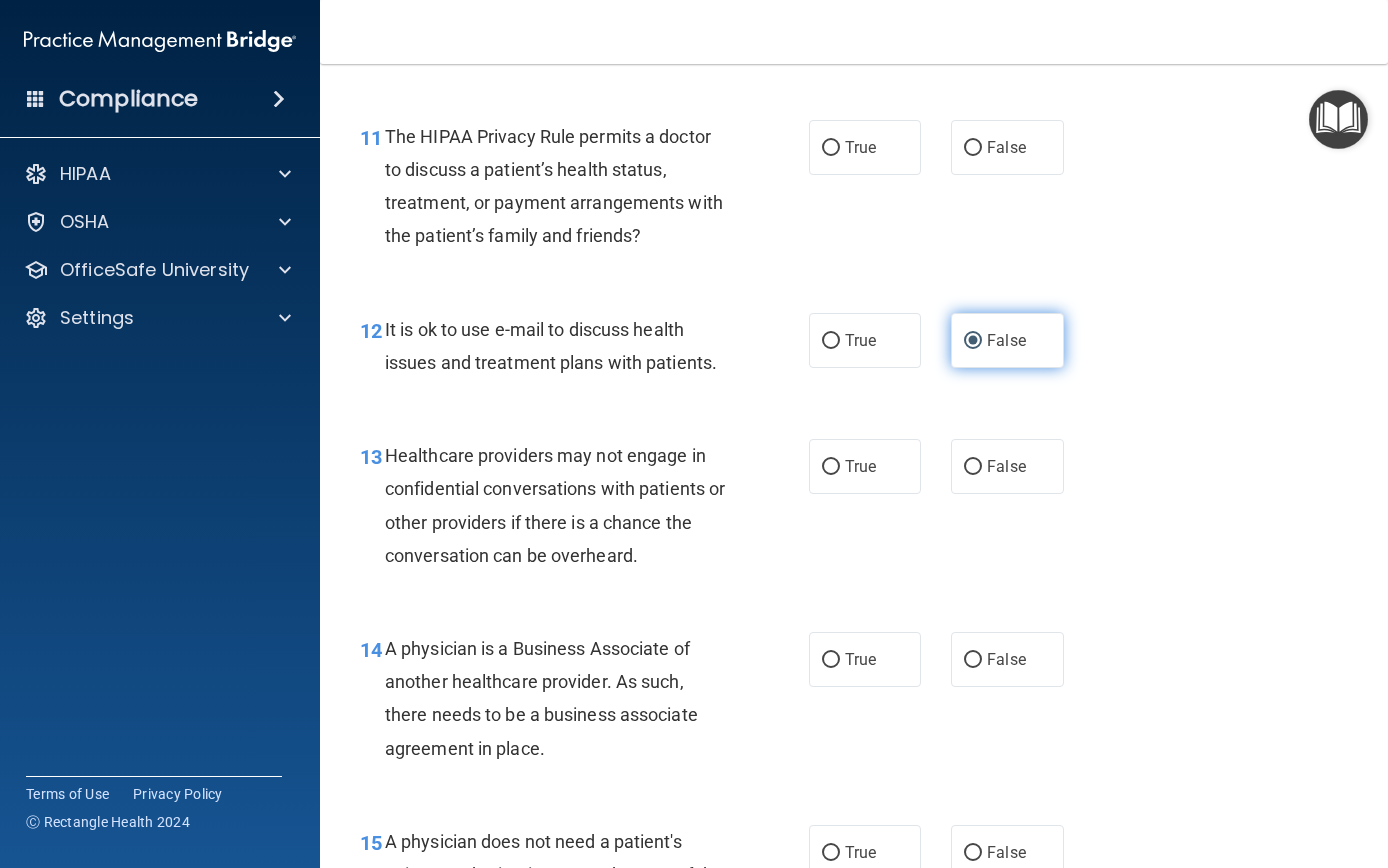 scroll, scrollTop: 2069, scrollLeft: 0, axis: vertical 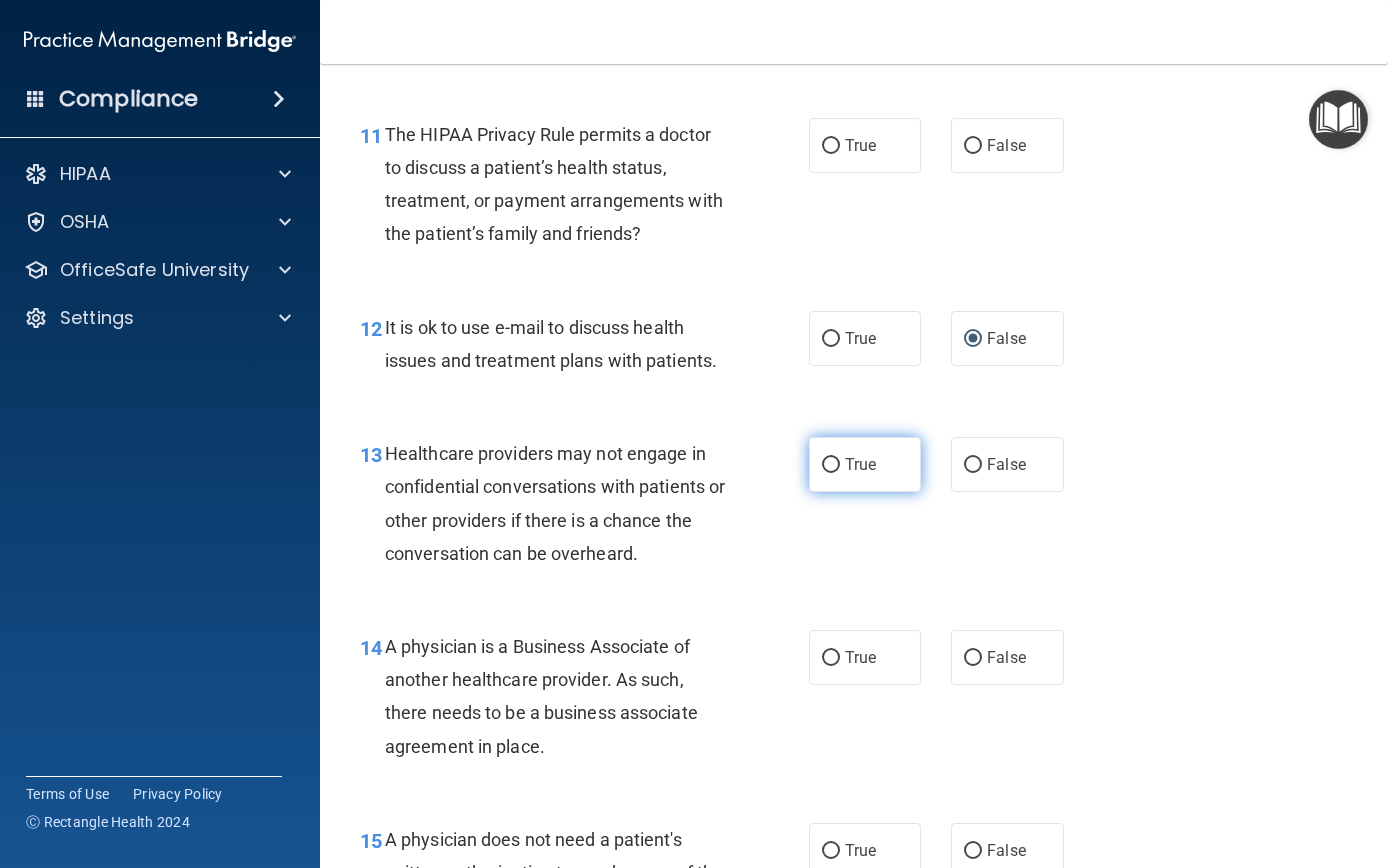click on "True" at bounding box center [831, 465] 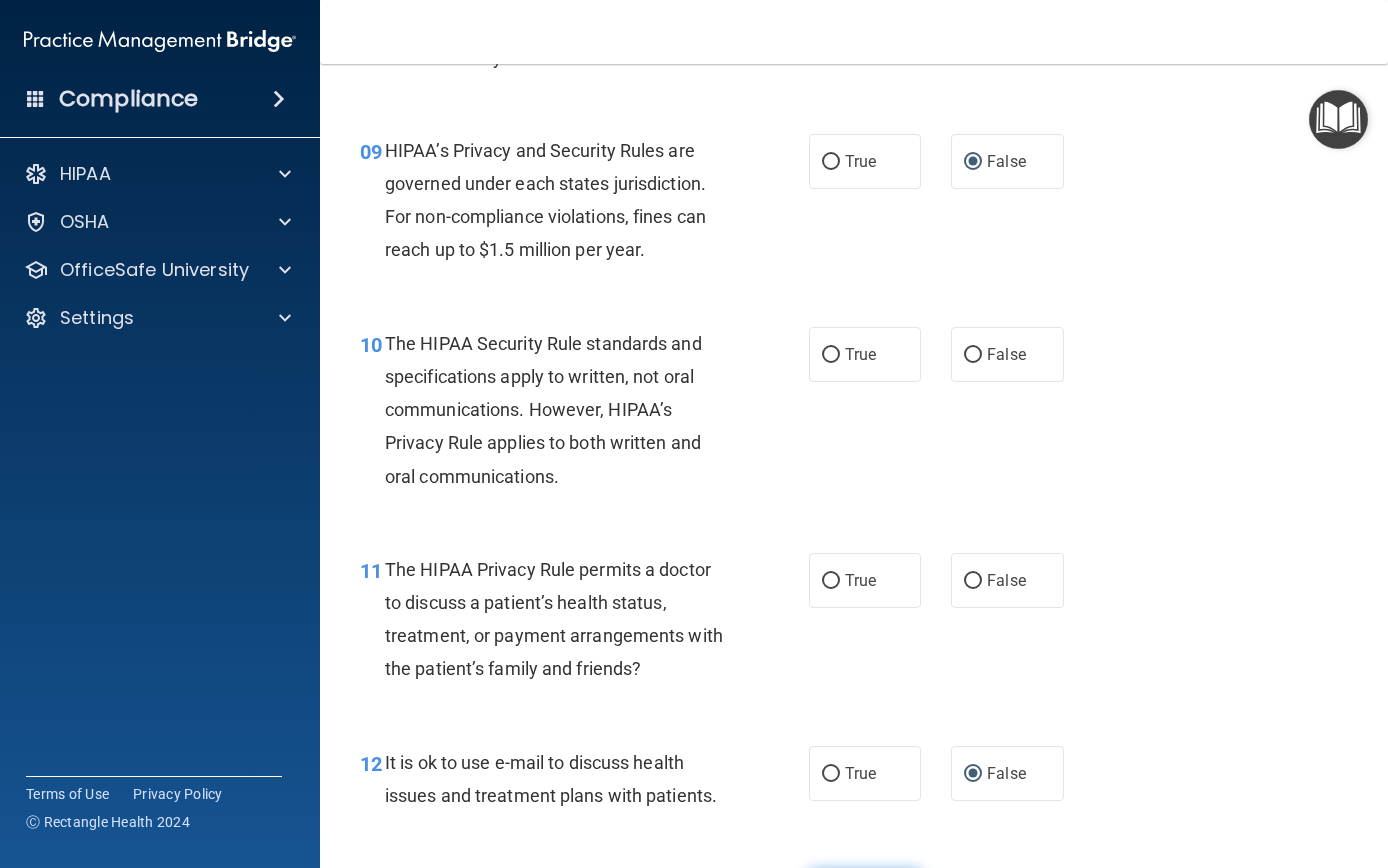 scroll, scrollTop: 1672, scrollLeft: 0, axis: vertical 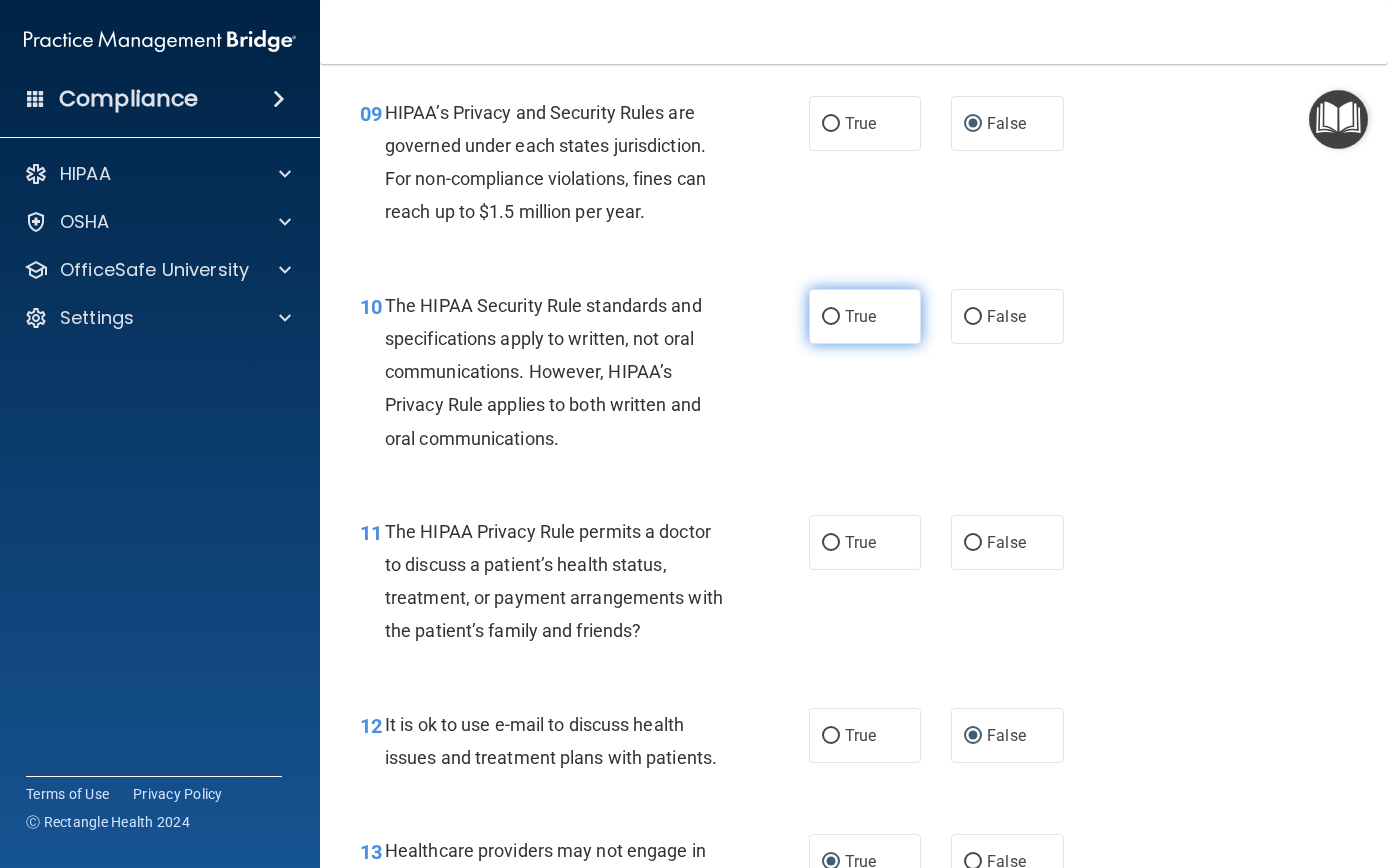 click on "True" at bounding box center (860, 316) 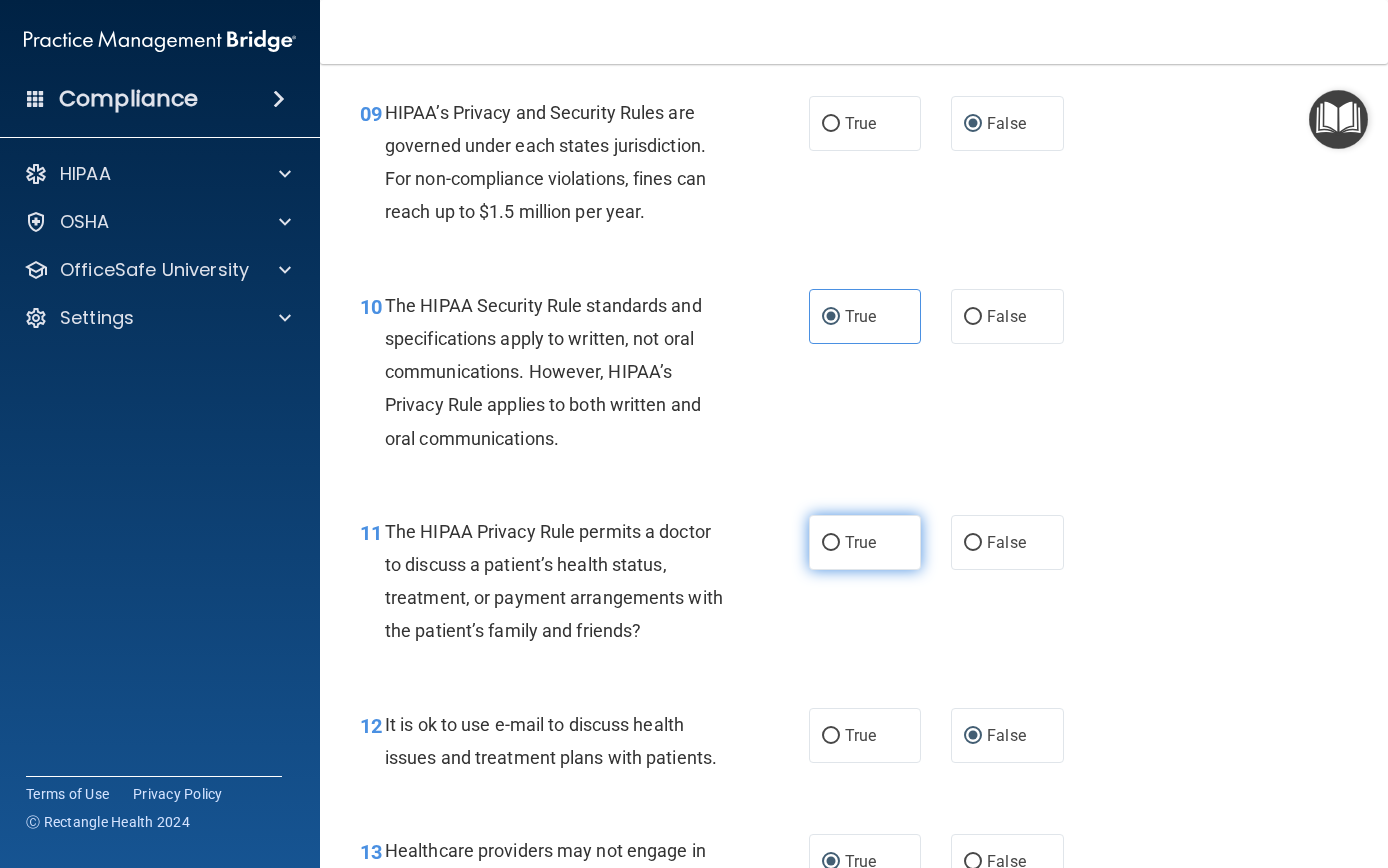 click on "True" at bounding box center [860, 542] 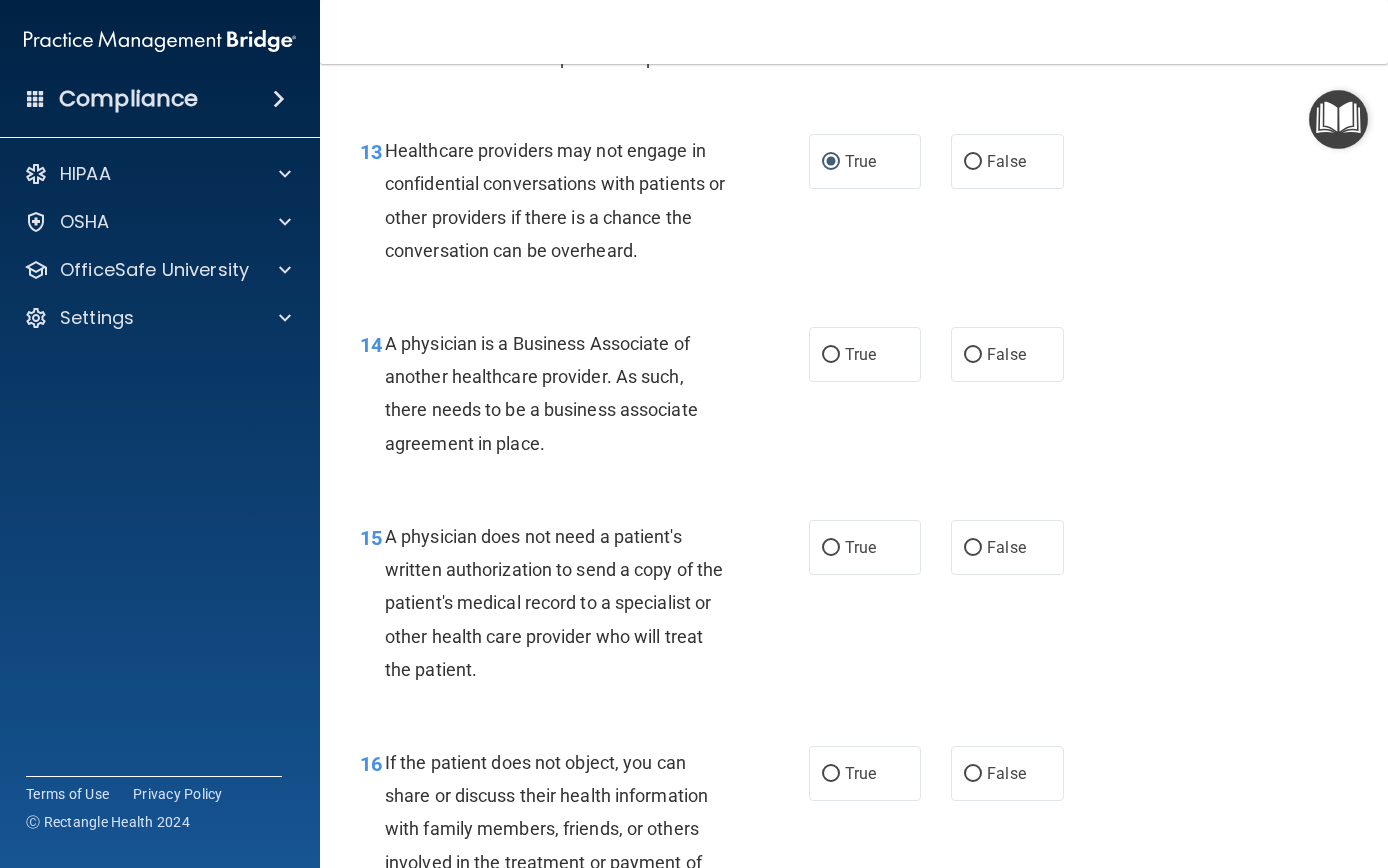 scroll, scrollTop: 2378, scrollLeft: 0, axis: vertical 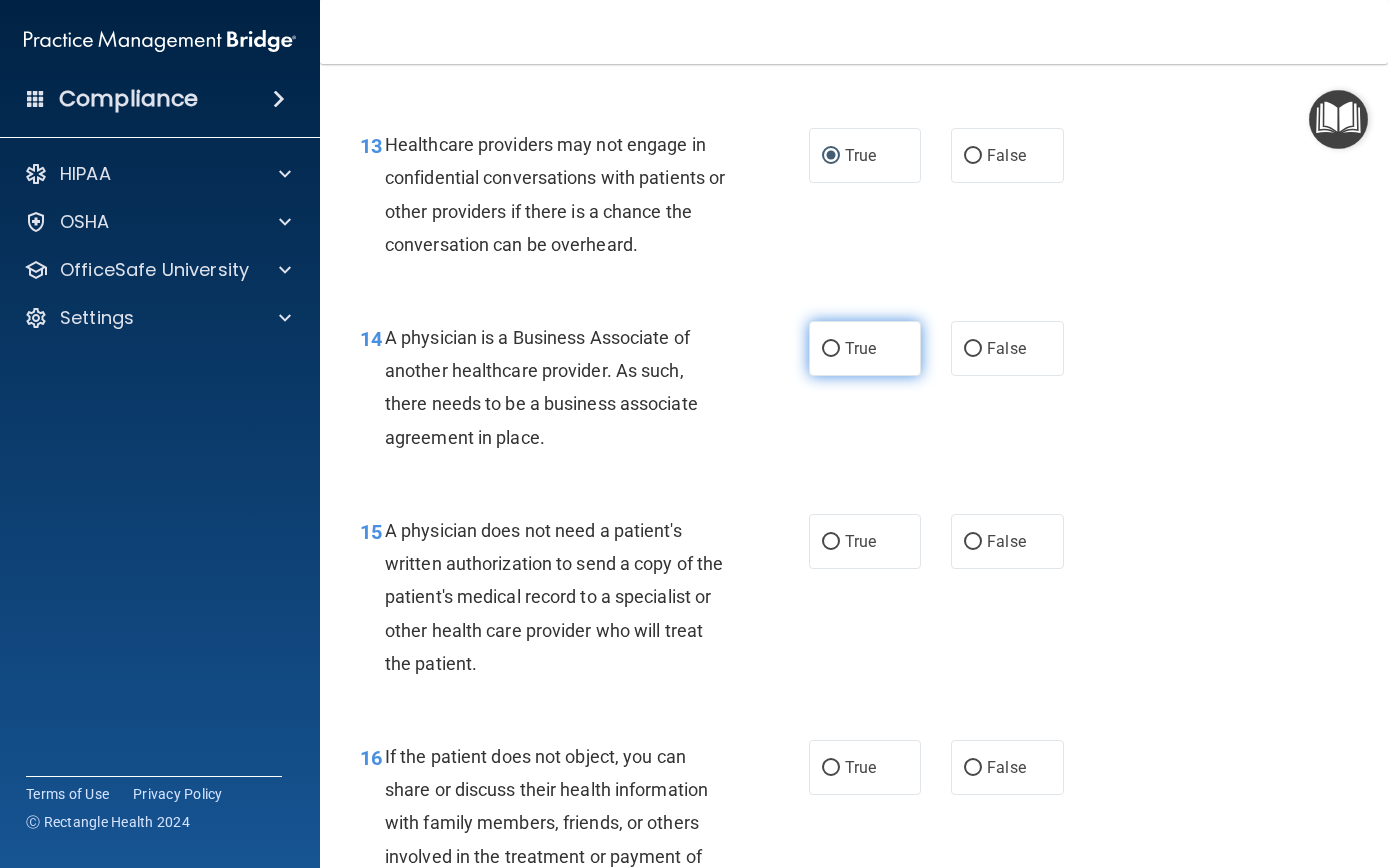click on "True" at bounding box center (831, 349) 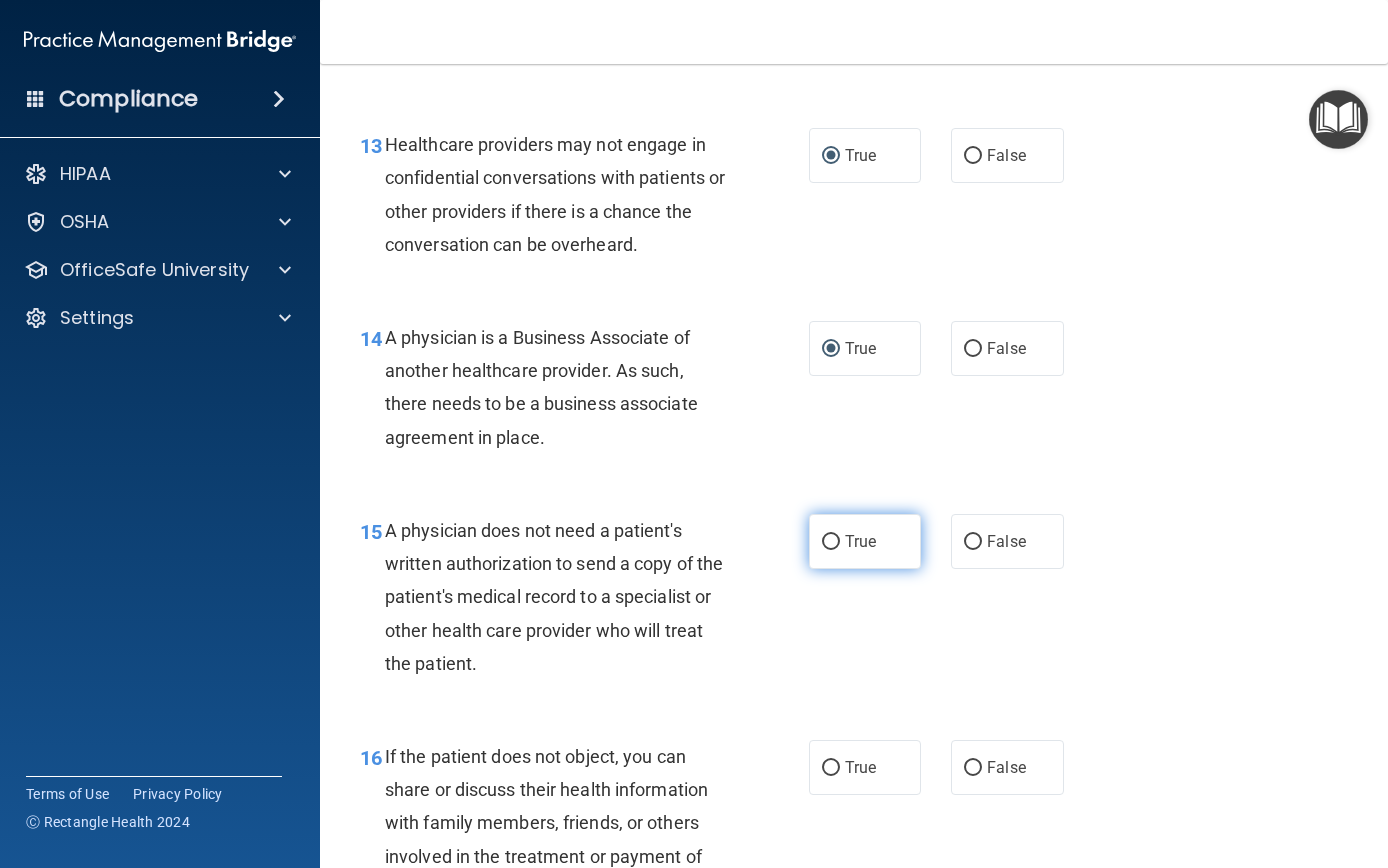 click on "True" at bounding box center (831, 542) 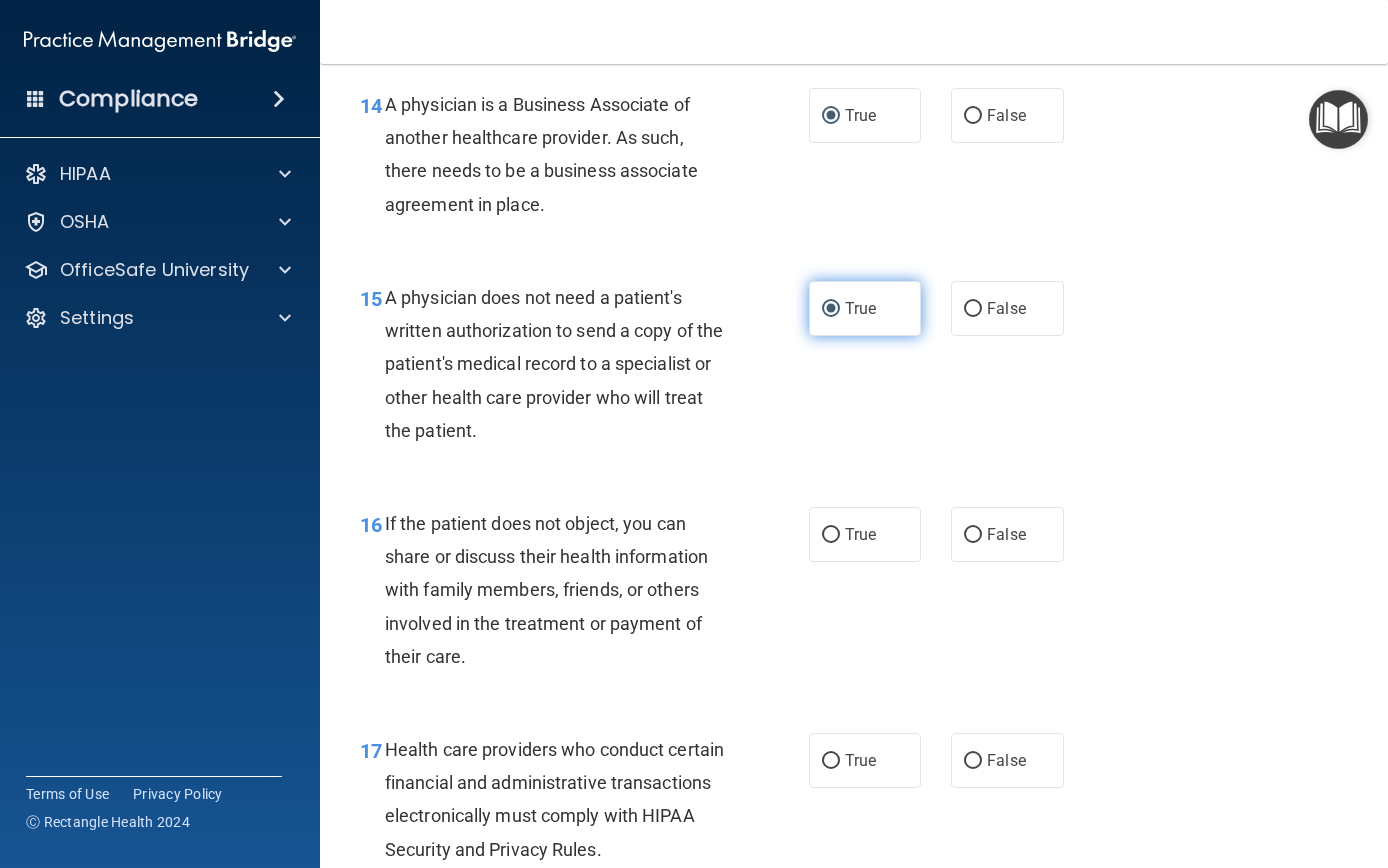 scroll, scrollTop: 2620, scrollLeft: 0, axis: vertical 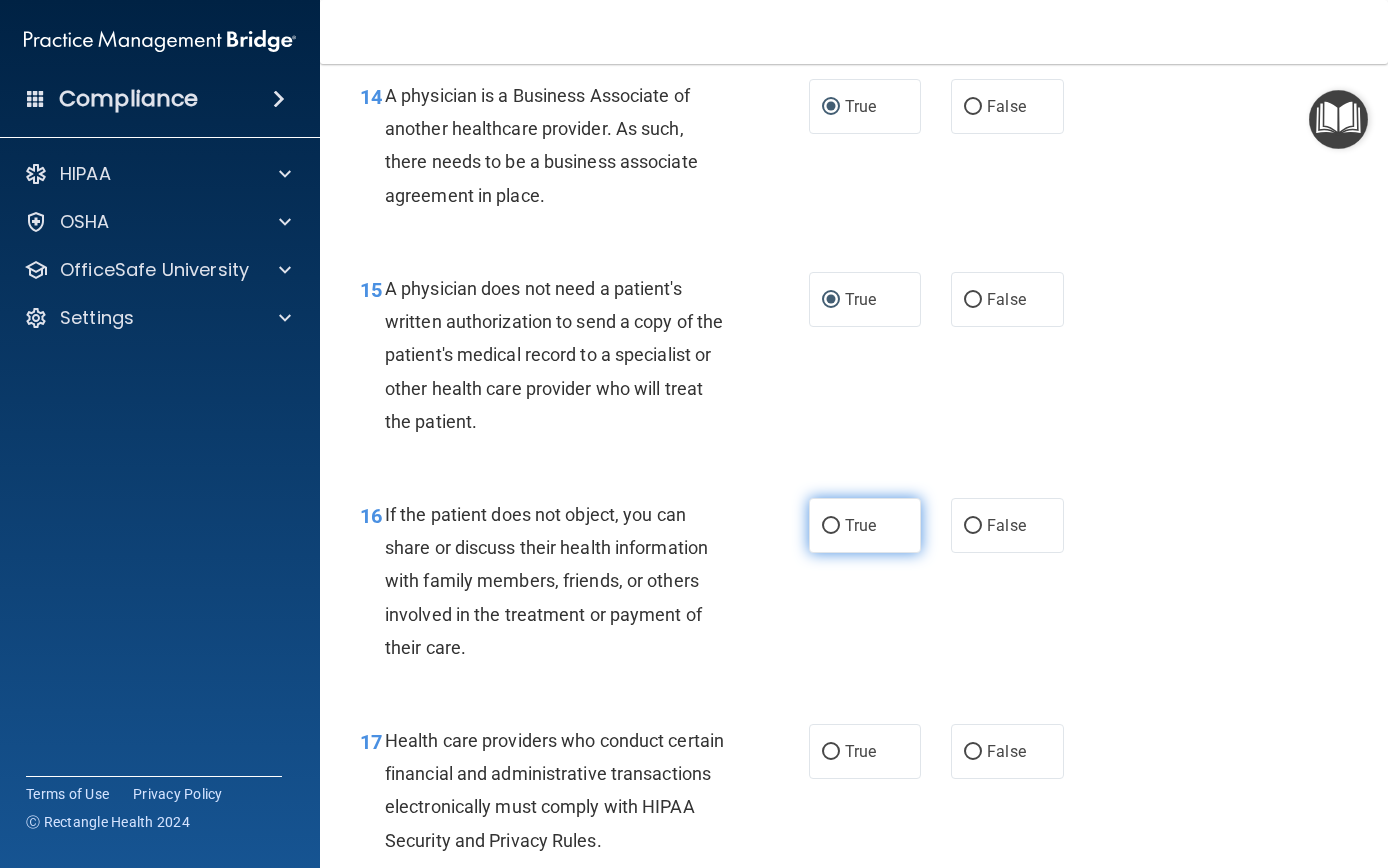 click on "True" at bounding box center (831, 526) 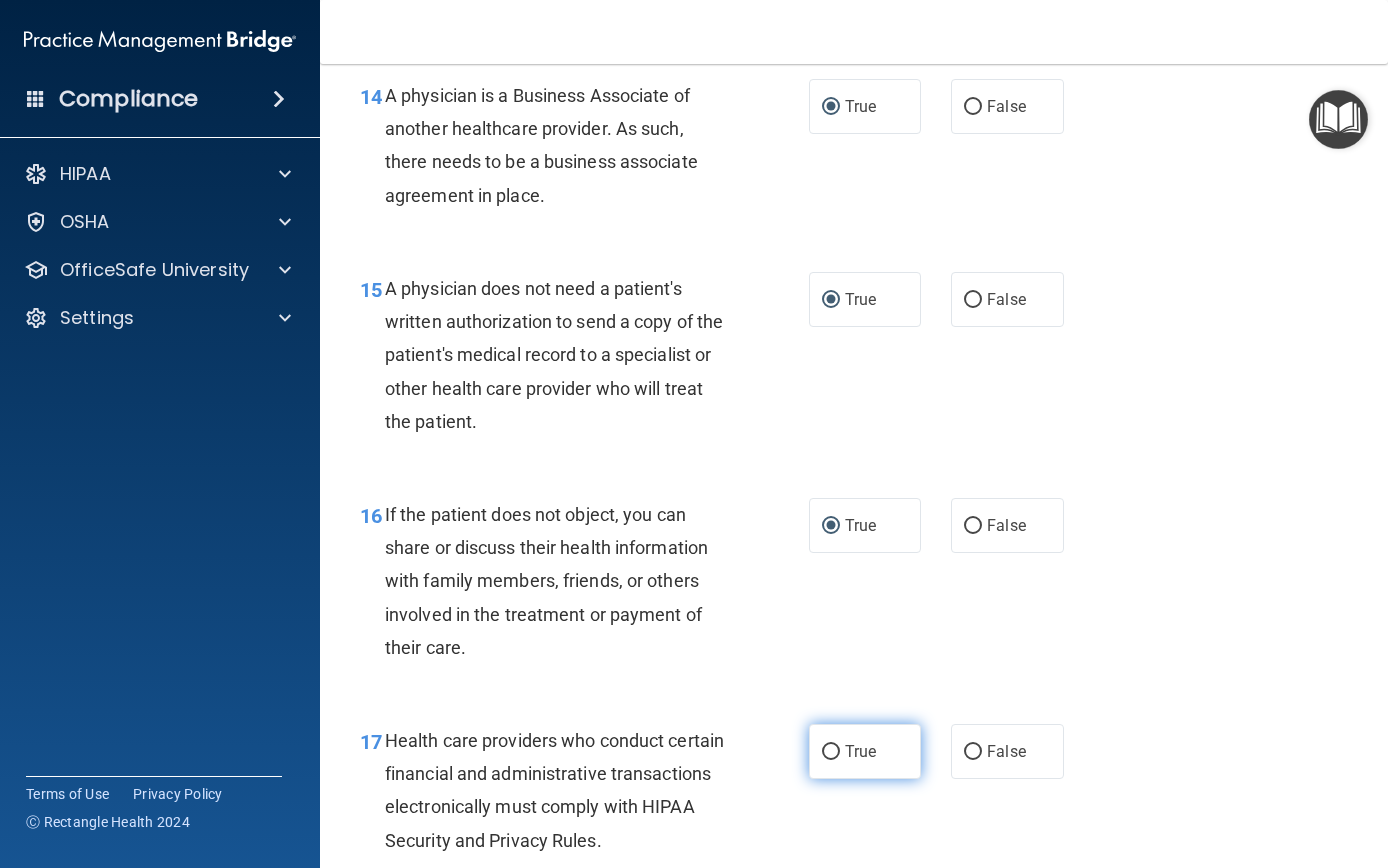 click on "True" at bounding box center (860, 751) 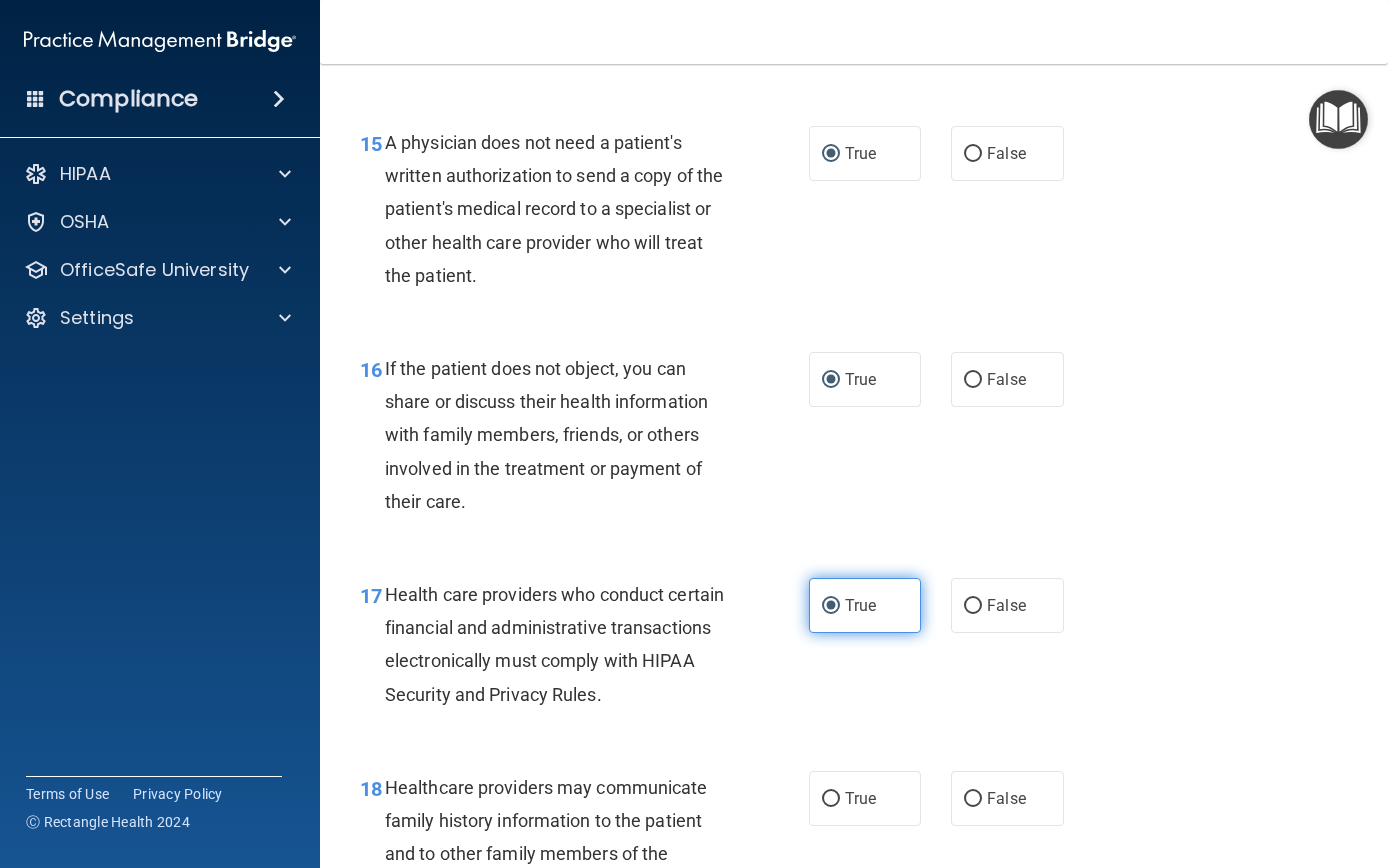 scroll, scrollTop: 2799, scrollLeft: 0, axis: vertical 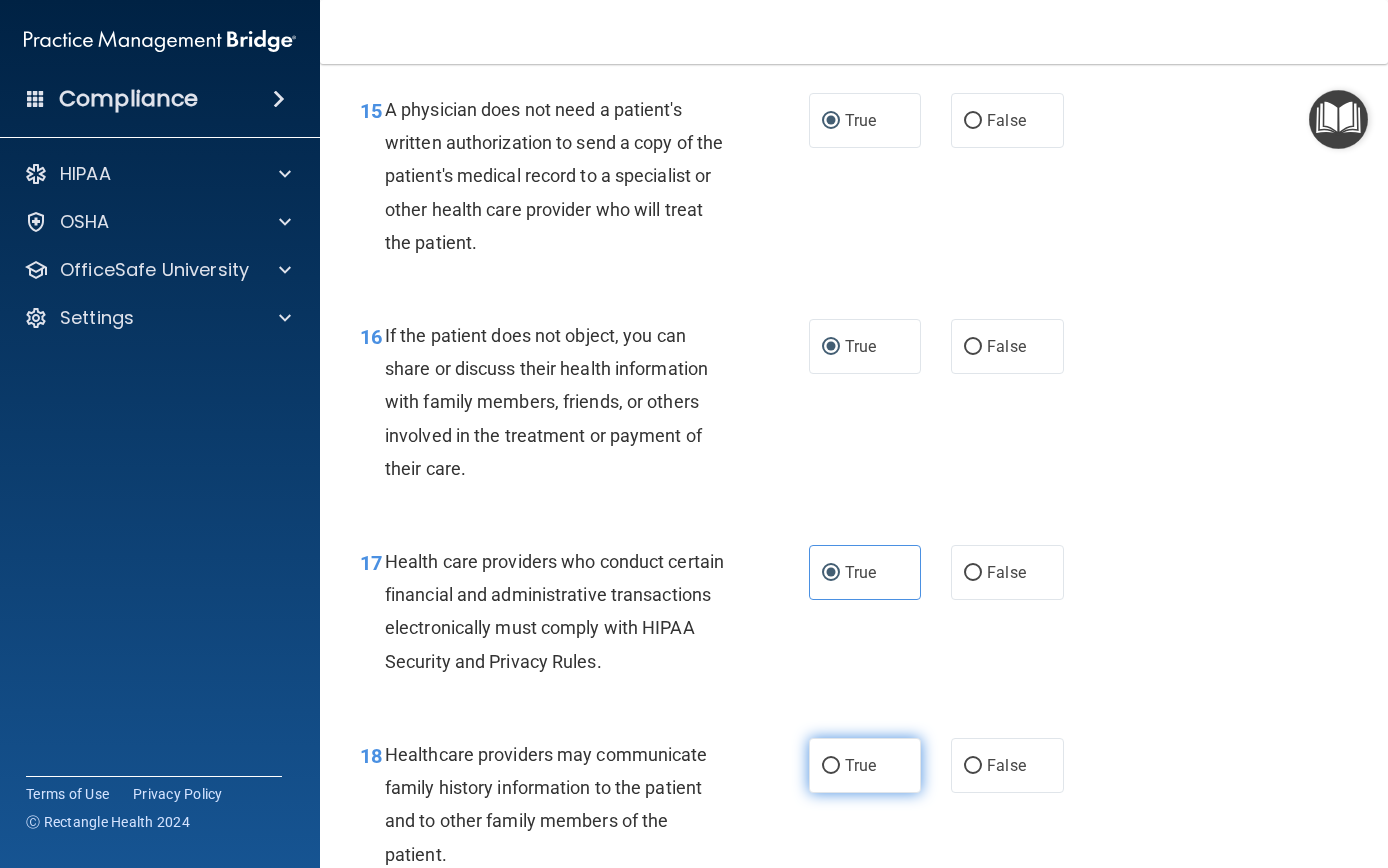 click on "True" at bounding box center (865, 765) 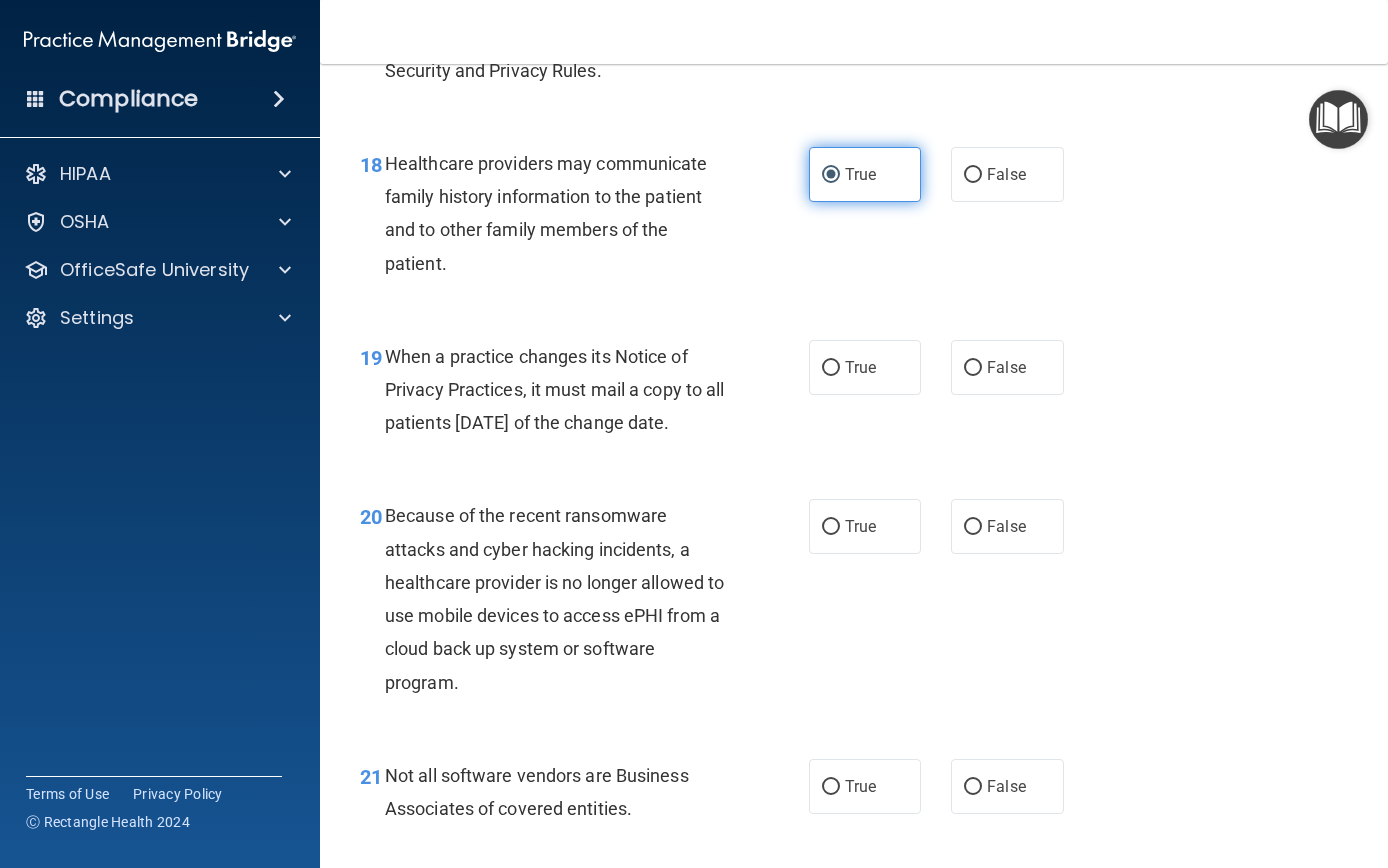 scroll, scrollTop: 3405, scrollLeft: 0, axis: vertical 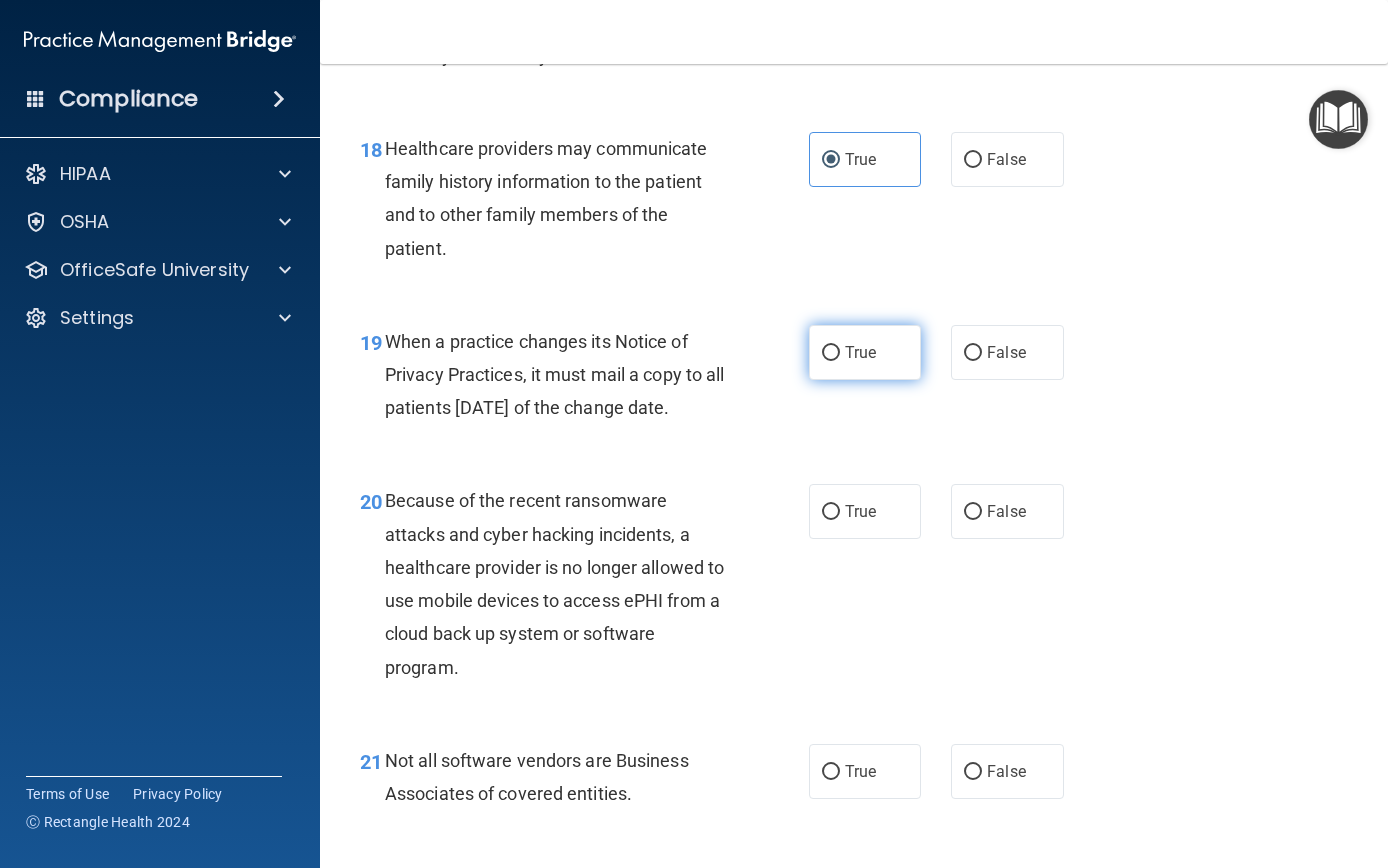 click on "True" at bounding box center (831, 353) 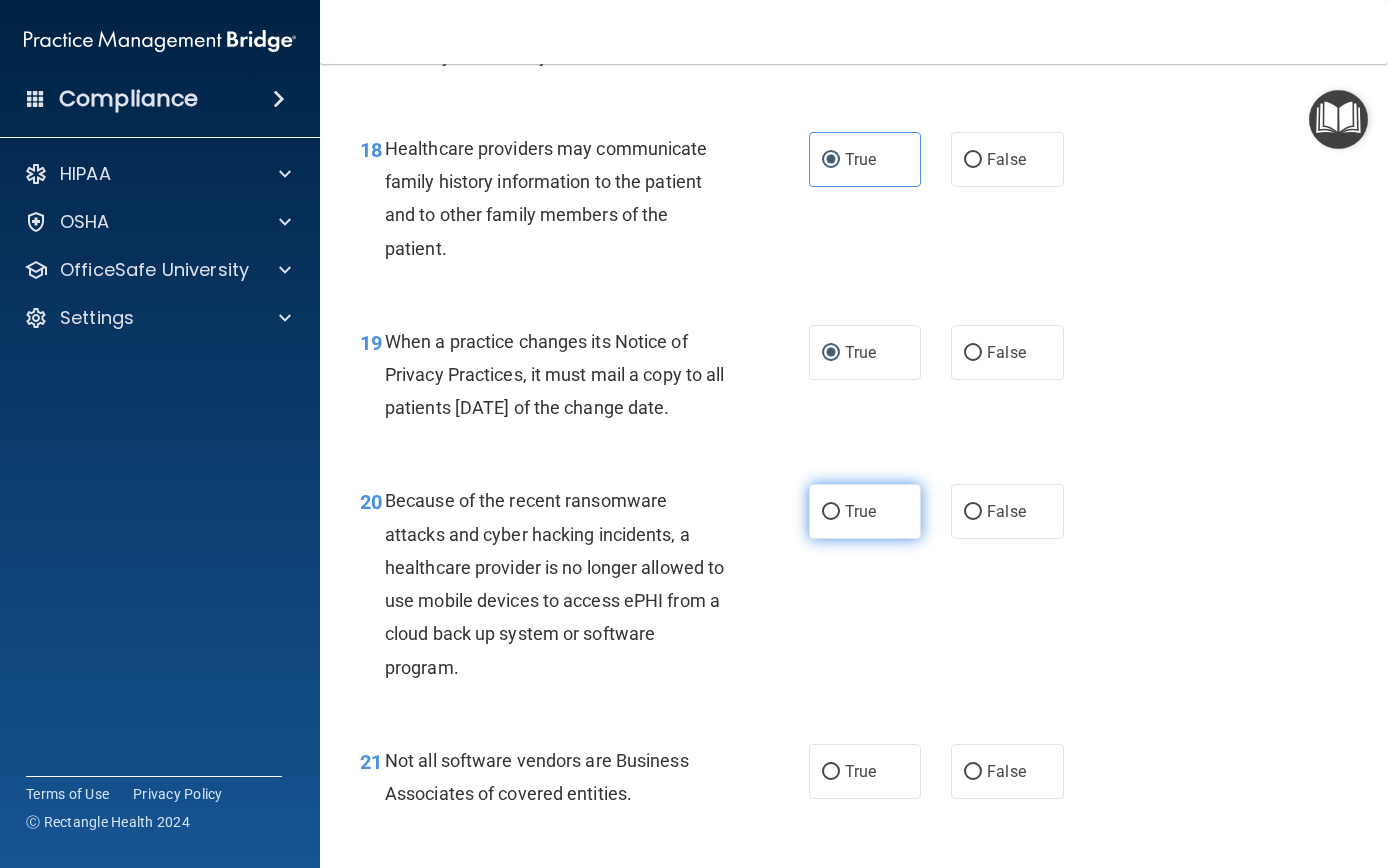 click on "True" at bounding box center [865, 511] 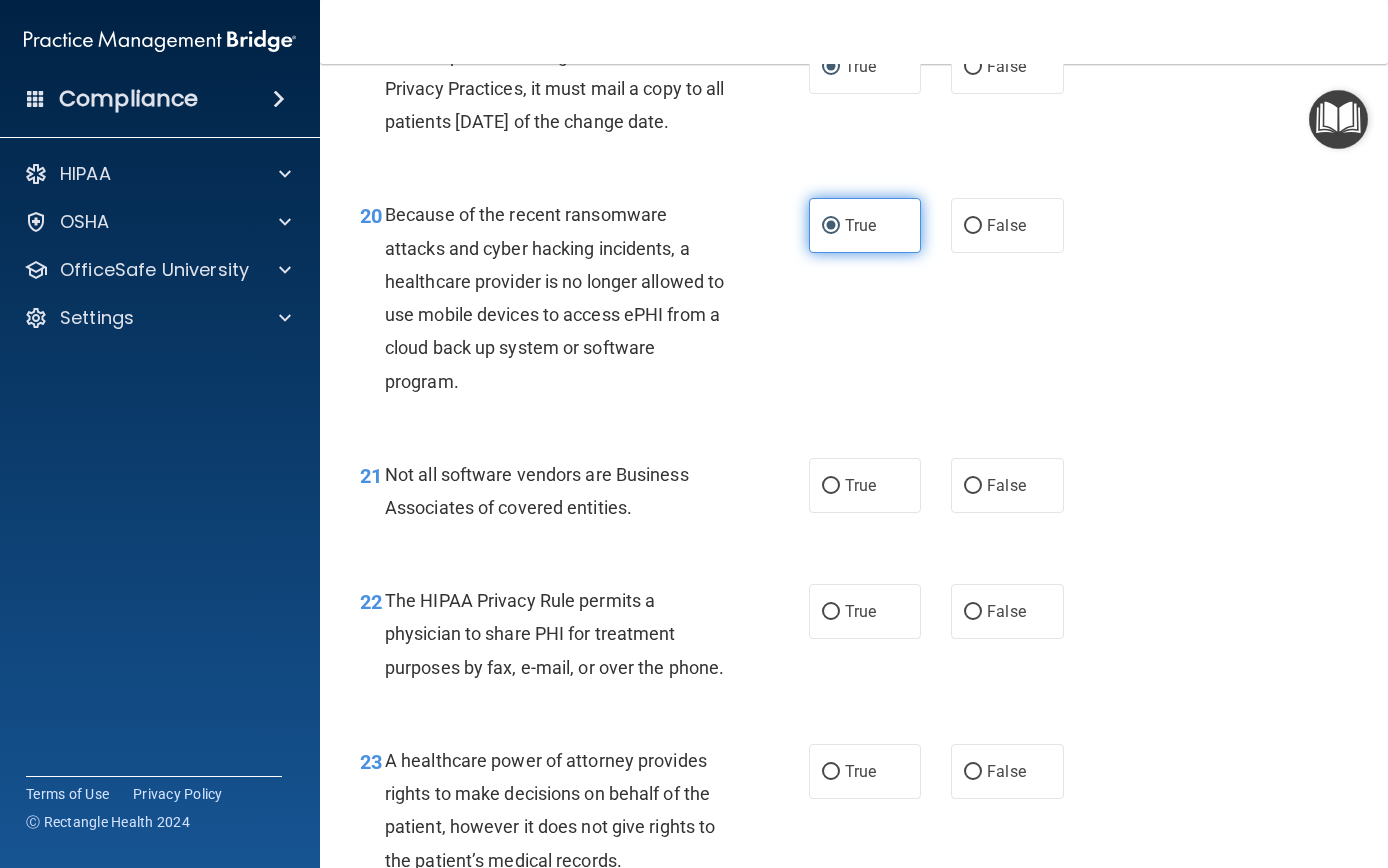 scroll, scrollTop: 3725, scrollLeft: 0, axis: vertical 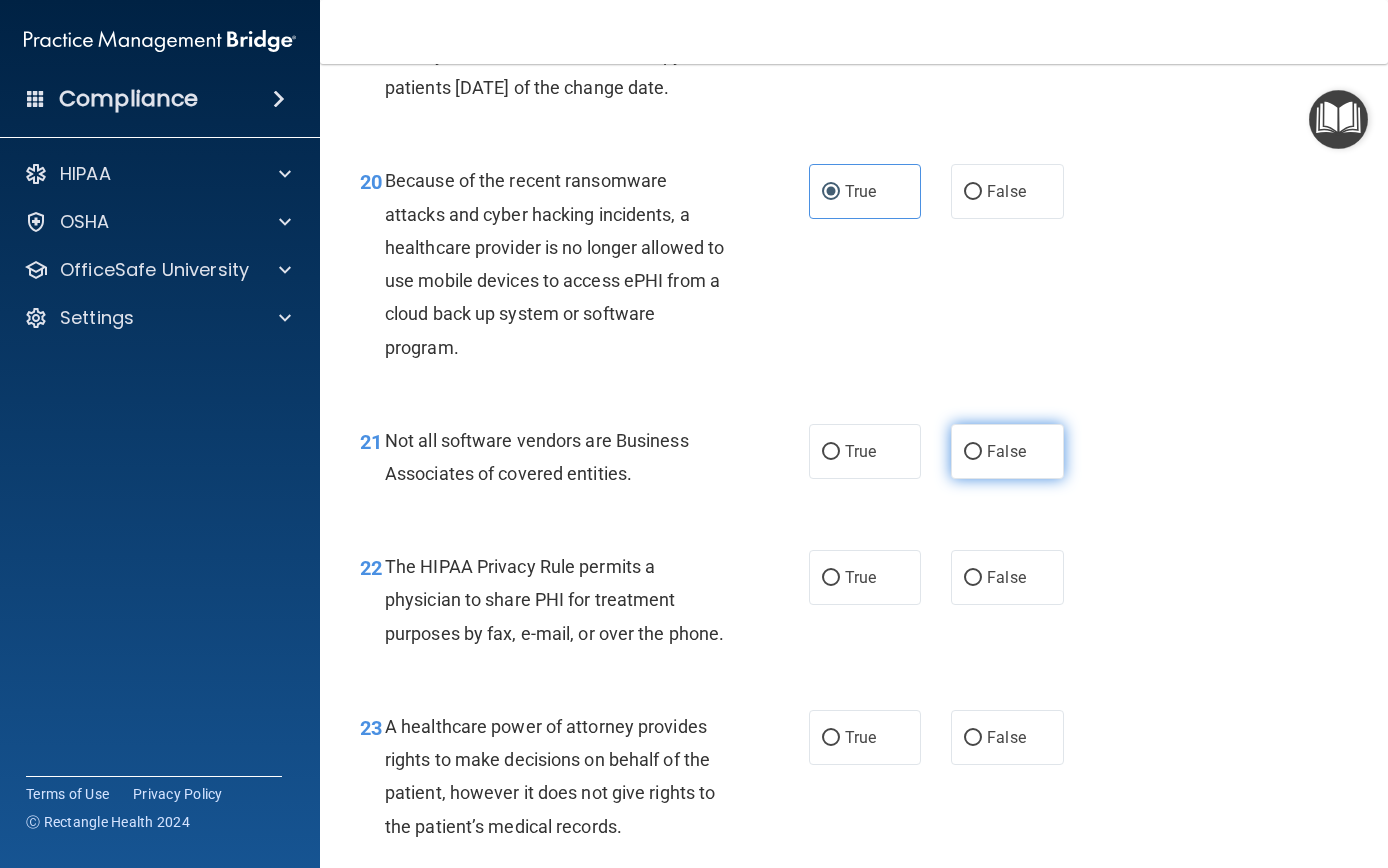 click on "False" at bounding box center (973, 452) 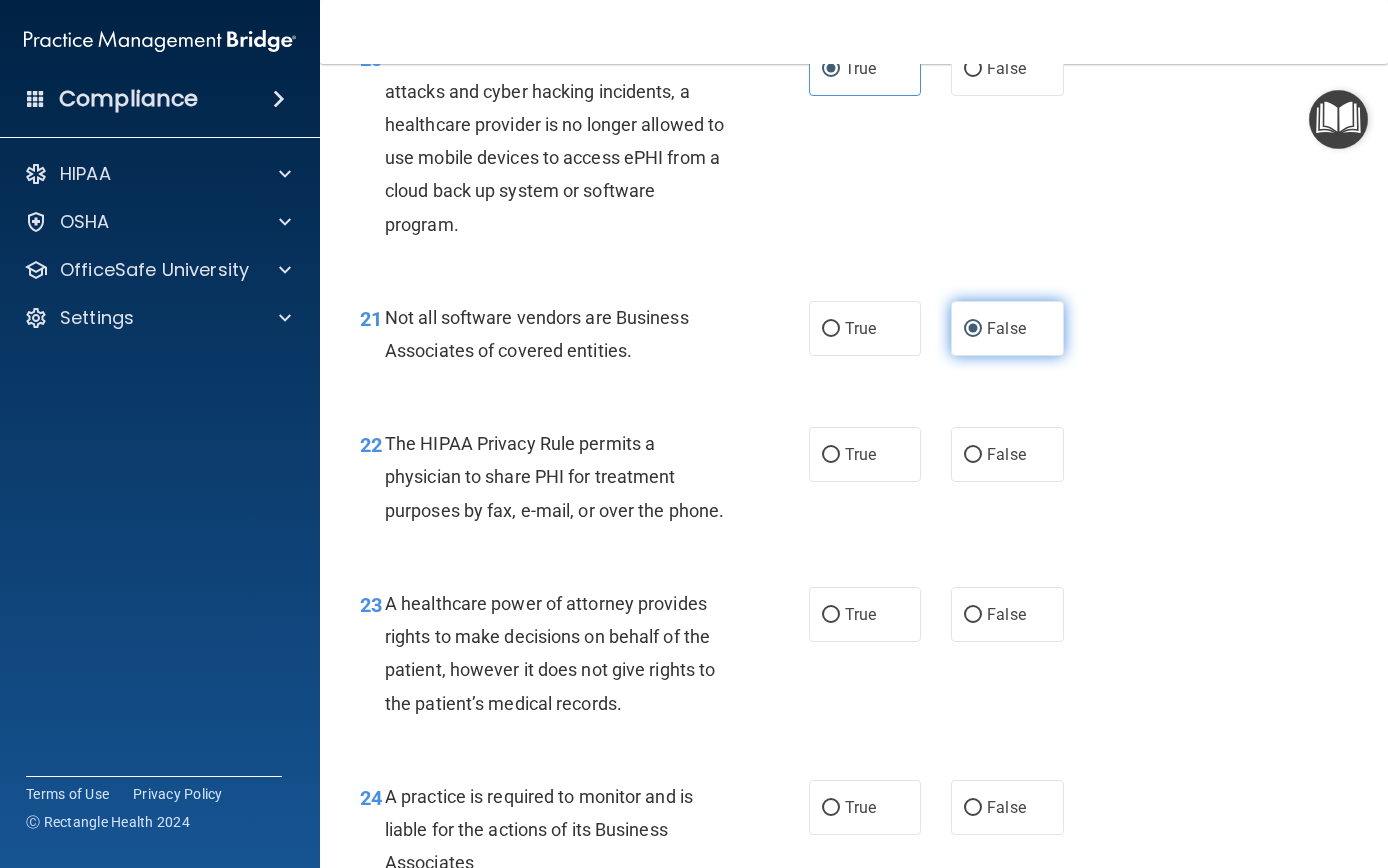scroll, scrollTop: 3853, scrollLeft: 0, axis: vertical 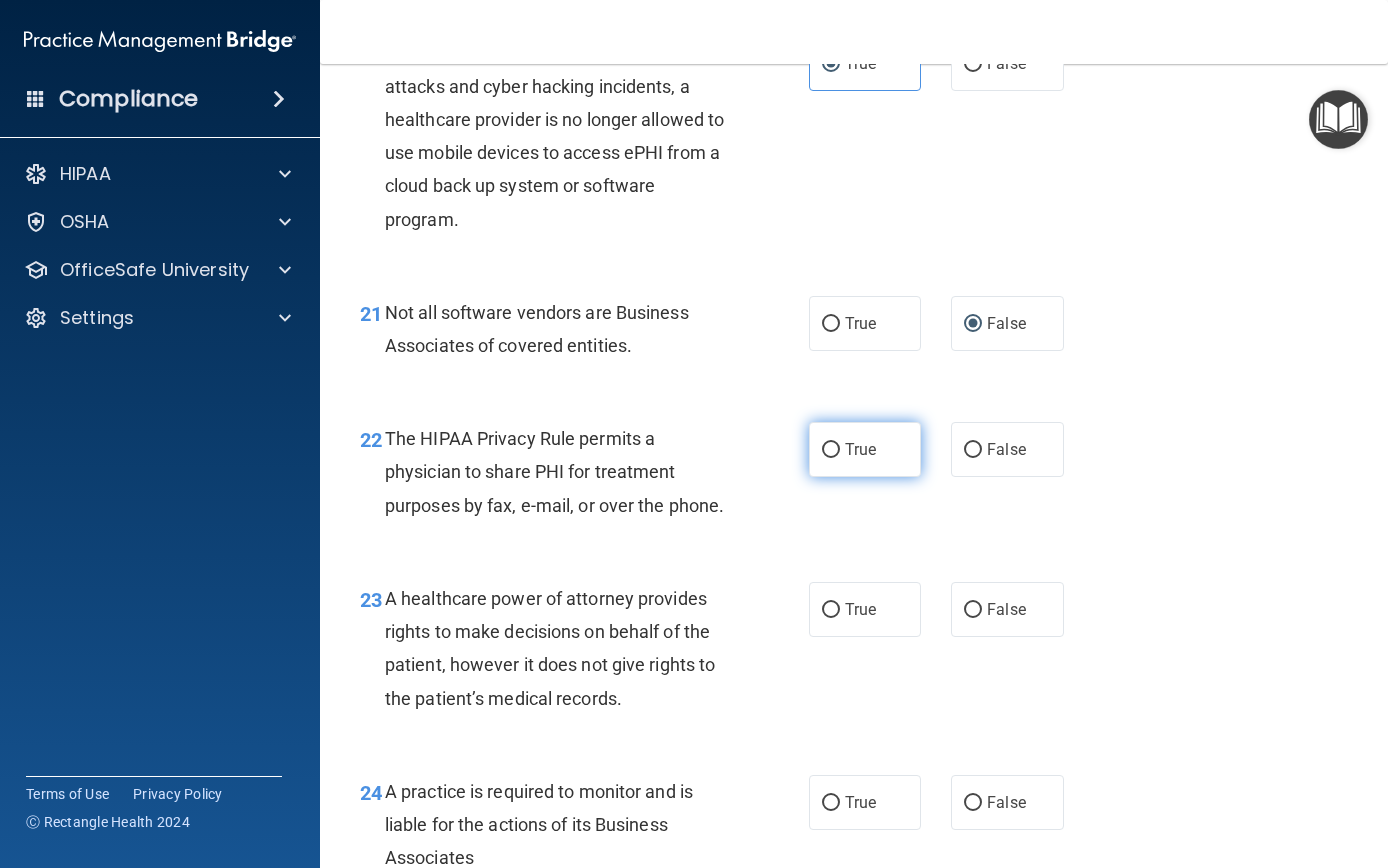 click on "True" at bounding box center (860, 449) 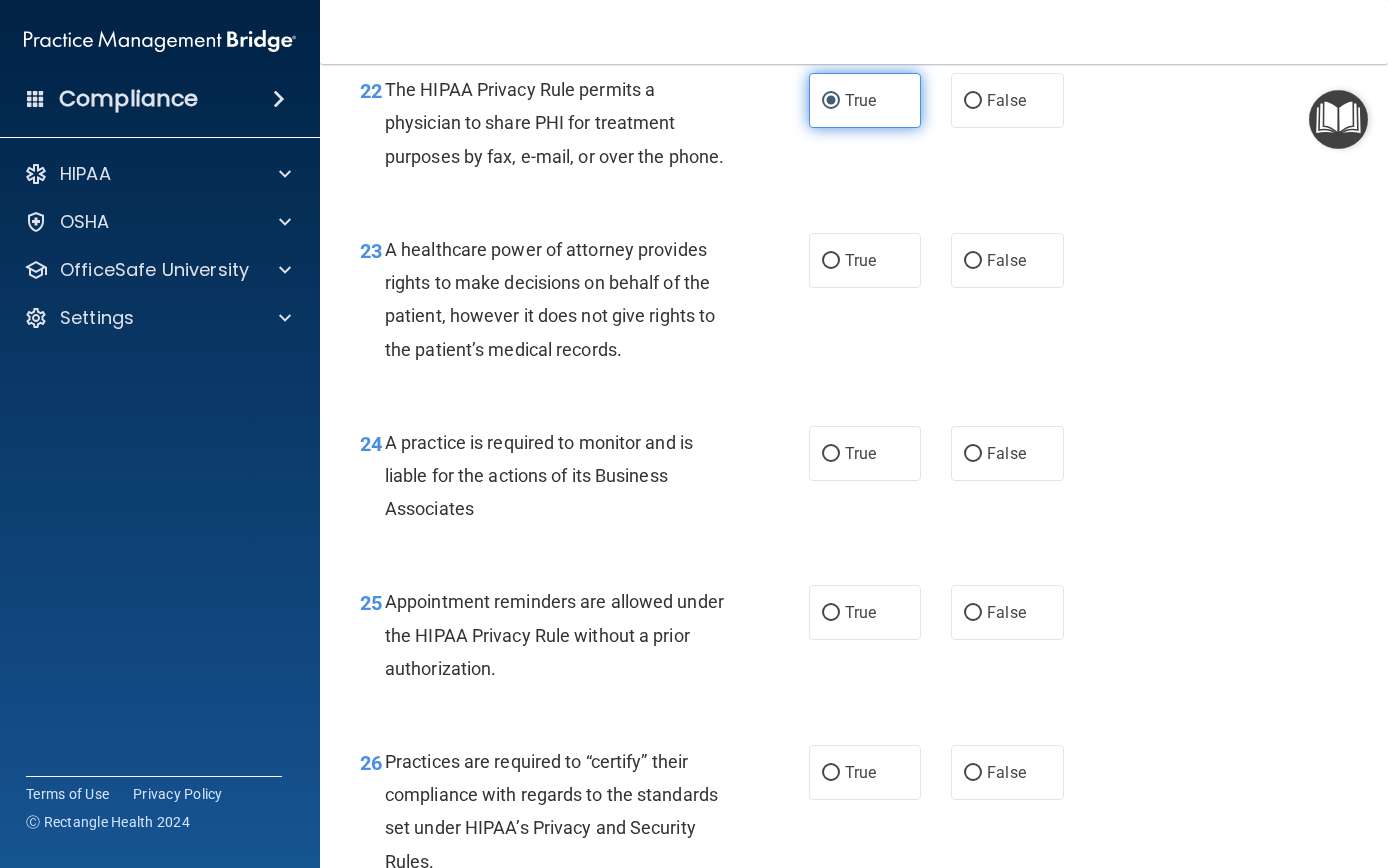 scroll, scrollTop: 4204, scrollLeft: 0, axis: vertical 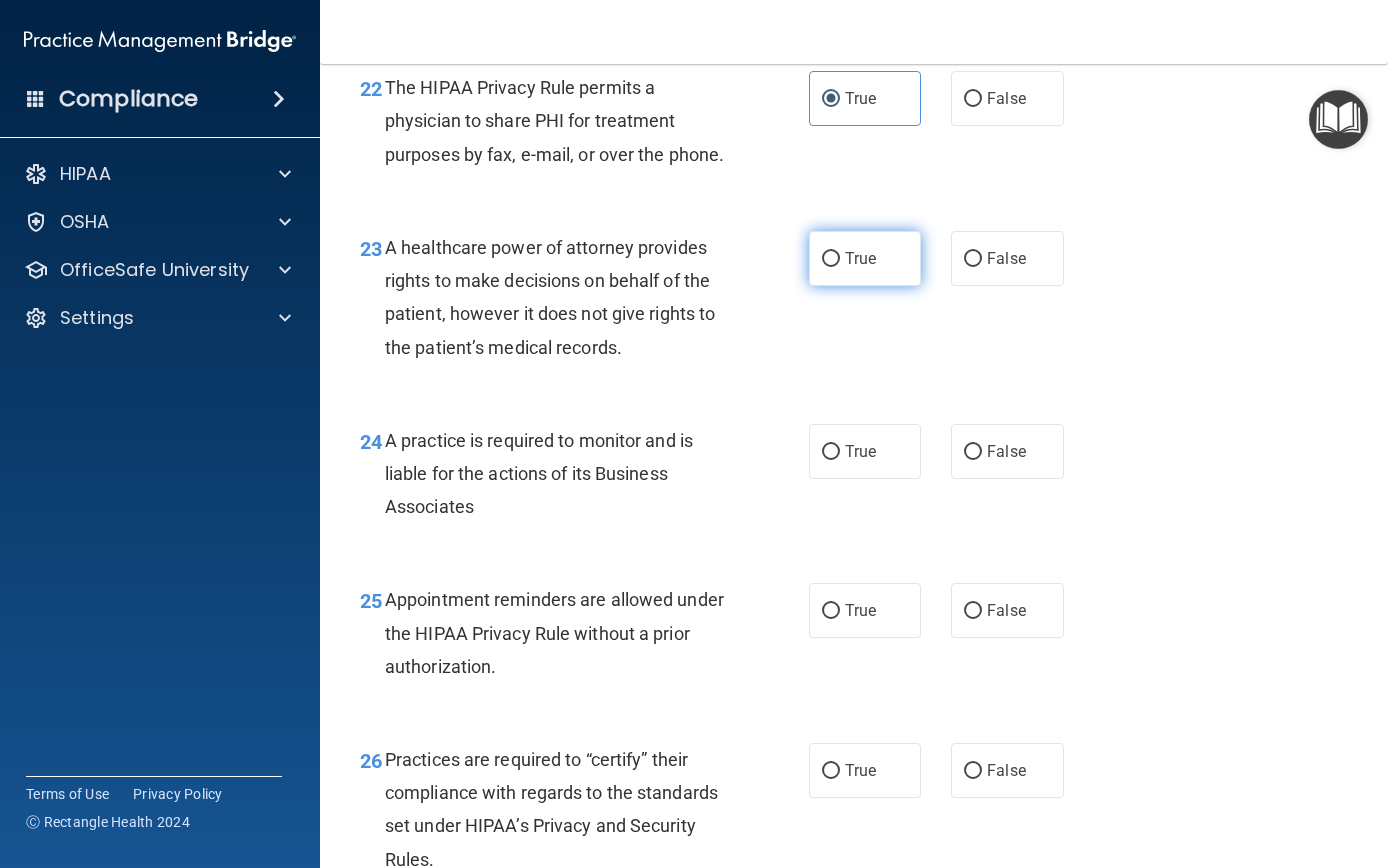 click on "True" at bounding box center [831, 259] 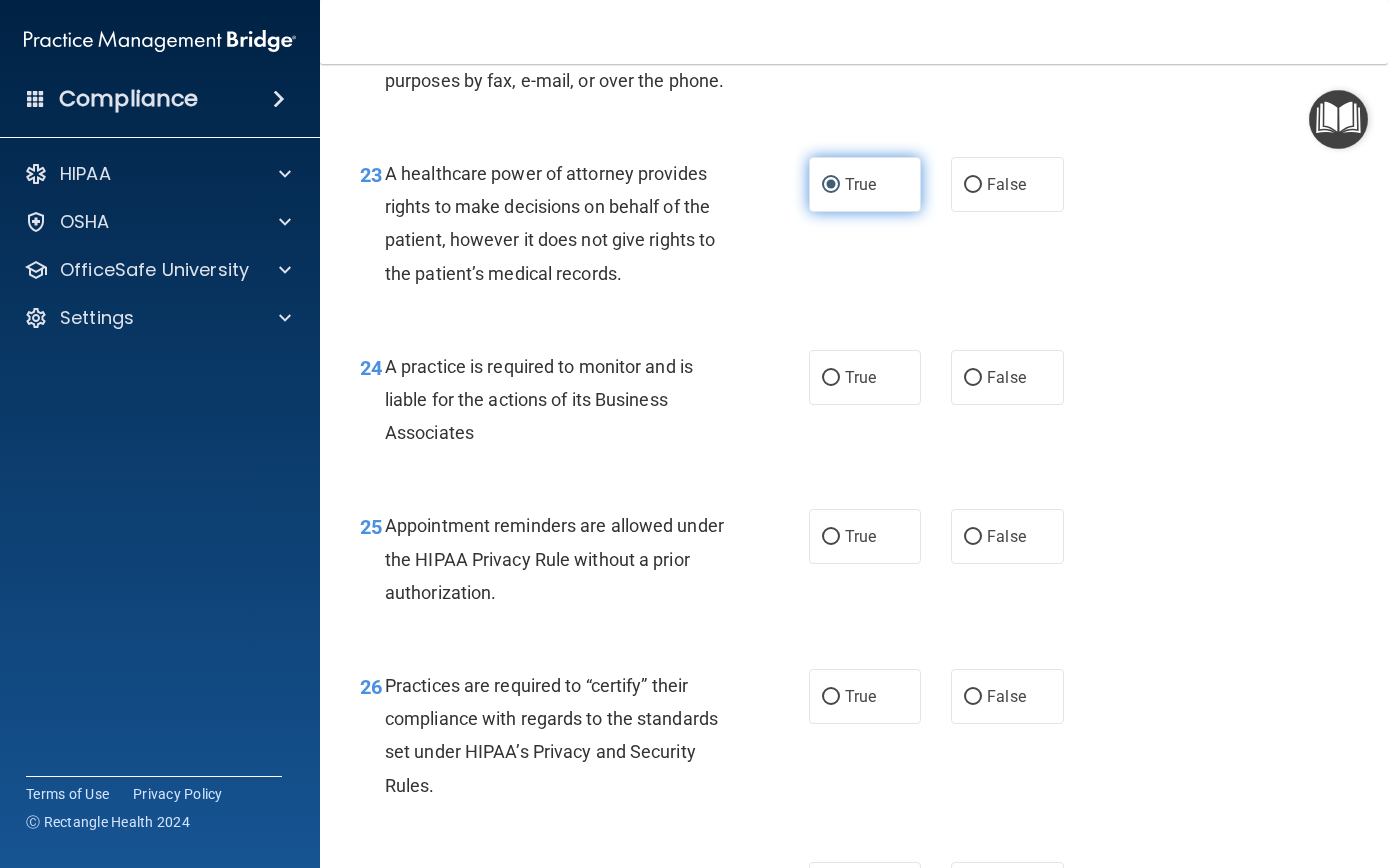 scroll, scrollTop: 4283, scrollLeft: 0, axis: vertical 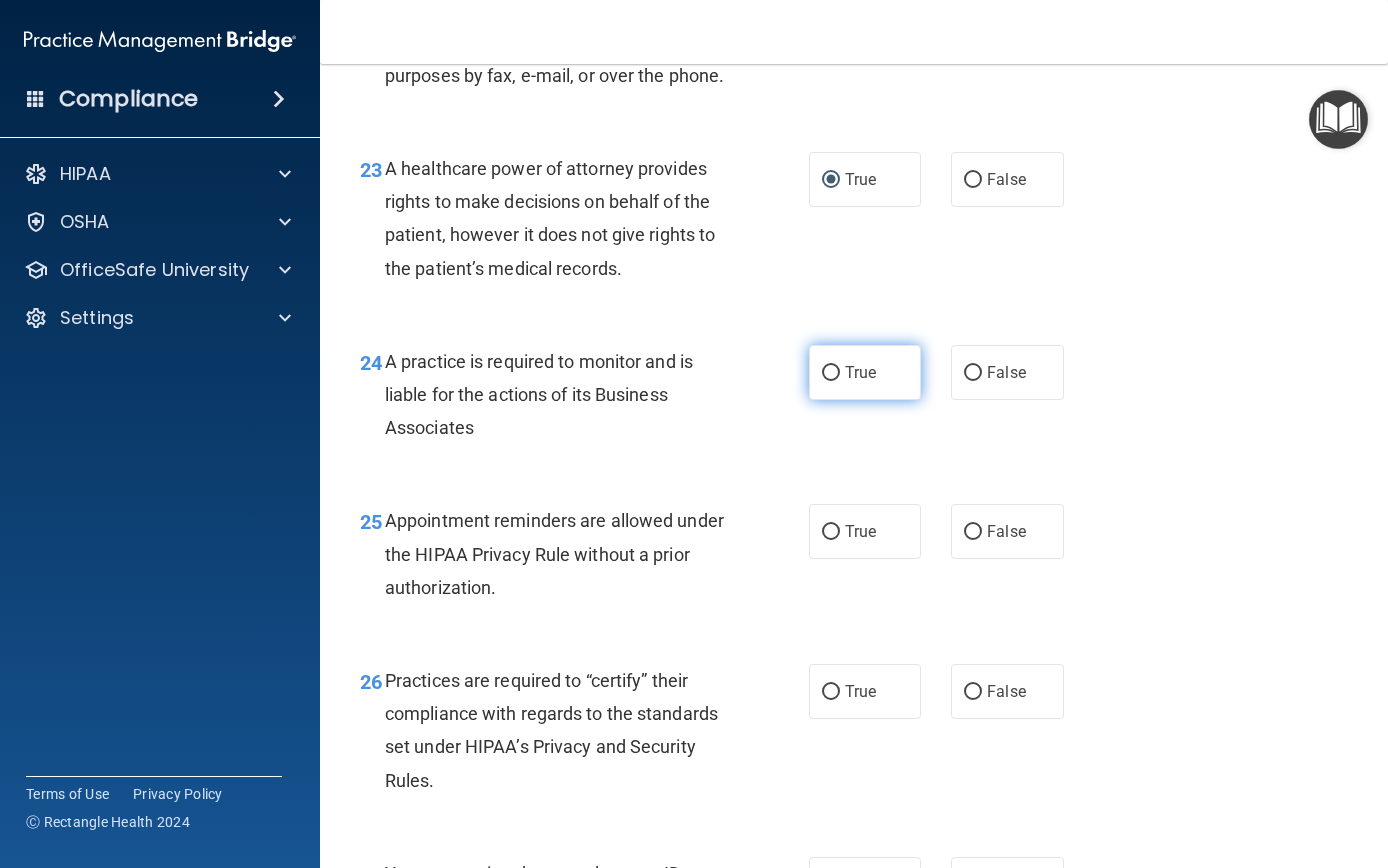 click on "True" at bounding box center [831, 373] 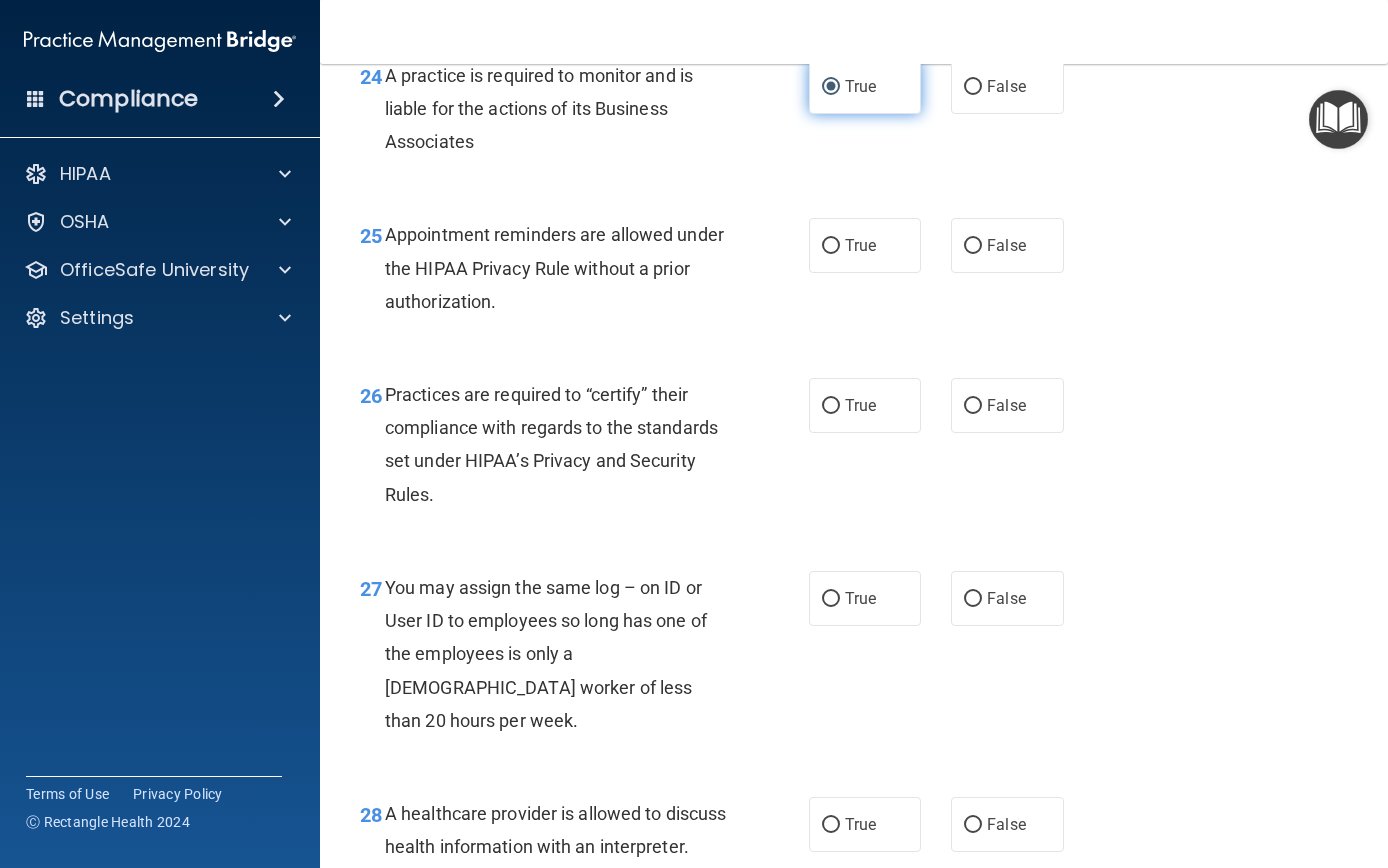 scroll, scrollTop: 4570, scrollLeft: 0, axis: vertical 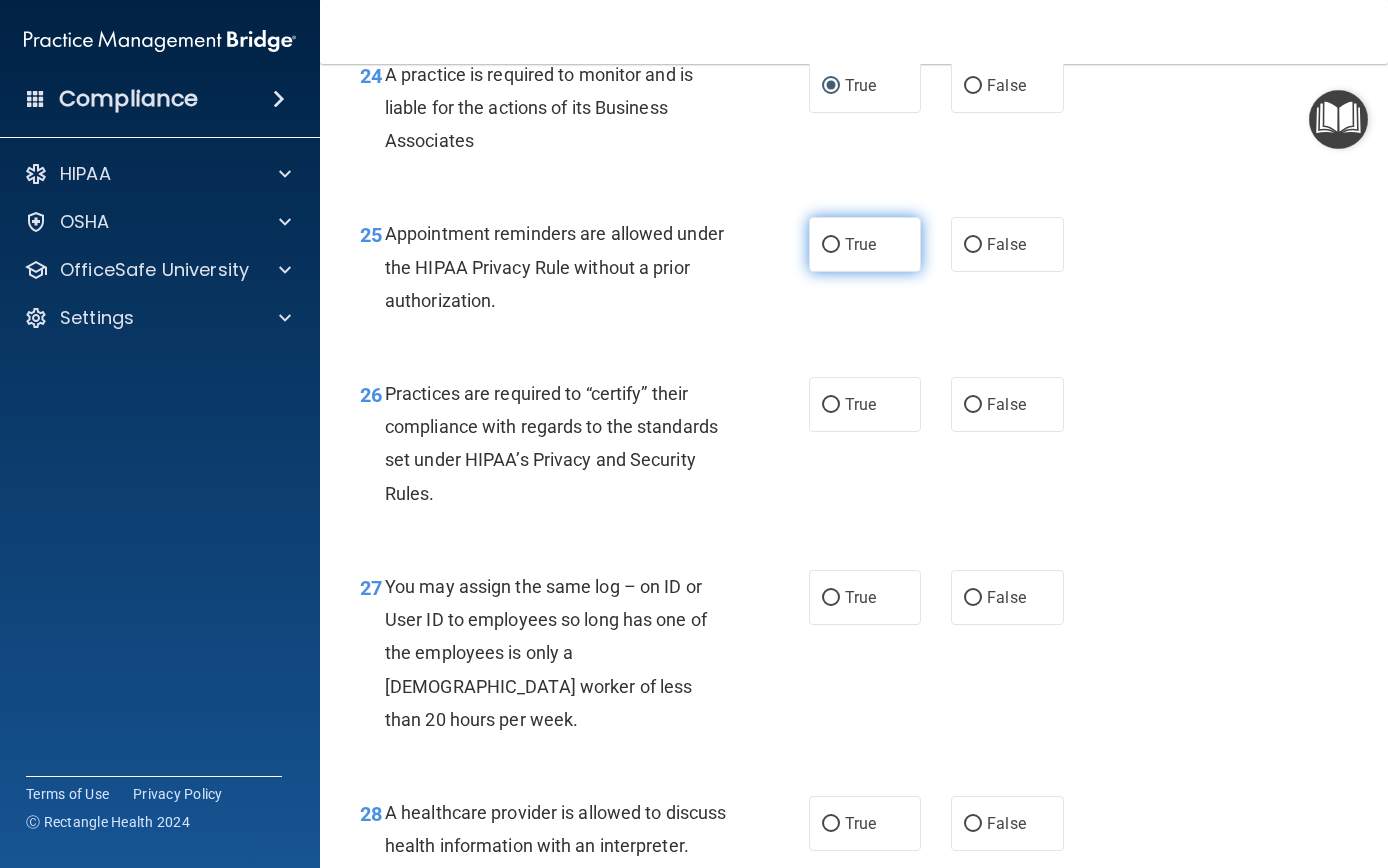 click on "True" at bounding box center [865, 244] 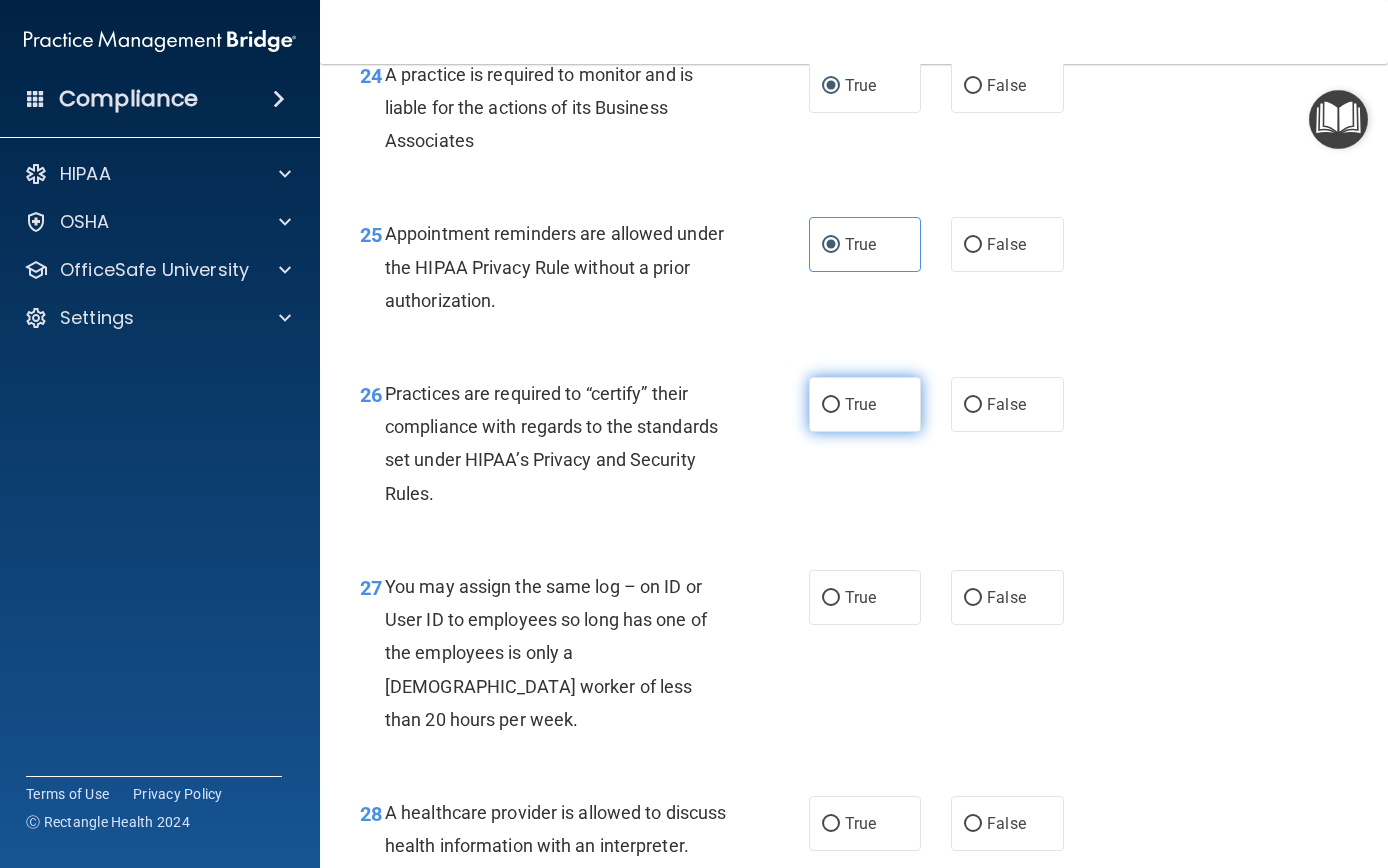 click on "True" at bounding box center [865, 404] 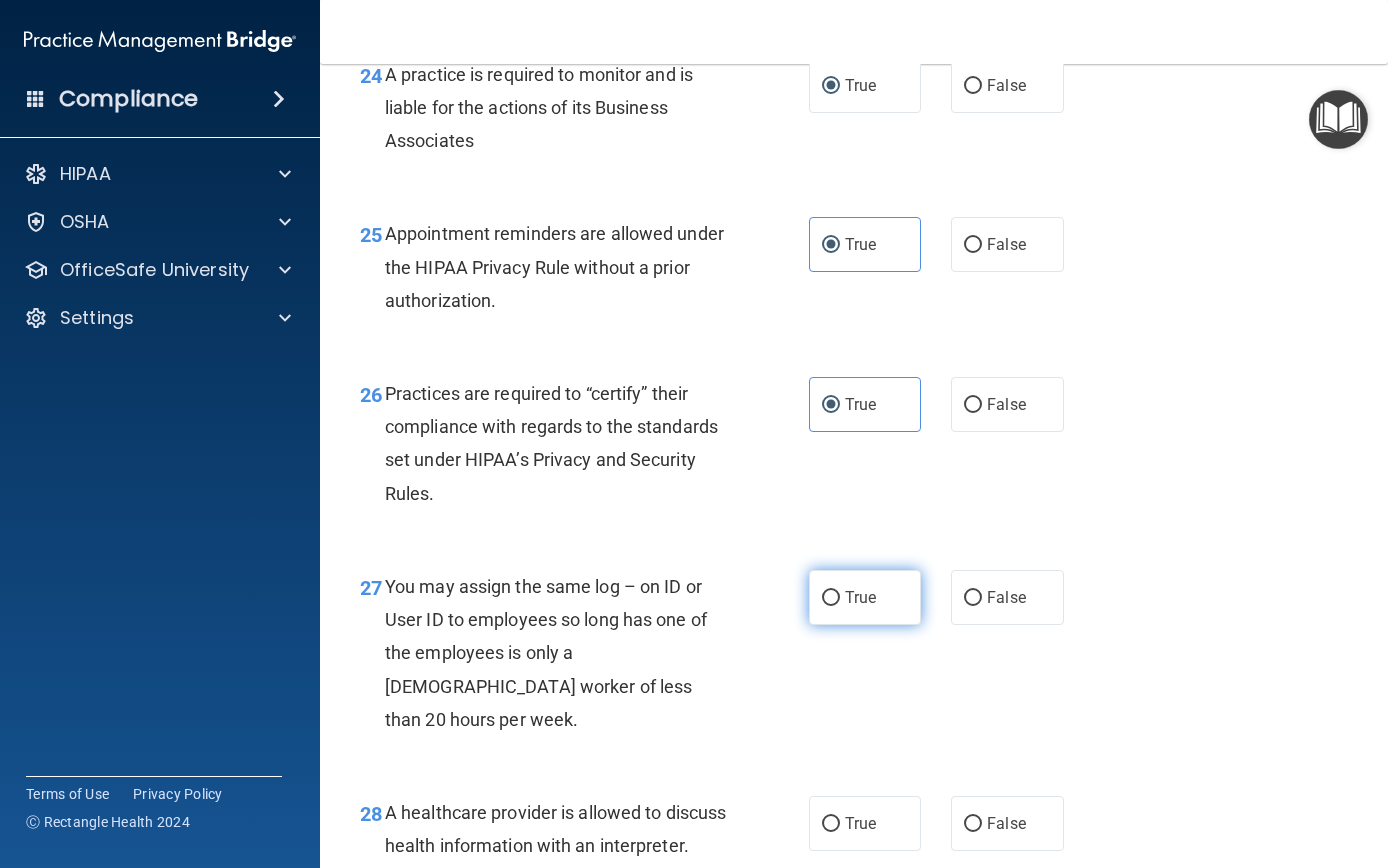 click on "True" at bounding box center [860, 597] 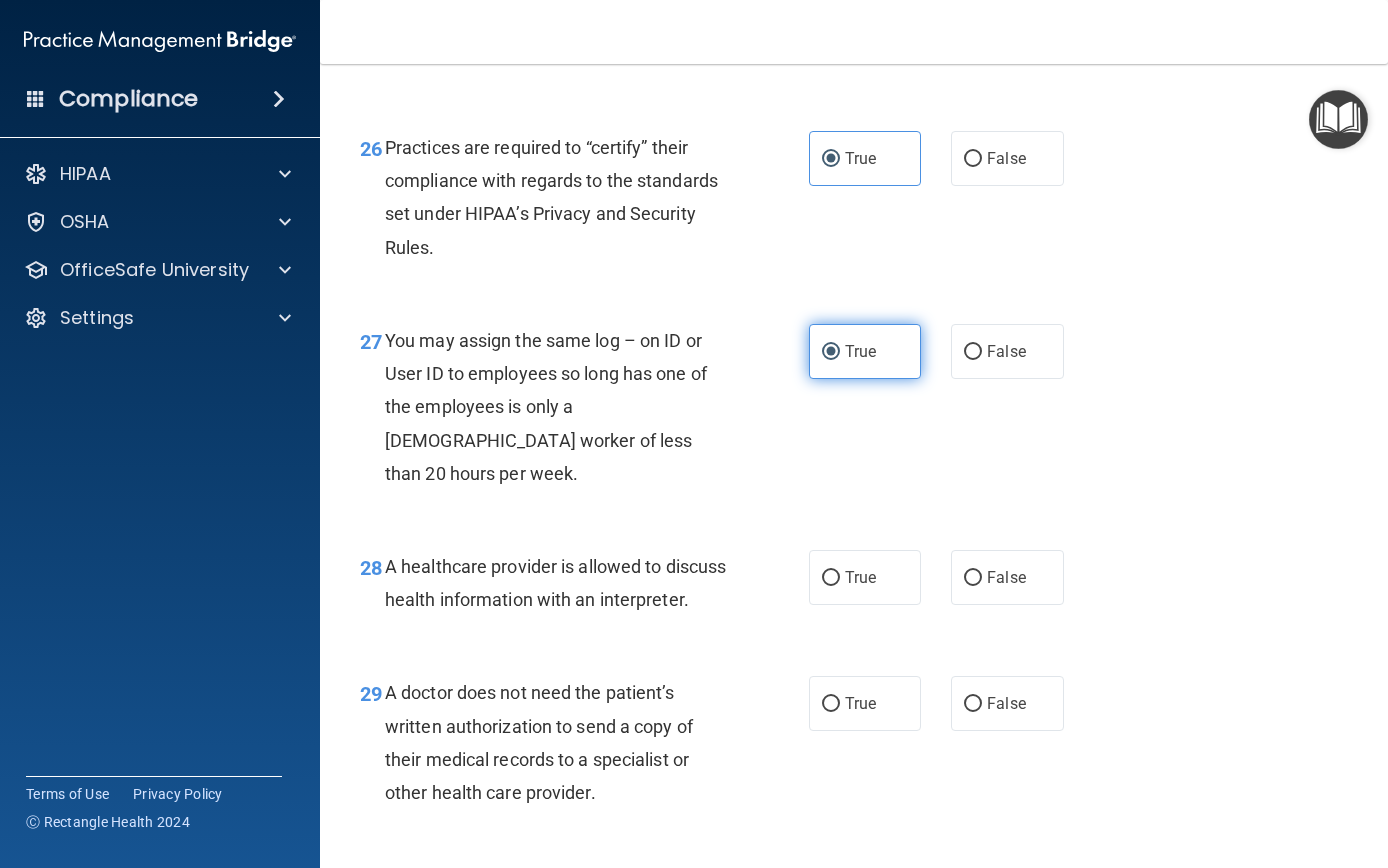 scroll, scrollTop: 4844, scrollLeft: 0, axis: vertical 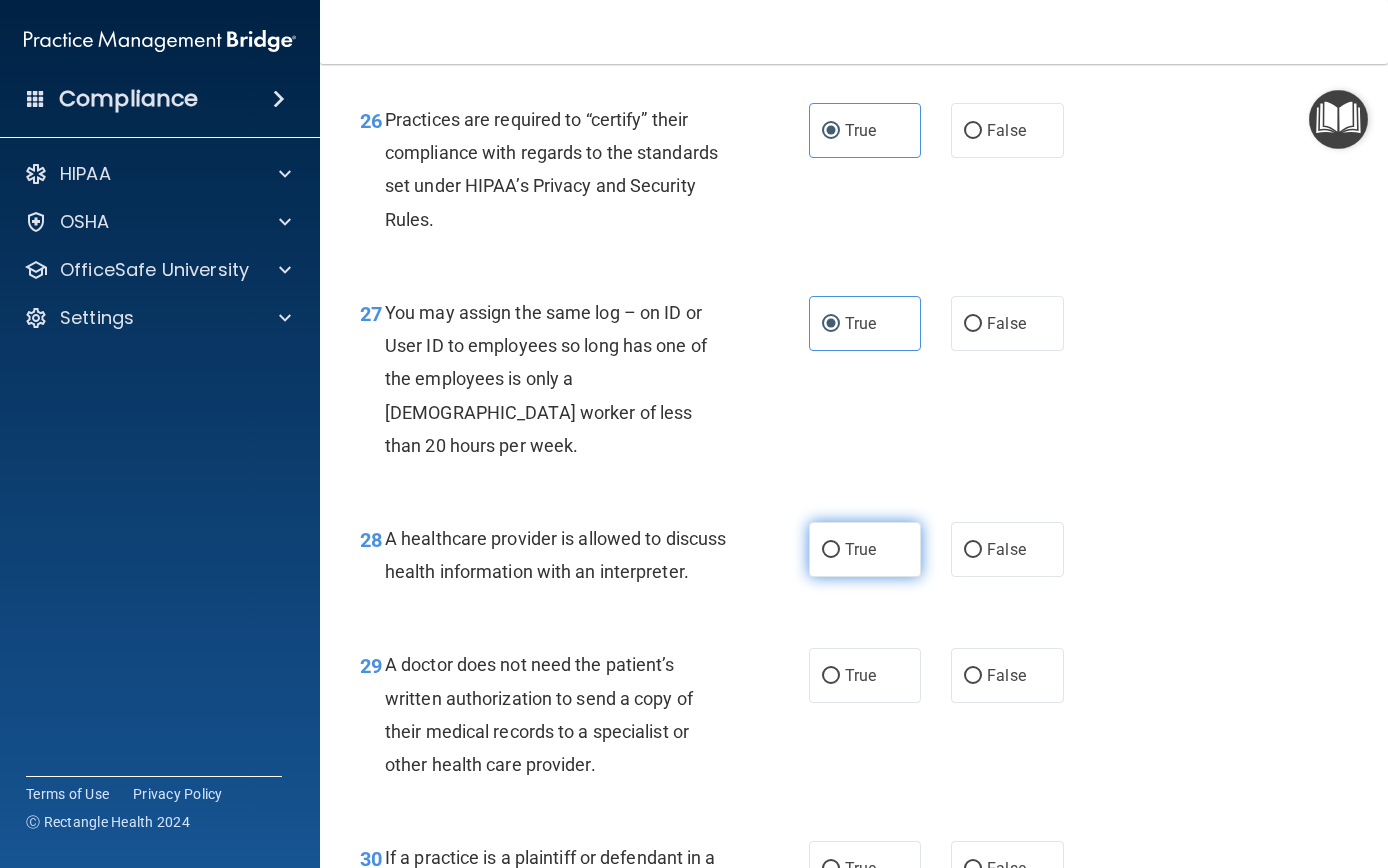 click on "True" at bounding box center (865, 549) 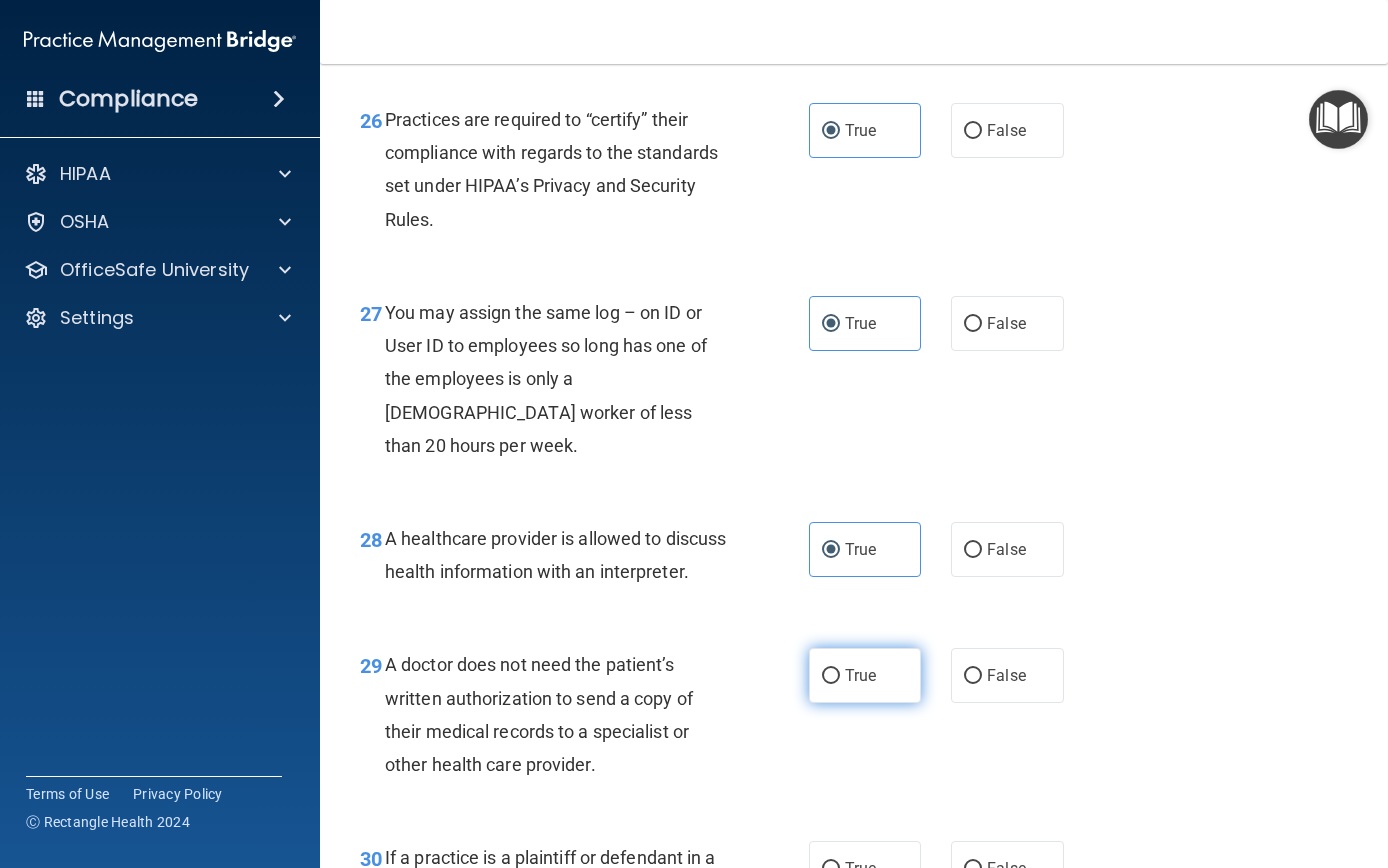 click on "True" at bounding box center [860, 675] 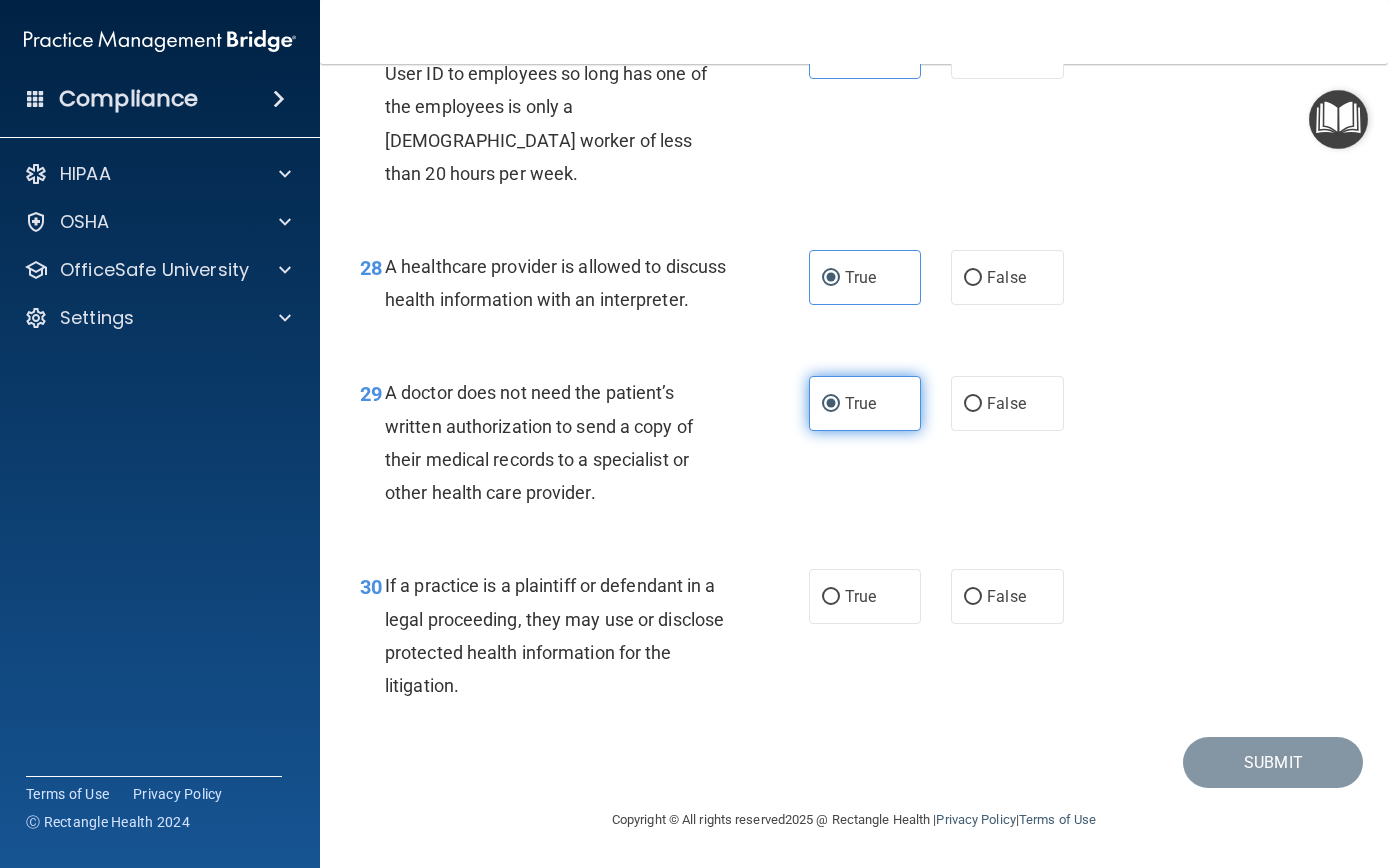 scroll, scrollTop: 5122, scrollLeft: 0, axis: vertical 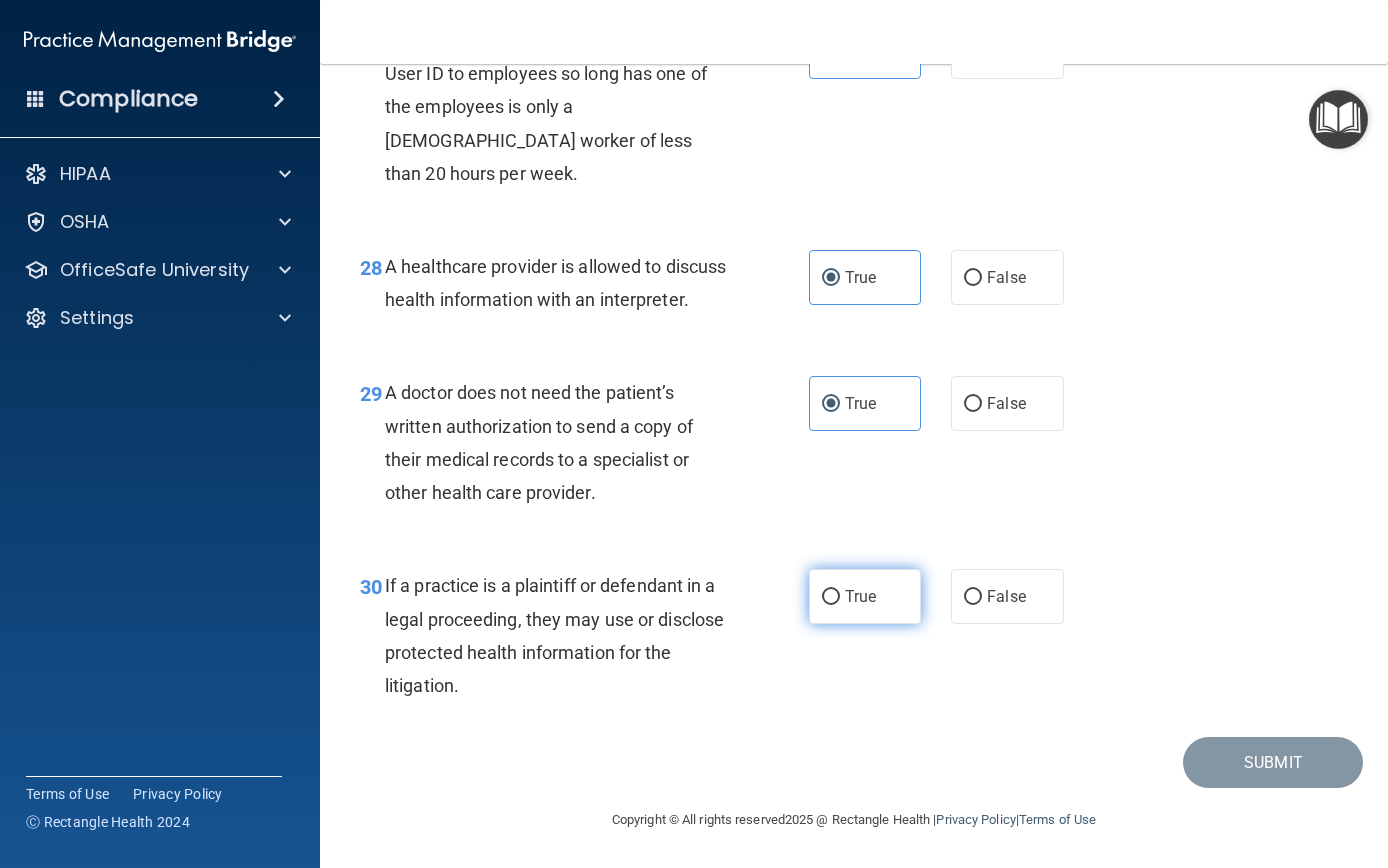 click on "True" at bounding box center (865, 596) 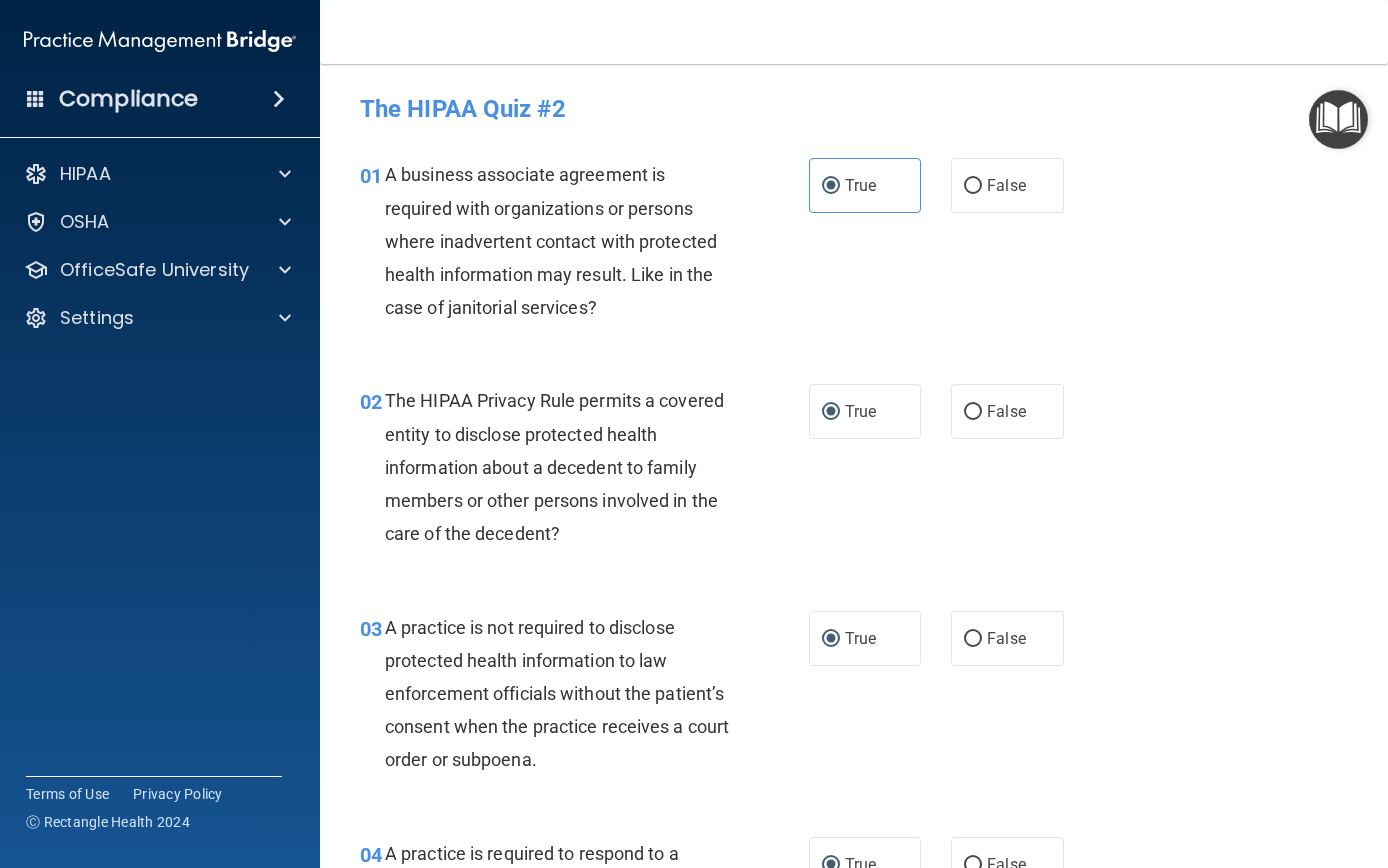scroll, scrollTop: 0, scrollLeft: 0, axis: both 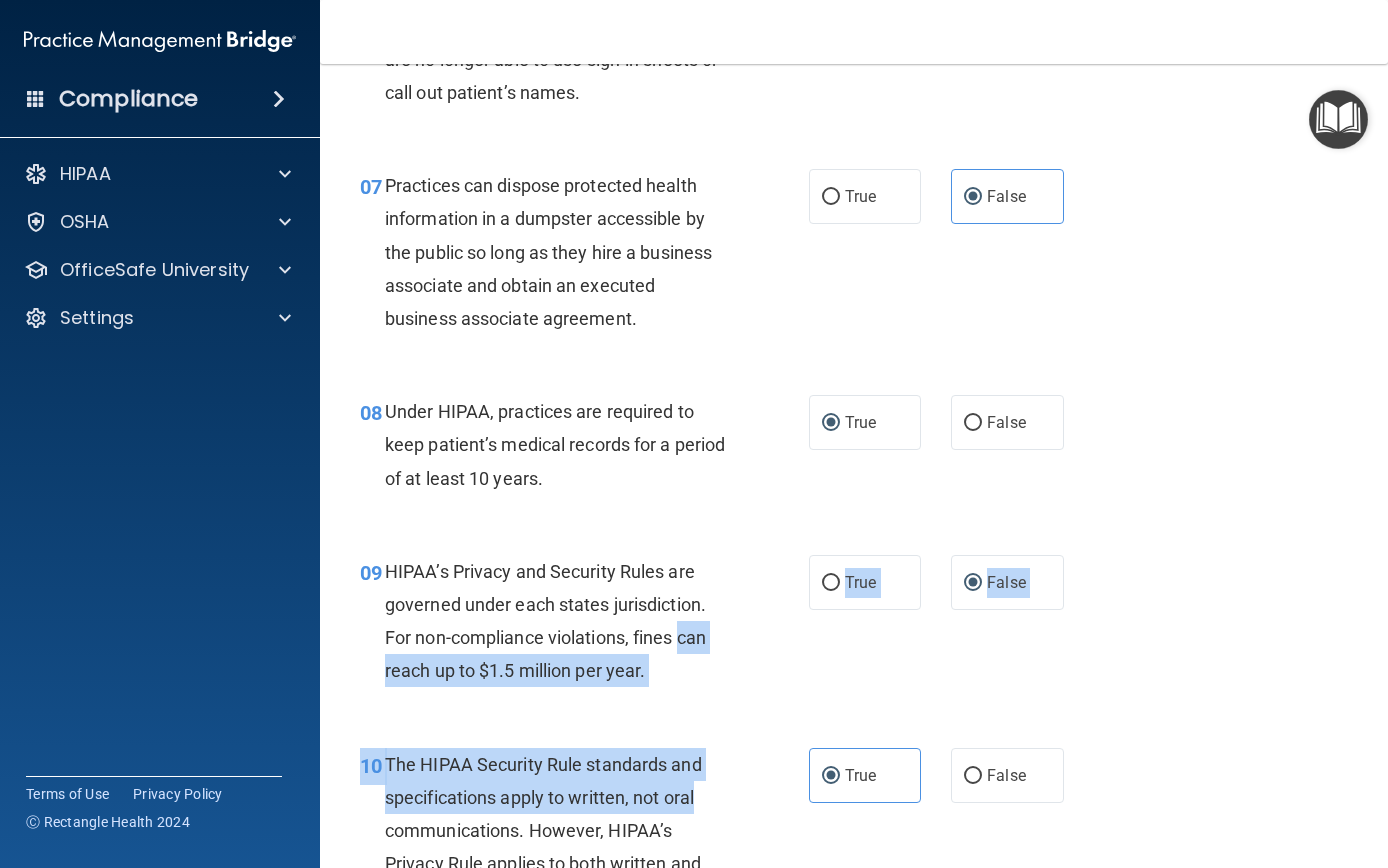 click on "09       HIPAA’s Privacy and Security Rules are governed under each states jurisdiction.  For non-compliance violations, fines can reach up to $1.5 million per year.                 True           False" at bounding box center [854, 626] 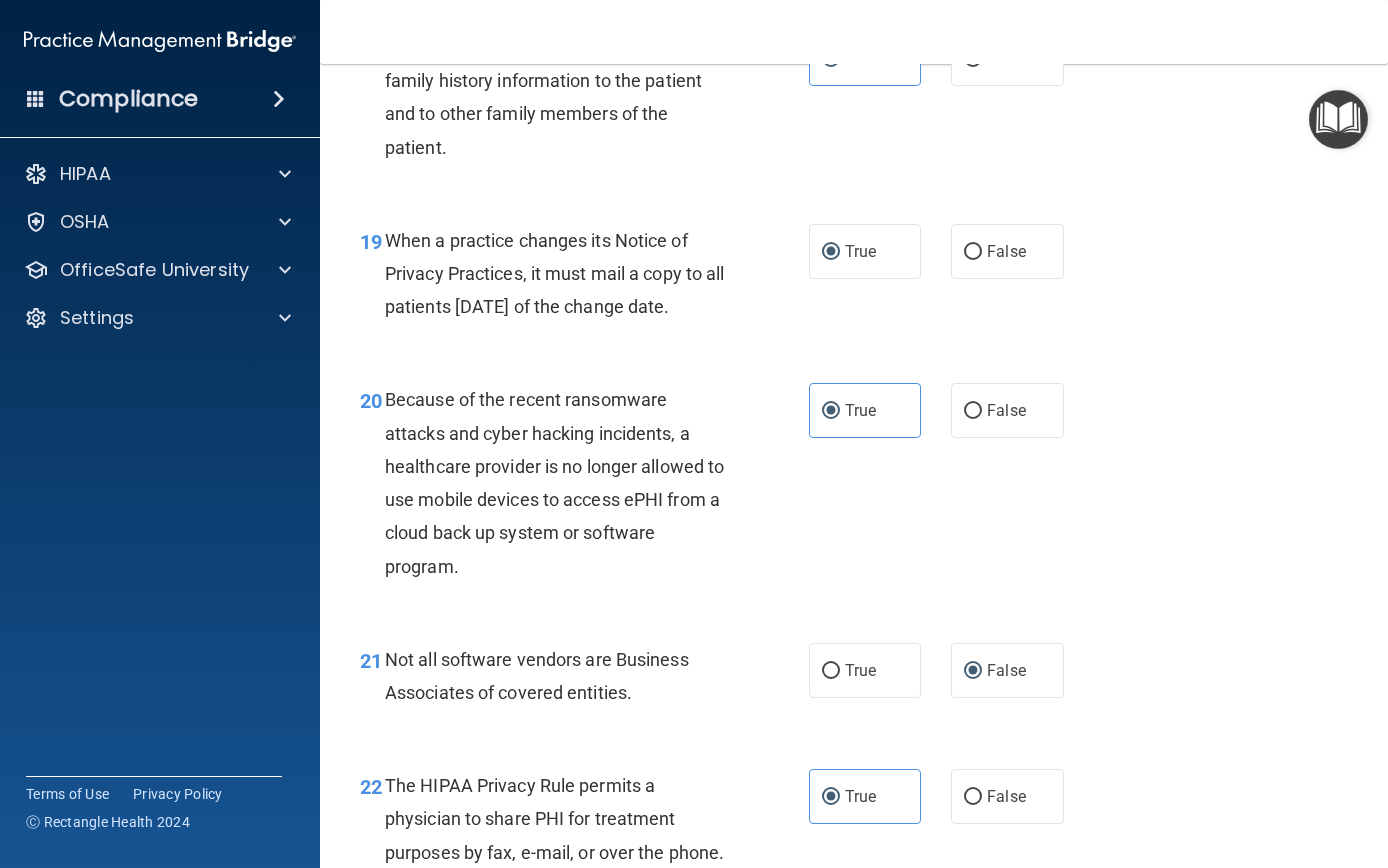 scroll, scrollTop: 3567, scrollLeft: 0, axis: vertical 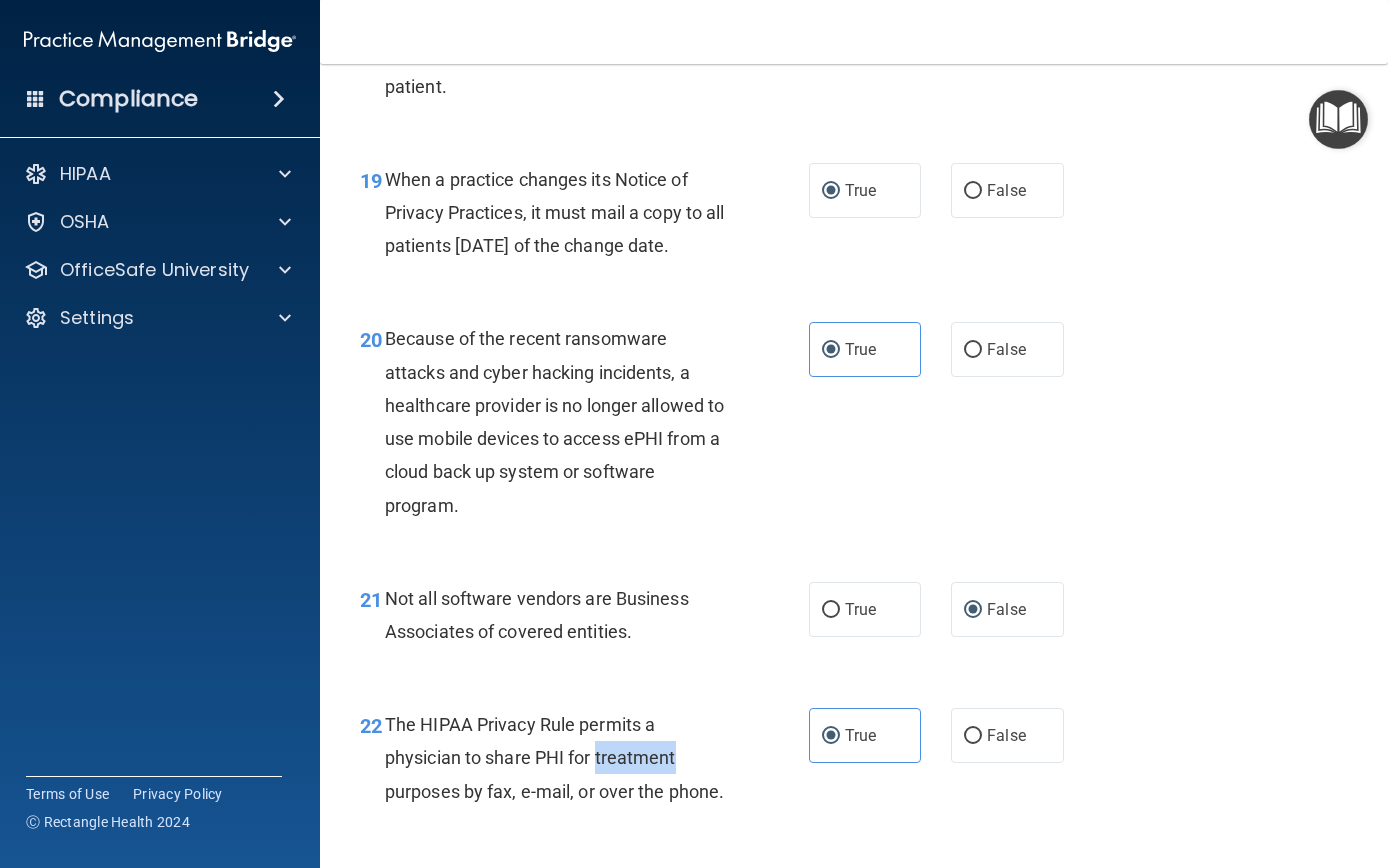 click on "Because of the recent ransomware attacks and cyber hacking incidents, a healthcare provider is no longer allowed to use mobile devices to access ePHI from a cloud back up system or software program." at bounding box center (564, 421) 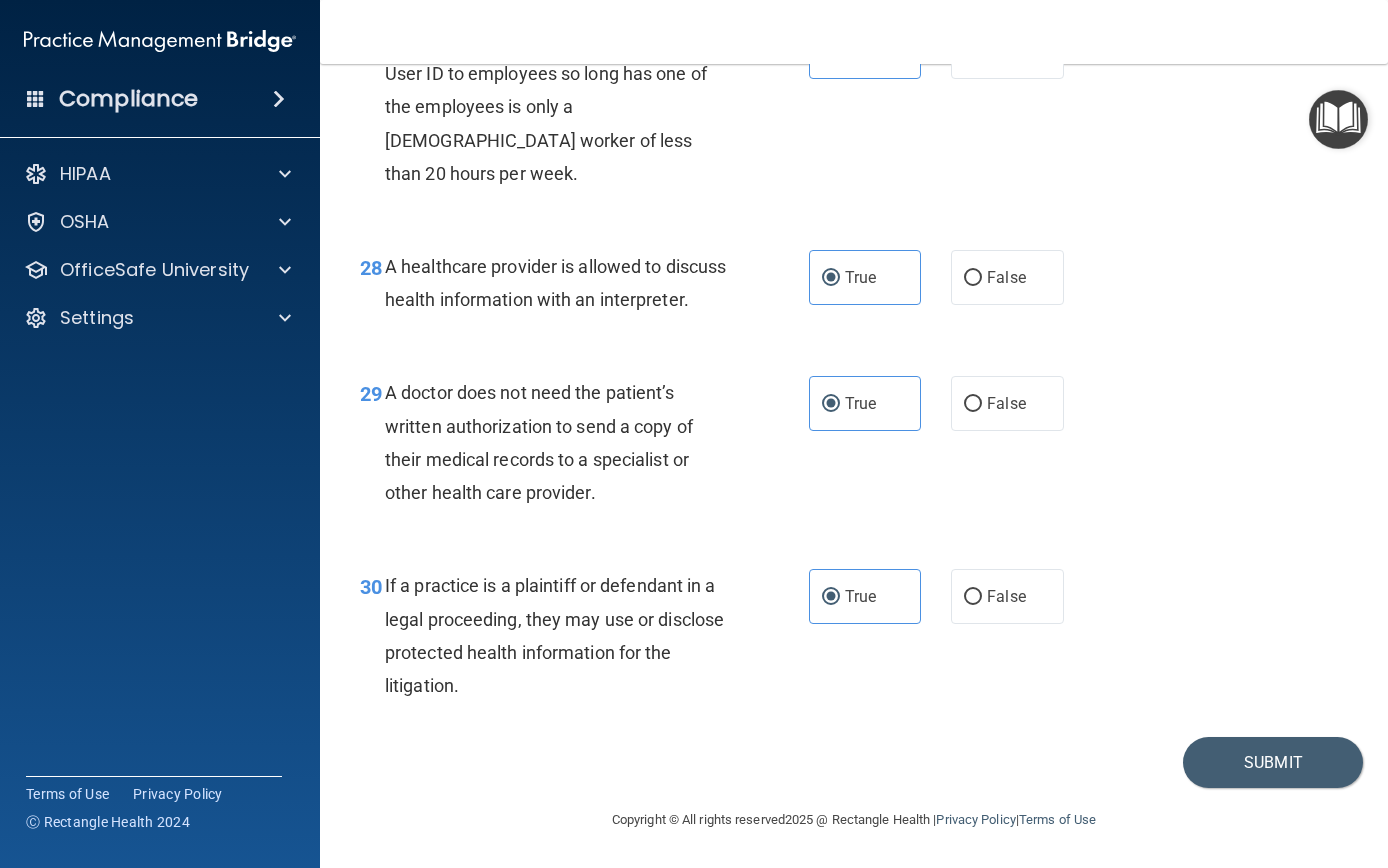 scroll, scrollTop: 5122, scrollLeft: 0, axis: vertical 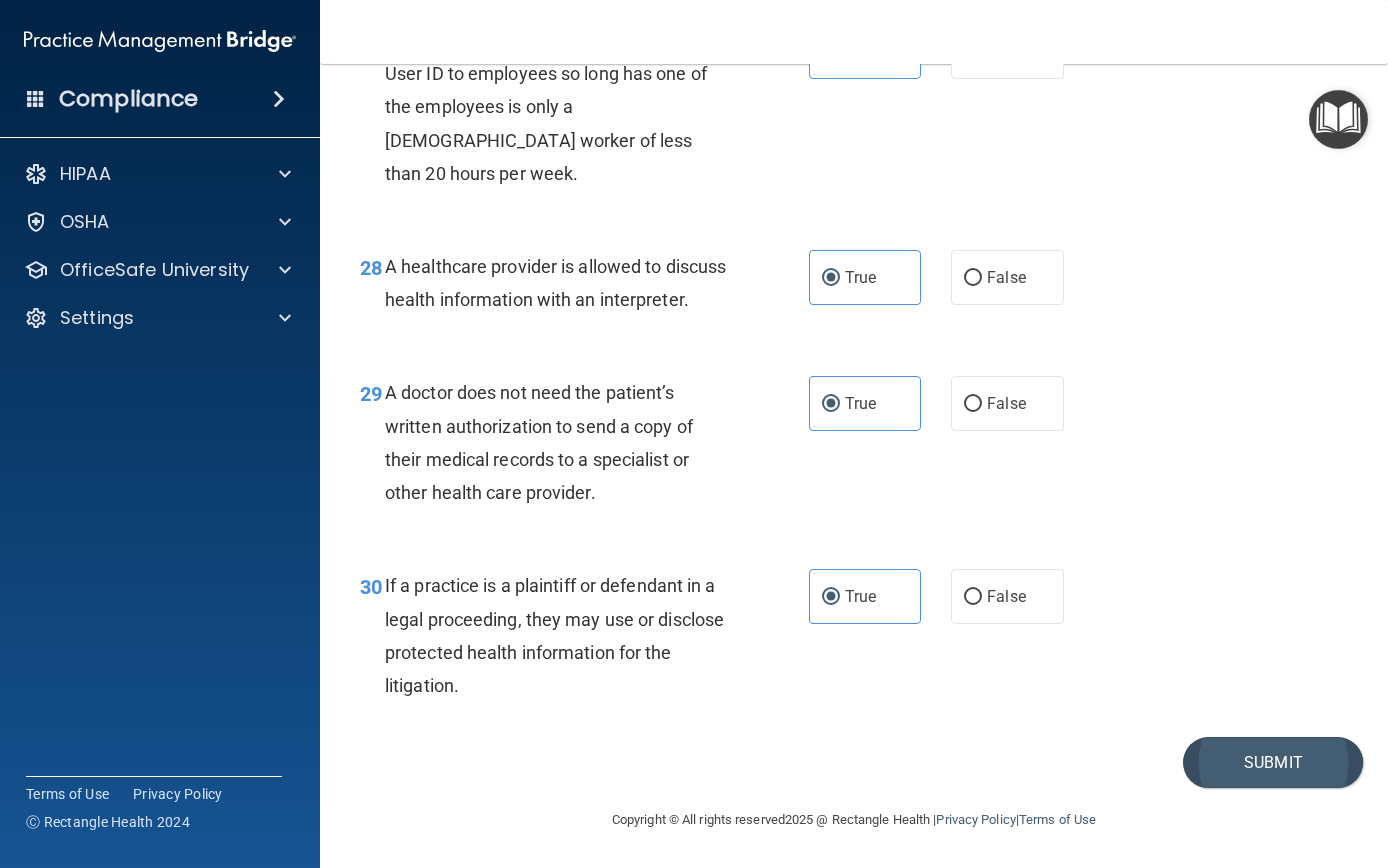 click on "Submit" at bounding box center [1273, 762] 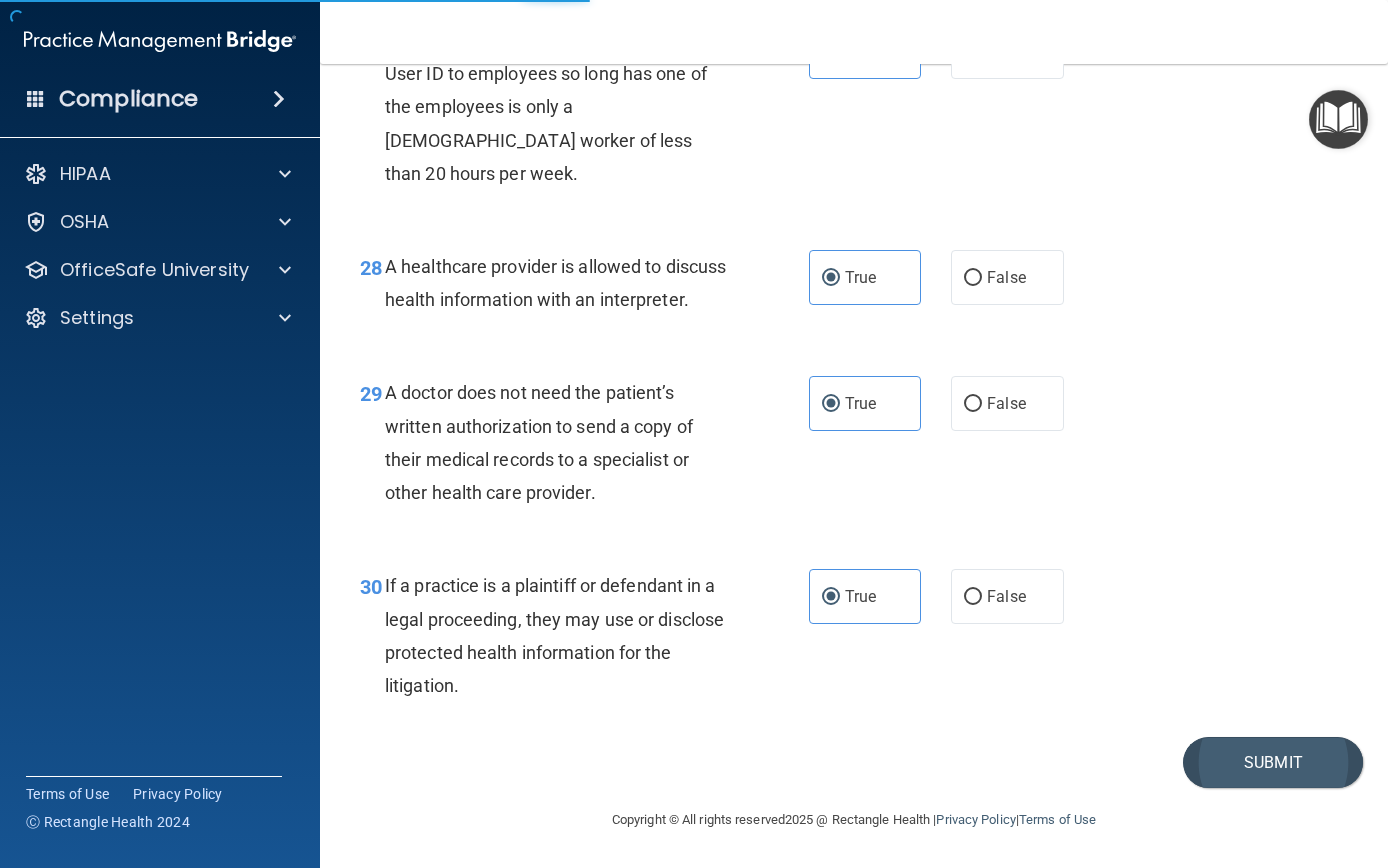 click on "Submit" at bounding box center [1273, 762] 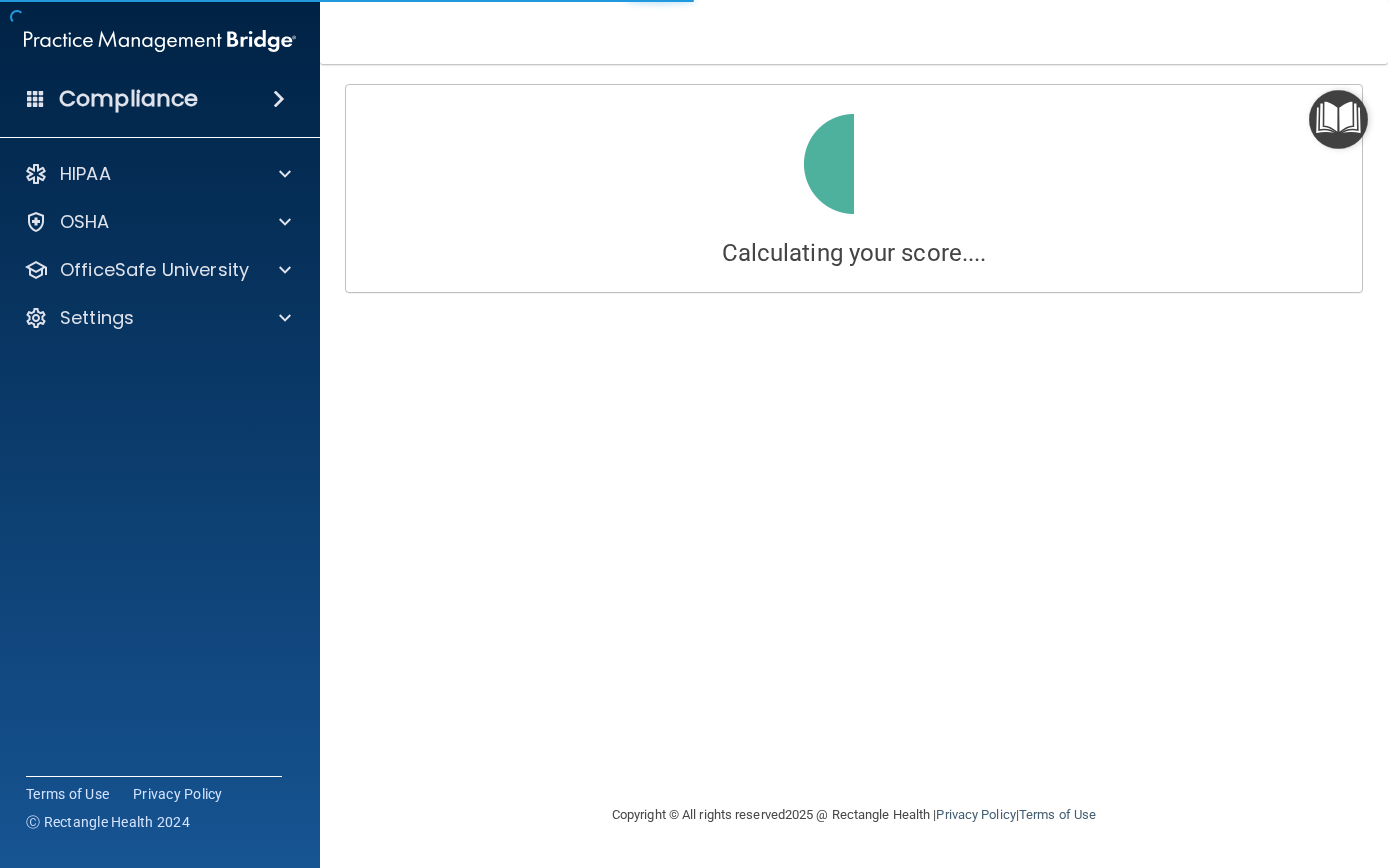 scroll, scrollTop: 0, scrollLeft: 0, axis: both 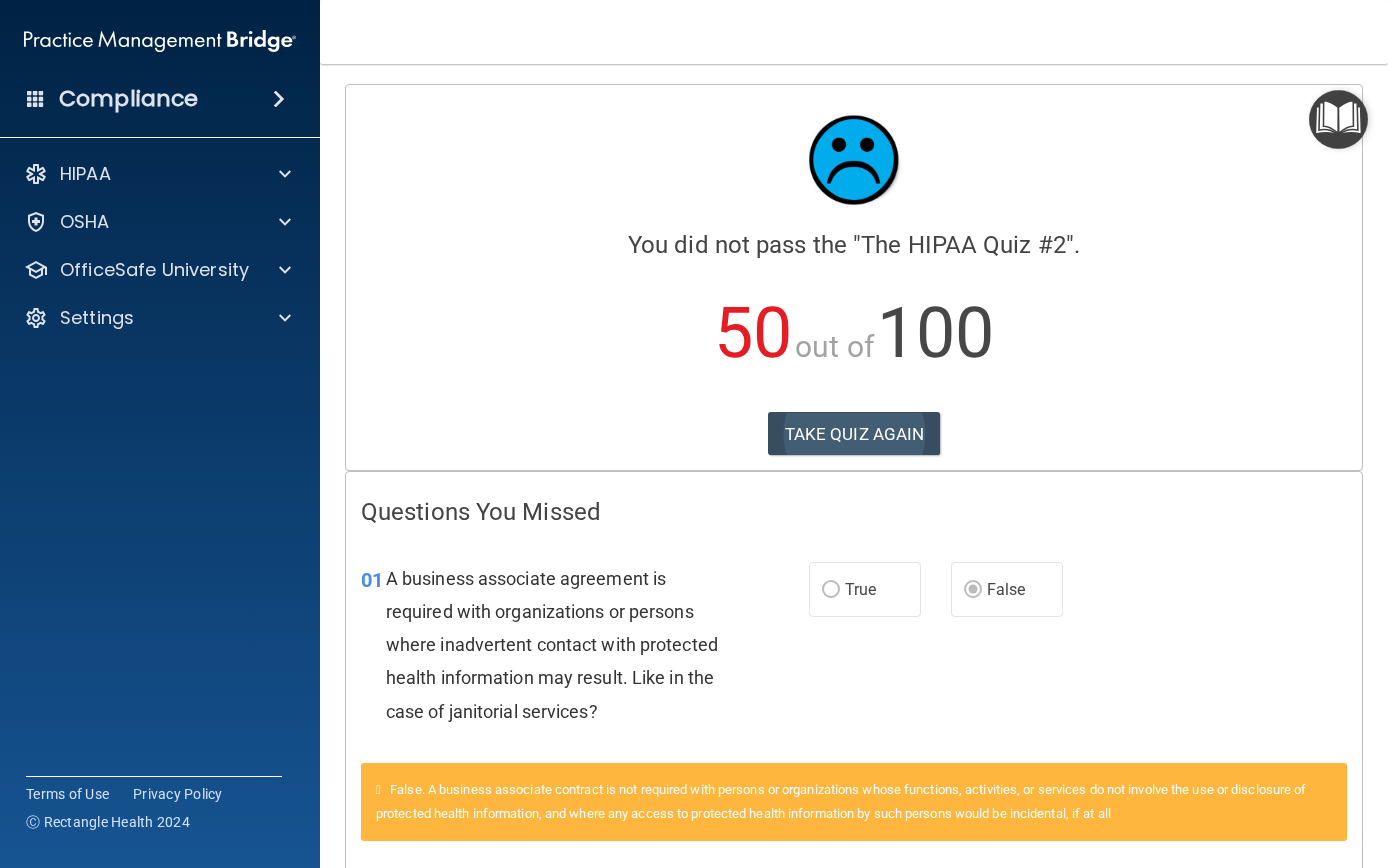 click on "TAKE QUIZ AGAIN" at bounding box center (854, 434) 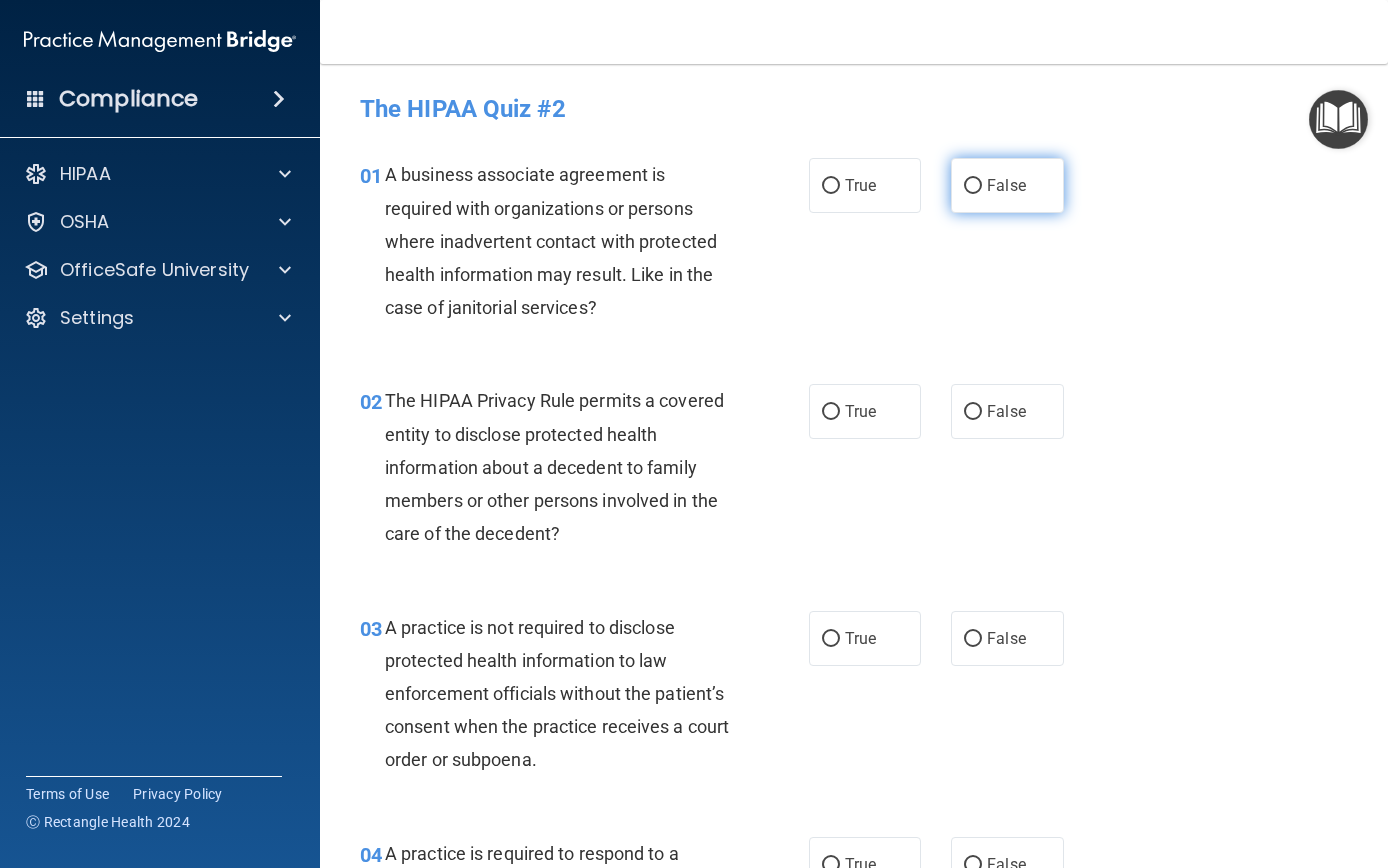 click on "False" at bounding box center (973, 186) 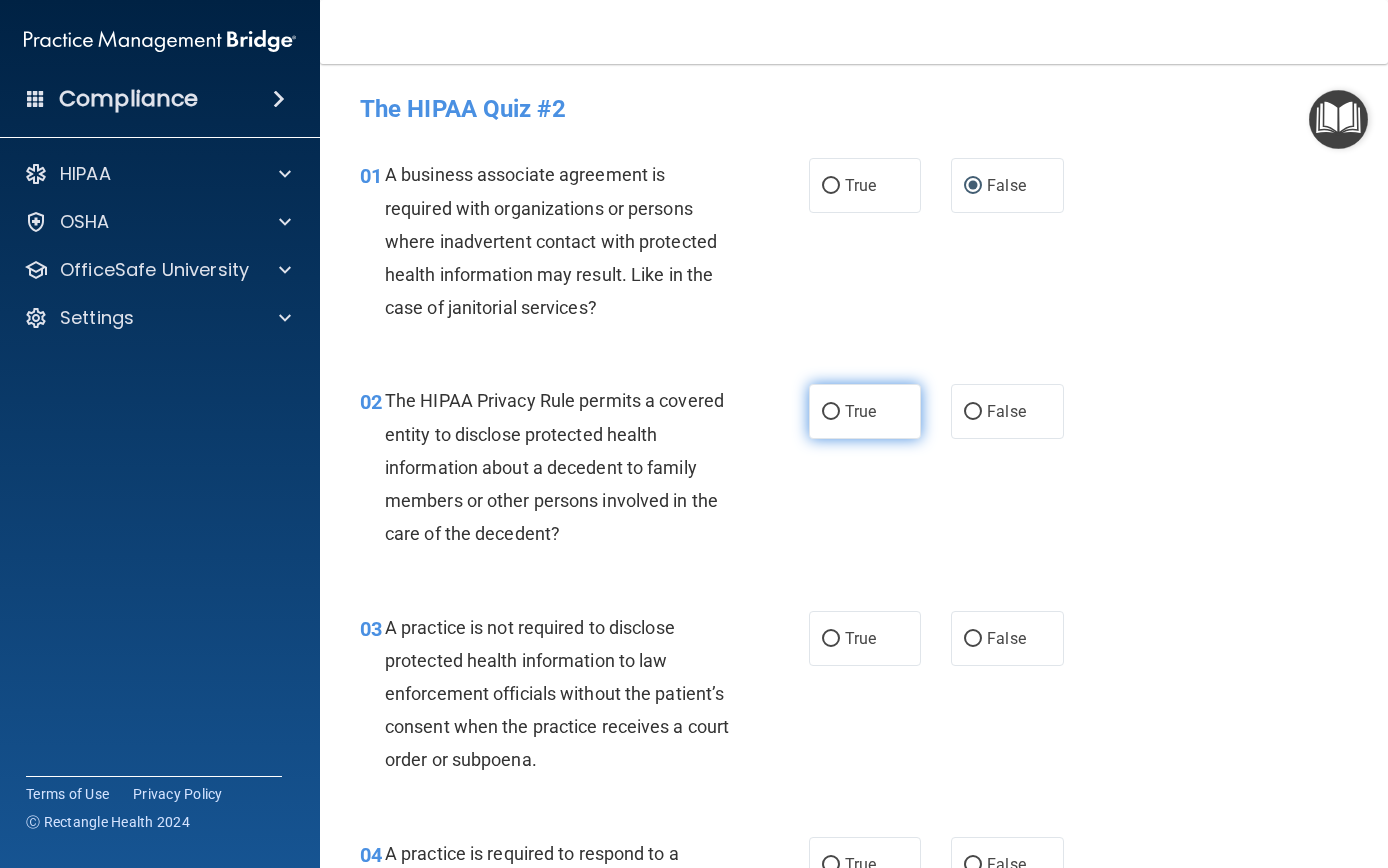 click on "True" at bounding box center [865, 411] 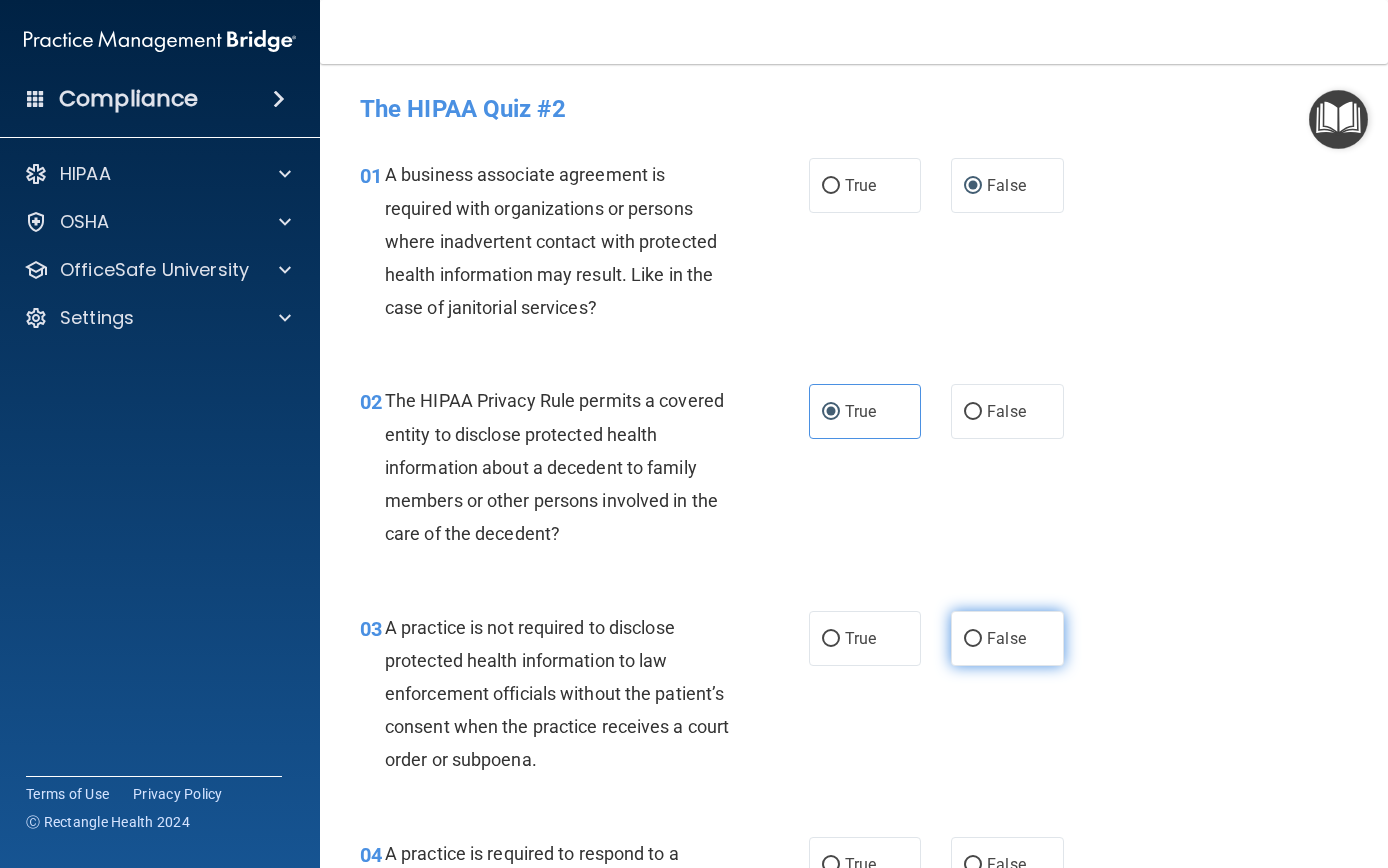 click on "False" at bounding box center (1007, 638) 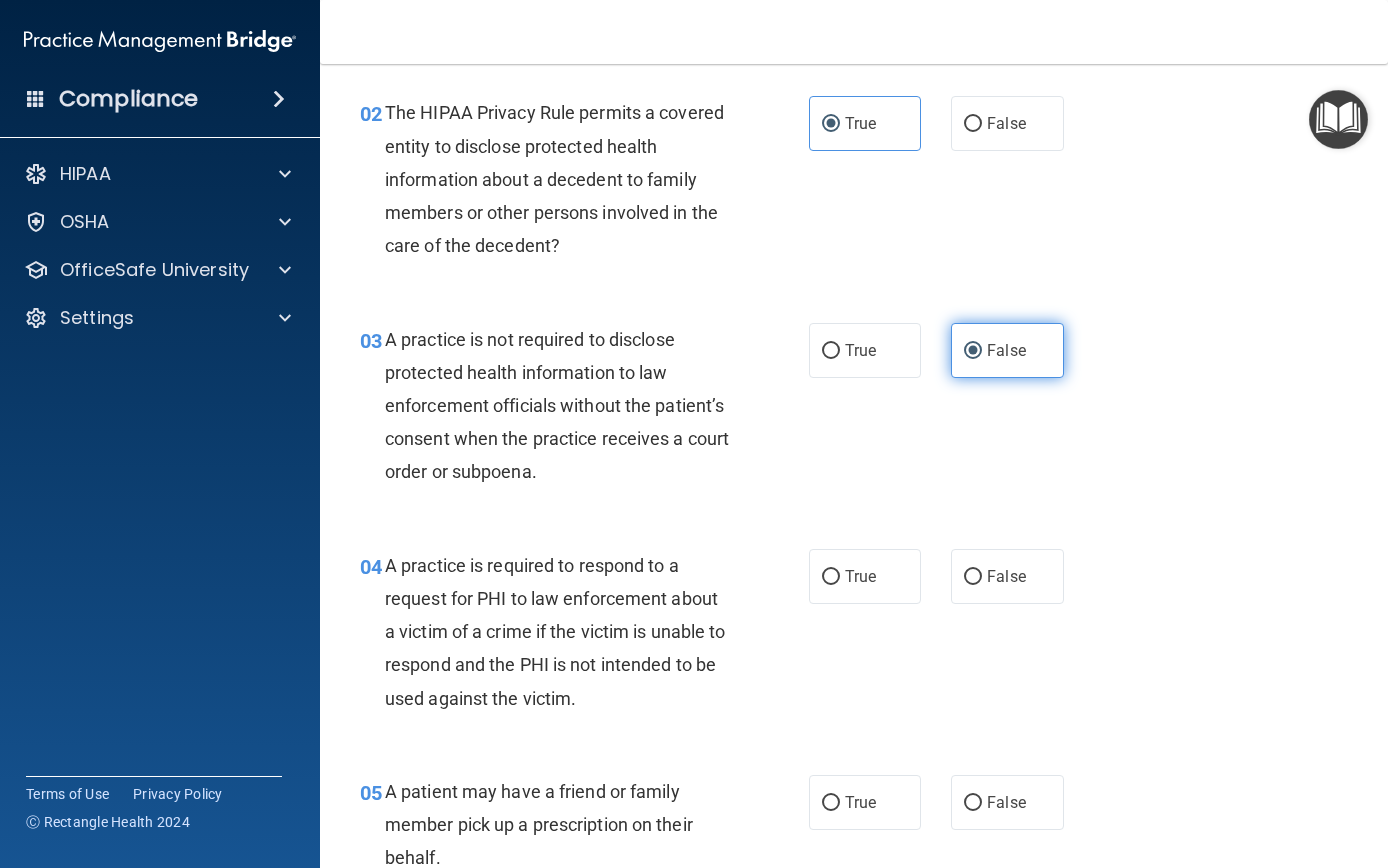 scroll, scrollTop: 298, scrollLeft: 0, axis: vertical 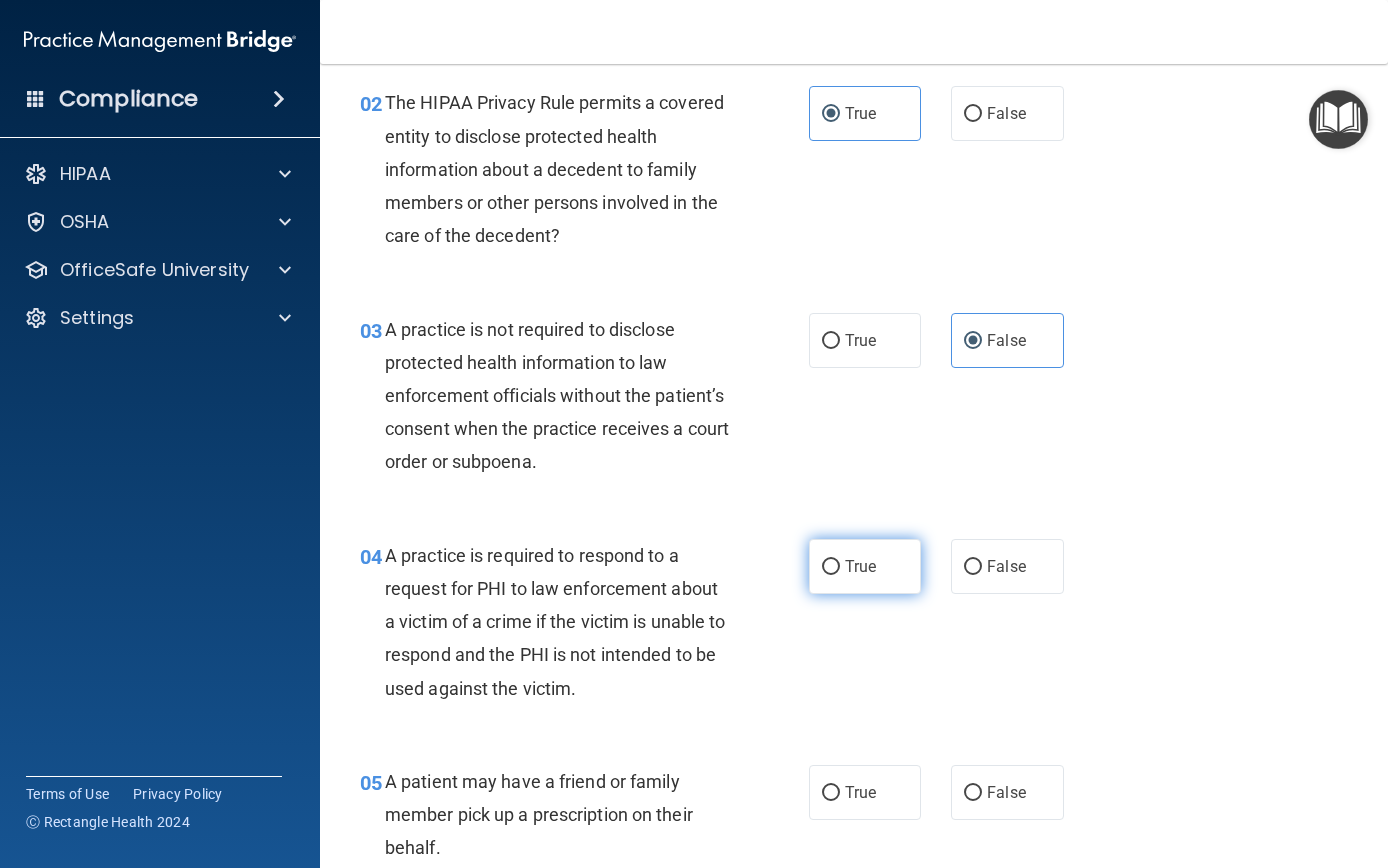 click on "True" at bounding box center (831, 567) 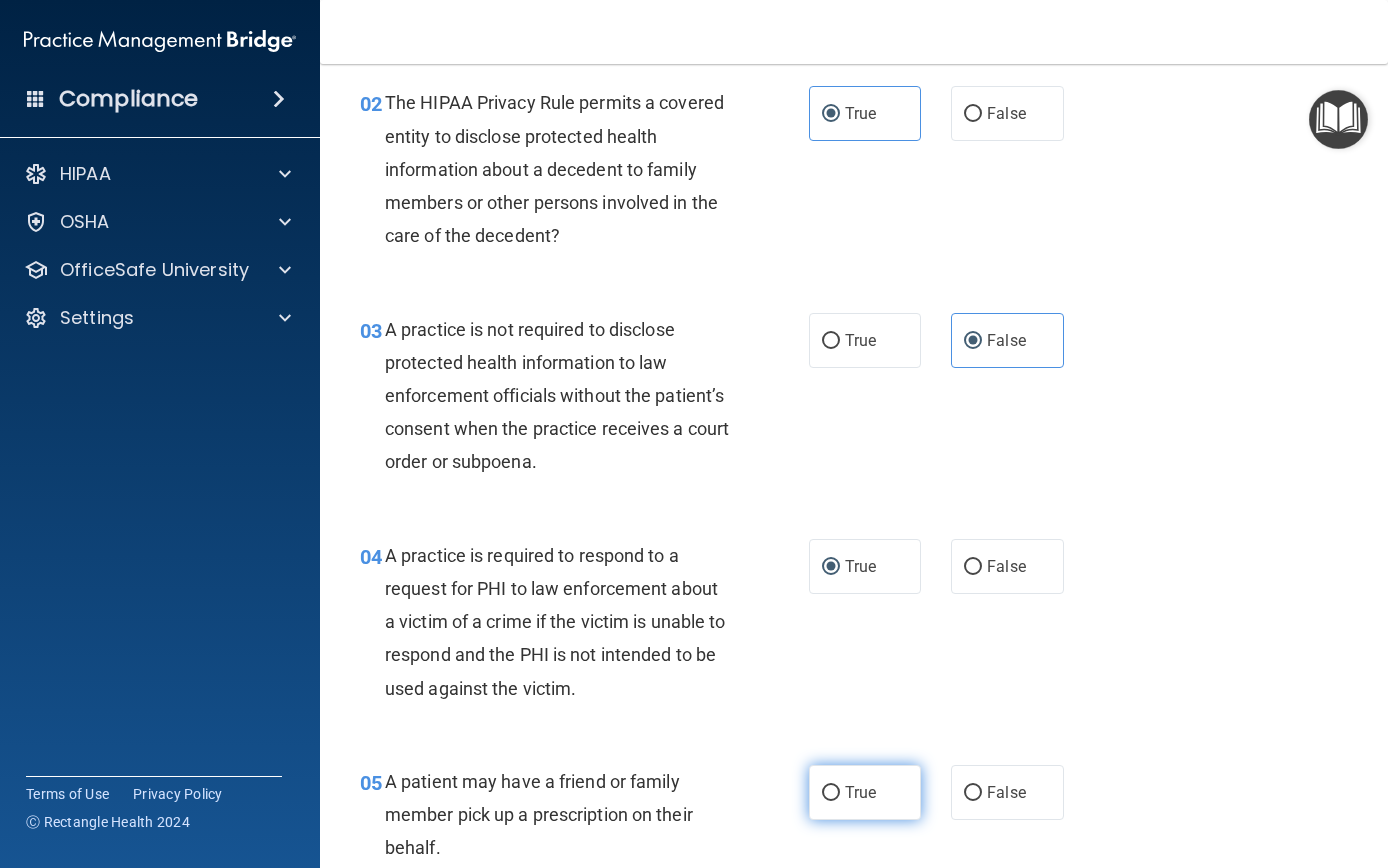 click on "True" at bounding box center [831, 793] 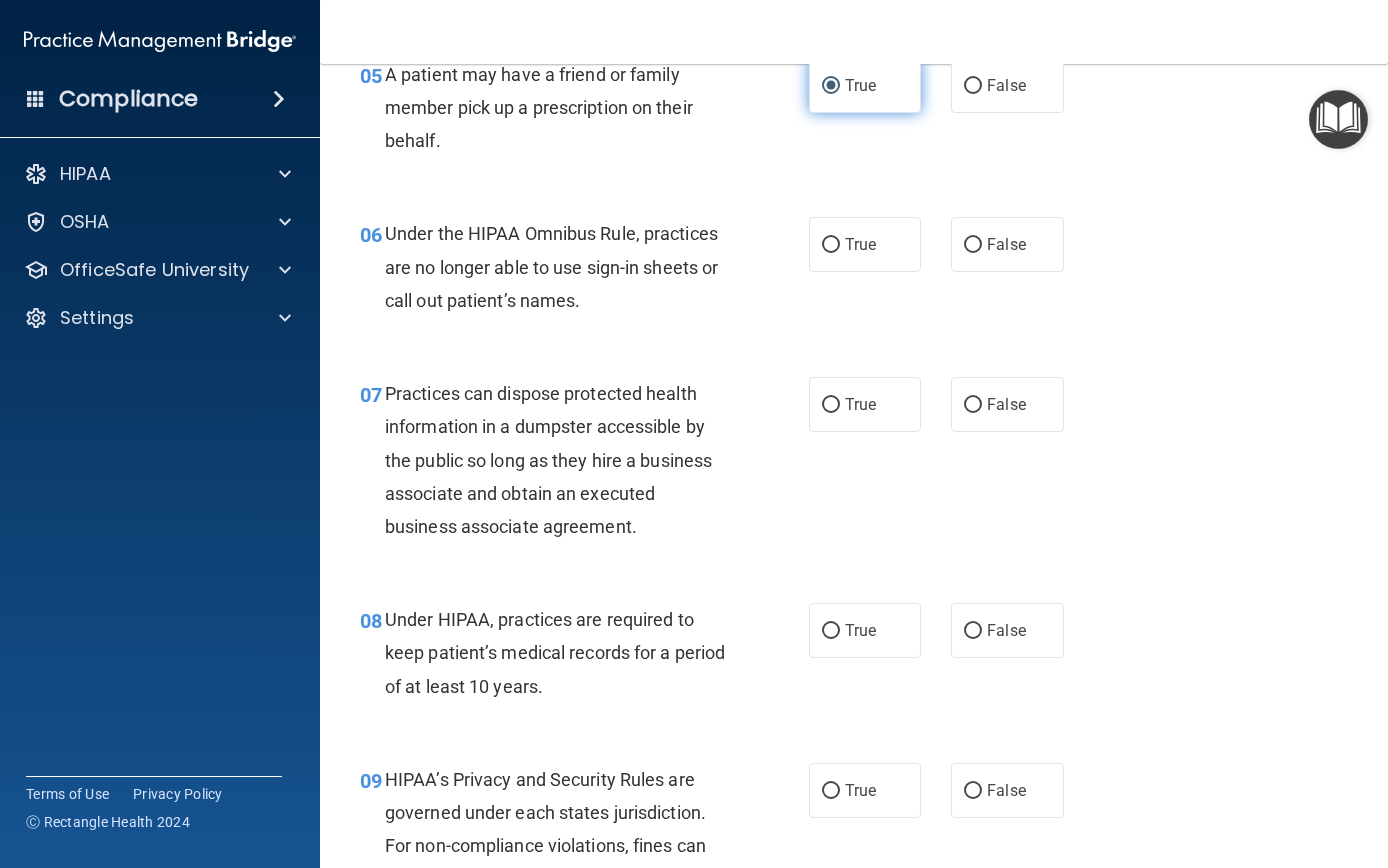 scroll, scrollTop: 1007, scrollLeft: 0, axis: vertical 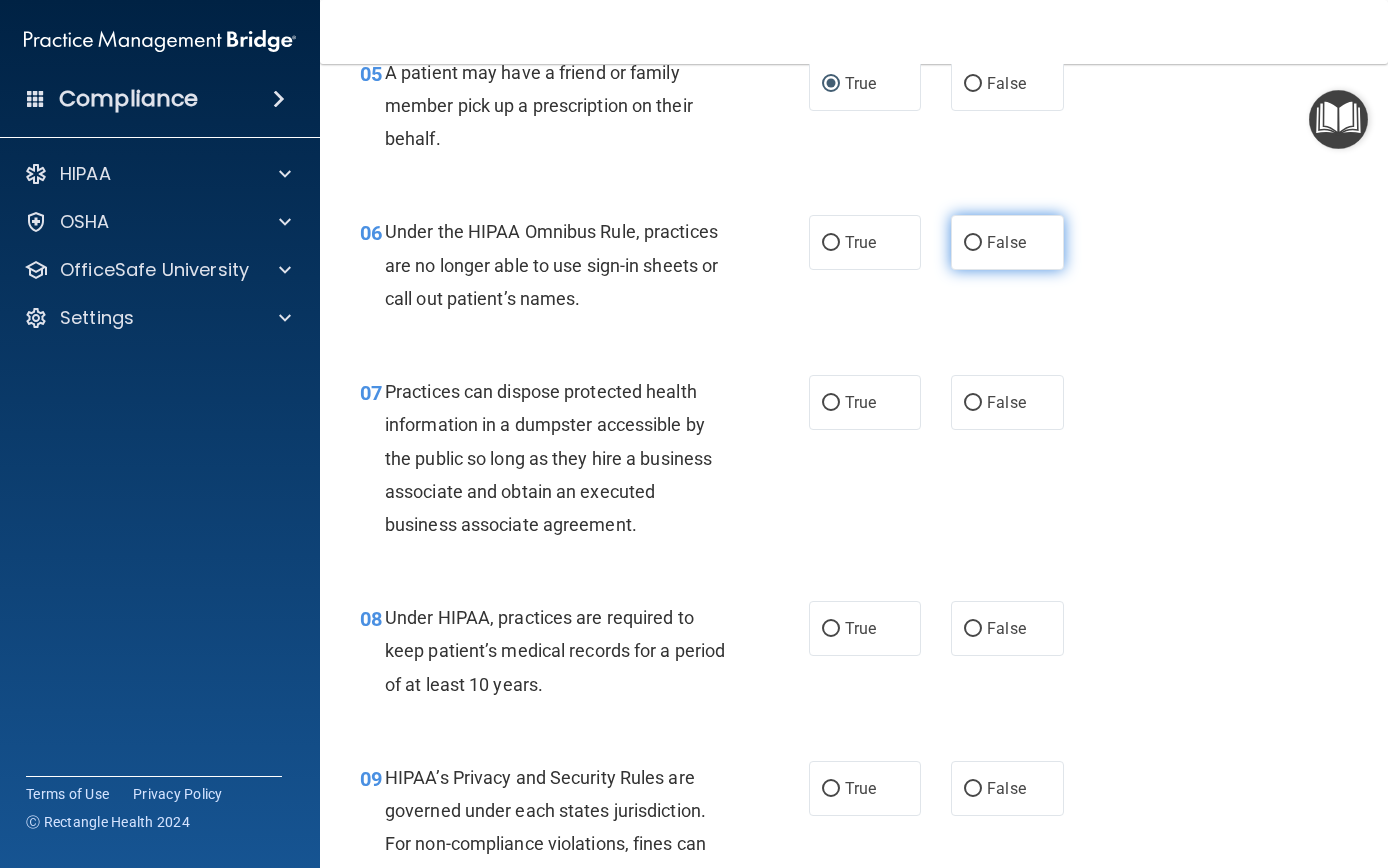 click on "False" at bounding box center (973, 243) 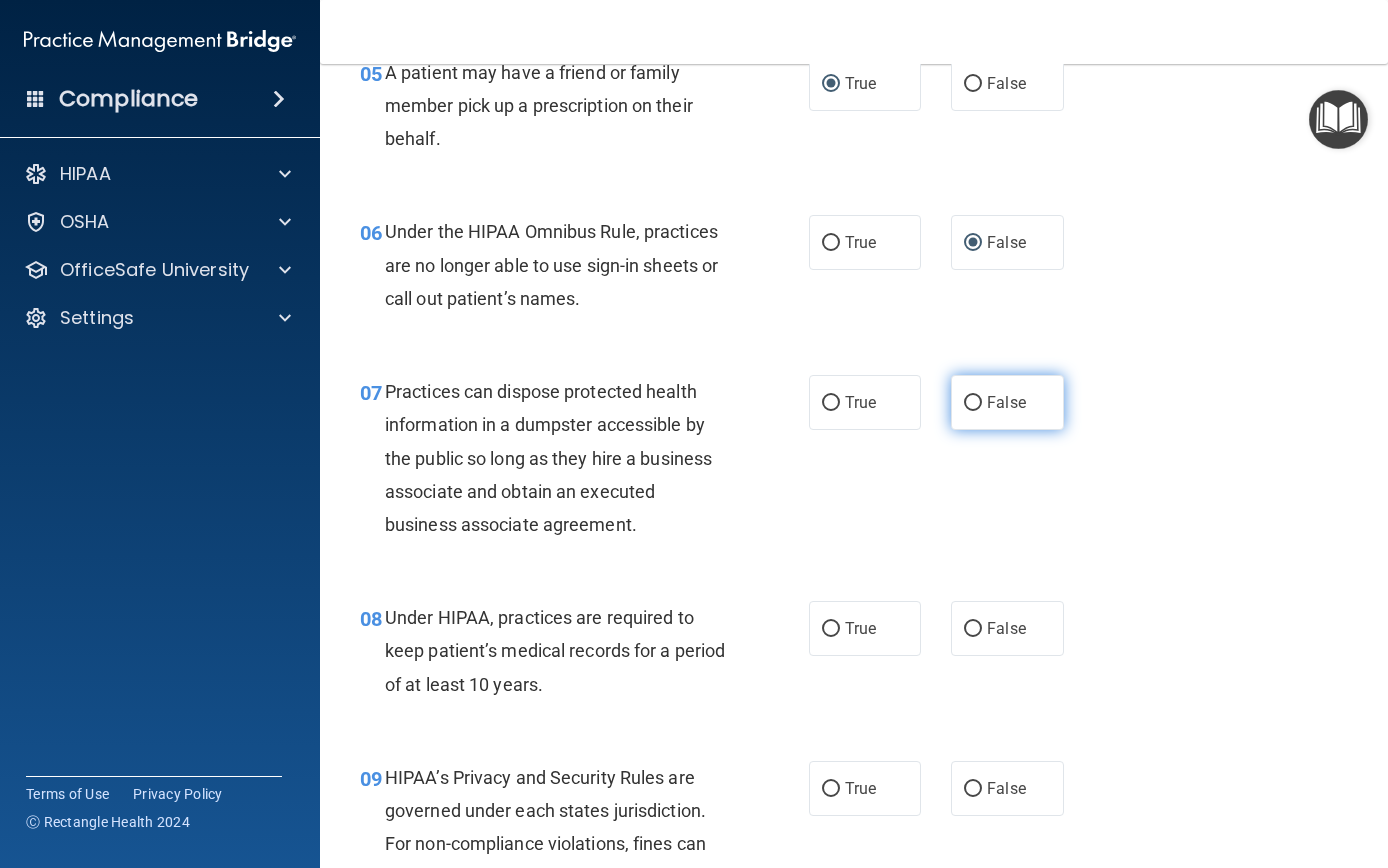 click on "False" at bounding box center [1006, 402] 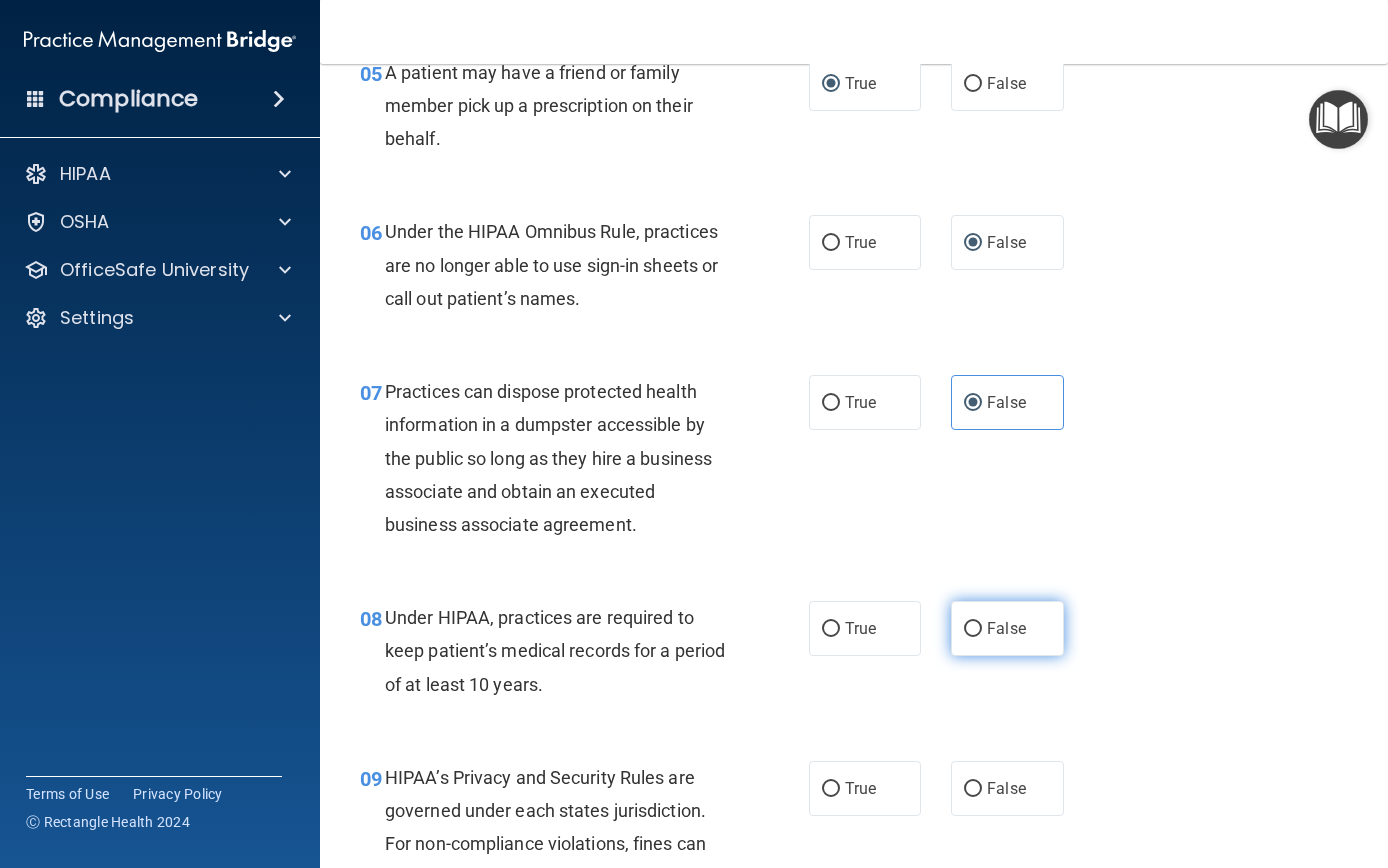 click on "False" at bounding box center [973, 629] 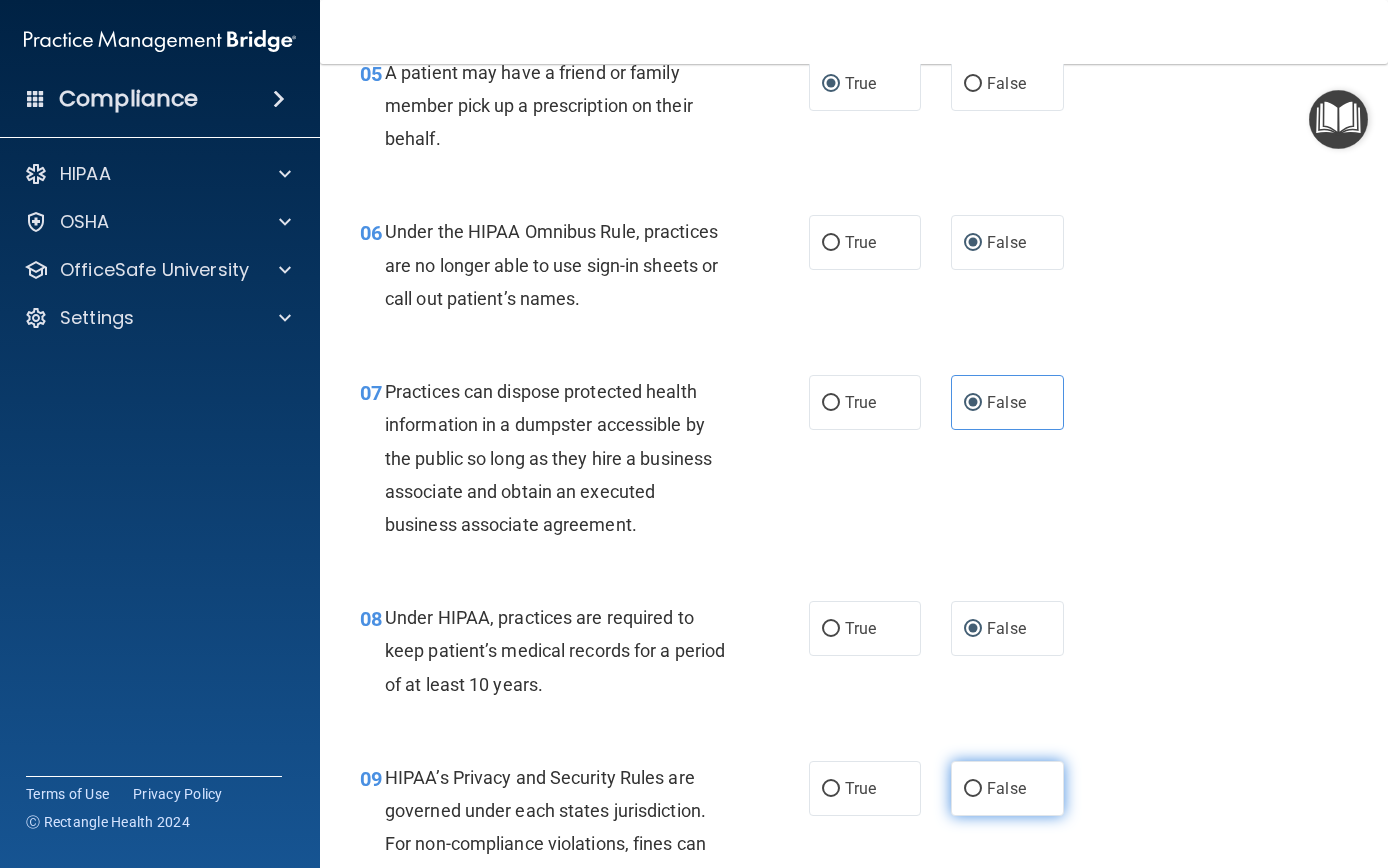 click on "False" at bounding box center [973, 789] 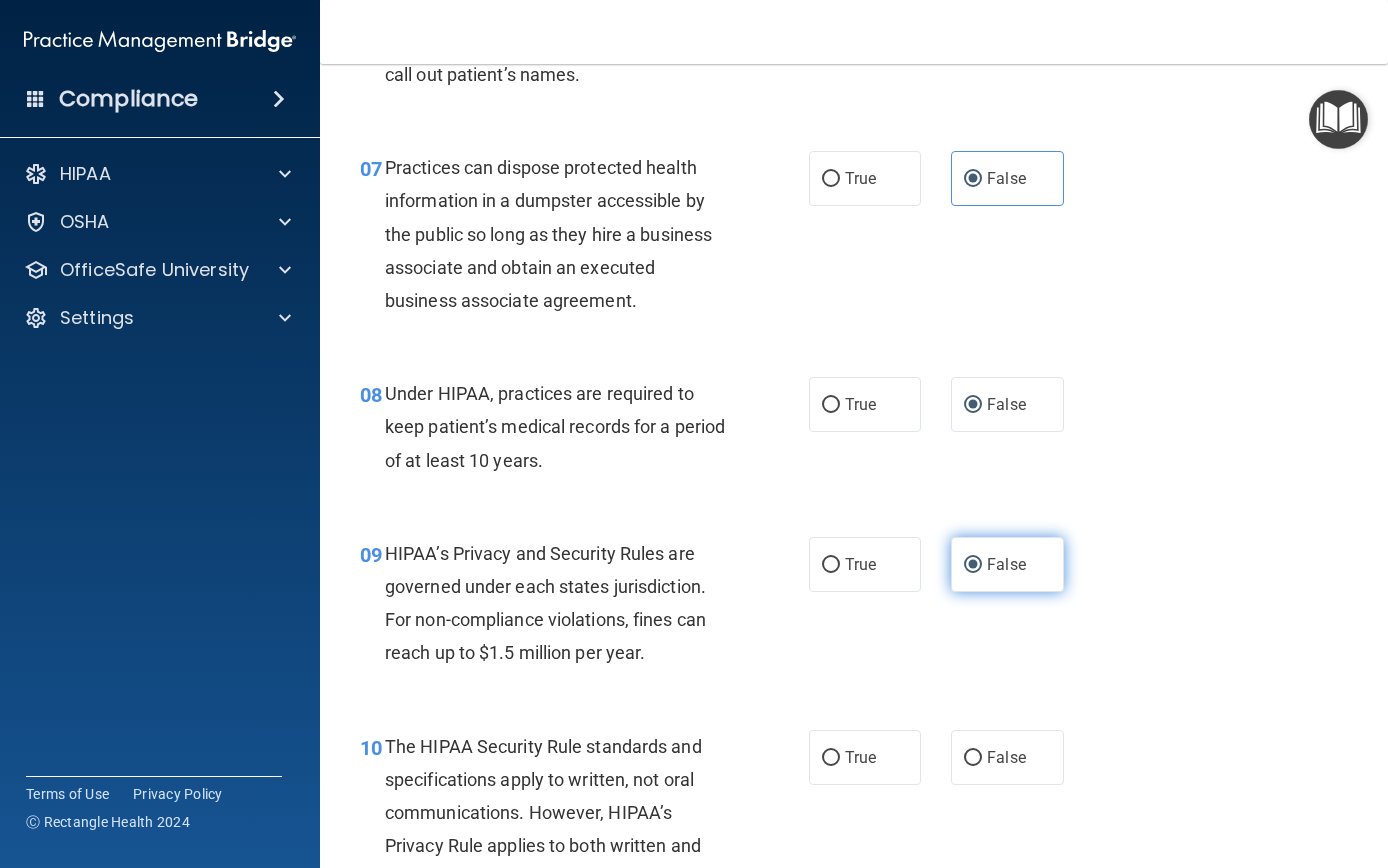 scroll, scrollTop: 1234, scrollLeft: 0, axis: vertical 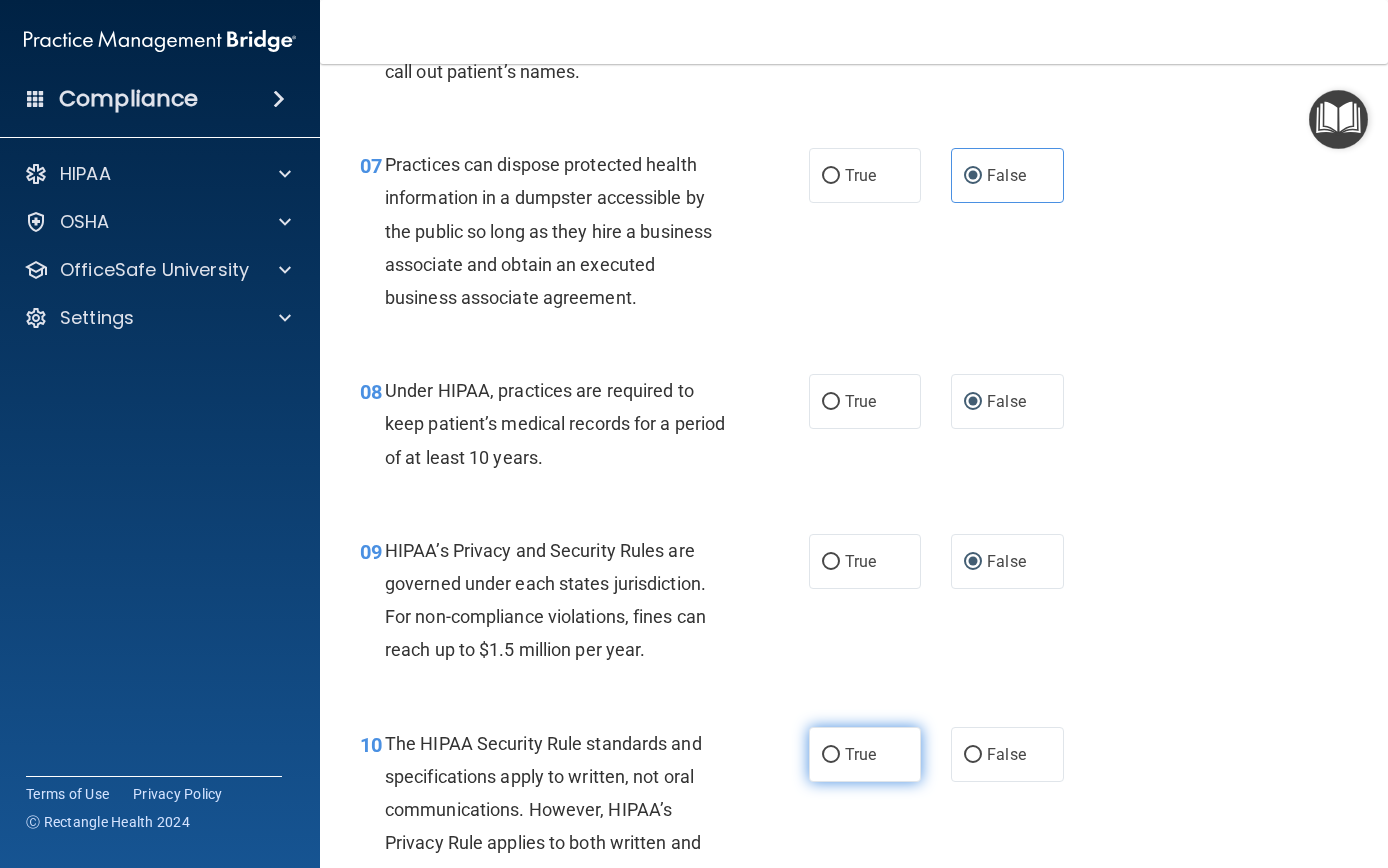 click on "True" at bounding box center [831, 755] 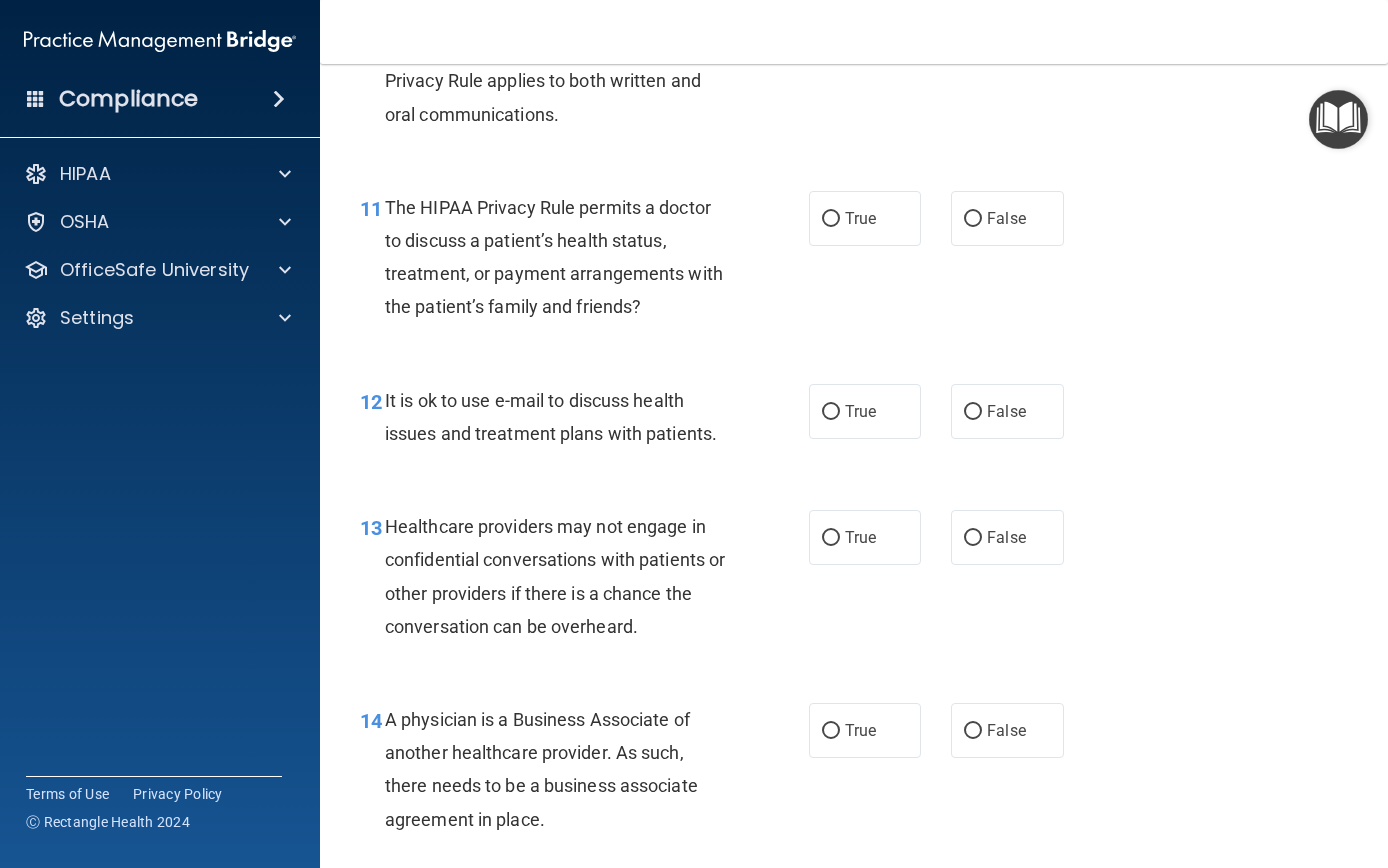 scroll, scrollTop: 2011, scrollLeft: 0, axis: vertical 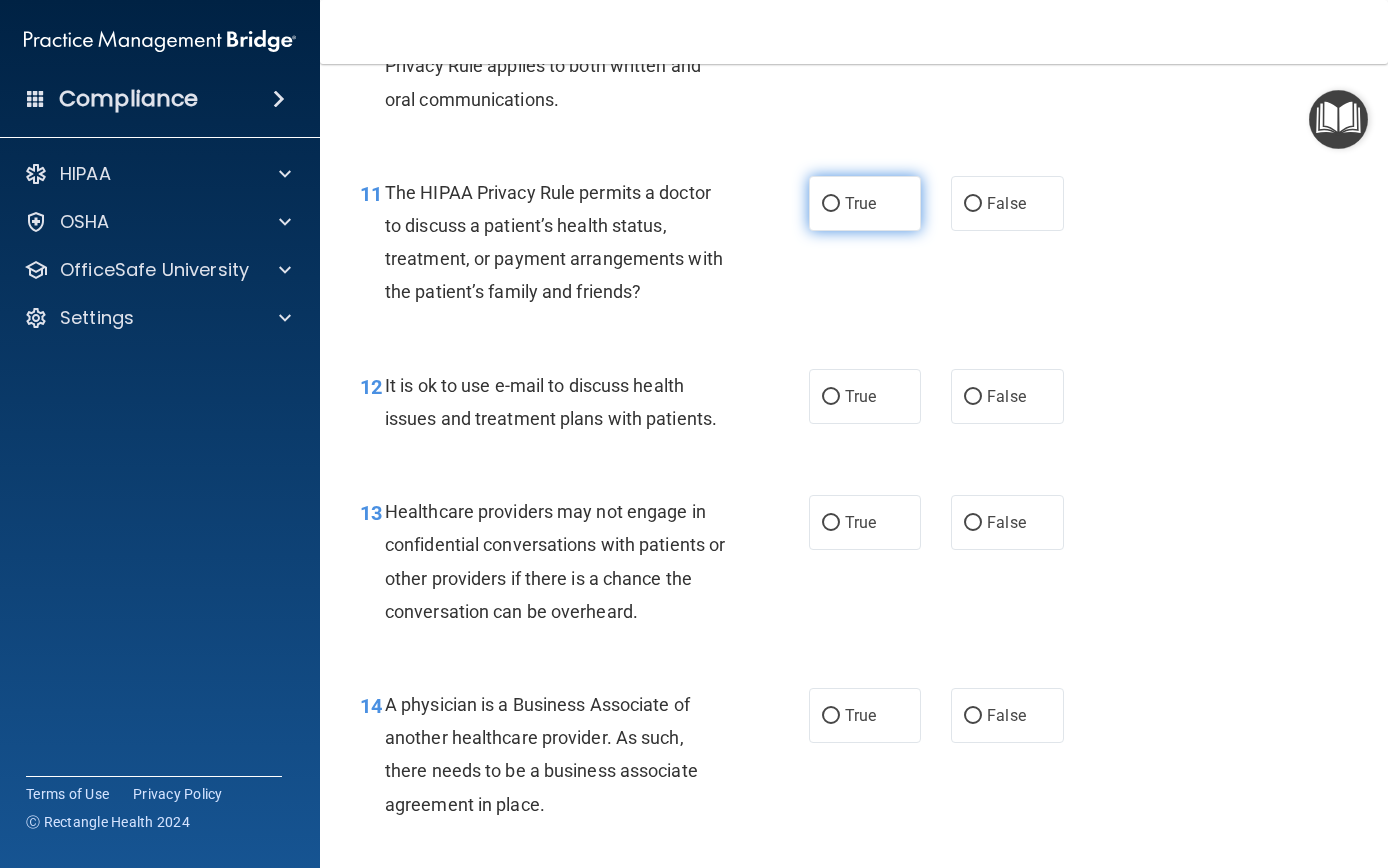 click on "True" at bounding box center [831, 204] 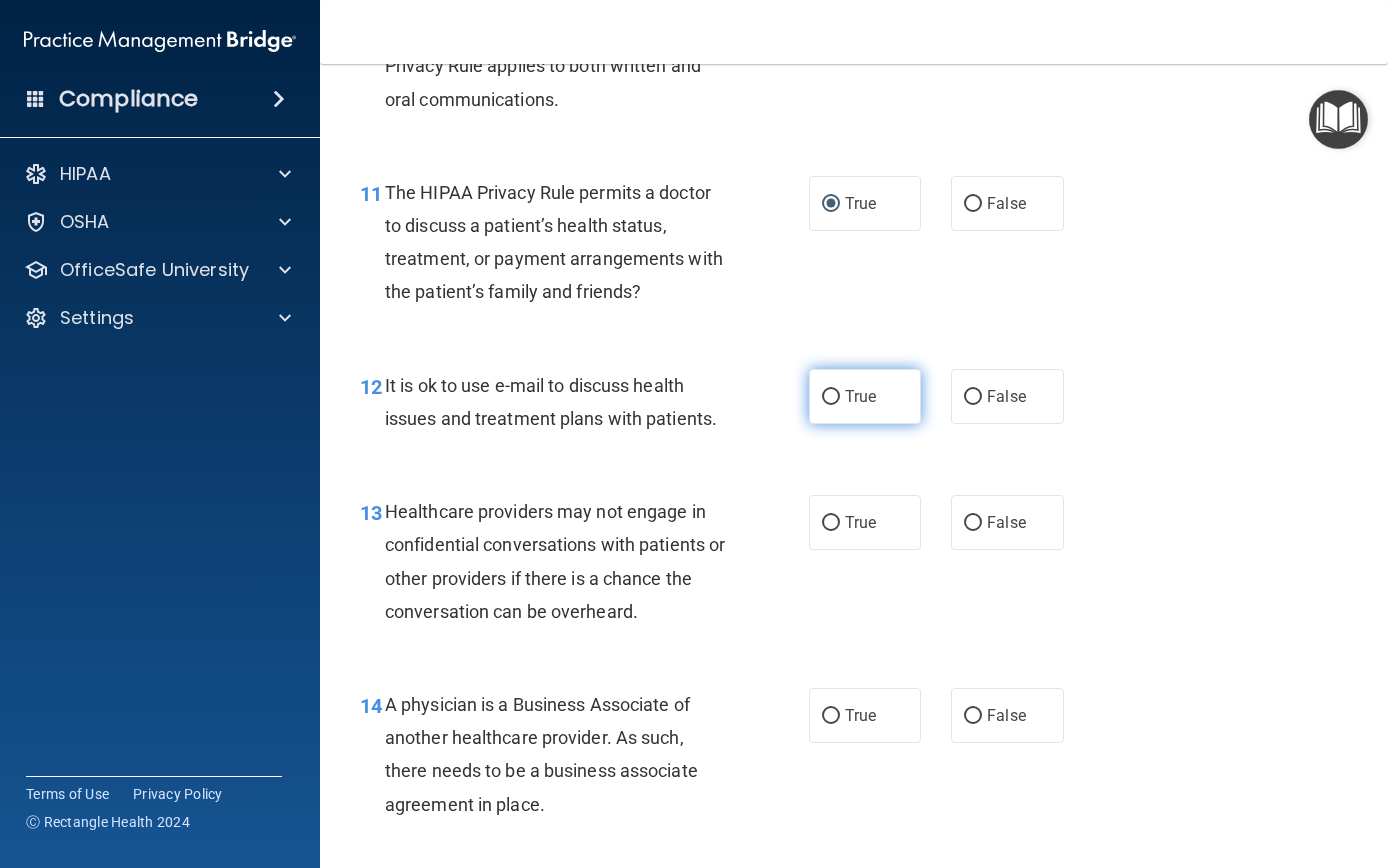 click on "True" at bounding box center (831, 397) 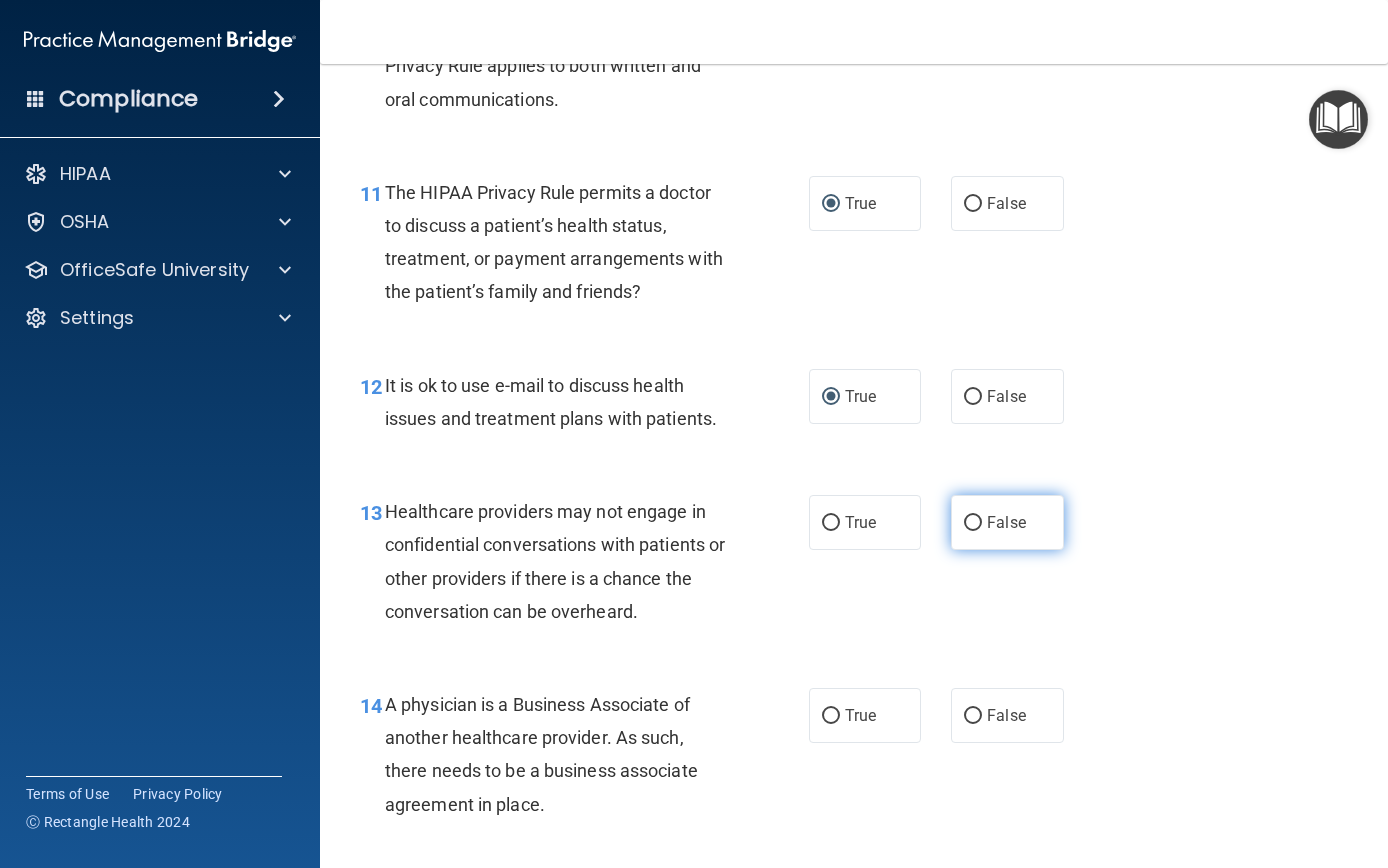 click on "False" at bounding box center (973, 523) 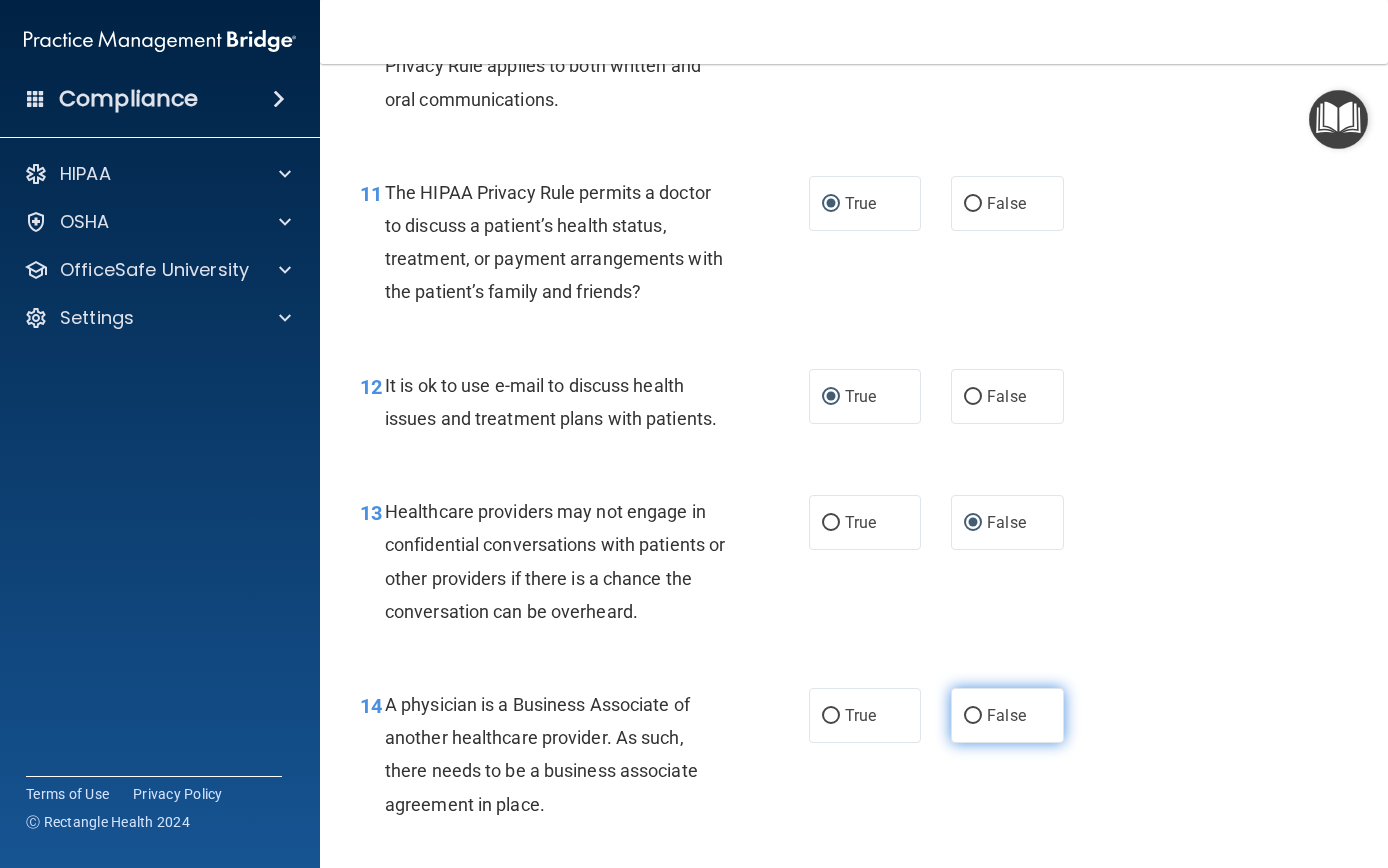 click on "False" at bounding box center [1007, 715] 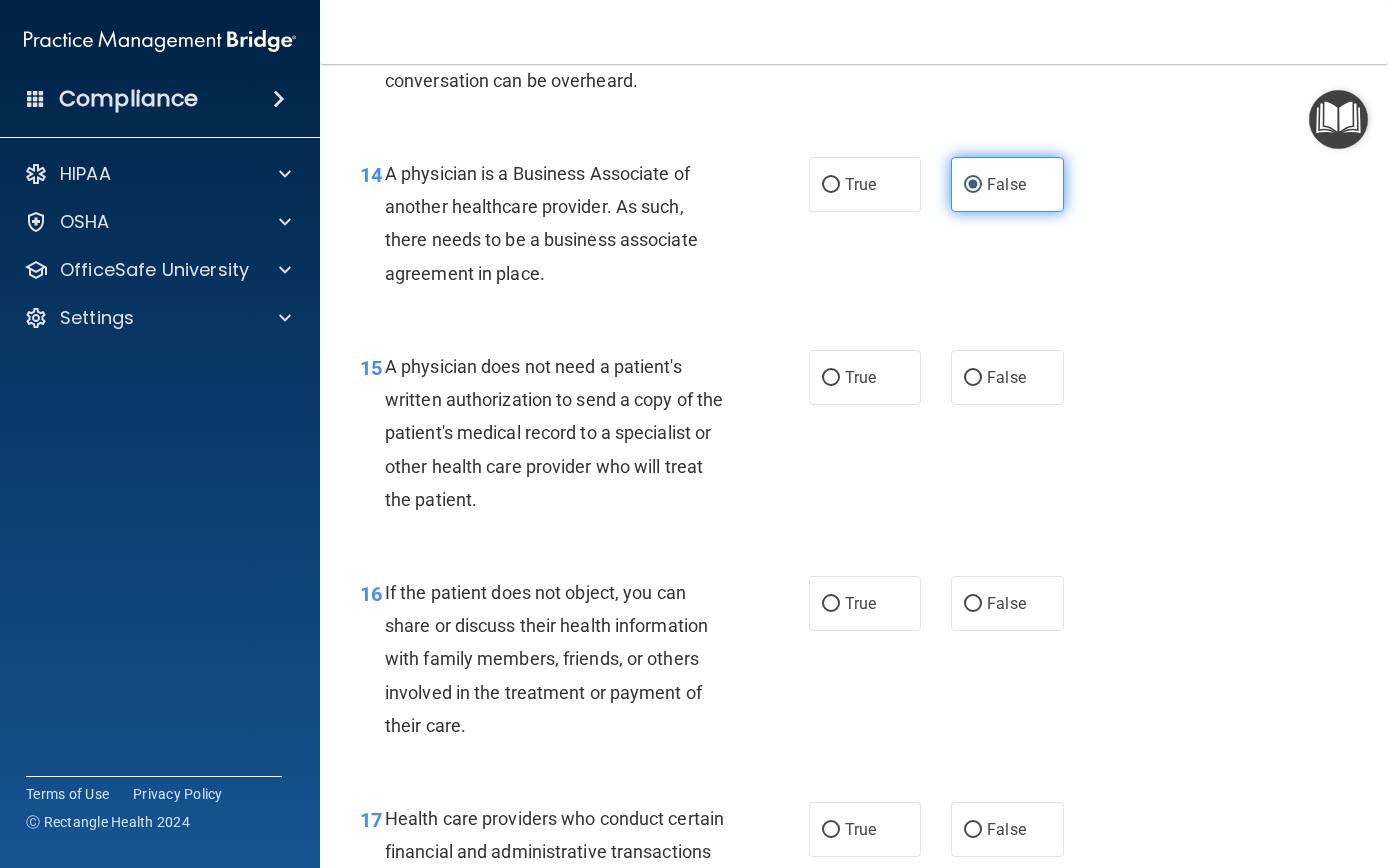 scroll, scrollTop: 2543, scrollLeft: 0, axis: vertical 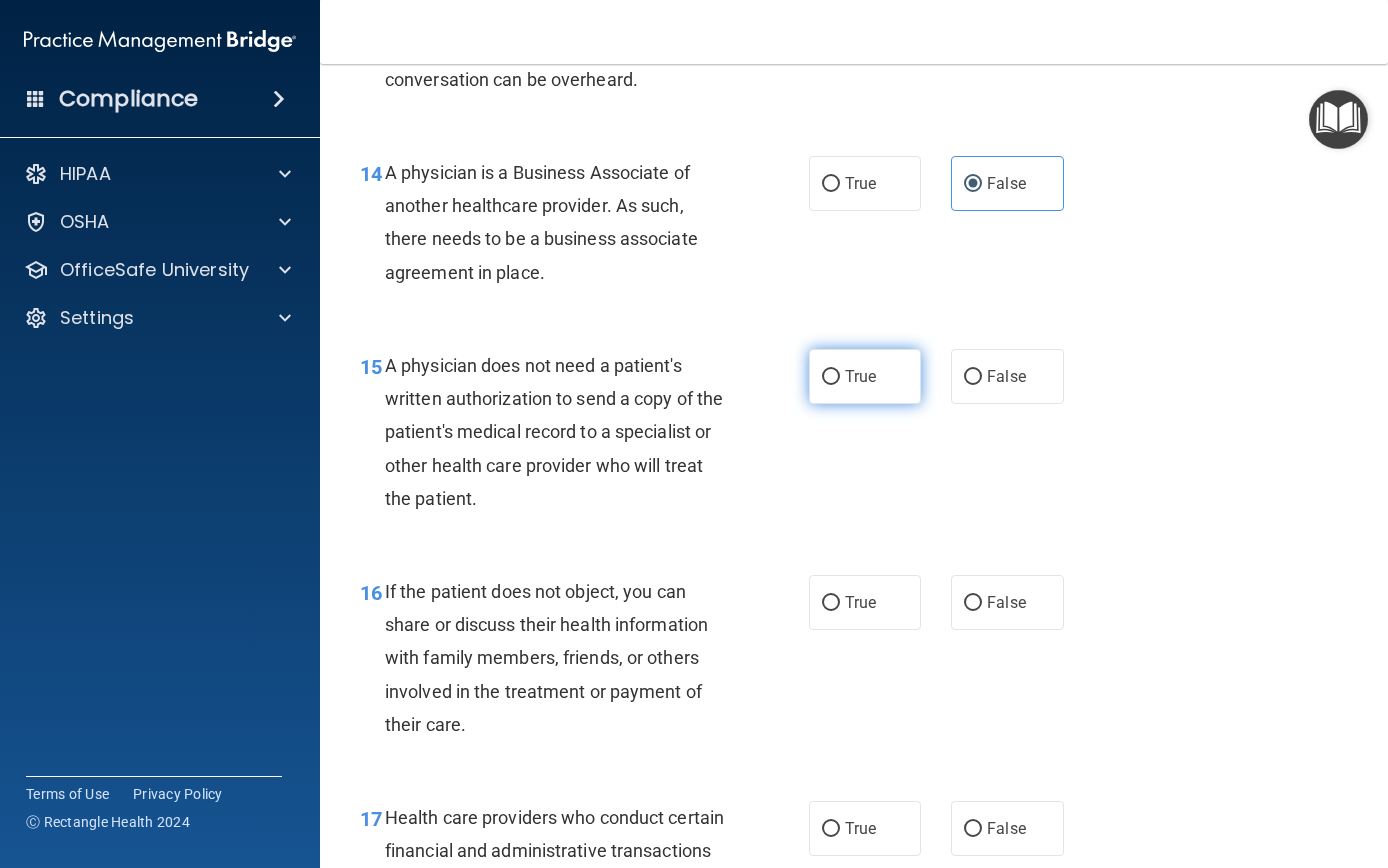 click on "True" at bounding box center [831, 377] 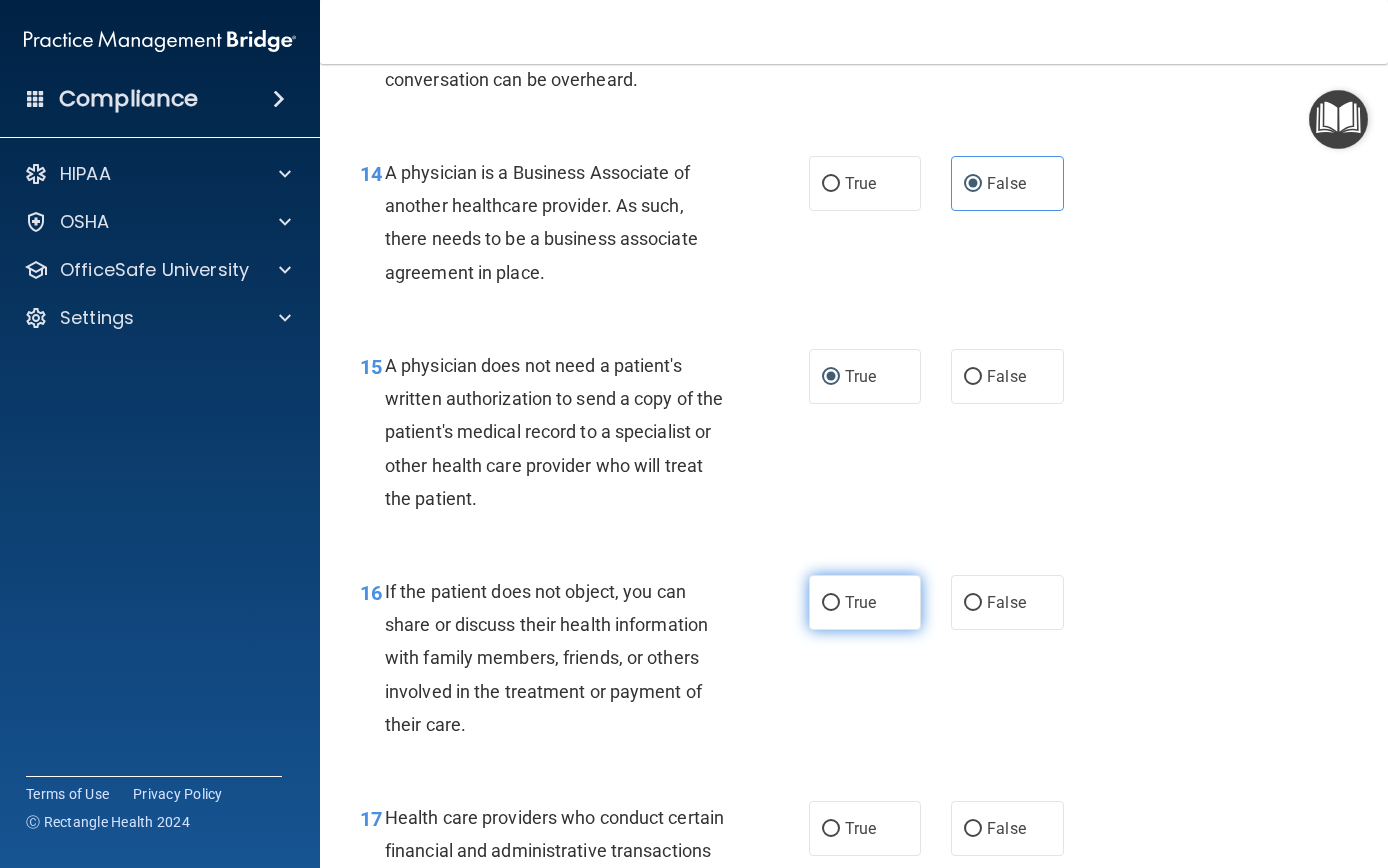 click on "True" at bounding box center [831, 603] 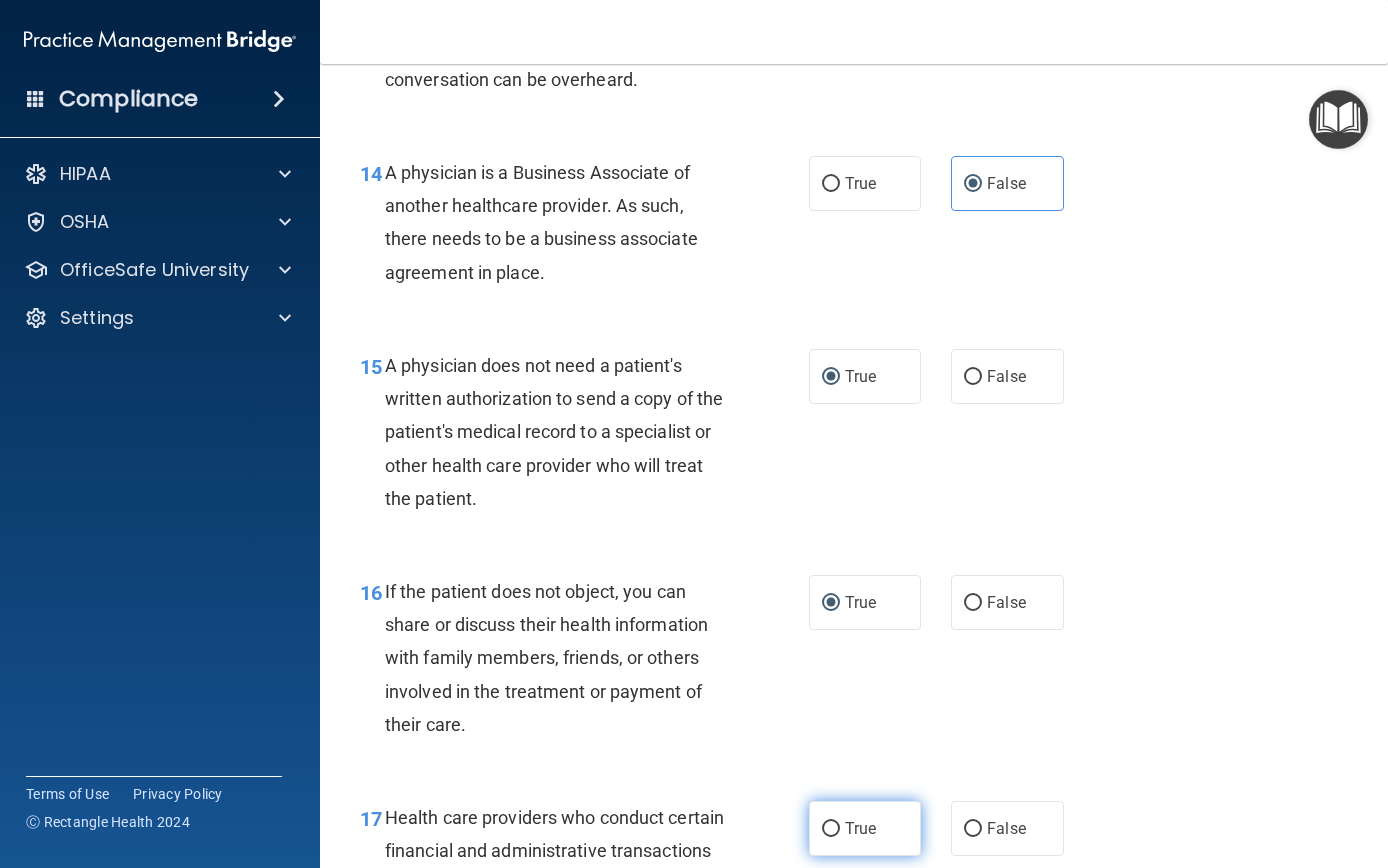 click on "True" at bounding box center (831, 829) 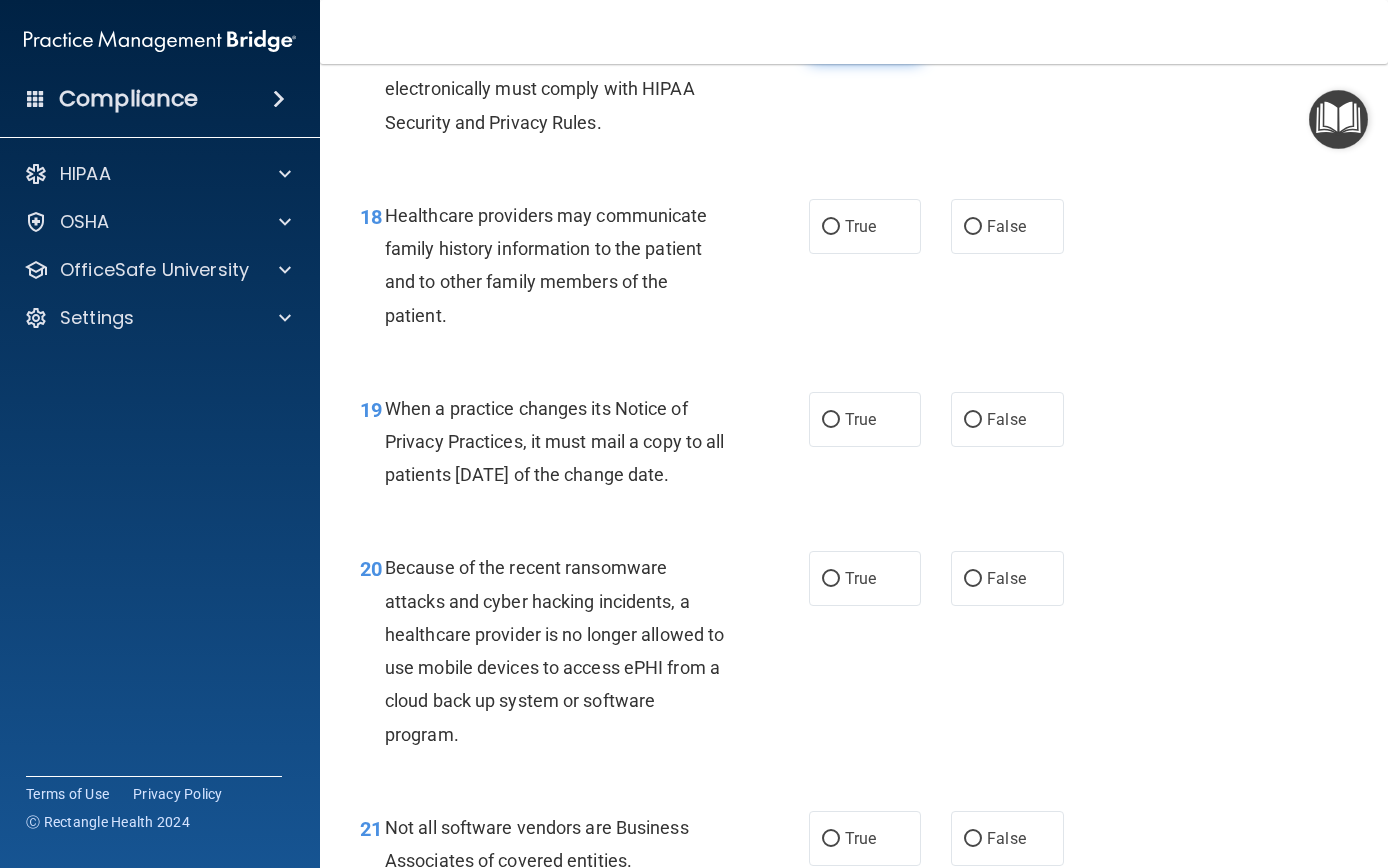 scroll, scrollTop: 3340, scrollLeft: 0, axis: vertical 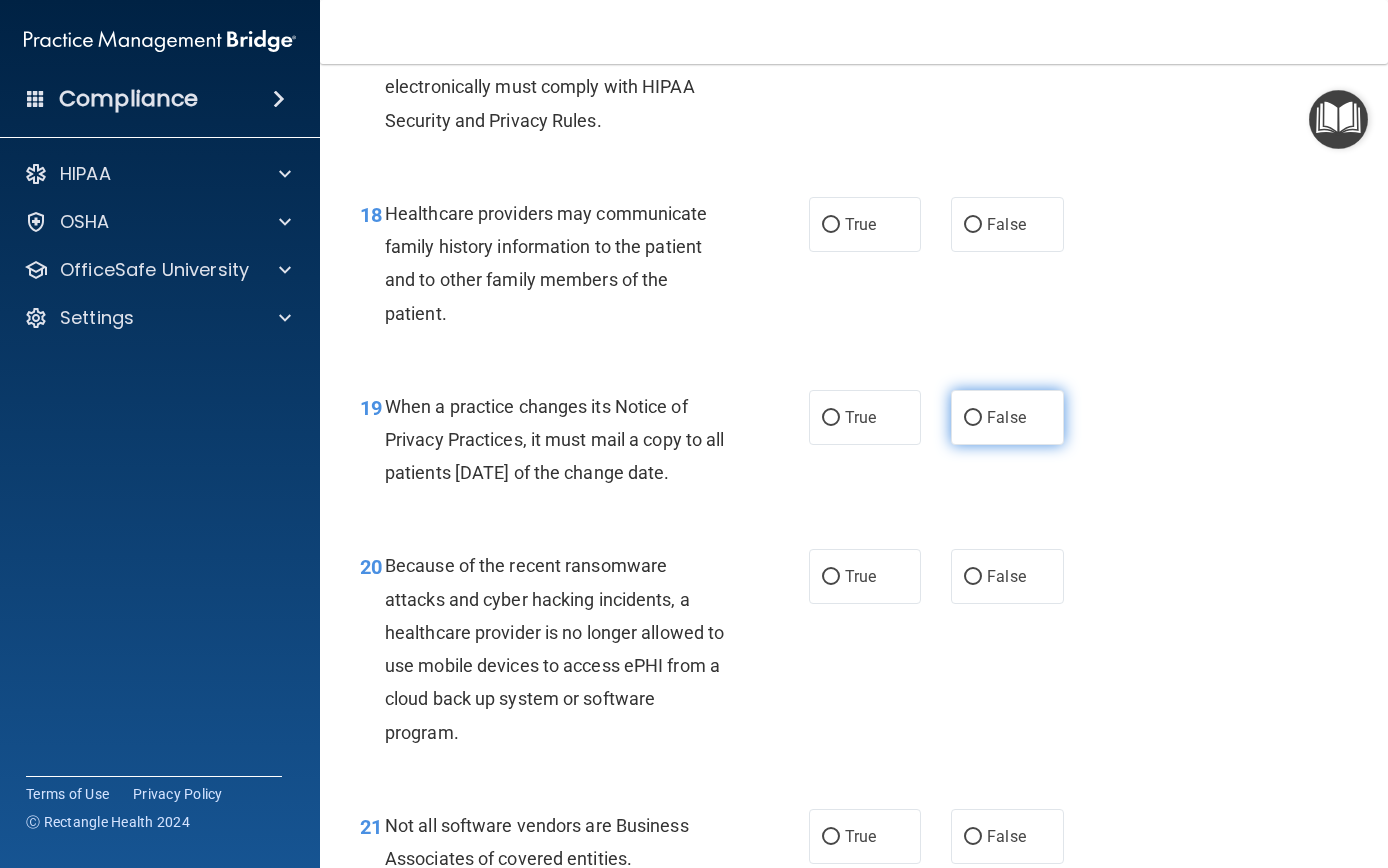 click on "False" at bounding box center (973, 418) 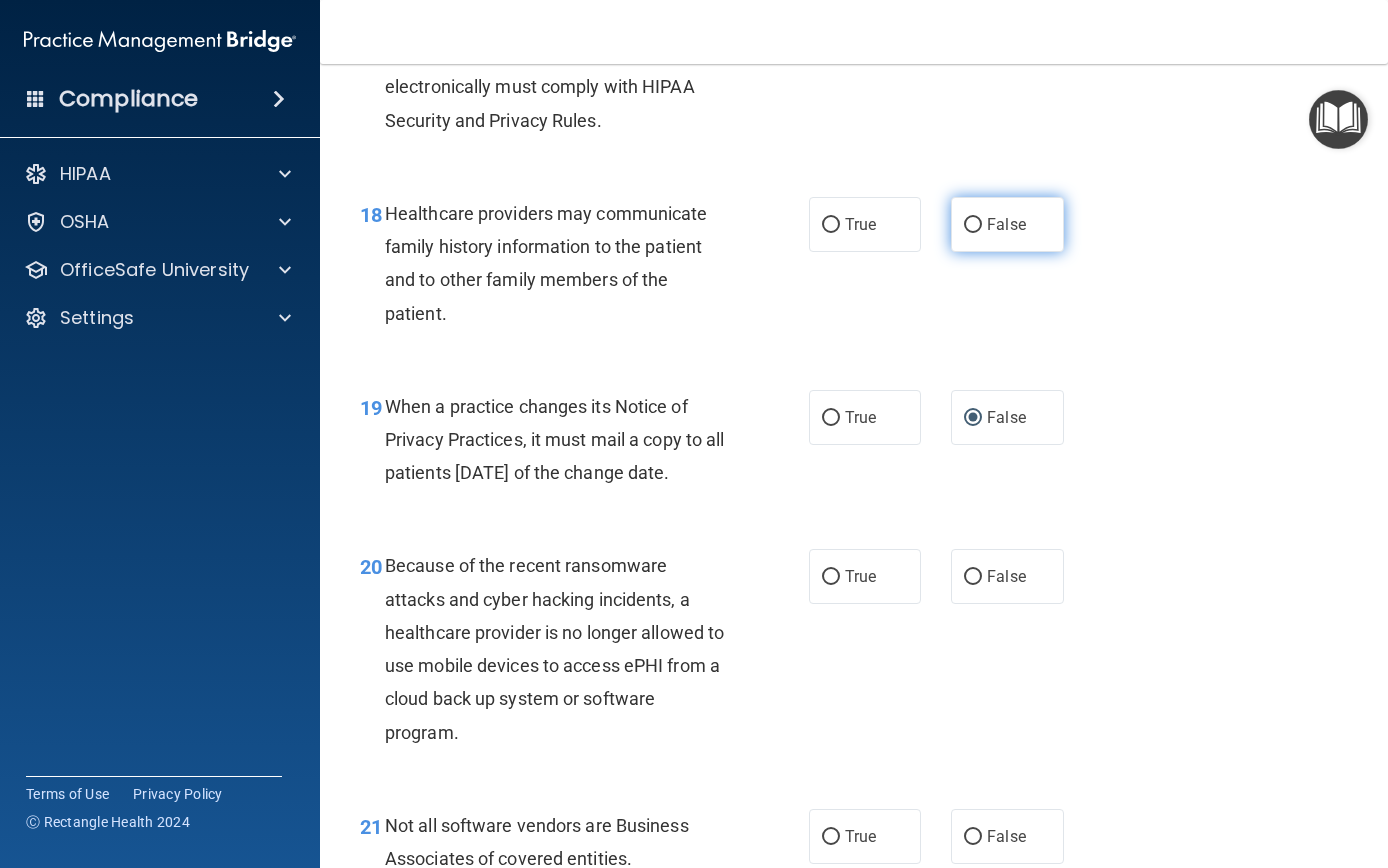 click on "False" at bounding box center [1006, 224] 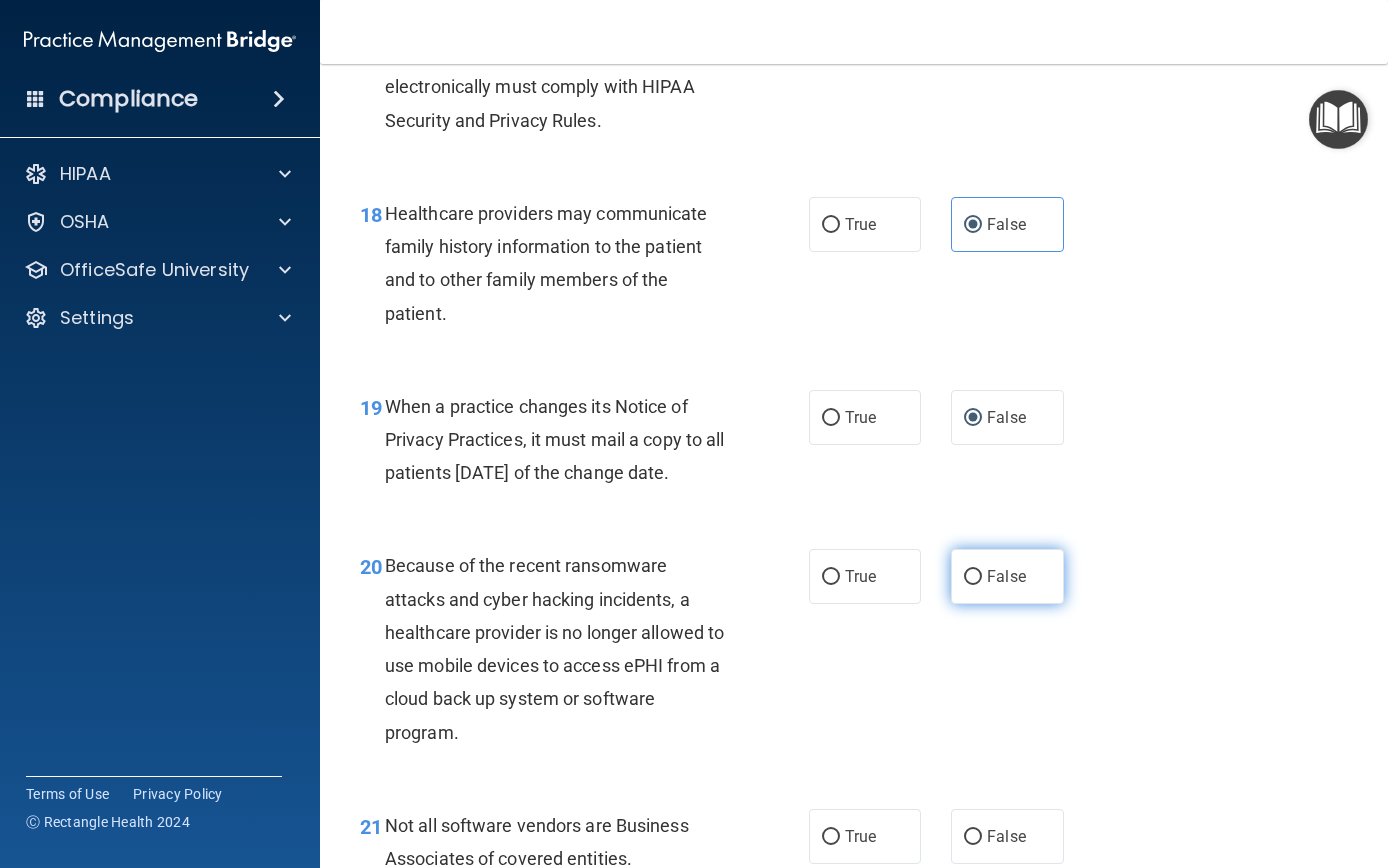 click on "False" at bounding box center [1007, 576] 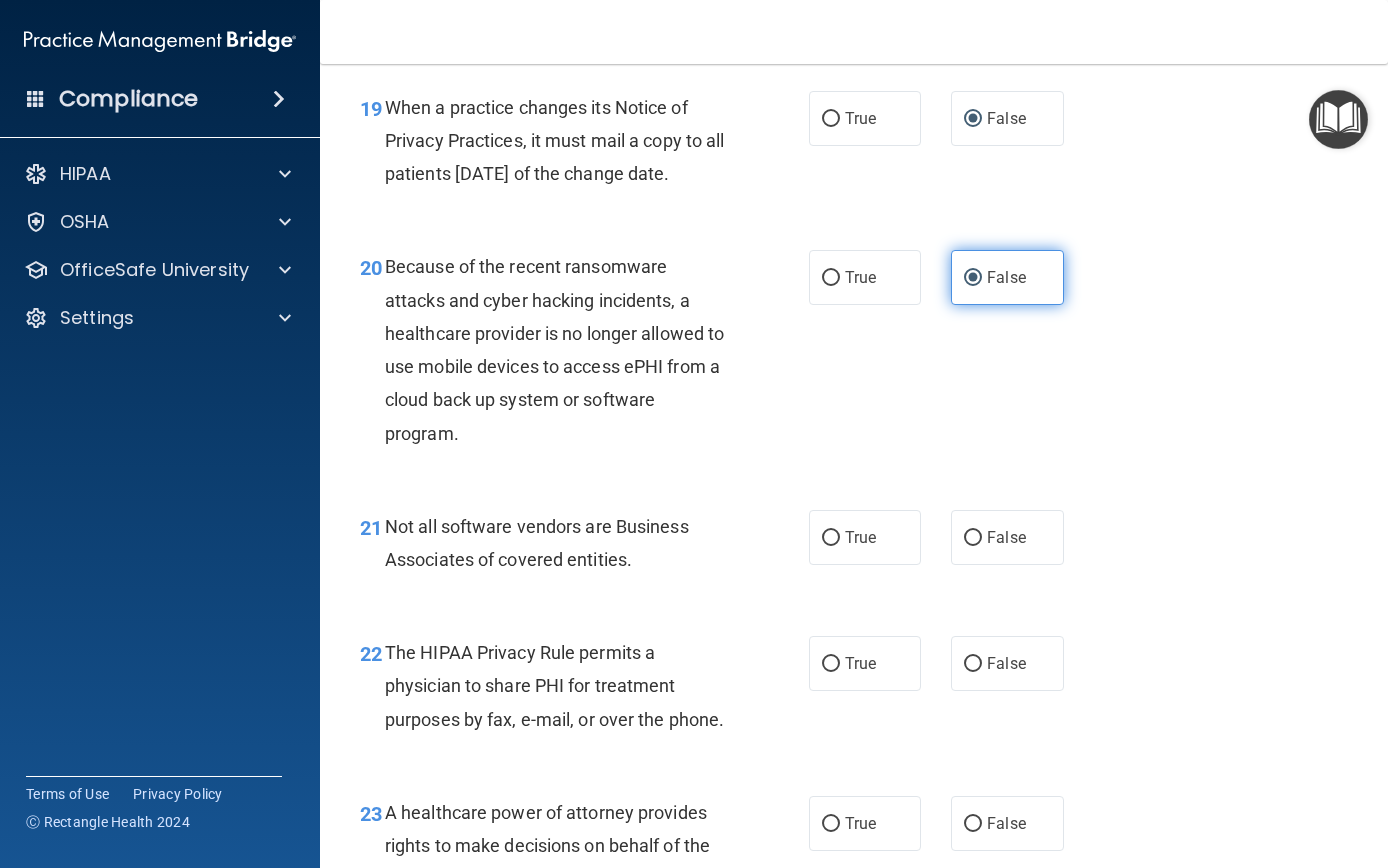 scroll, scrollTop: 3647, scrollLeft: 0, axis: vertical 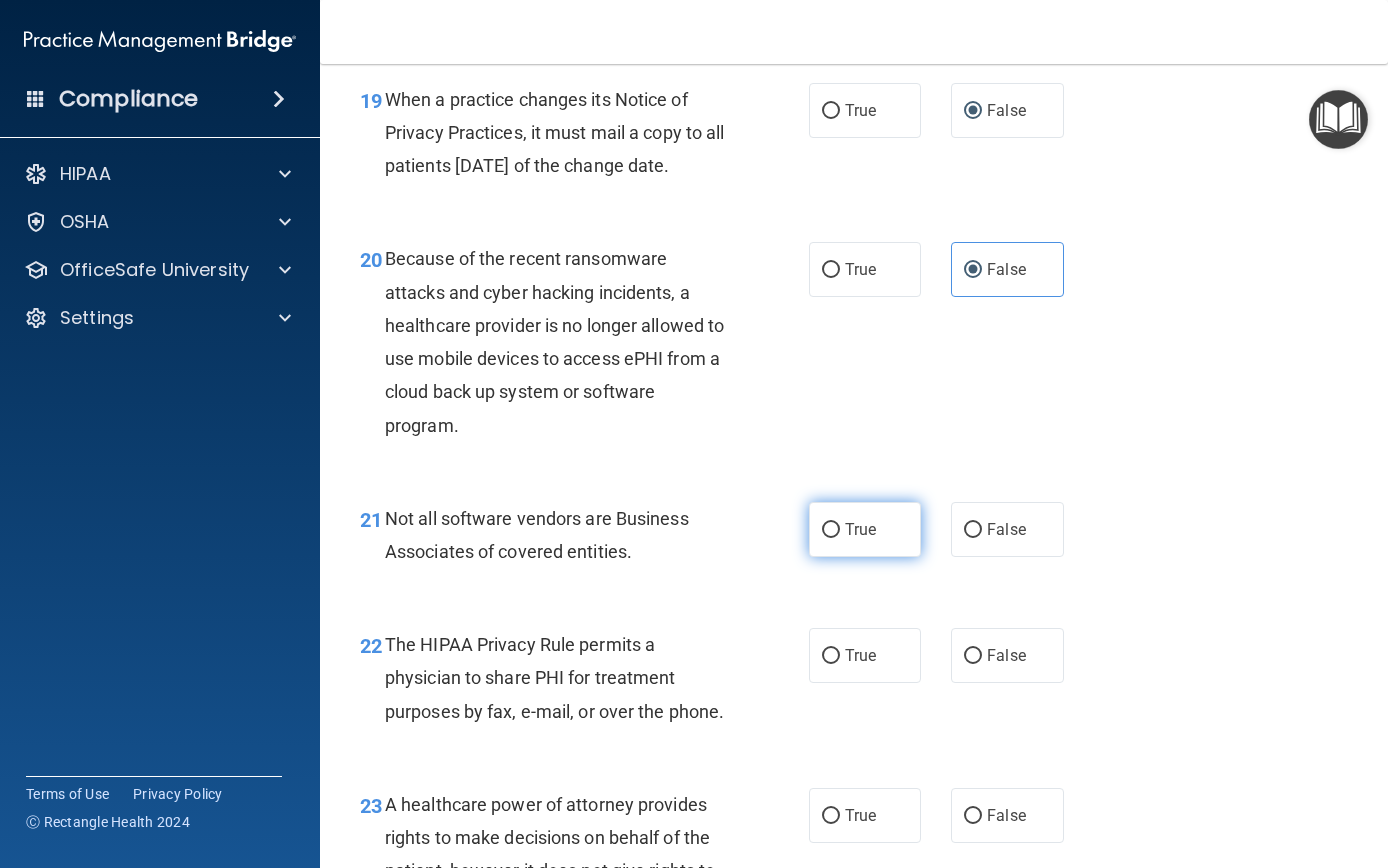 click on "True" at bounding box center (831, 530) 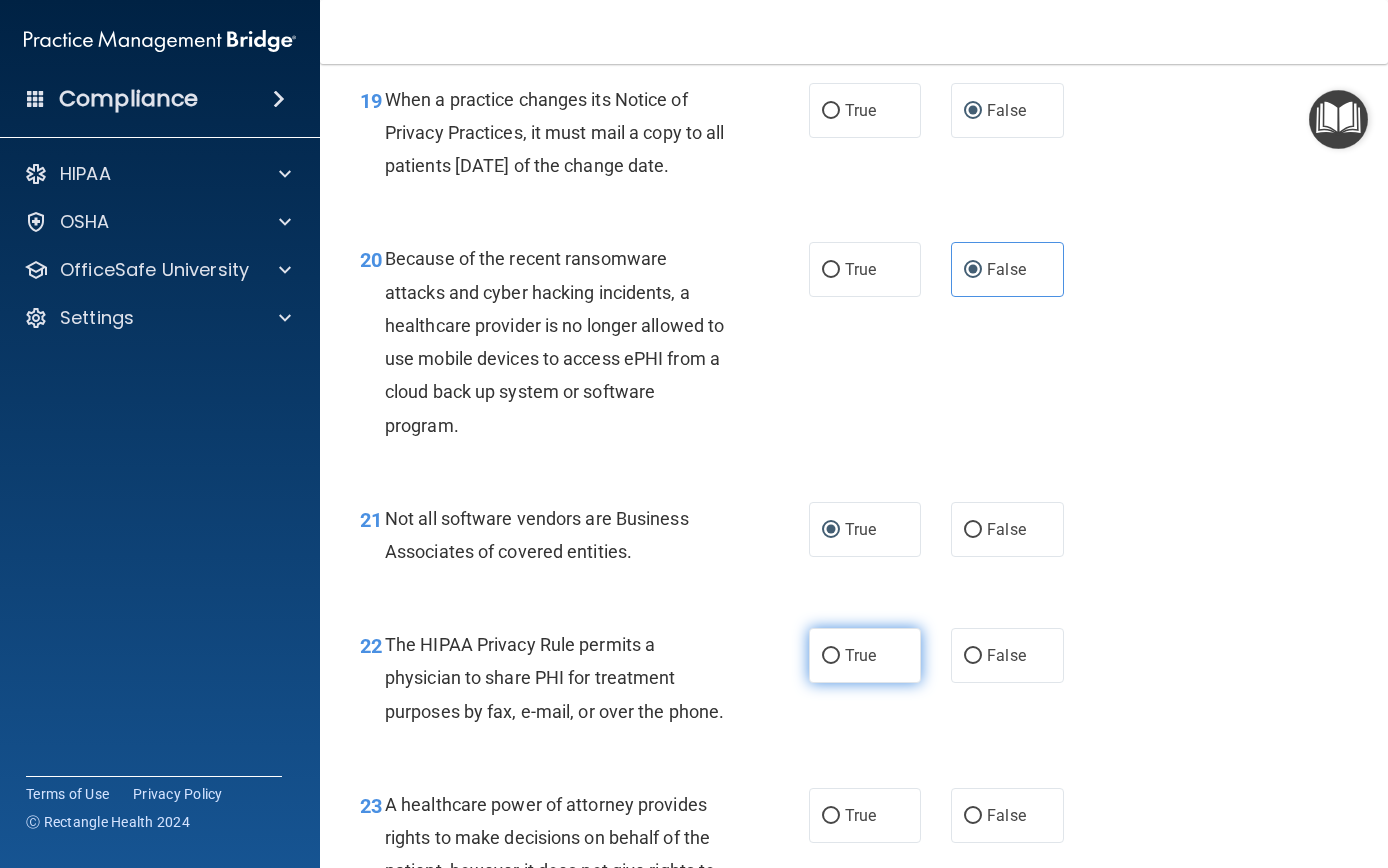 click on "True" at bounding box center (865, 655) 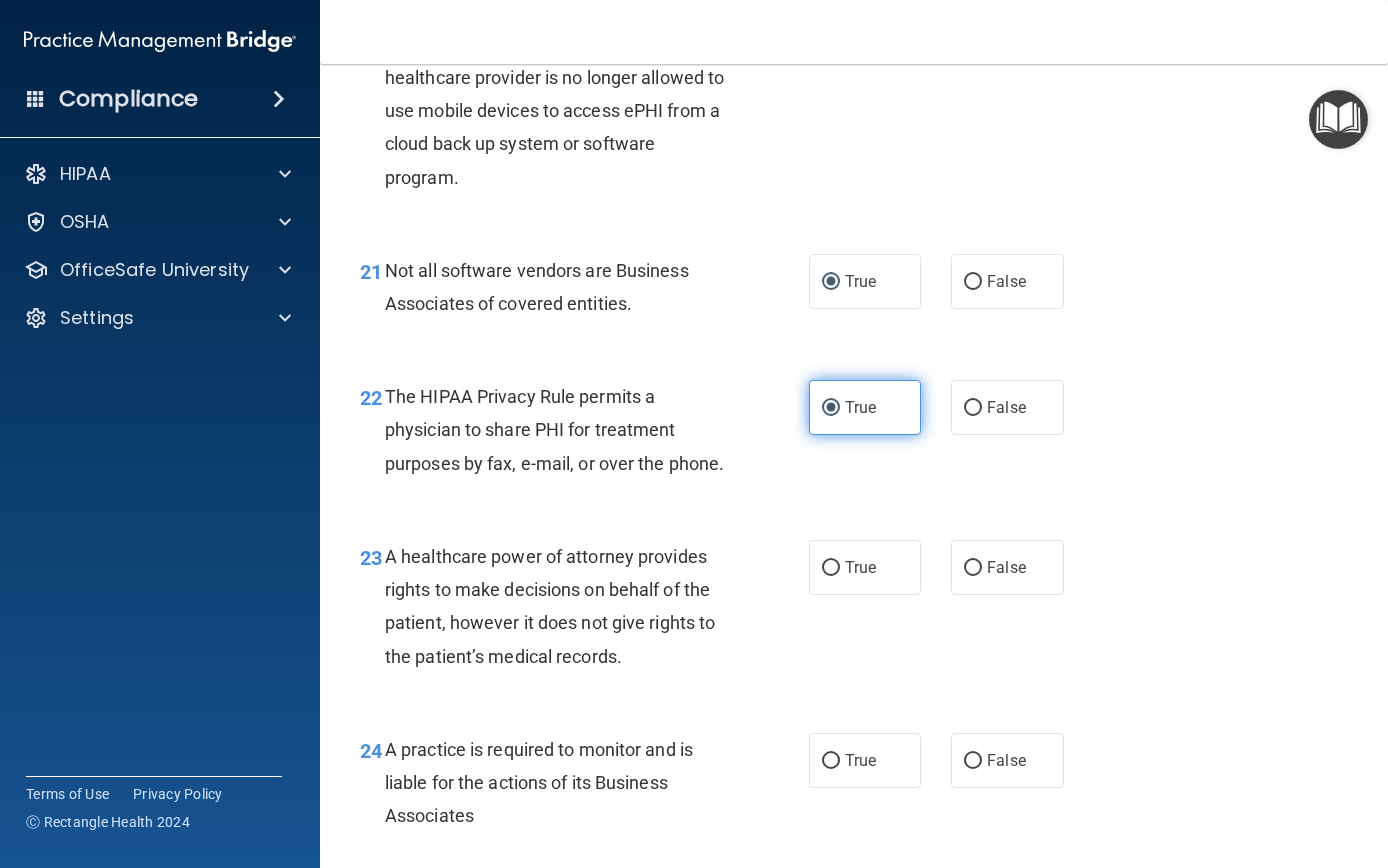 scroll, scrollTop: 3941, scrollLeft: 0, axis: vertical 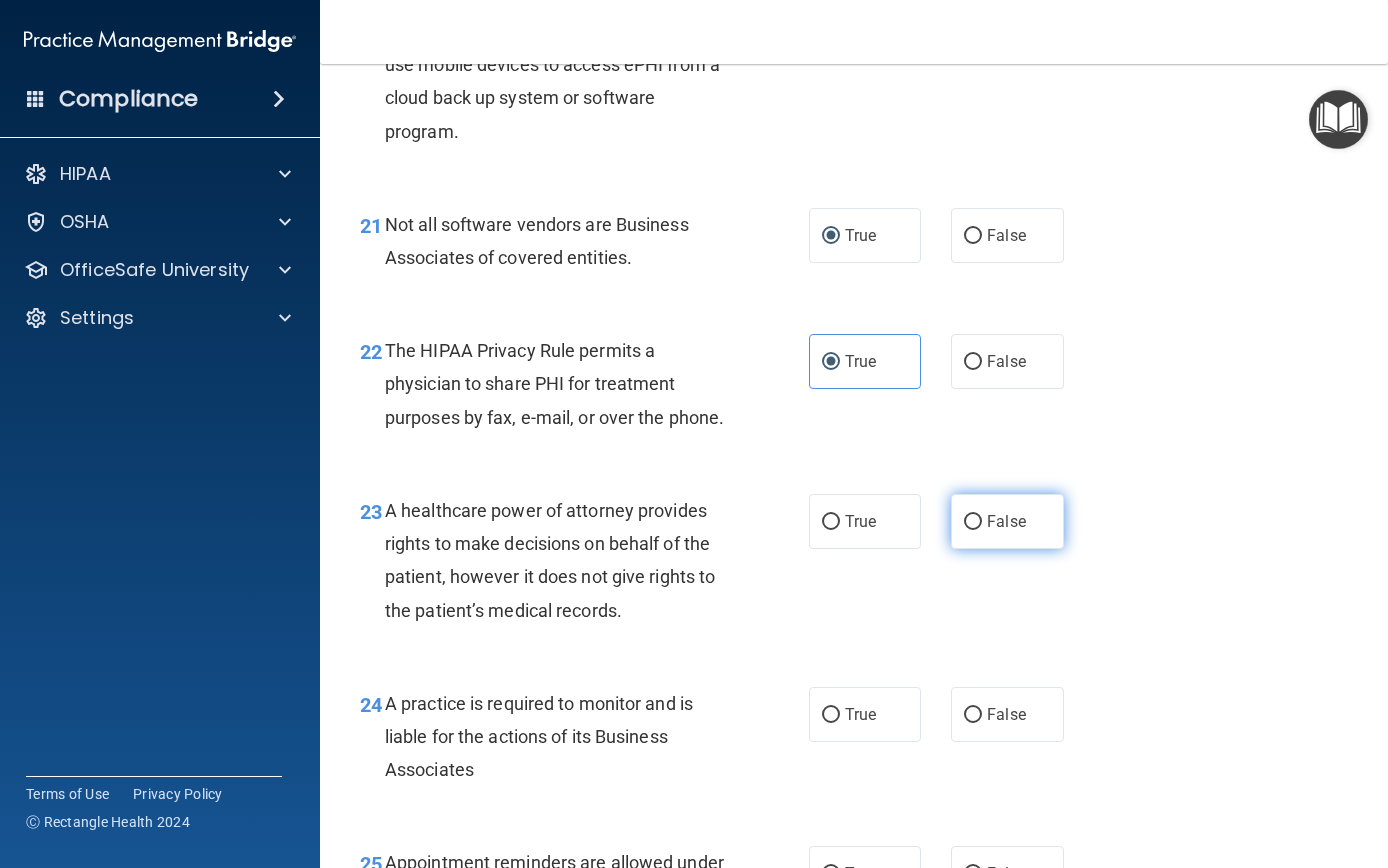 click on "False" at bounding box center [973, 522] 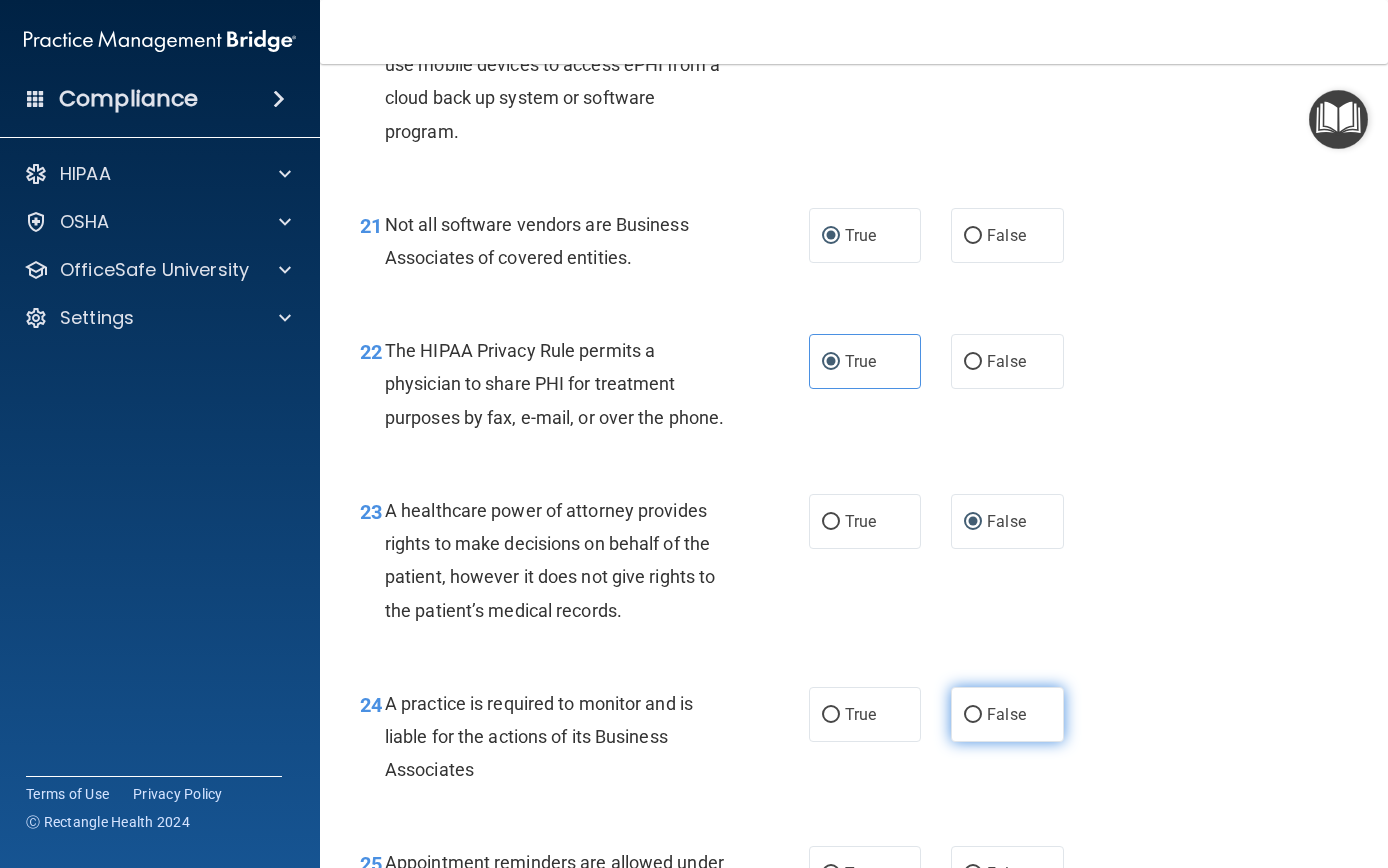 click on "False" at bounding box center (973, 715) 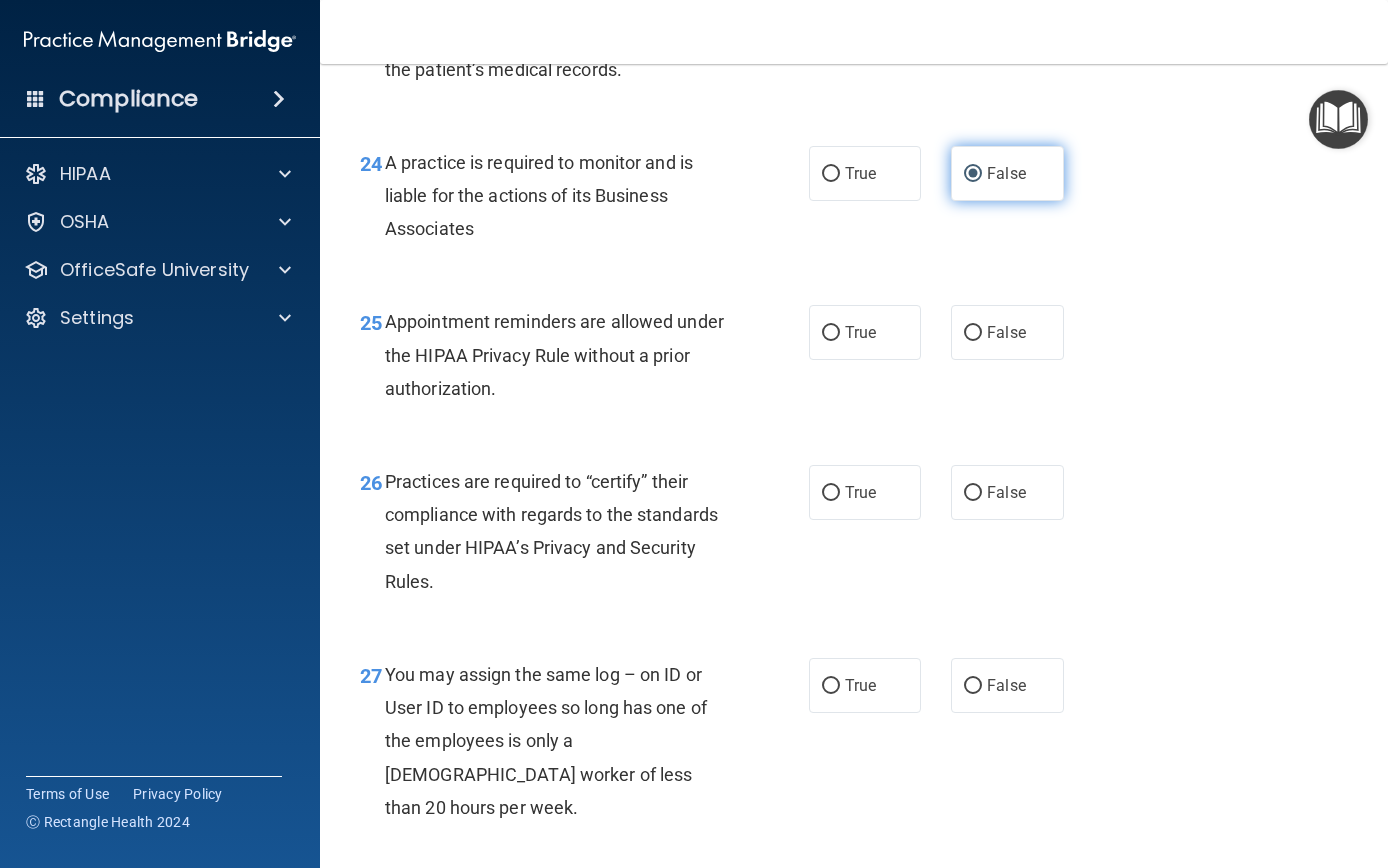 scroll, scrollTop: 4485, scrollLeft: 0, axis: vertical 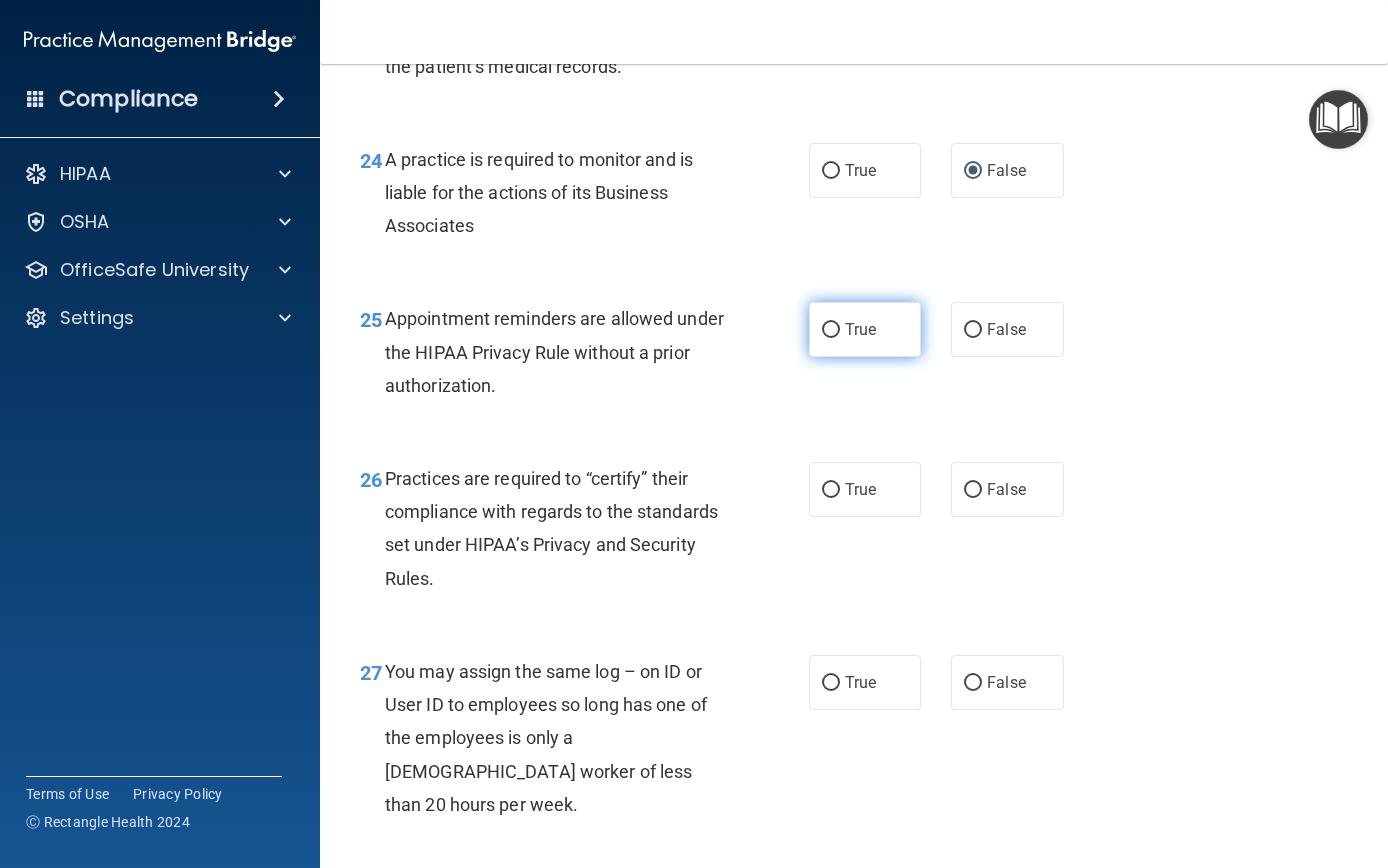 click on "True" at bounding box center (865, 329) 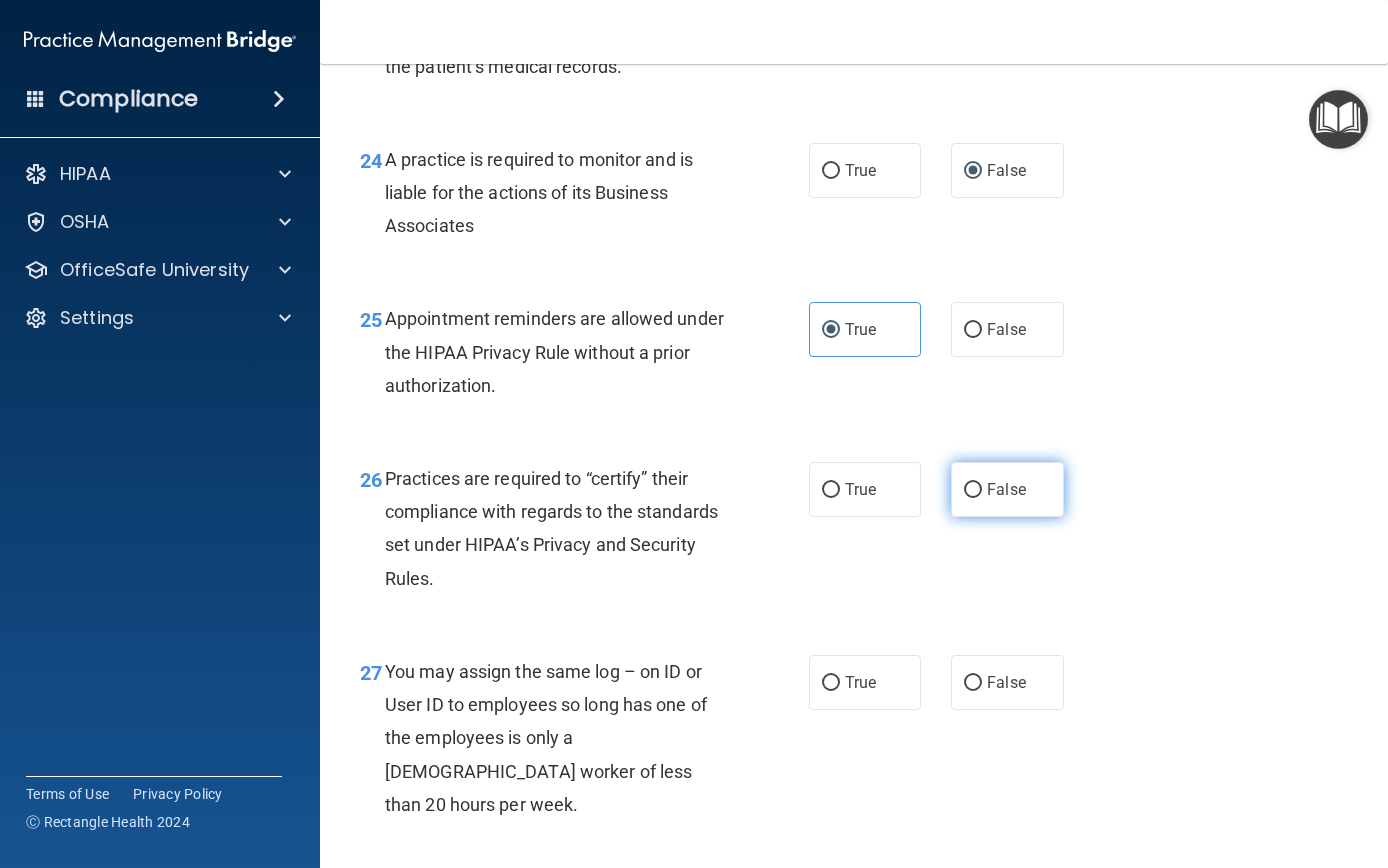 click on "False" at bounding box center [973, 490] 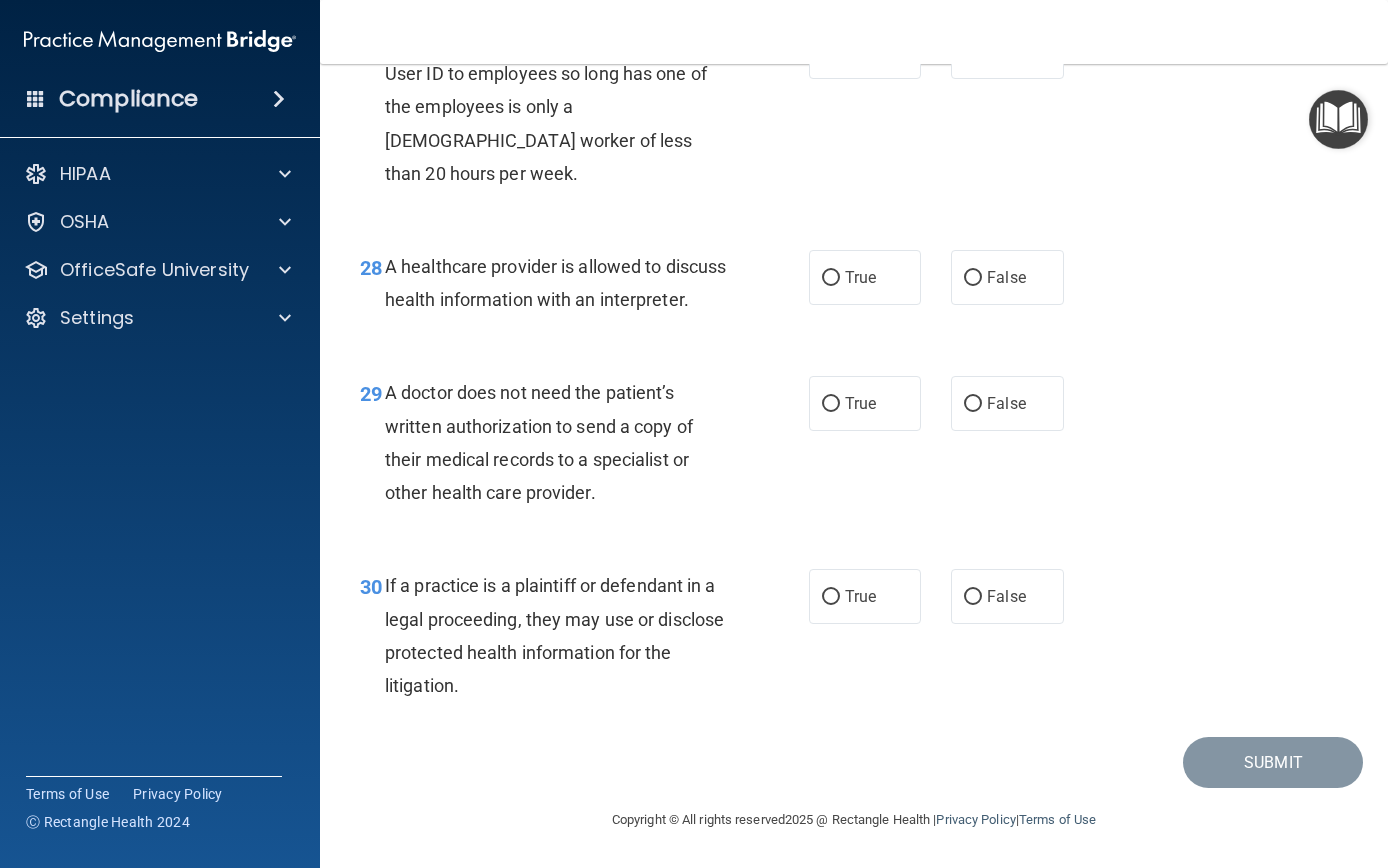 scroll, scrollTop: 5122, scrollLeft: 0, axis: vertical 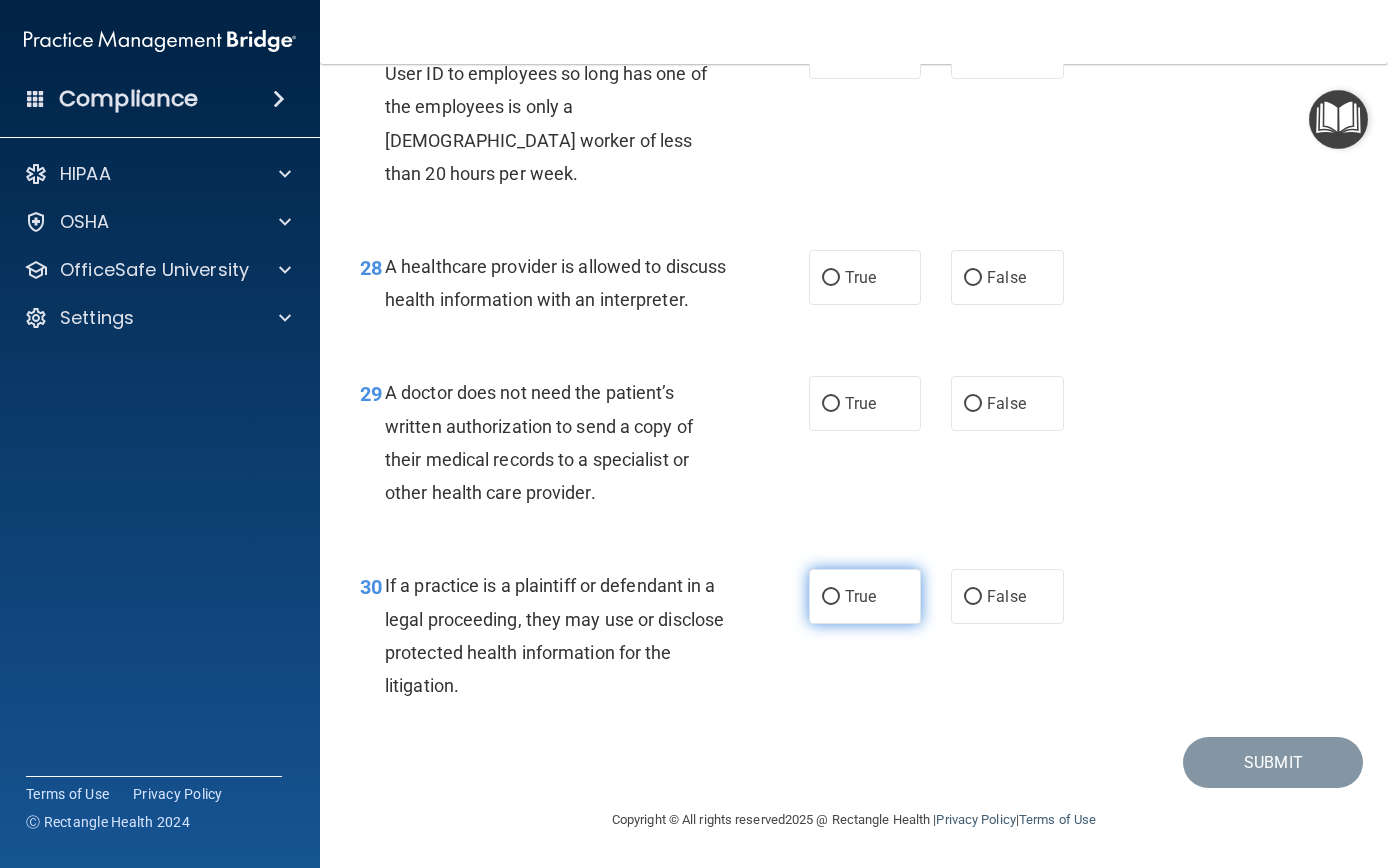 click on "True" at bounding box center (831, 597) 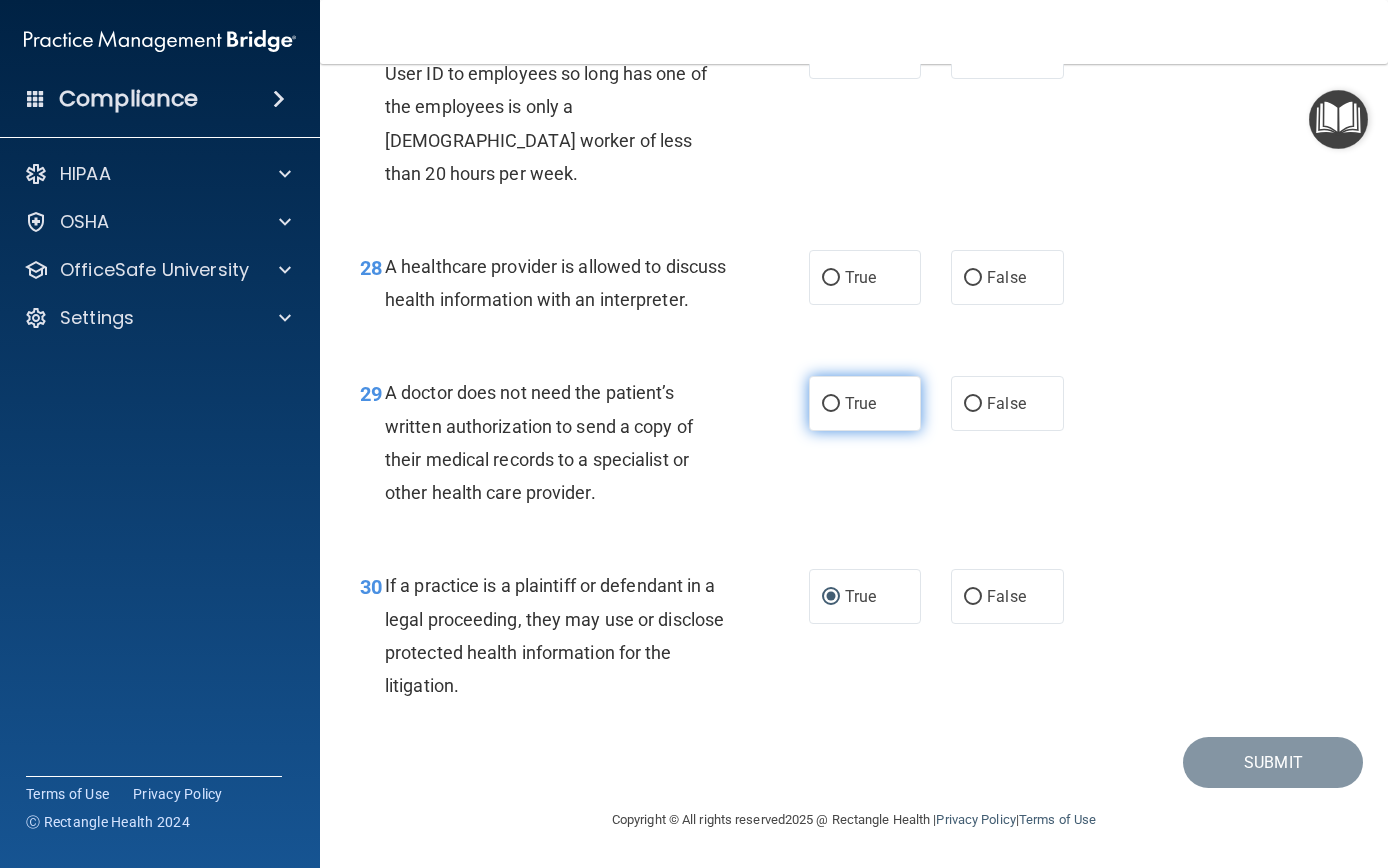 click on "True" at bounding box center (865, 403) 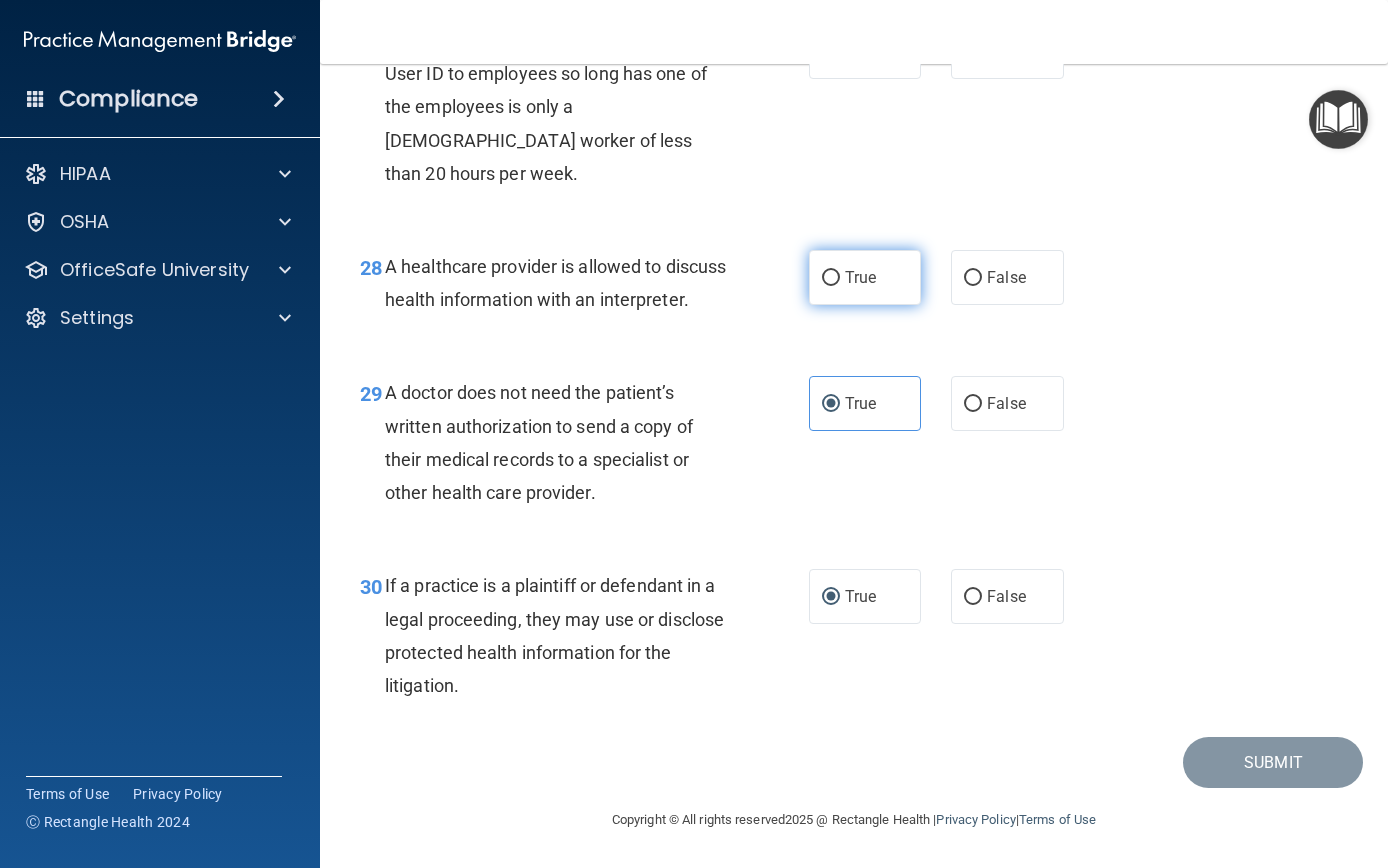 click on "True" at bounding box center (831, 278) 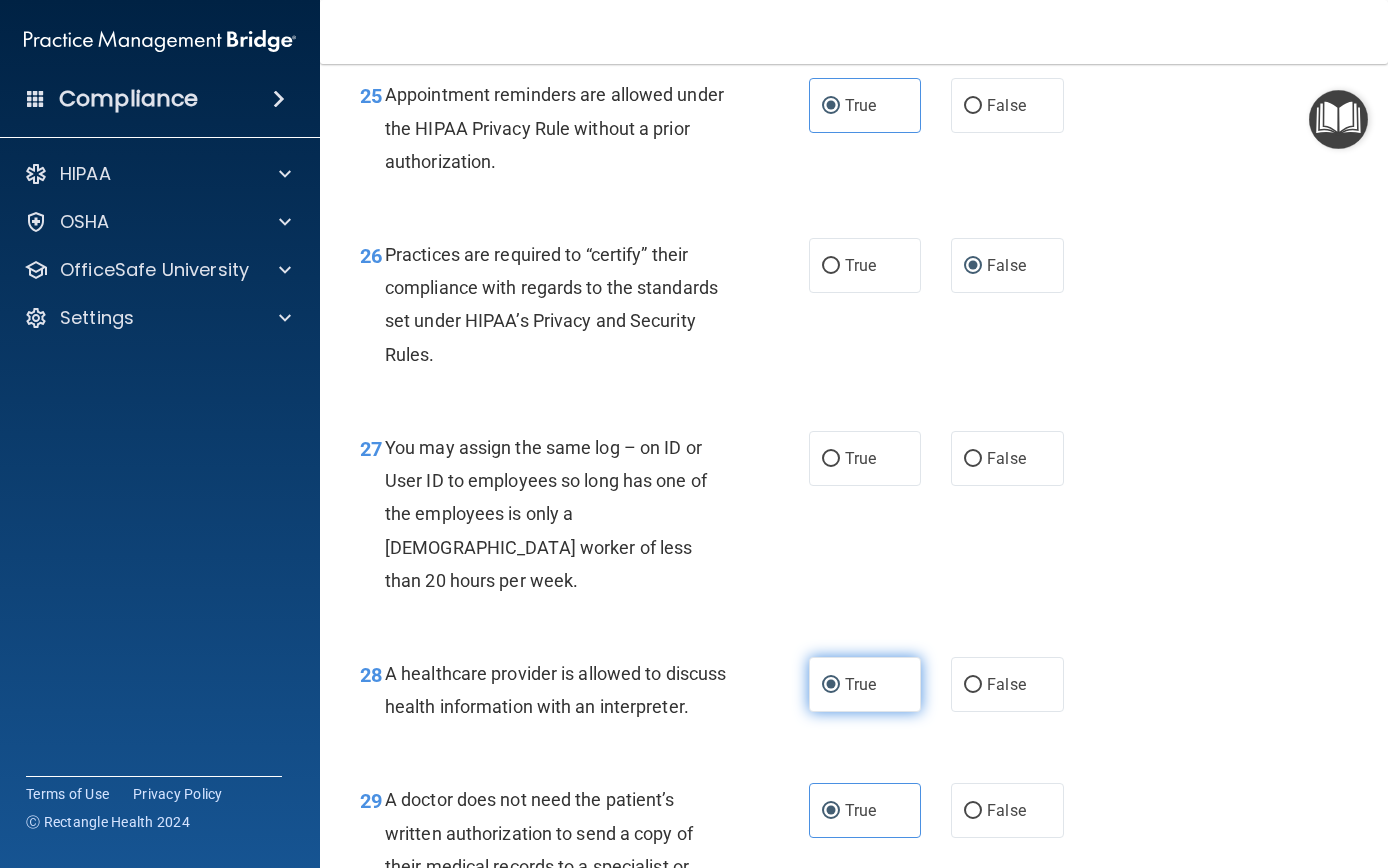 scroll, scrollTop: 4706, scrollLeft: 0, axis: vertical 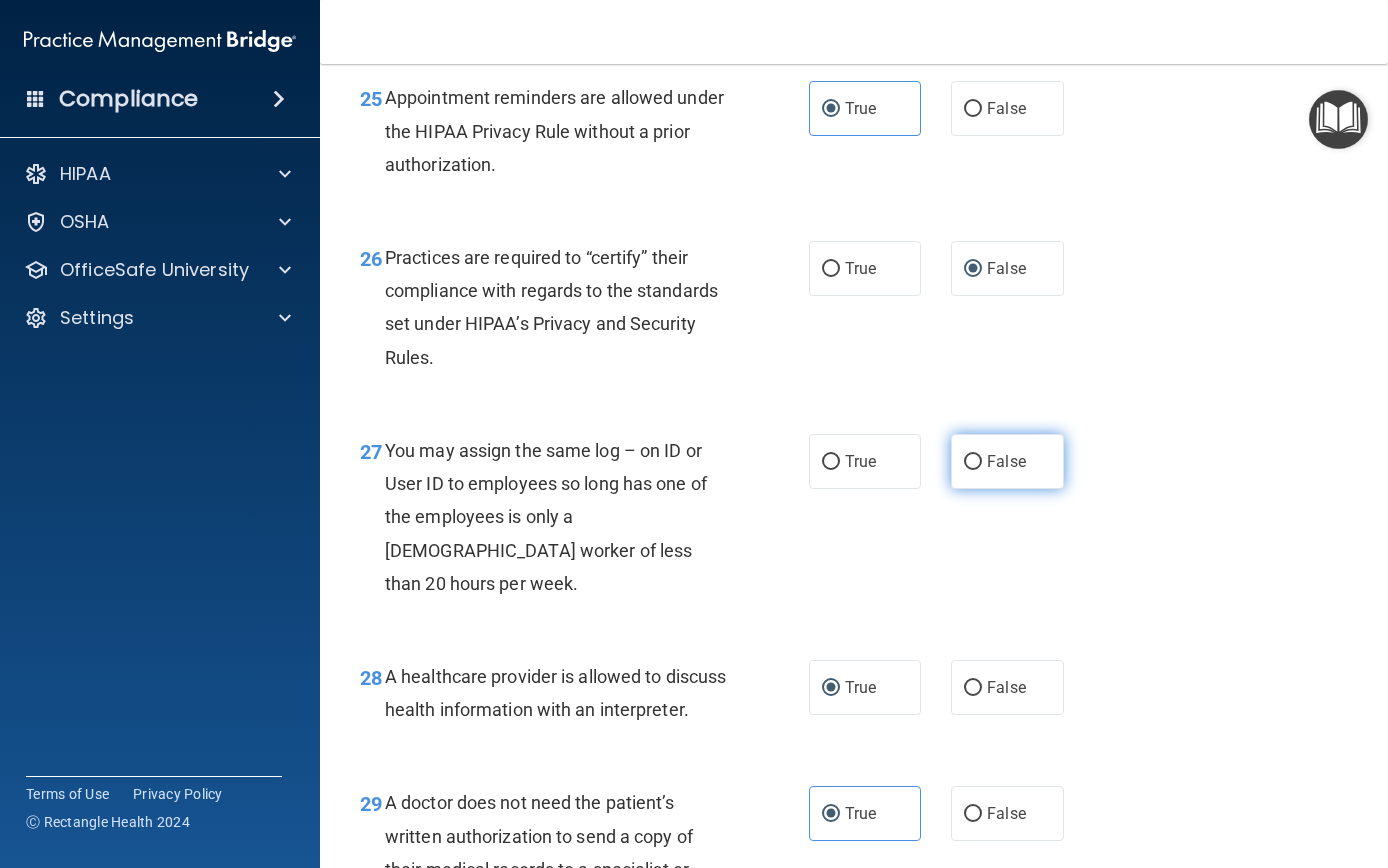 click on "False" at bounding box center (973, 462) 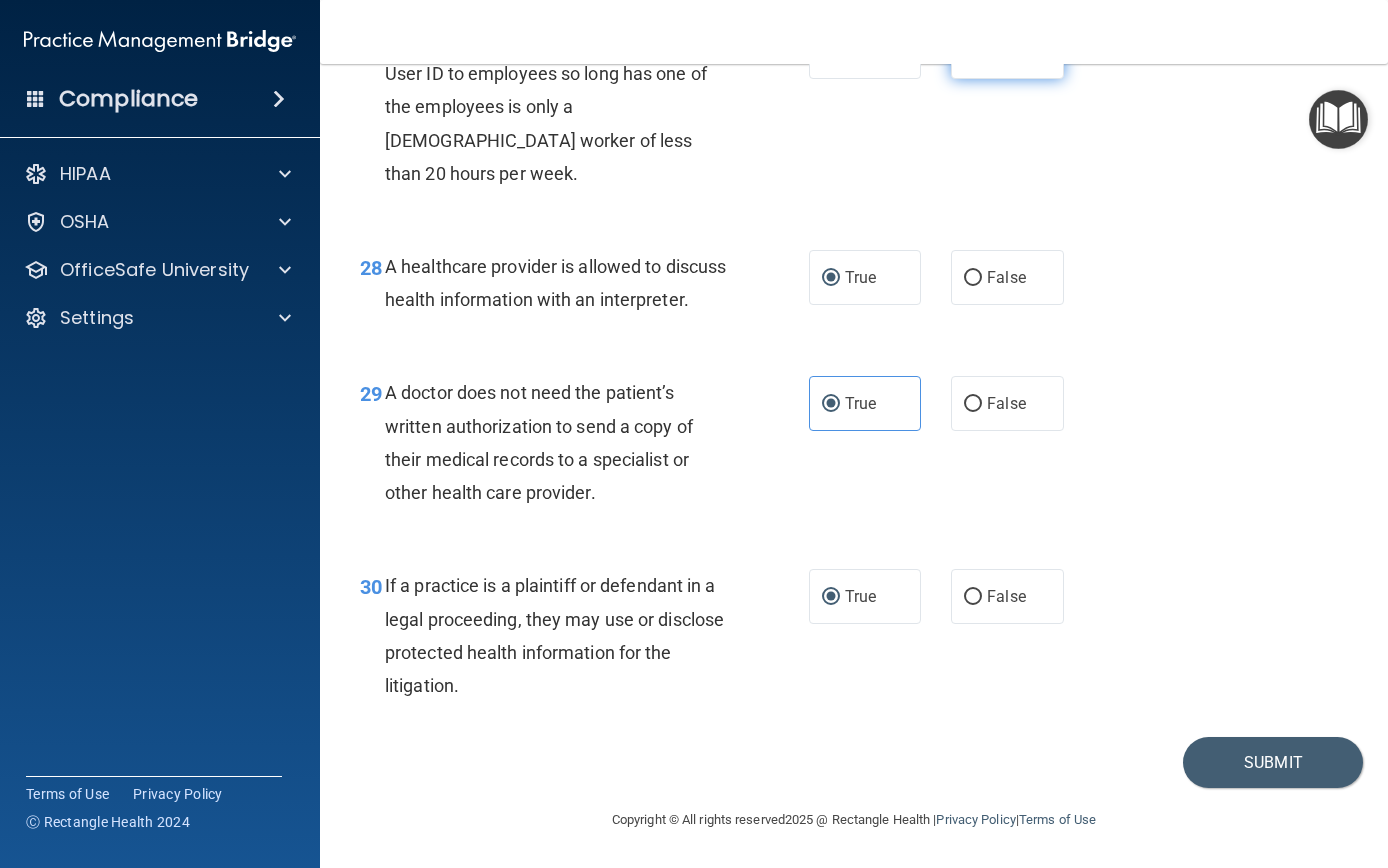 scroll, scrollTop: 5122, scrollLeft: 0, axis: vertical 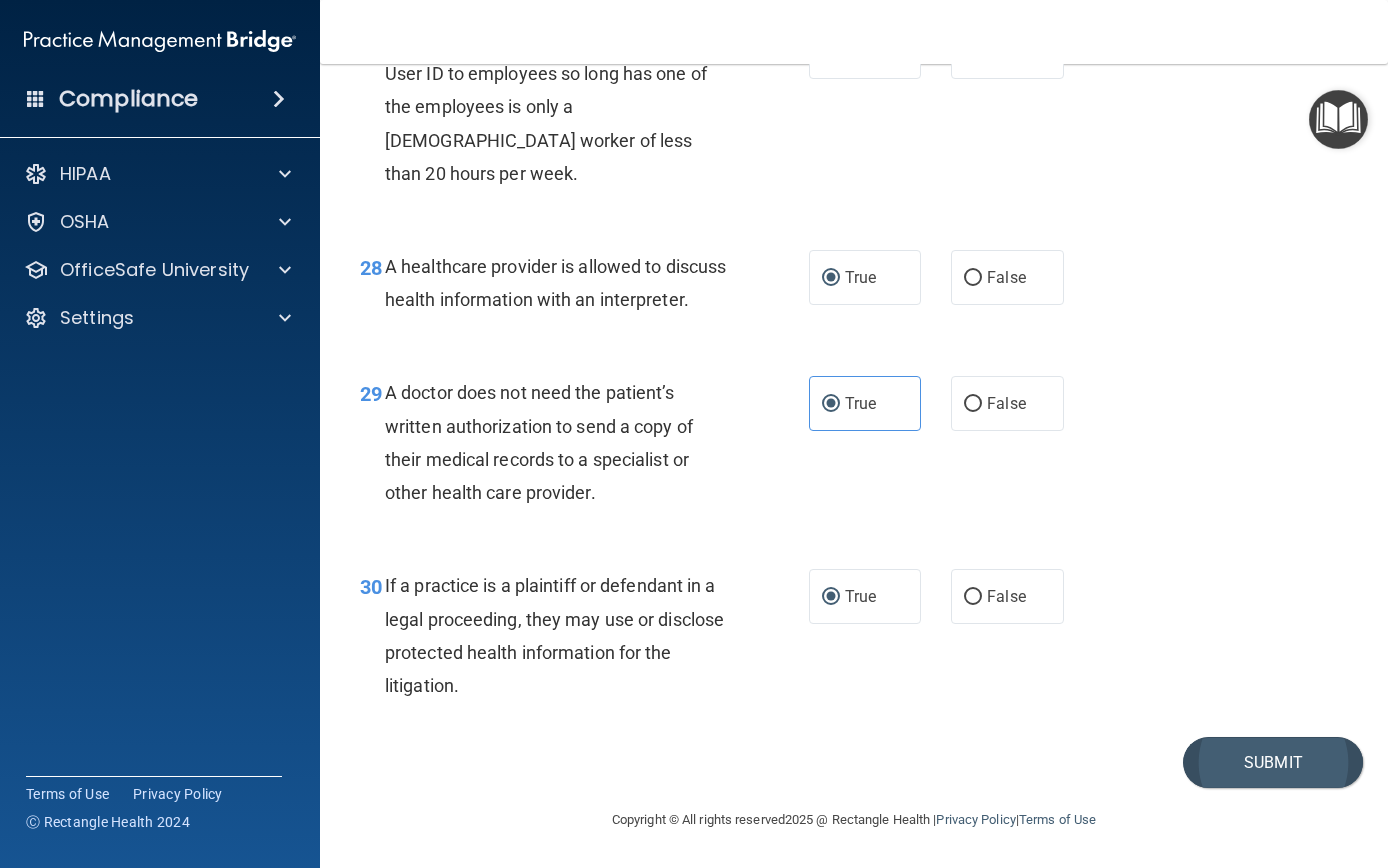 click on "Submit" at bounding box center (1273, 762) 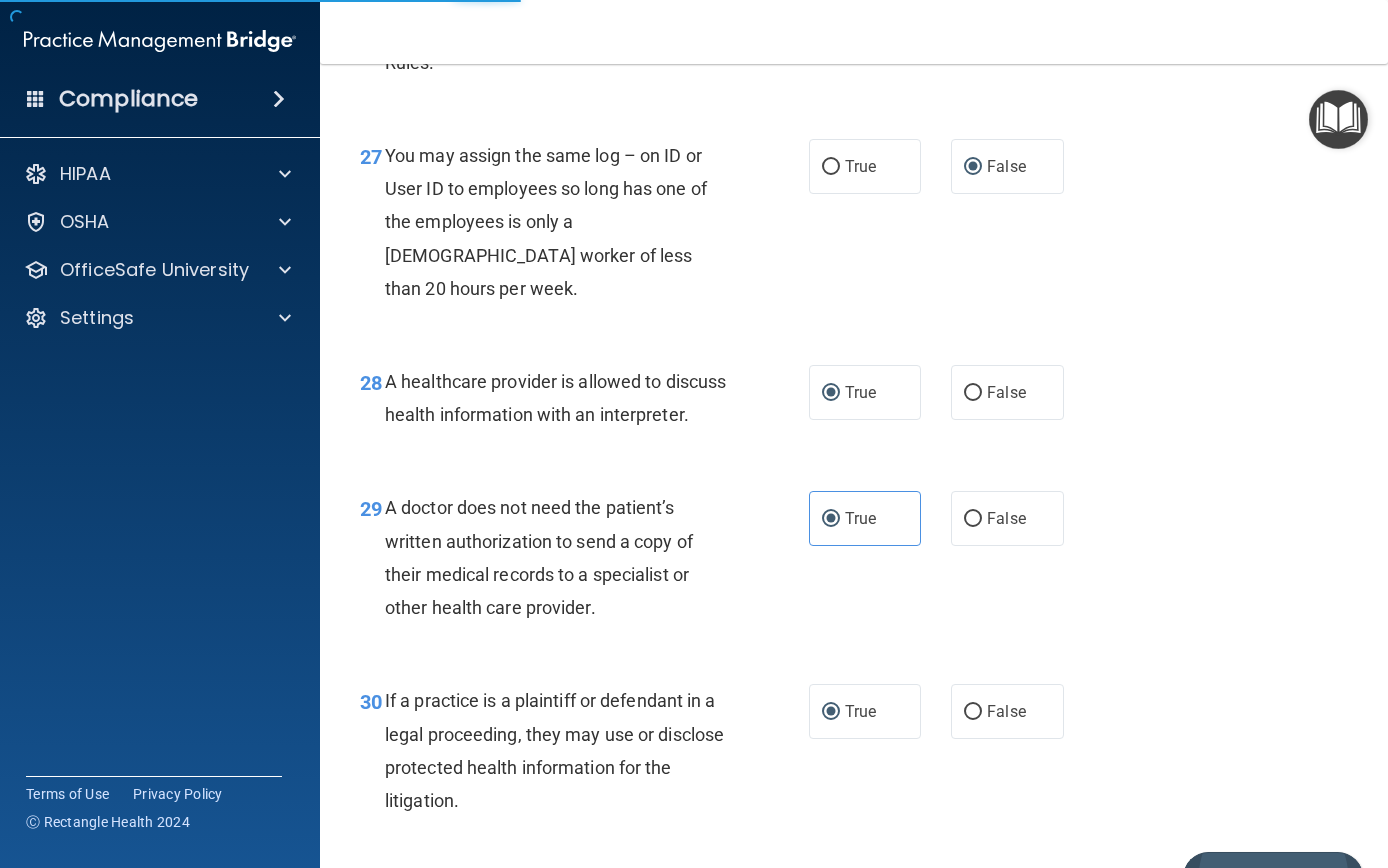 scroll, scrollTop: 5002, scrollLeft: 0, axis: vertical 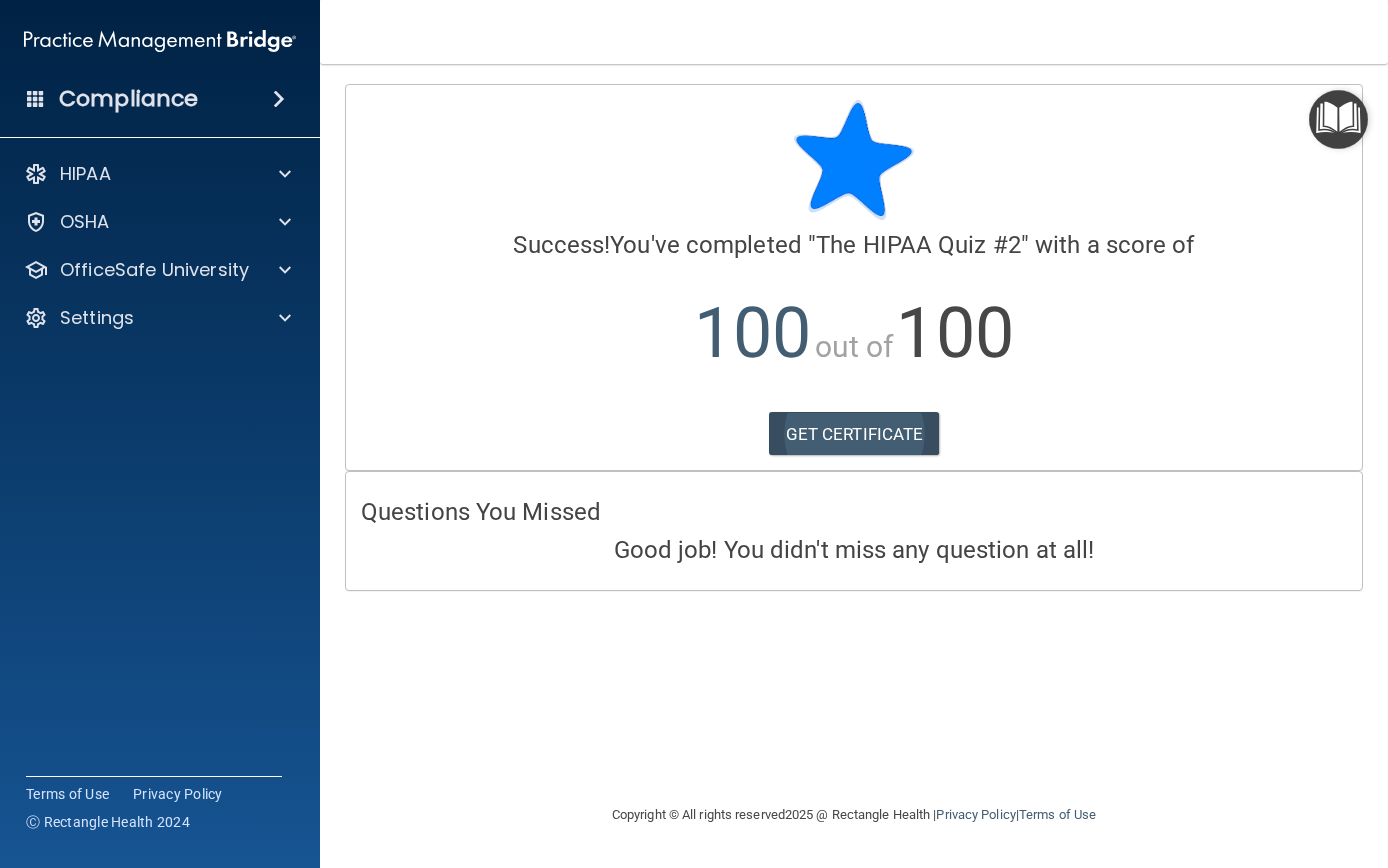 click on "GET CERTIFICATE" at bounding box center (854, 434) 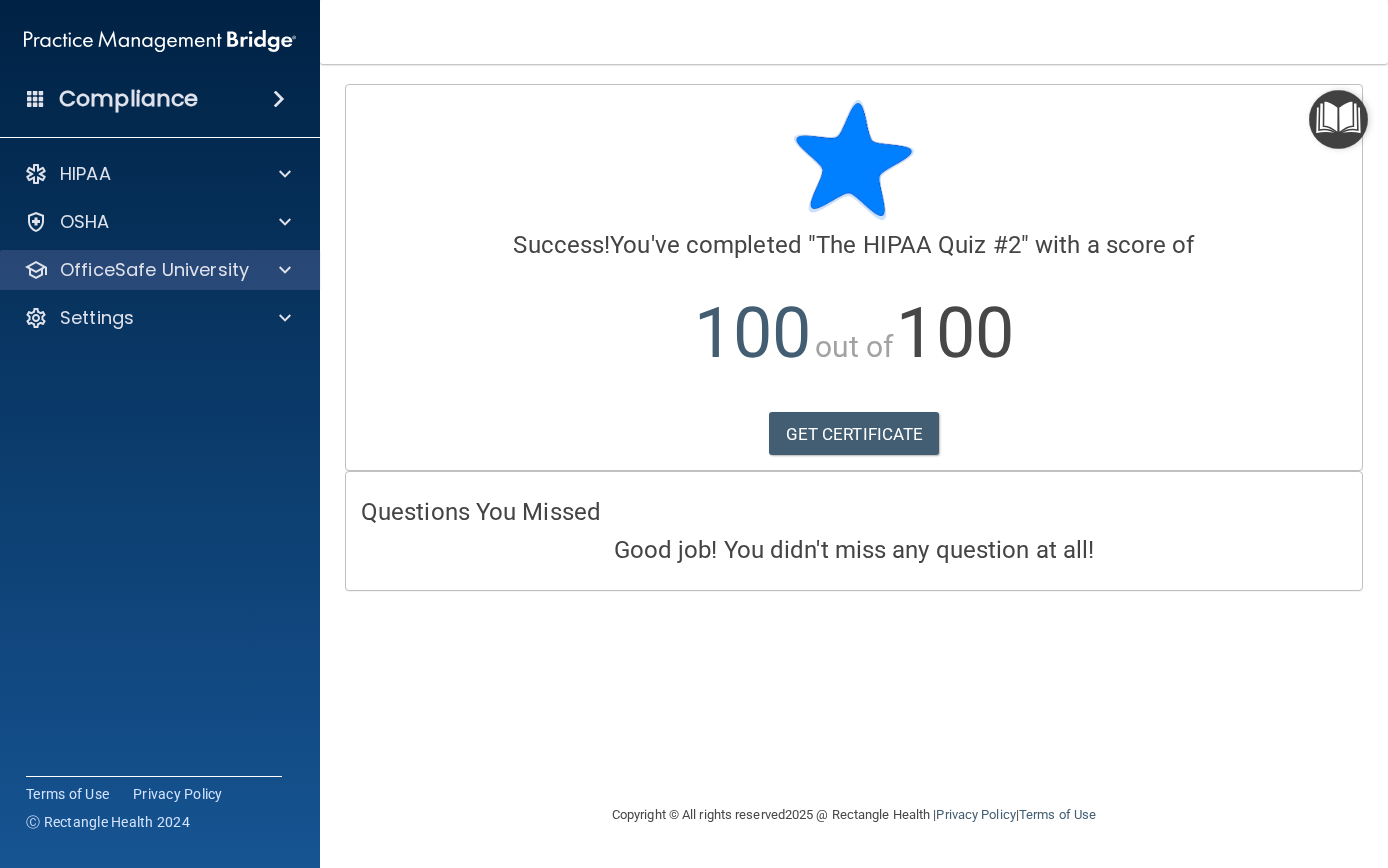 click on "OfficeSafe University" at bounding box center (154, 270) 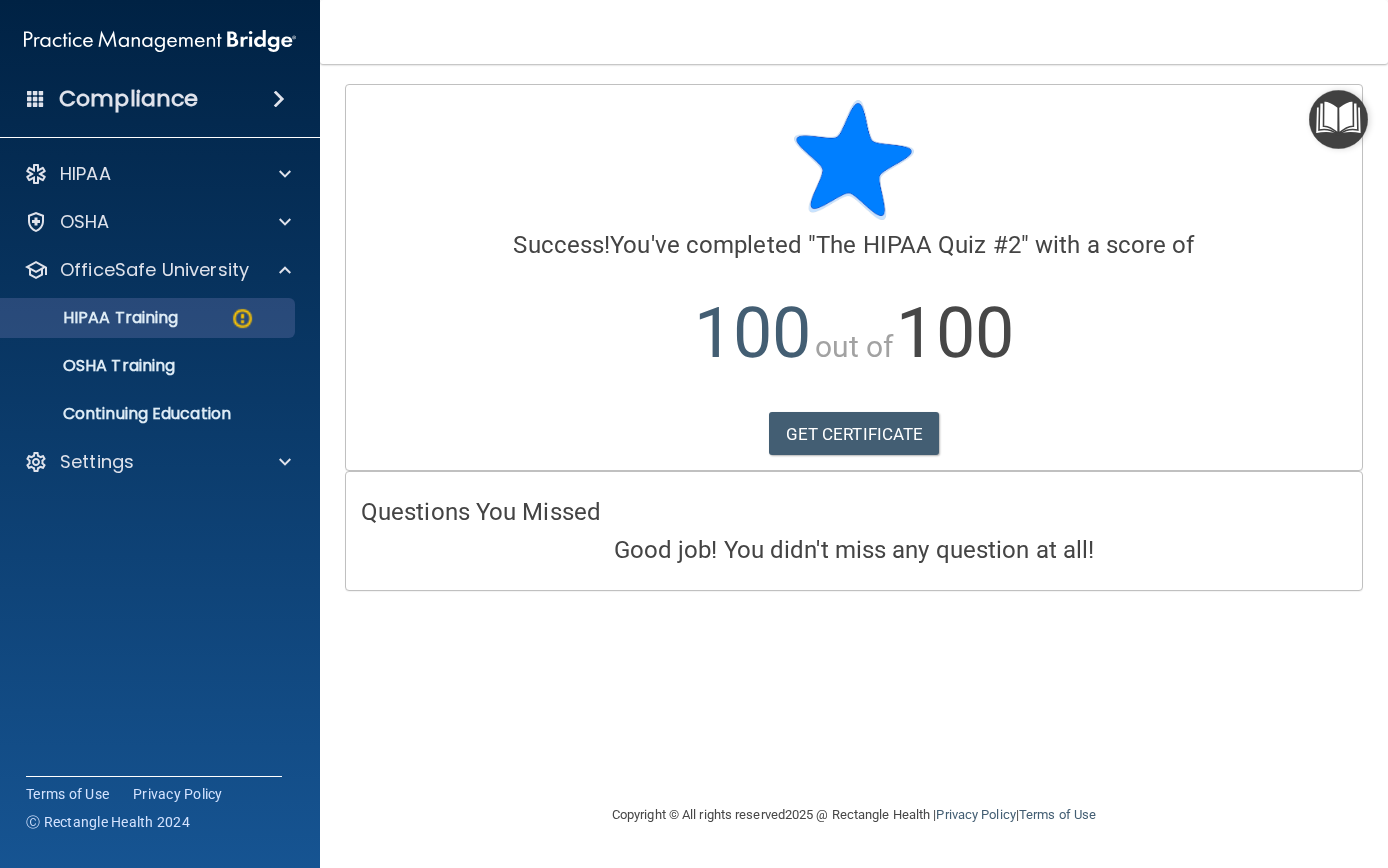 click on "HIPAA Training" at bounding box center (137, 318) 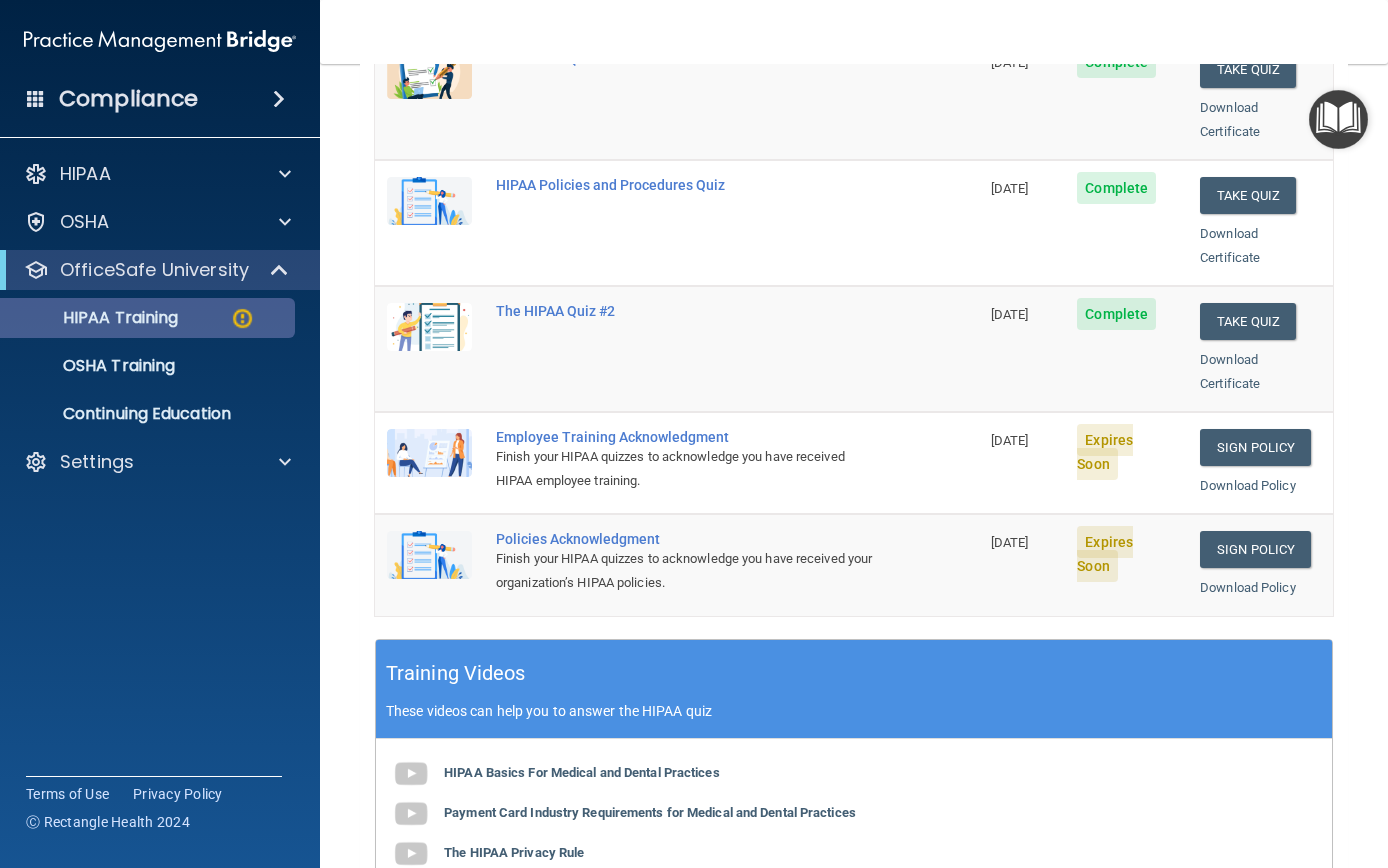 scroll, scrollTop: 351, scrollLeft: 0, axis: vertical 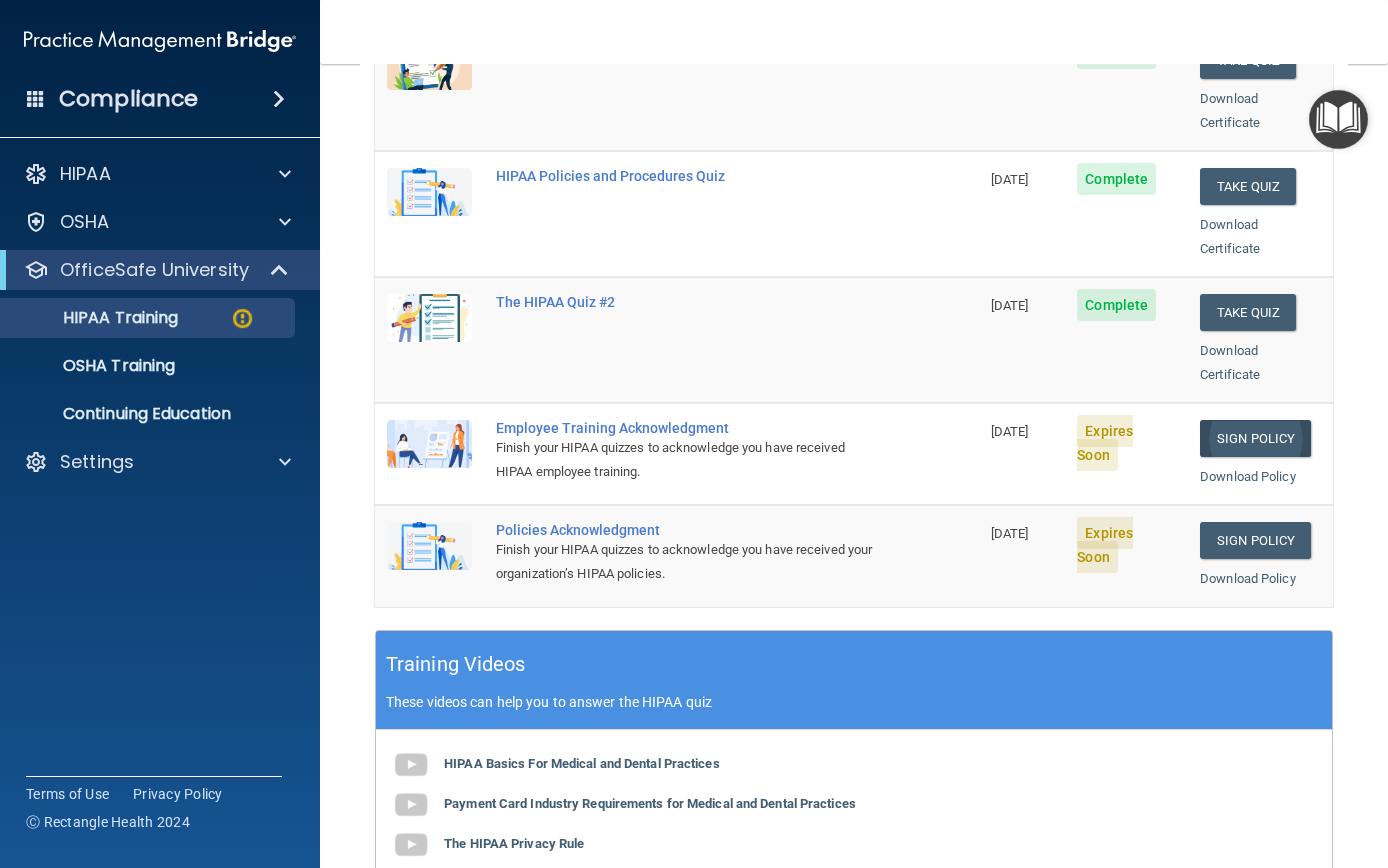 click on "Sign Policy" at bounding box center (1255, 438) 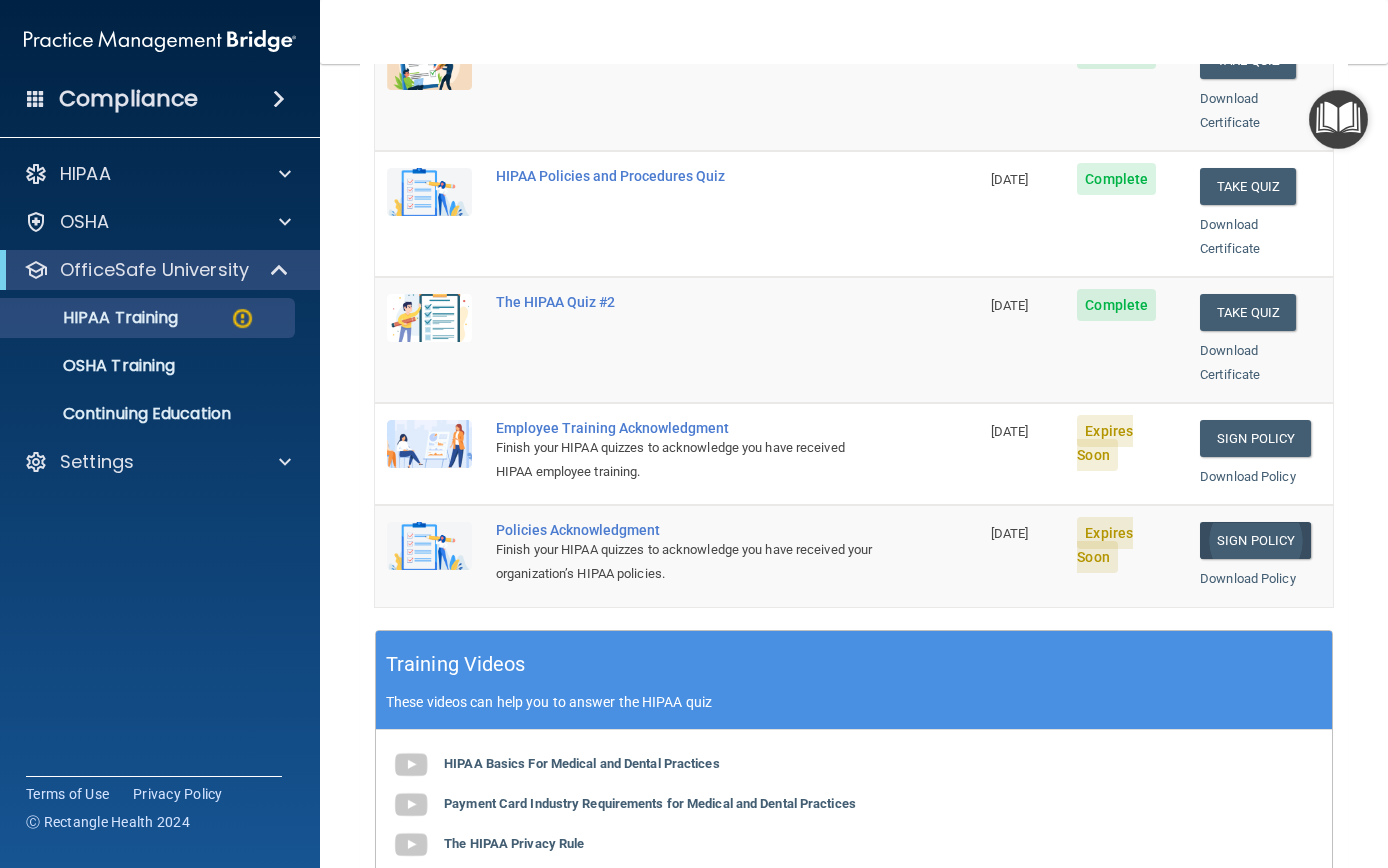click on "Sign Policy" at bounding box center [1255, 540] 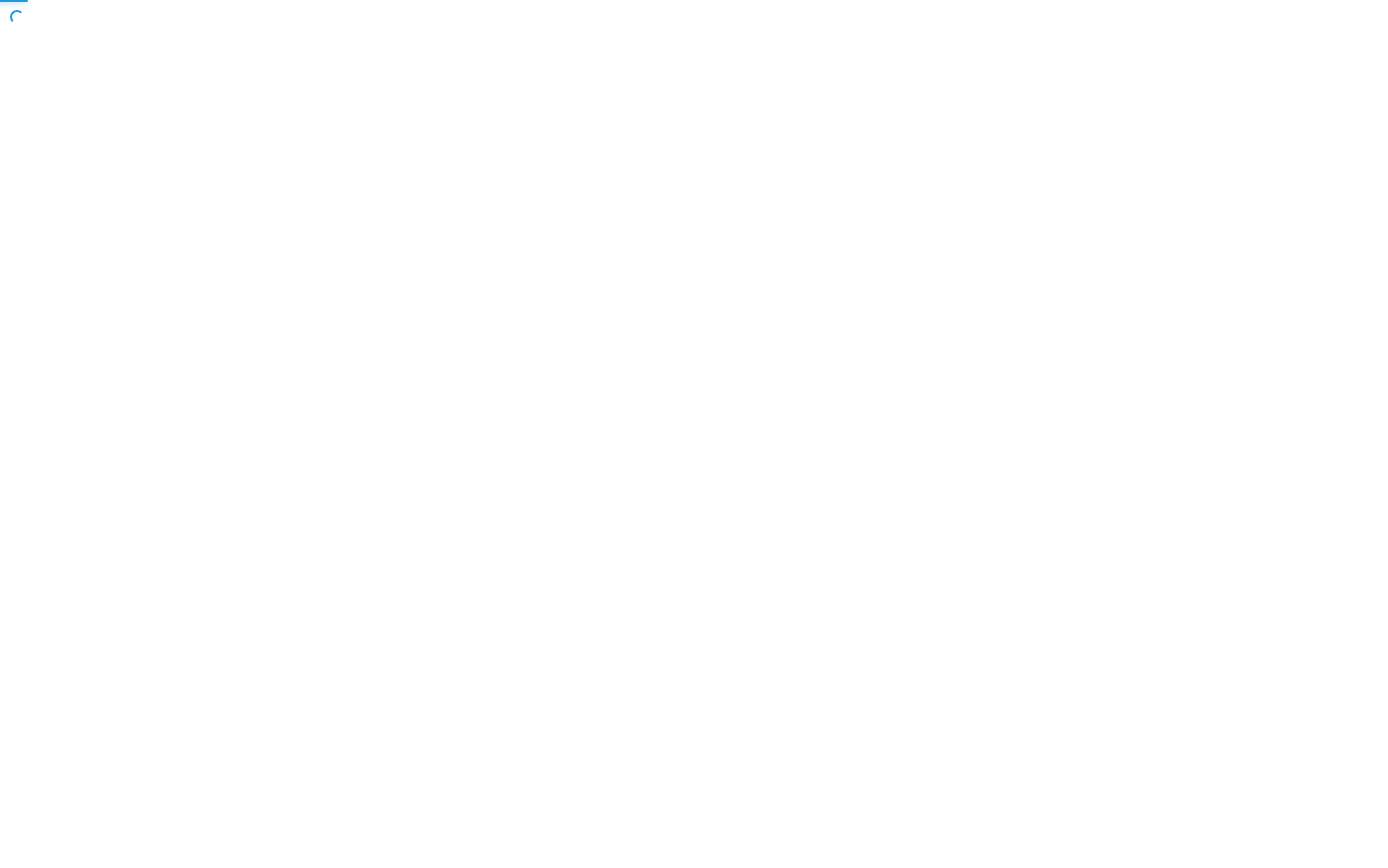 scroll, scrollTop: 0, scrollLeft: 0, axis: both 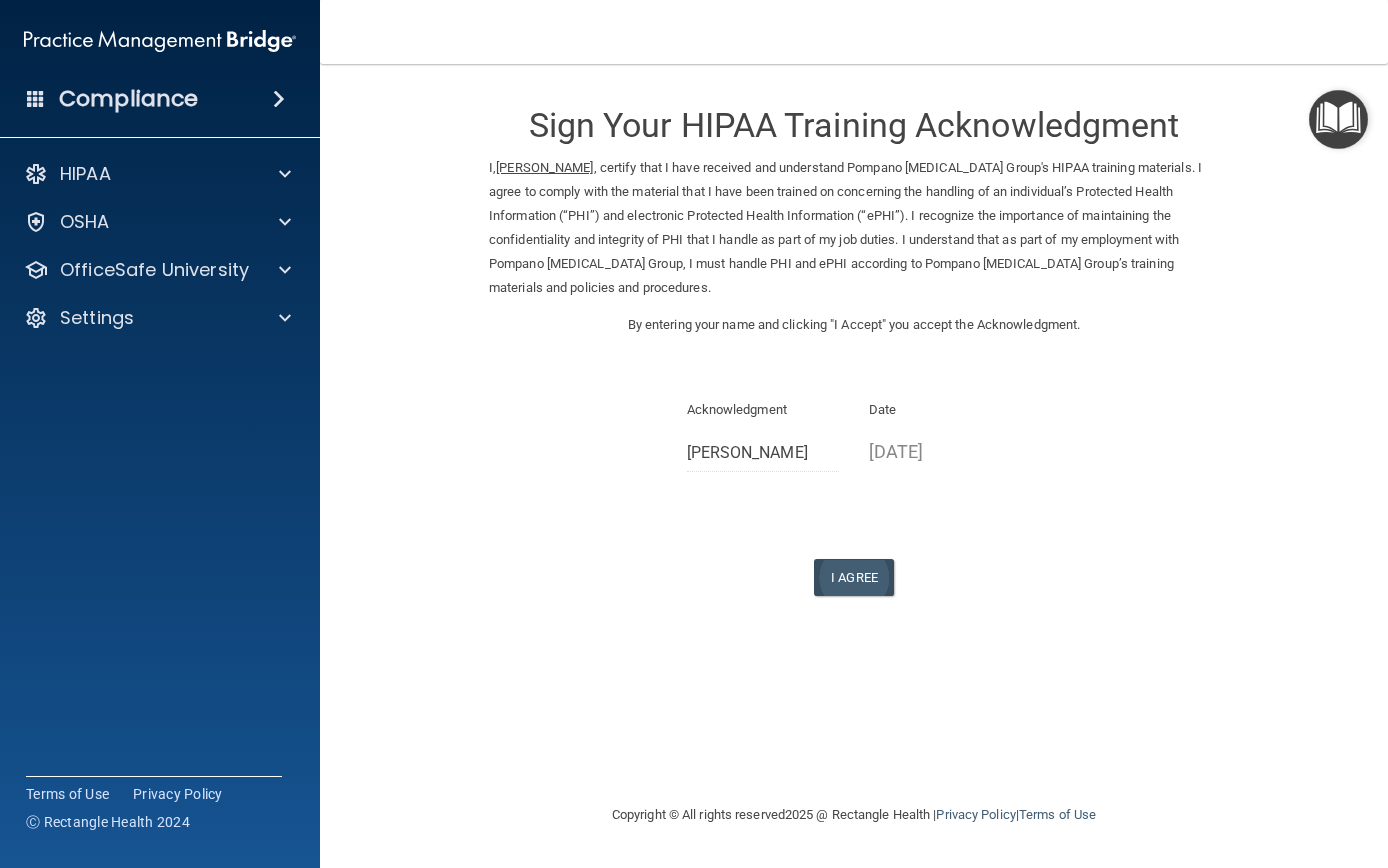 click on "I Agree" at bounding box center [854, 577] 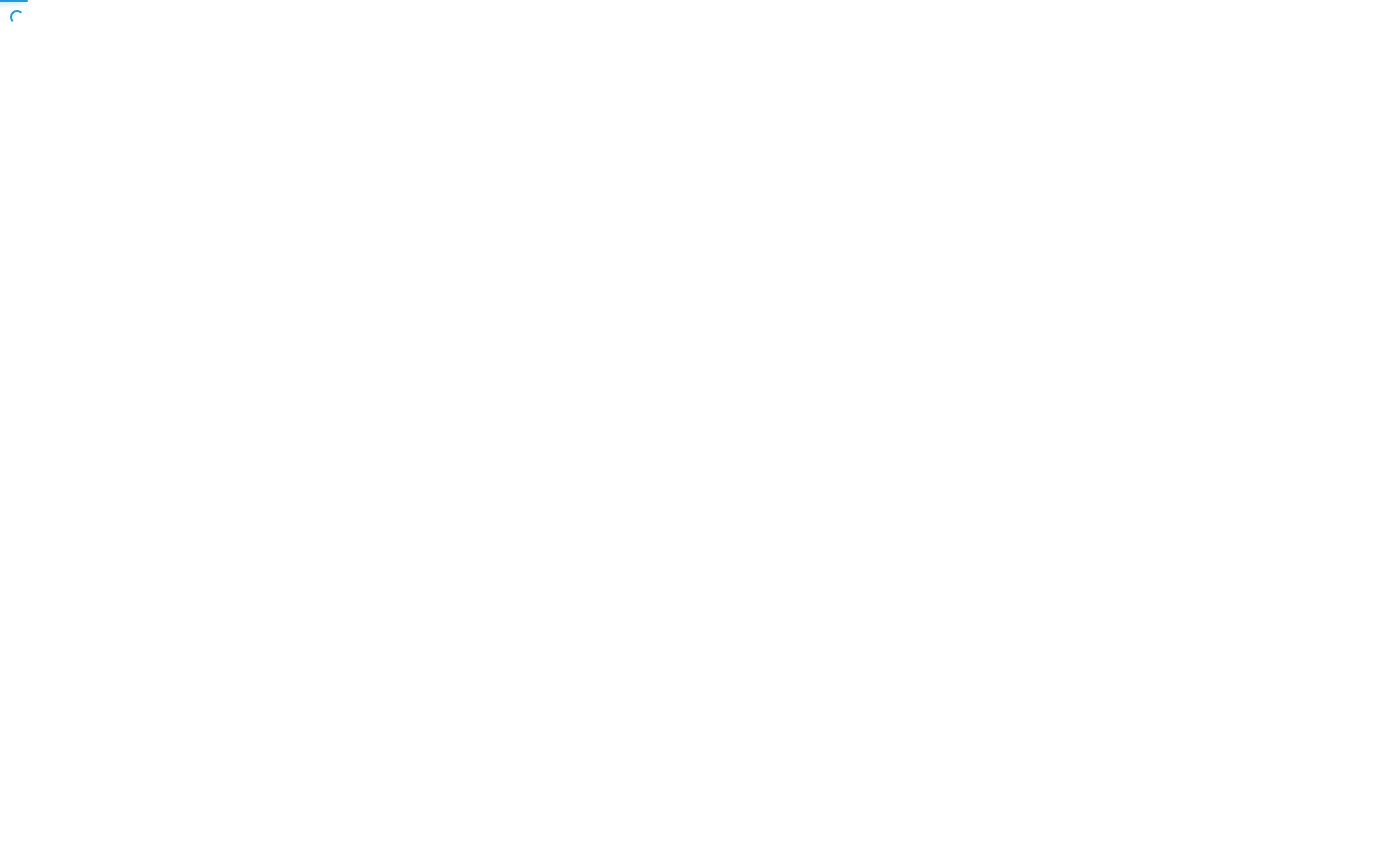 scroll, scrollTop: 0, scrollLeft: 0, axis: both 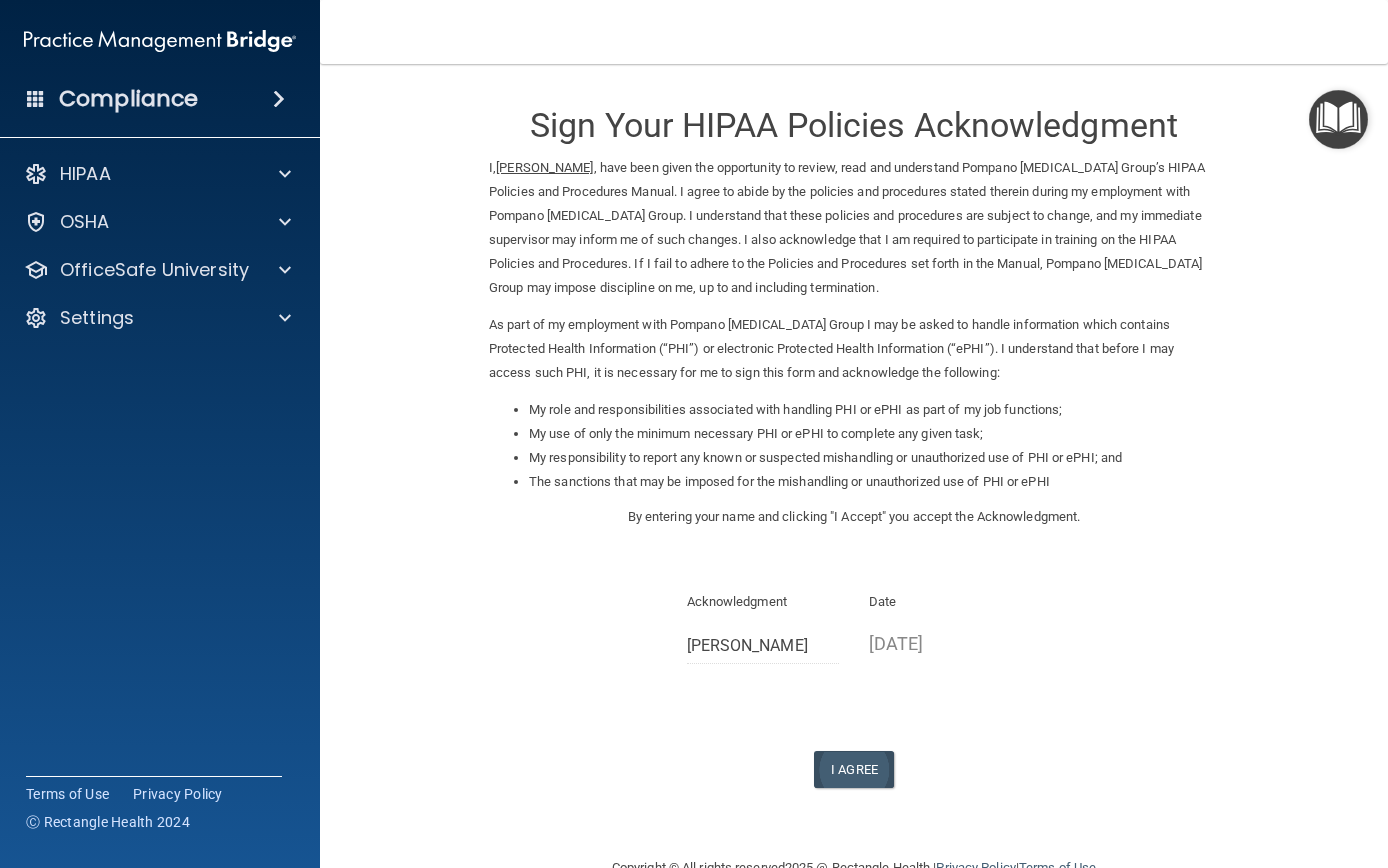 click on "I Agree" at bounding box center [854, 769] 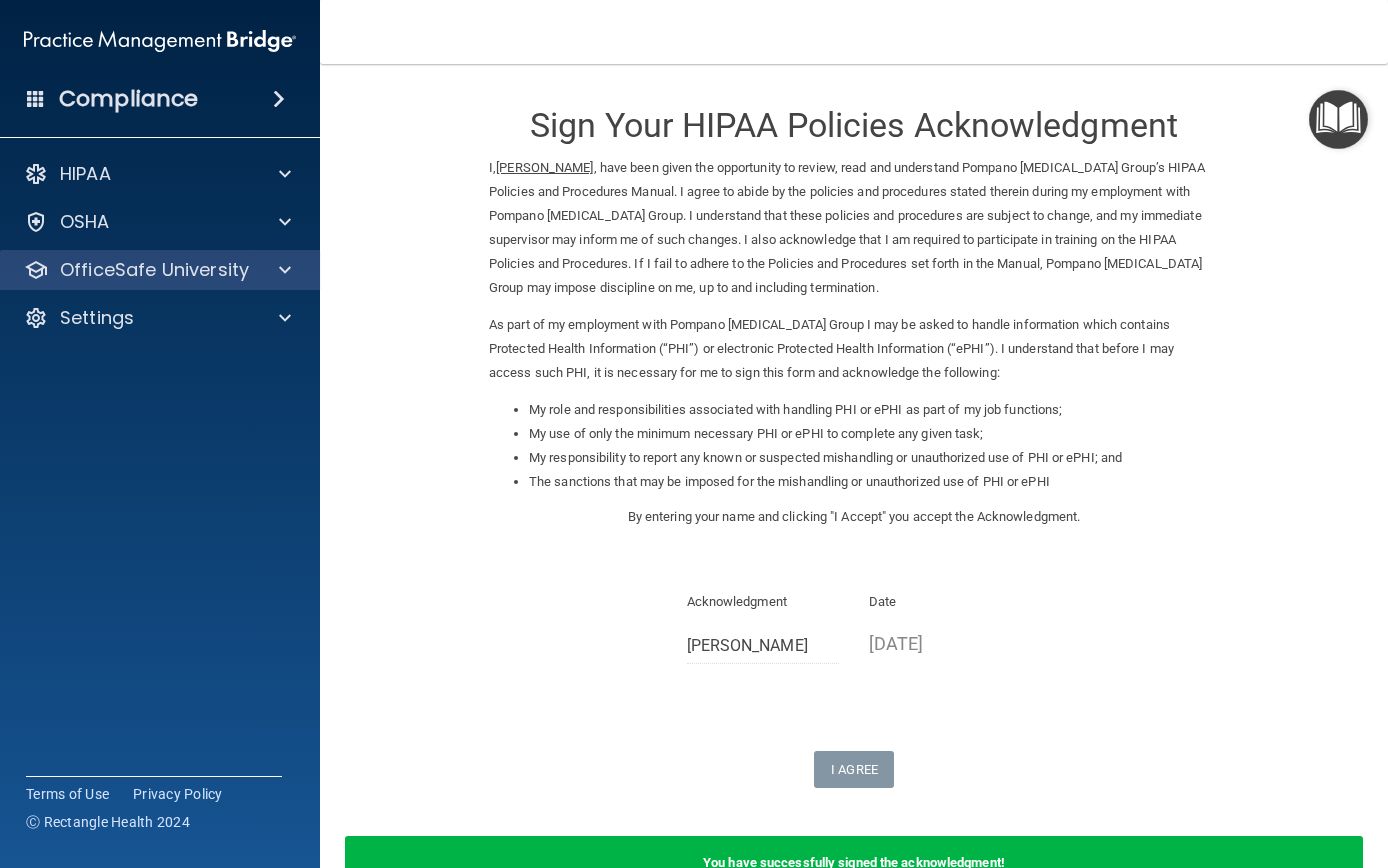 click on "OfficeSafe University" at bounding box center [154, 270] 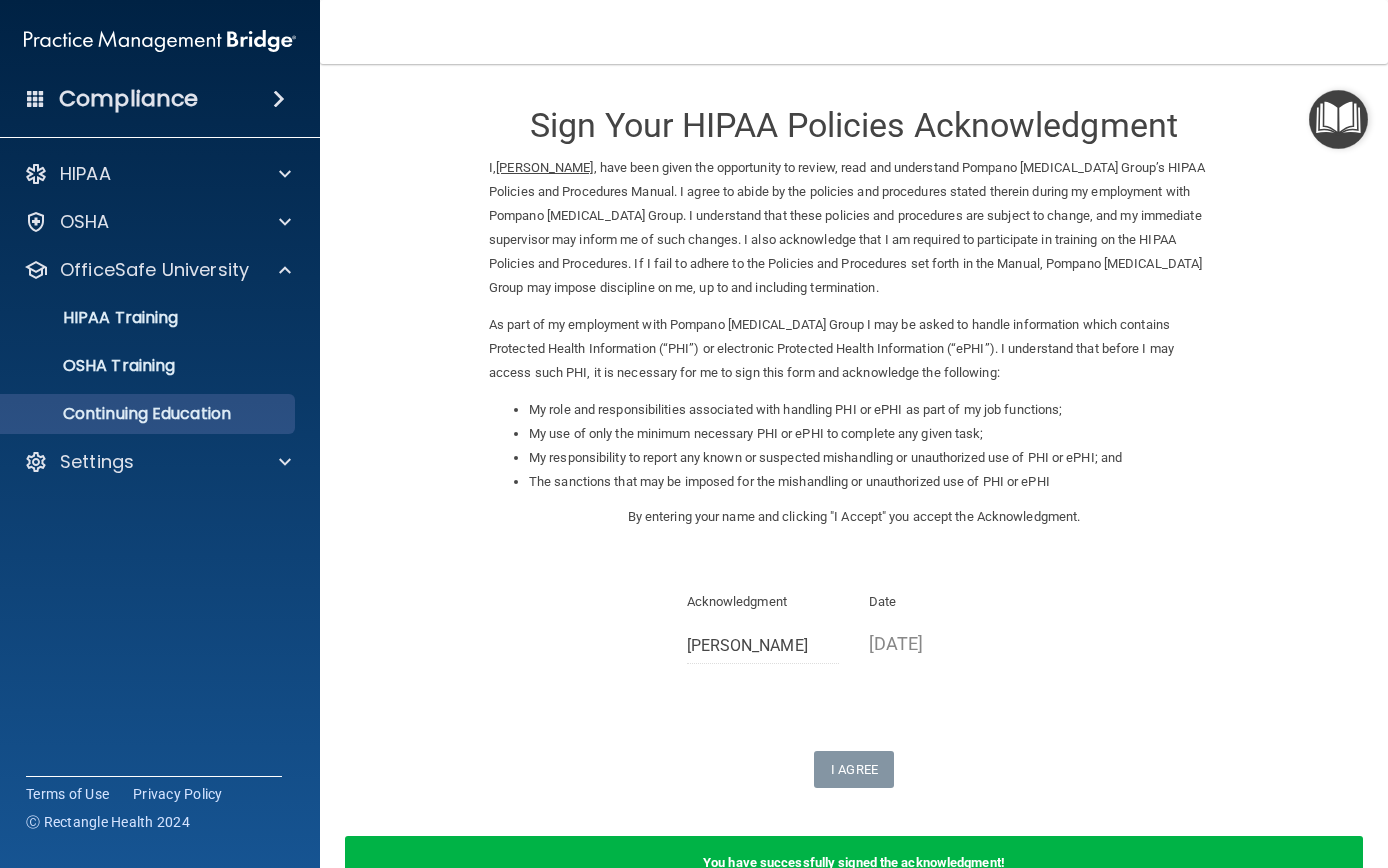 click on "Continuing Education" at bounding box center [149, 414] 